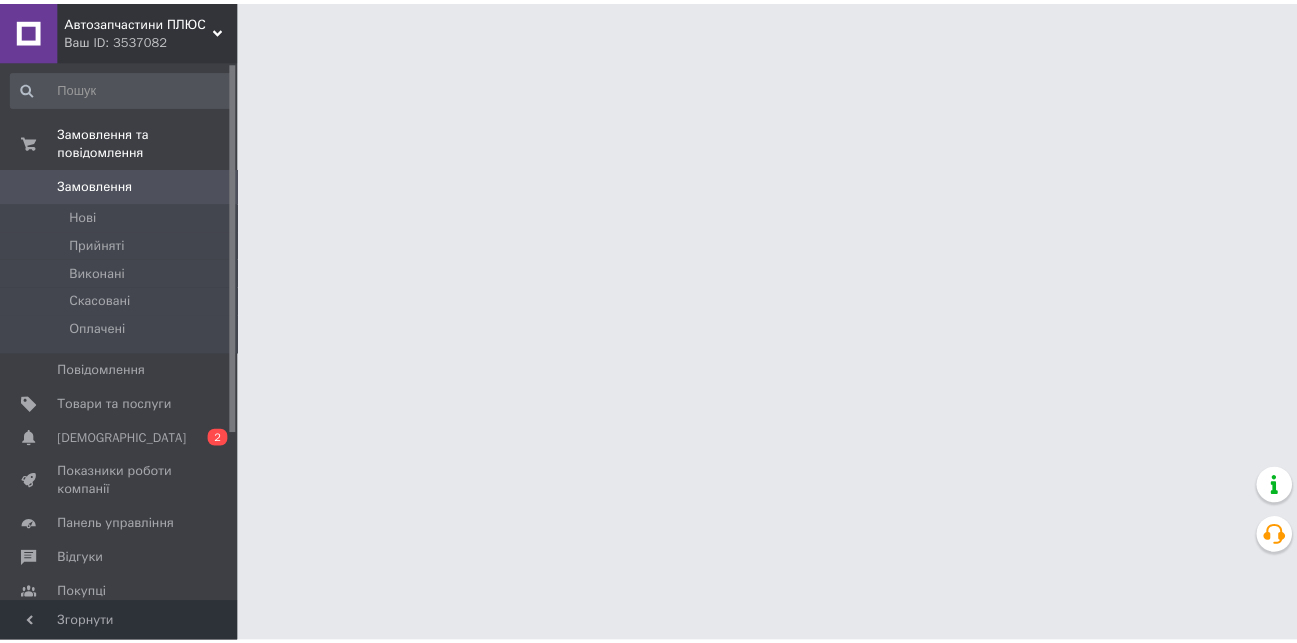 scroll, scrollTop: 0, scrollLeft: 0, axis: both 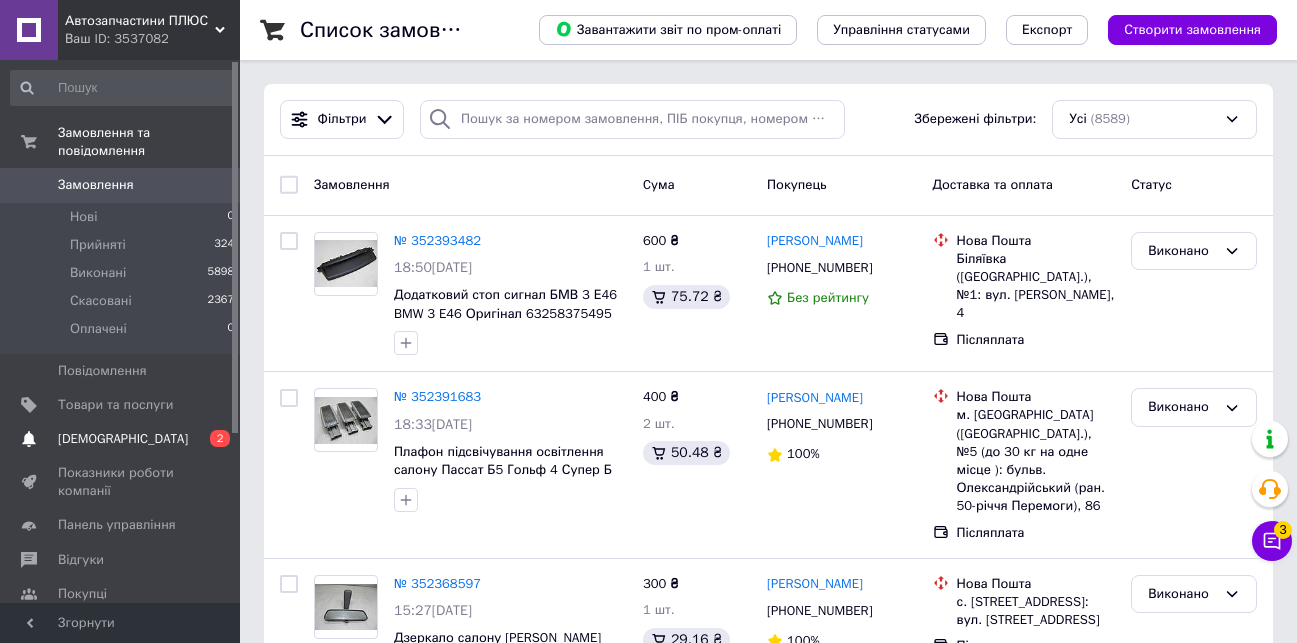click on "[DEMOGRAPHIC_DATA]" at bounding box center (123, 439) 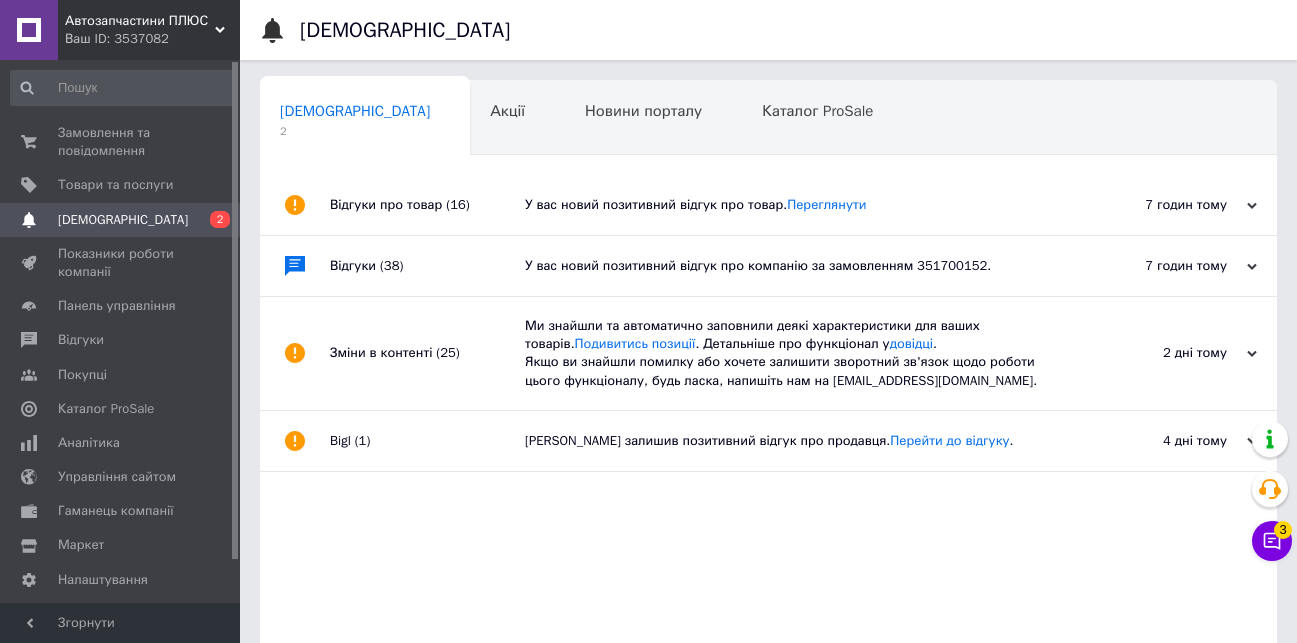 click on "У вас новий позитивний відгук про компанію за замовленням 351700152." at bounding box center (791, 266) 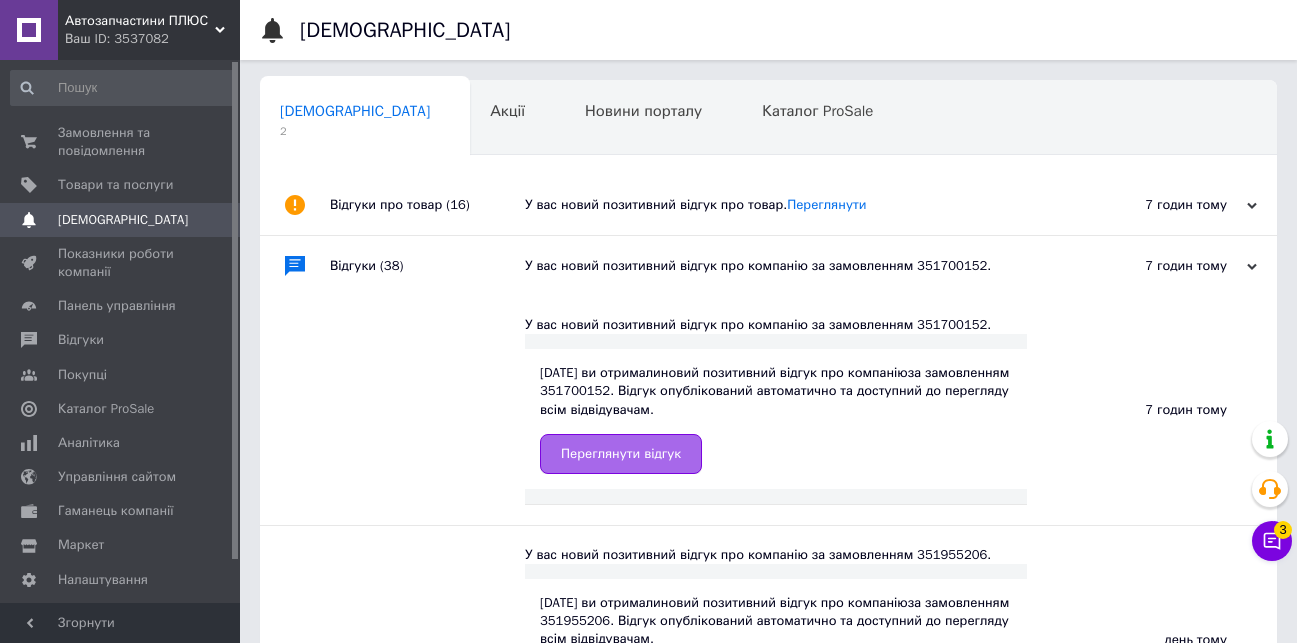 click on "Переглянути відгук" at bounding box center [621, 454] 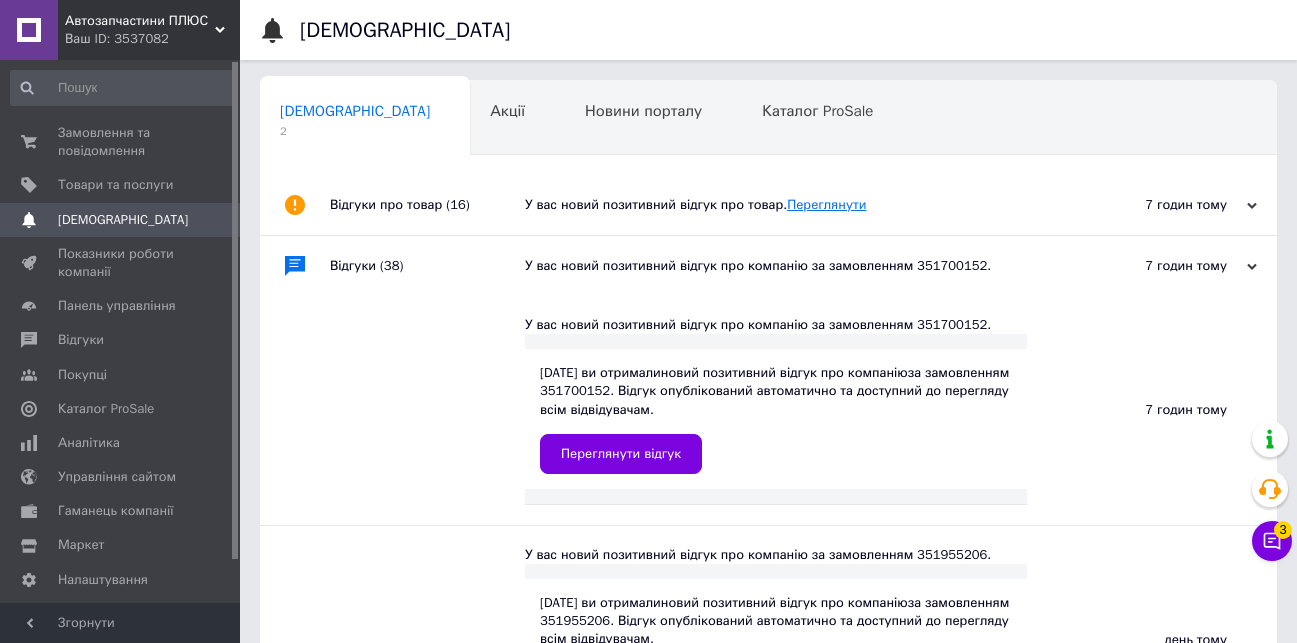 click on "Переглянути" at bounding box center [826, 204] 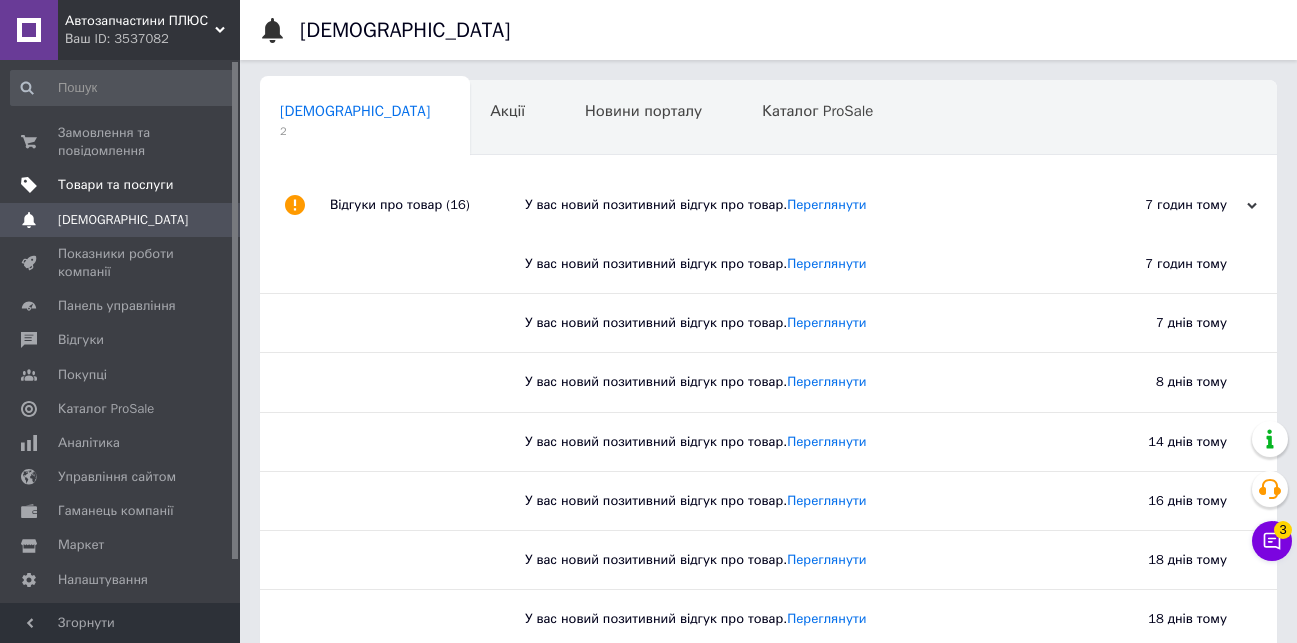 click on "Товари та послуги" at bounding box center [115, 185] 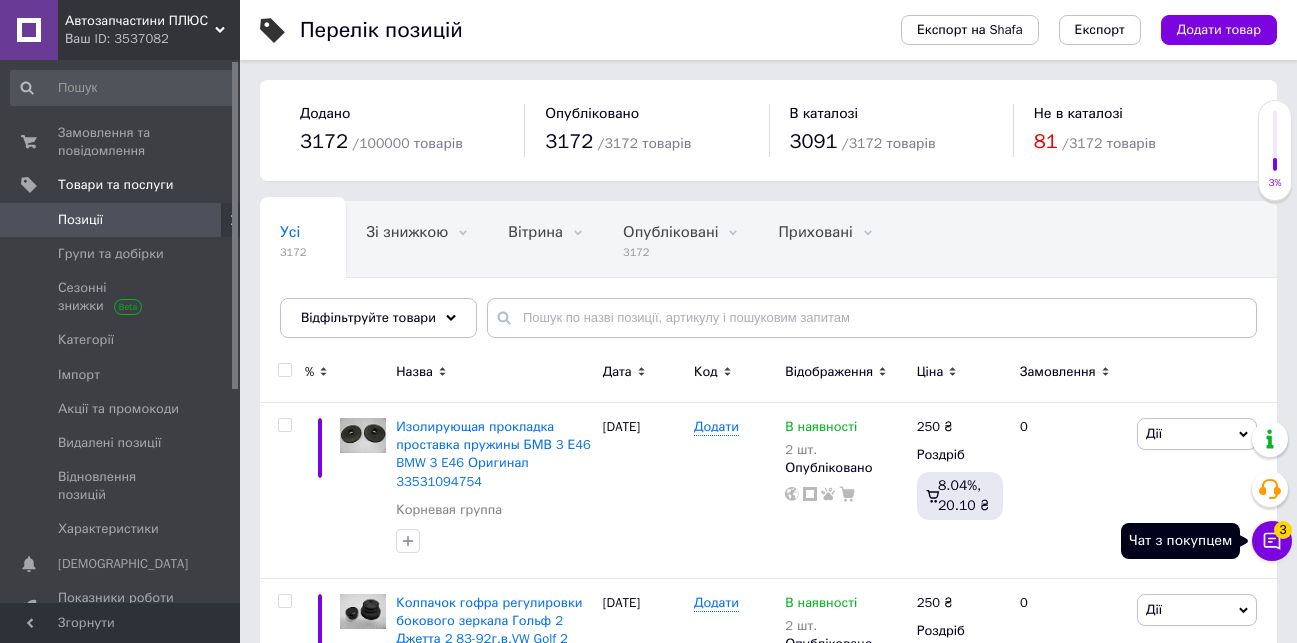 click 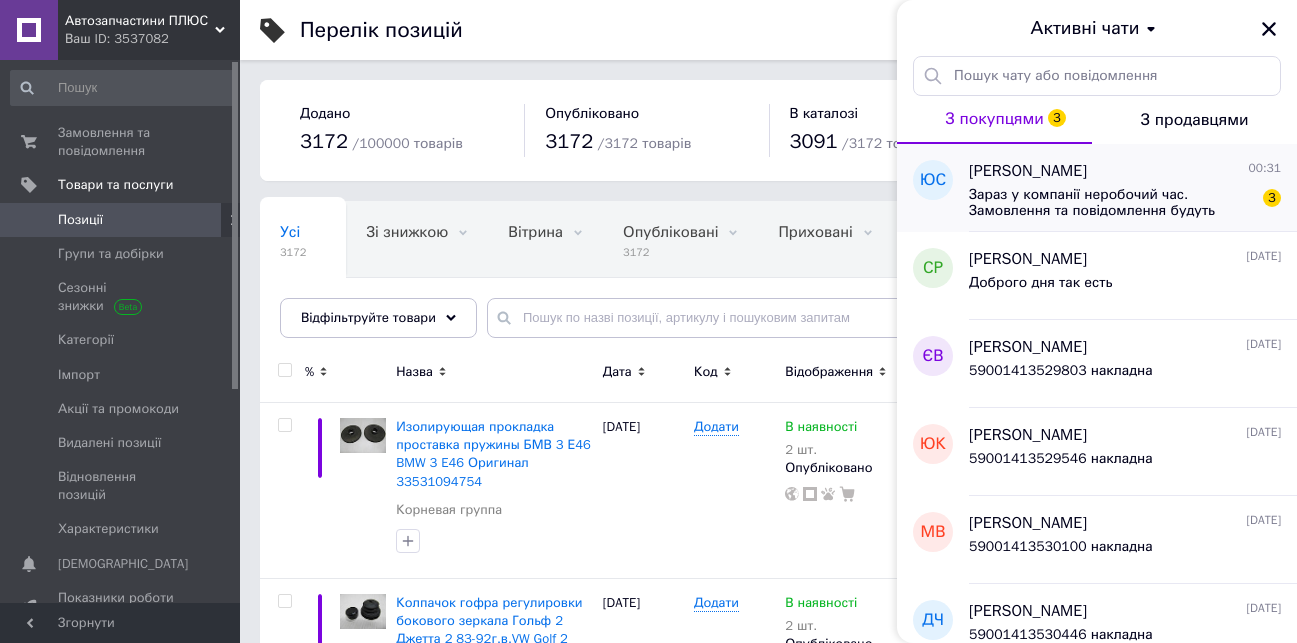 click on "Зараз у компанії неробочий час. Замовлення та повідомлення будуть оброблені з 08:00 найближчого робочого дня (завтра, 14.07)" at bounding box center (1111, 203) 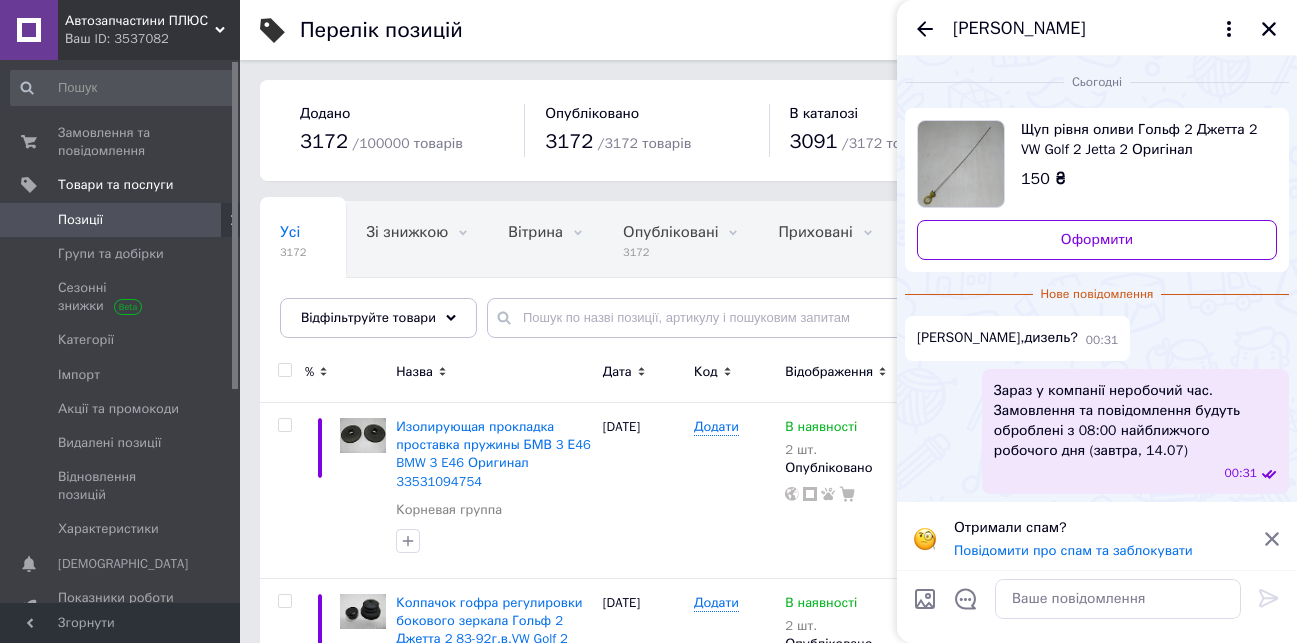 scroll, scrollTop: 5, scrollLeft: 0, axis: vertical 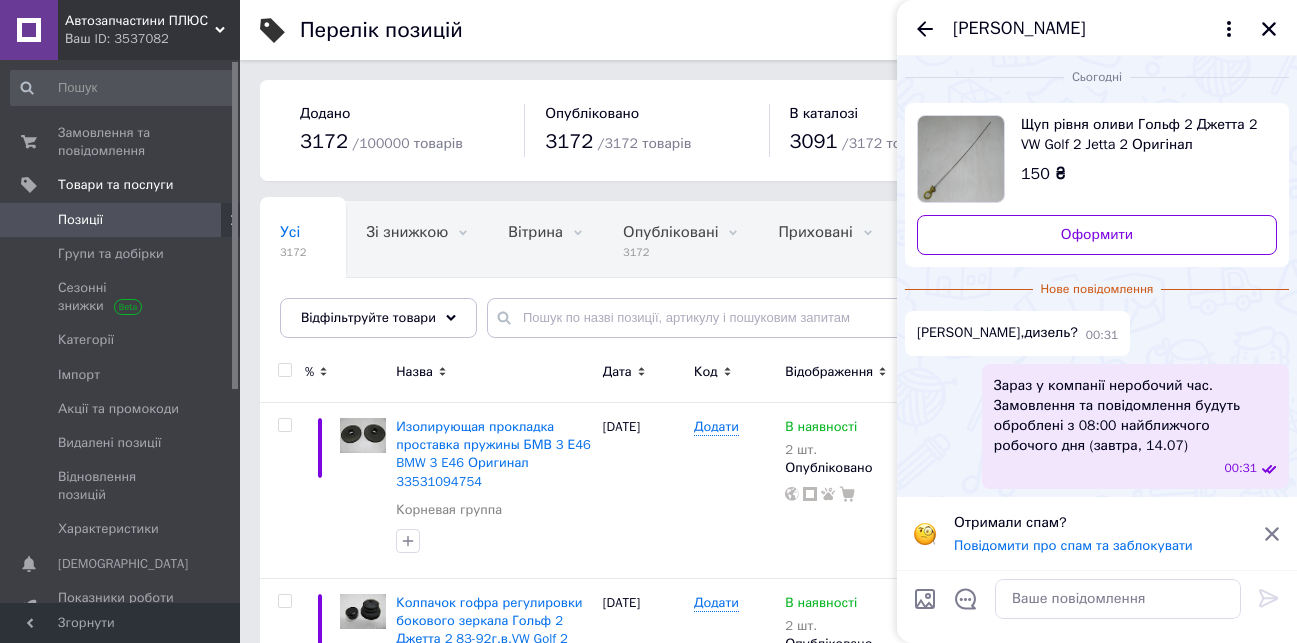 click 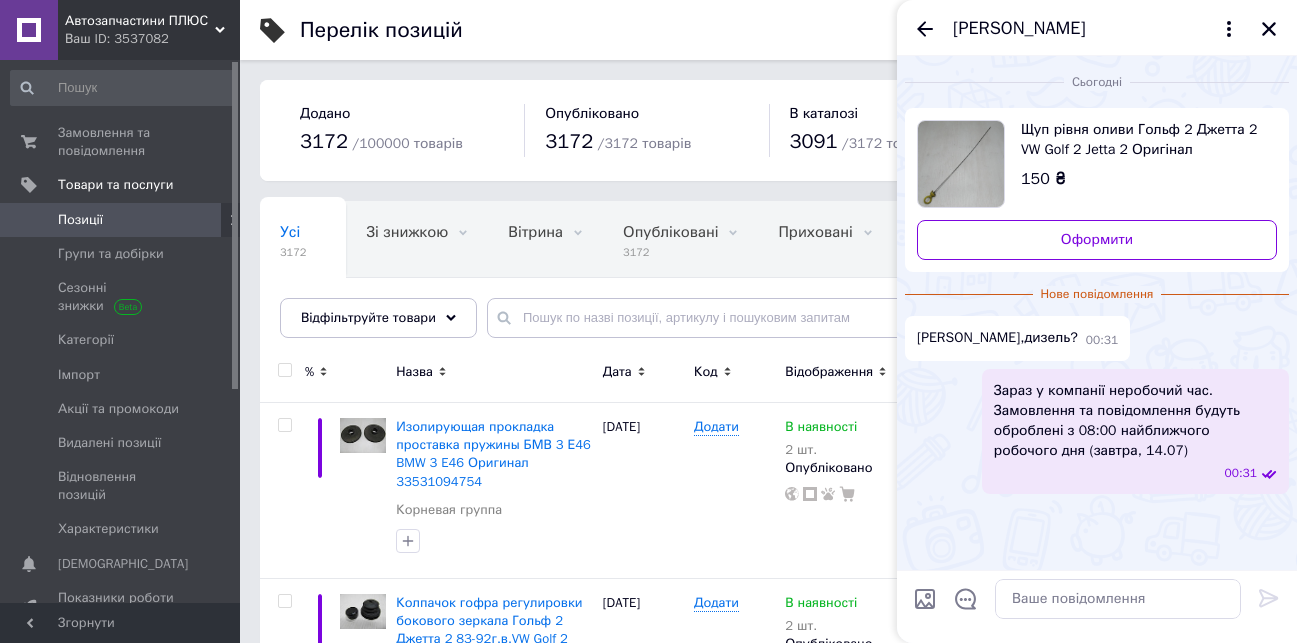 scroll, scrollTop: 0, scrollLeft: 0, axis: both 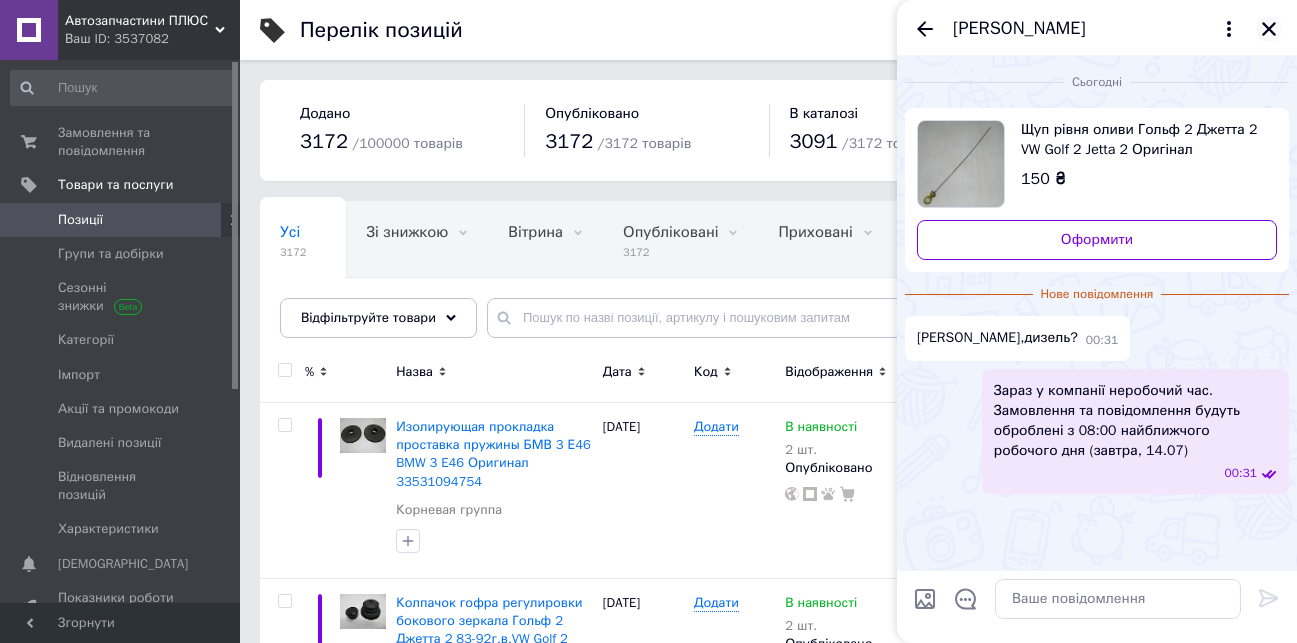 click 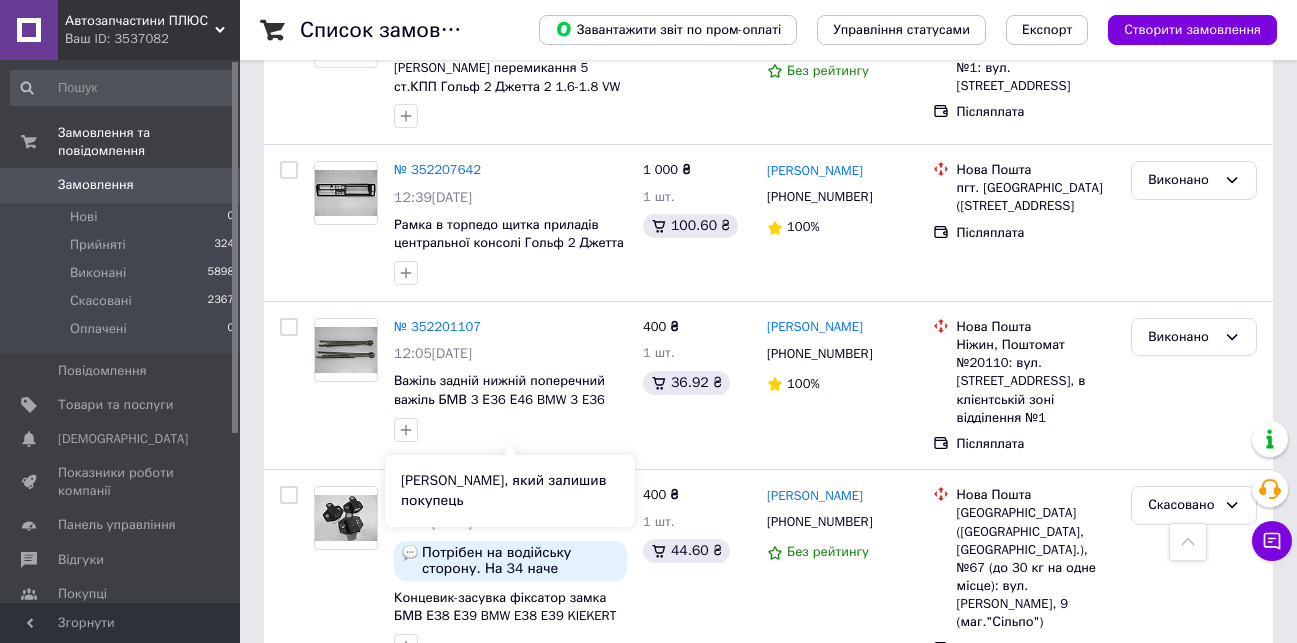 scroll, scrollTop: 2200, scrollLeft: 0, axis: vertical 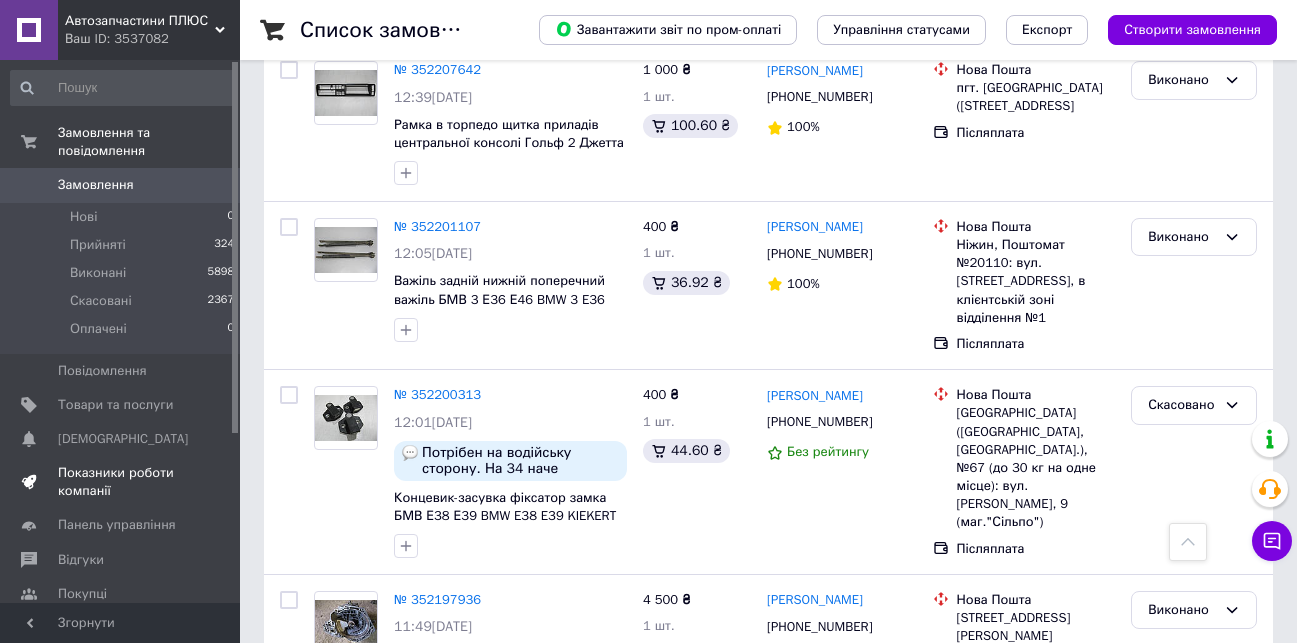 click on "Показники роботи компанії" at bounding box center [121, 482] 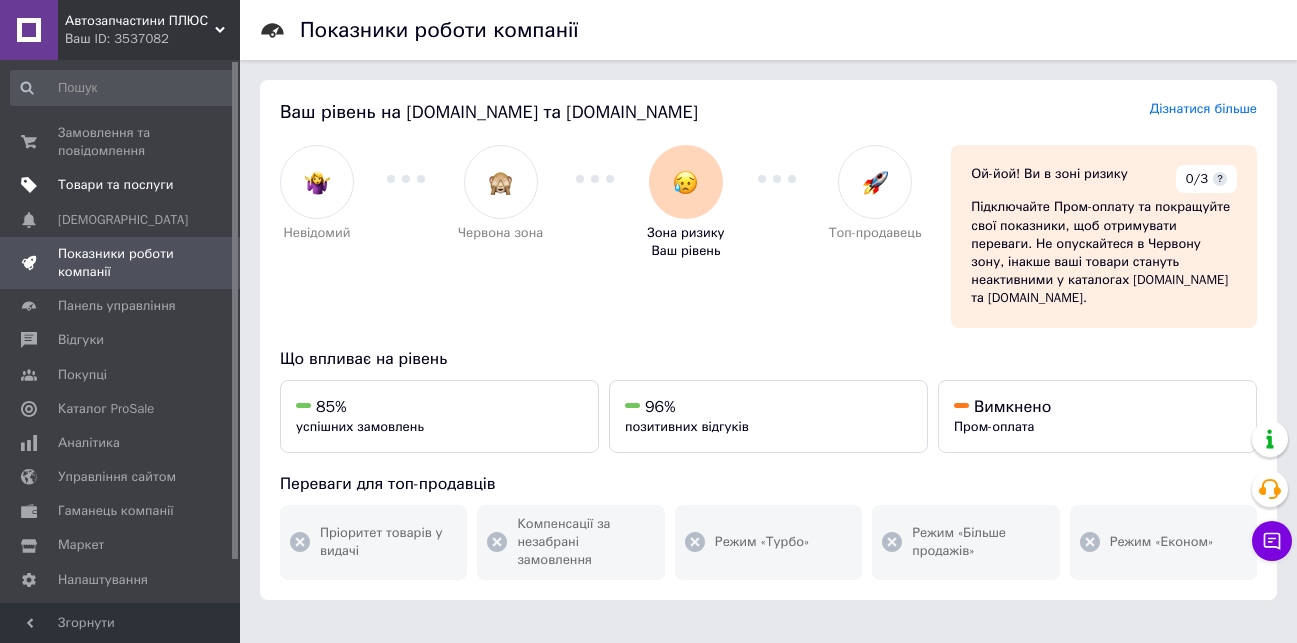 click on "Товари та послуги" at bounding box center (115, 185) 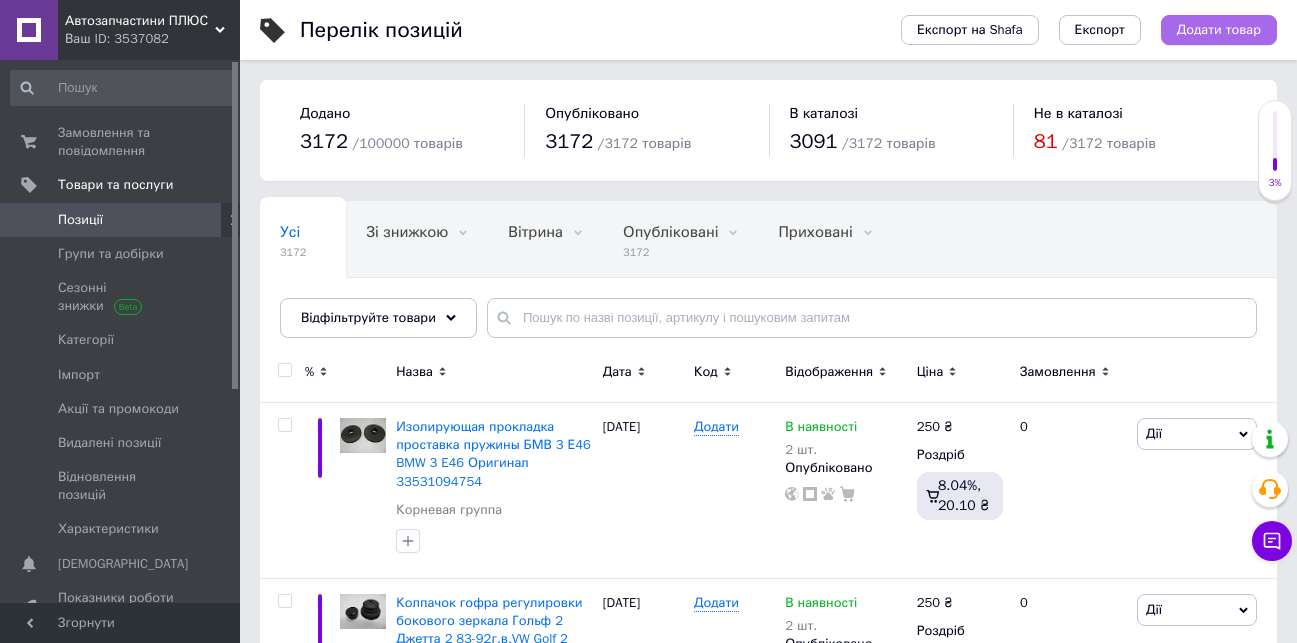 click on "Додати товар" at bounding box center [1219, 30] 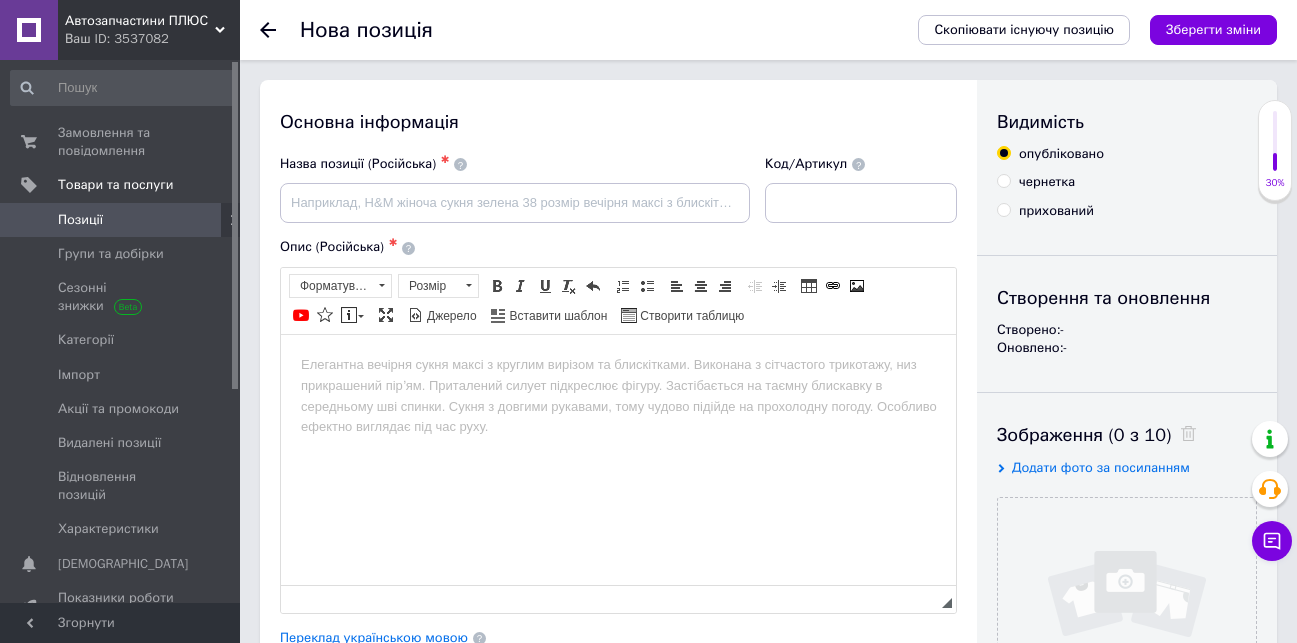 scroll, scrollTop: 0, scrollLeft: 0, axis: both 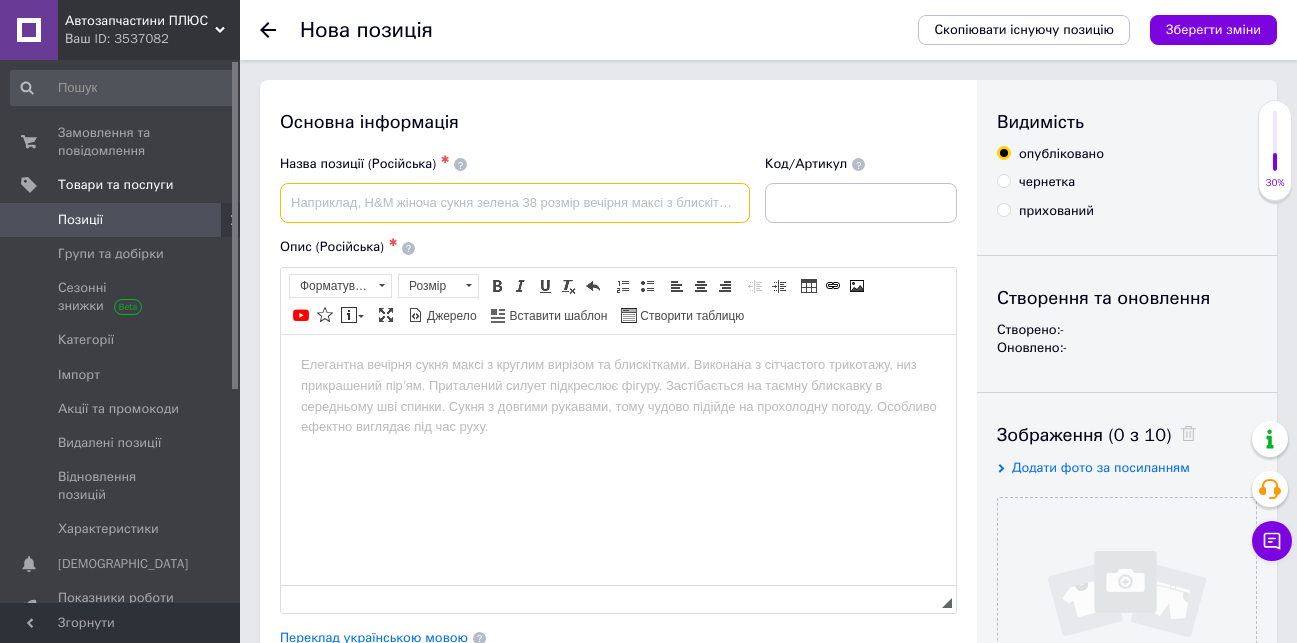 click at bounding box center [515, 203] 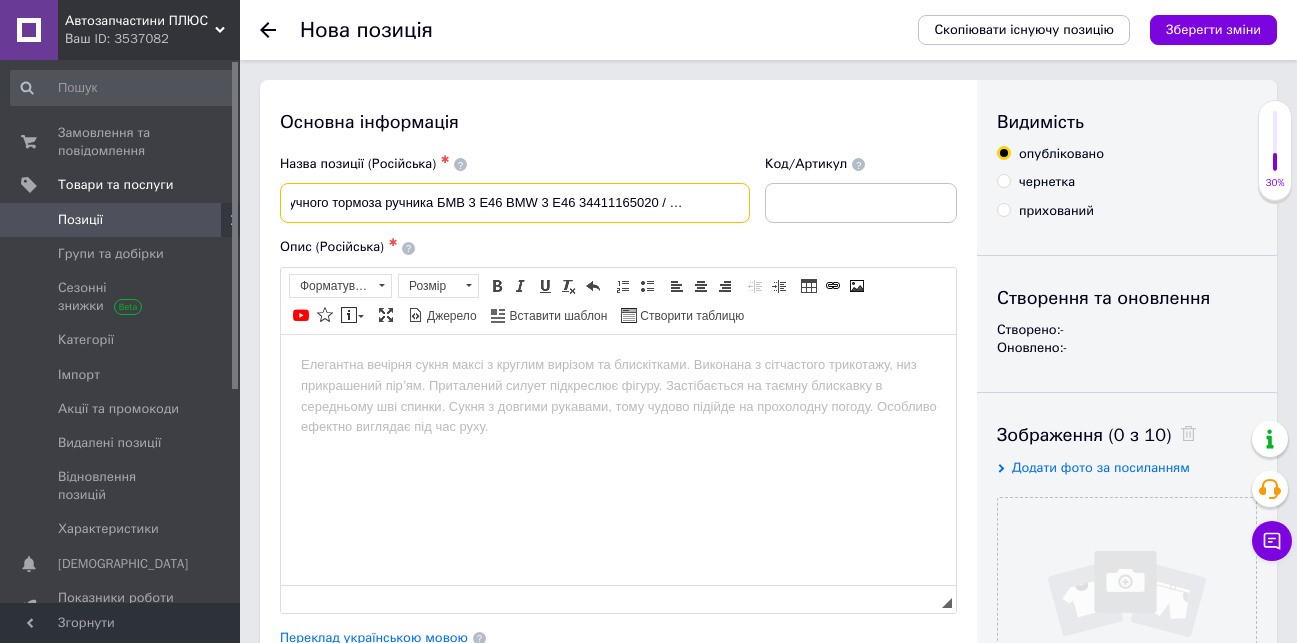 scroll, scrollTop: 0, scrollLeft: 57, axis: horizontal 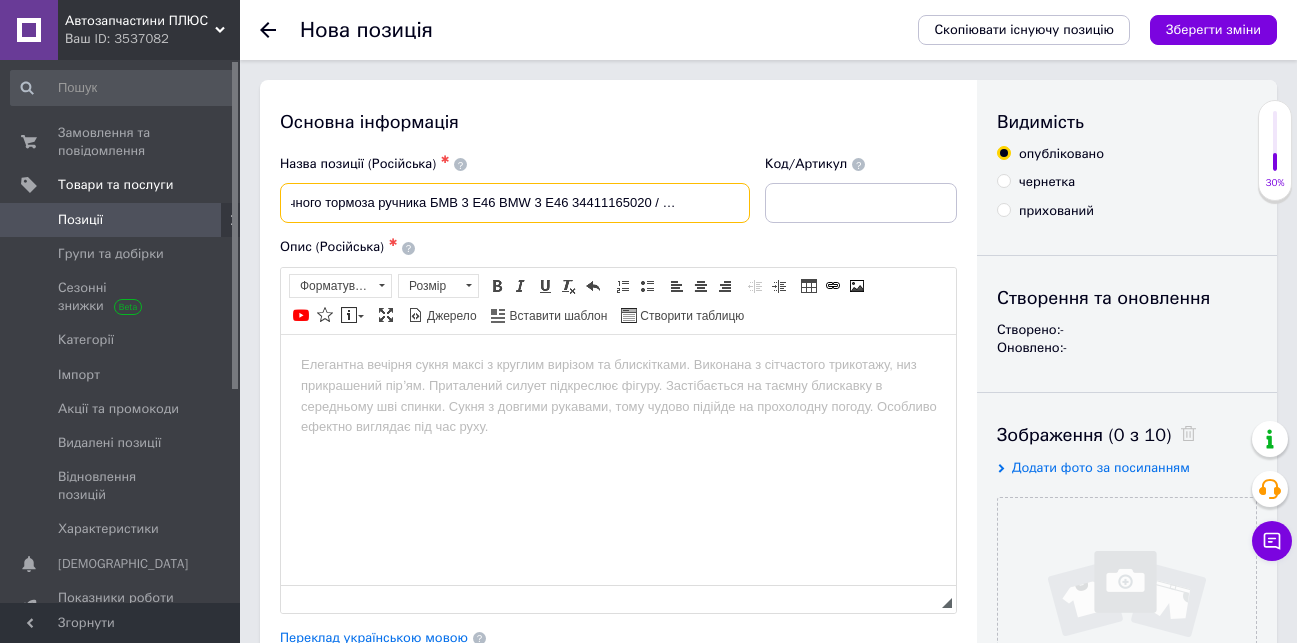 click on "Тросы ручного тормоза ручника БМВ 3 Е46 BMW 3 E46 34411165020 / 34411165021" at bounding box center (515, 203) 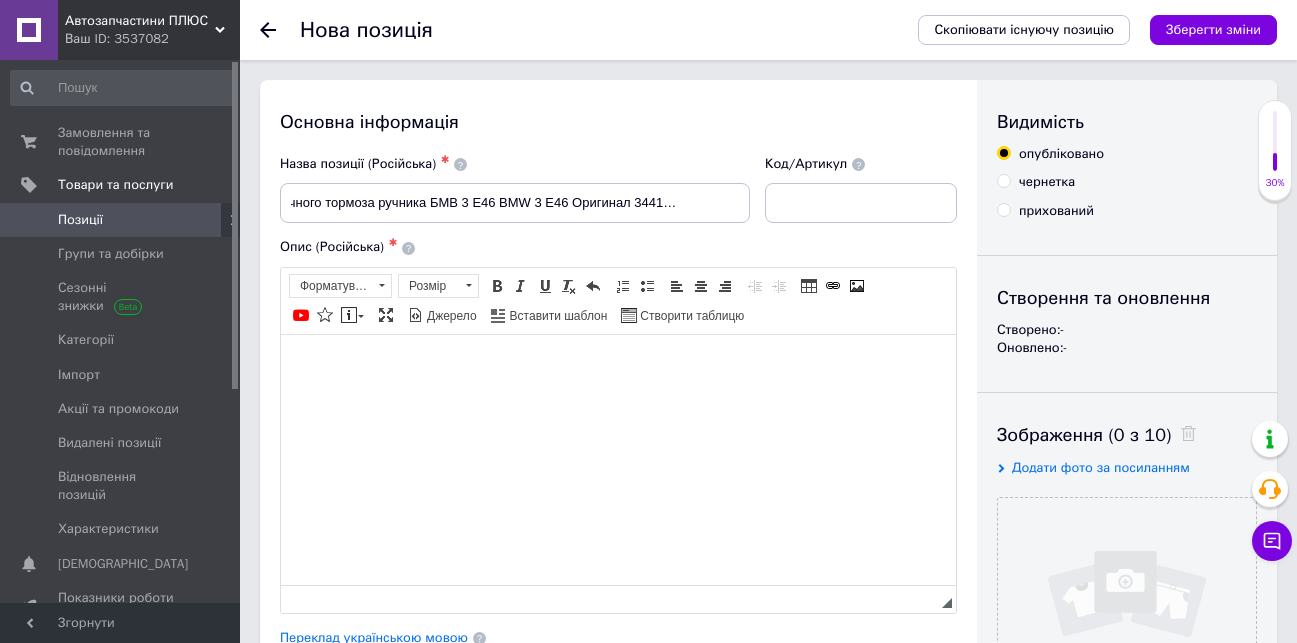 click at bounding box center (618, 364) 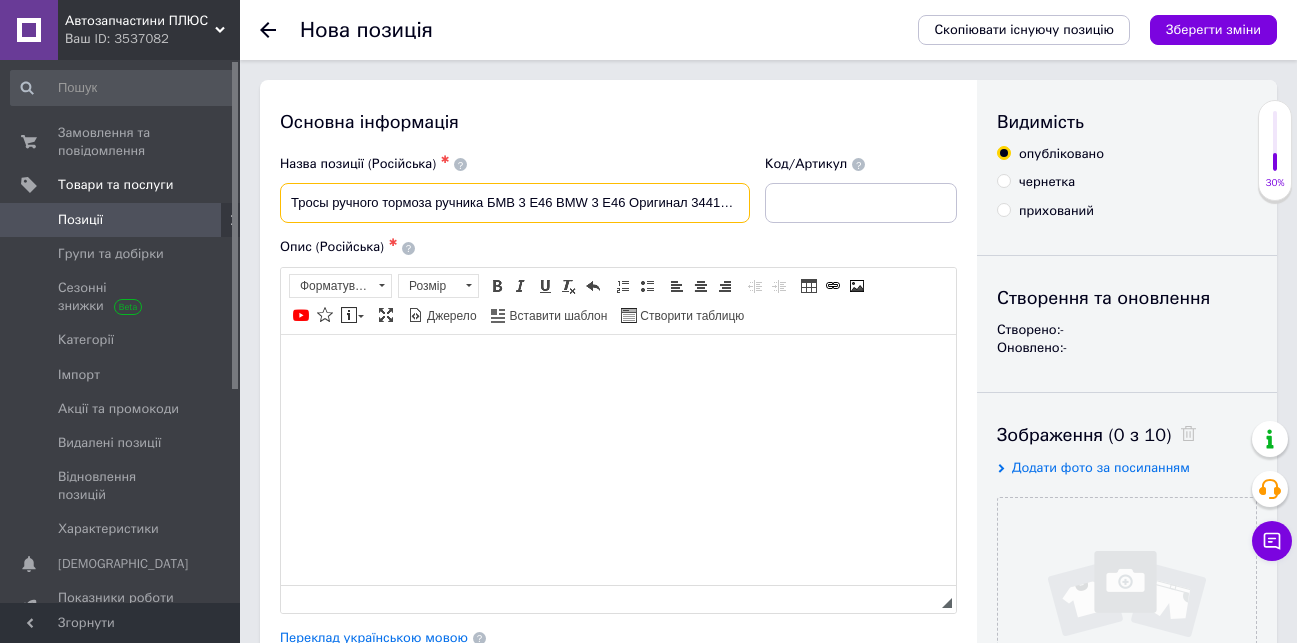 click on "Тросы ручного тормоза ручника БМВ 3 Е46 BMW 3 E46 Оригинал 34411165020 / 34411165021" at bounding box center (515, 203) 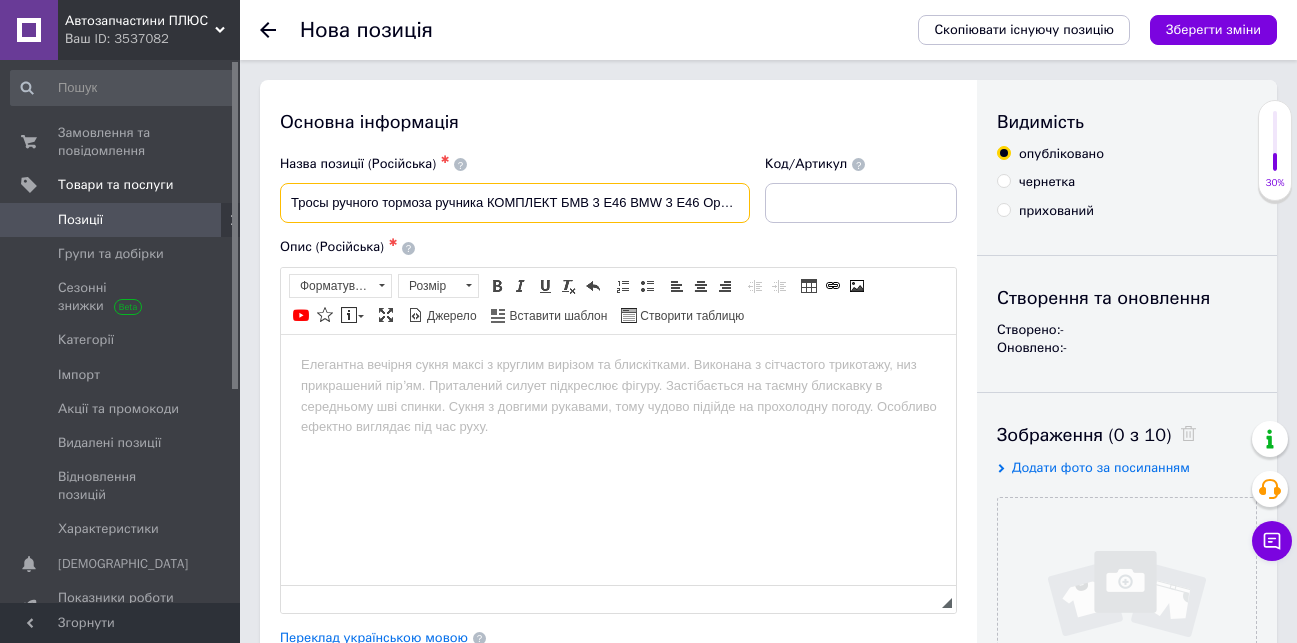 type on "Тросы ручного тормоза ручника КОМПЛЕКТ БМВ 3 Е46 BMW 3 E46 Оригинал 34411165020 / 34411165021" 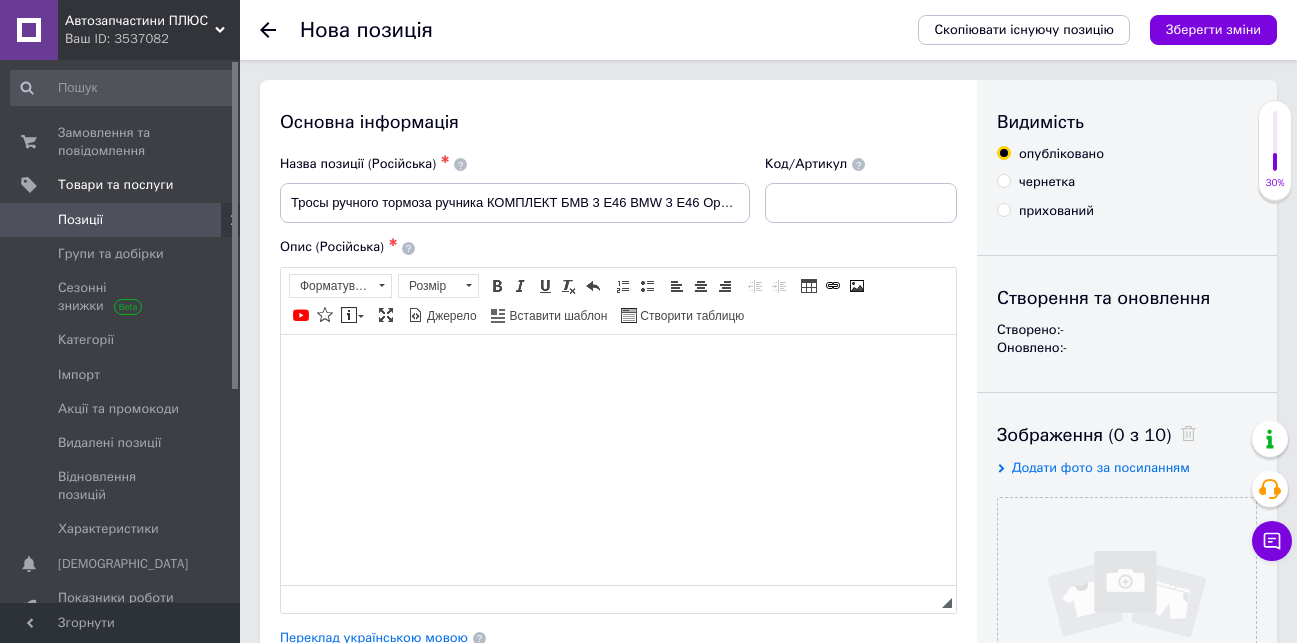 click at bounding box center [618, 364] 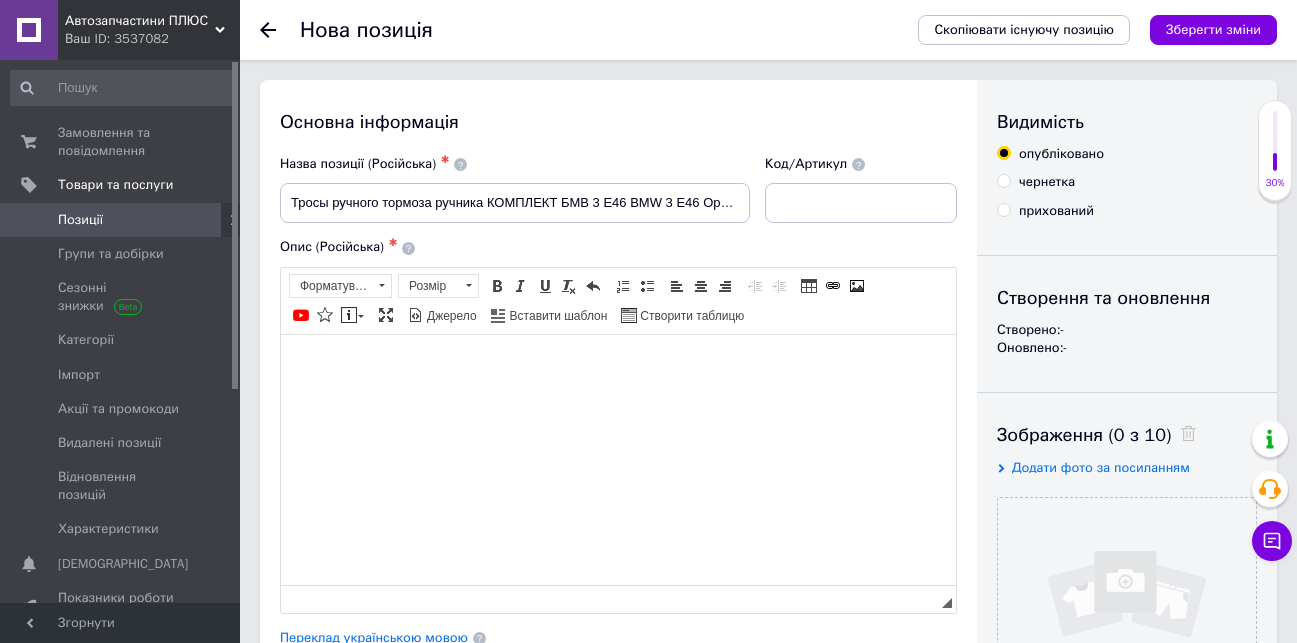 type 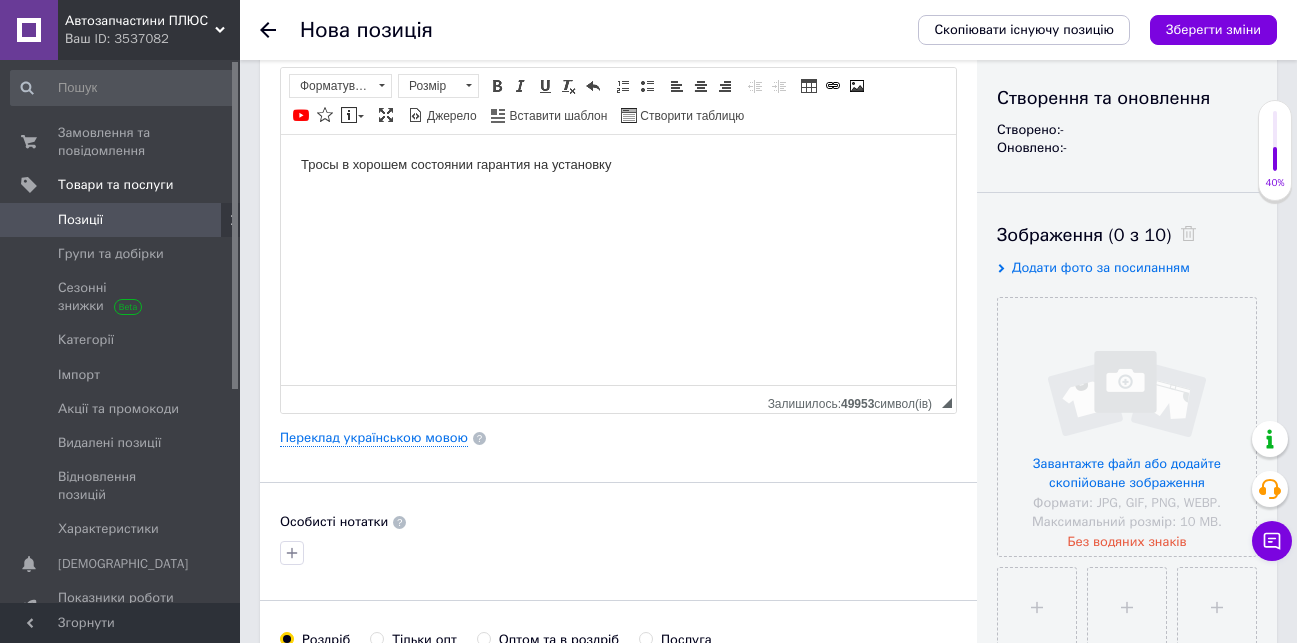 scroll, scrollTop: 400, scrollLeft: 0, axis: vertical 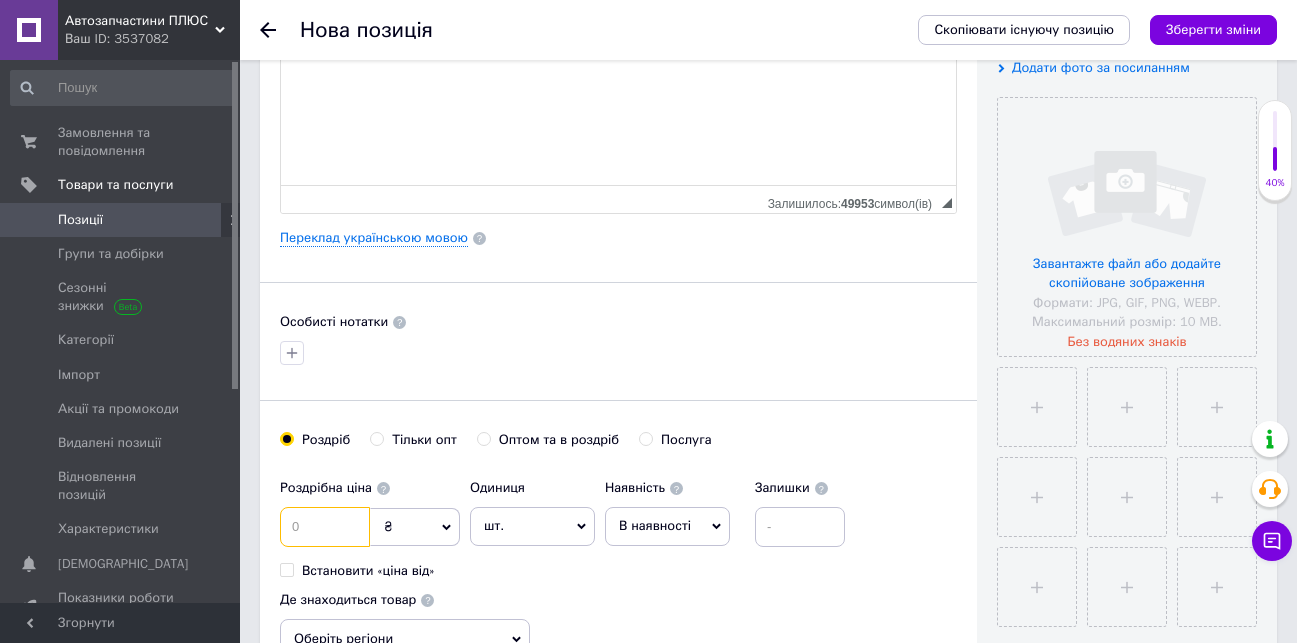 click at bounding box center [325, 527] 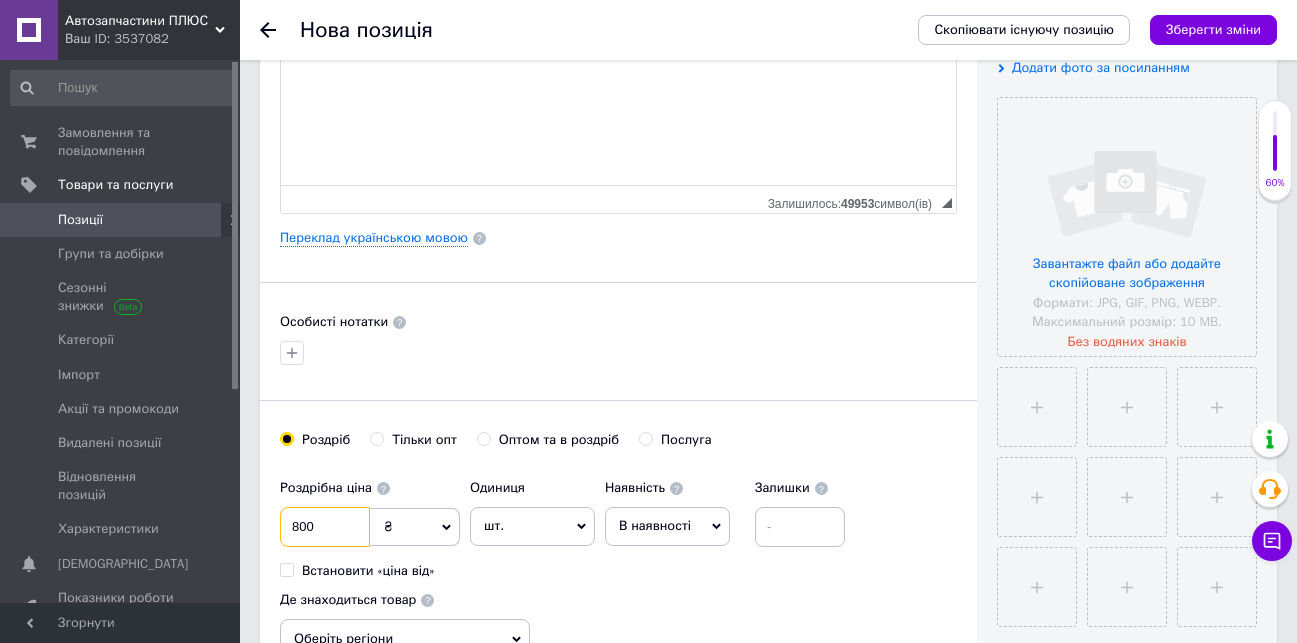 type on "800" 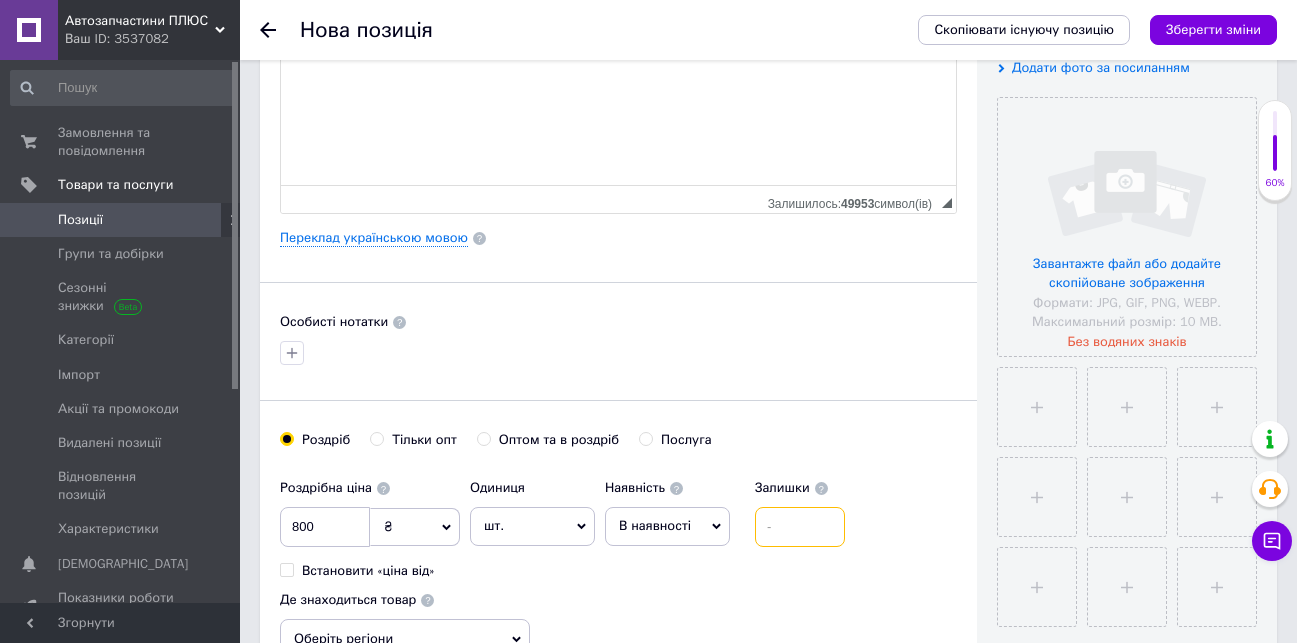 click at bounding box center (800, 527) 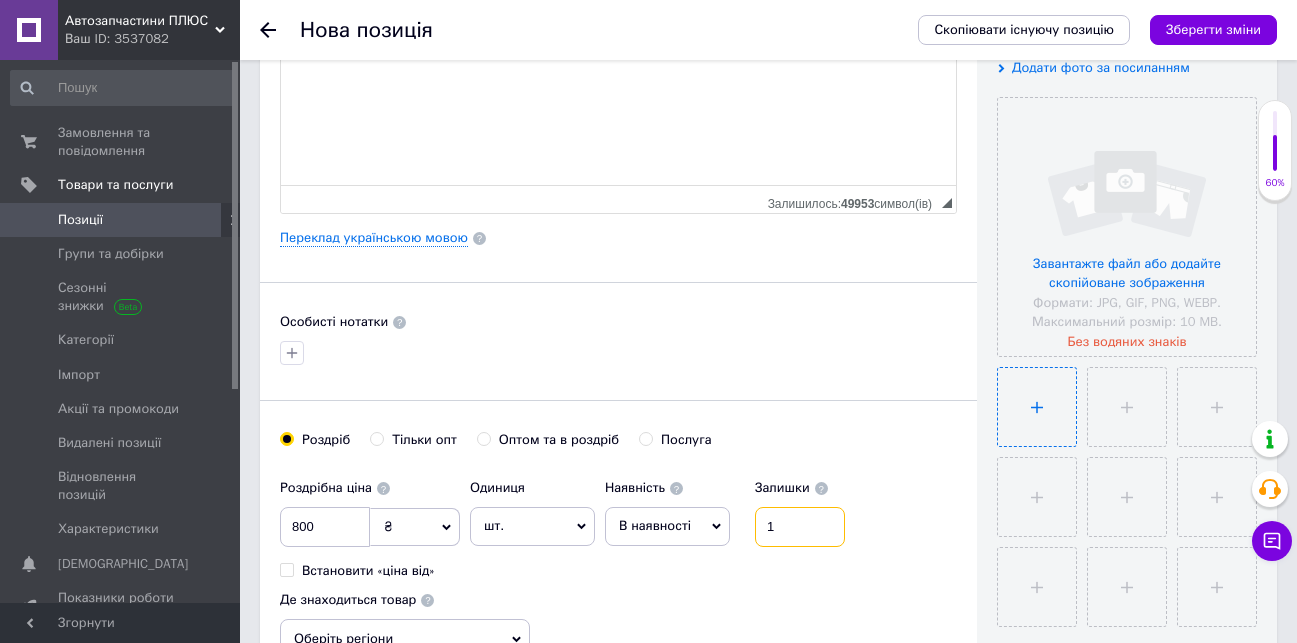 type on "1" 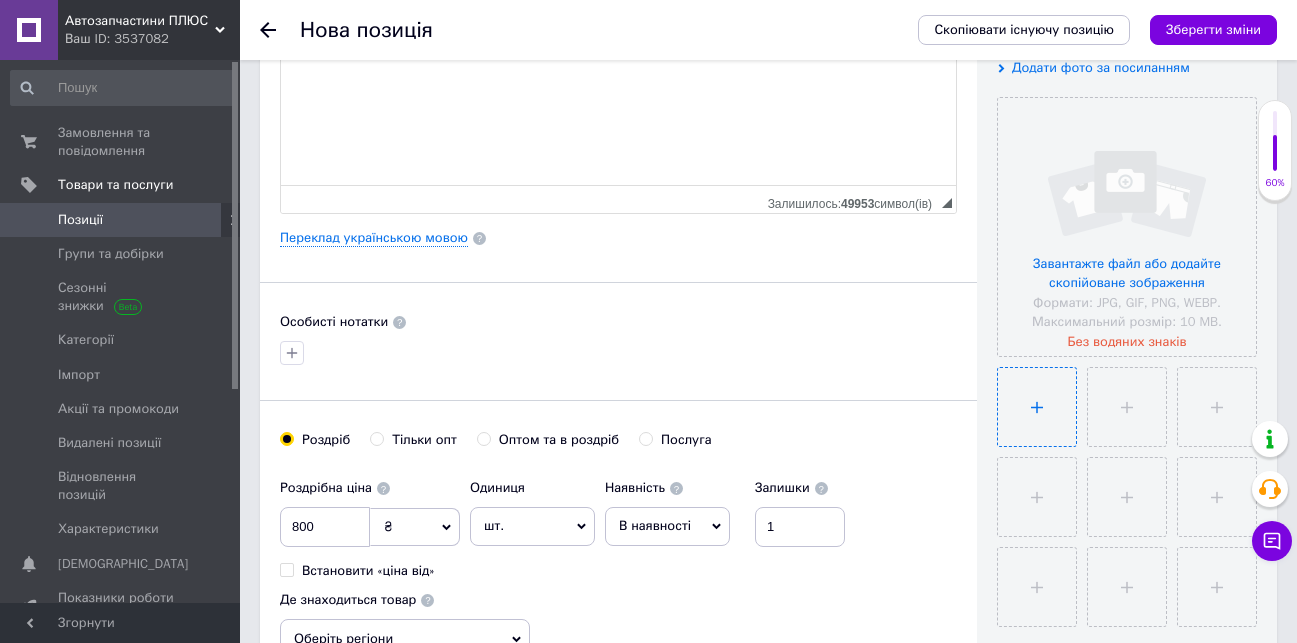 click at bounding box center [1037, 407] 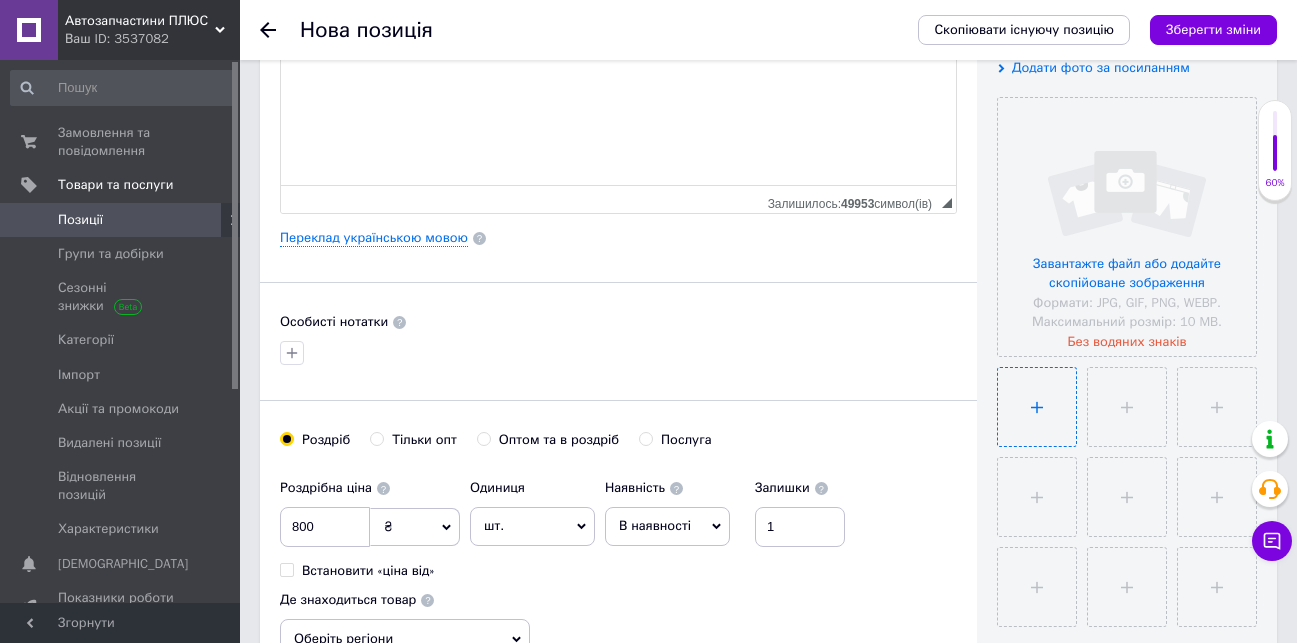 type on "C:\fakepath\IMG_1788.JPG" 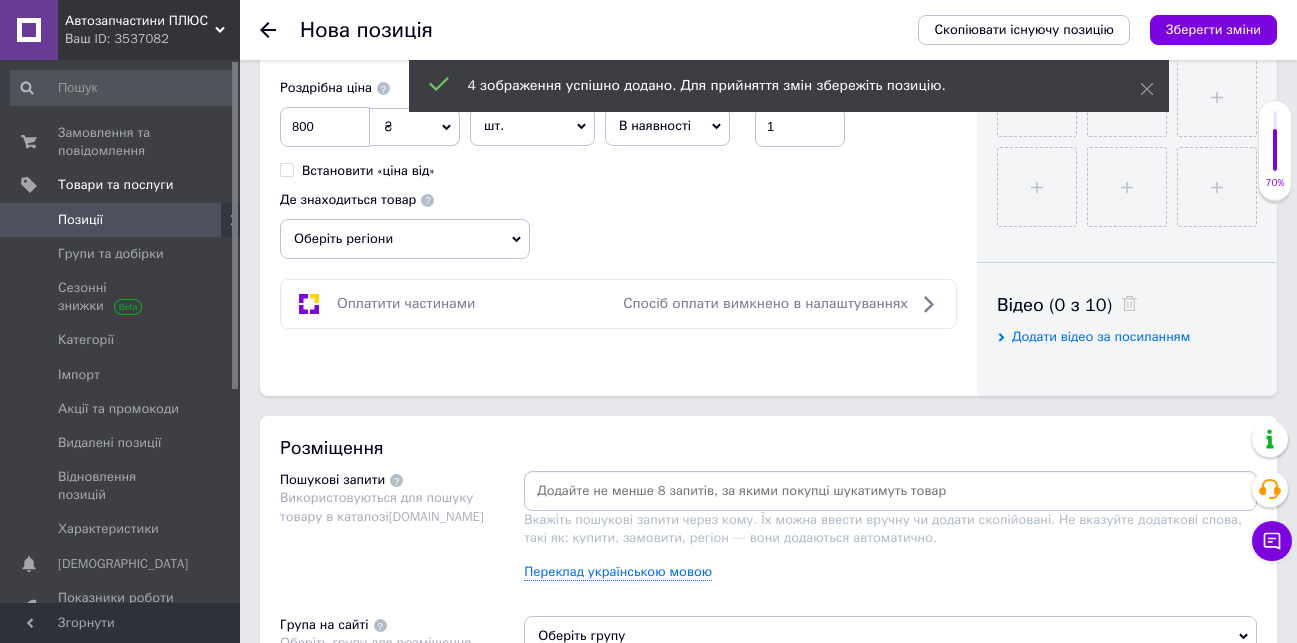 scroll, scrollTop: 1000, scrollLeft: 0, axis: vertical 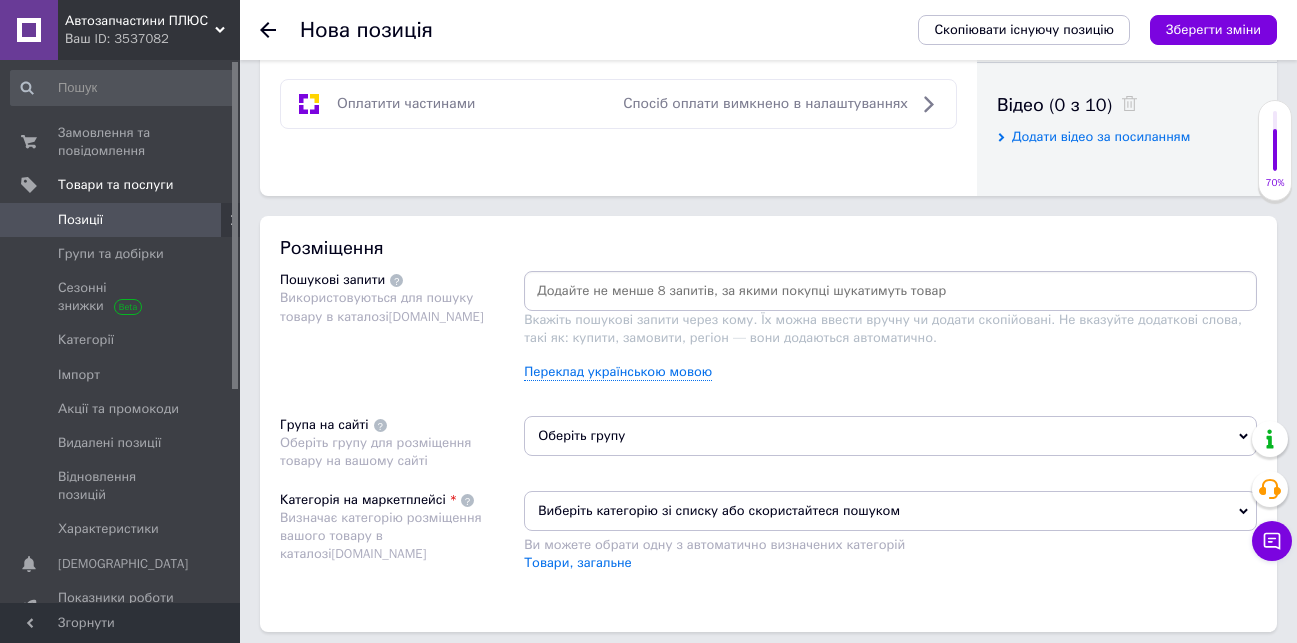 click at bounding box center [890, 291] 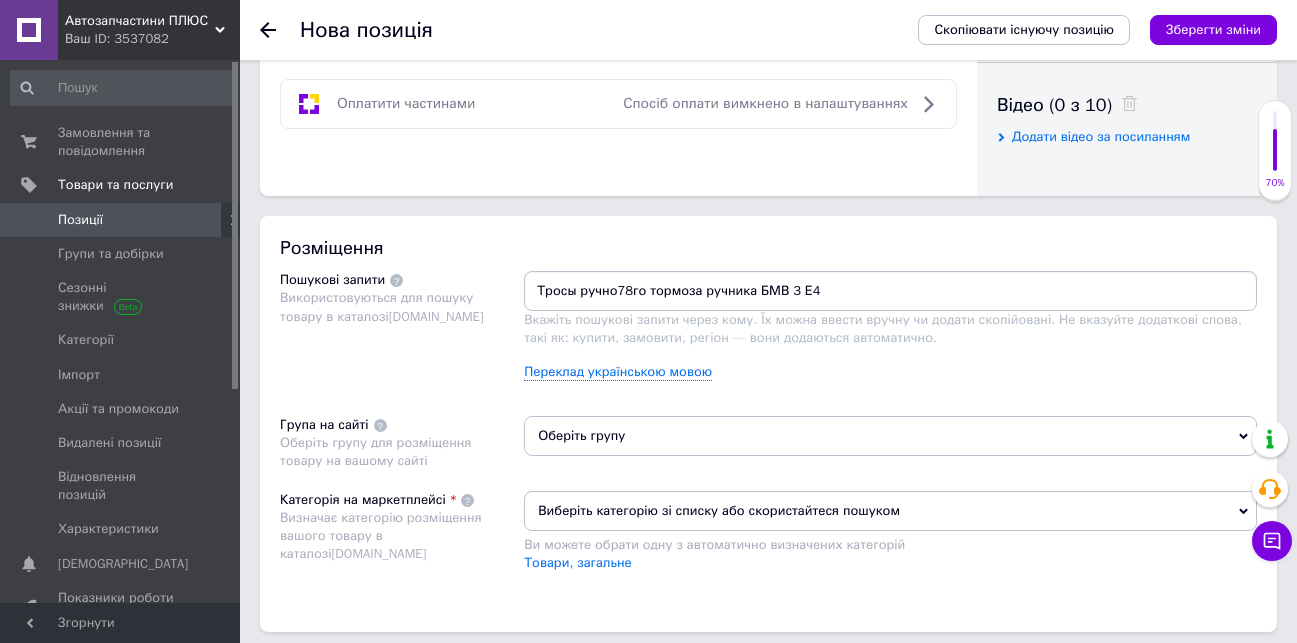 type on "Тросы ручно78го тормоза ручника БМВ 3 Е46" 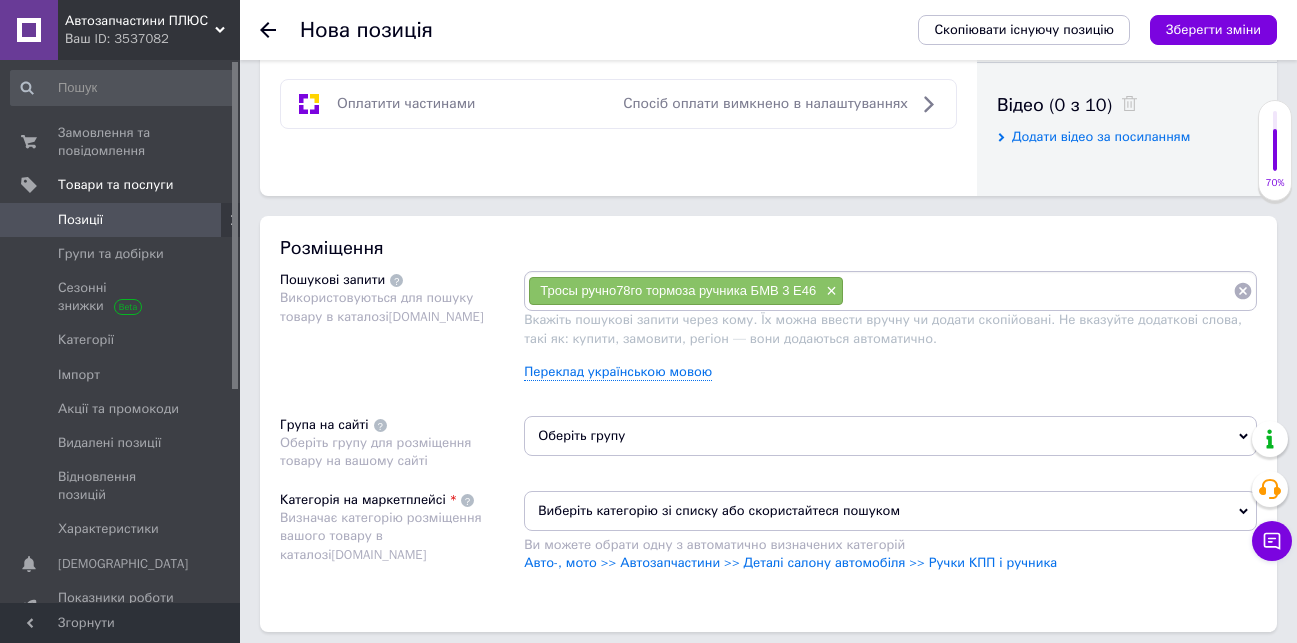 click at bounding box center (1038, 291) 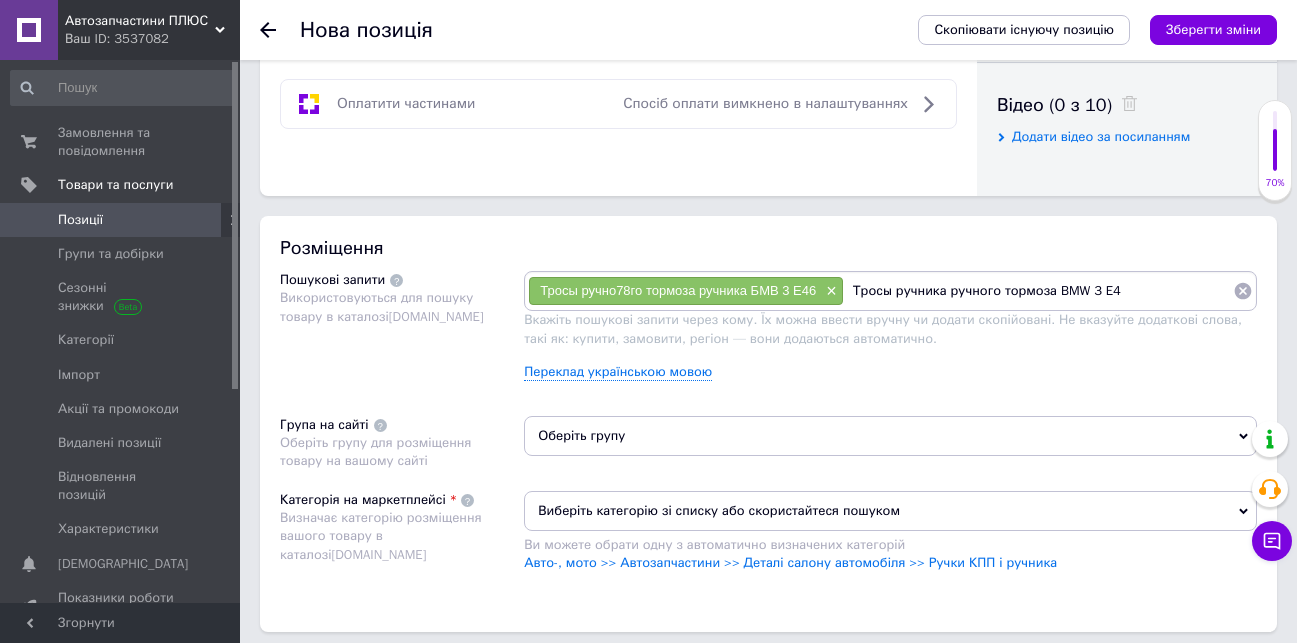 type on "Тросы ручника ручного тормоза BMW 3 E46" 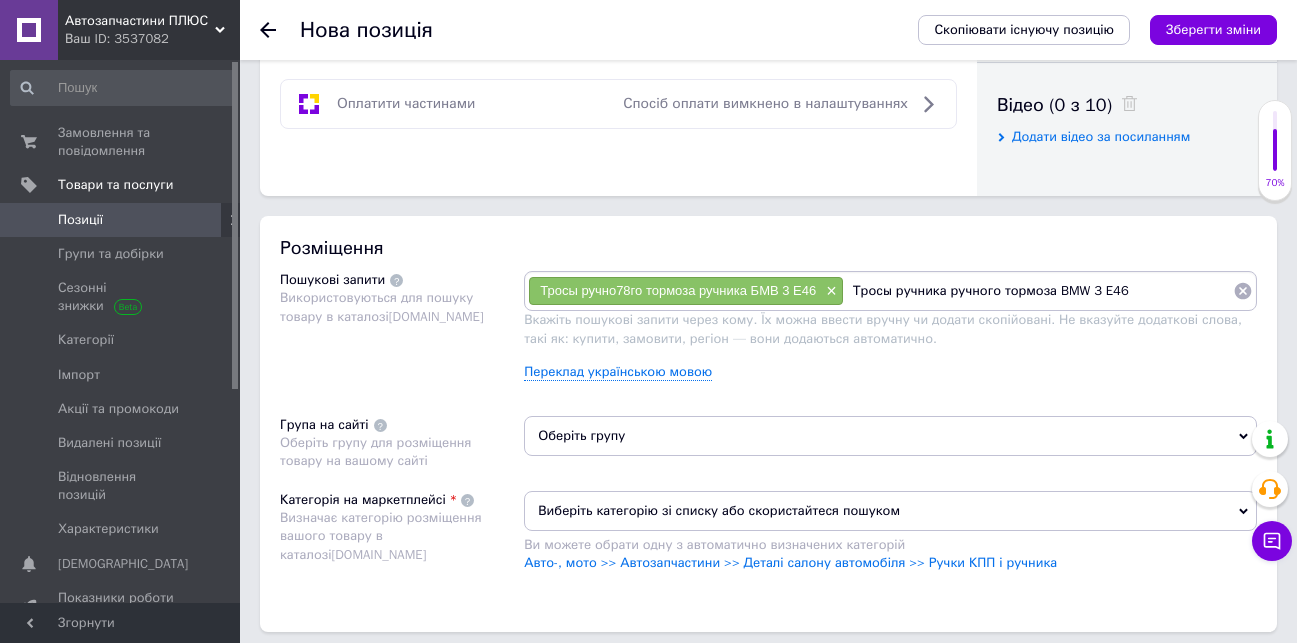 type 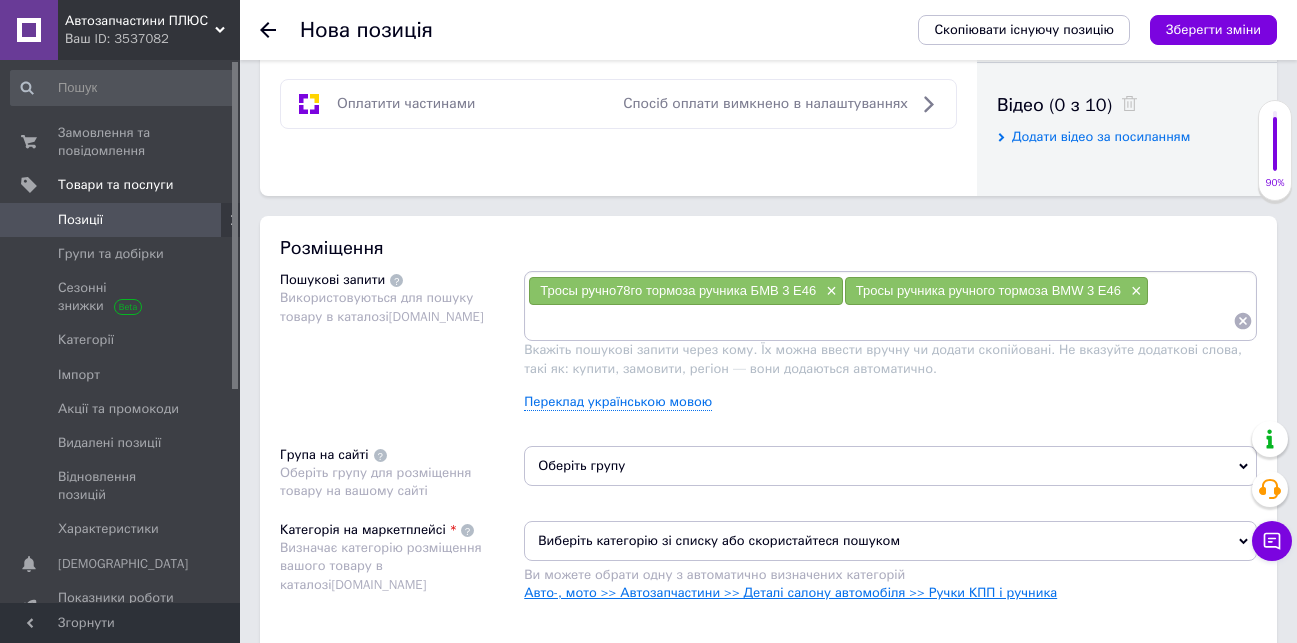 click on "Авто-, мото >> Автозапчастини >> Деталі салону автомобіля >> Ручки КПП і ручника" at bounding box center (790, 592) 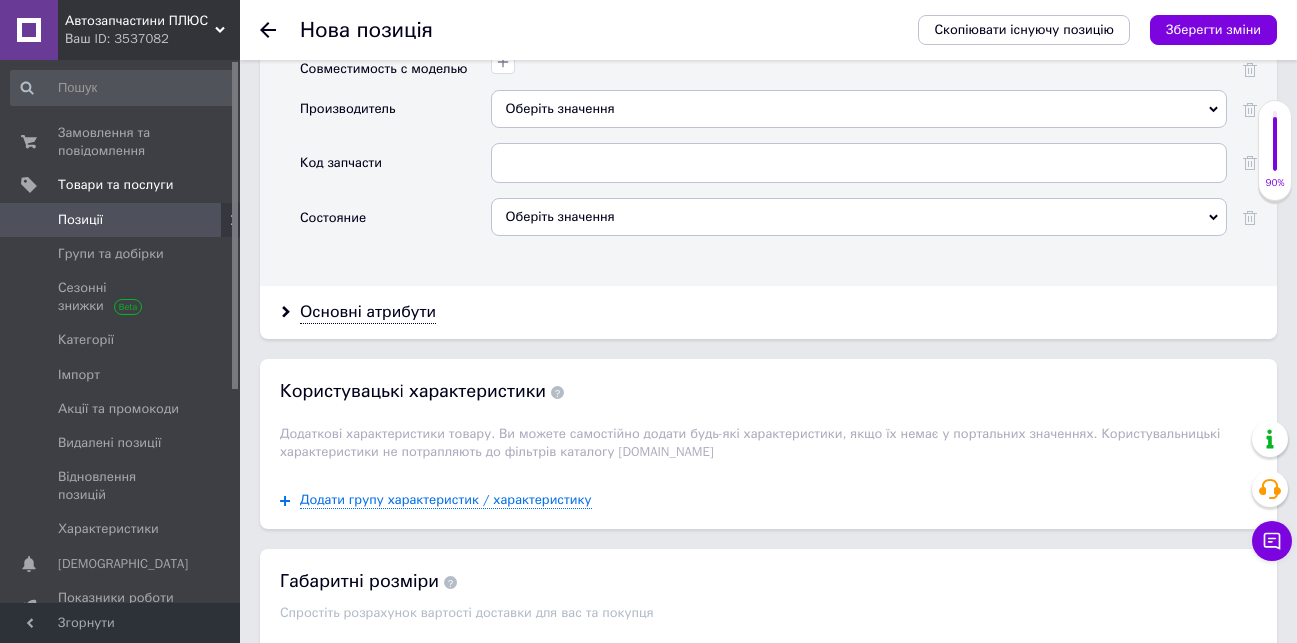 scroll, scrollTop: 1600, scrollLeft: 0, axis: vertical 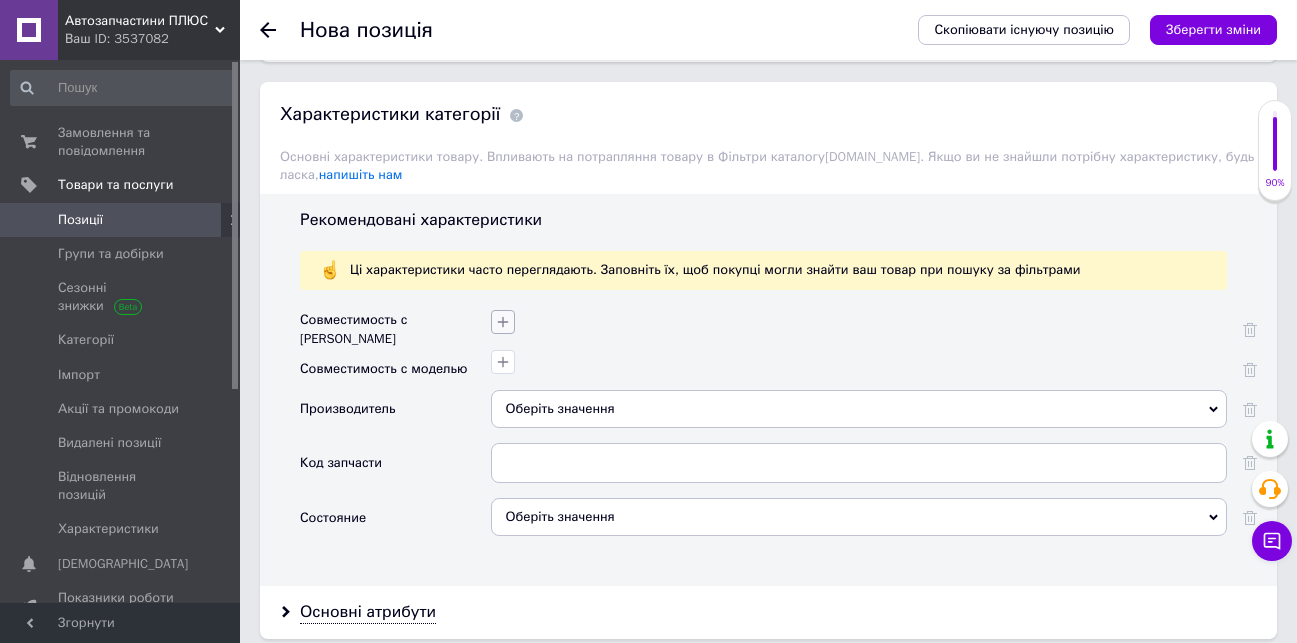 click 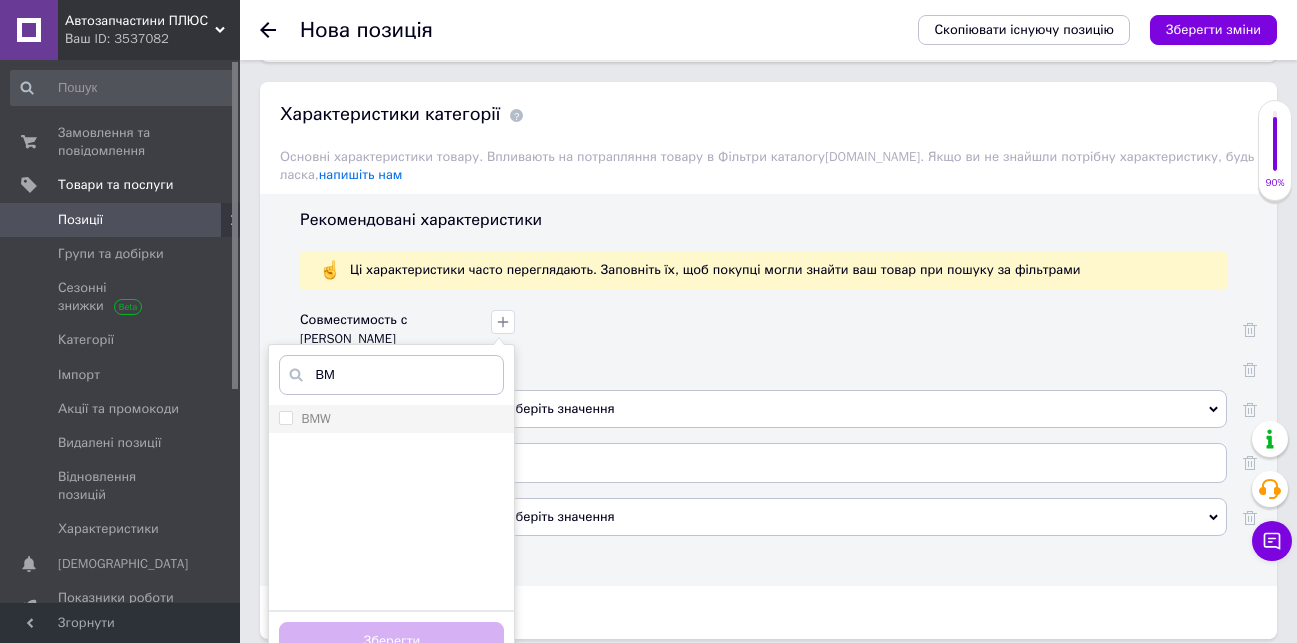 type on "BM" 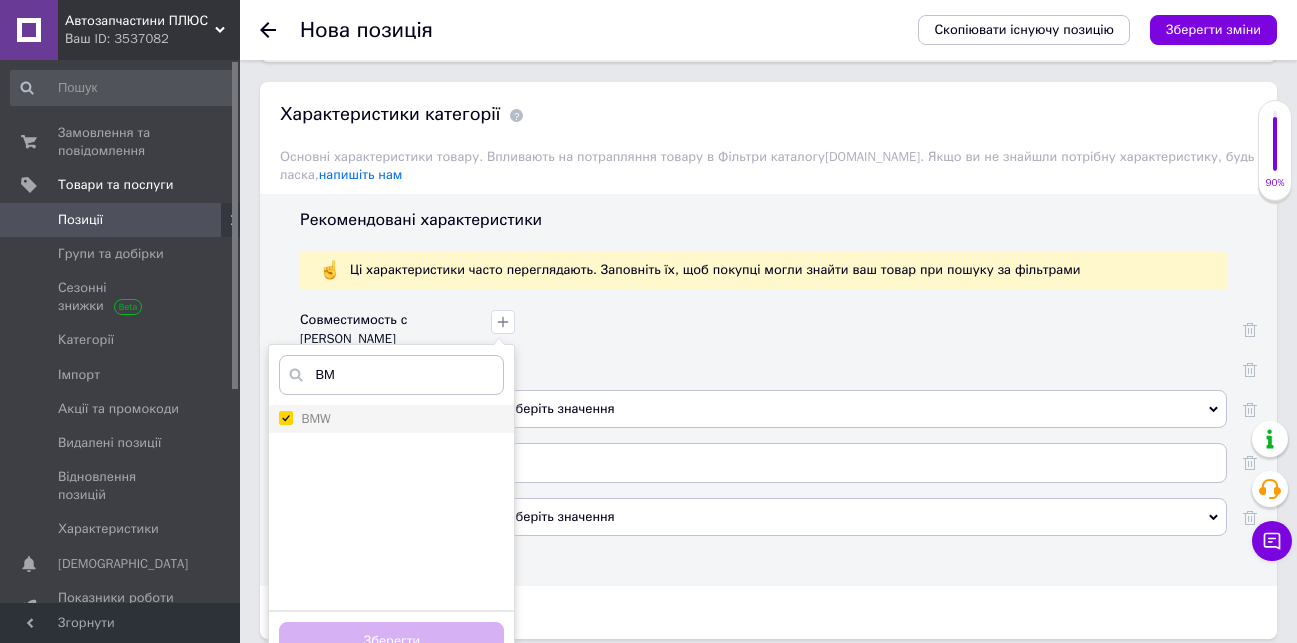 click on "BMW" at bounding box center [285, 417] 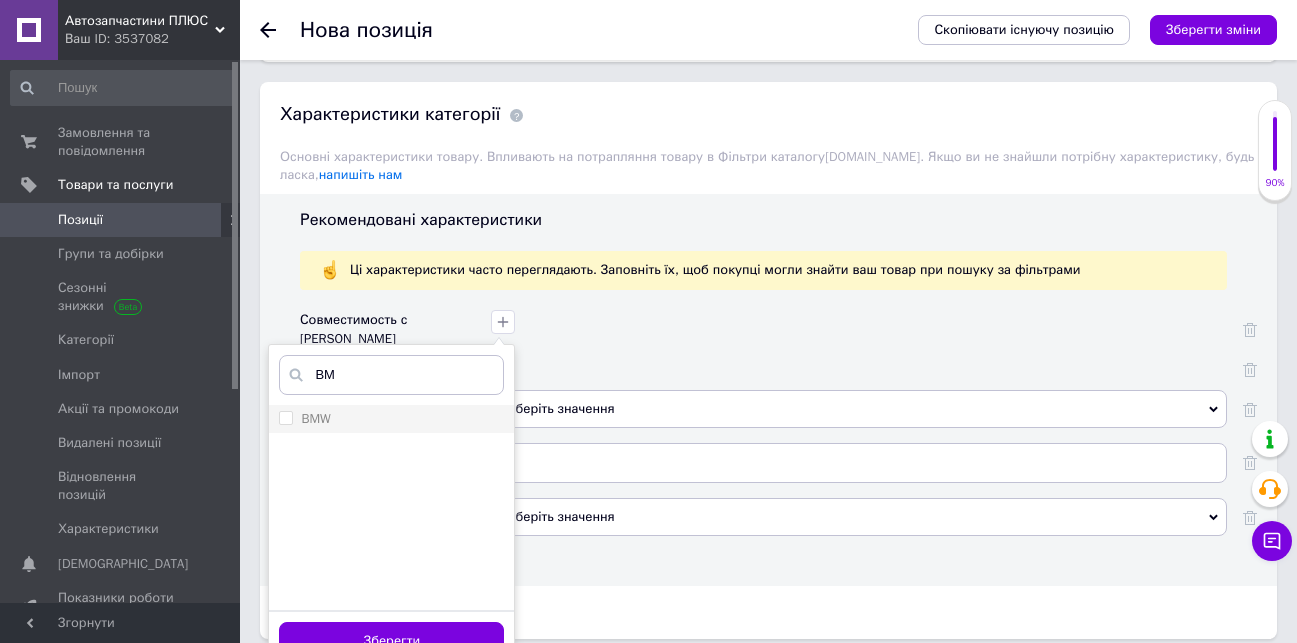 click on "BMW" at bounding box center (285, 417) 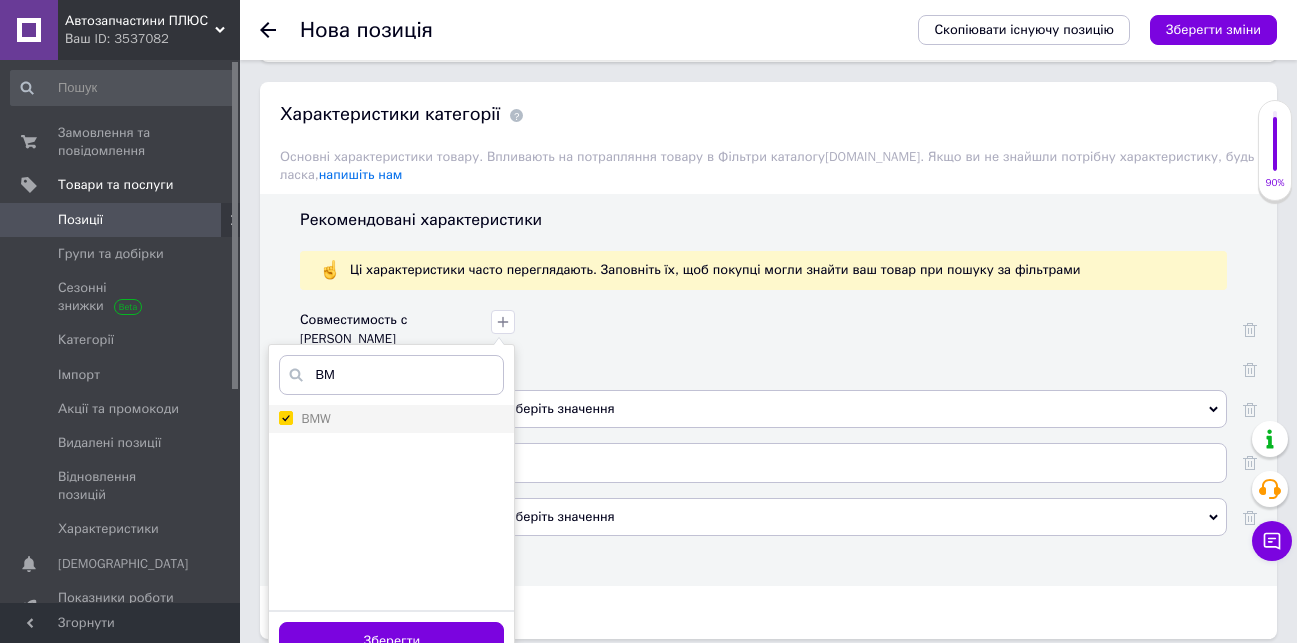 checkbox on "true" 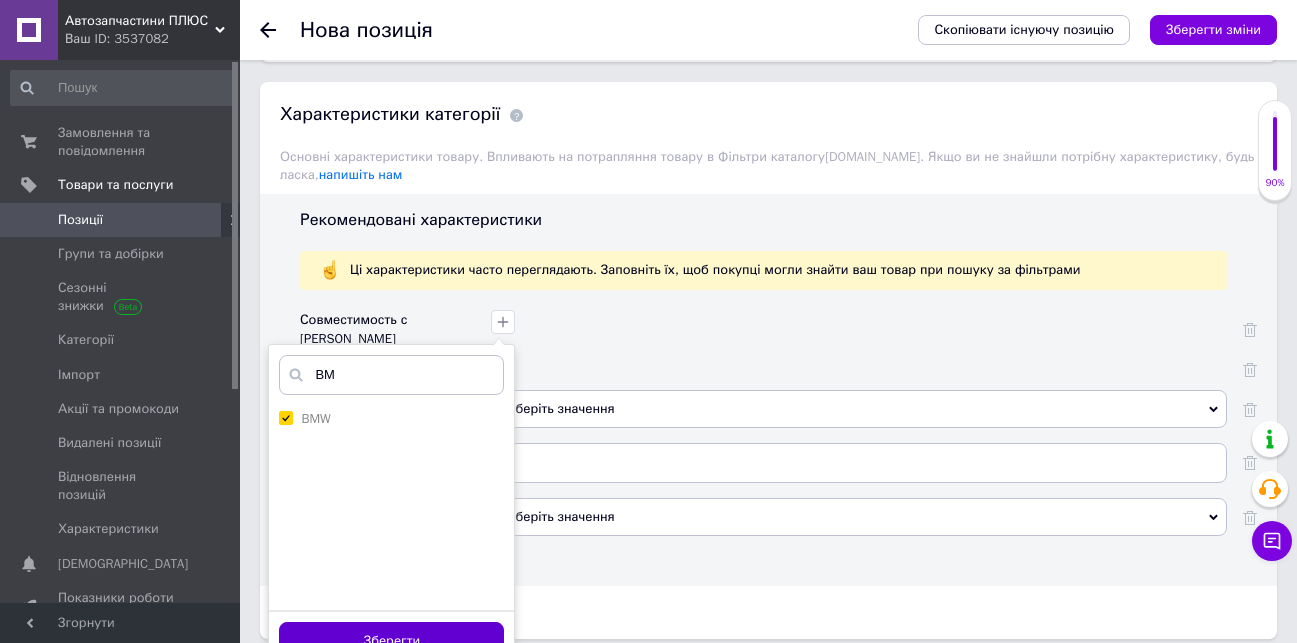 click on "Зберегти" at bounding box center (391, 641) 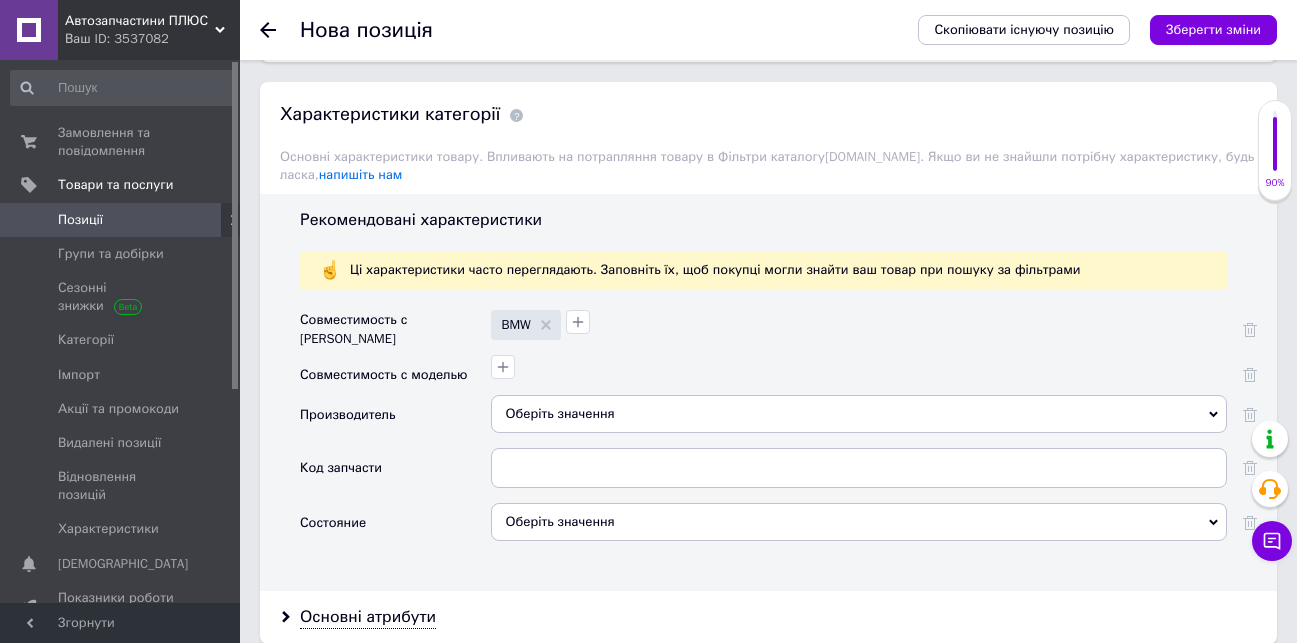 click on "Оберіть значення" at bounding box center (859, 414) 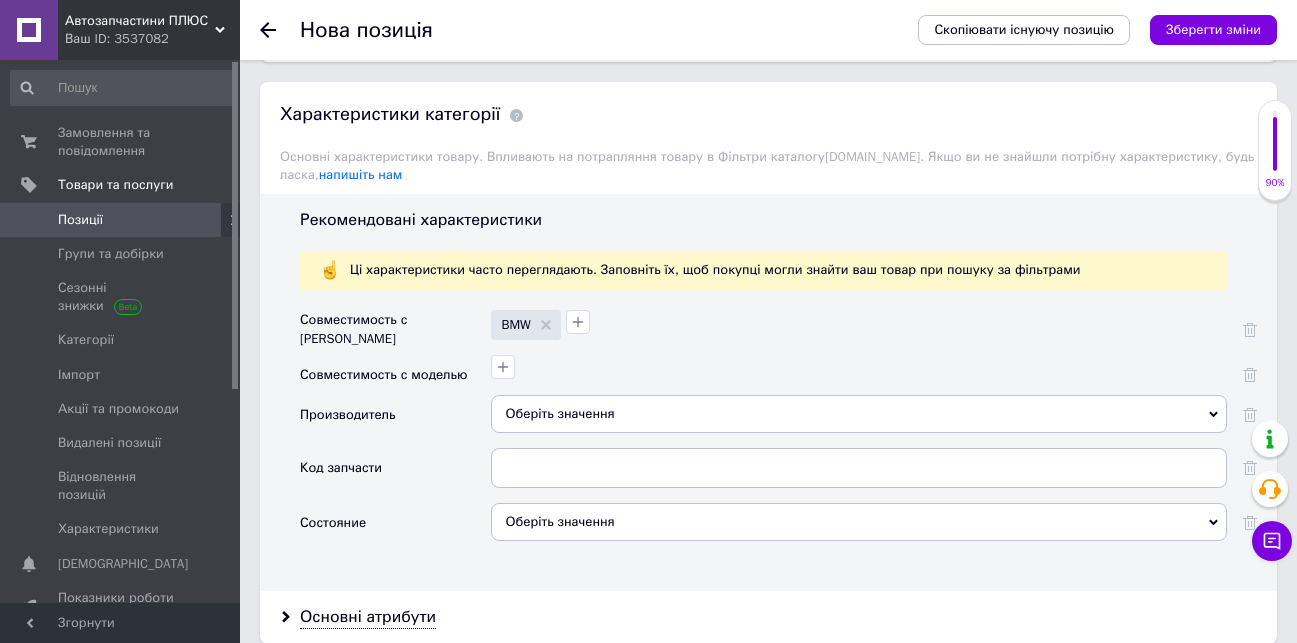 click on "Оберіть значення" at bounding box center [859, 522] 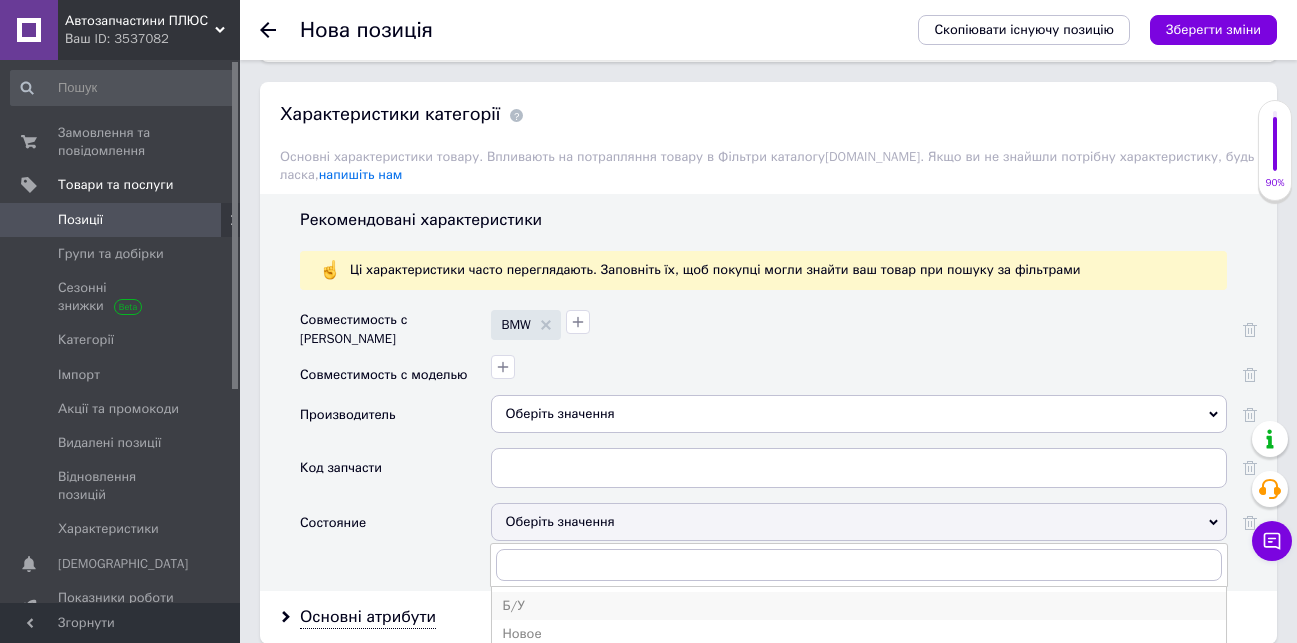 click on "Б/У" at bounding box center (859, 606) 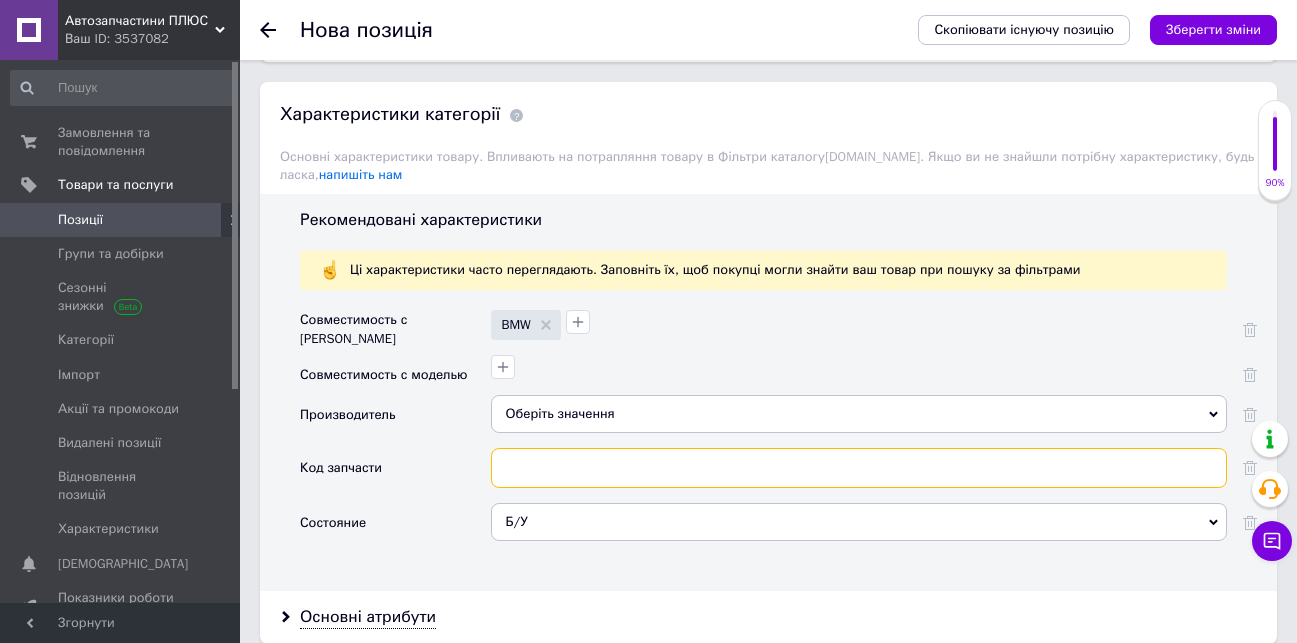 click at bounding box center [859, 468] 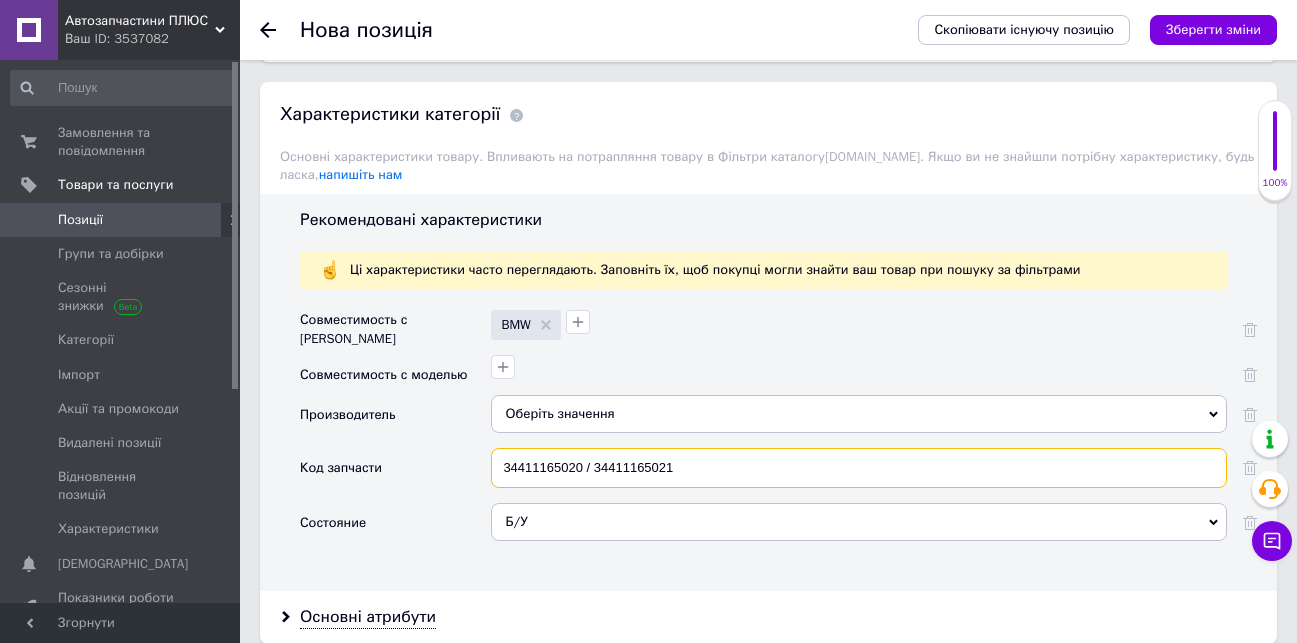type on "34411165020 / 34411165021" 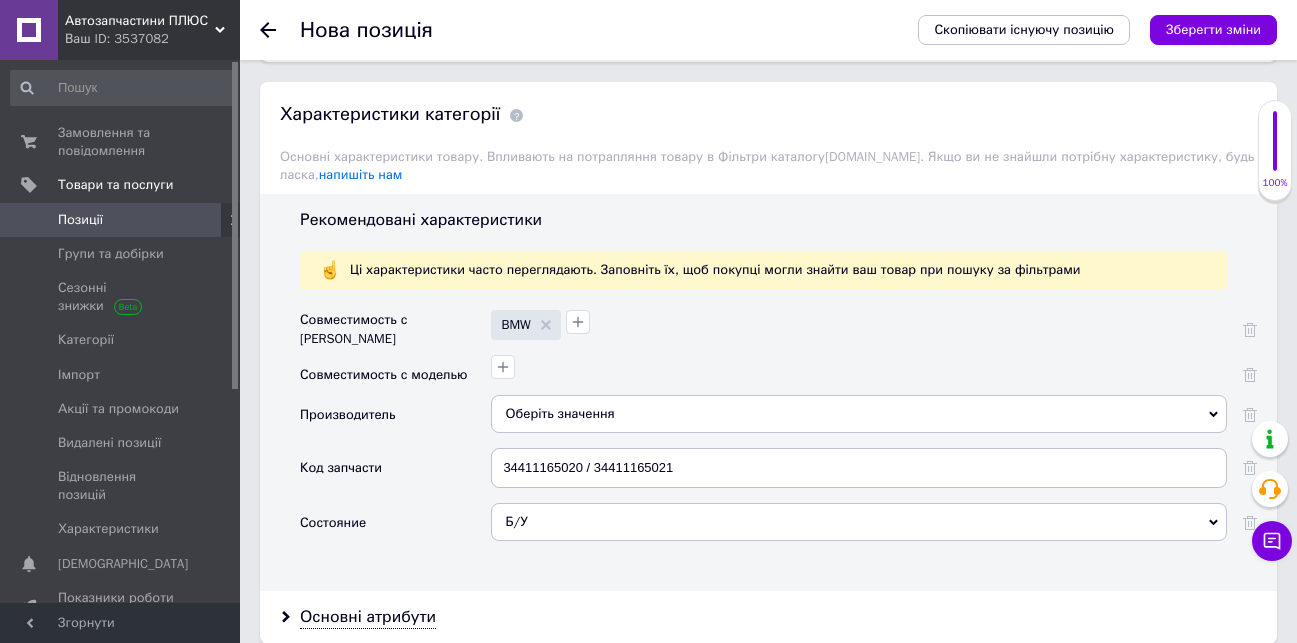 click on "Оберіть значення" at bounding box center [859, 414] 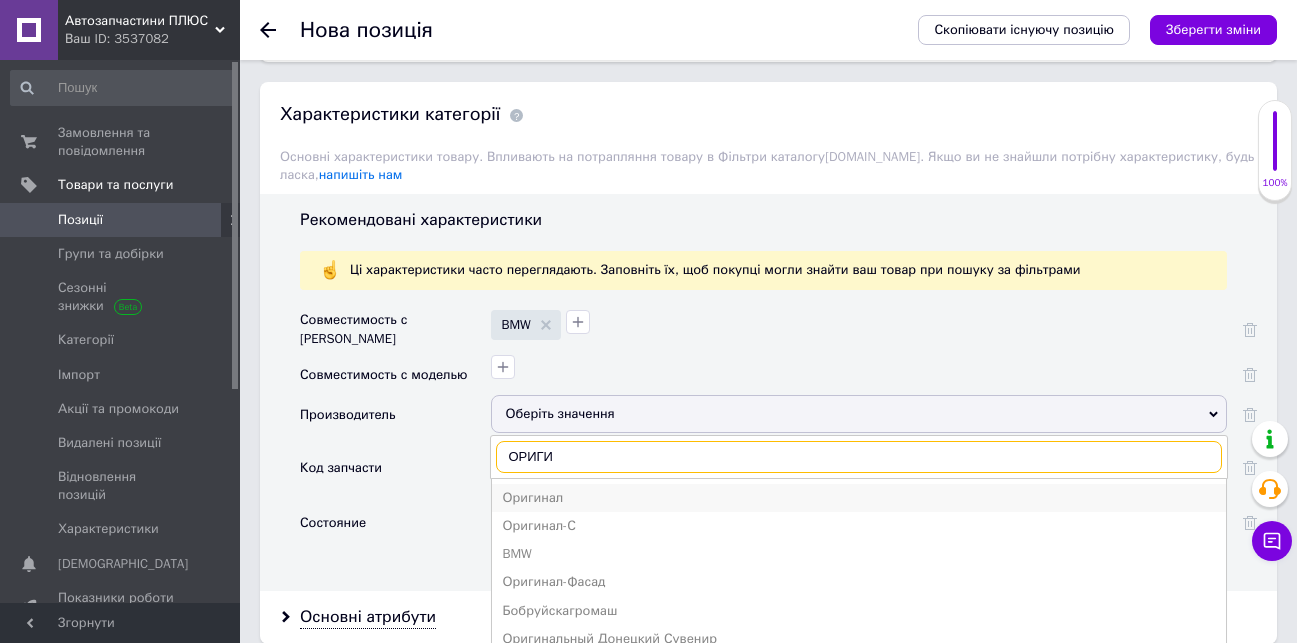 type on "ОРИГИ" 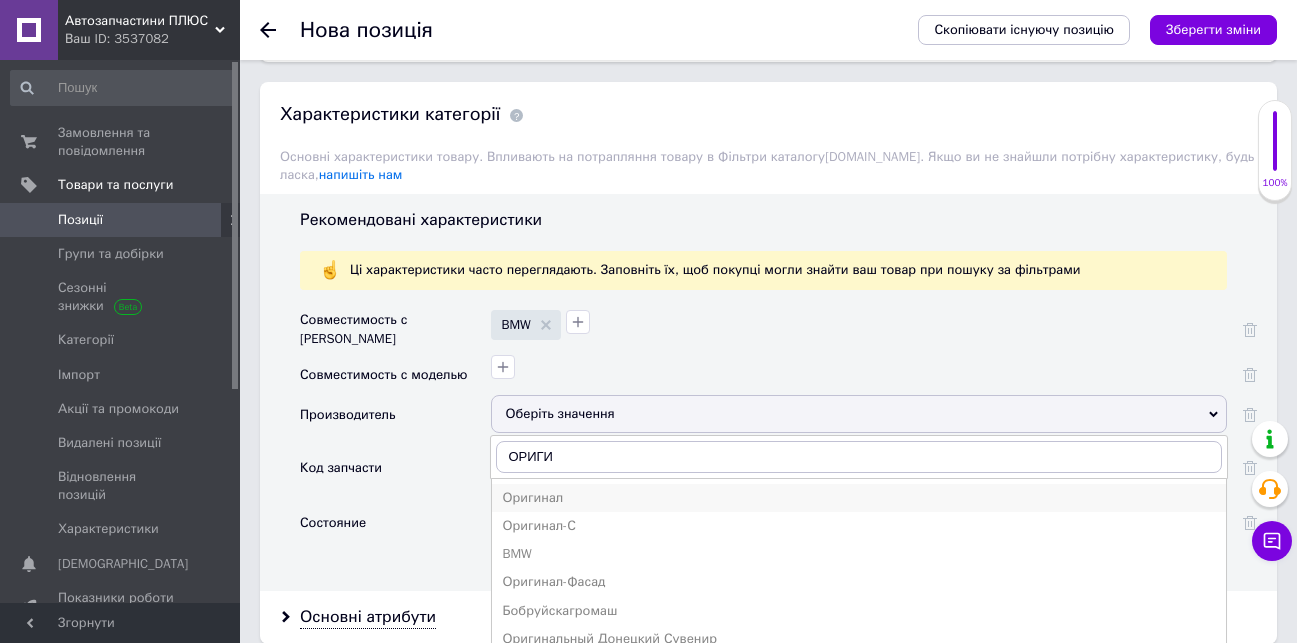 click on "Оригинал" at bounding box center [859, 498] 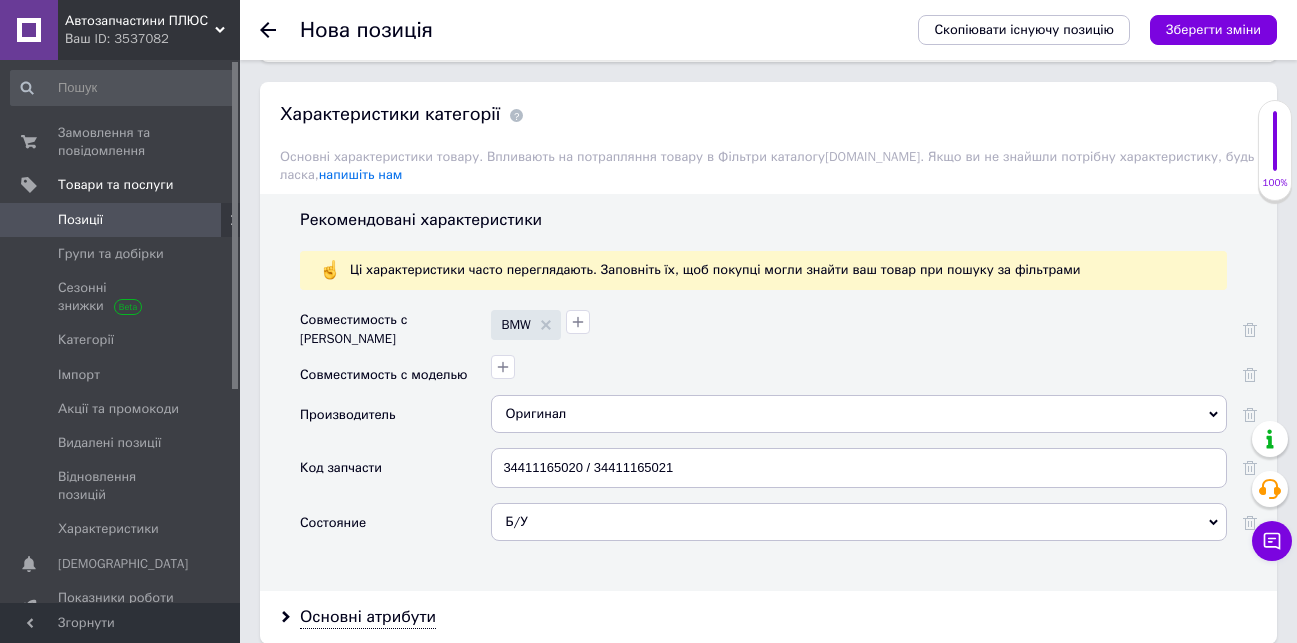 scroll, scrollTop: 1700, scrollLeft: 0, axis: vertical 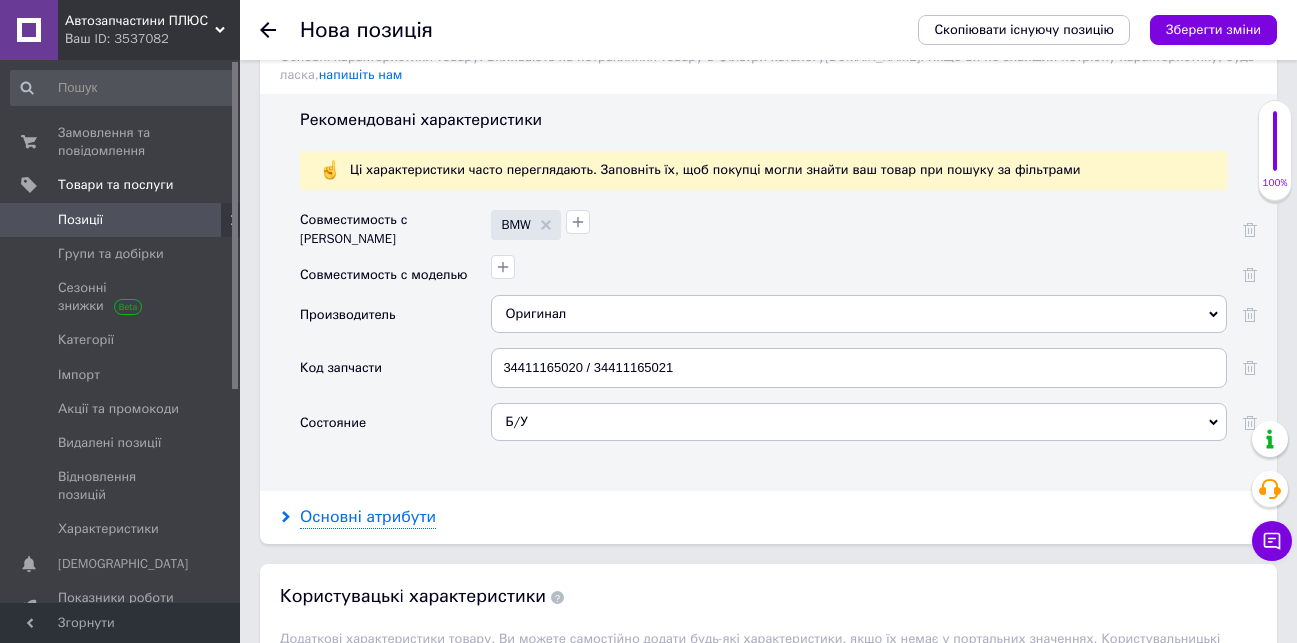 click on "Основні атрибути" at bounding box center (368, 517) 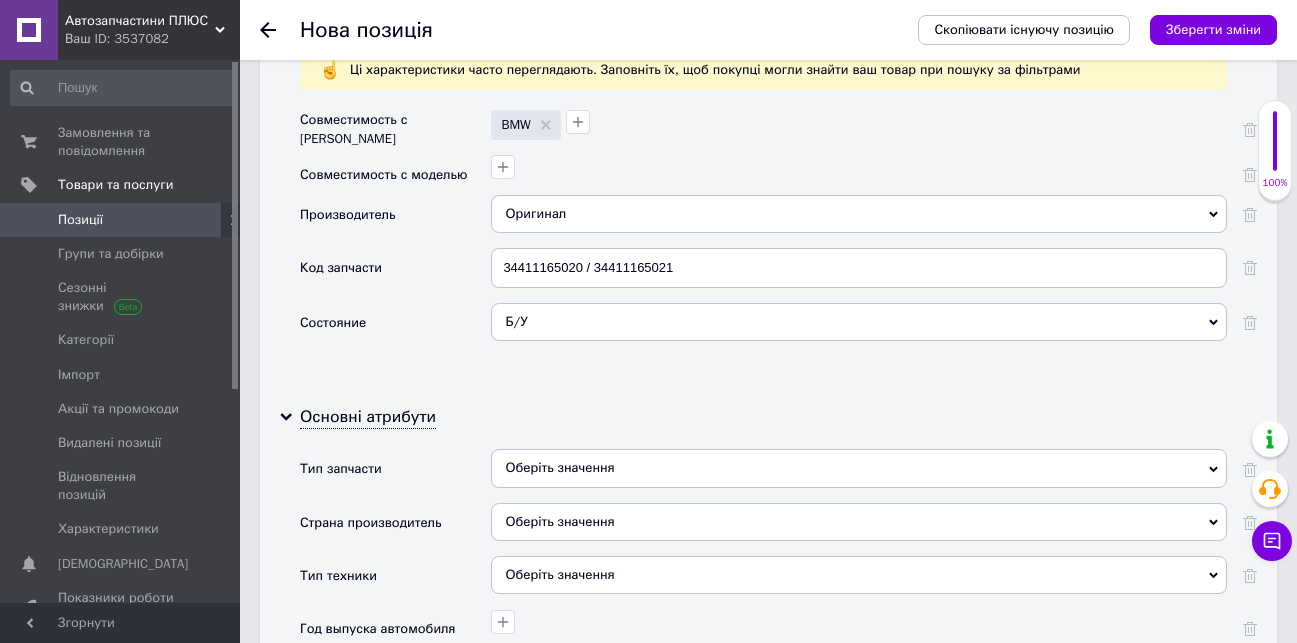 scroll, scrollTop: 1900, scrollLeft: 0, axis: vertical 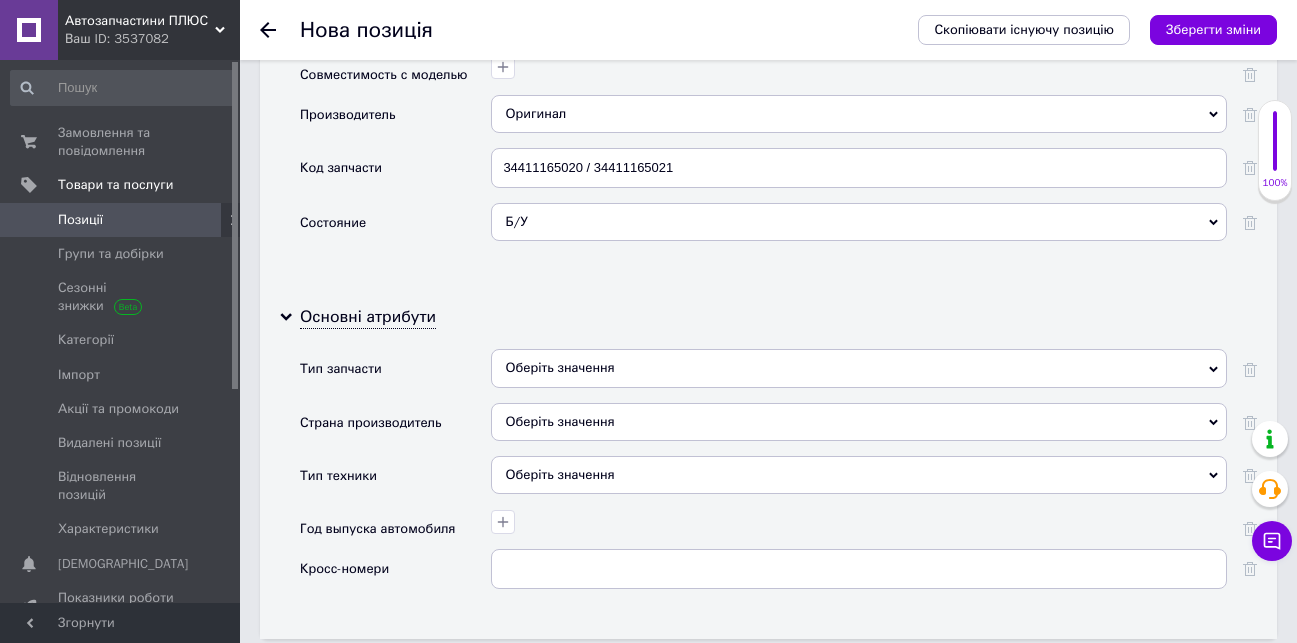 click on "Оберіть значення" at bounding box center [859, 368] 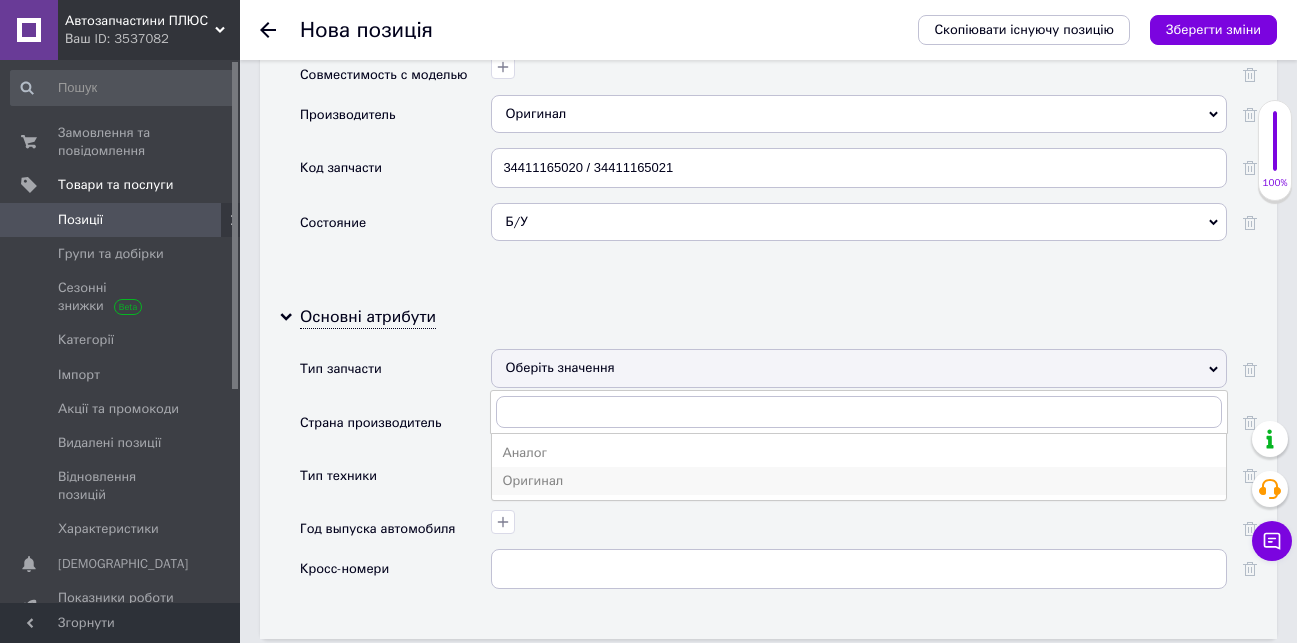 click on "Оригинал" at bounding box center [859, 481] 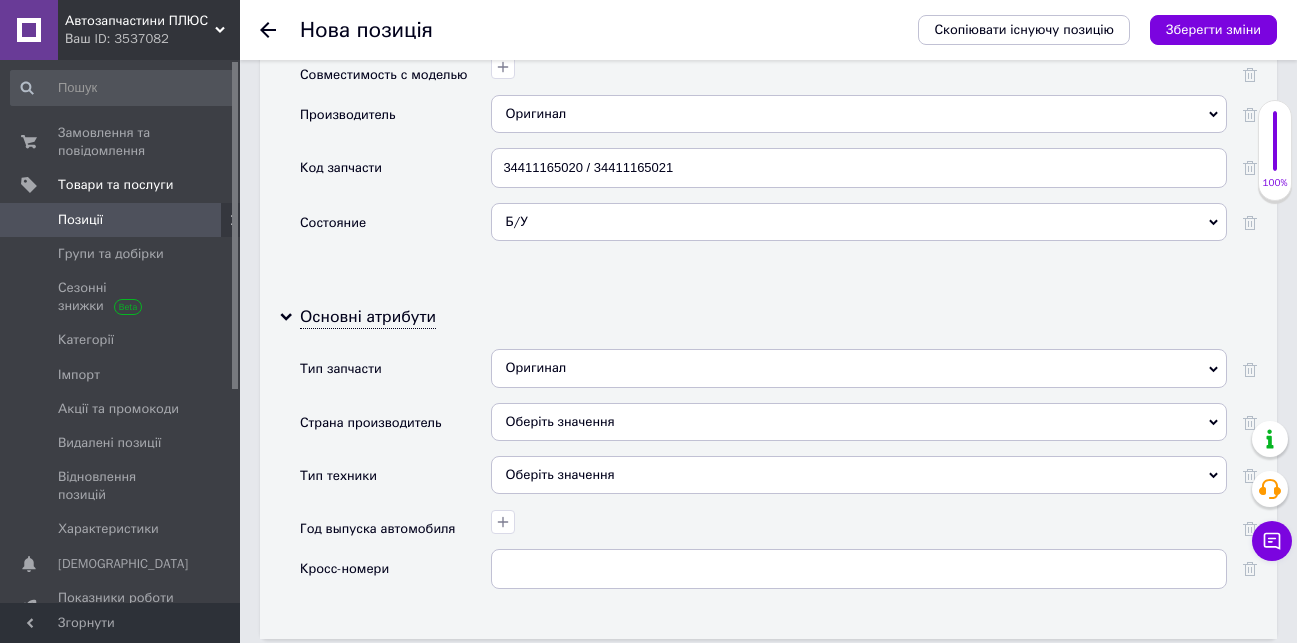 click on "Оберіть значення" at bounding box center [859, 422] 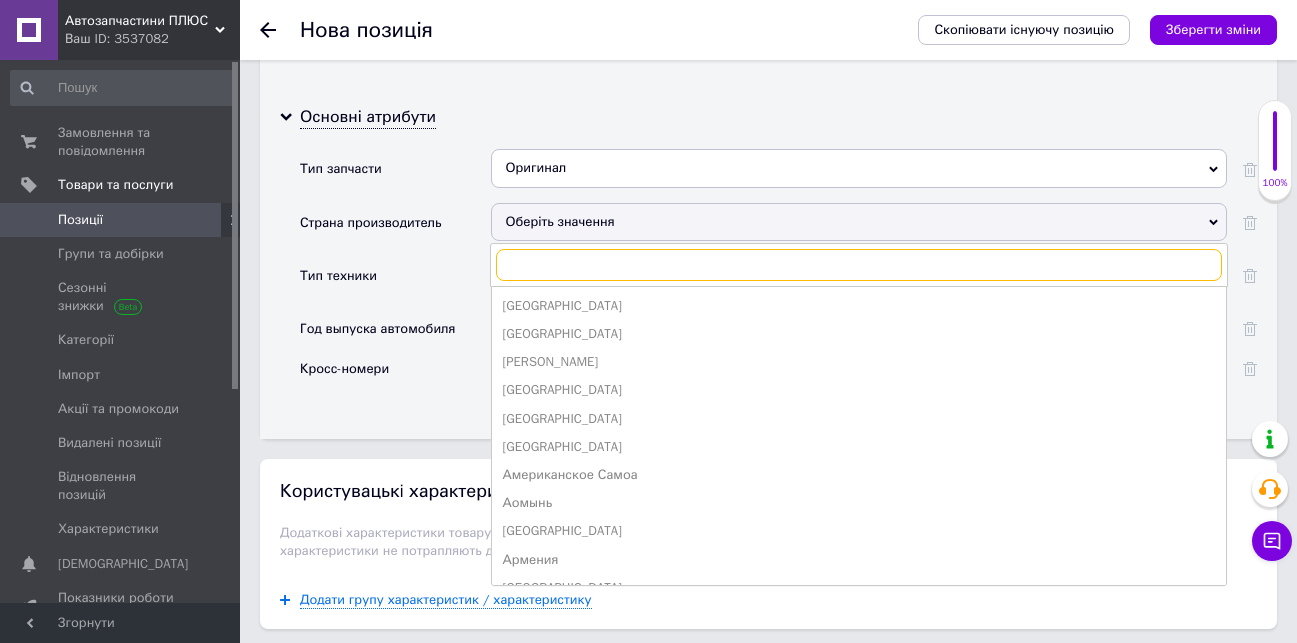 scroll, scrollTop: 2200, scrollLeft: 0, axis: vertical 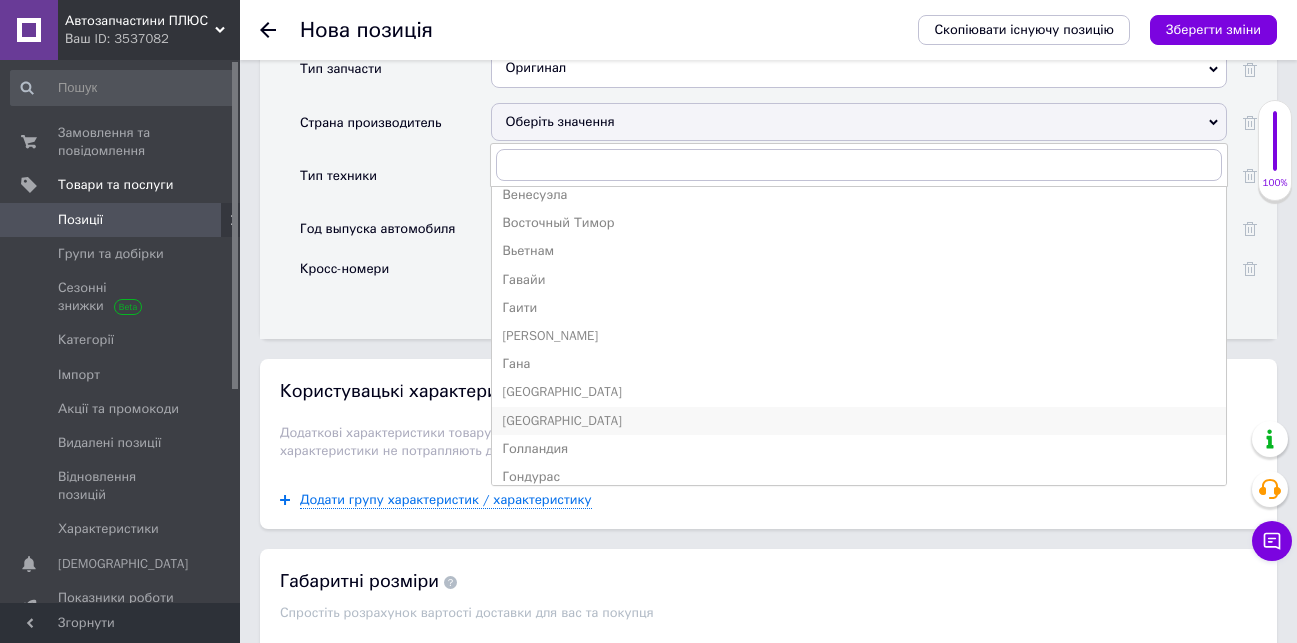 click on "[GEOGRAPHIC_DATA]" at bounding box center (859, 421) 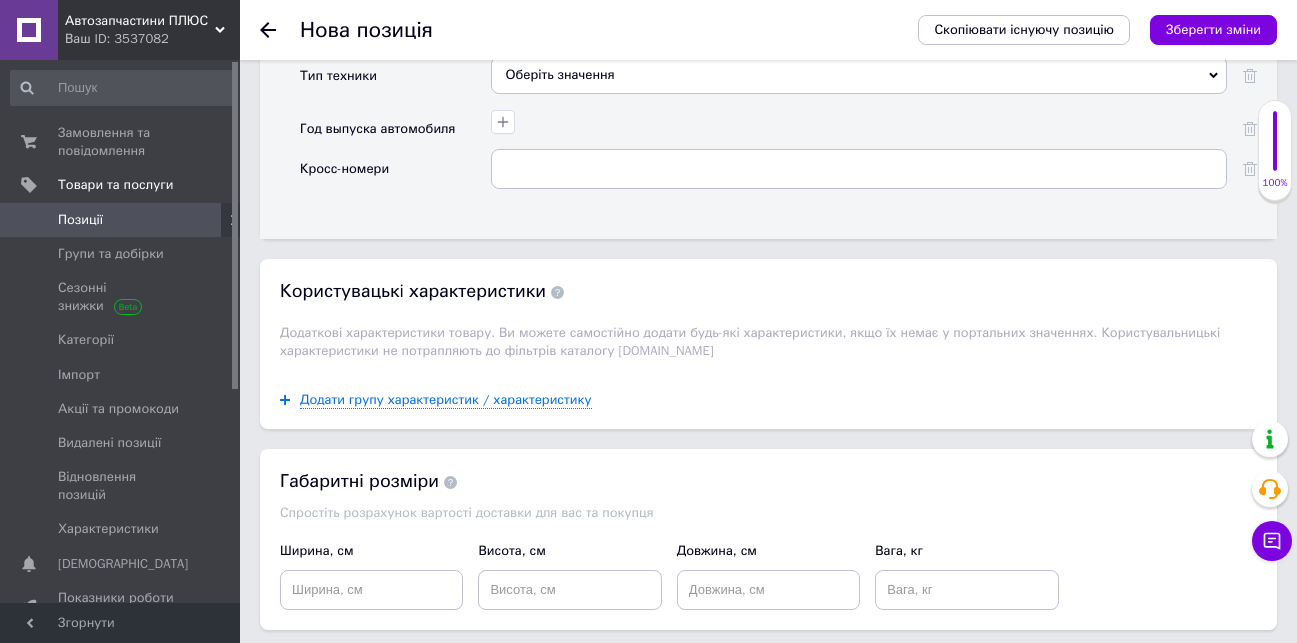 scroll, scrollTop: 2478, scrollLeft: 0, axis: vertical 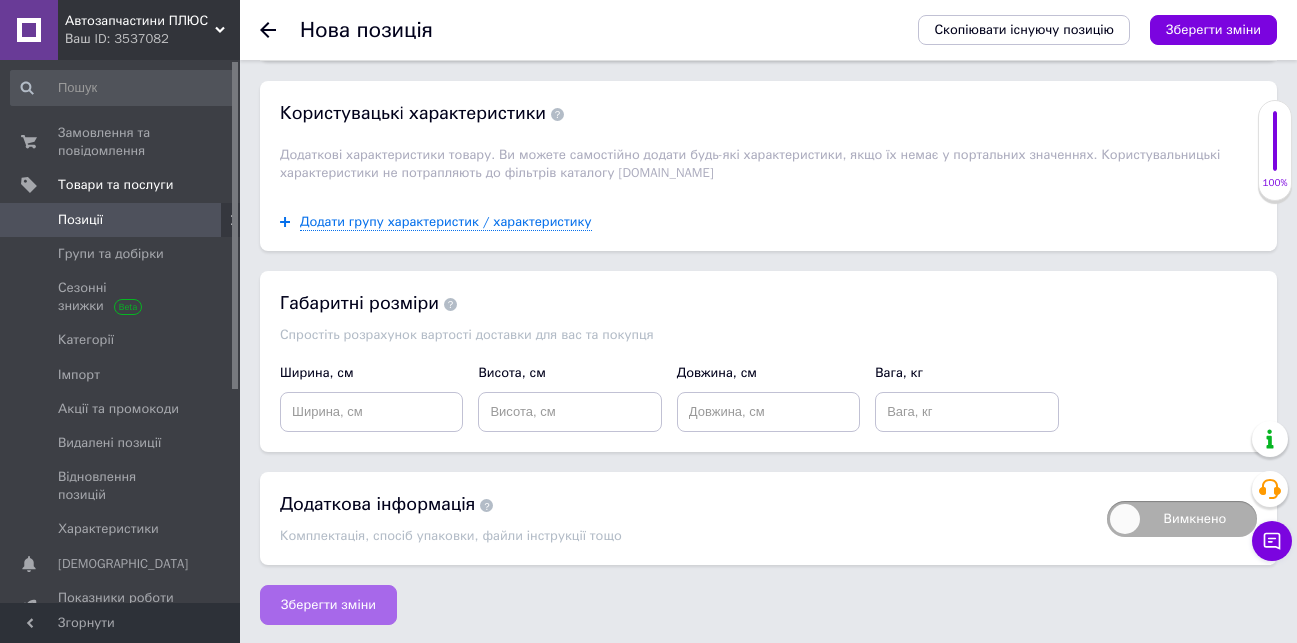 click on "Зберегти зміни" at bounding box center [328, 605] 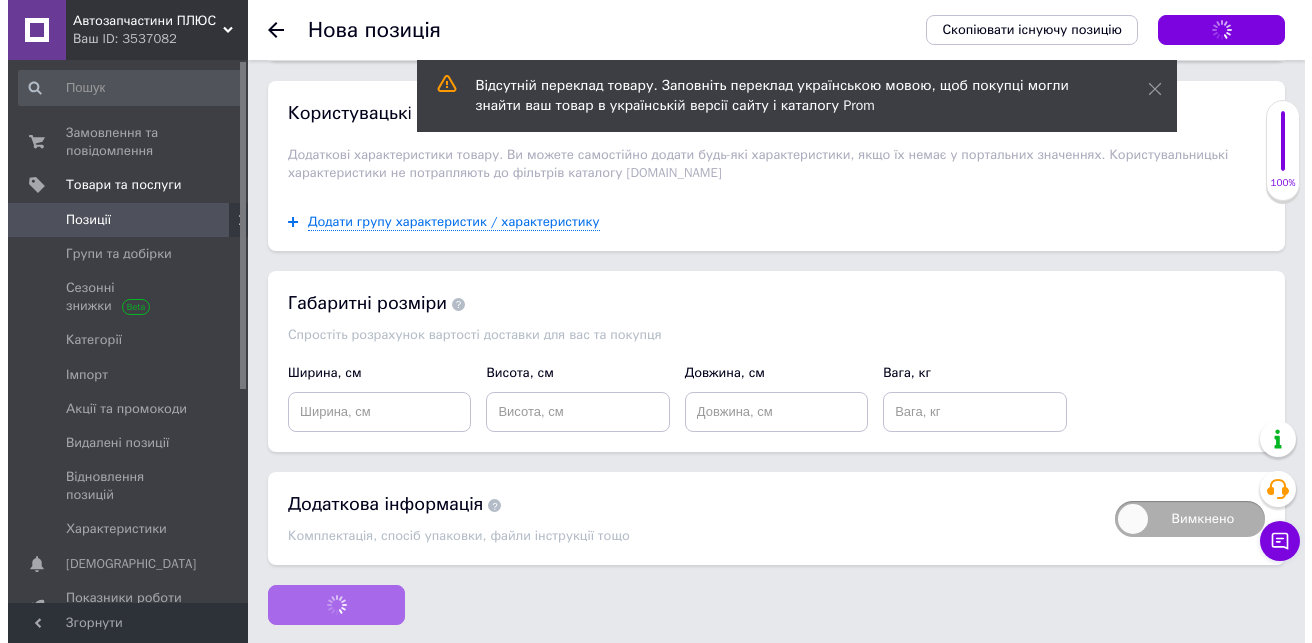 scroll, scrollTop: 0, scrollLeft: 0, axis: both 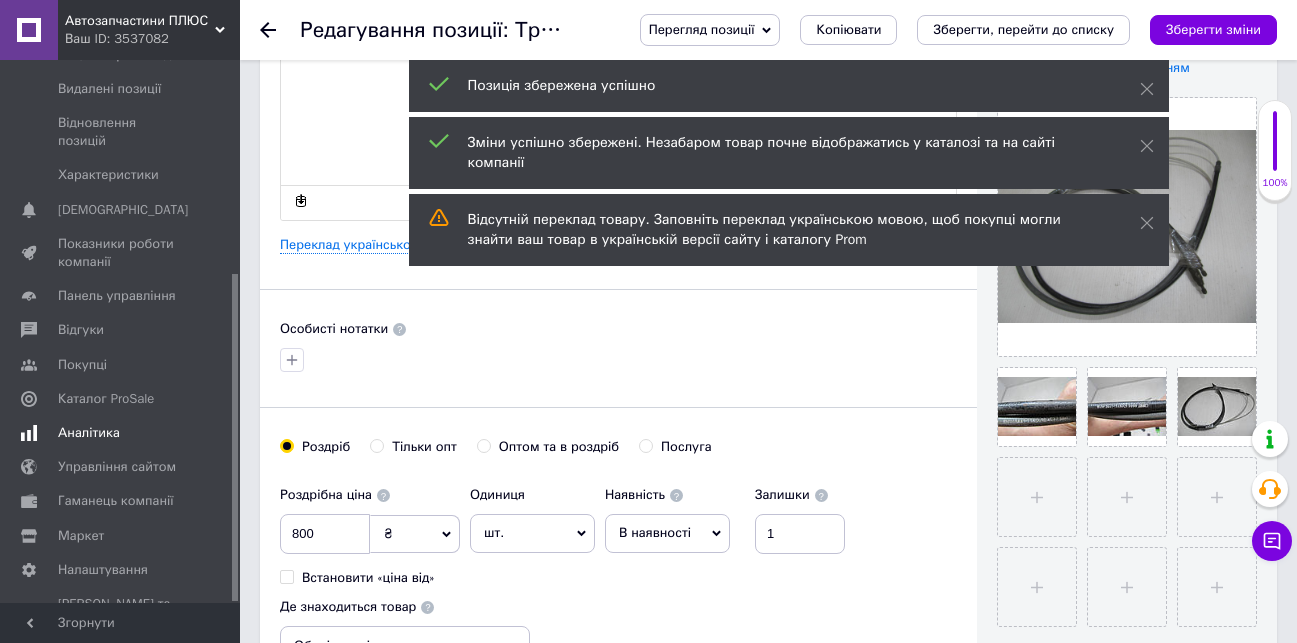 click on "Аналітика" at bounding box center (89, 433) 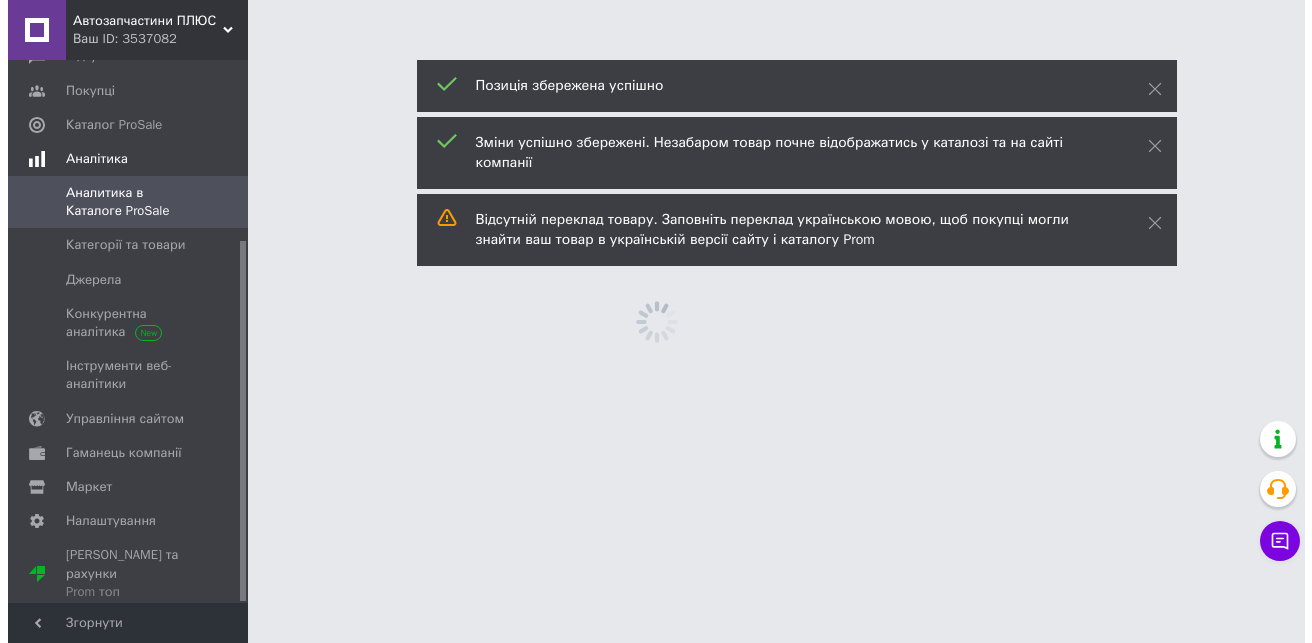 scroll, scrollTop: 0, scrollLeft: 0, axis: both 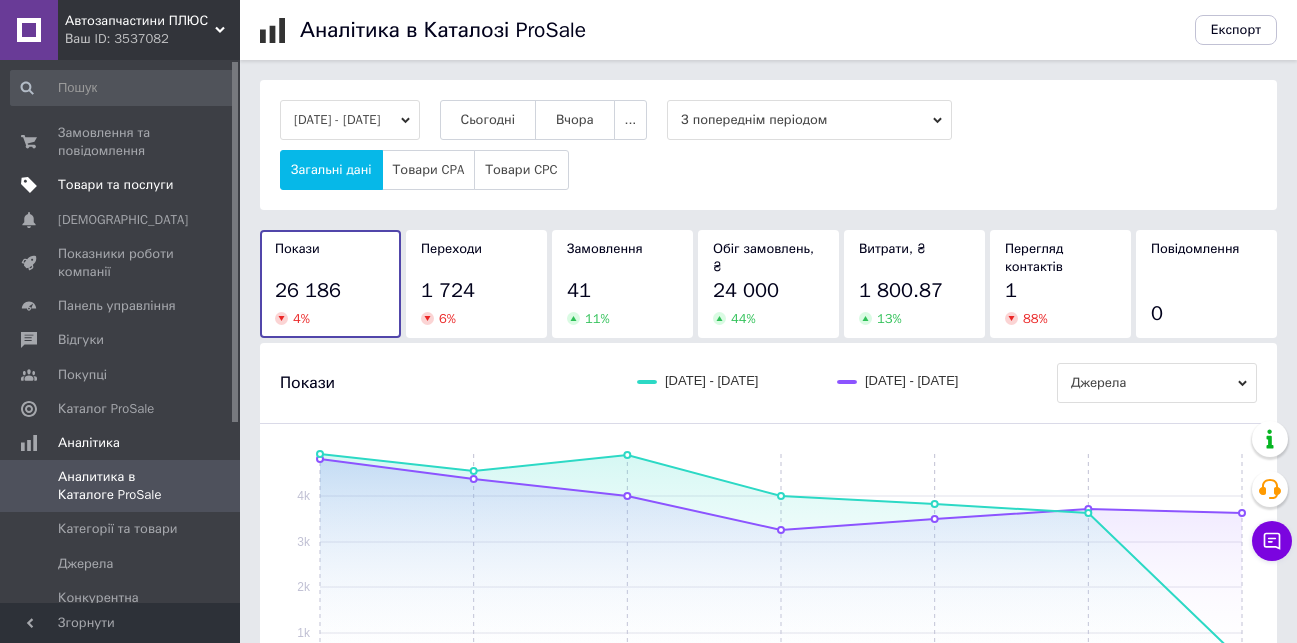 click on "Товари та послуги" at bounding box center (115, 185) 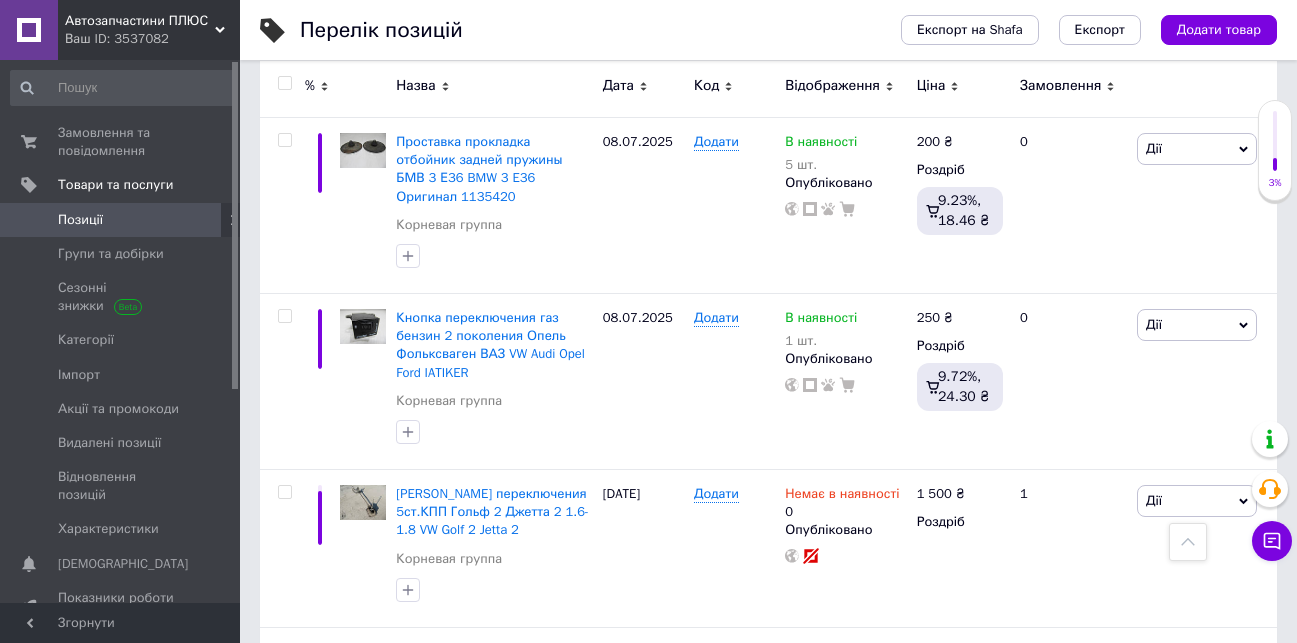 scroll, scrollTop: 3288, scrollLeft: 0, axis: vertical 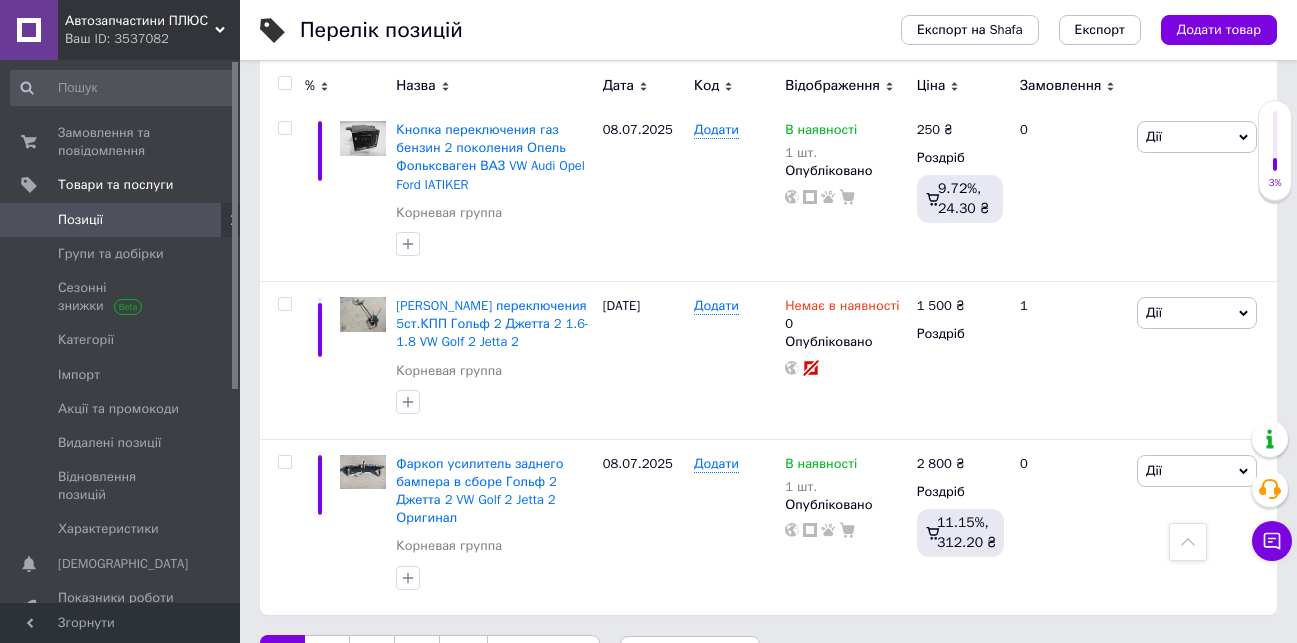 click on "2" at bounding box center (327, 656) 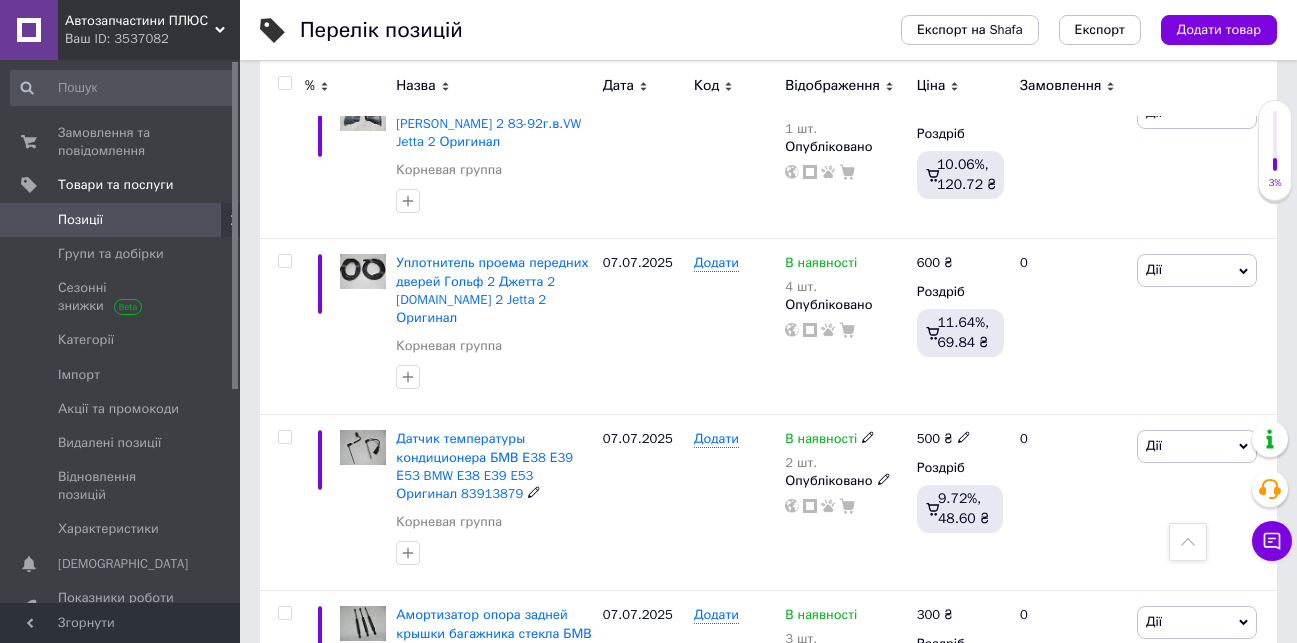 scroll, scrollTop: 3254, scrollLeft: 0, axis: vertical 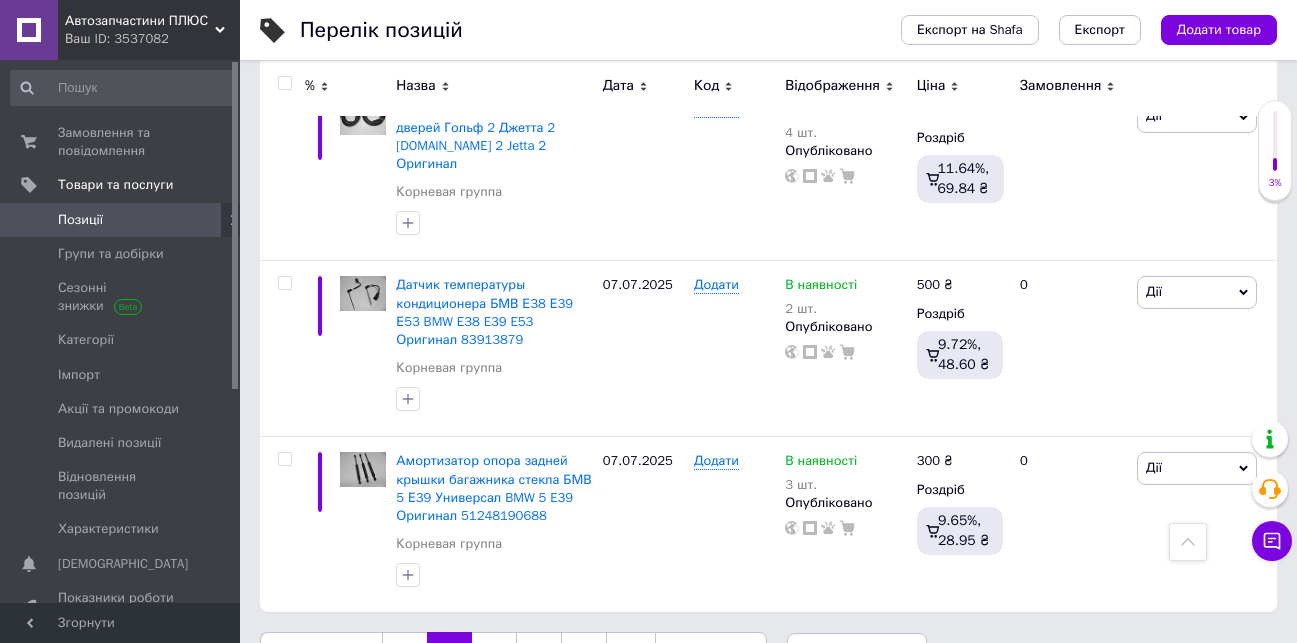 click on "3" at bounding box center (494, 653) 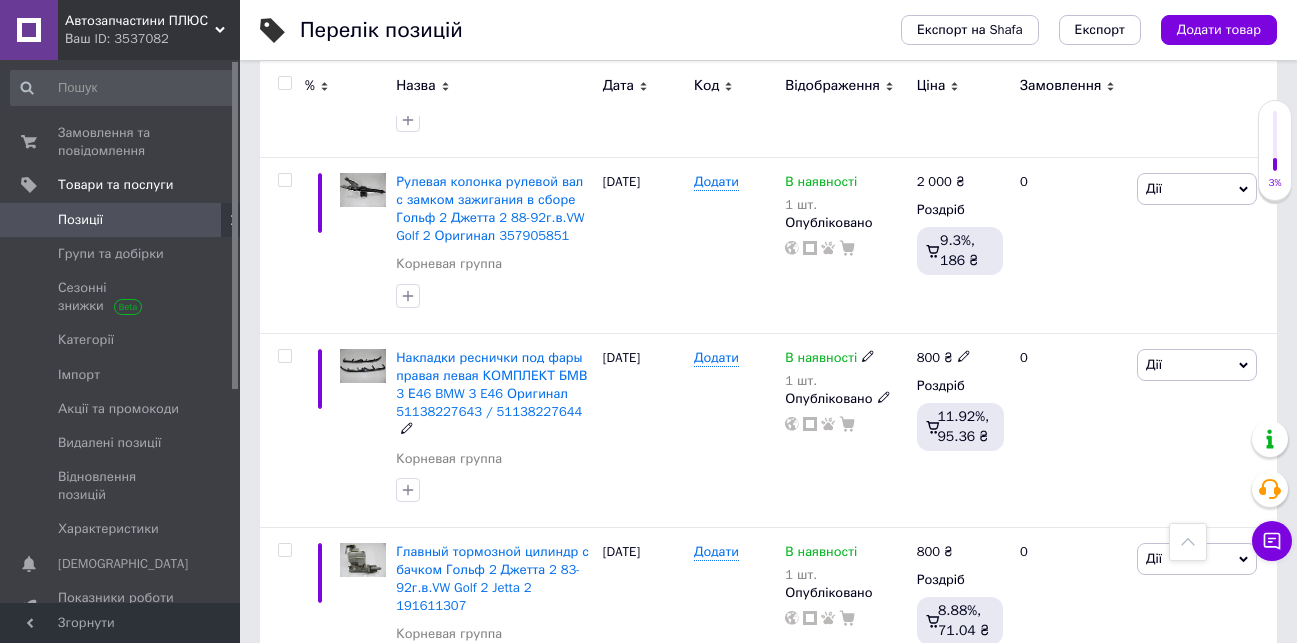 scroll, scrollTop: 3270, scrollLeft: 0, axis: vertical 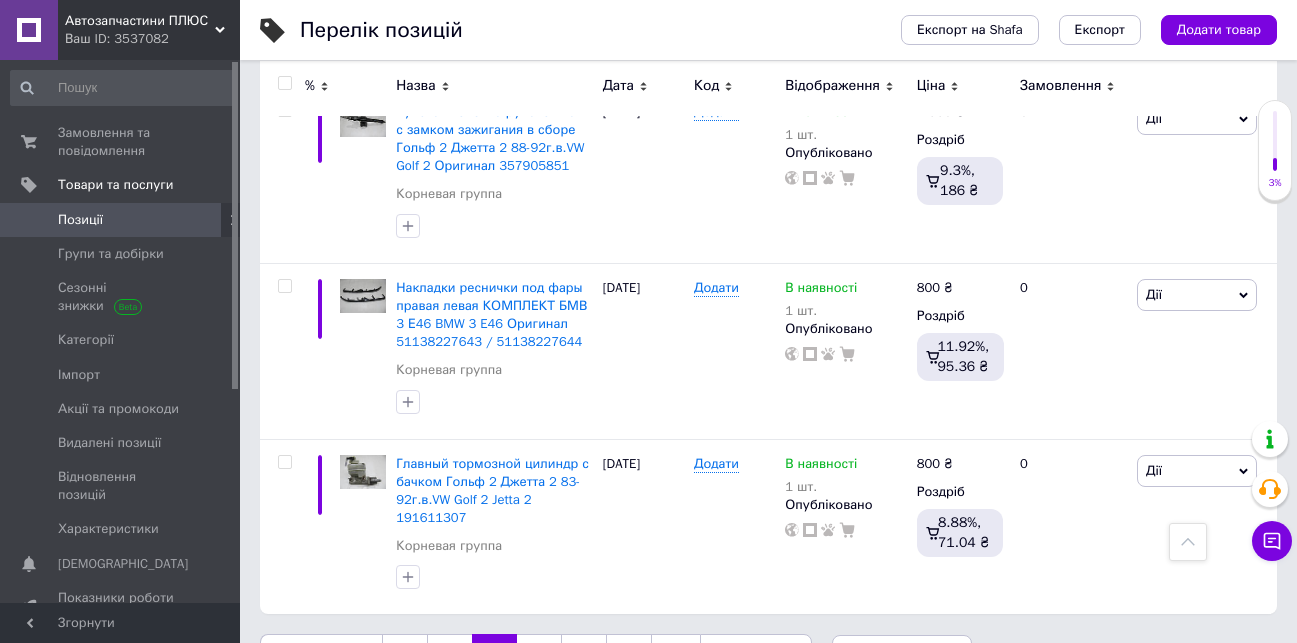 click on "4" at bounding box center (539, 655) 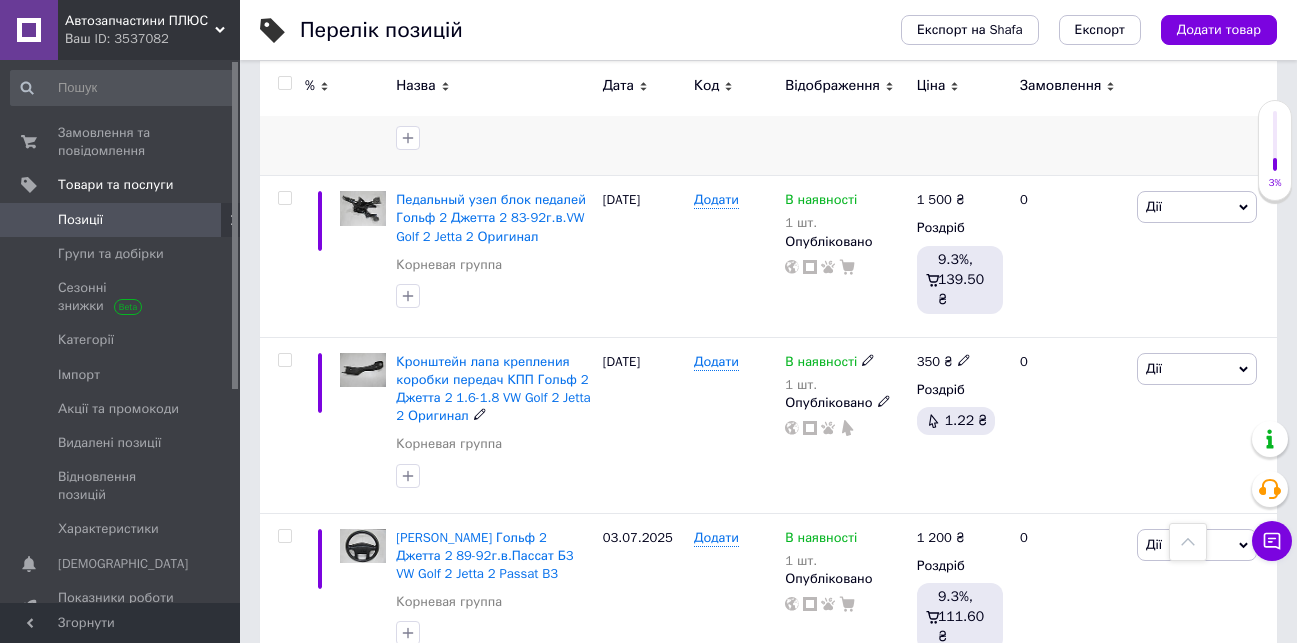 scroll, scrollTop: 1363, scrollLeft: 0, axis: vertical 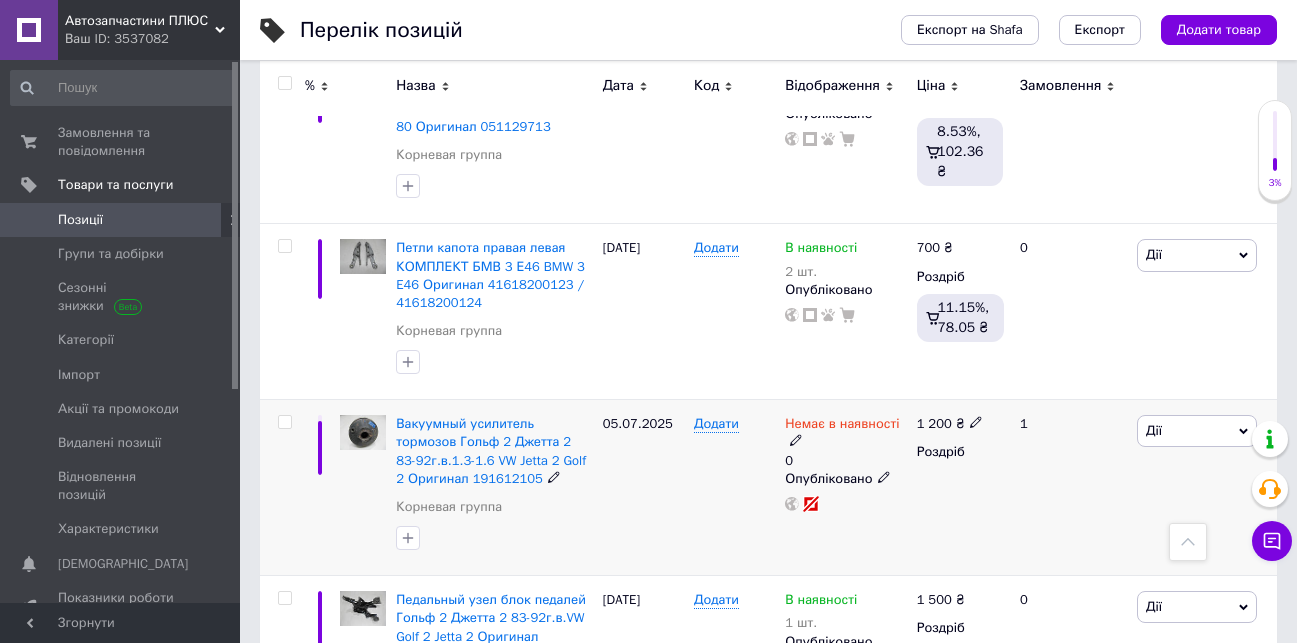 click on "Дії" at bounding box center [1197, 431] 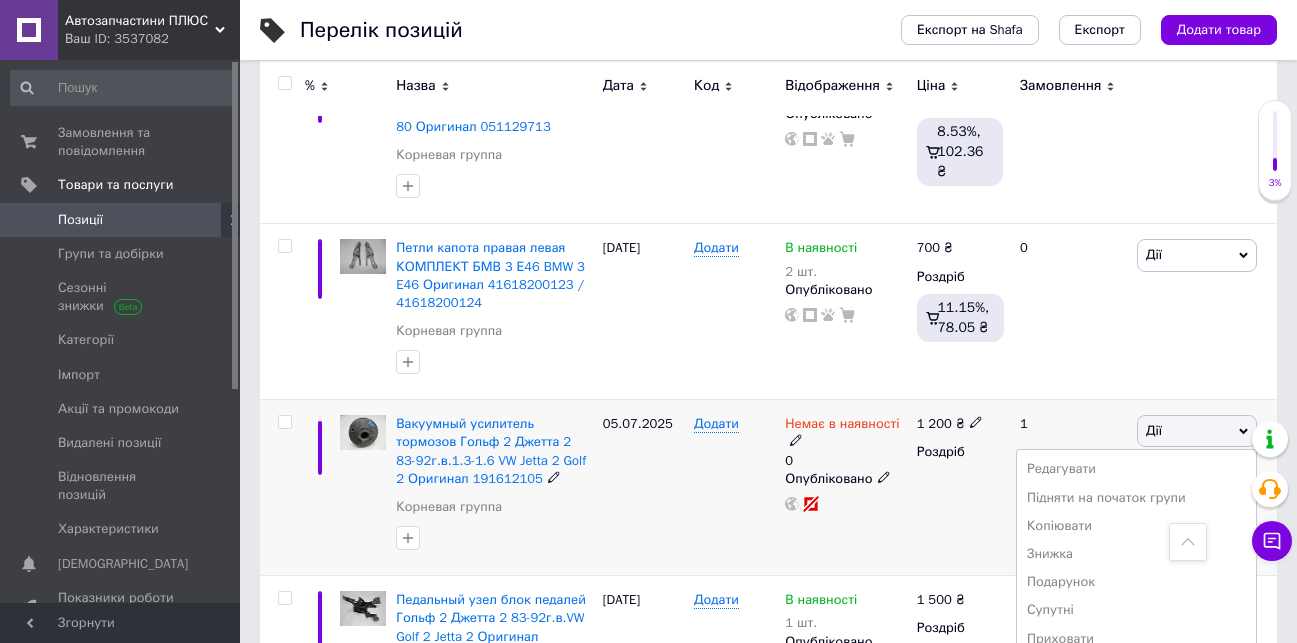 scroll, scrollTop: 1663, scrollLeft: 0, axis: vertical 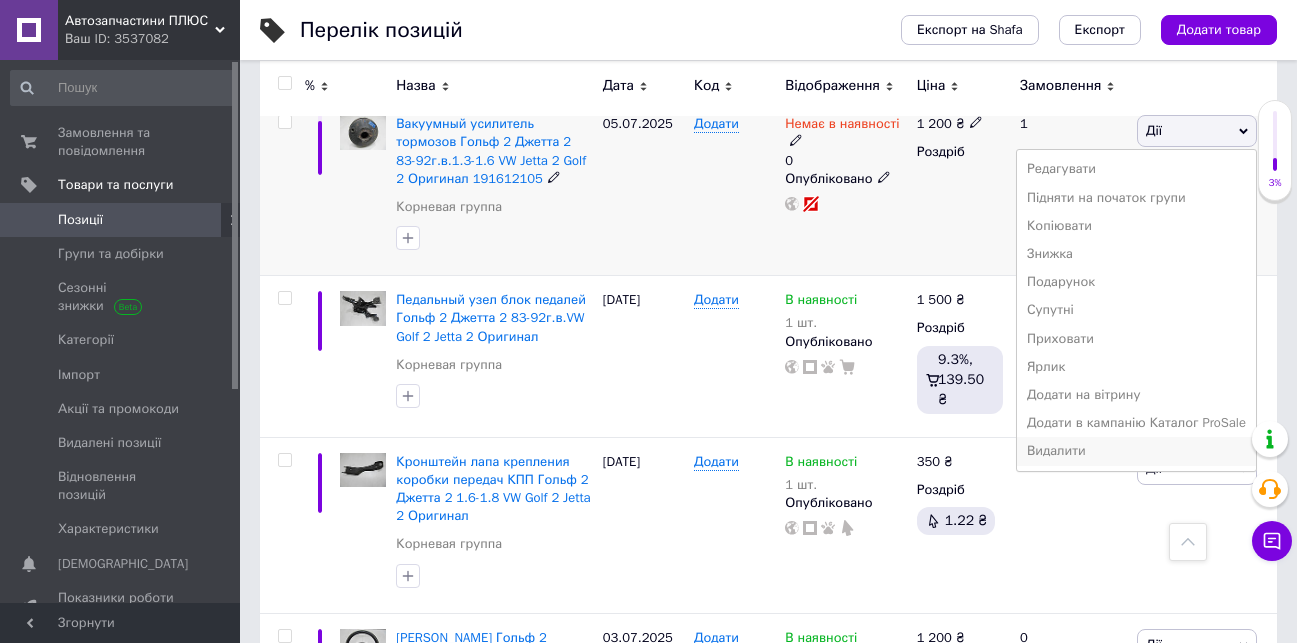 click on "Видалити" at bounding box center [1136, 451] 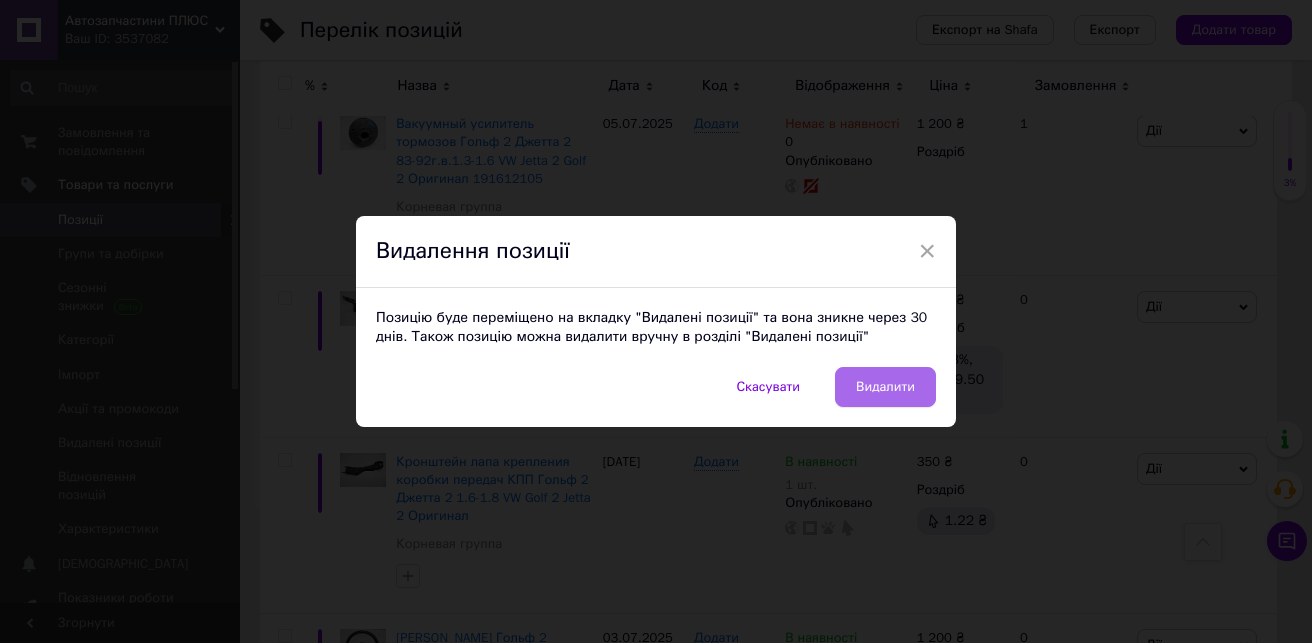click on "Видалити" at bounding box center (885, 387) 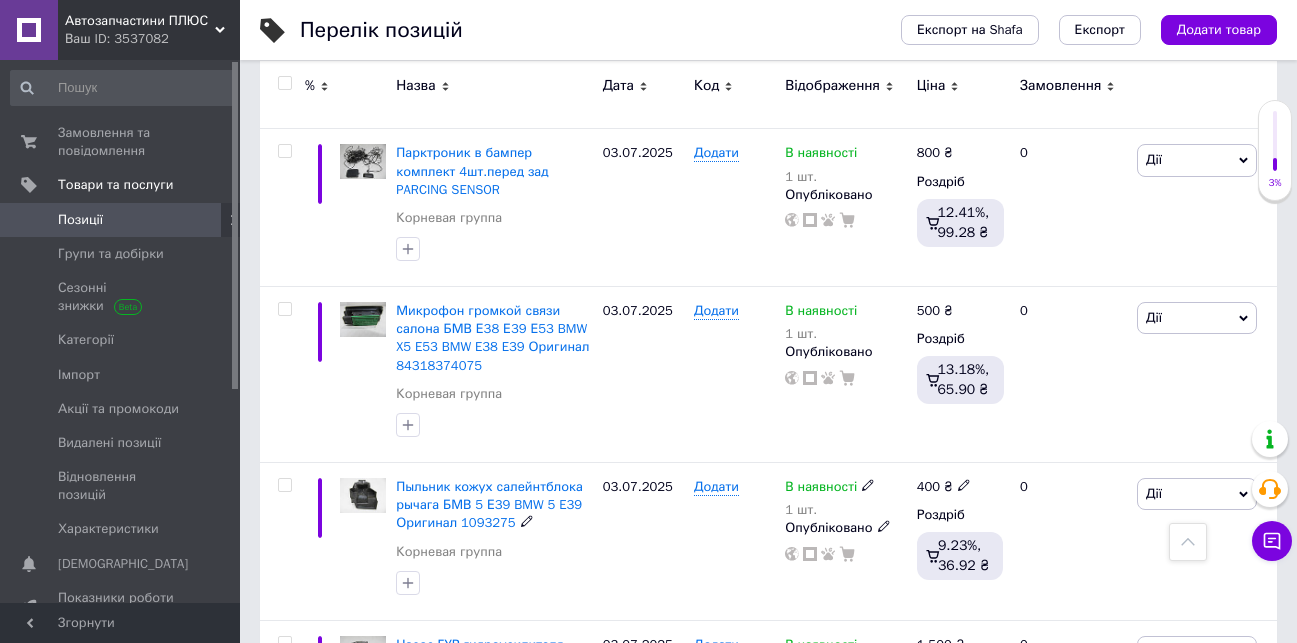 scroll, scrollTop: 3163, scrollLeft: 0, axis: vertical 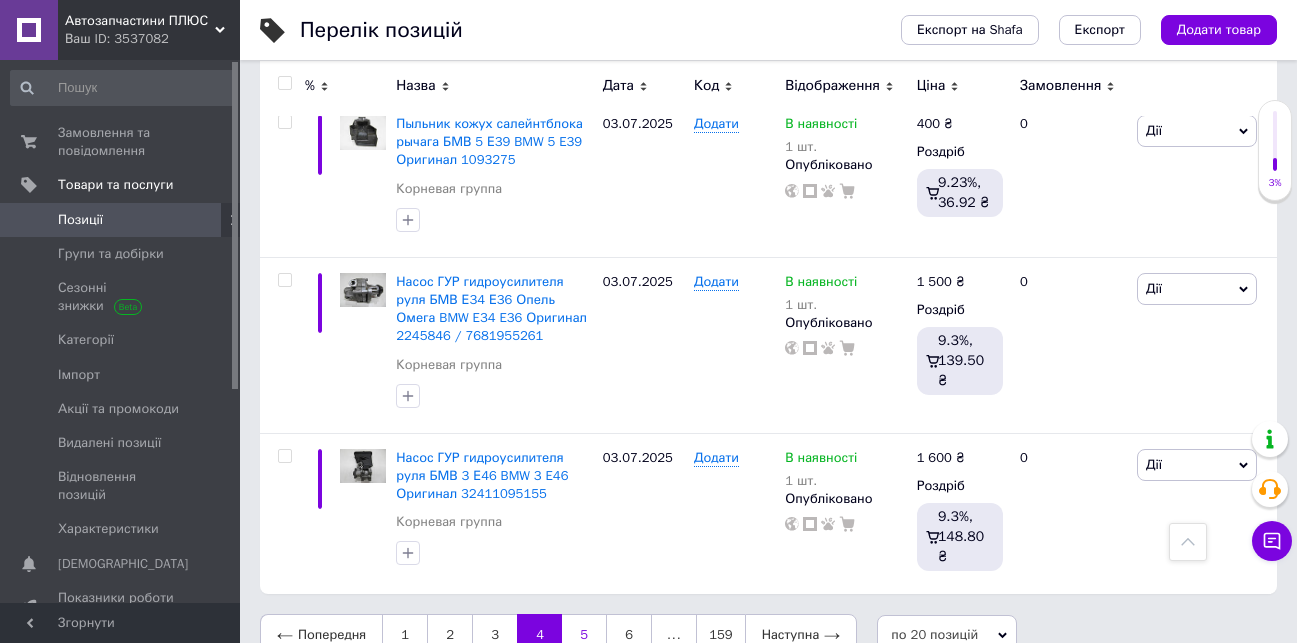 click on "5" at bounding box center [584, 635] 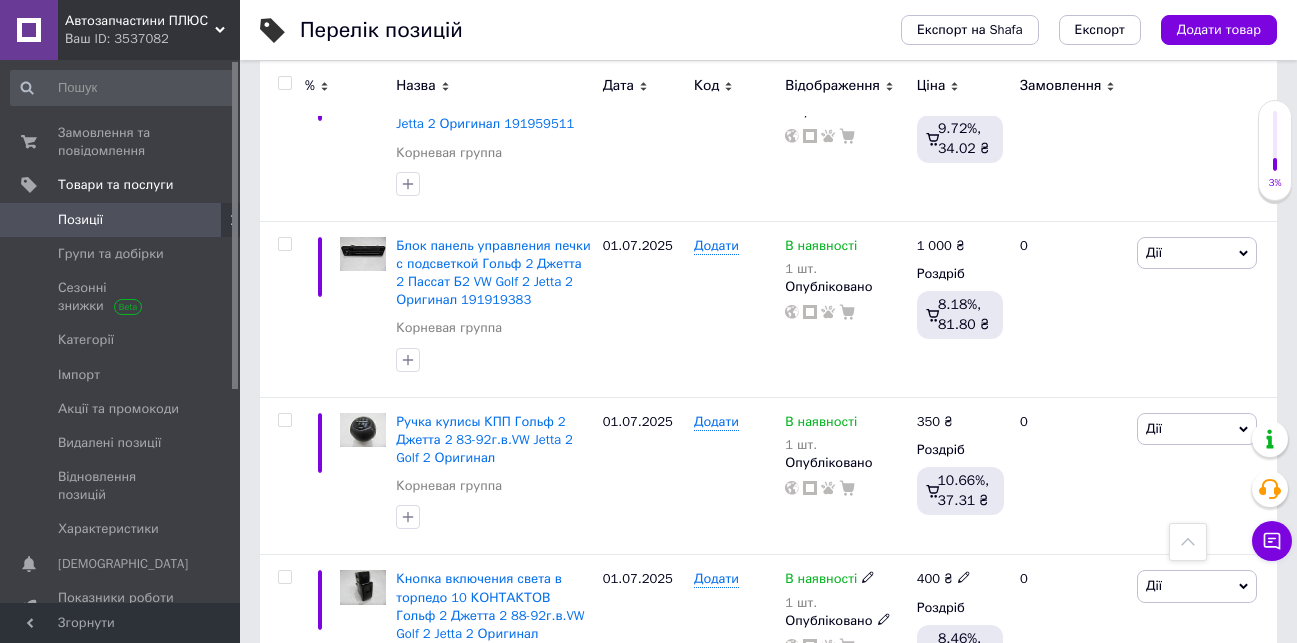 scroll, scrollTop: 3252, scrollLeft: 0, axis: vertical 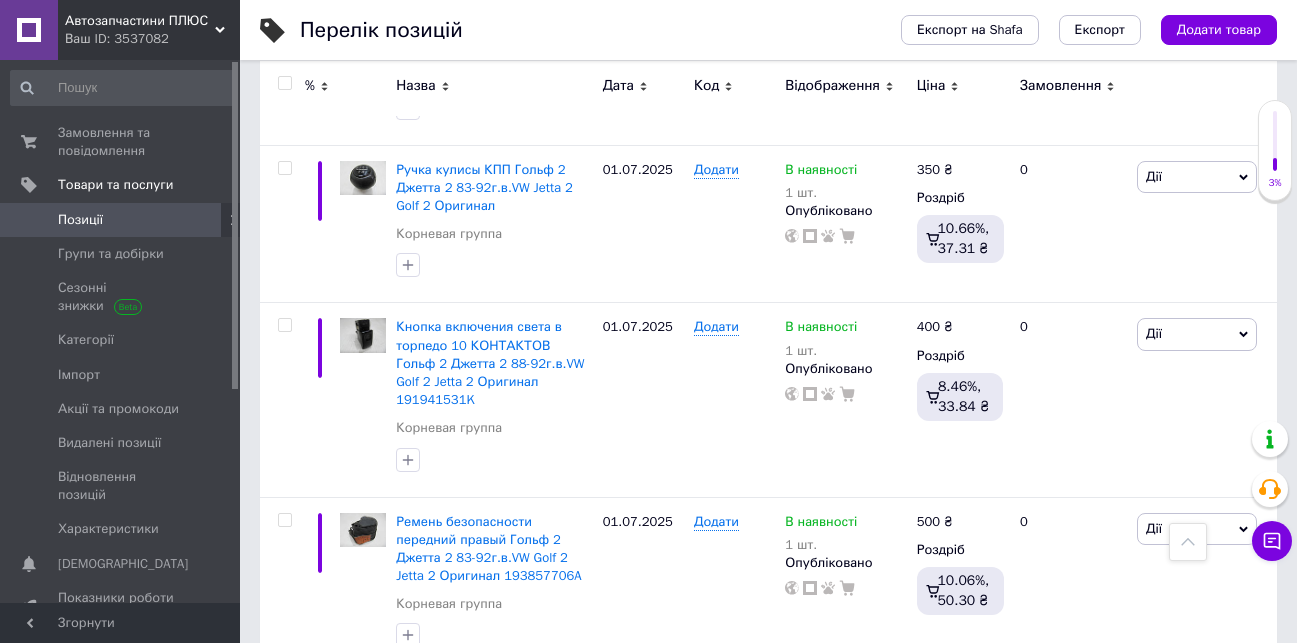 click on "6" at bounding box center (629, 713) 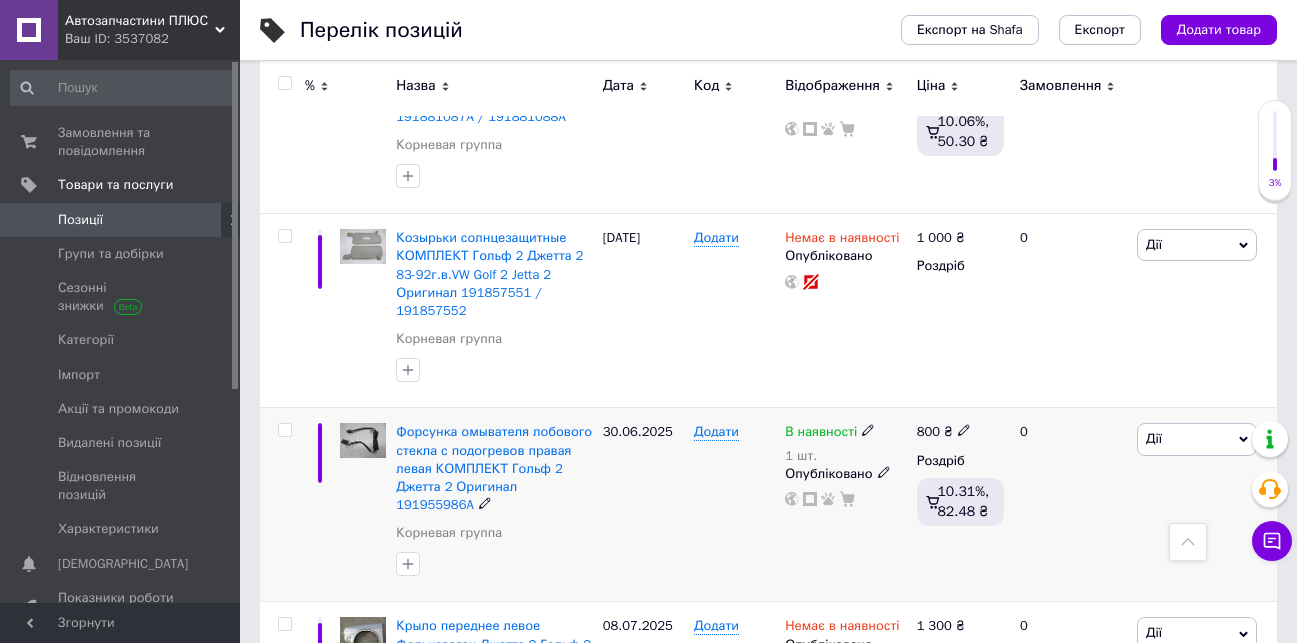 scroll, scrollTop: 2852, scrollLeft: 0, axis: vertical 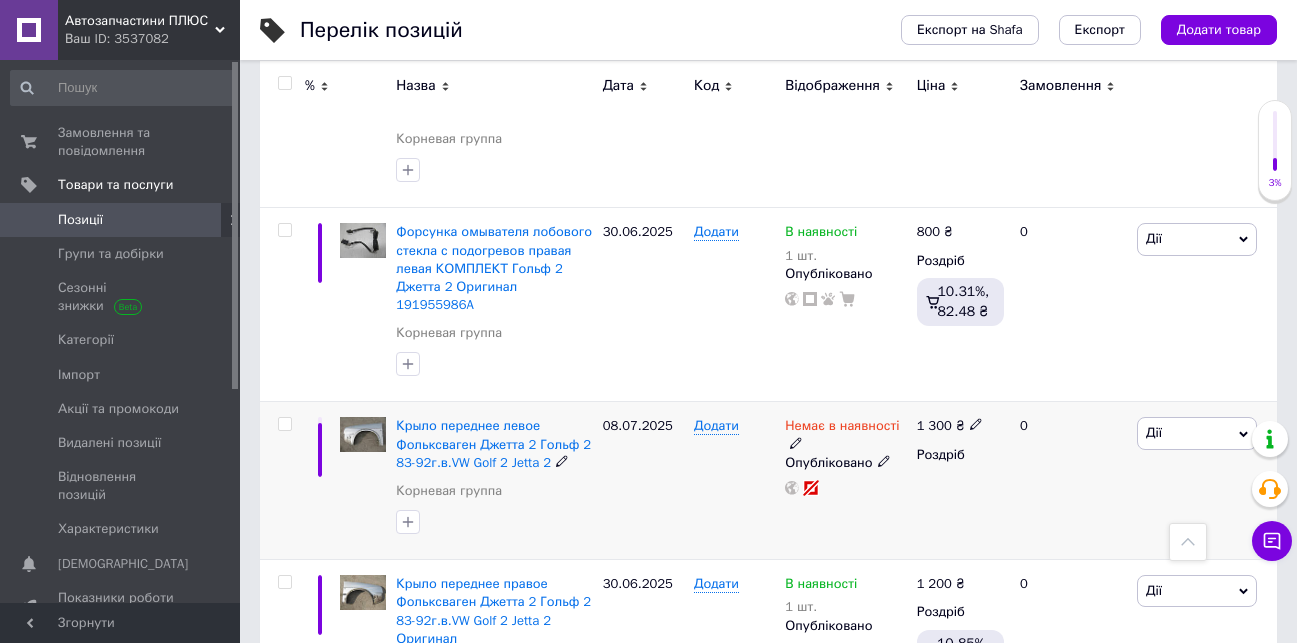 click on "Дії" at bounding box center [1197, 433] 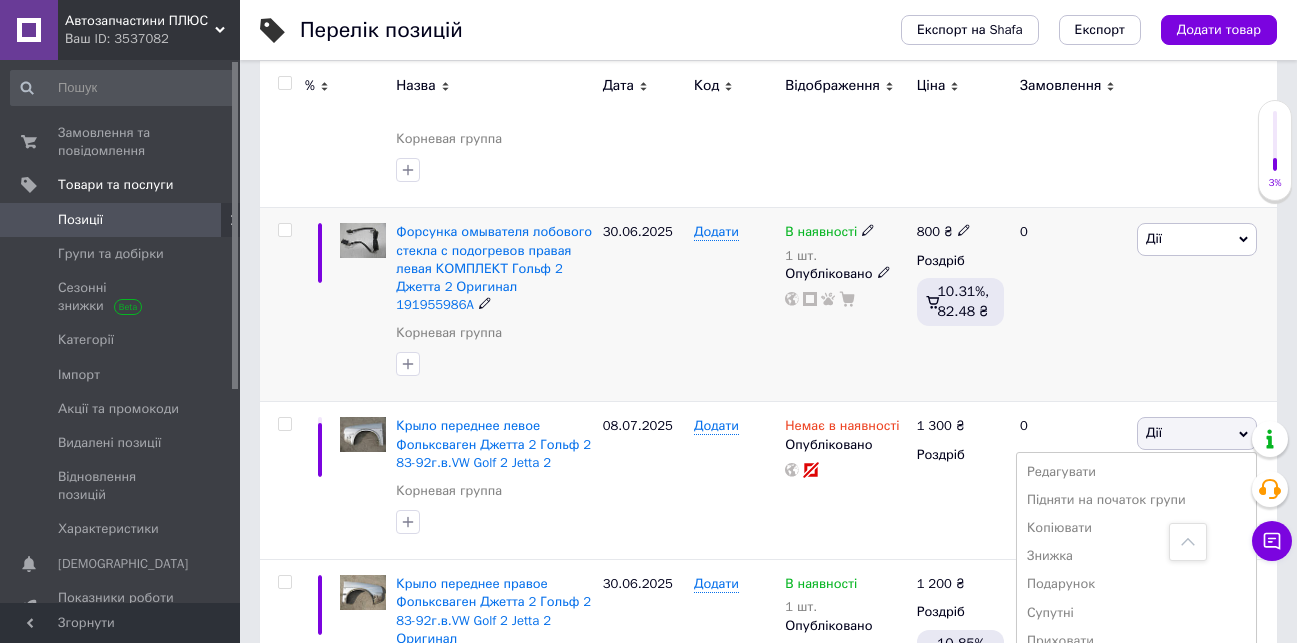 scroll, scrollTop: 3152, scrollLeft: 0, axis: vertical 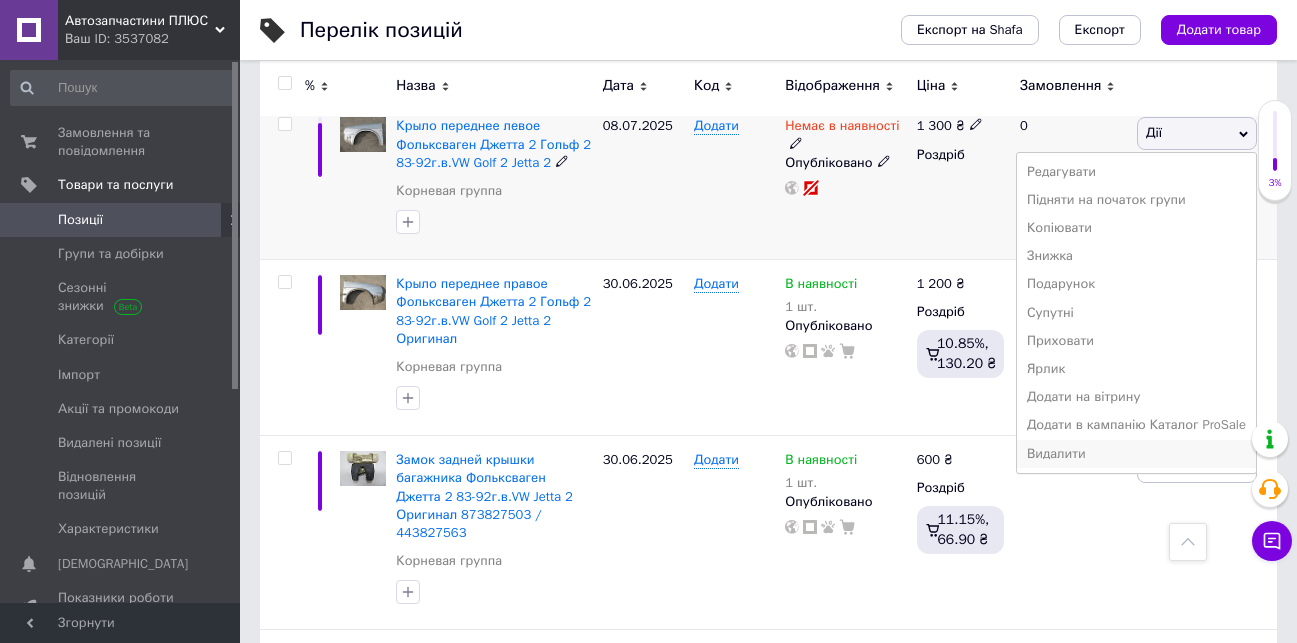 click on "Видалити" at bounding box center [1136, 454] 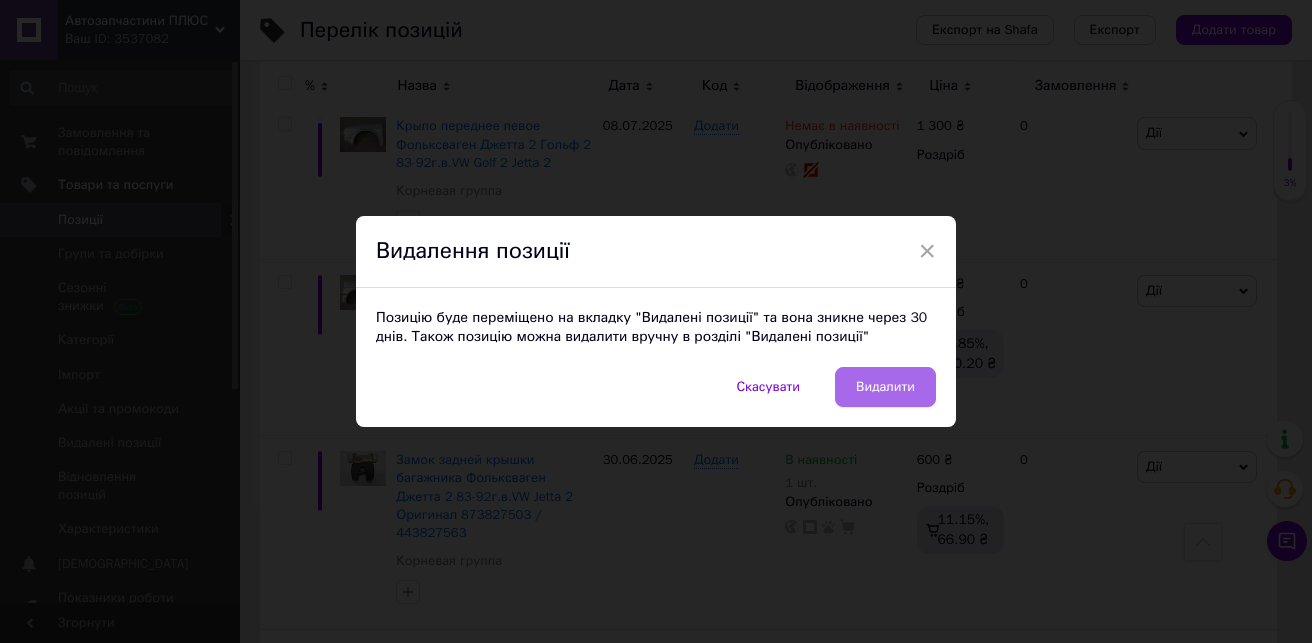 click on "Видалити" at bounding box center (885, 387) 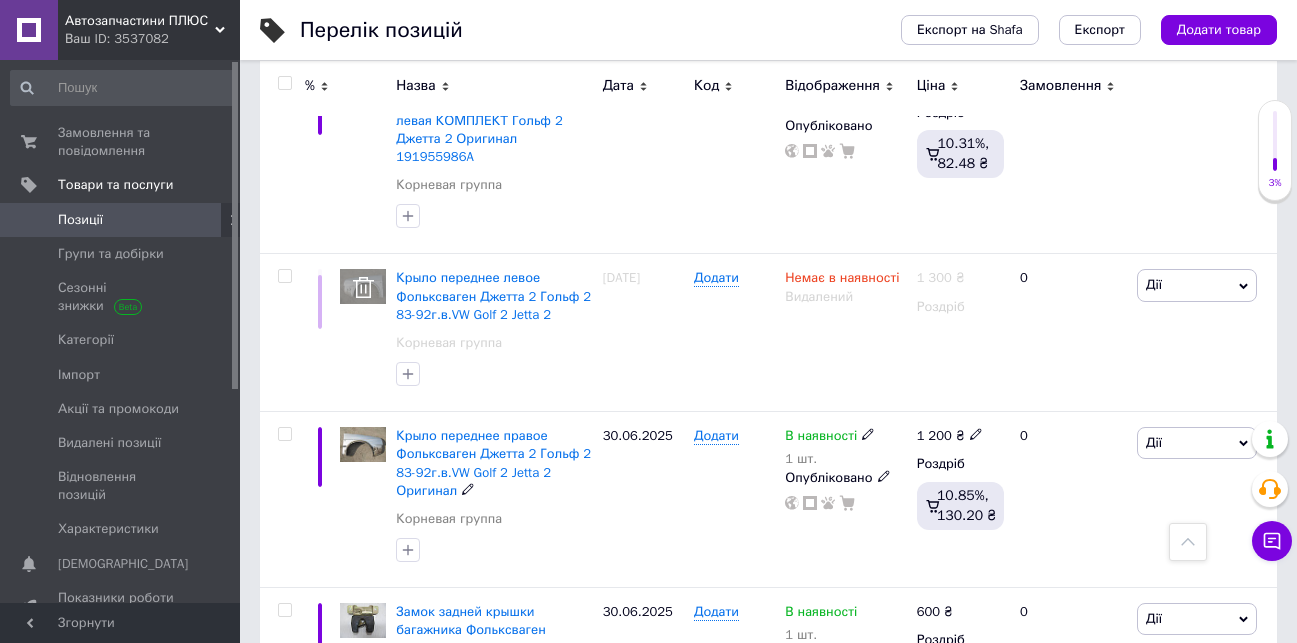 scroll, scrollTop: 3288, scrollLeft: 0, axis: vertical 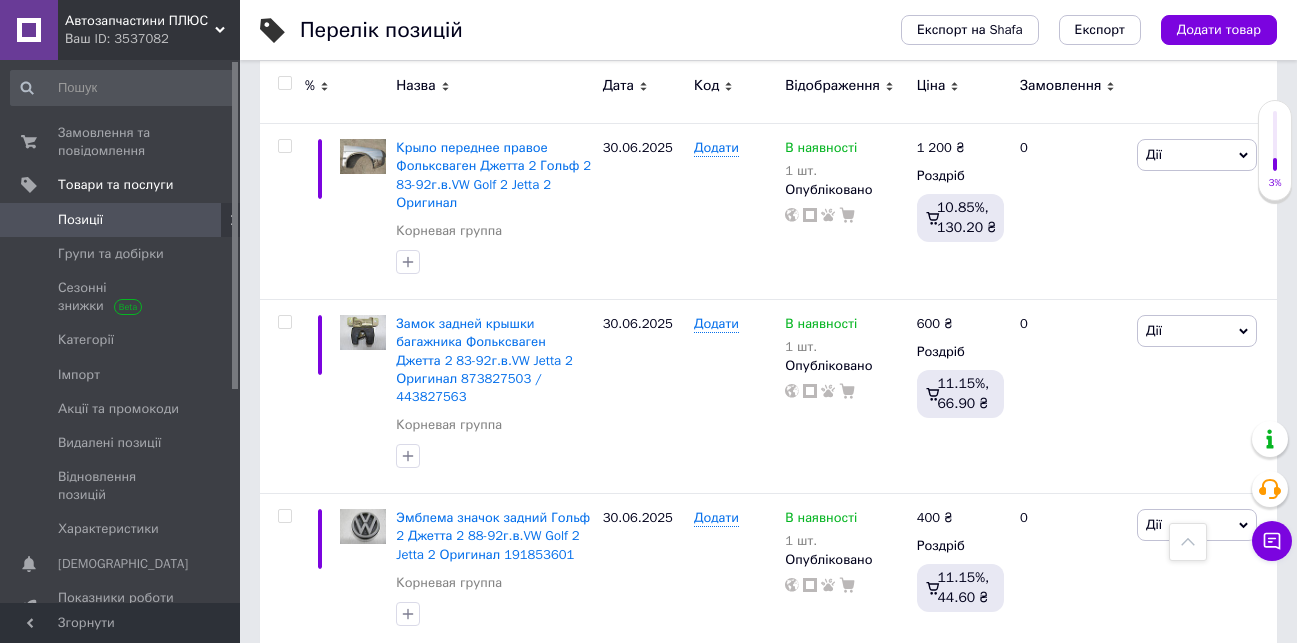click on "7" at bounding box center [629, 692] 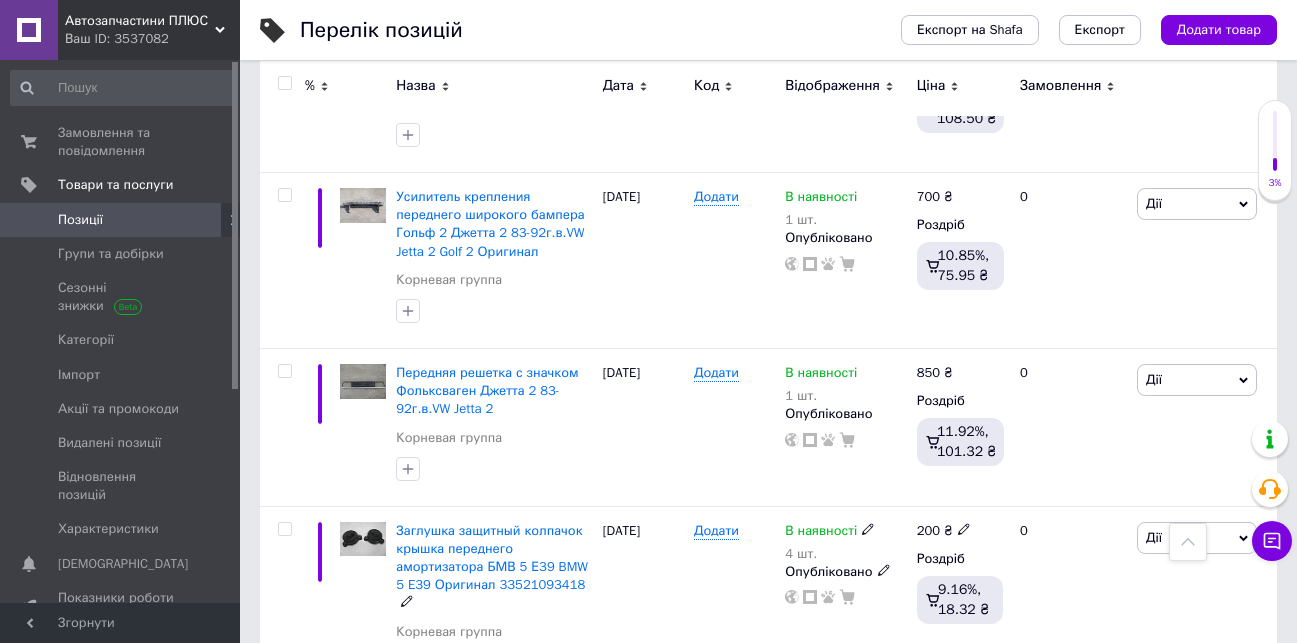 scroll, scrollTop: 3197, scrollLeft: 0, axis: vertical 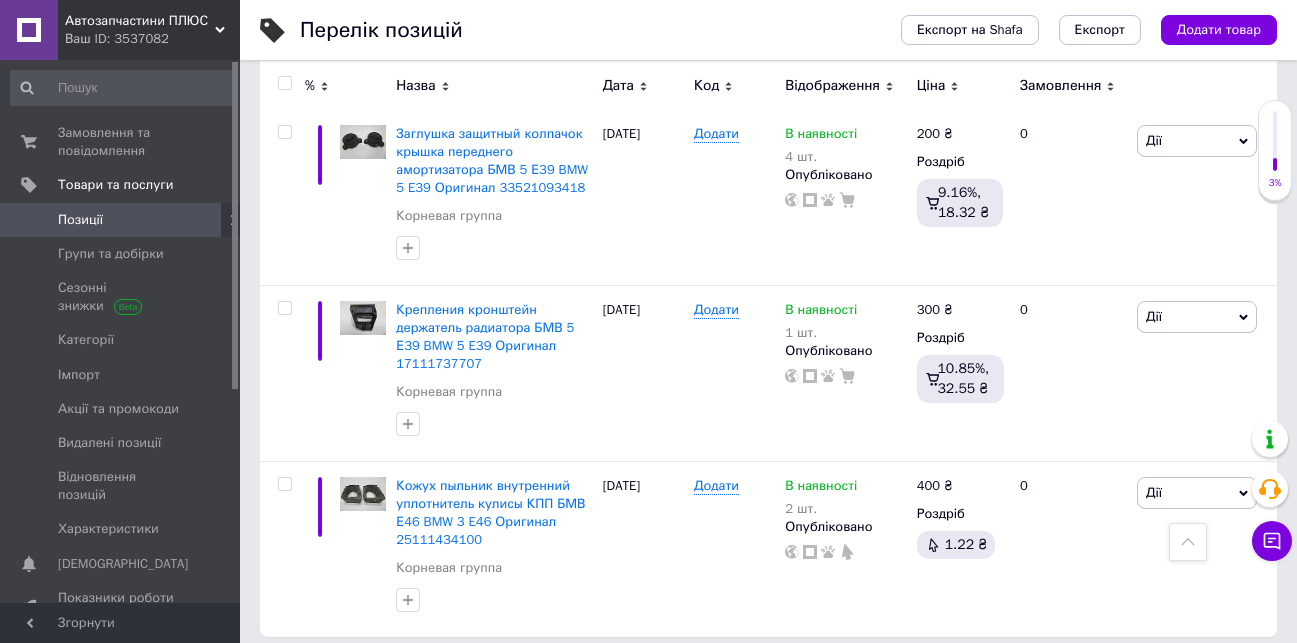 click on "8" at bounding box center [629, 678] 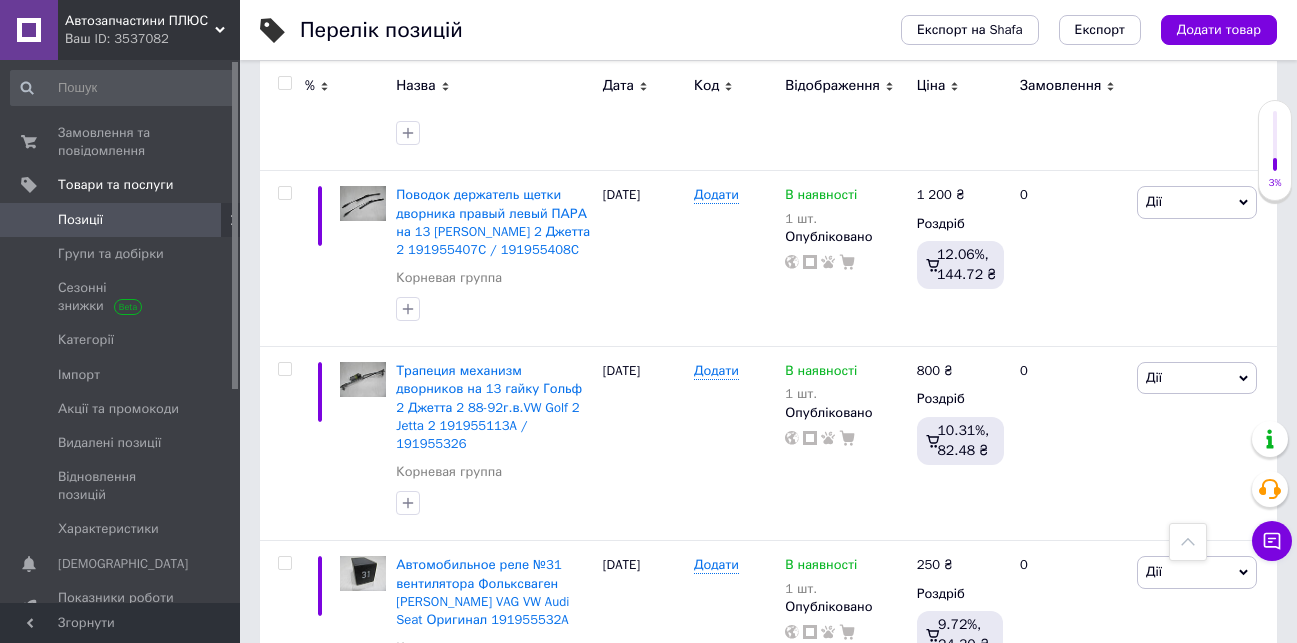 scroll, scrollTop: 2097, scrollLeft: 0, axis: vertical 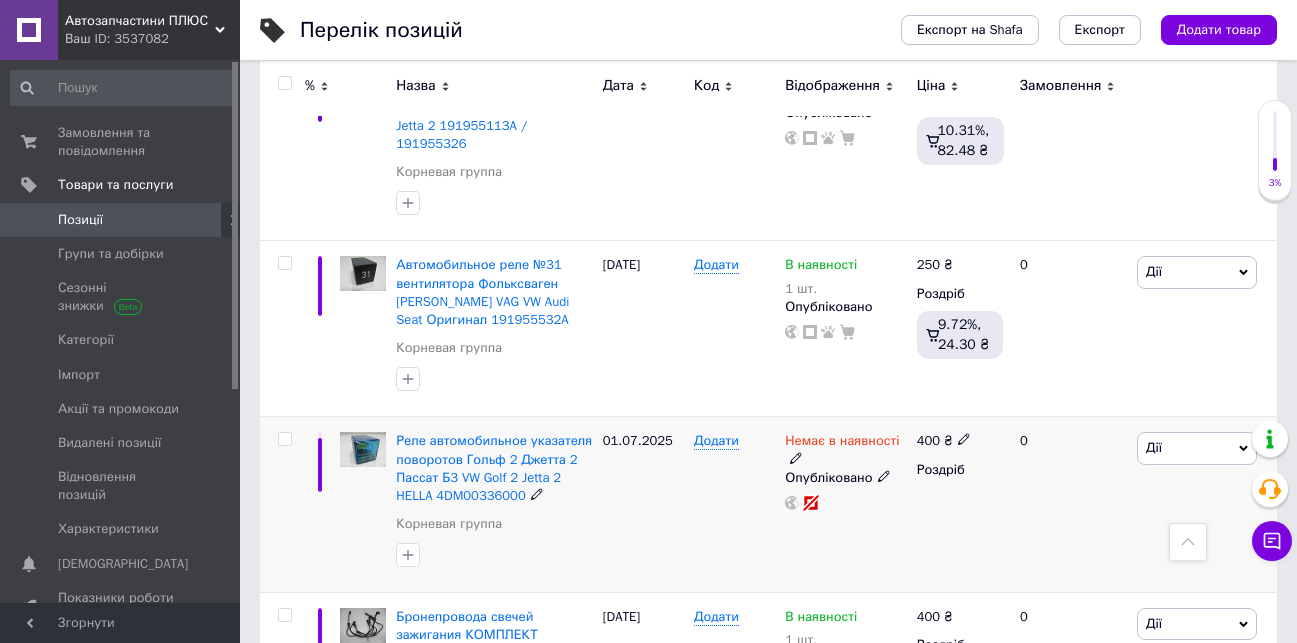 click on "Дії" at bounding box center (1197, 448) 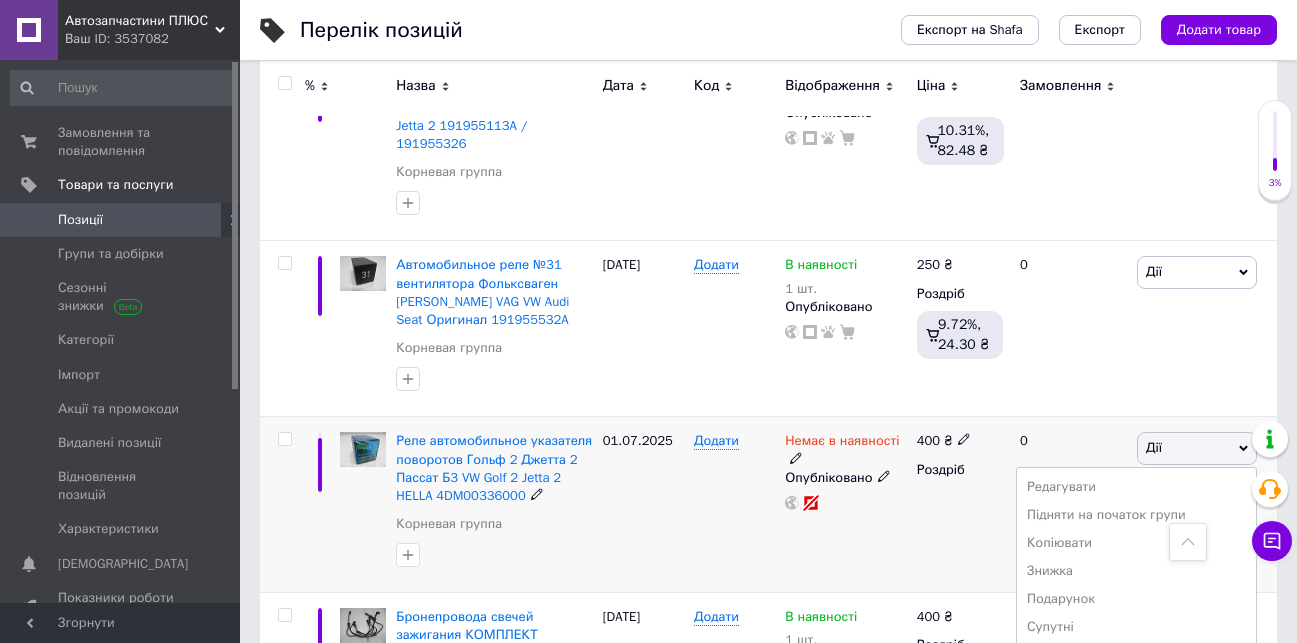 scroll, scrollTop: 2397, scrollLeft: 0, axis: vertical 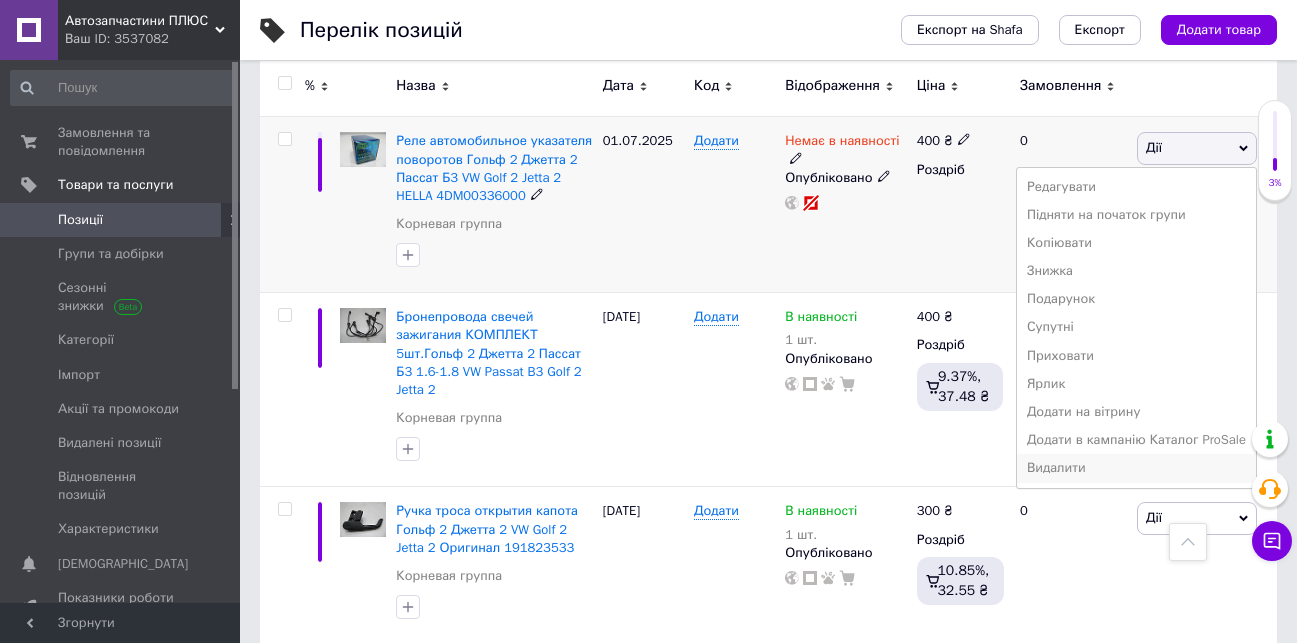 click on "Видалити" at bounding box center (1136, 468) 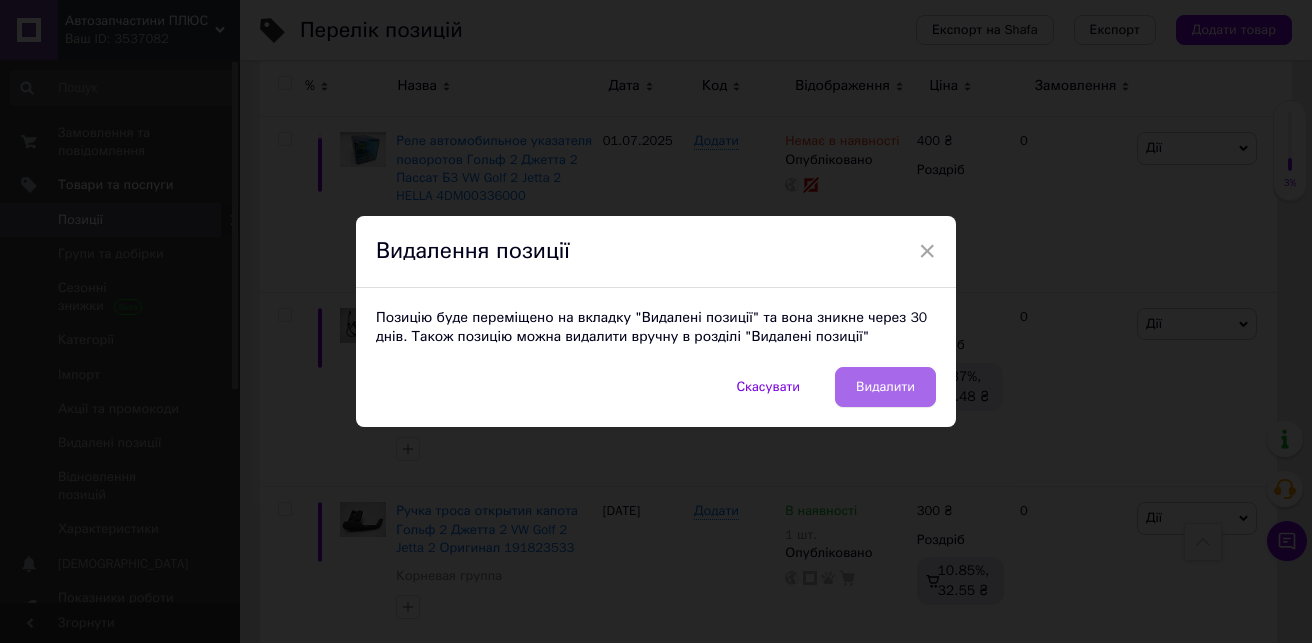 click on "Видалити" at bounding box center [885, 387] 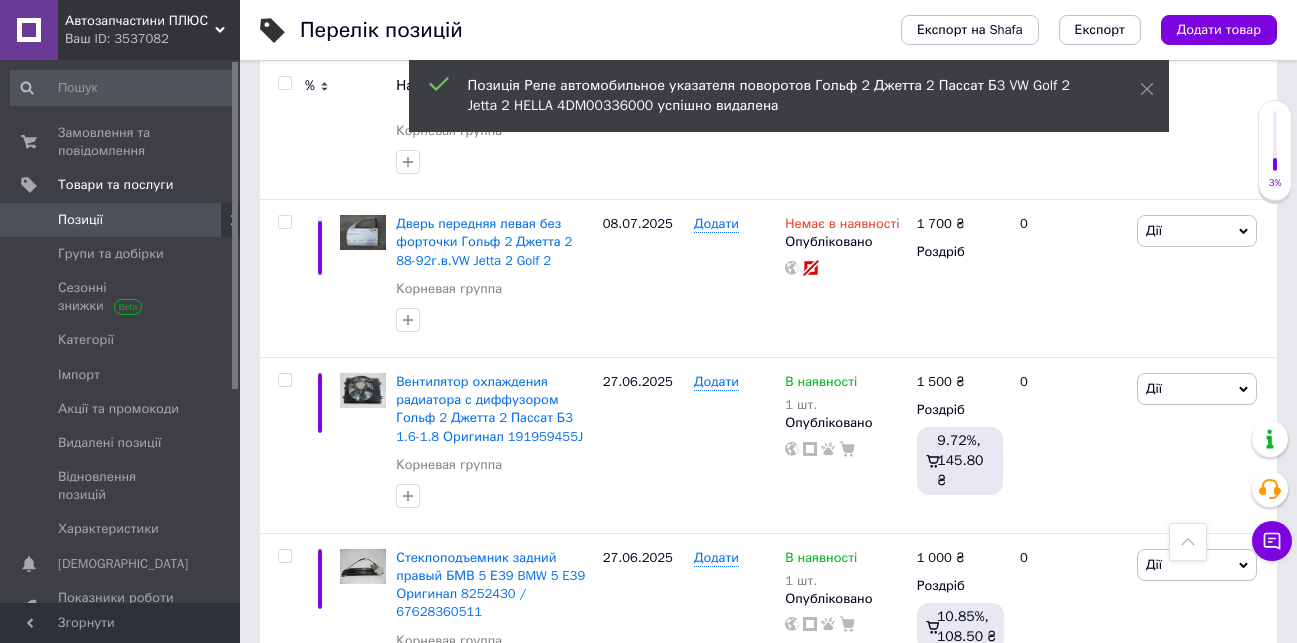 scroll, scrollTop: 297, scrollLeft: 0, axis: vertical 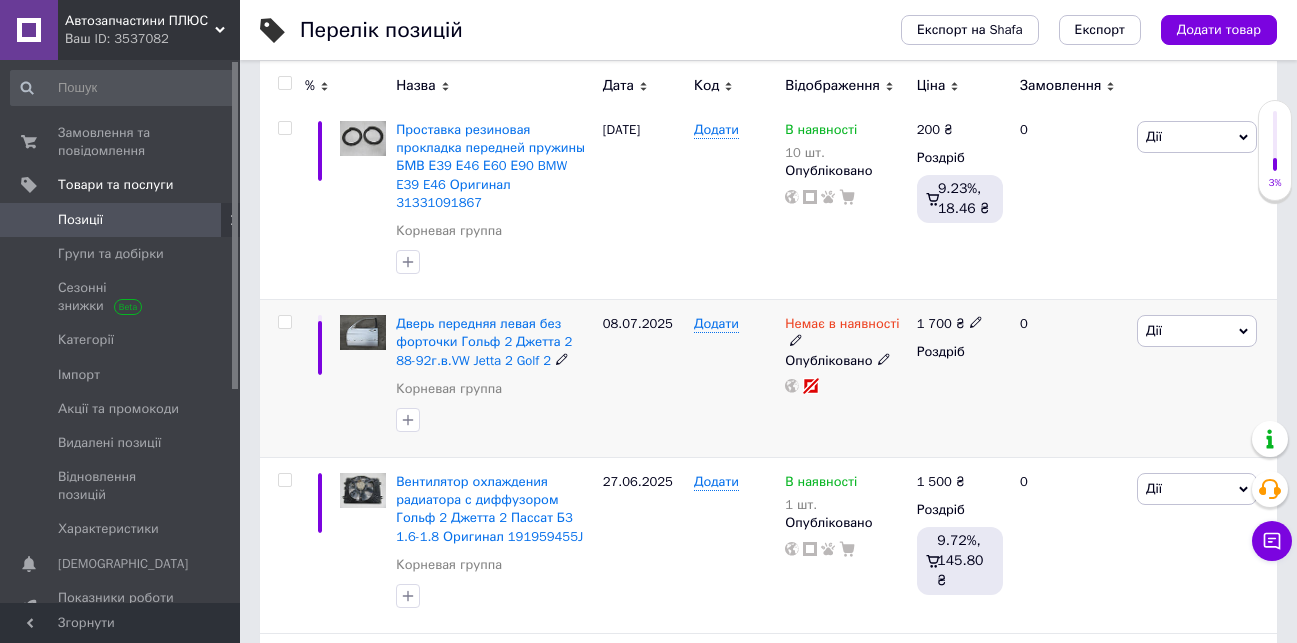 click on "Дії" at bounding box center (1154, 330) 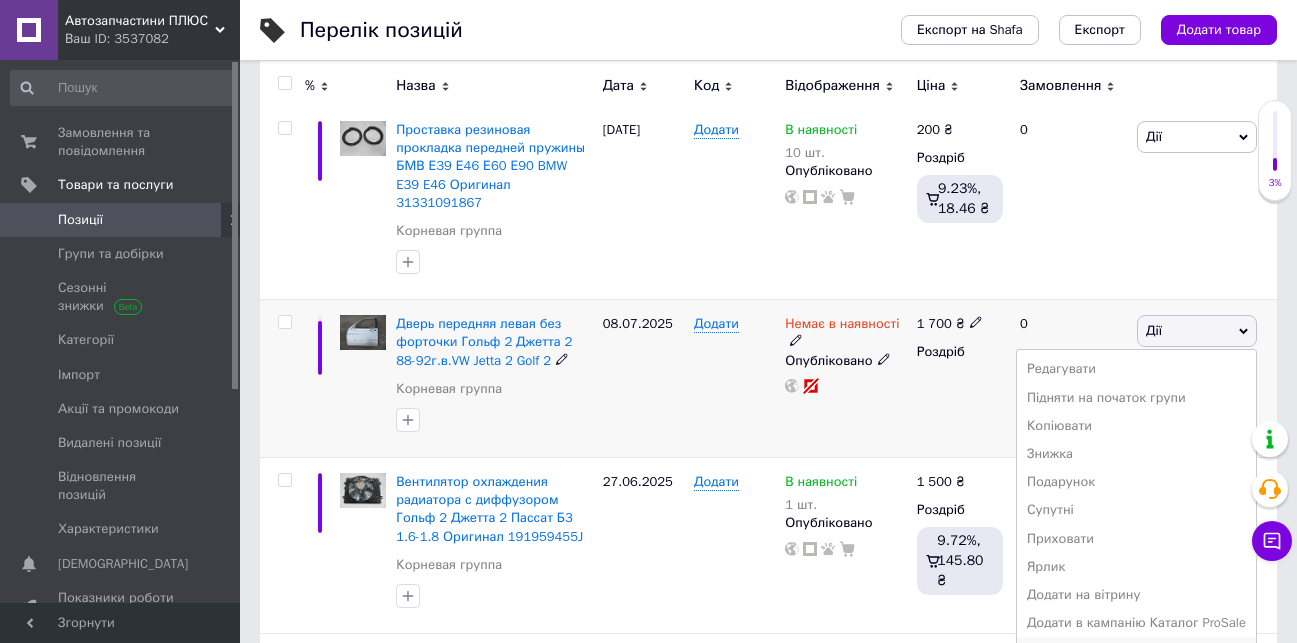 click on "Видалити" at bounding box center [1136, 651] 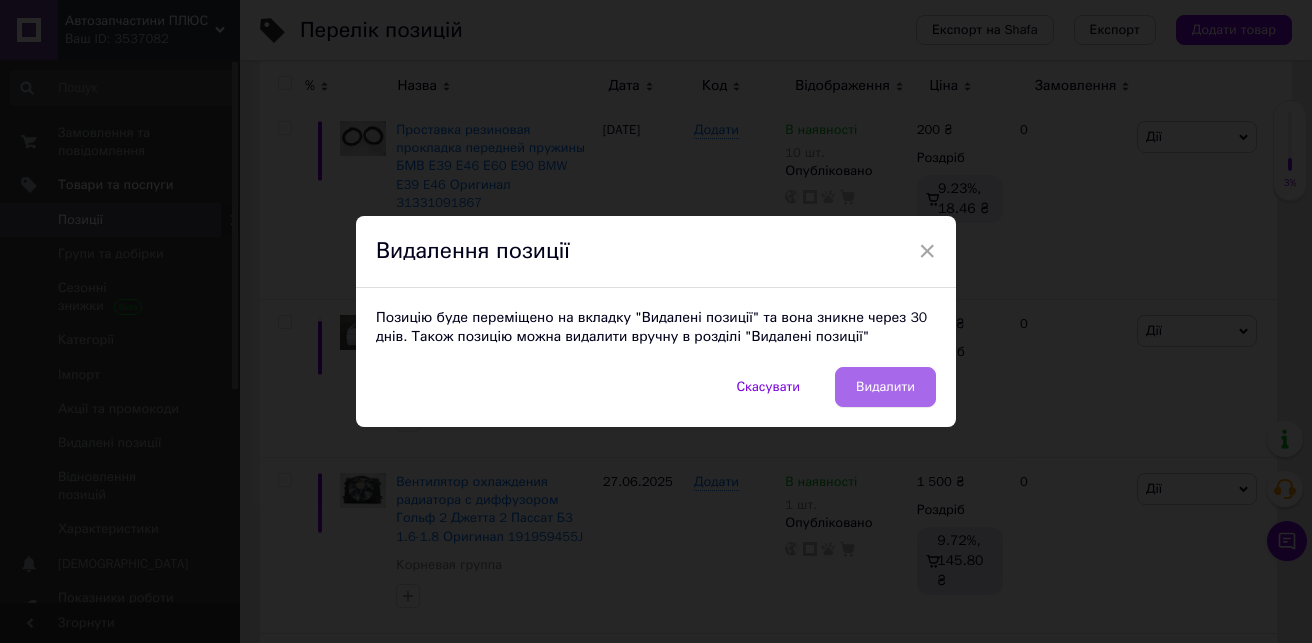 click on "Видалити" at bounding box center (885, 387) 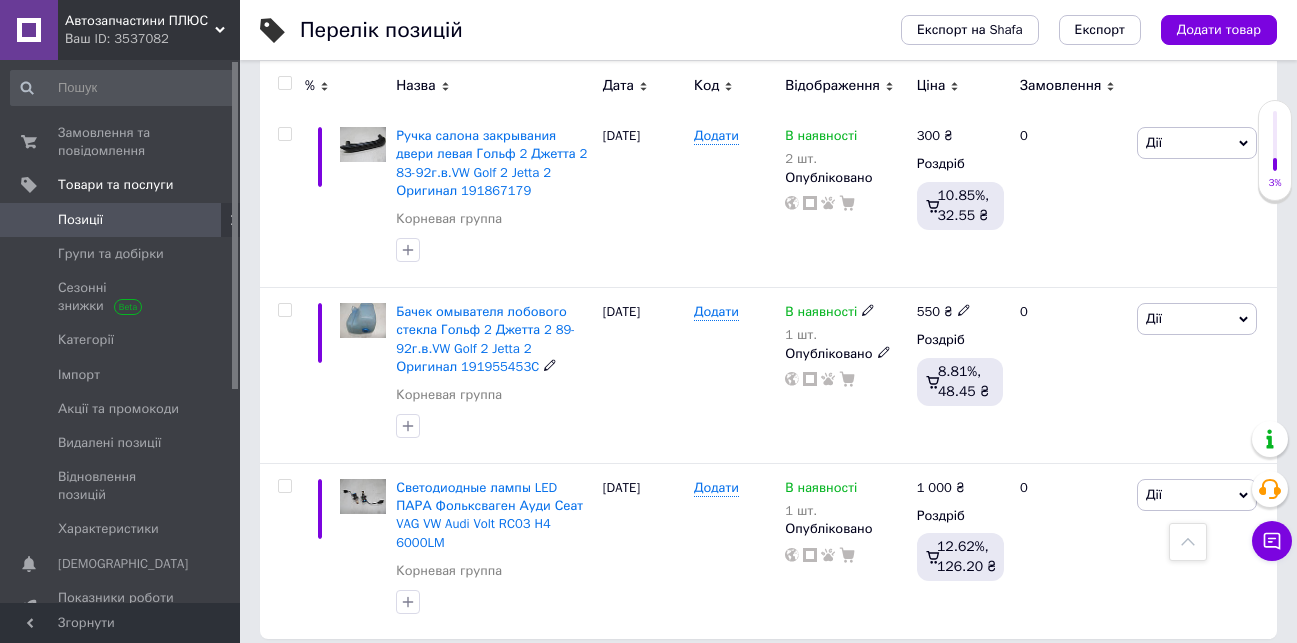 scroll, scrollTop: 3306, scrollLeft: 0, axis: vertical 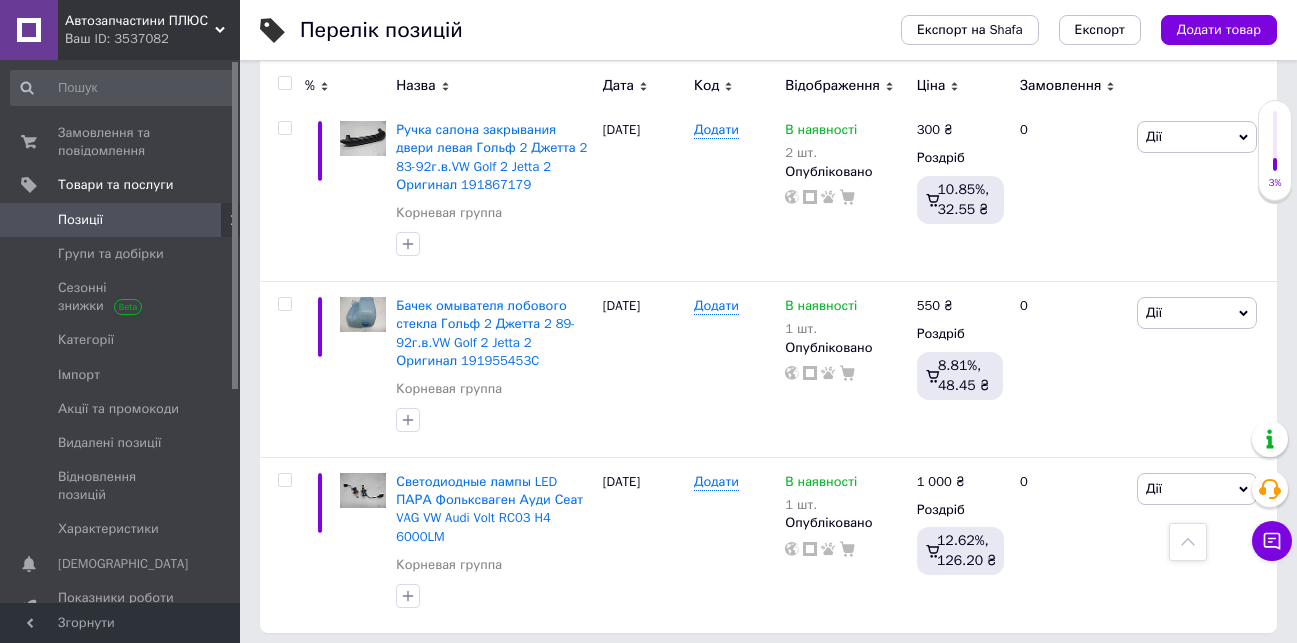 click on "9" at bounding box center [629, 674] 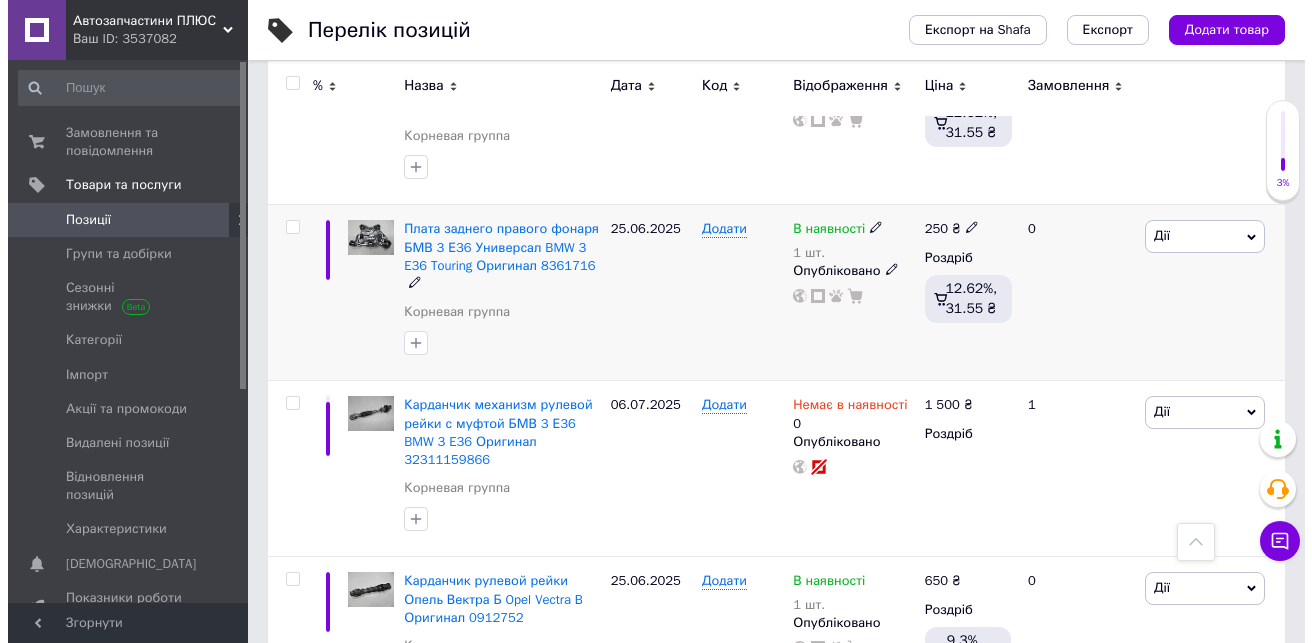 scroll, scrollTop: 3234, scrollLeft: 0, axis: vertical 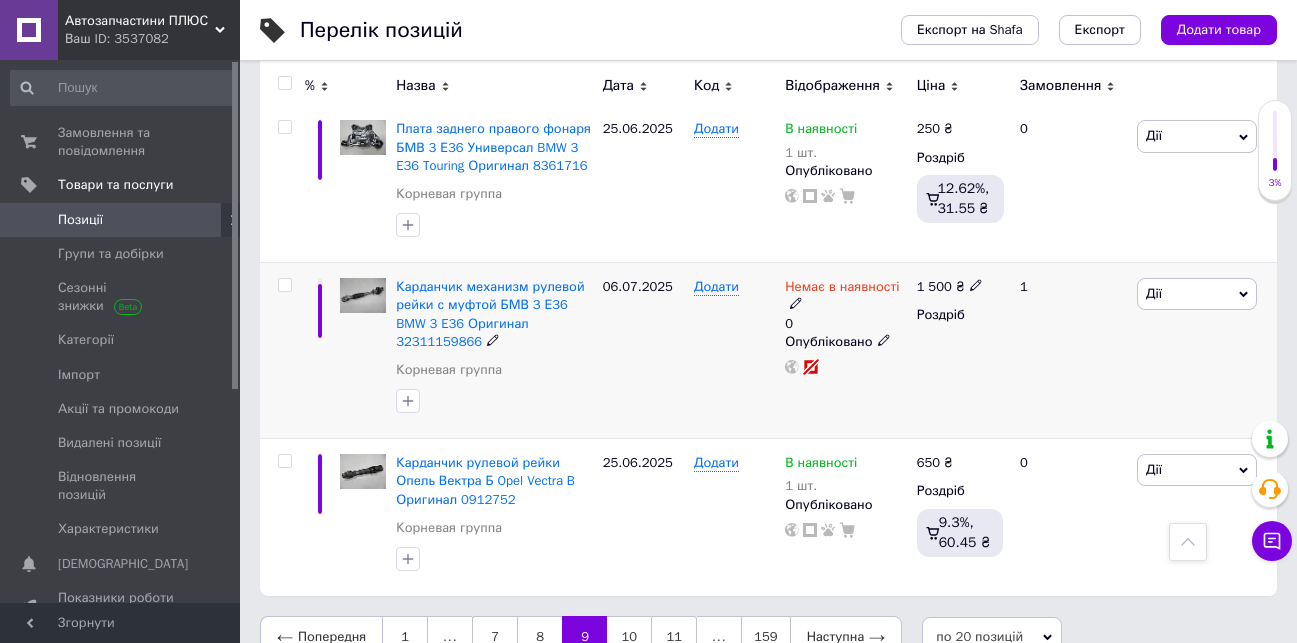 click on "Дії" at bounding box center (1197, 294) 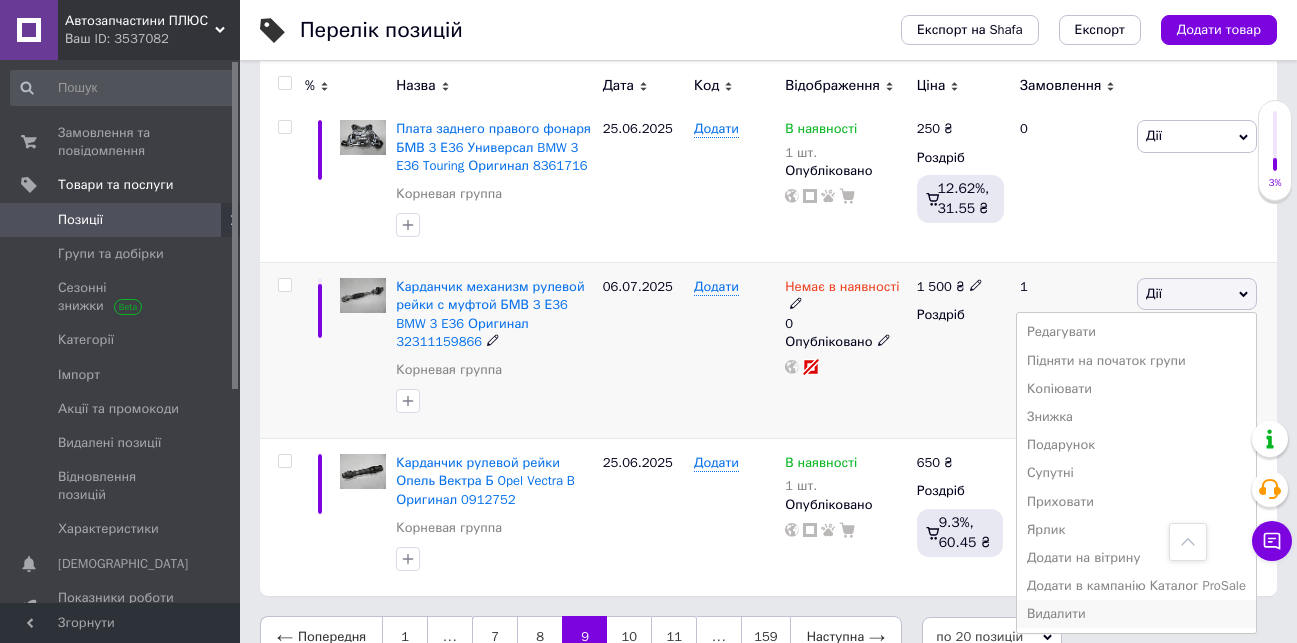 click on "Видалити" at bounding box center [1136, 614] 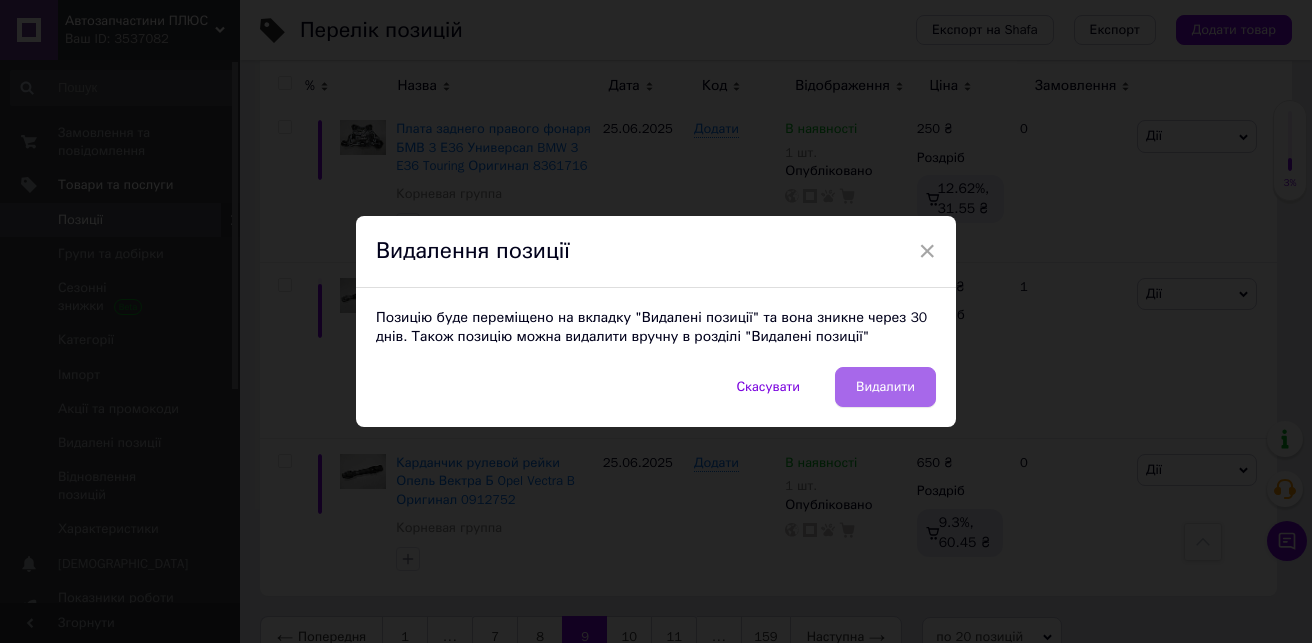 click on "Видалити" at bounding box center [885, 387] 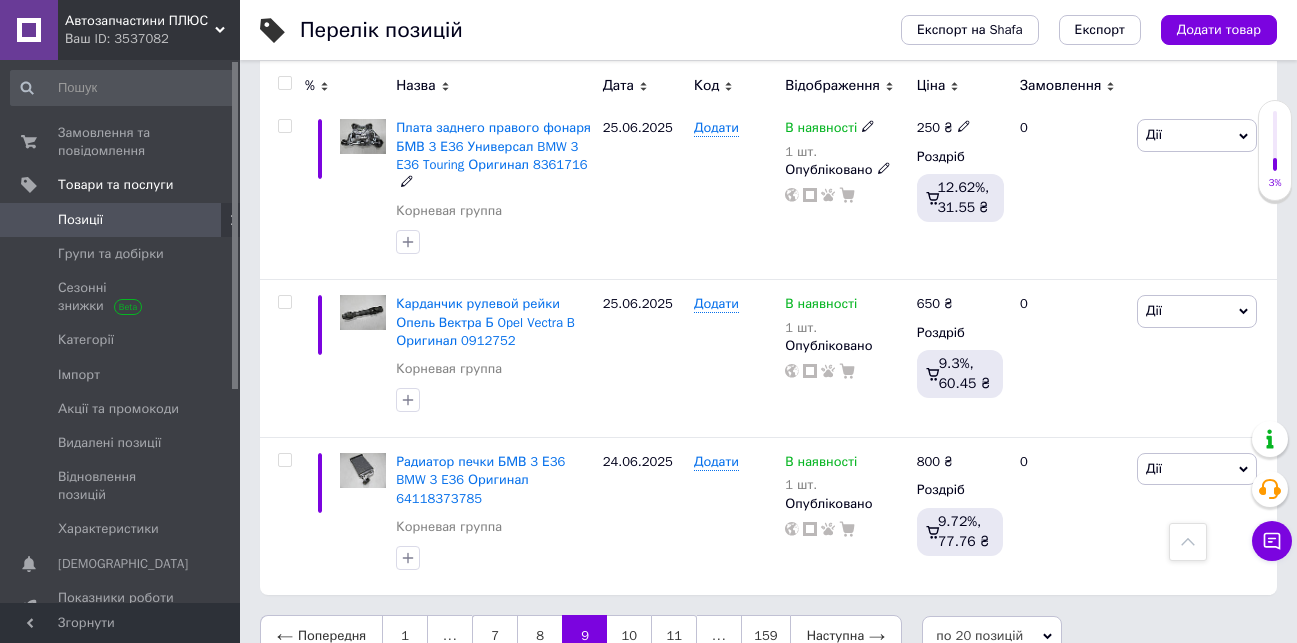 scroll, scrollTop: 3217, scrollLeft: 0, axis: vertical 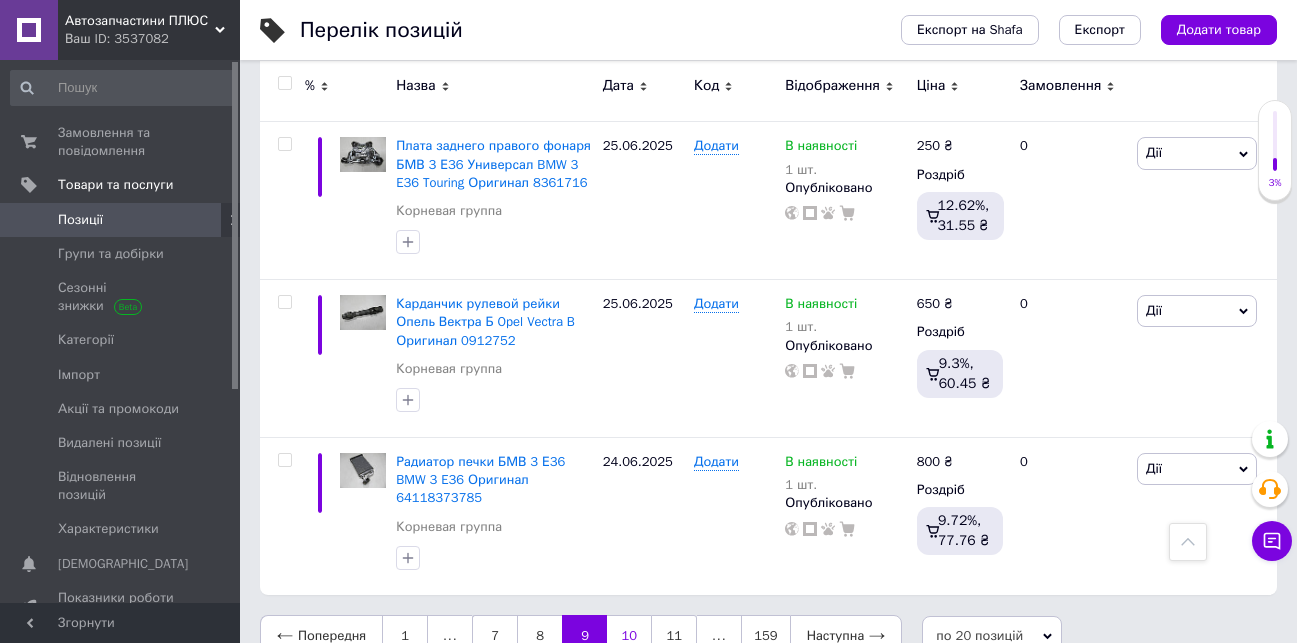 click on "10" at bounding box center (629, 636) 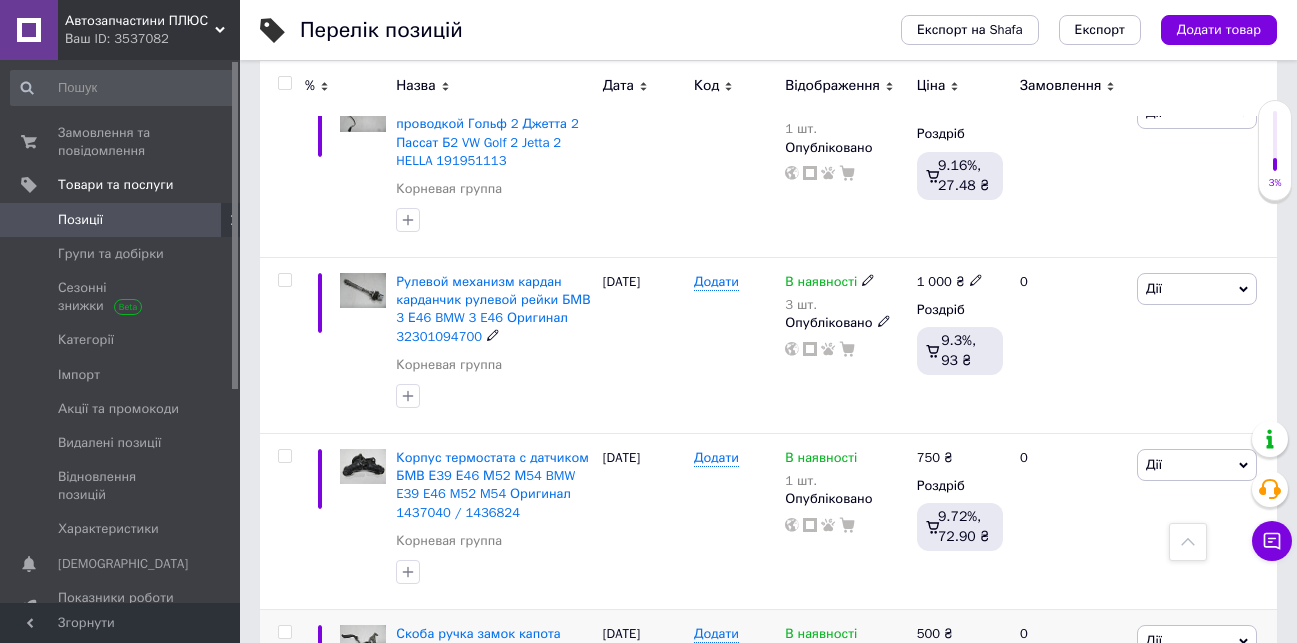scroll, scrollTop: 3343, scrollLeft: 0, axis: vertical 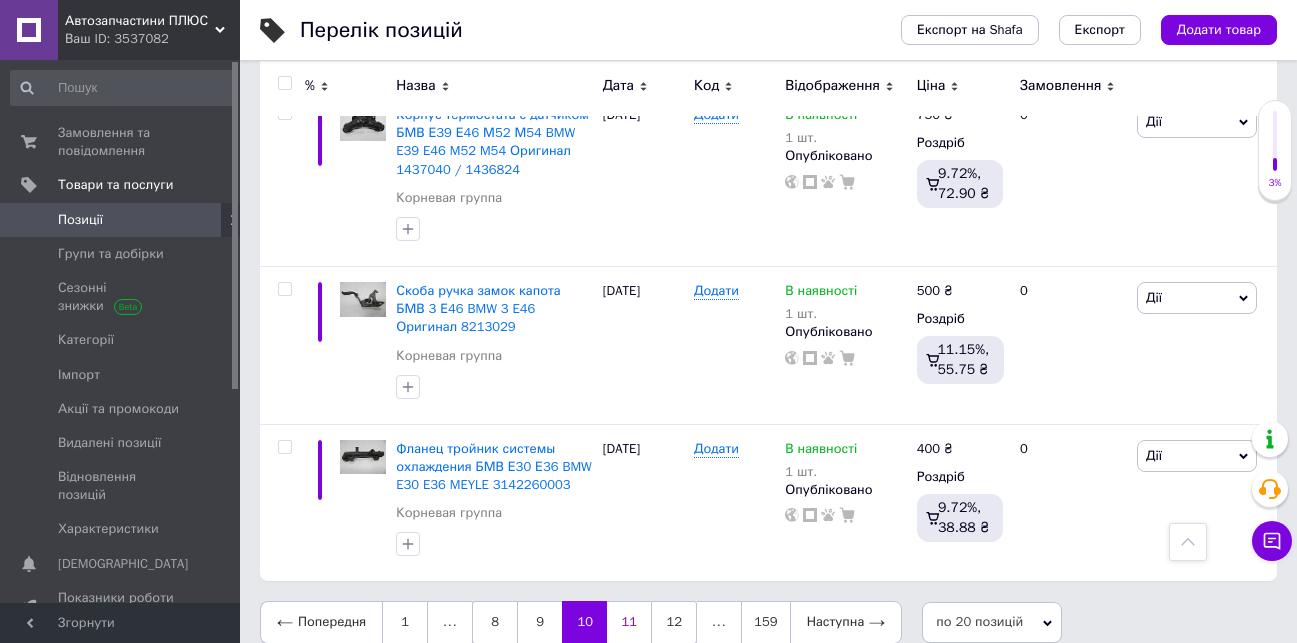 click on "11" at bounding box center [629, 622] 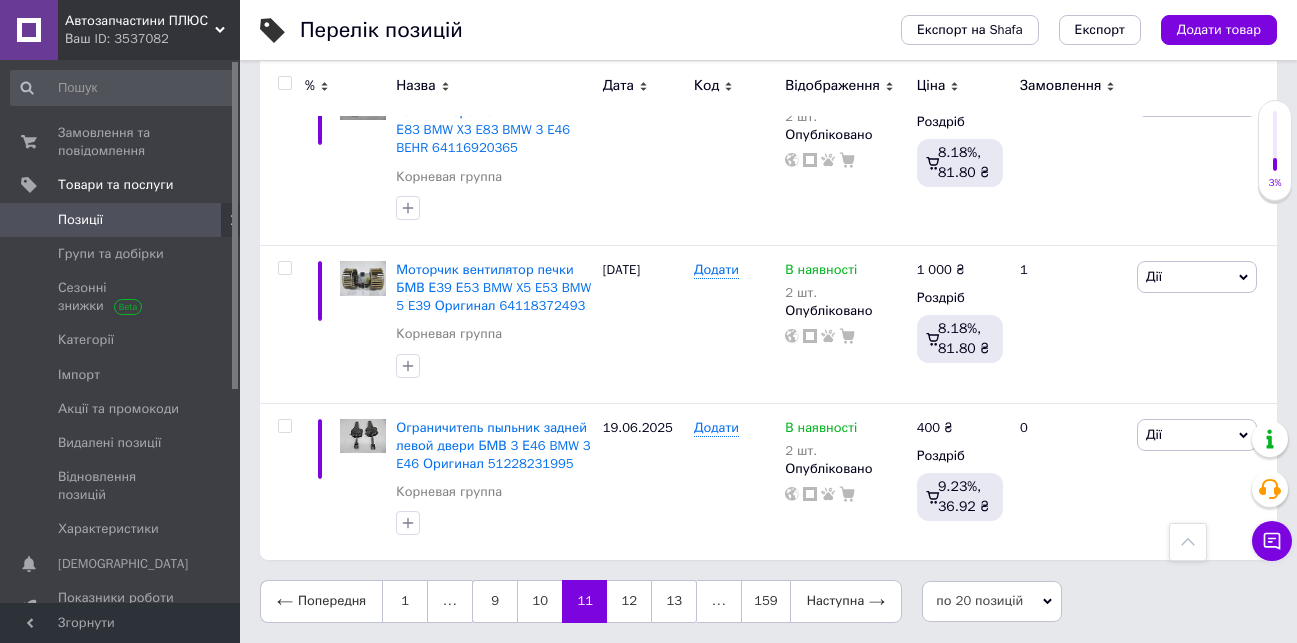 scroll, scrollTop: 3215, scrollLeft: 0, axis: vertical 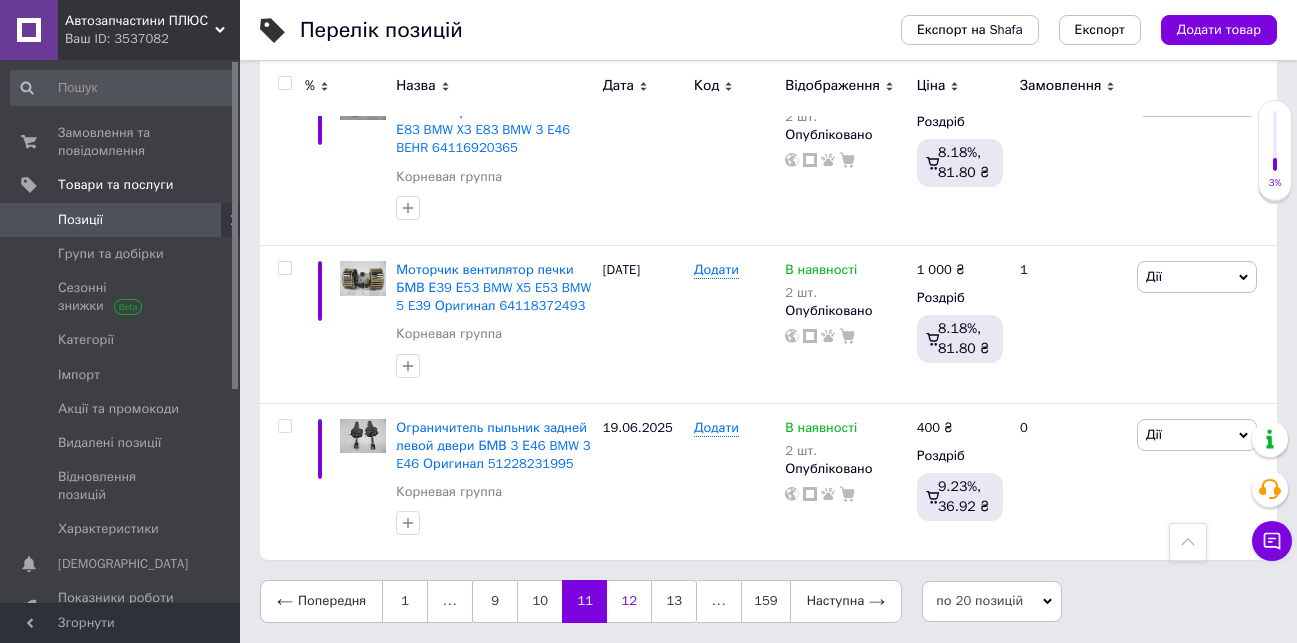 click on "12" at bounding box center [629, 601] 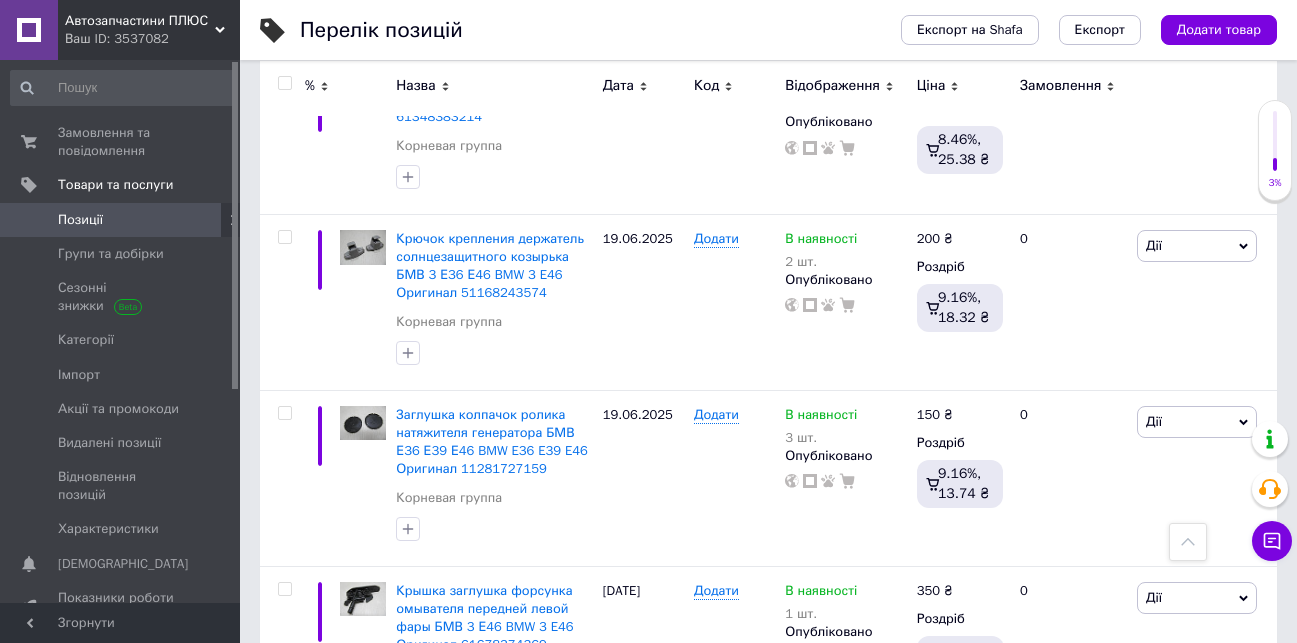 scroll, scrollTop: 3197, scrollLeft: 0, axis: vertical 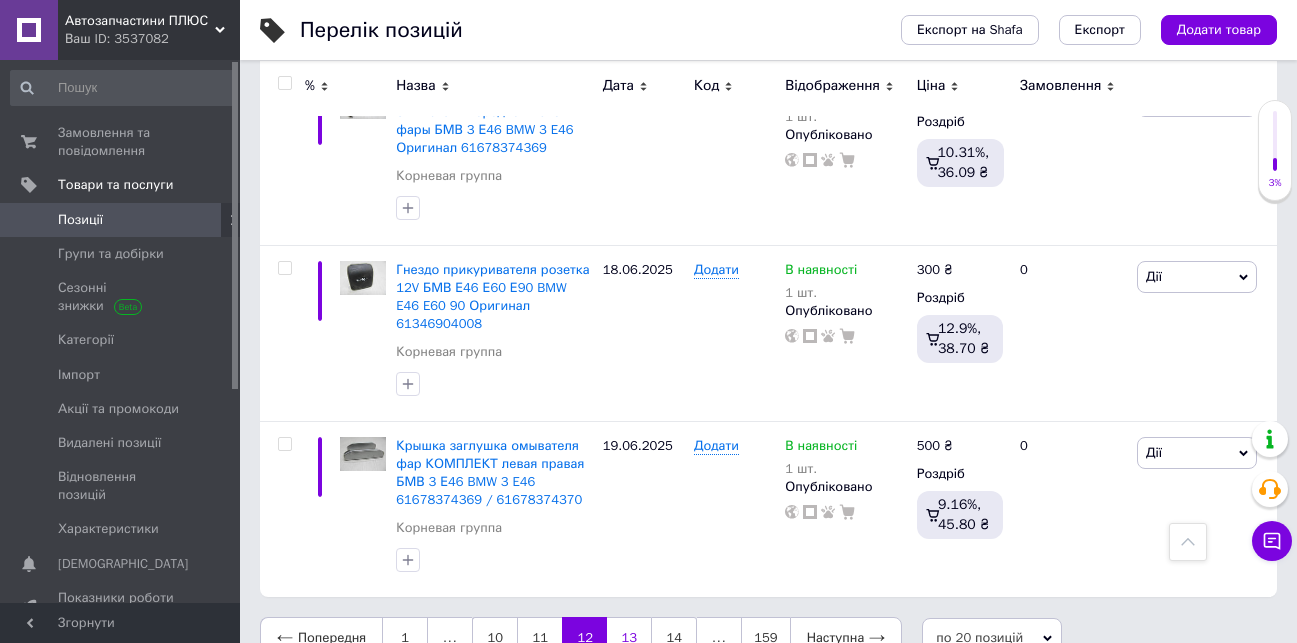 click on "13" at bounding box center [629, 638] 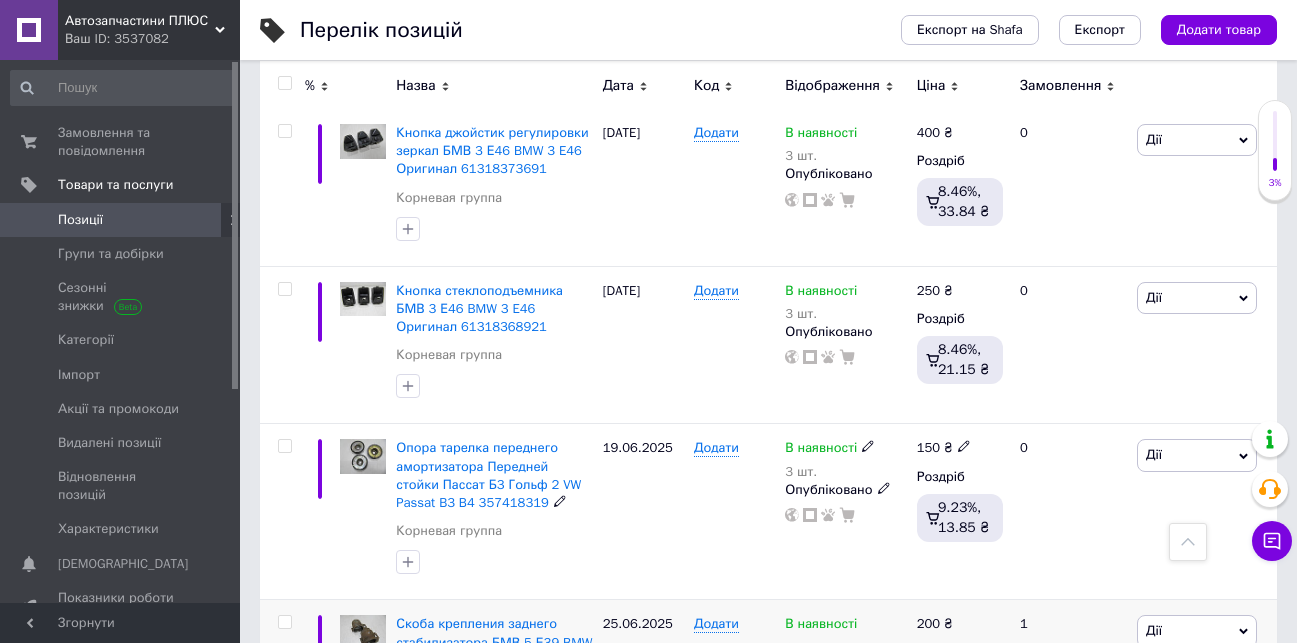 scroll, scrollTop: 3161, scrollLeft: 0, axis: vertical 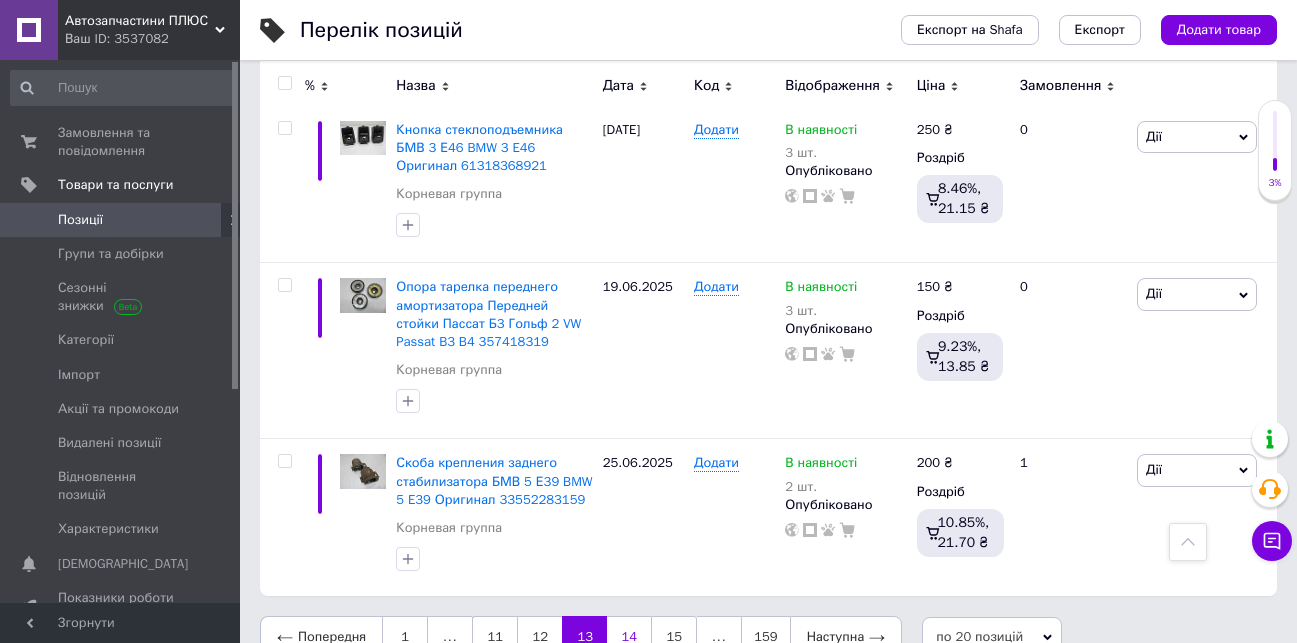 click on "14" at bounding box center (629, 637) 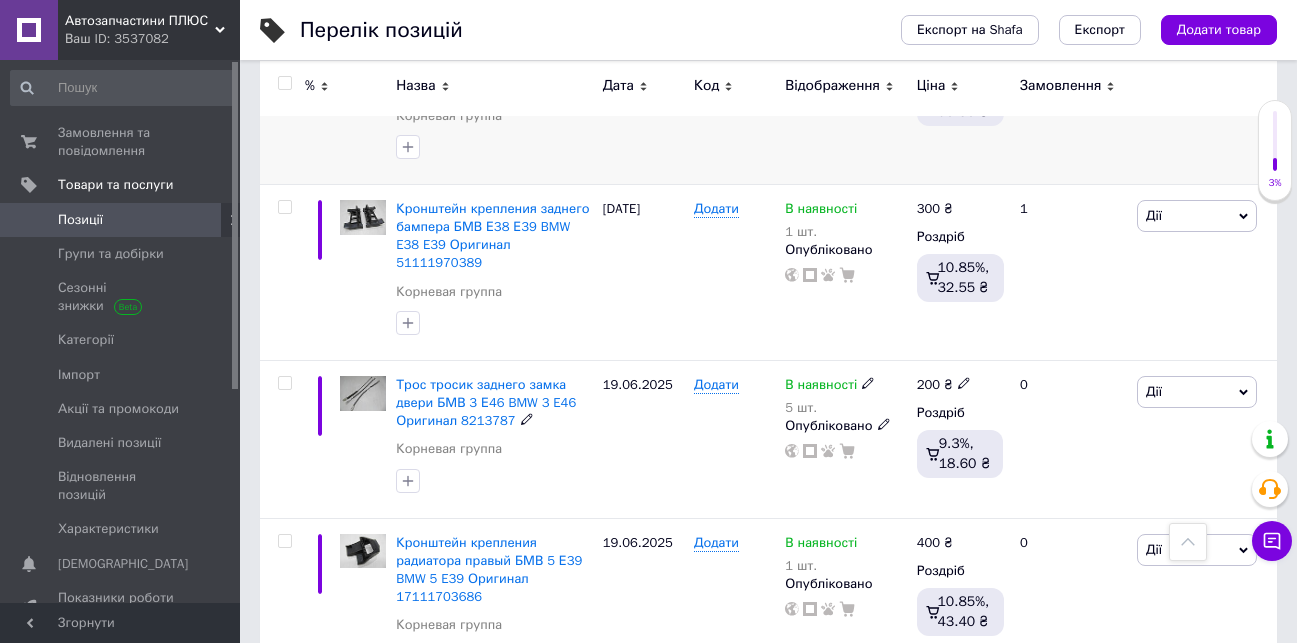 scroll, scrollTop: 3179, scrollLeft: 0, axis: vertical 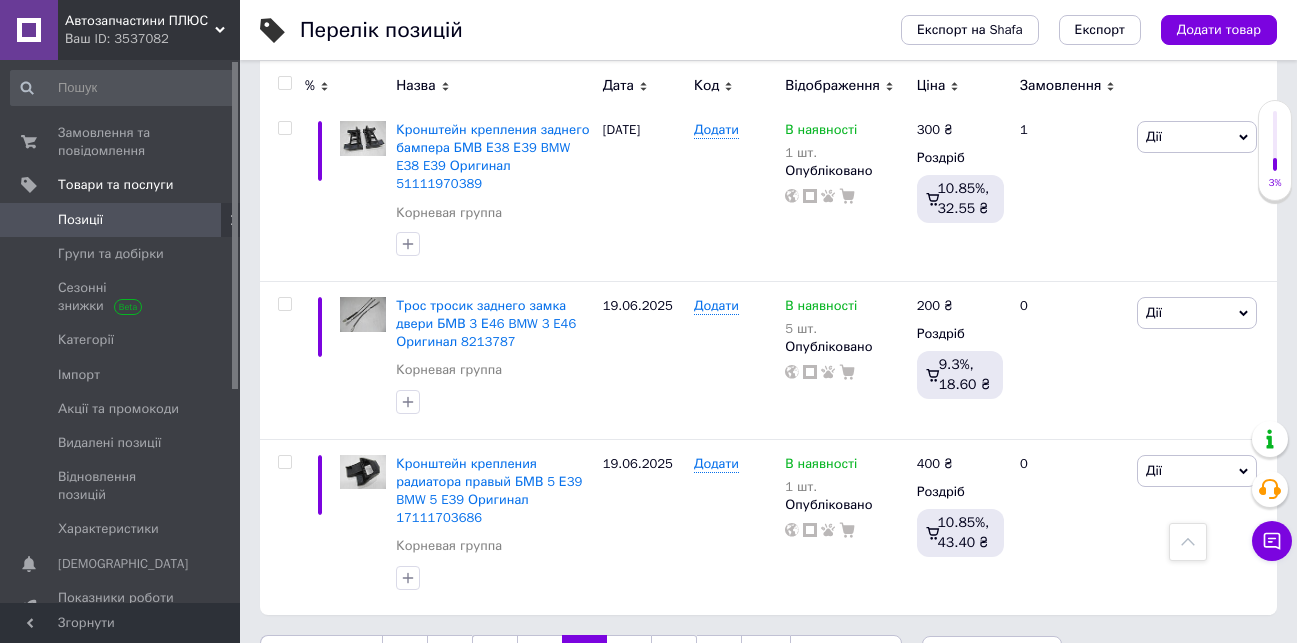 click on "15" at bounding box center [629, 656] 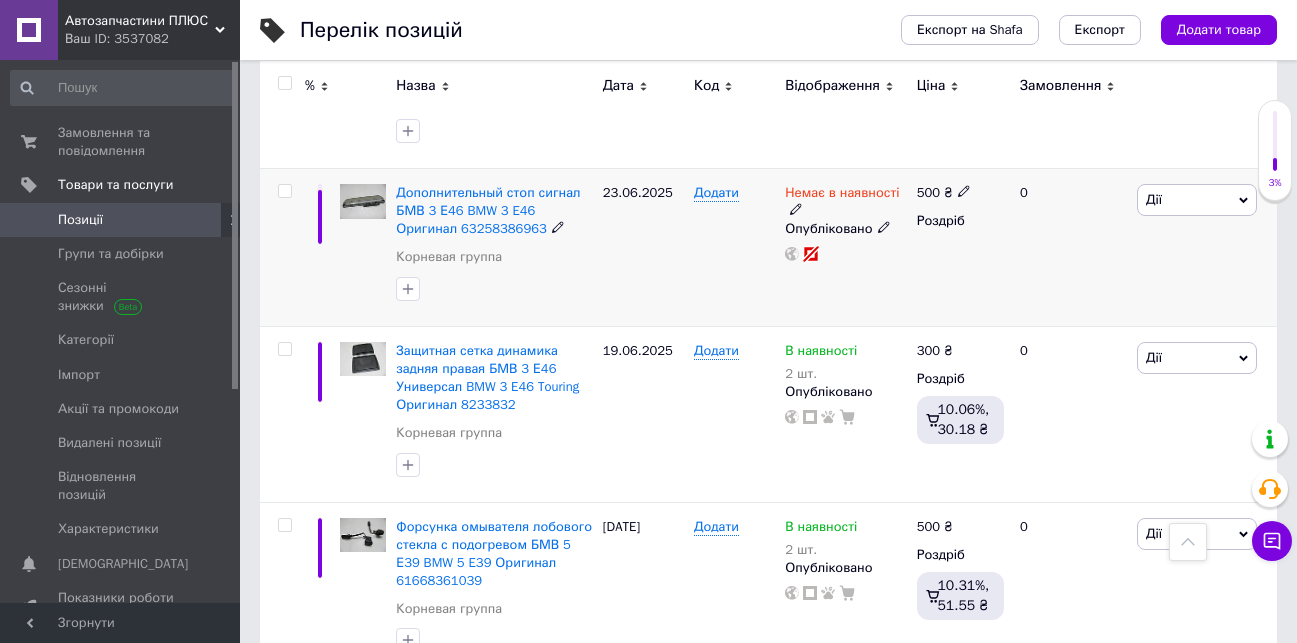 click on "Дії" at bounding box center (1197, 200) 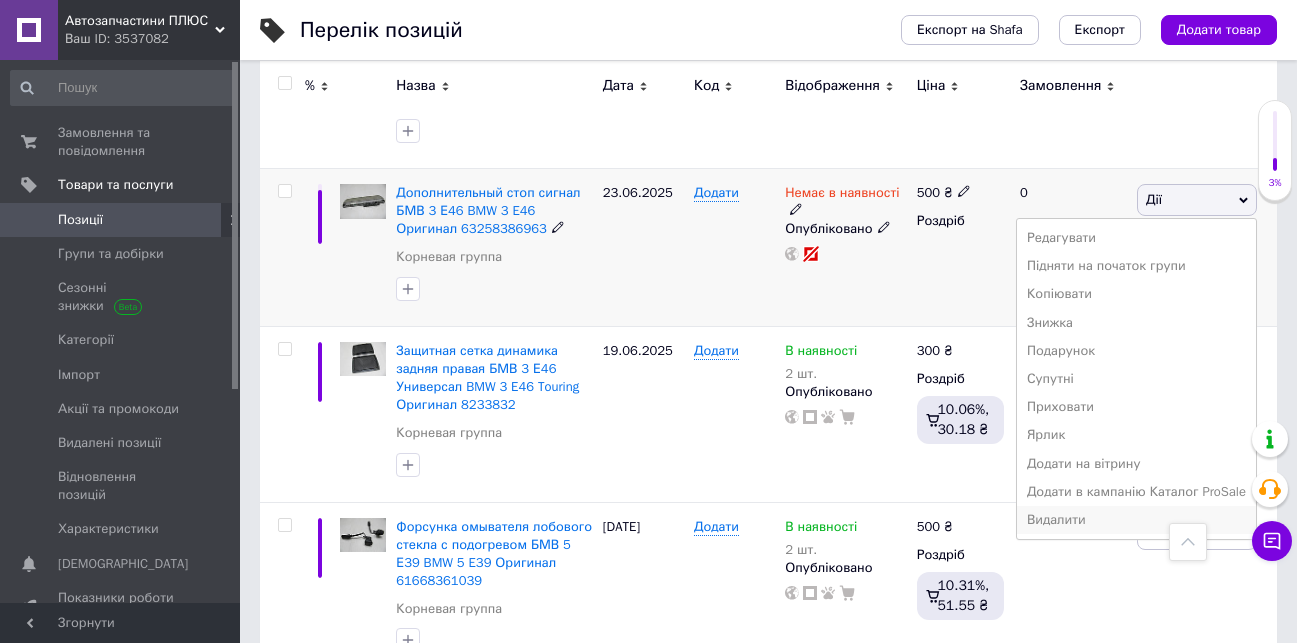 click on "Видалити" at bounding box center [1136, 520] 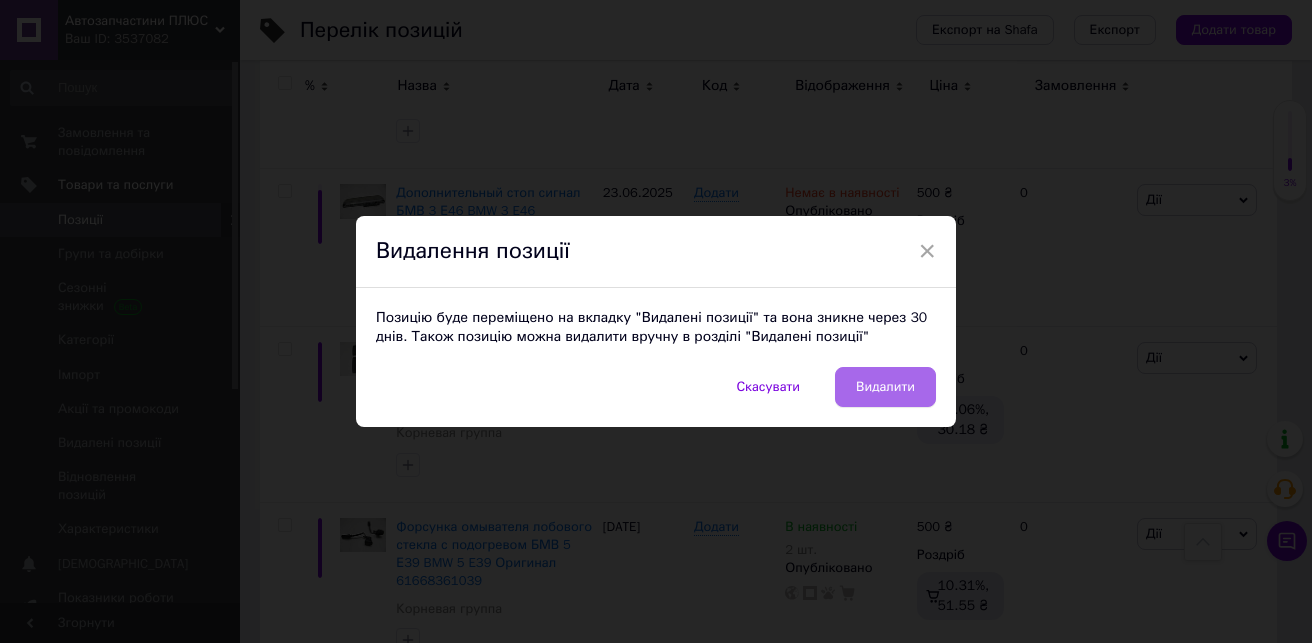 click on "Видалити" at bounding box center [885, 387] 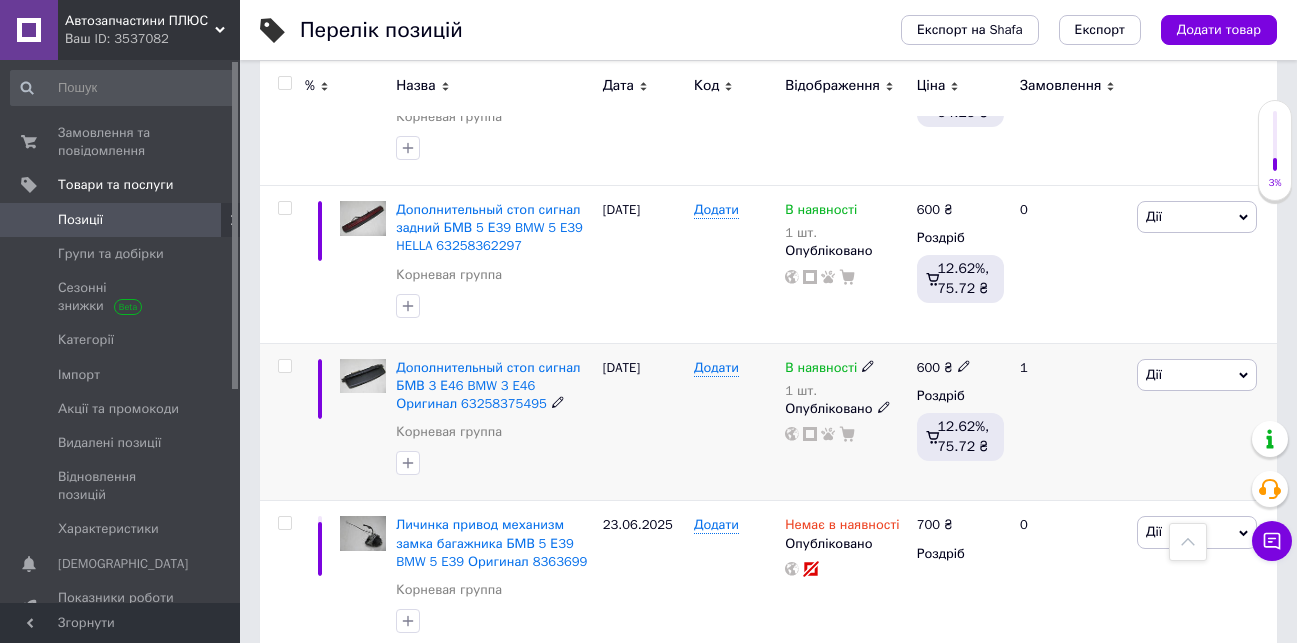 scroll, scrollTop: 2379, scrollLeft: 0, axis: vertical 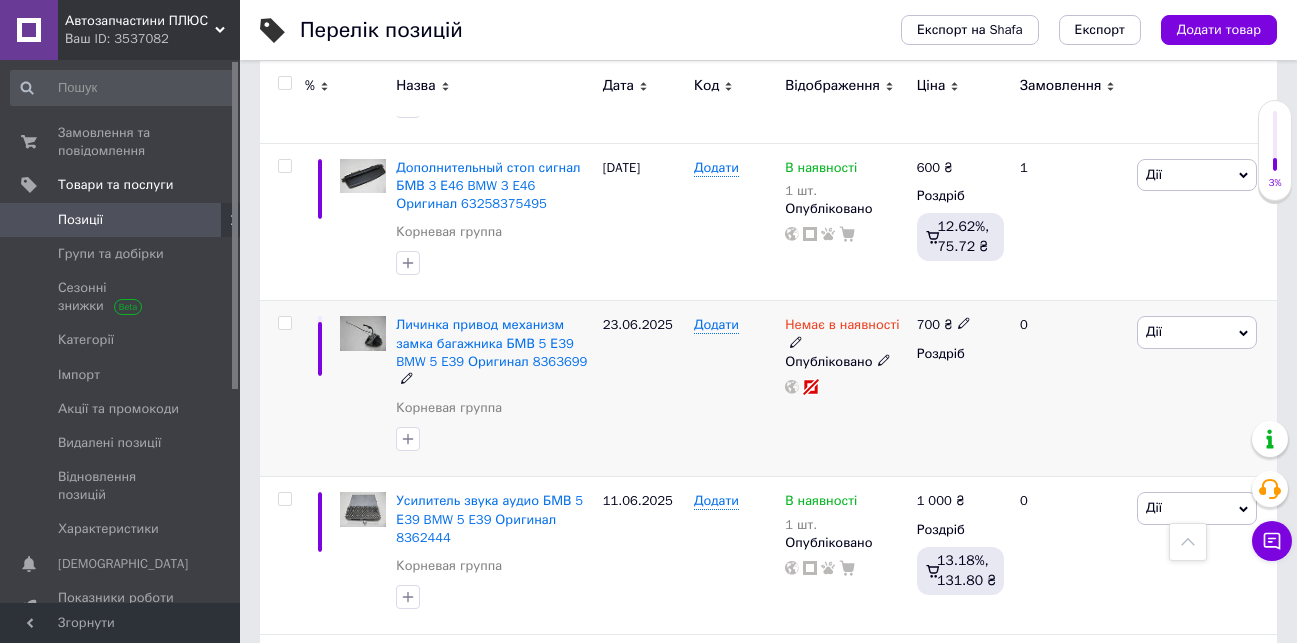 click on "Дії" at bounding box center (1154, 331) 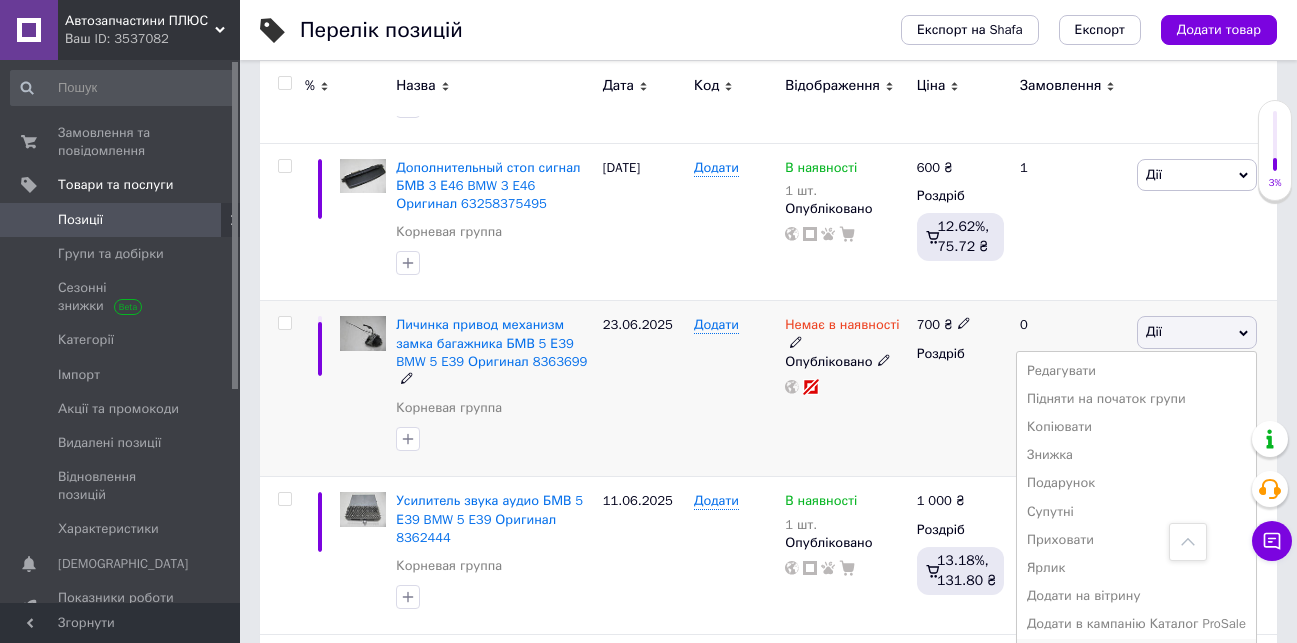 click on "Видалити" at bounding box center (1136, 653) 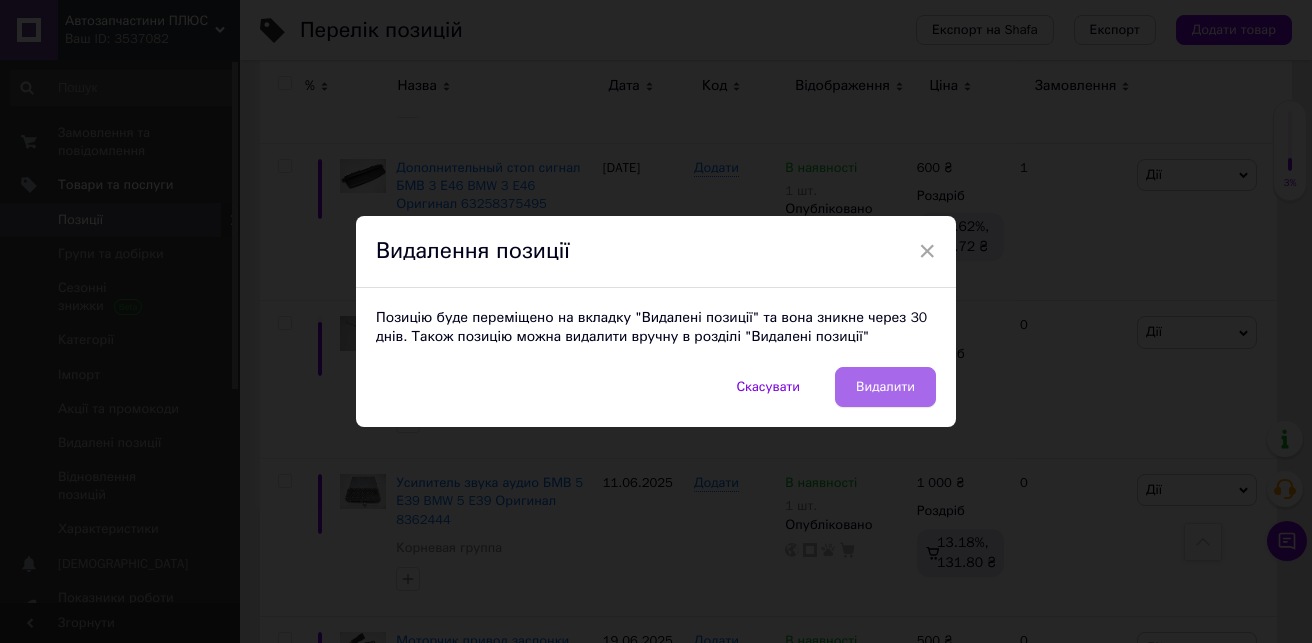 click on "Видалити" at bounding box center [885, 387] 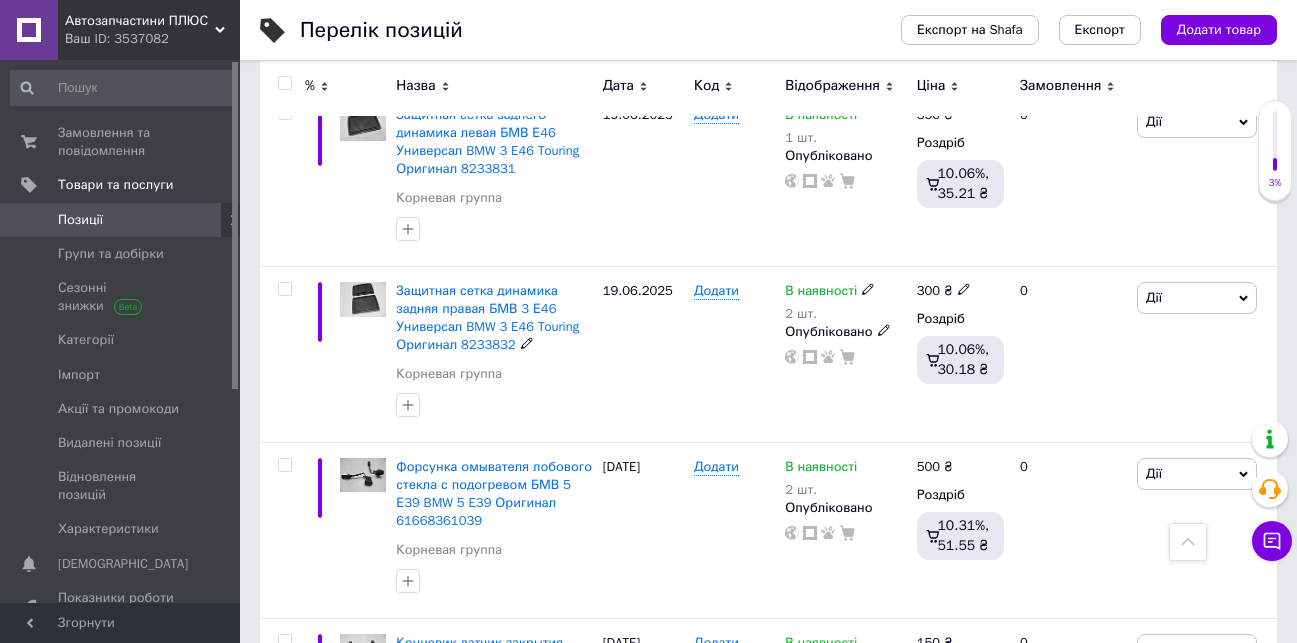 scroll, scrollTop: 3278, scrollLeft: 0, axis: vertical 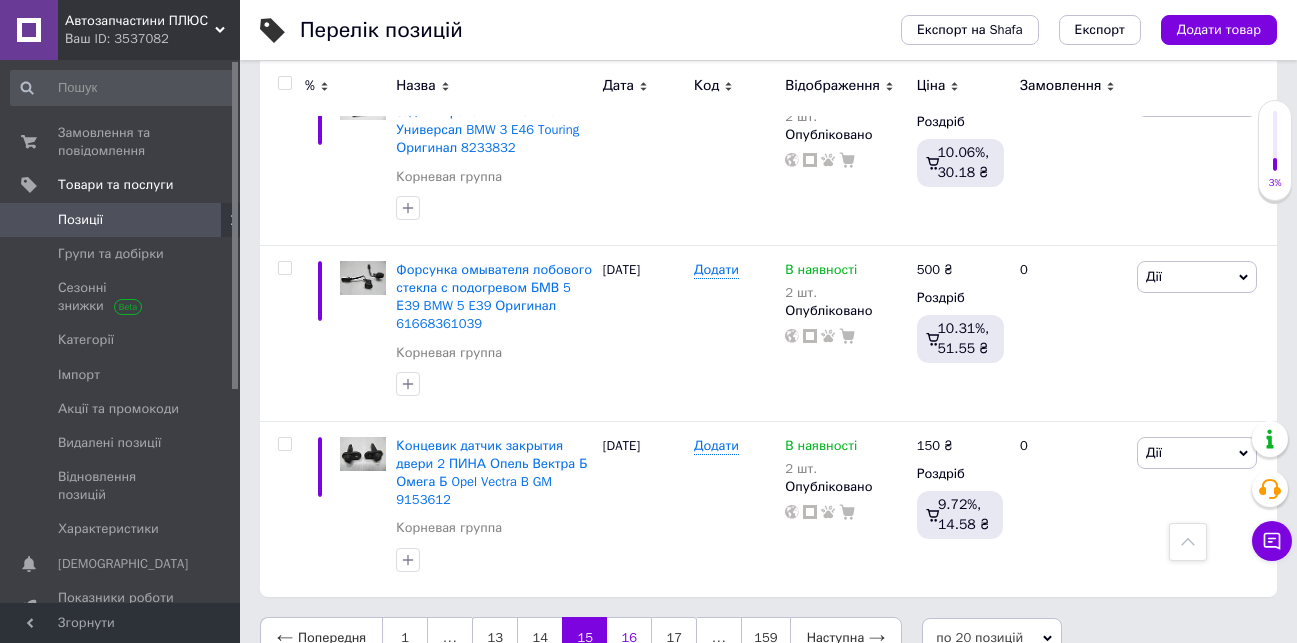 click on "16" at bounding box center (629, 638) 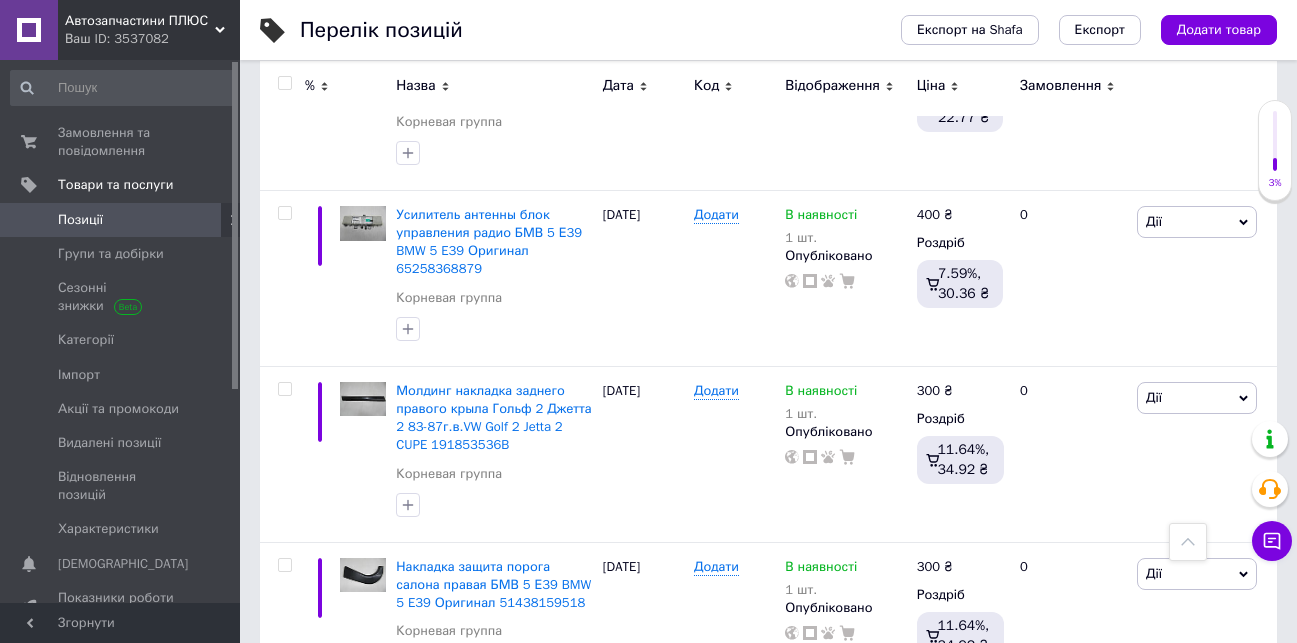 scroll, scrollTop: 3324, scrollLeft: 0, axis: vertical 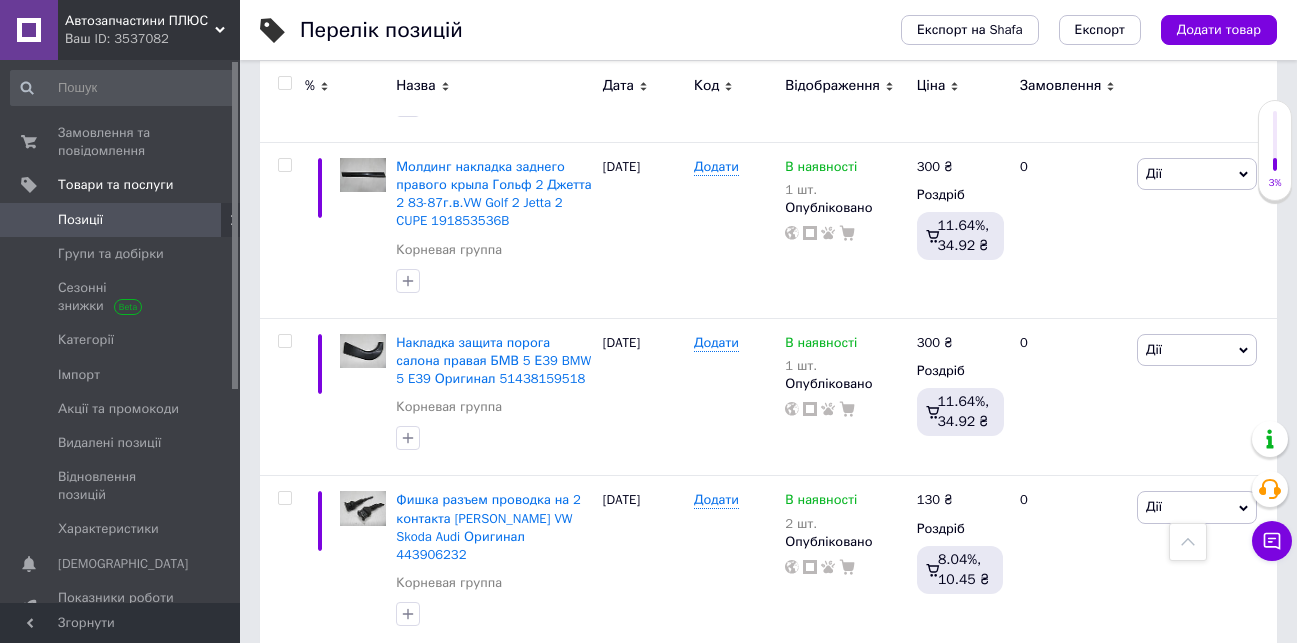 click on "17" at bounding box center (629, 692) 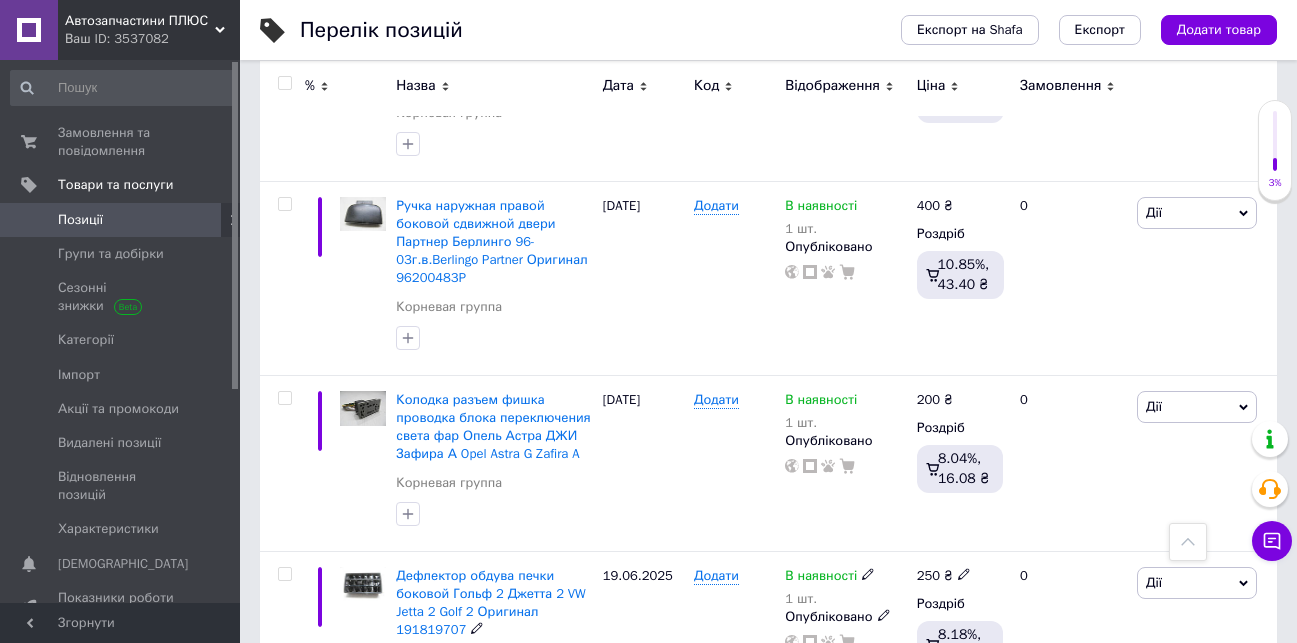 scroll, scrollTop: 3300, scrollLeft: 0, axis: vertical 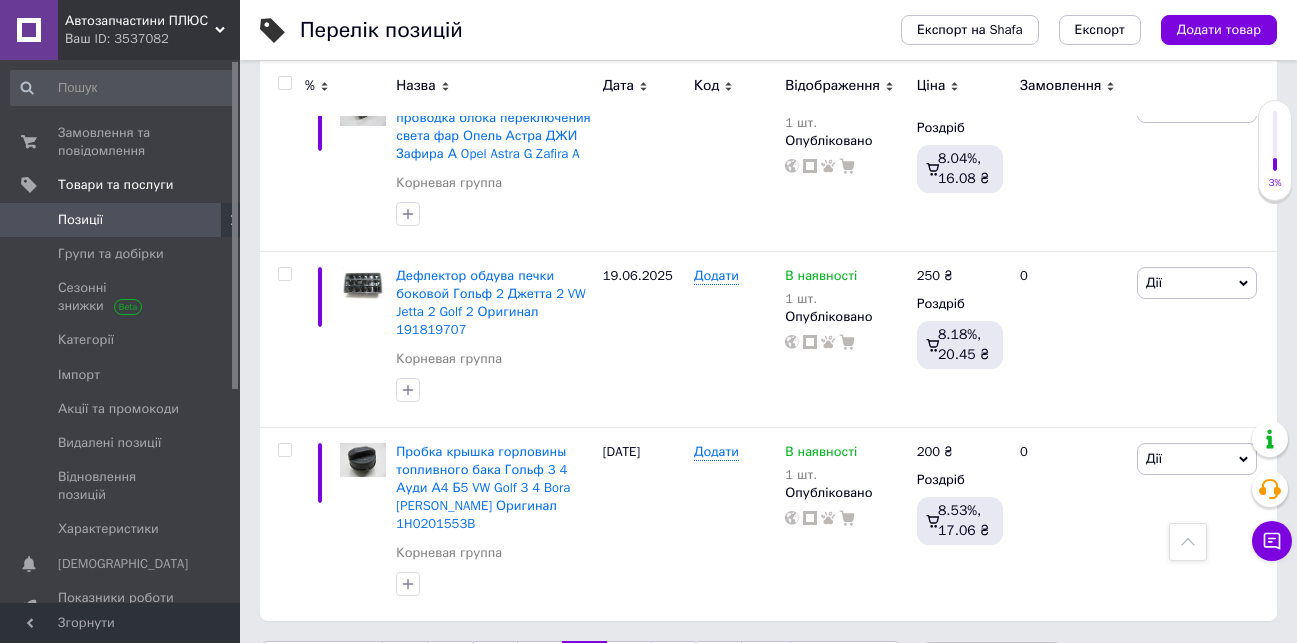 click on "18" at bounding box center (629, 662) 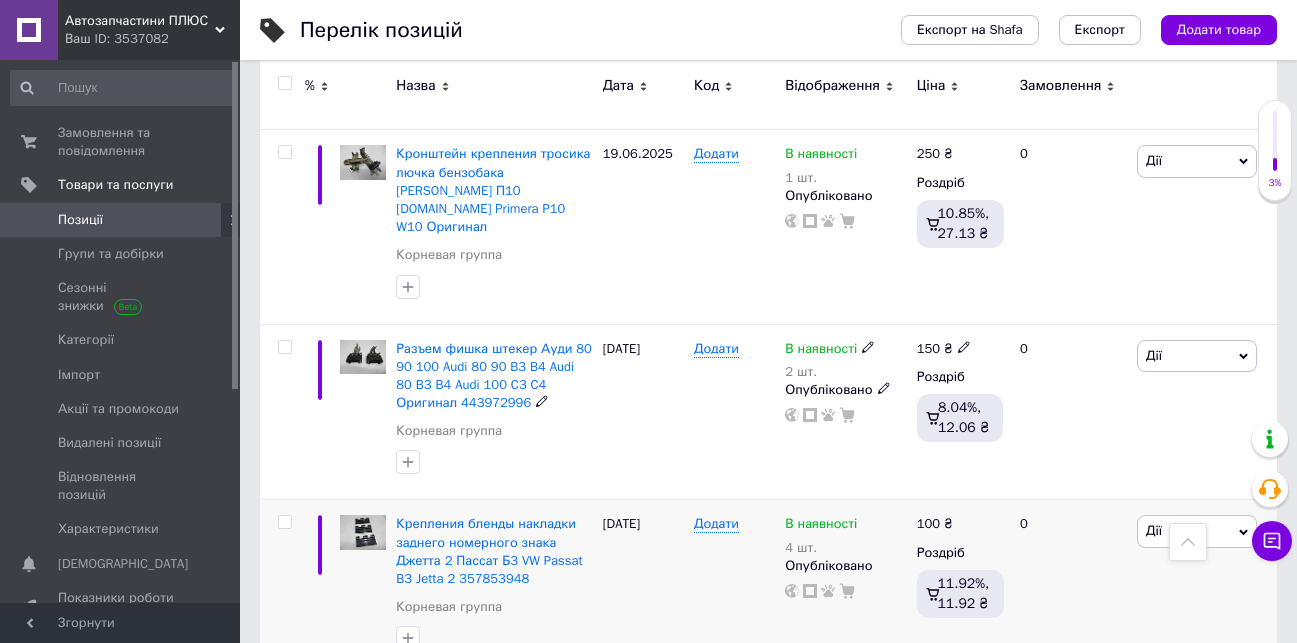 scroll, scrollTop: 3324, scrollLeft: 0, axis: vertical 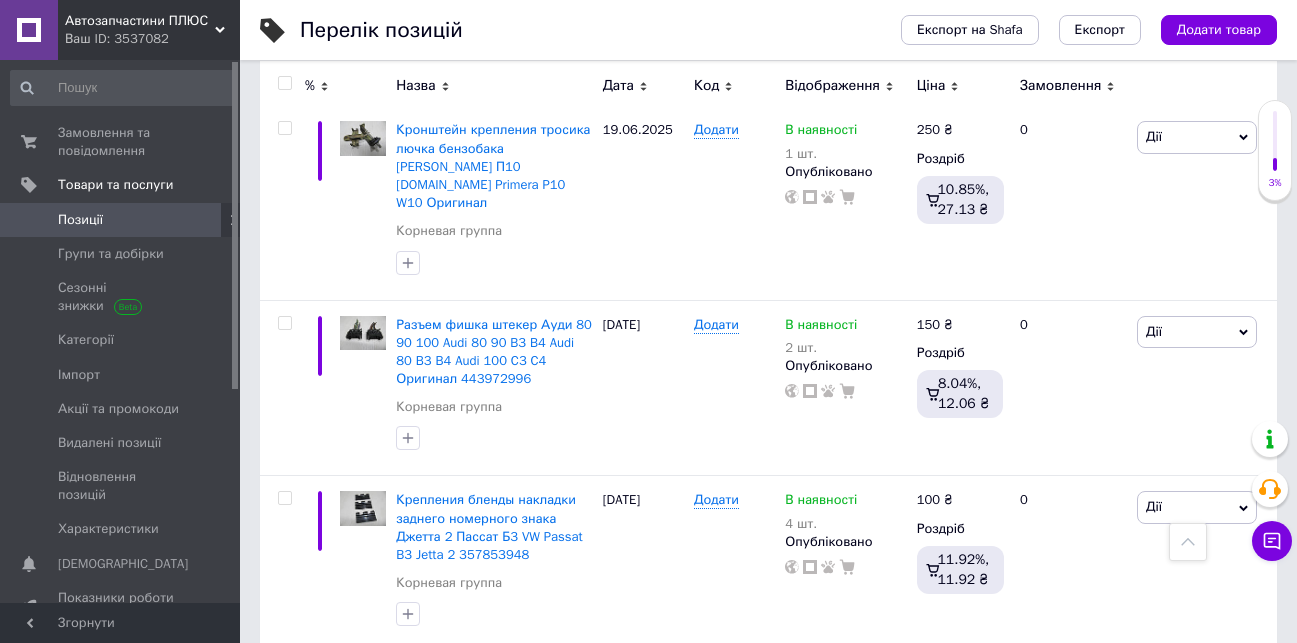 click on "19" at bounding box center [629, 692] 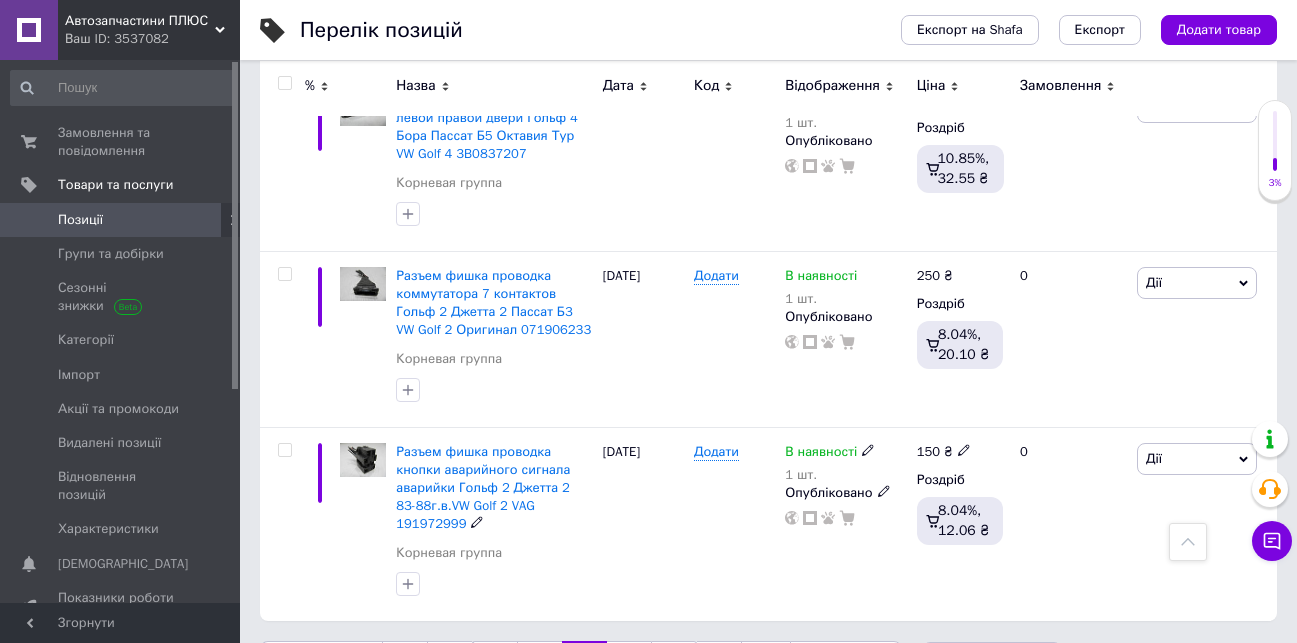 scroll, scrollTop: 3324, scrollLeft: 0, axis: vertical 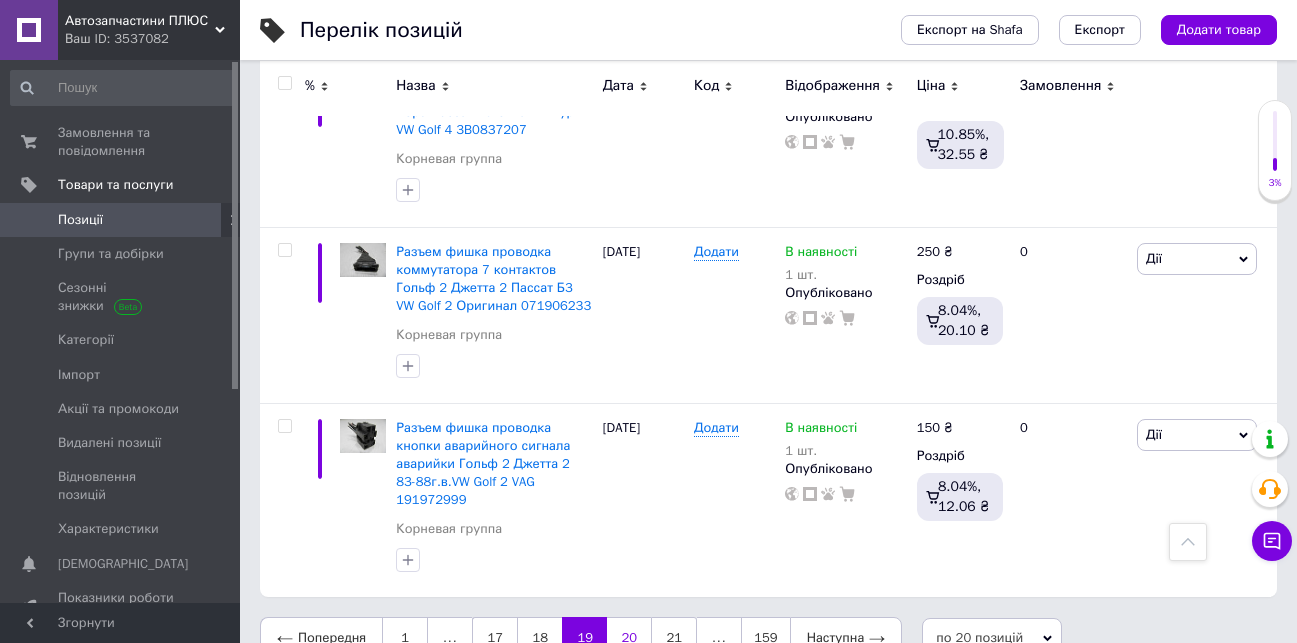 click on "20" at bounding box center [629, 638] 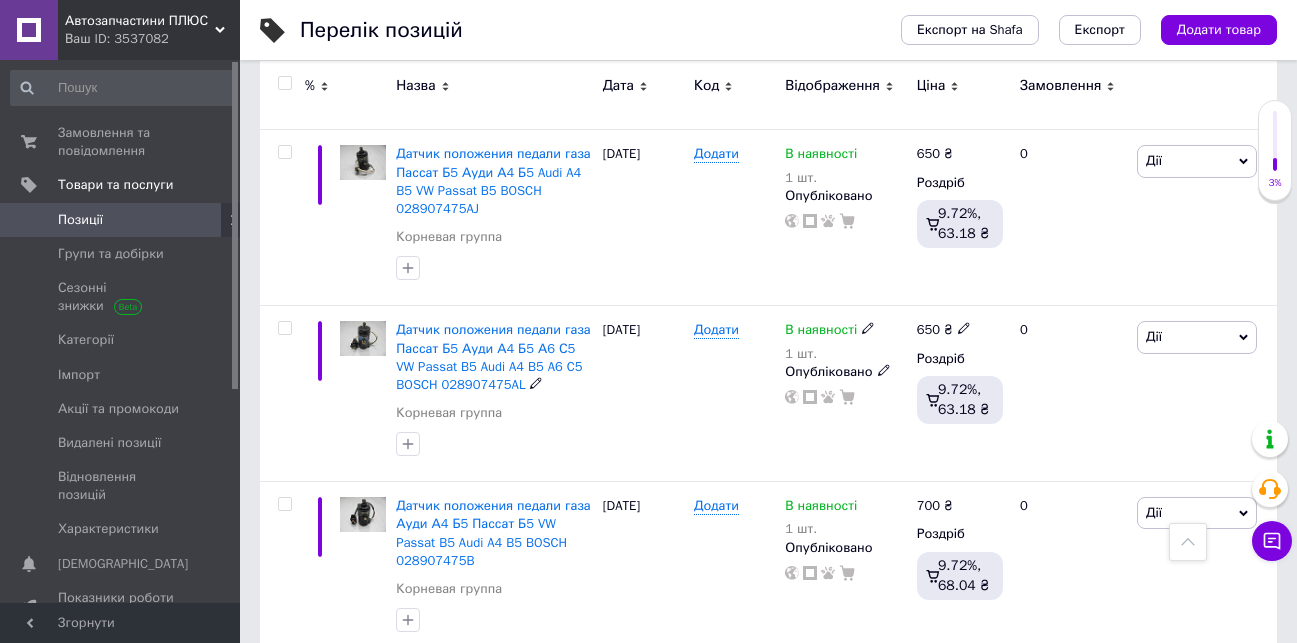 scroll, scrollTop: 3324, scrollLeft: 0, axis: vertical 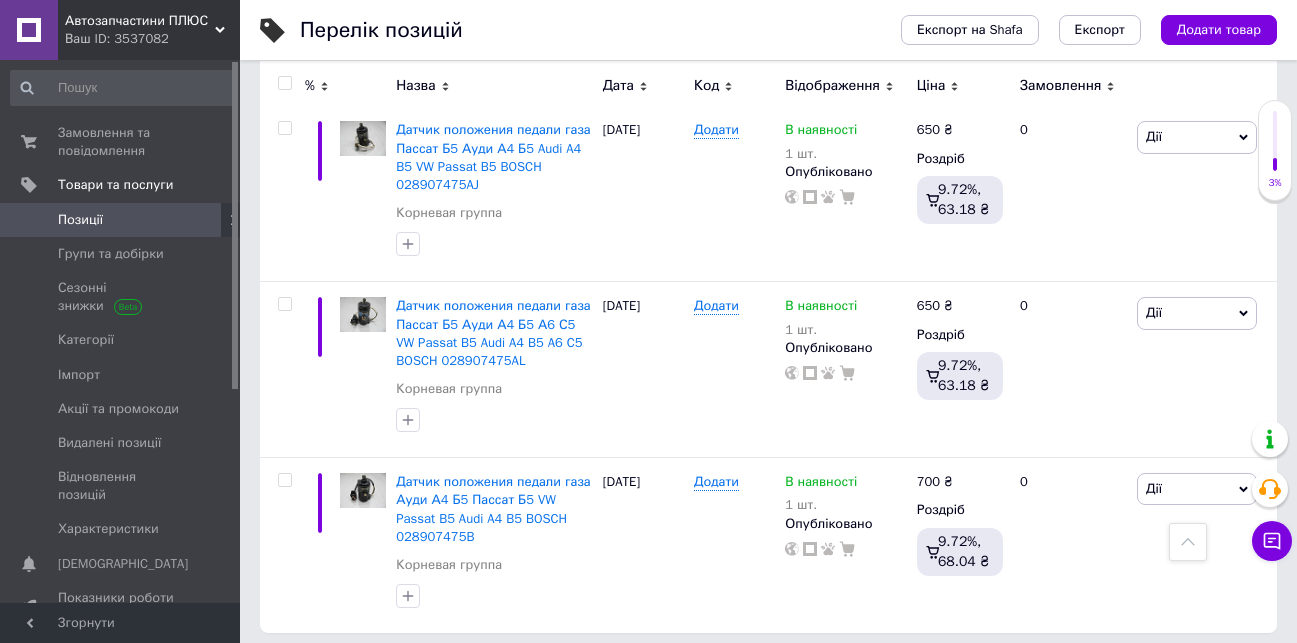 click on "21" at bounding box center [629, 674] 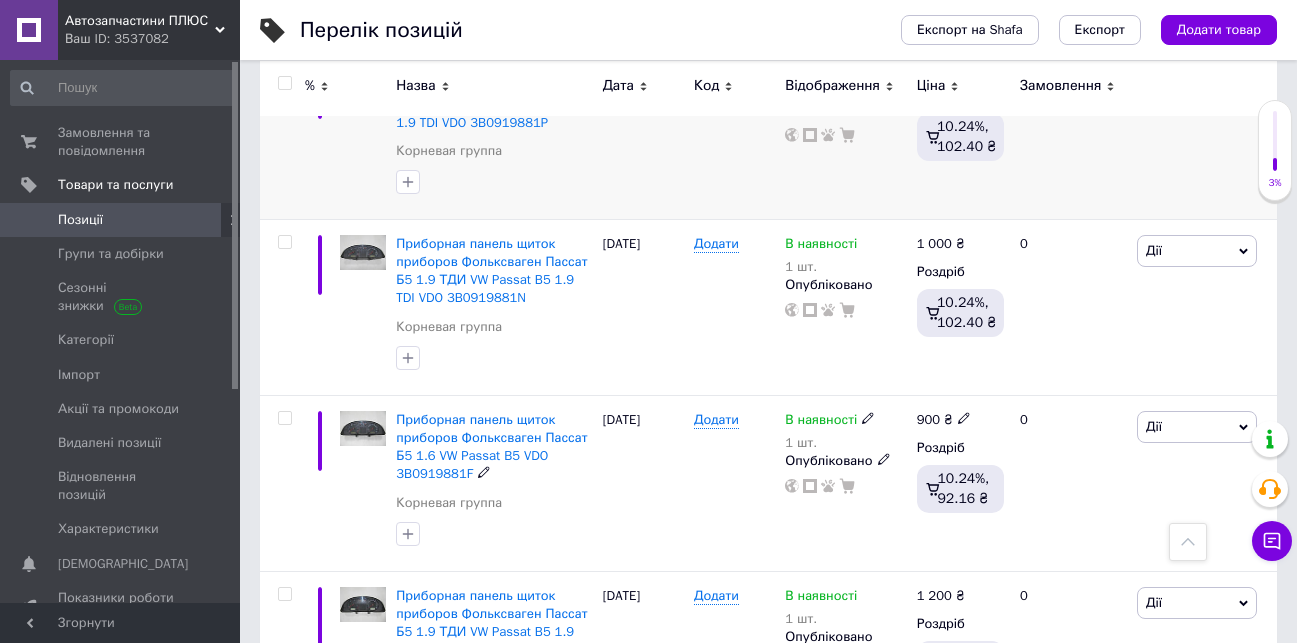 scroll, scrollTop: 3432, scrollLeft: 0, axis: vertical 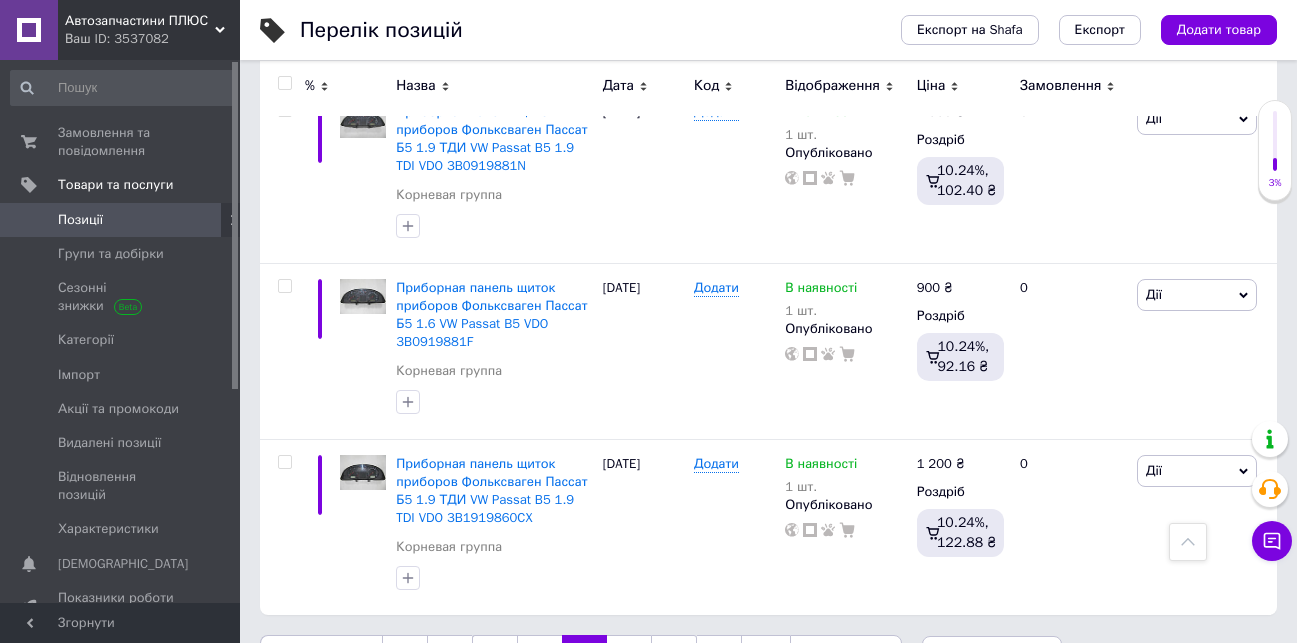 click on "22" at bounding box center (629, 656) 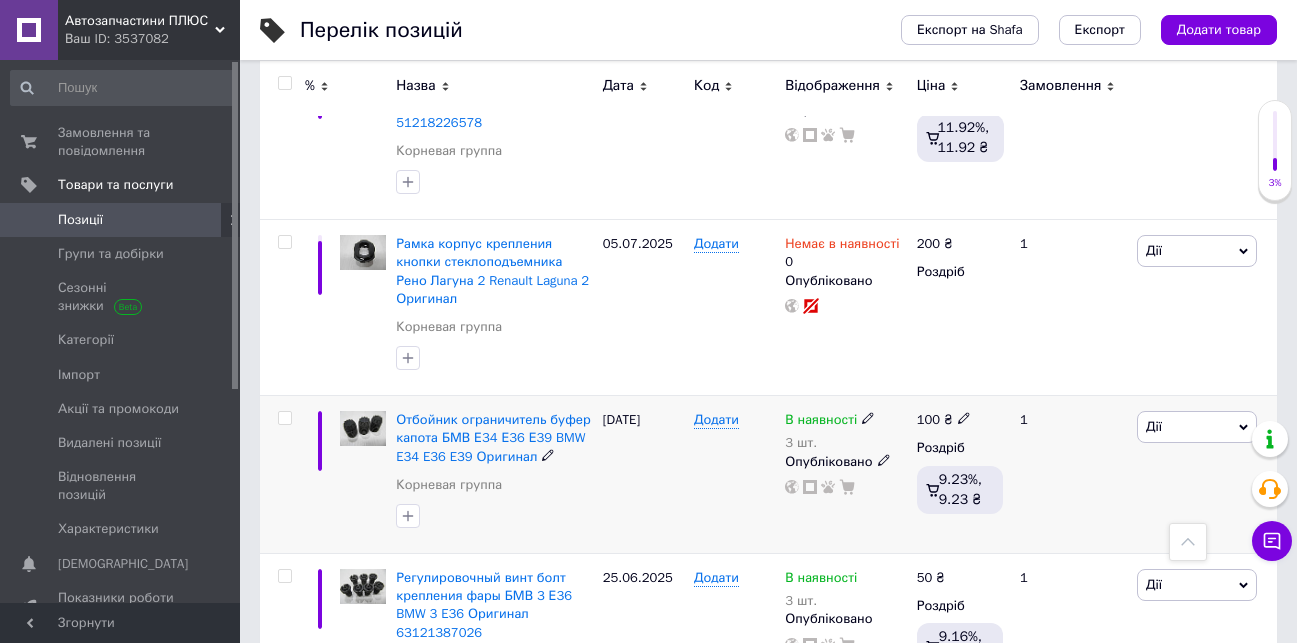 scroll, scrollTop: 2370, scrollLeft: 0, axis: vertical 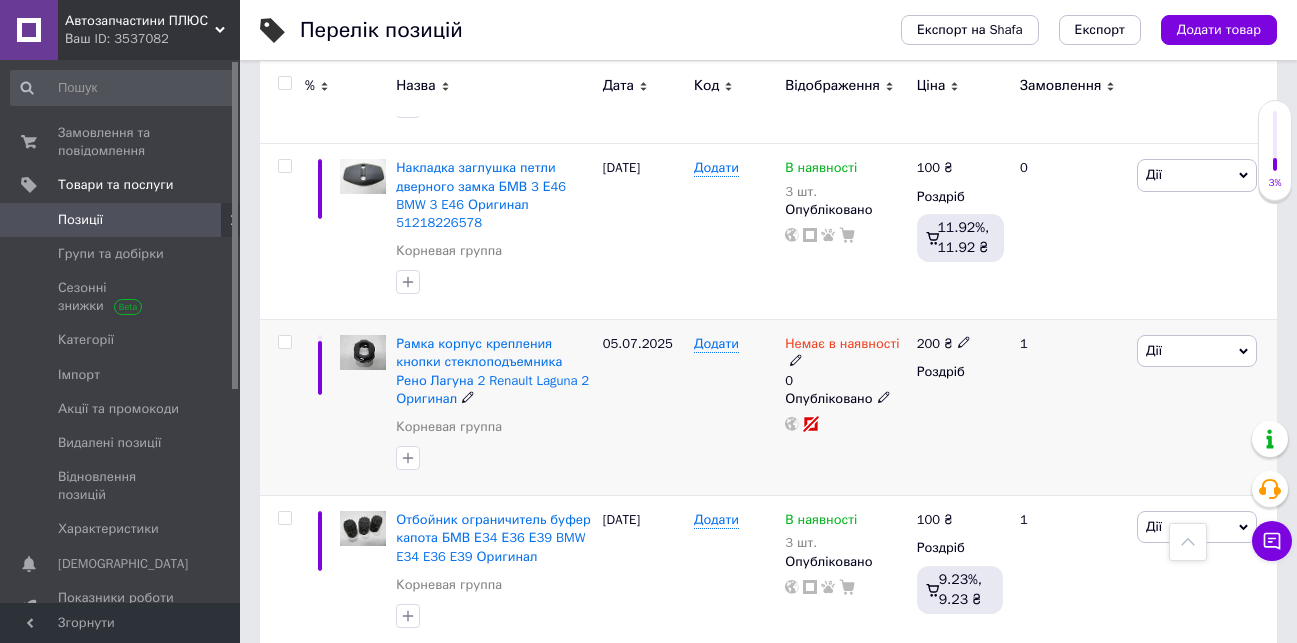 click on "Дії" at bounding box center [1197, 351] 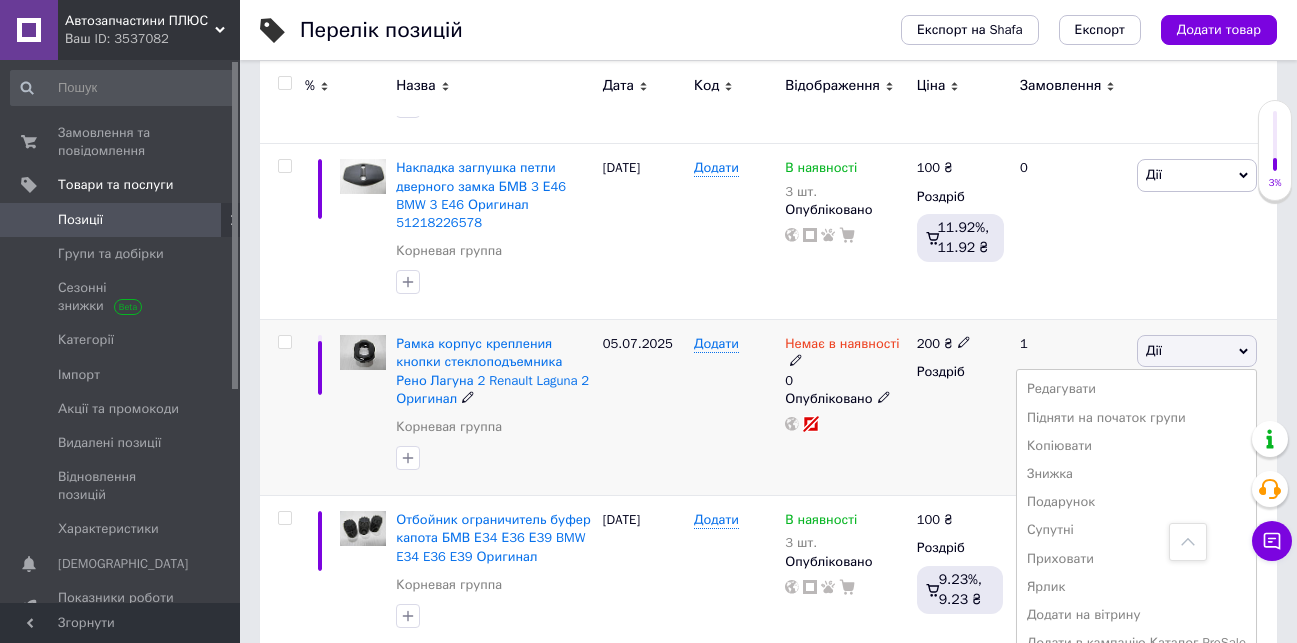 scroll, scrollTop: 2470, scrollLeft: 0, axis: vertical 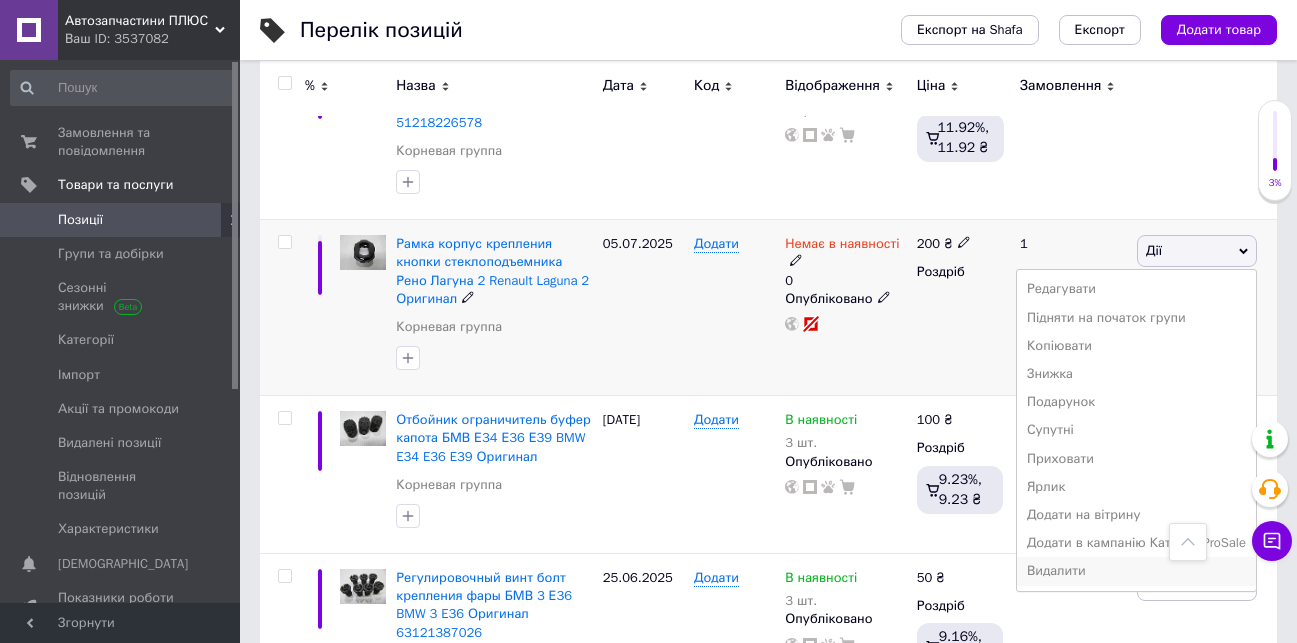click on "Видалити" at bounding box center (1136, 571) 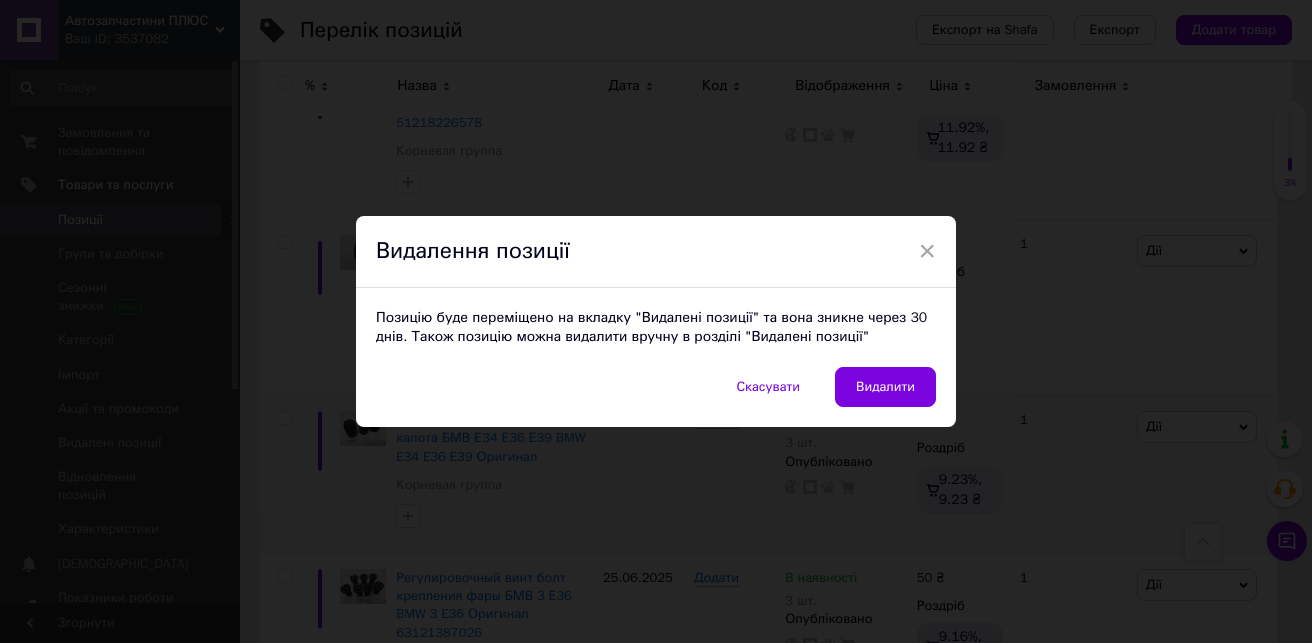 click on "Видалити" at bounding box center [885, 387] 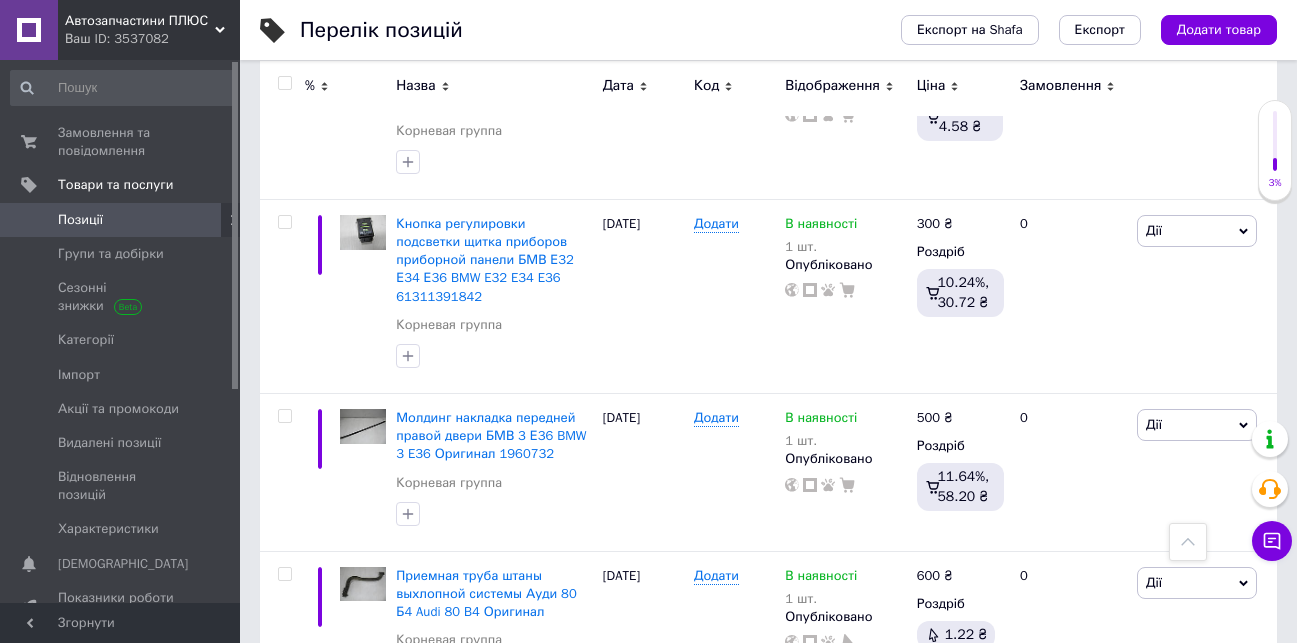 scroll, scrollTop: 3270, scrollLeft: 0, axis: vertical 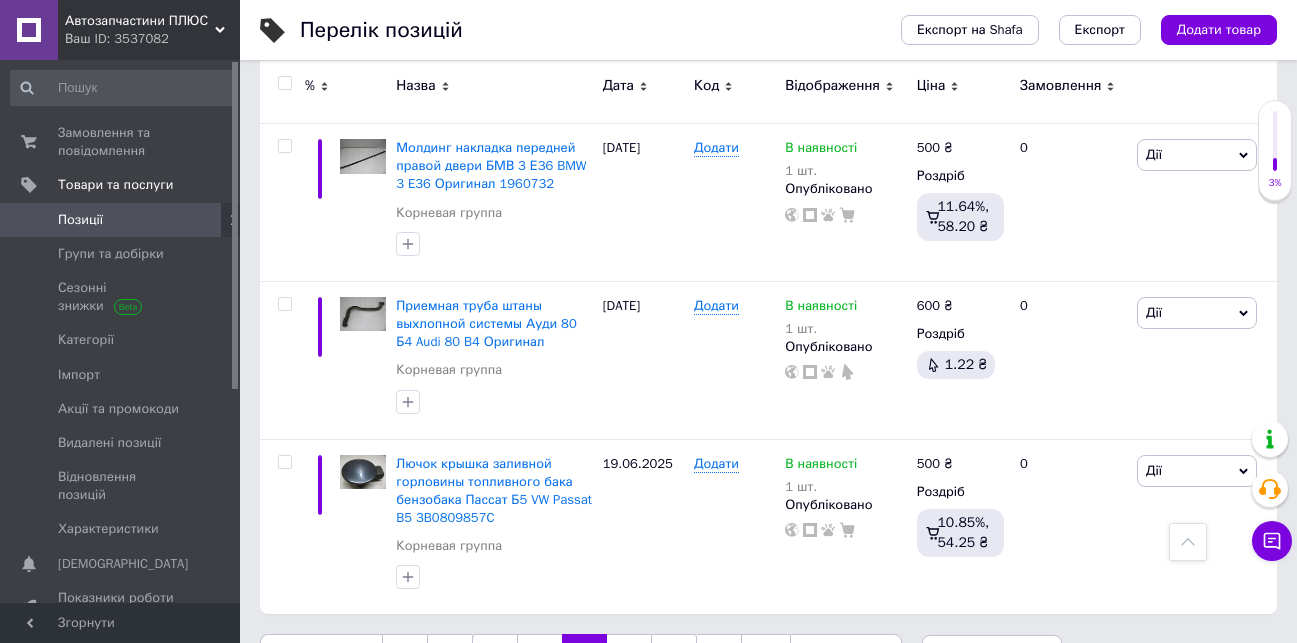 click on "23" at bounding box center (629, 655) 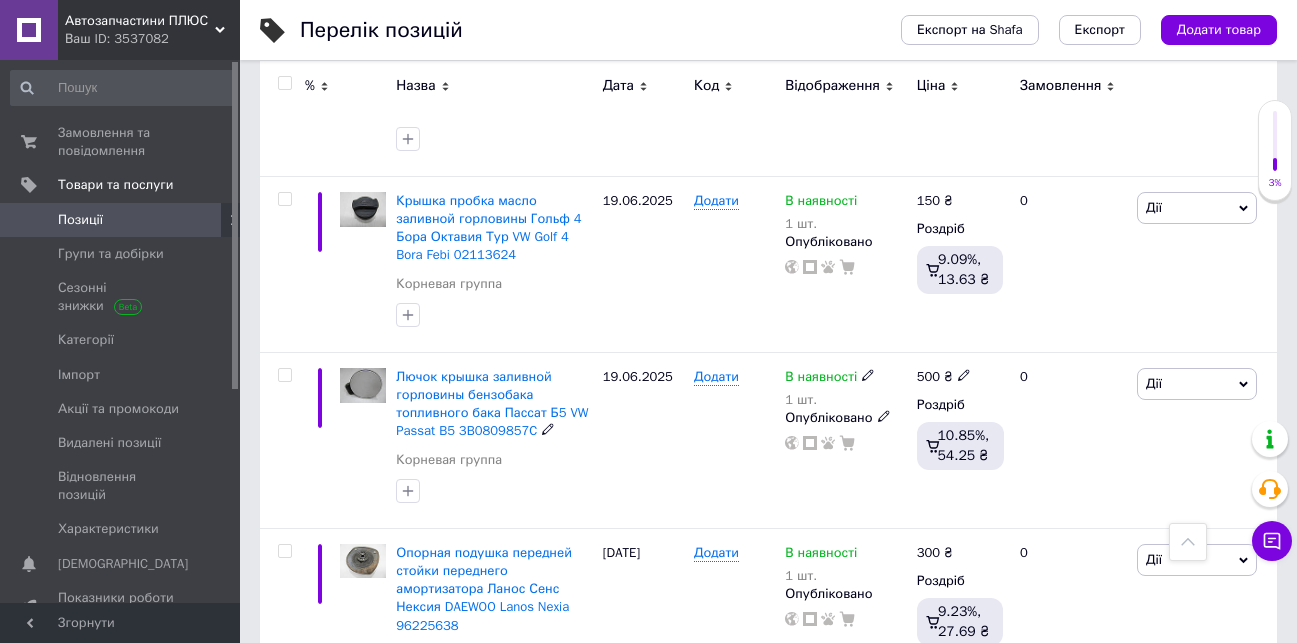 scroll, scrollTop: 454, scrollLeft: 0, axis: vertical 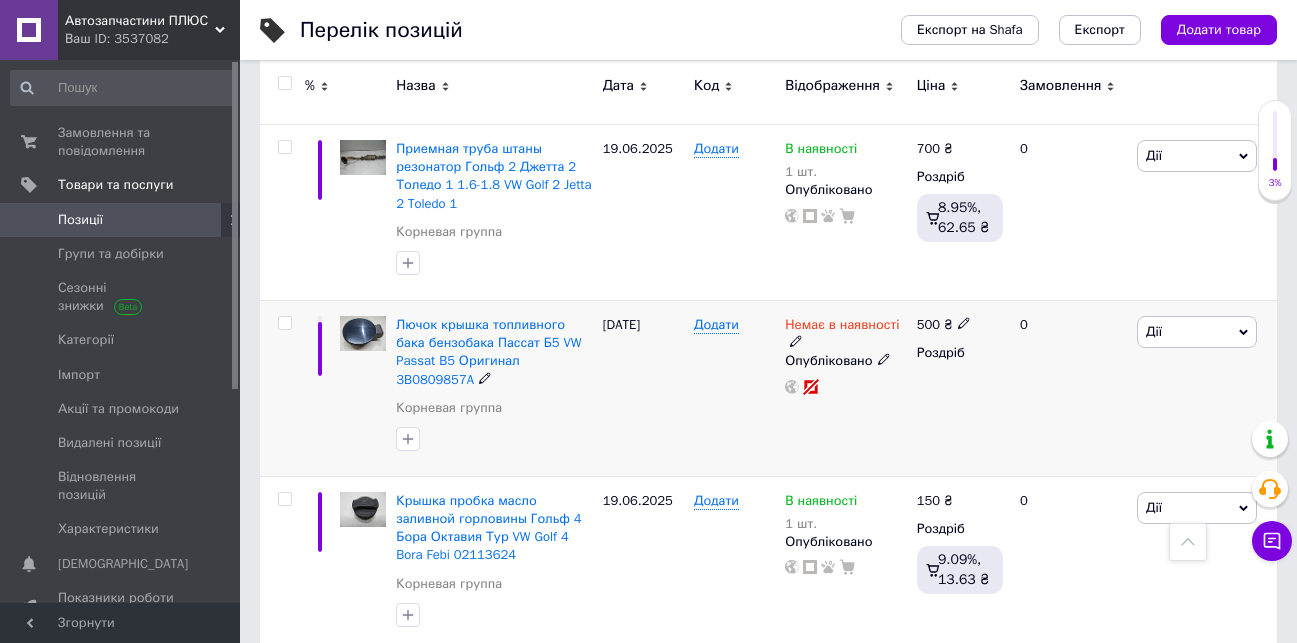 click on "Дії" at bounding box center (1154, 331) 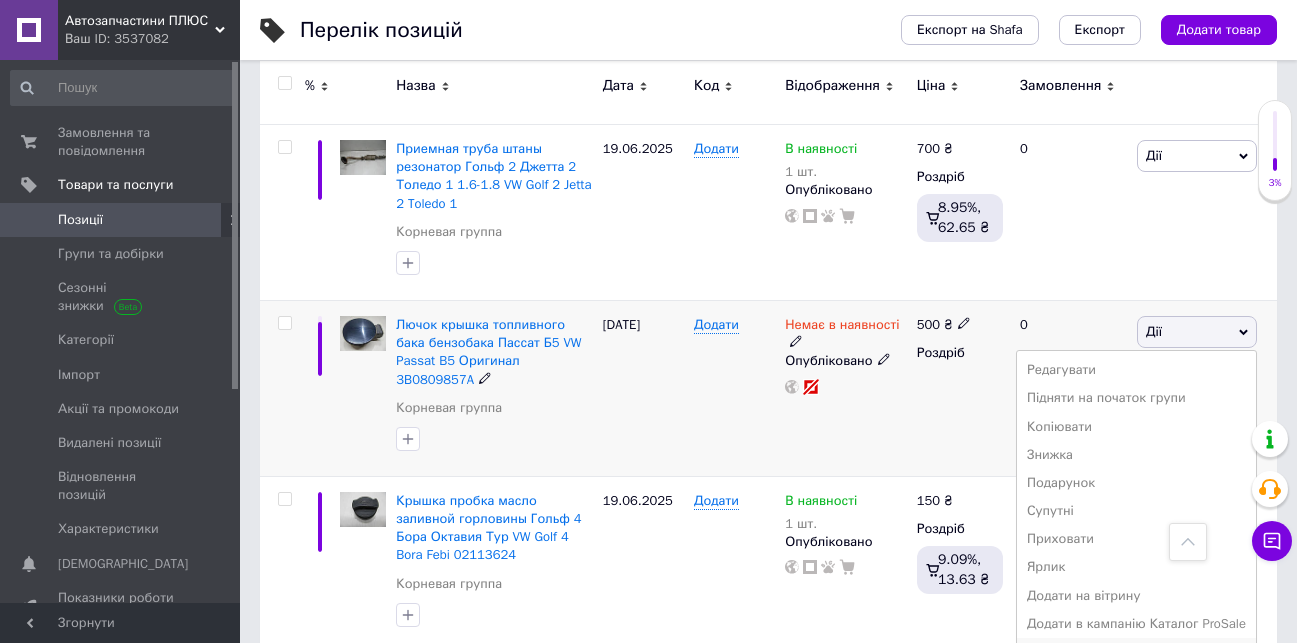 click on "Видалити" at bounding box center [1136, 652] 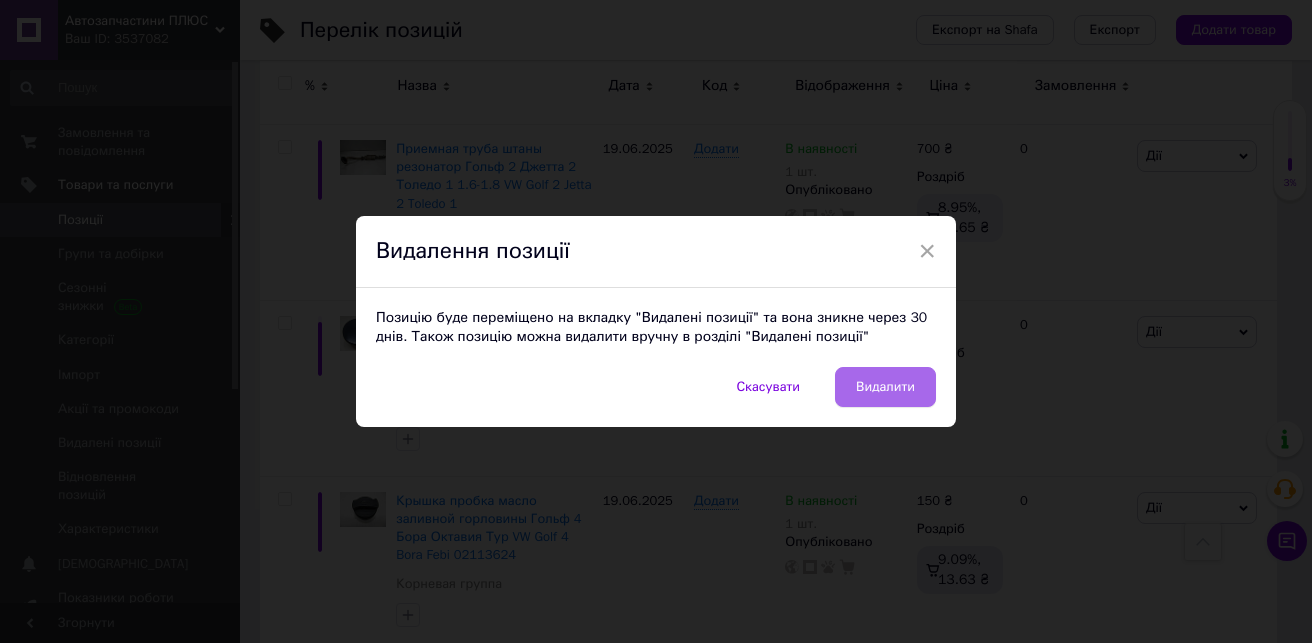 click on "Видалити" at bounding box center (885, 387) 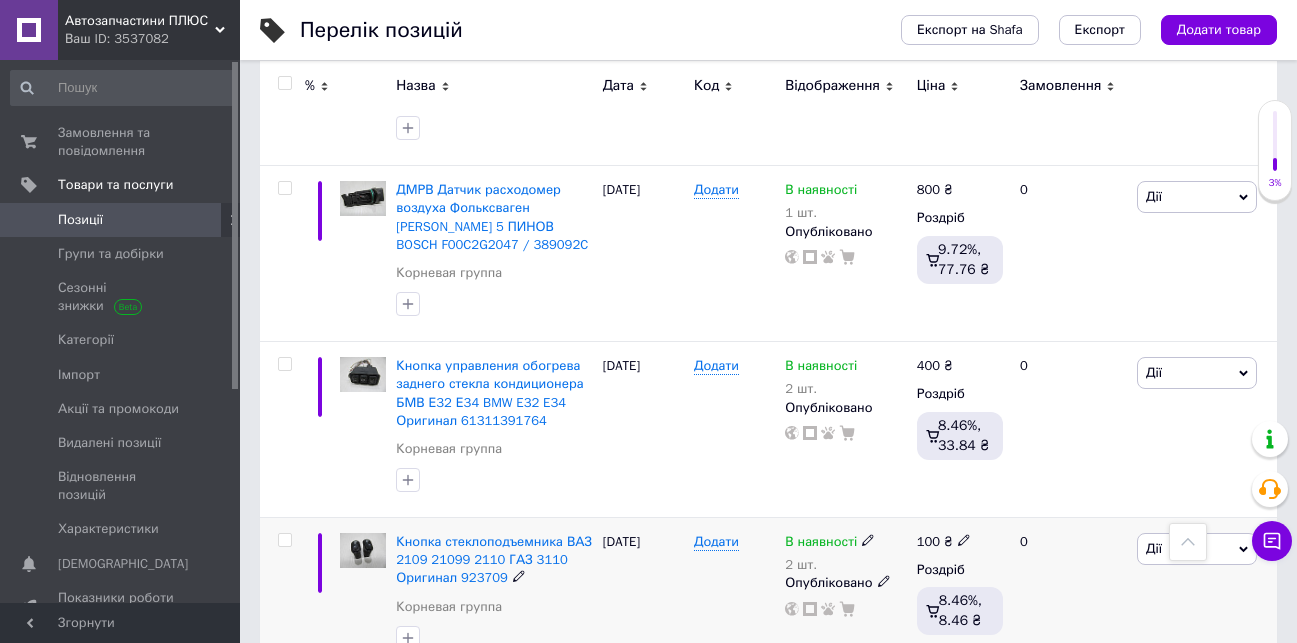 scroll, scrollTop: 3254, scrollLeft: 0, axis: vertical 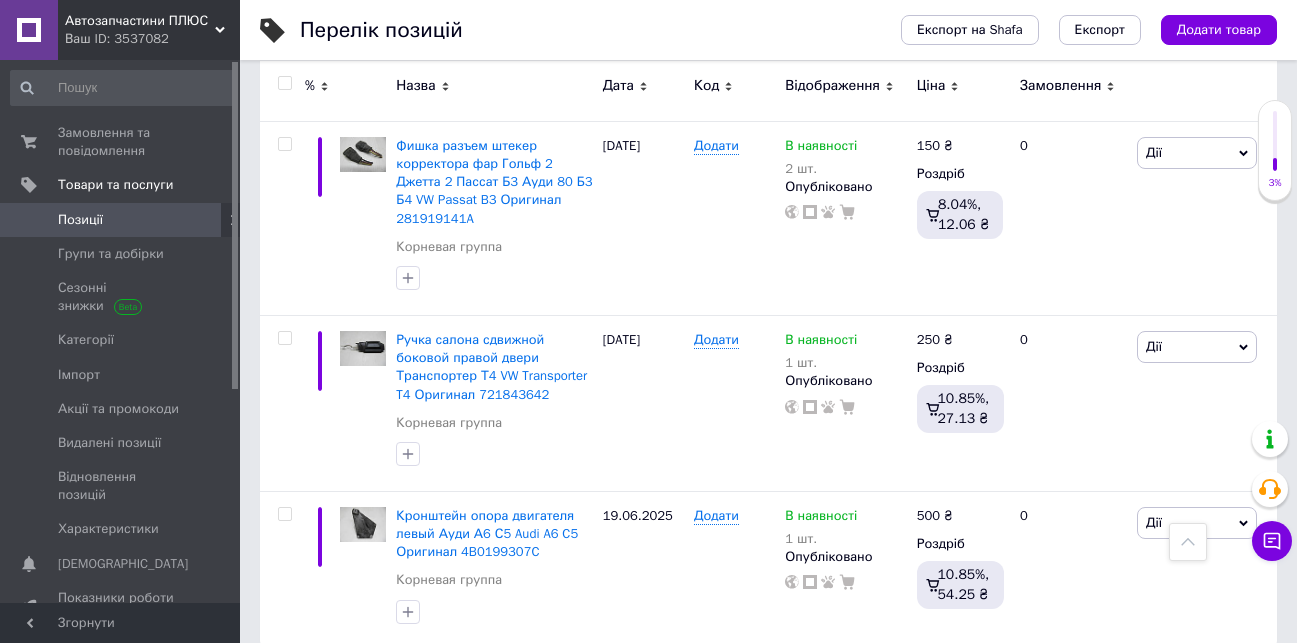 click on "24" at bounding box center (629, 690) 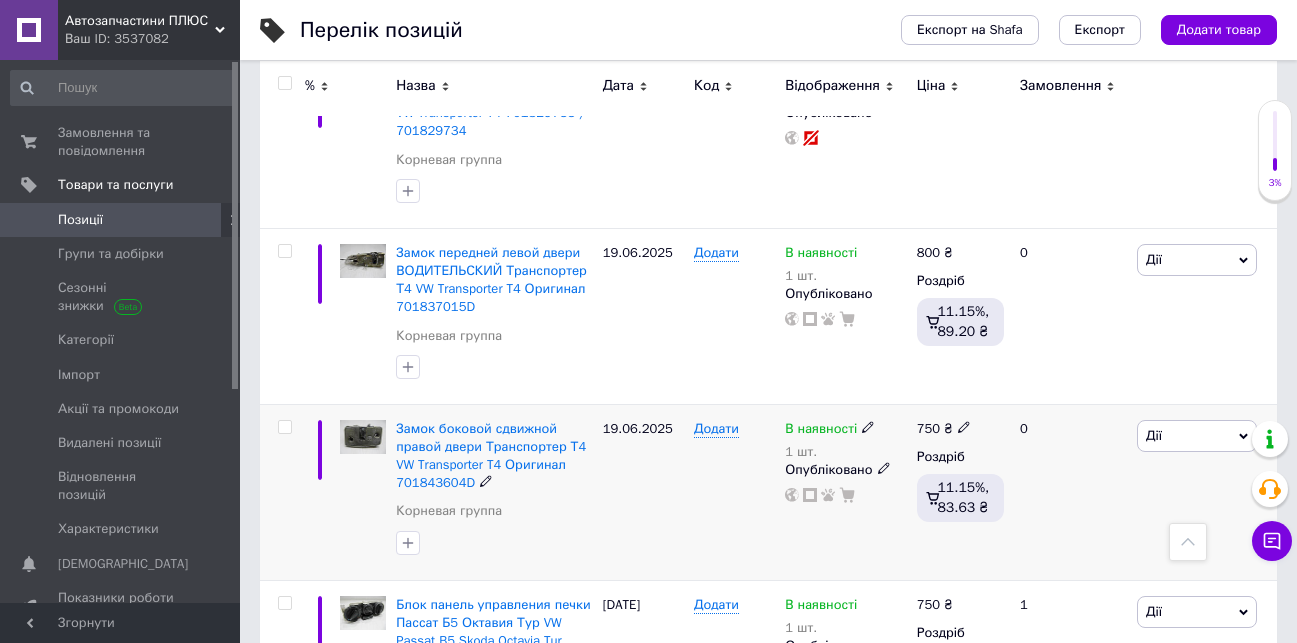 scroll, scrollTop: 954, scrollLeft: 0, axis: vertical 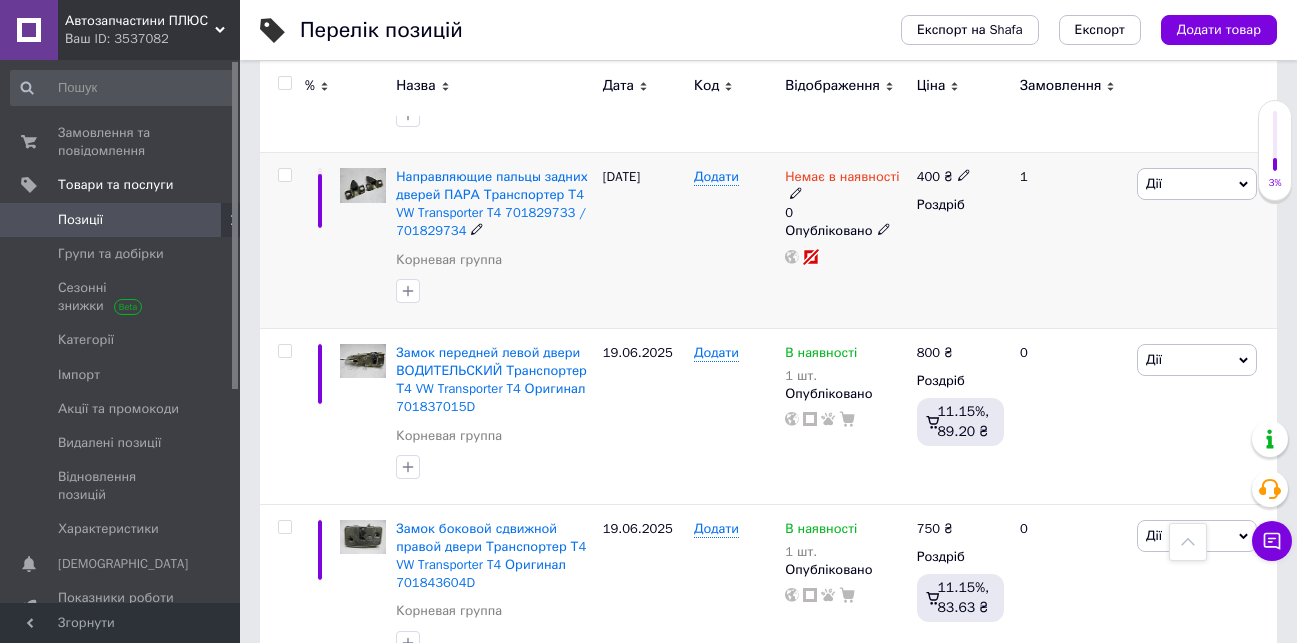 click on "Дії" at bounding box center (1197, 184) 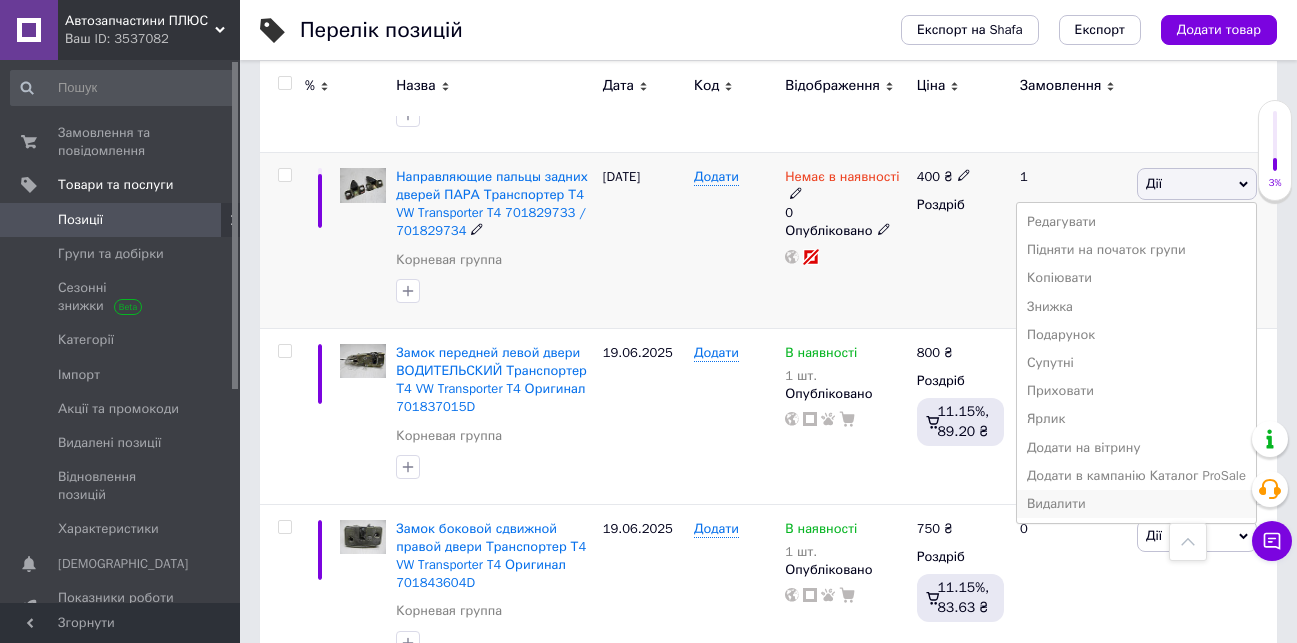 click on "Видалити" at bounding box center (1136, 504) 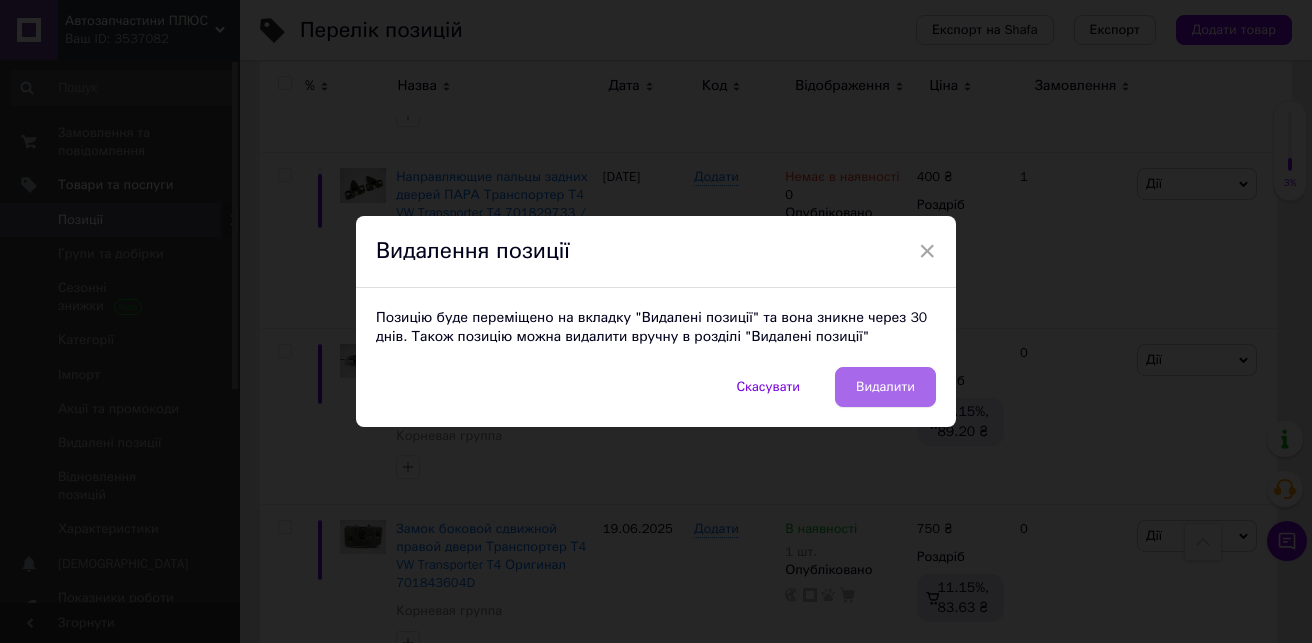 click on "Видалити" at bounding box center [885, 387] 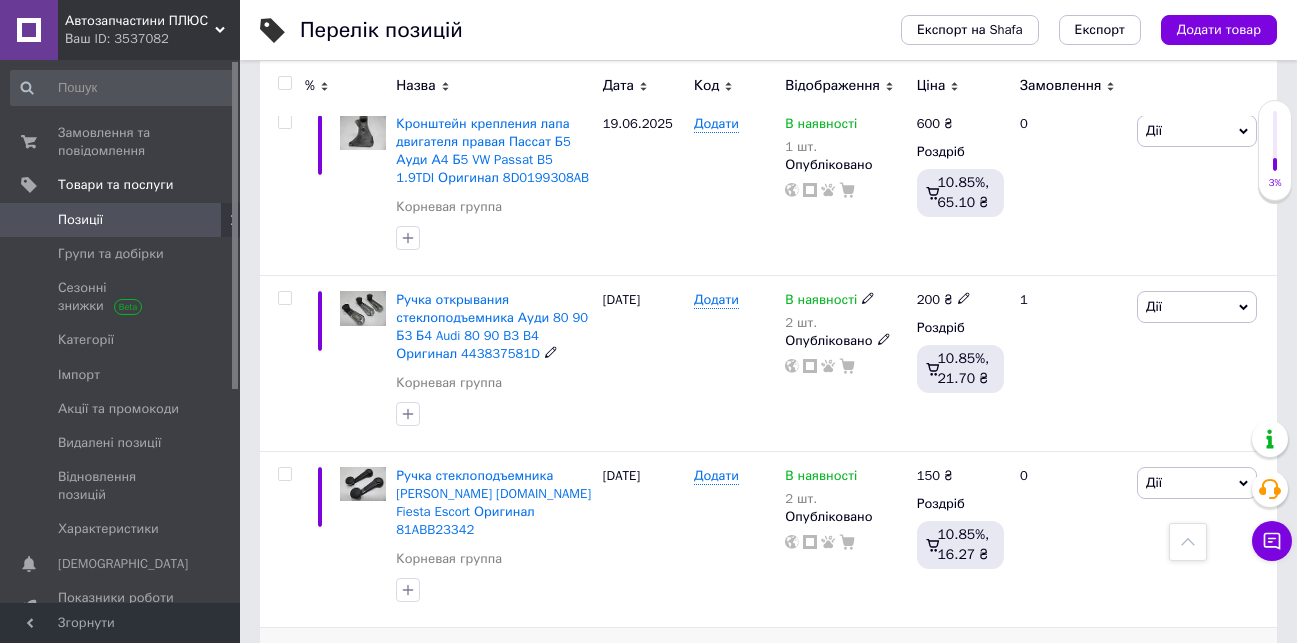 scroll, scrollTop: 3324, scrollLeft: 0, axis: vertical 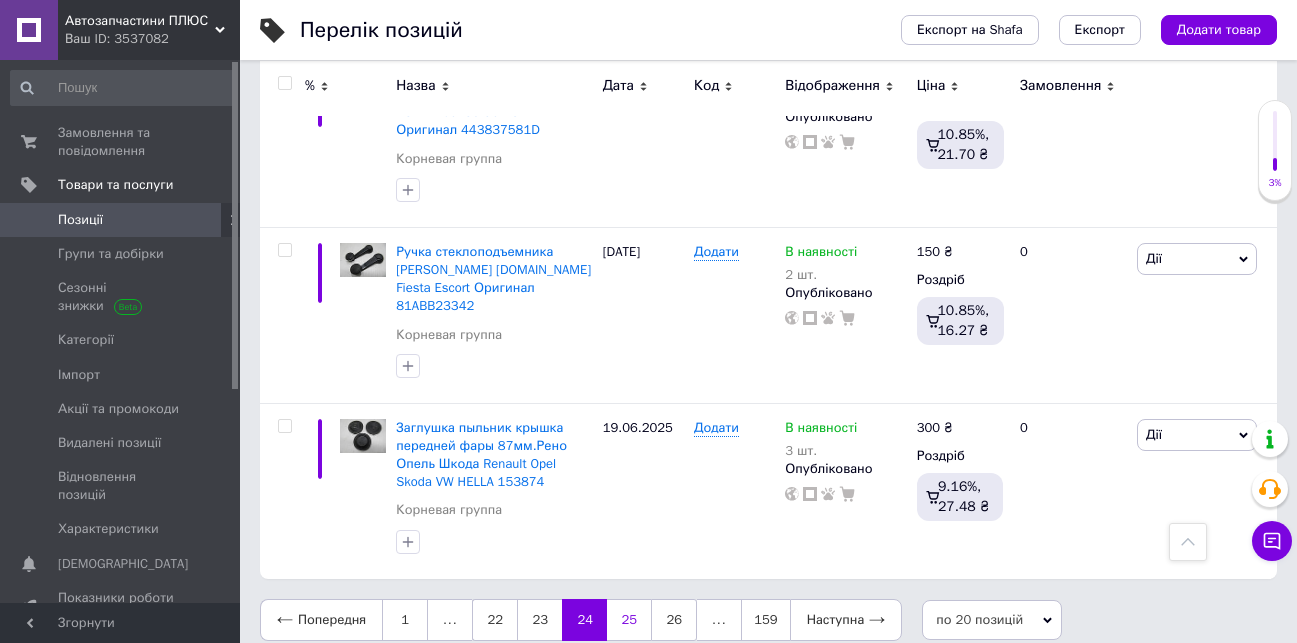 click on "25" at bounding box center [629, 620] 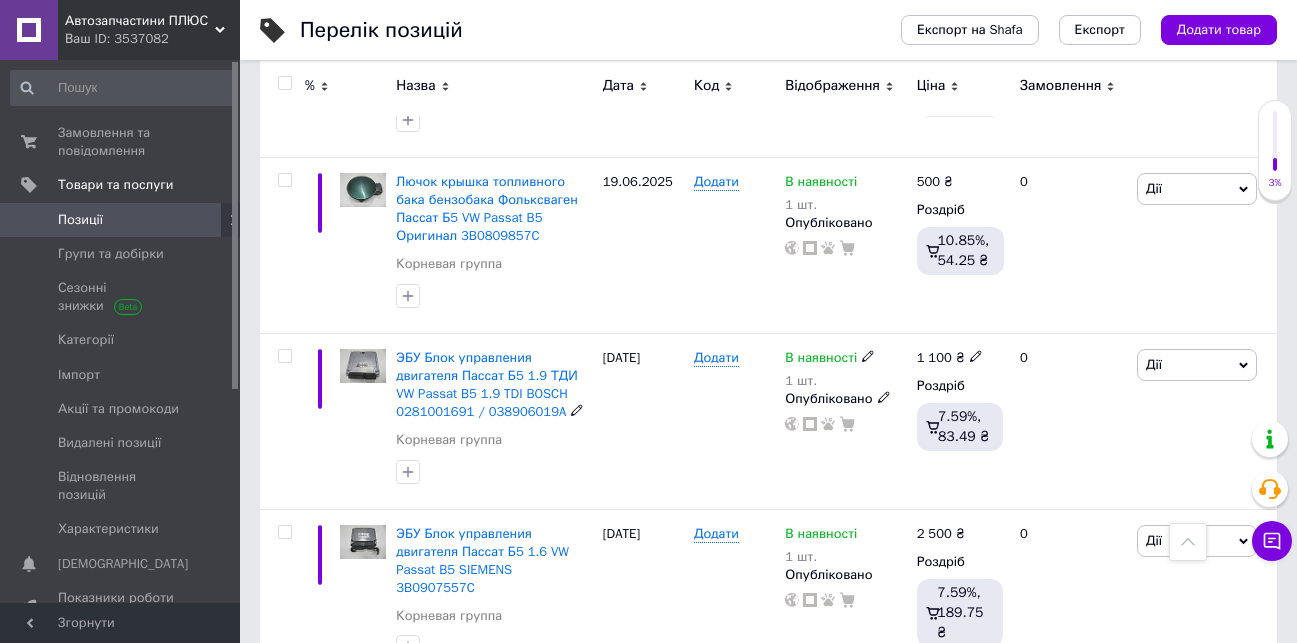 scroll, scrollTop: 3252, scrollLeft: 0, axis: vertical 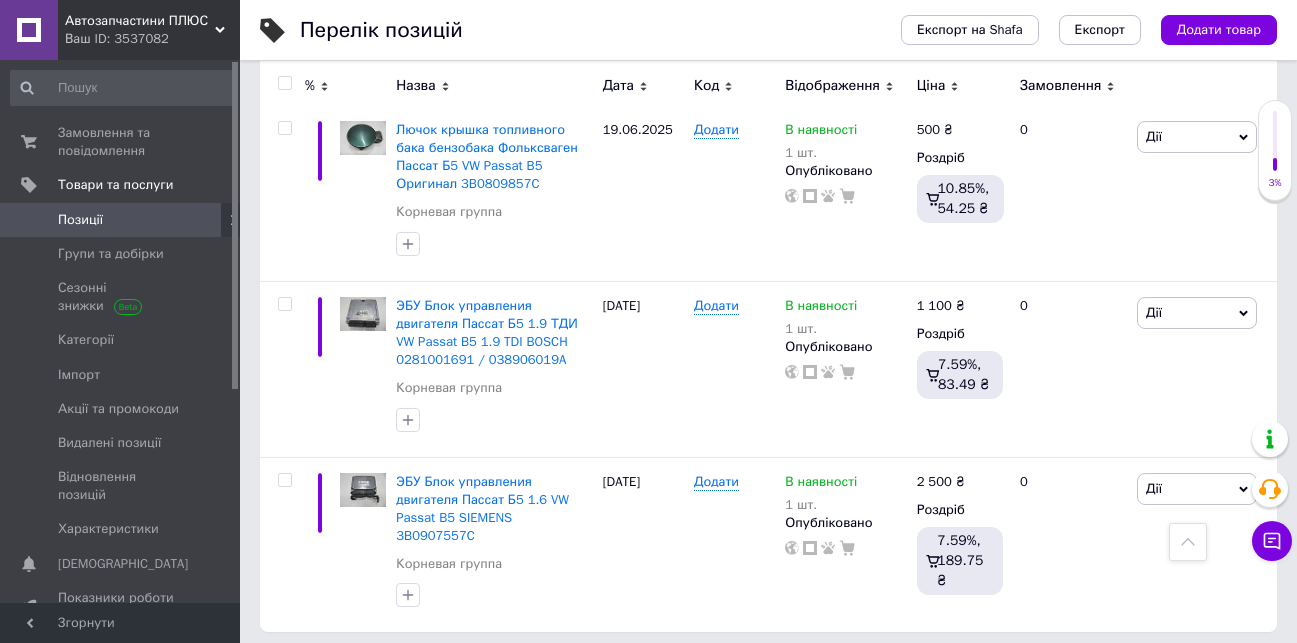 click on "26" at bounding box center [629, 673] 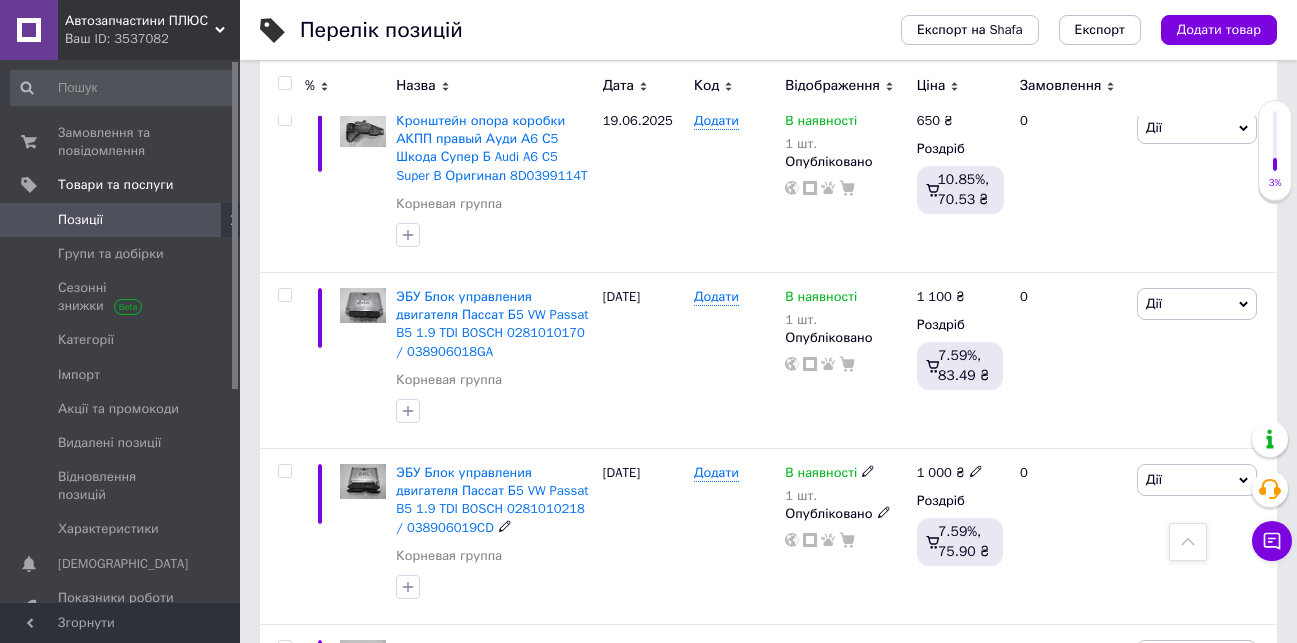 scroll, scrollTop: 452, scrollLeft: 0, axis: vertical 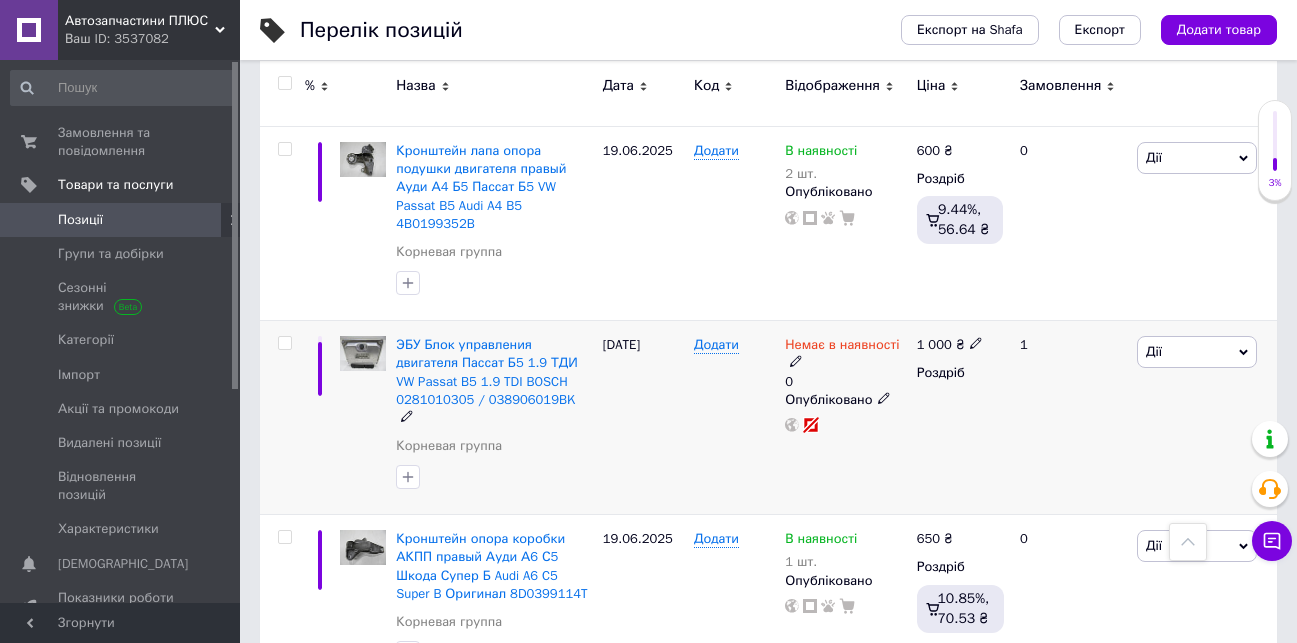 click on "Дії" at bounding box center [1197, 352] 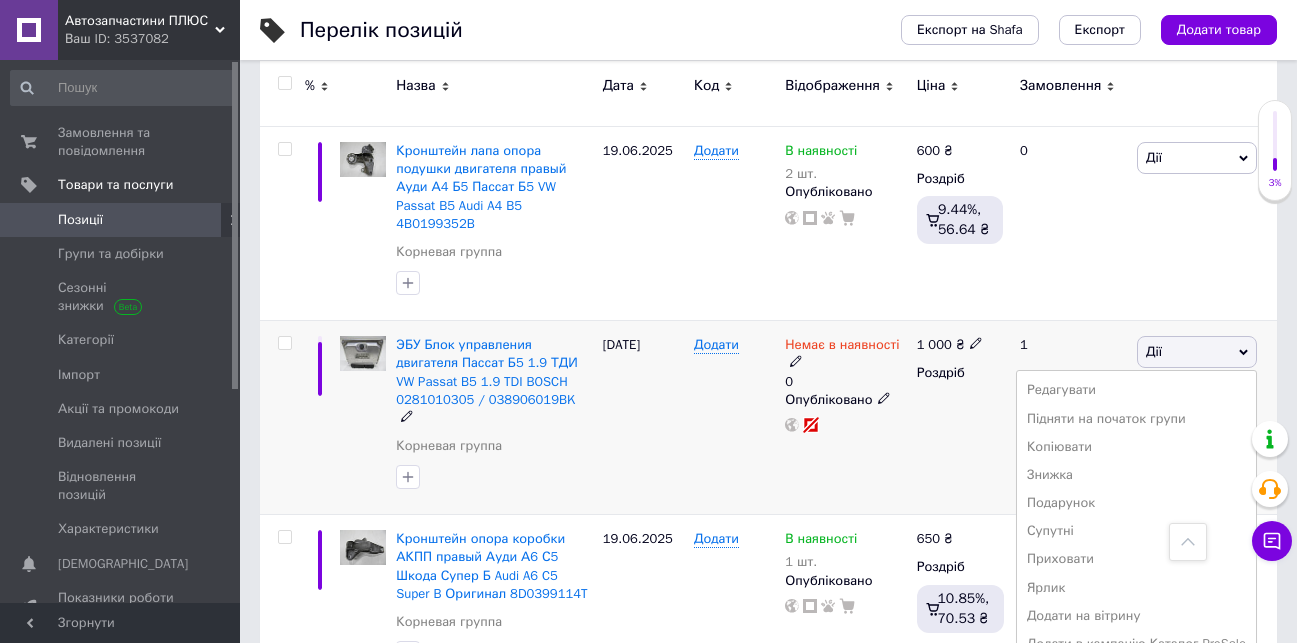 click on "Видалити" at bounding box center [1136, 672] 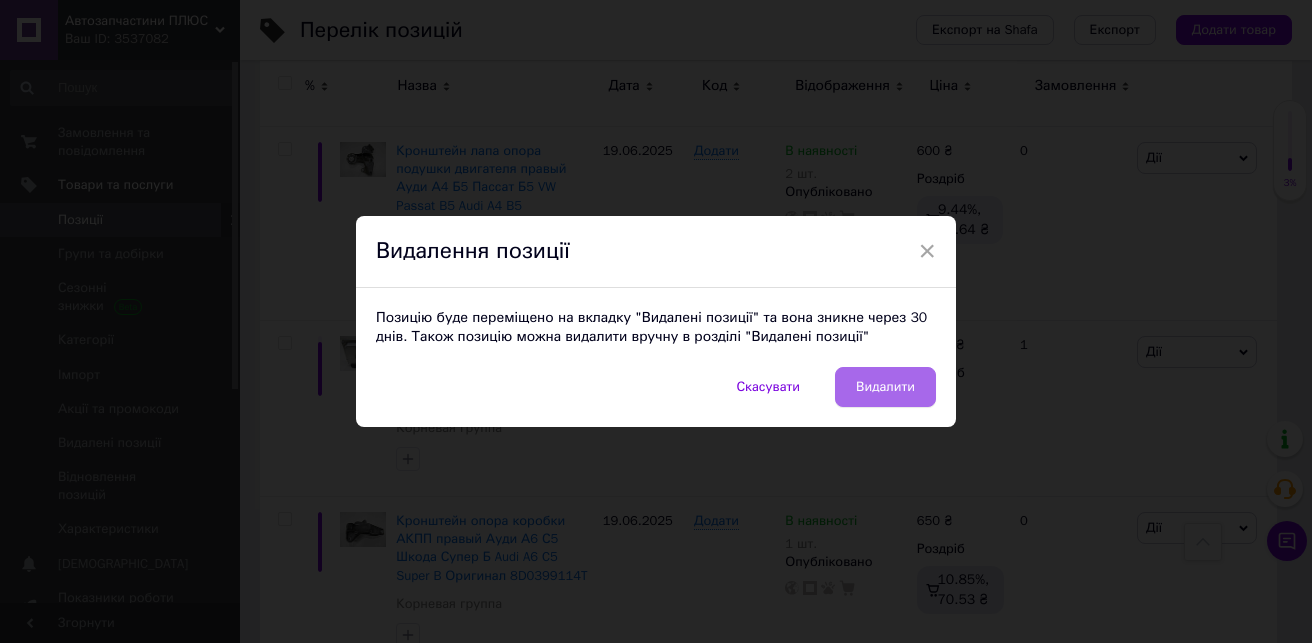 click on "Видалити" at bounding box center (885, 387) 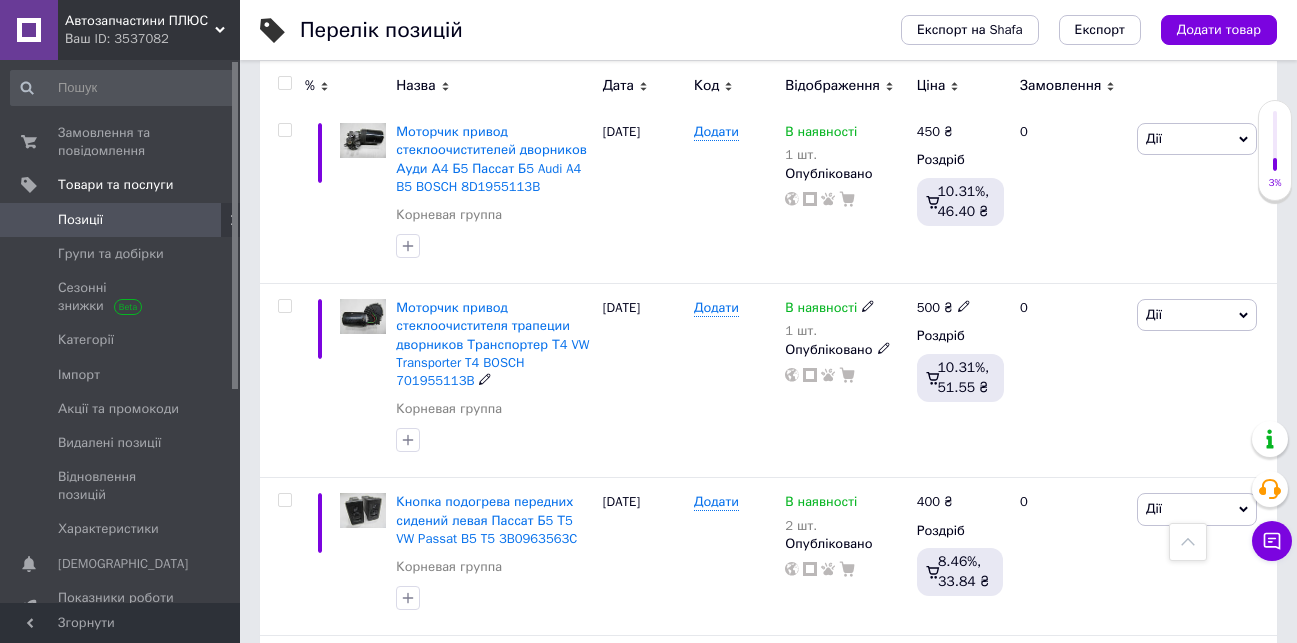 scroll, scrollTop: 3296, scrollLeft: 0, axis: vertical 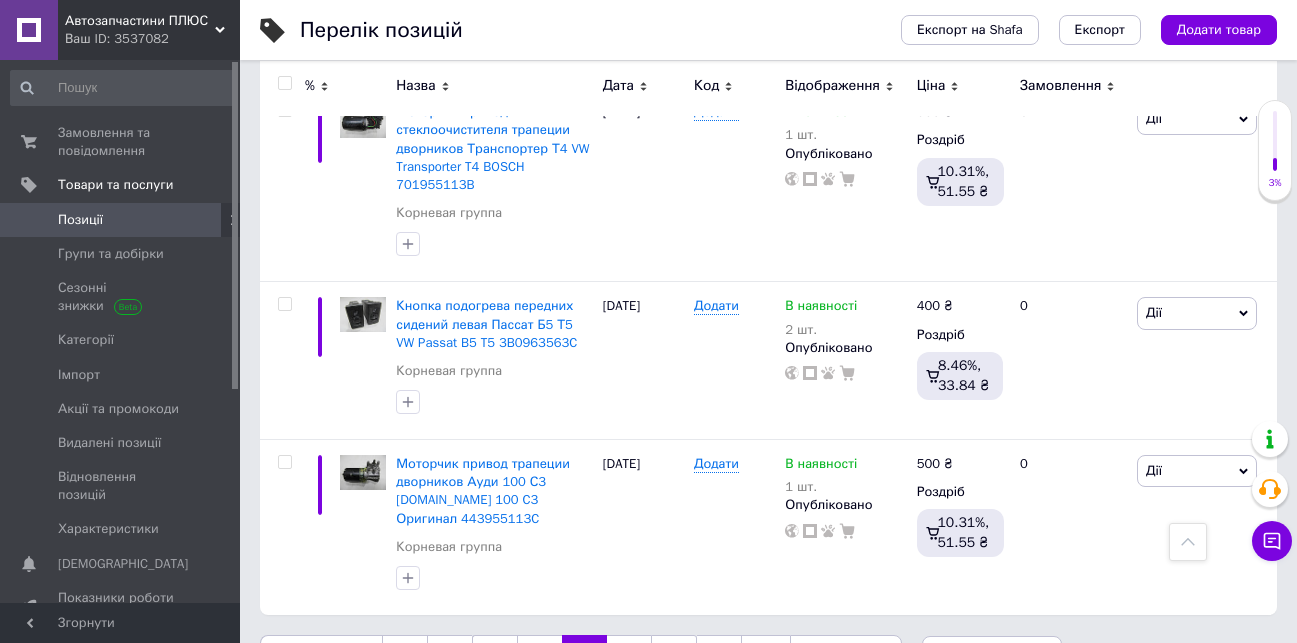 click on "27" at bounding box center (629, 656) 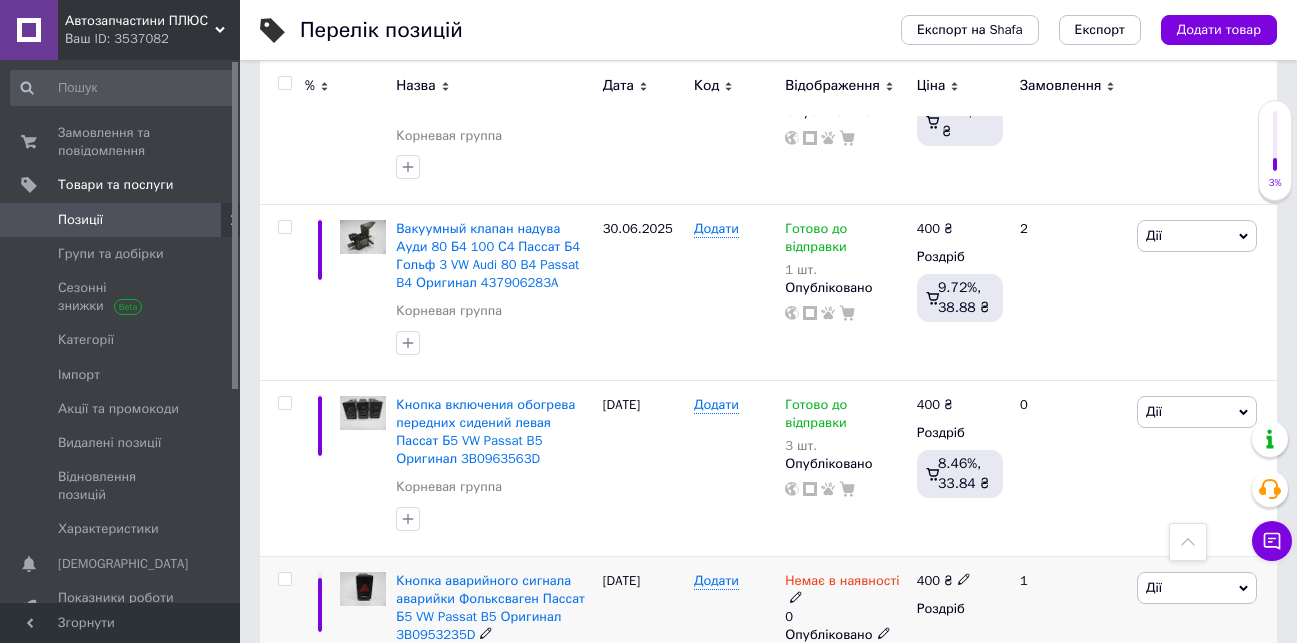 scroll, scrollTop: 3199, scrollLeft: 0, axis: vertical 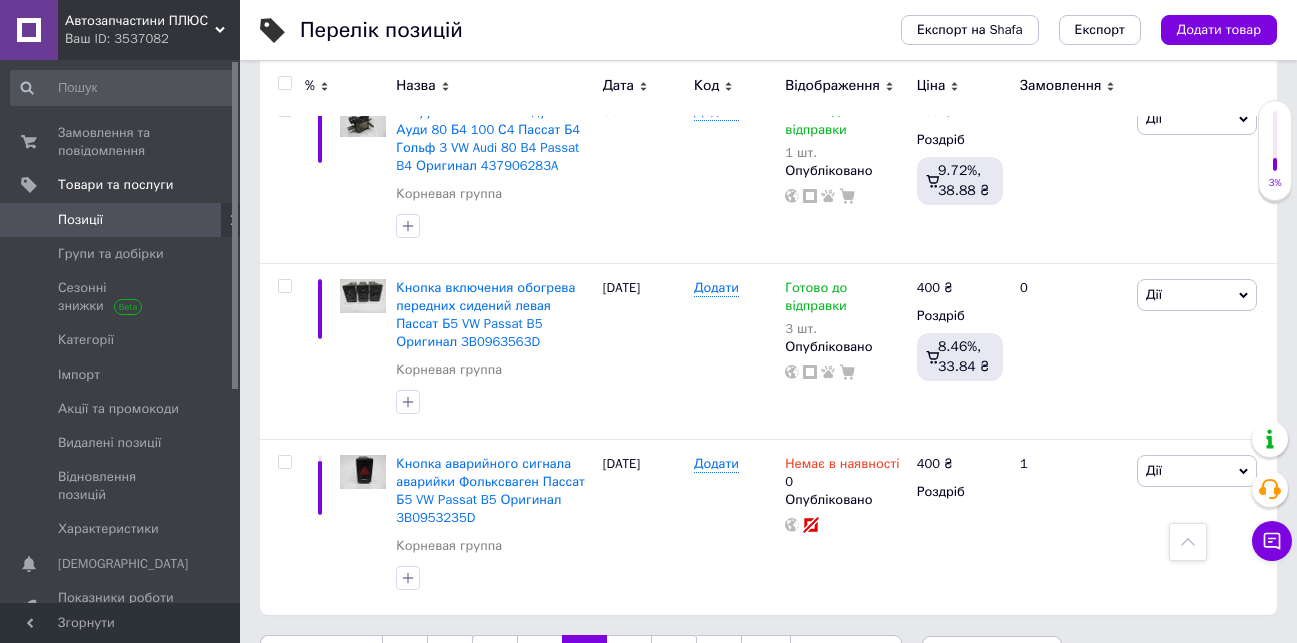click on "28" at bounding box center [629, 656] 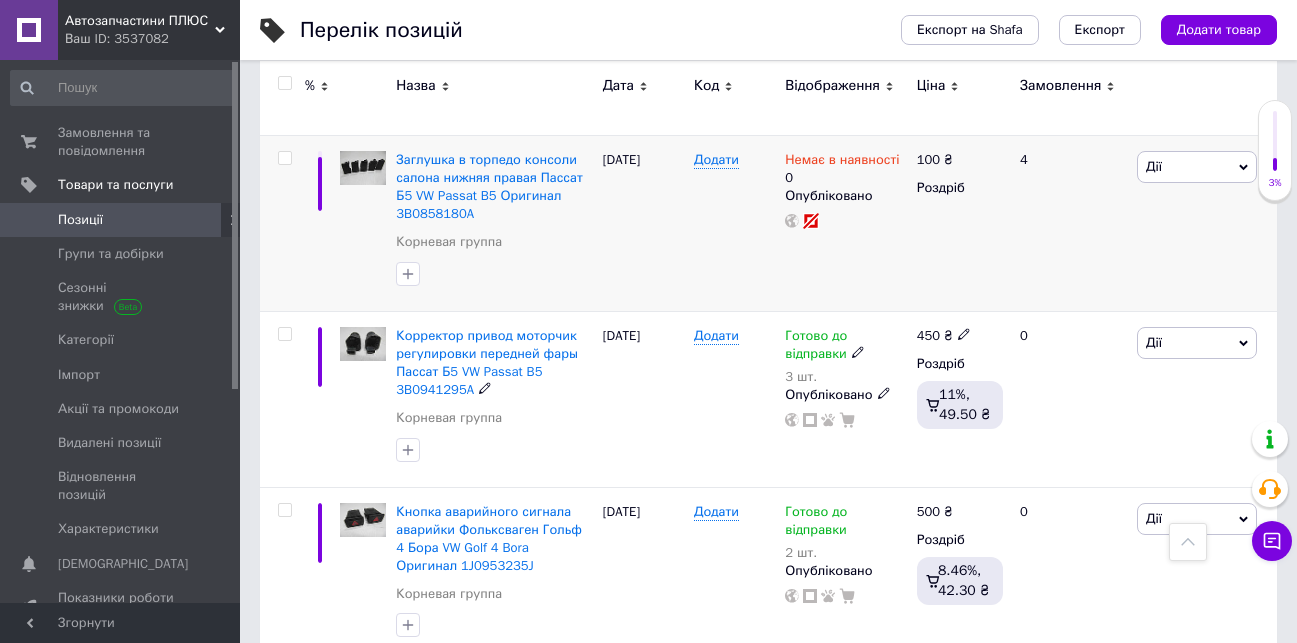 scroll, scrollTop: 1199, scrollLeft: 0, axis: vertical 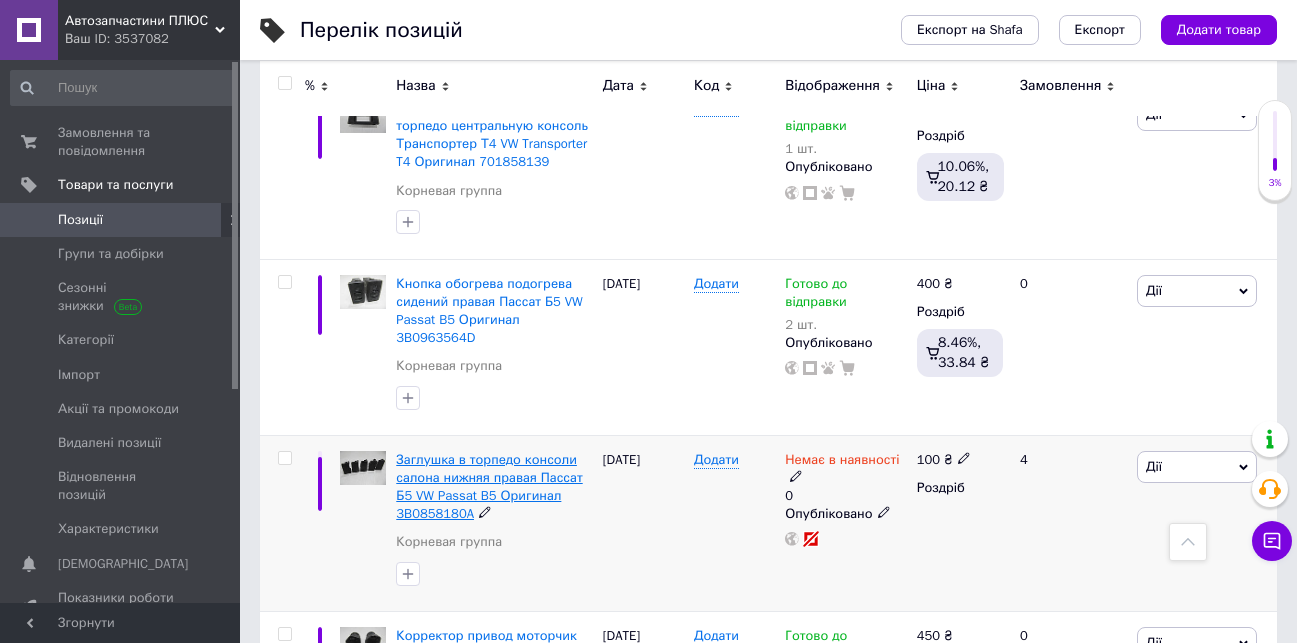 click on "Заглушка в торпедо консоли салона нижняя правая Пассат Б5 VW Passat B5 Оригинал 3B0858180A" at bounding box center [489, 487] 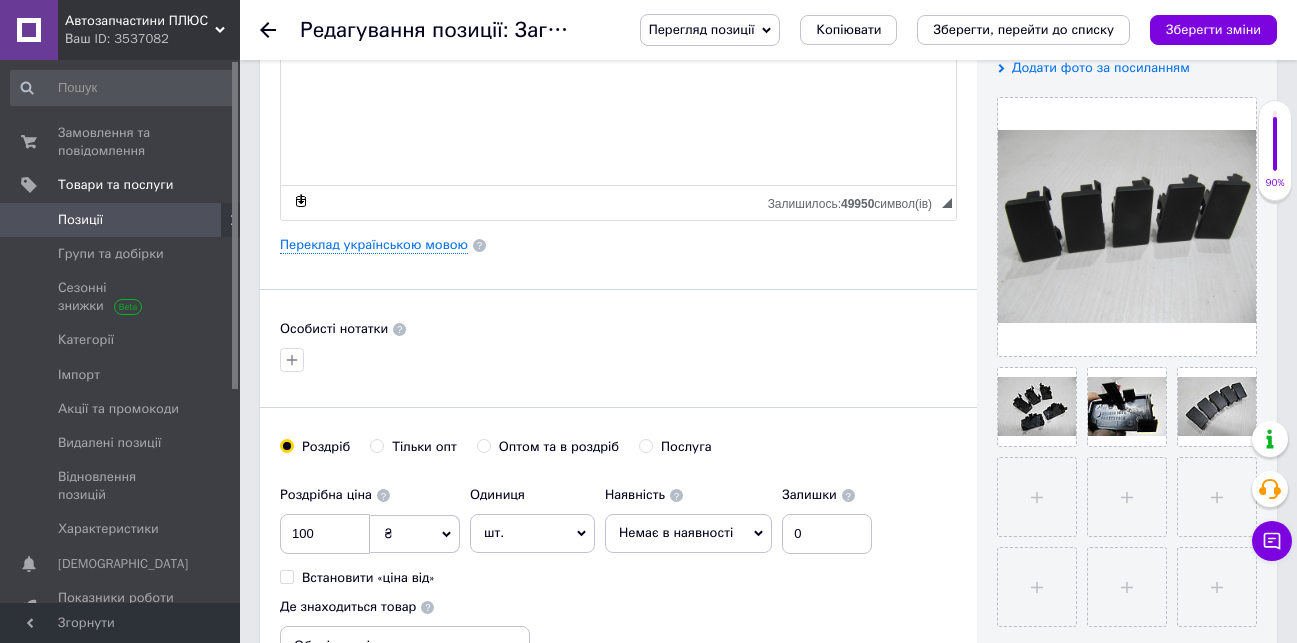 scroll, scrollTop: 800, scrollLeft: 0, axis: vertical 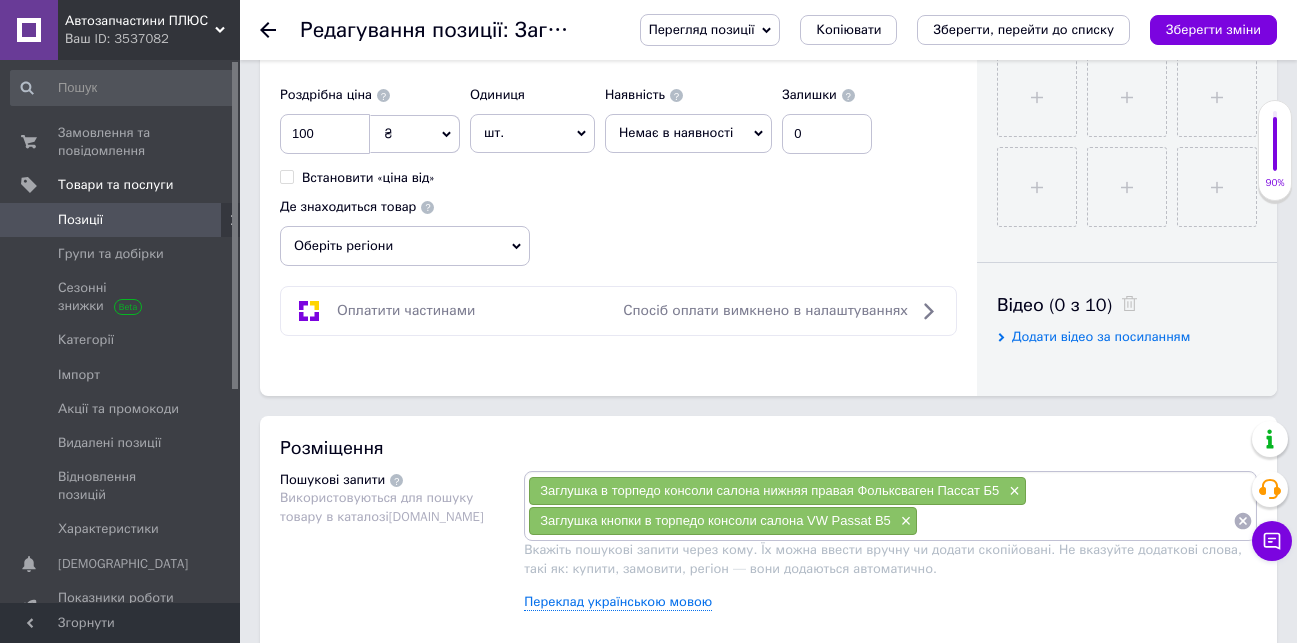 click on "Немає в наявності" at bounding box center [676, 132] 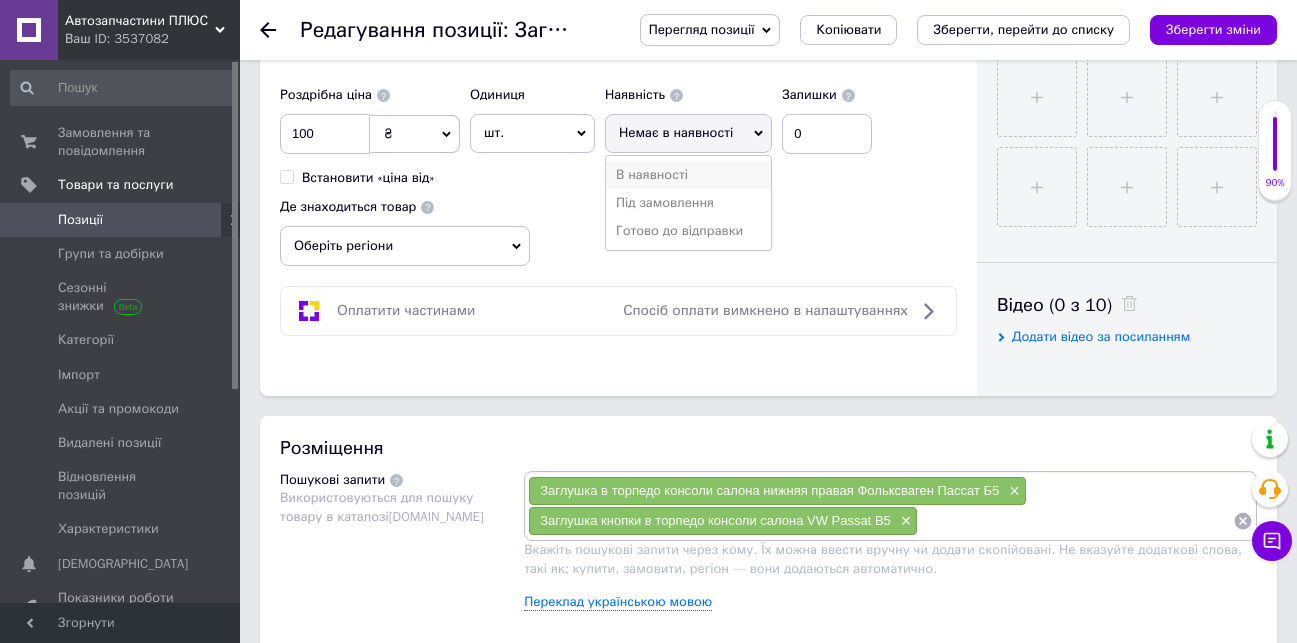 click on "В наявності" at bounding box center [688, 175] 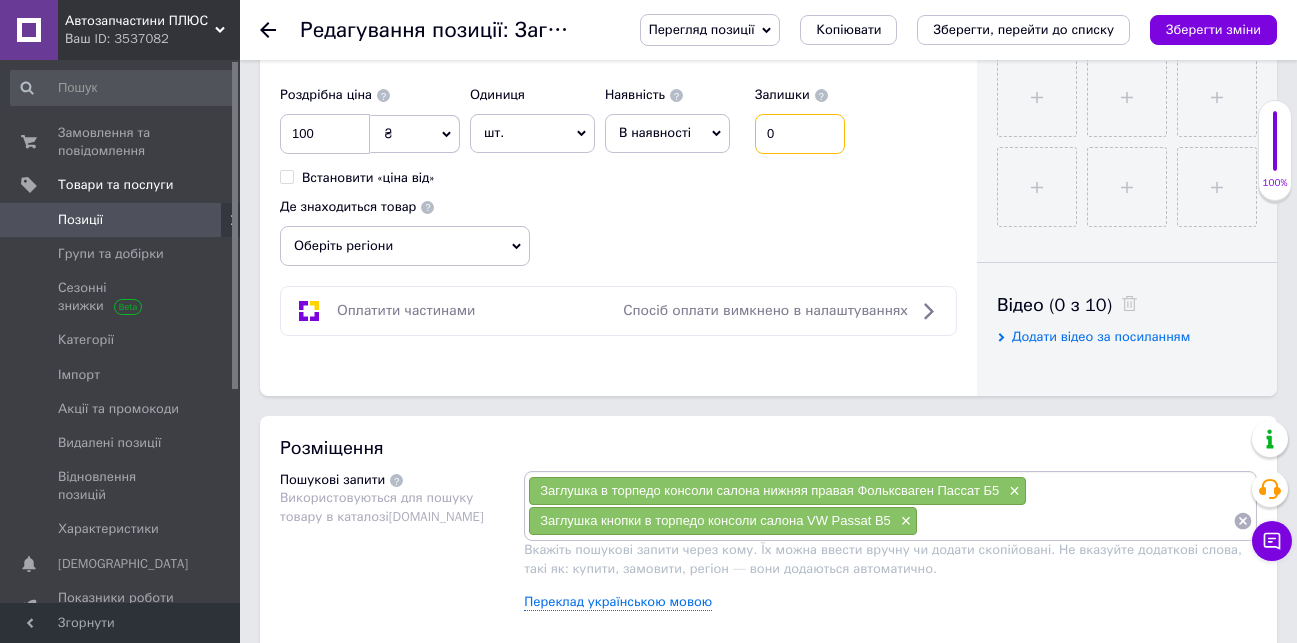 click on "0" at bounding box center (800, 134) 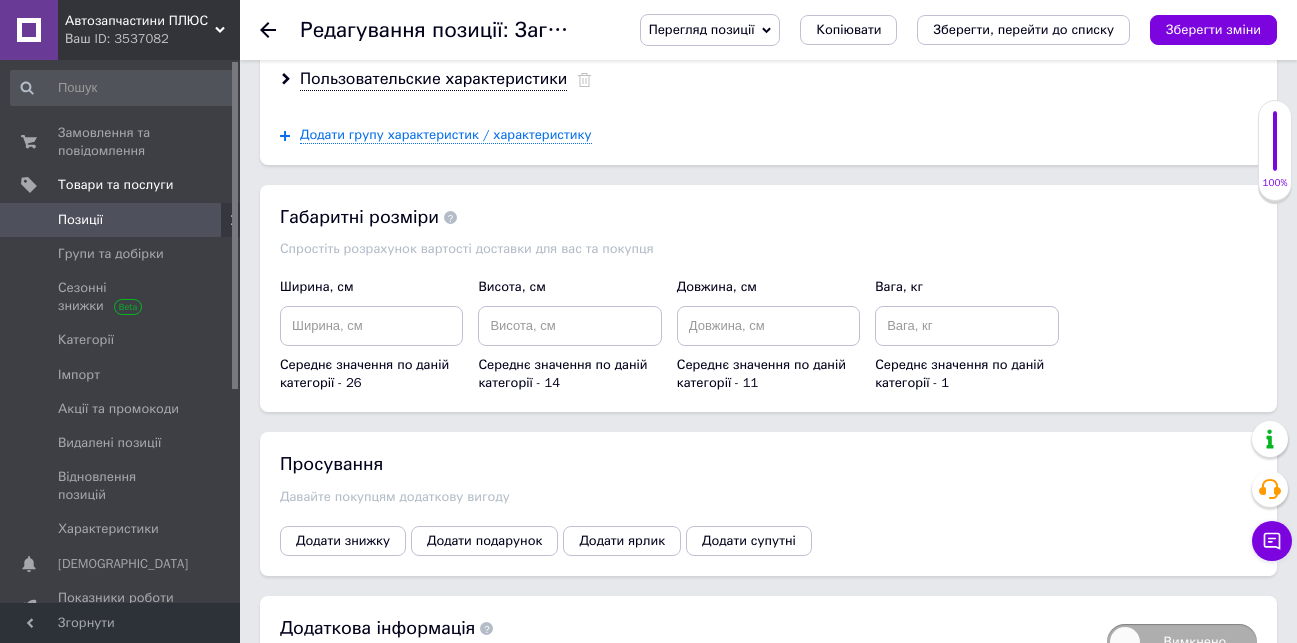 scroll, scrollTop: 2423, scrollLeft: 0, axis: vertical 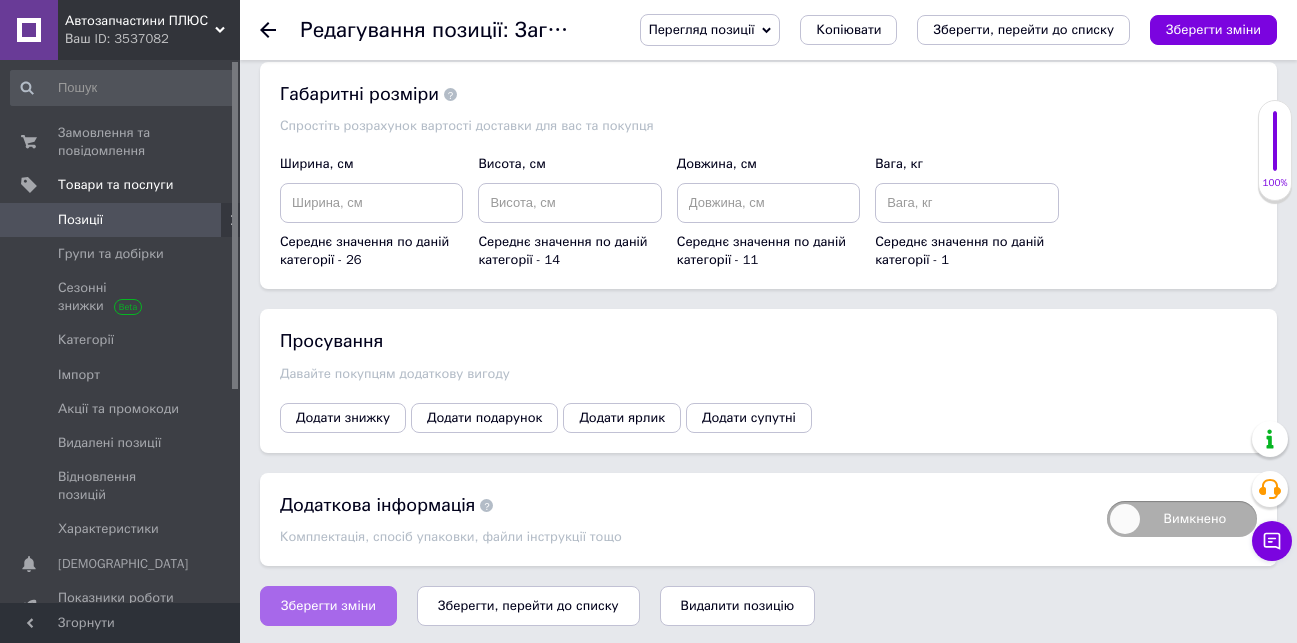 type on "1" 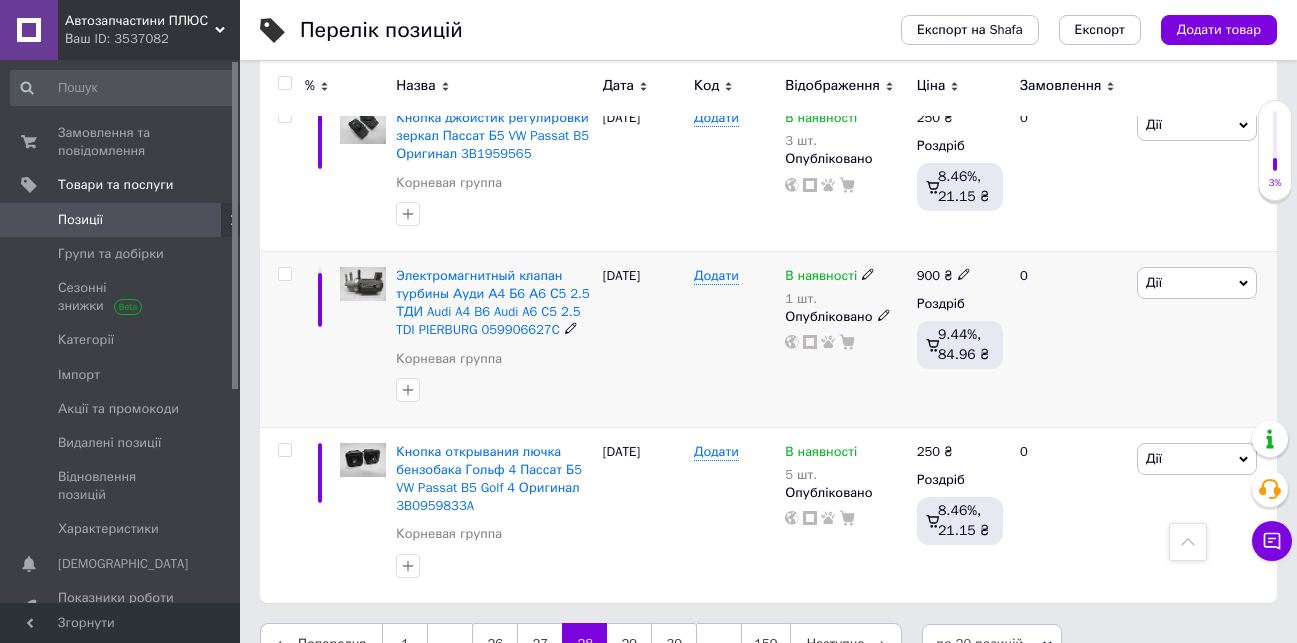 scroll, scrollTop: 3306, scrollLeft: 0, axis: vertical 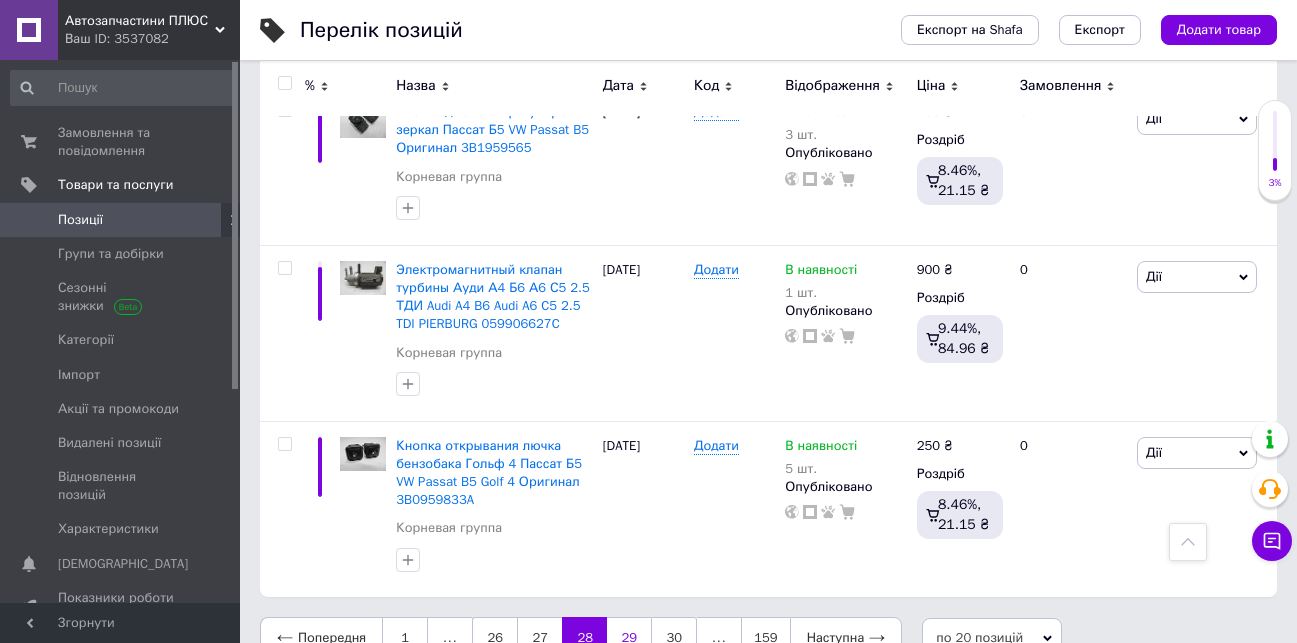 click on "29" at bounding box center (629, 638) 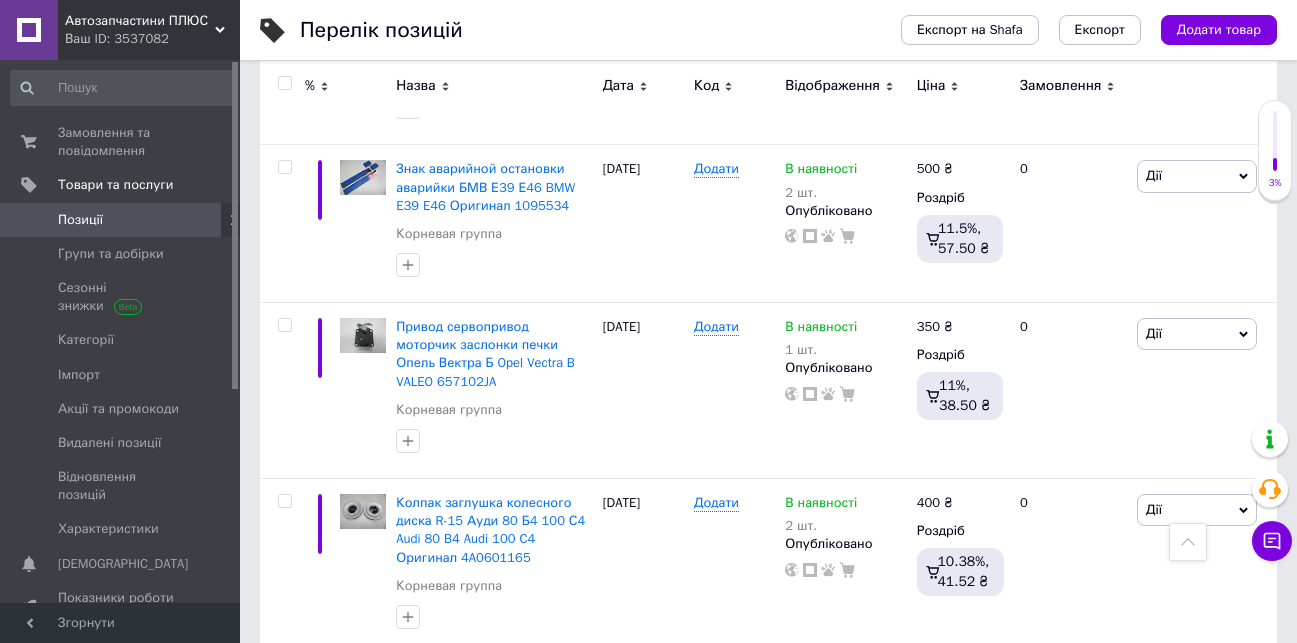 scroll, scrollTop: 3215, scrollLeft: 0, axis: vertical 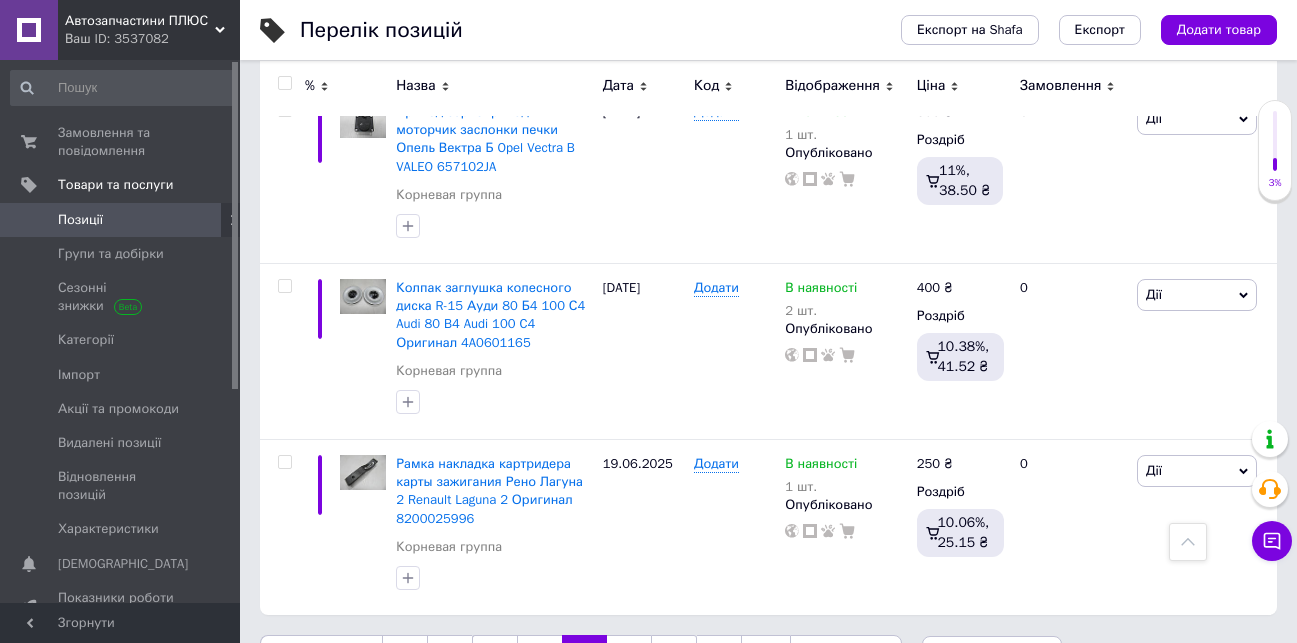 click on "30" at bounding box center [629, 656] 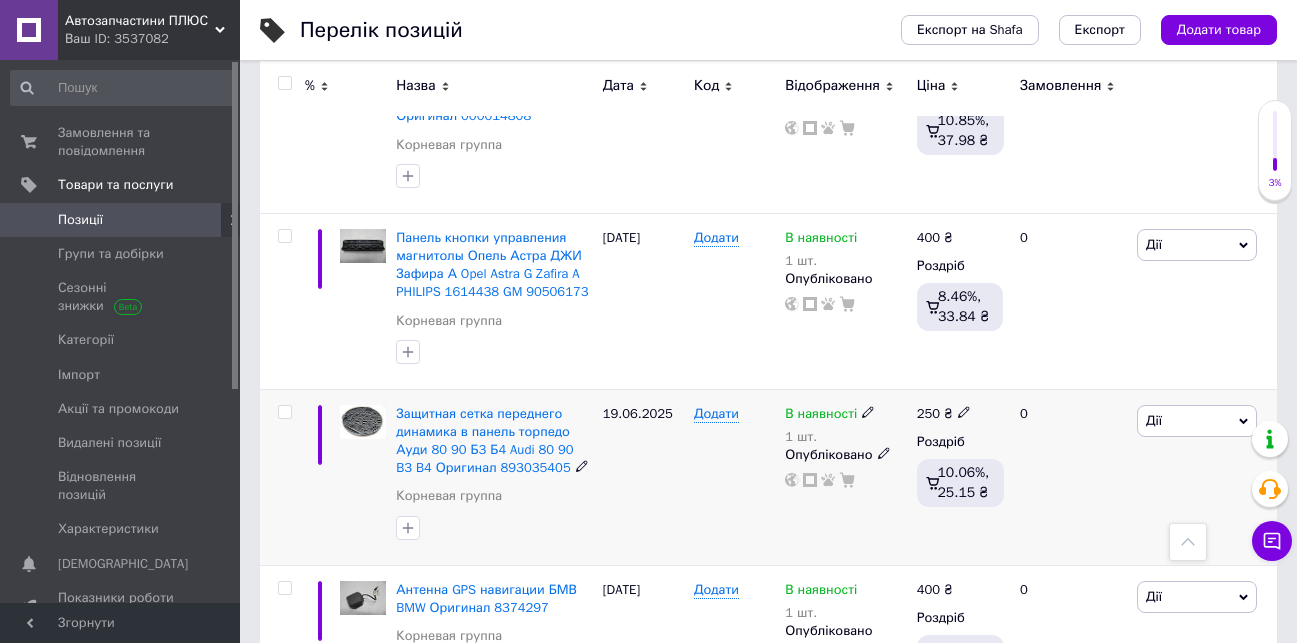 scroll, scrollTop: 1746, scrollLeft: 0, axis: vertical 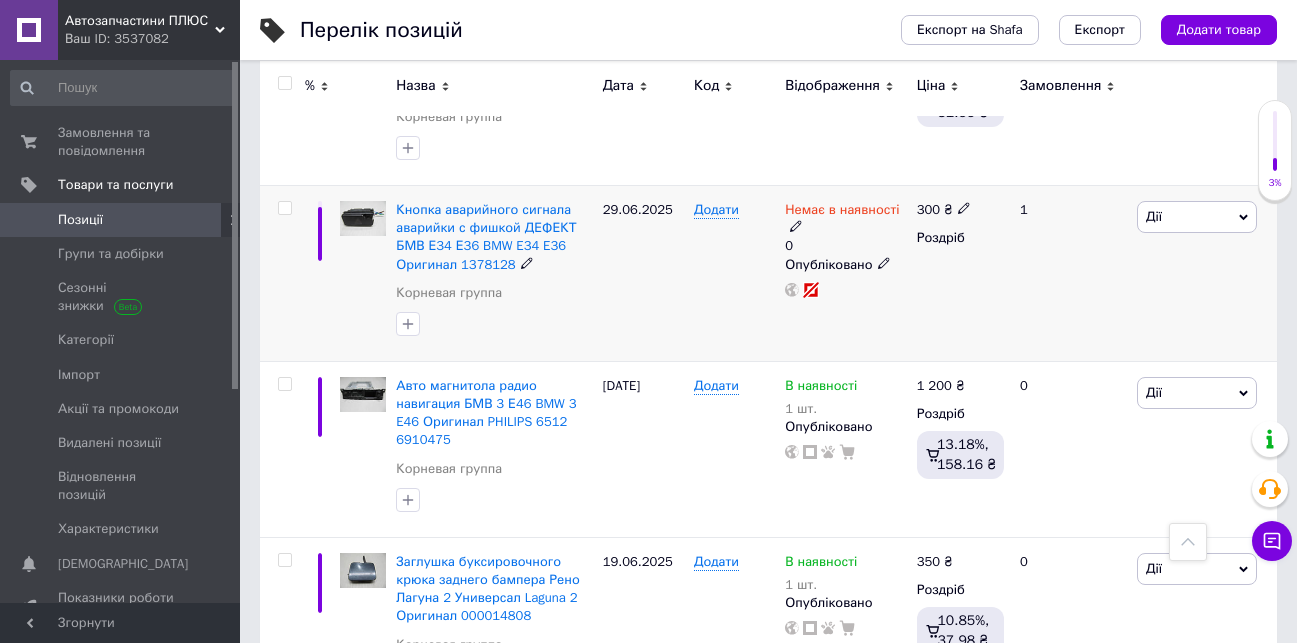 click on "Дії" at bounding box center [1197, 217] 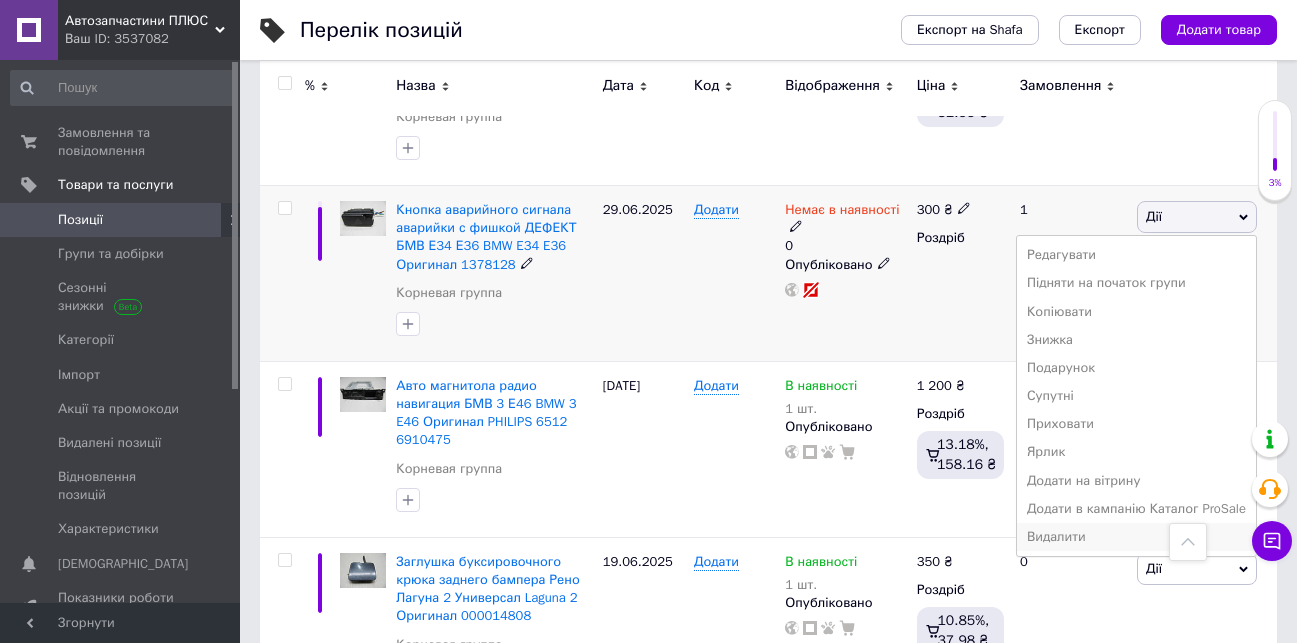 click on "Видалити" at bounding box center [1136, 537] 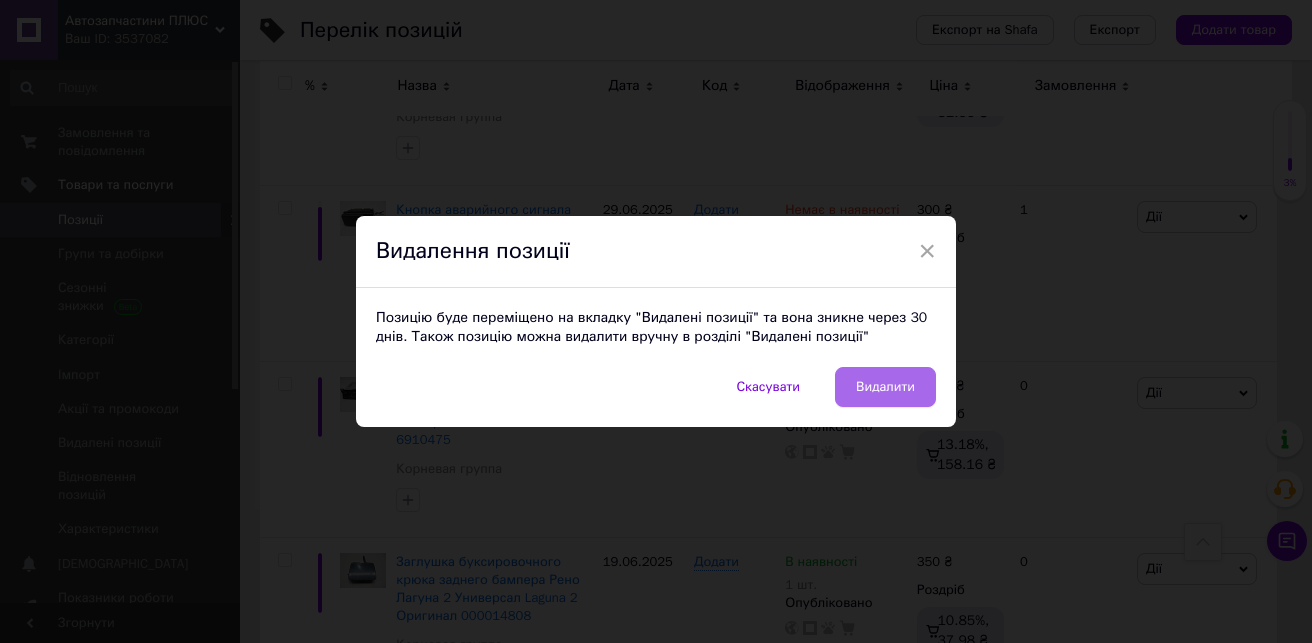 click on "Видалити" at bounding box center [885, 387] 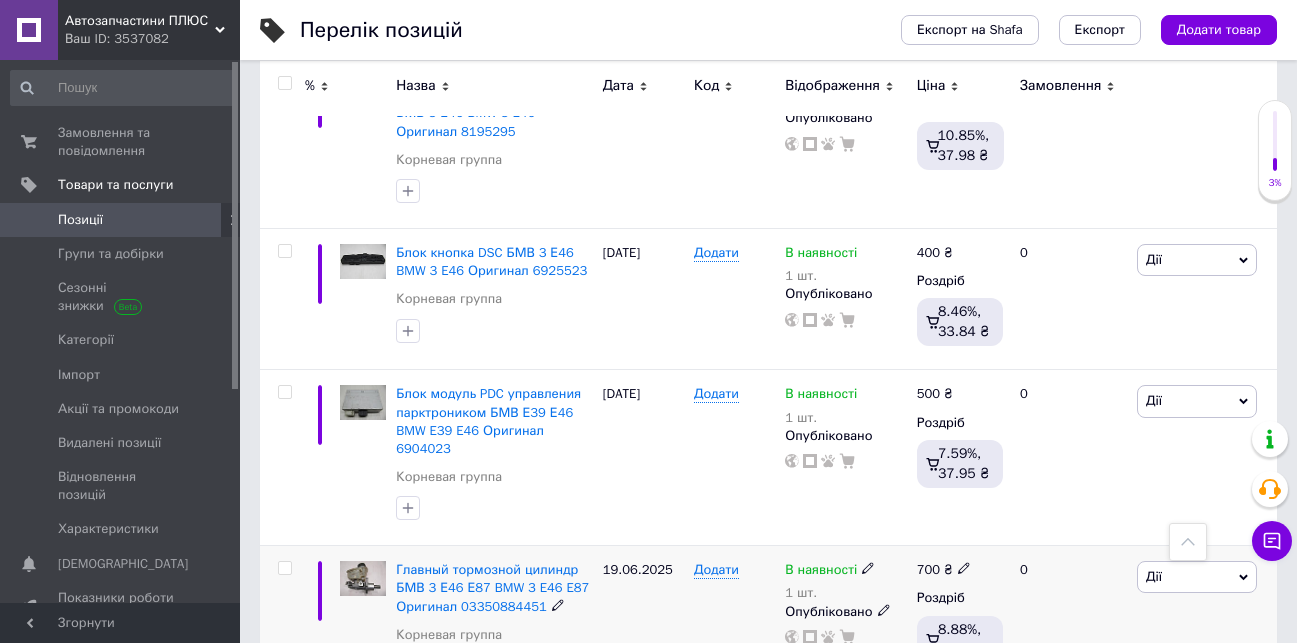 scroll, scrollTop: 3146, scrollLeft: 0, axis: vertical 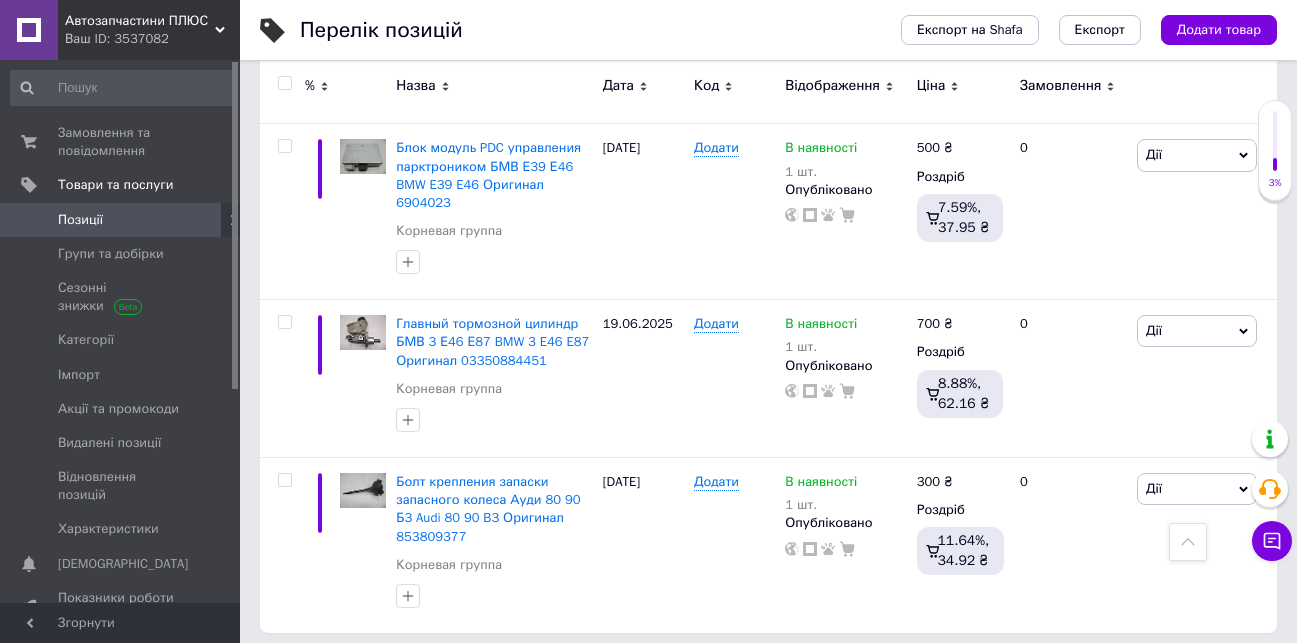 click on "31" at bounding box center [629, 674] 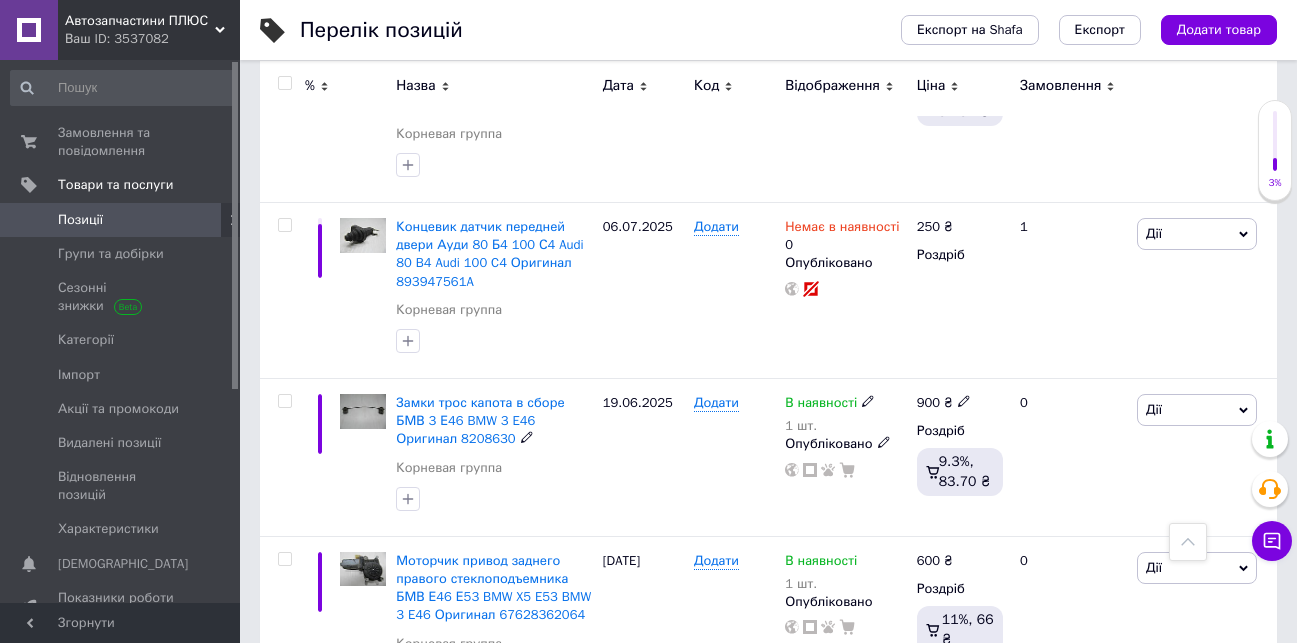 scroll, scrollTop: 546, scrollLeft: 0, axis: vertical 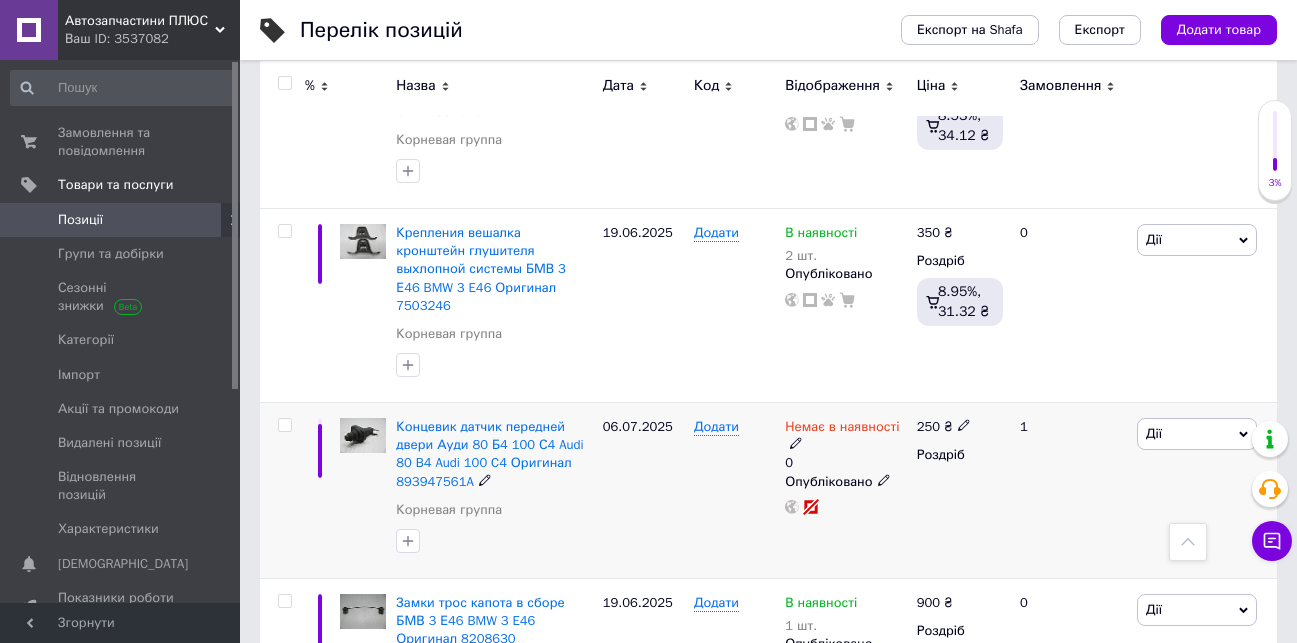 click on "Дії" at bounding box center [1197, 434] 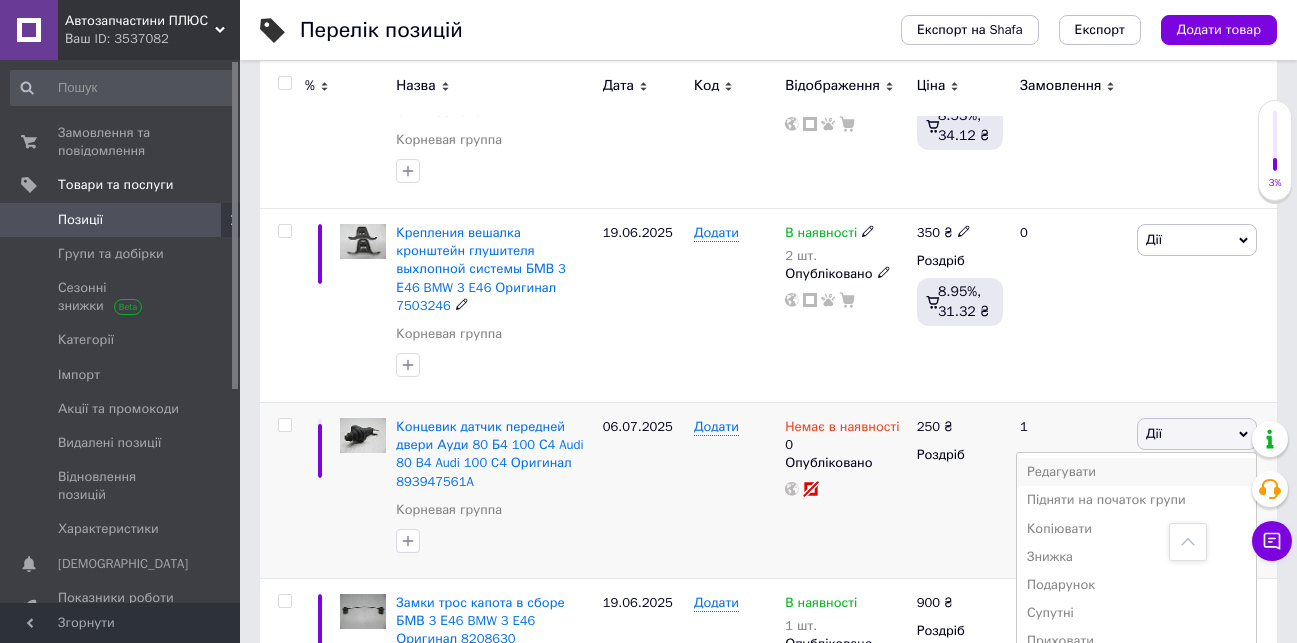 scroll, scrollTop: 646, scrollLeft: 0, axis: vertical 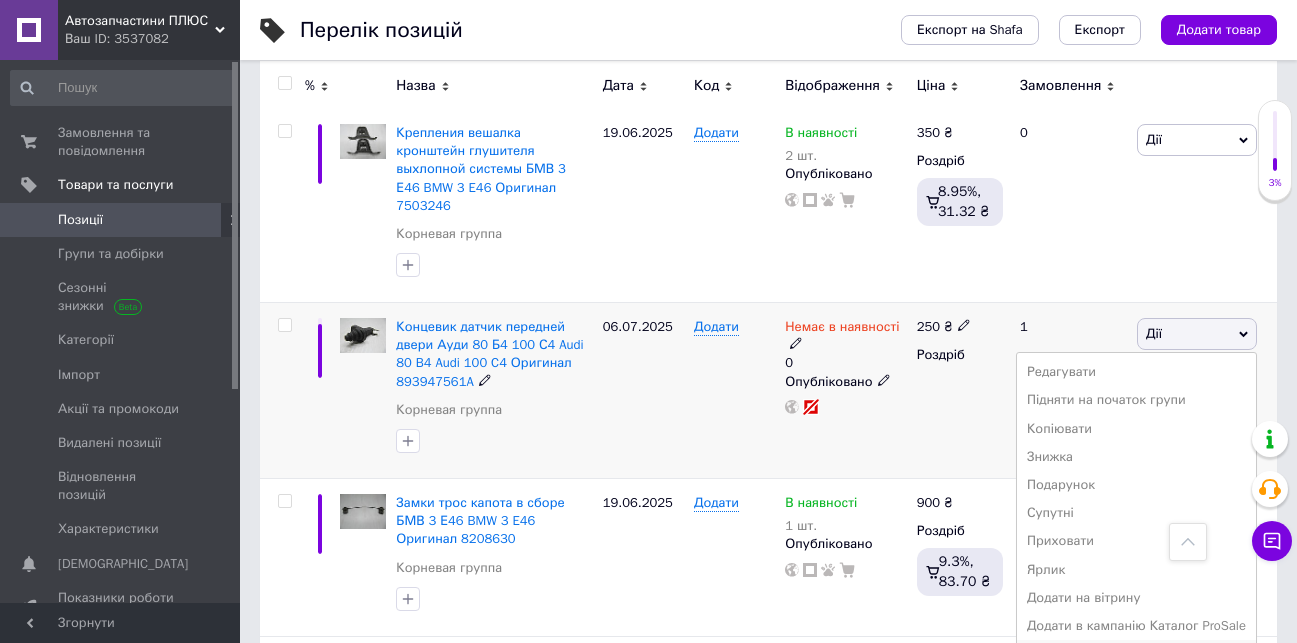 click on "Видалити" at bounding box center (1136, 654) 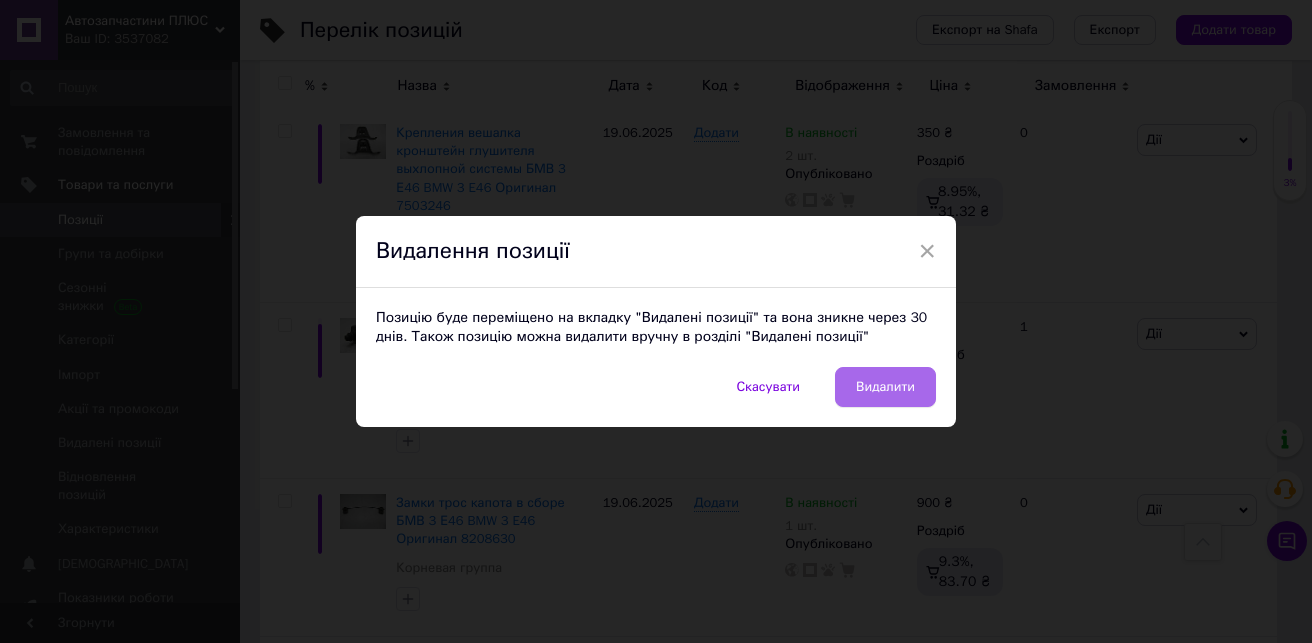 click on "Видалити" at bounding box center [885, 387] 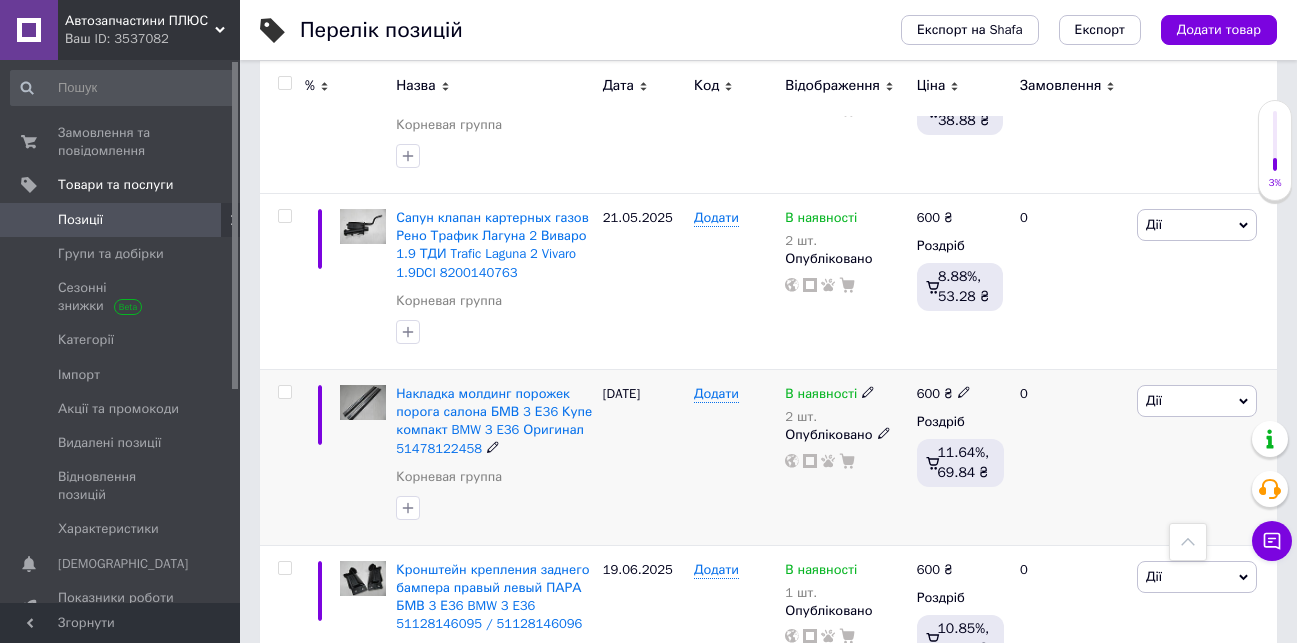 scroll, scrollTop: 3306, scrollLeft: 0, axis: vertical 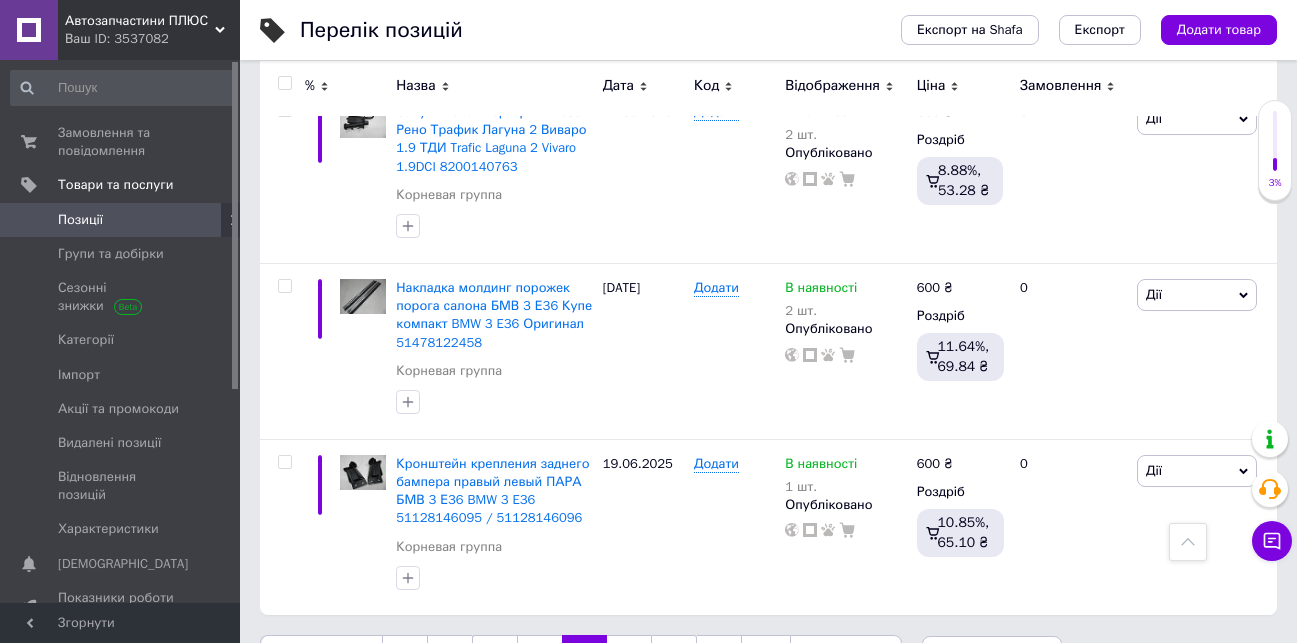 click on "32" at bounding box center (629, 656) 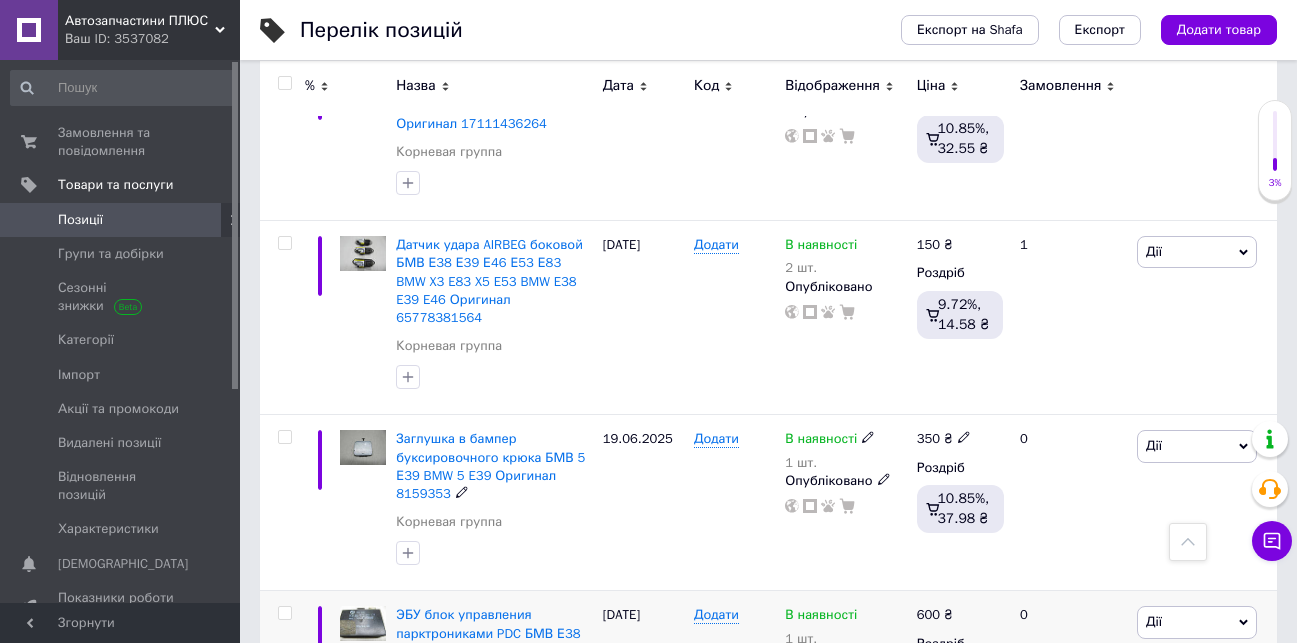 scroll, scrollTop: 3270, scrollLeft: 0, axis: vertical 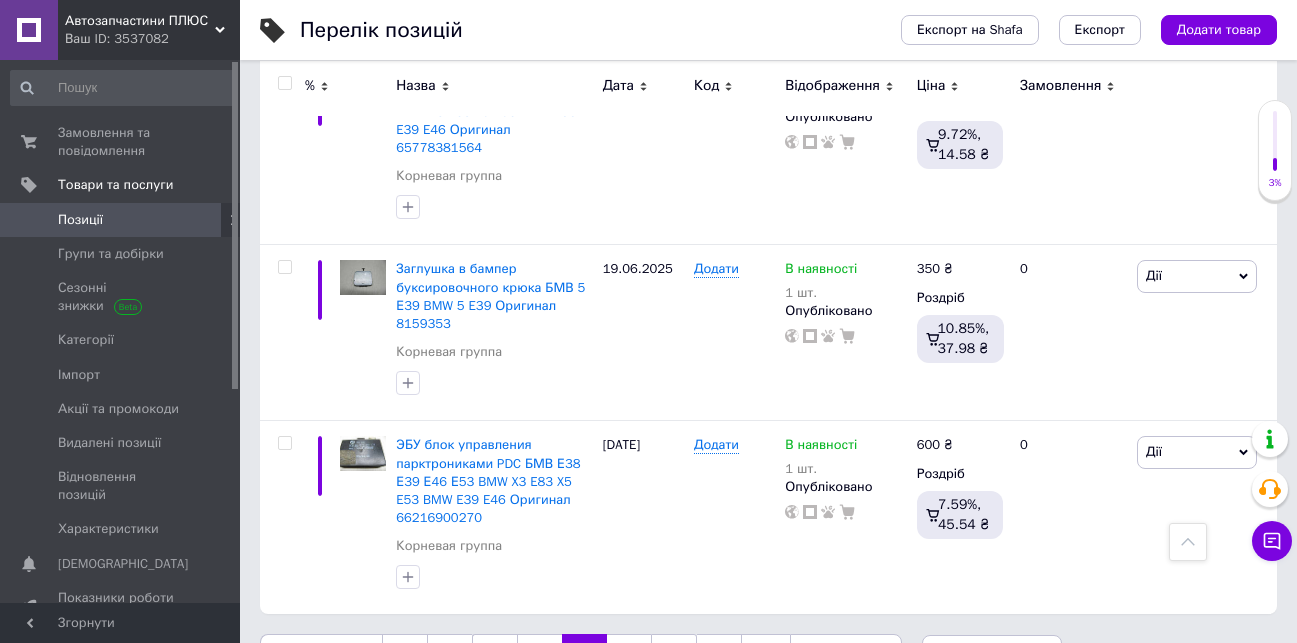 click on "33" at bounding box center (629, 655) 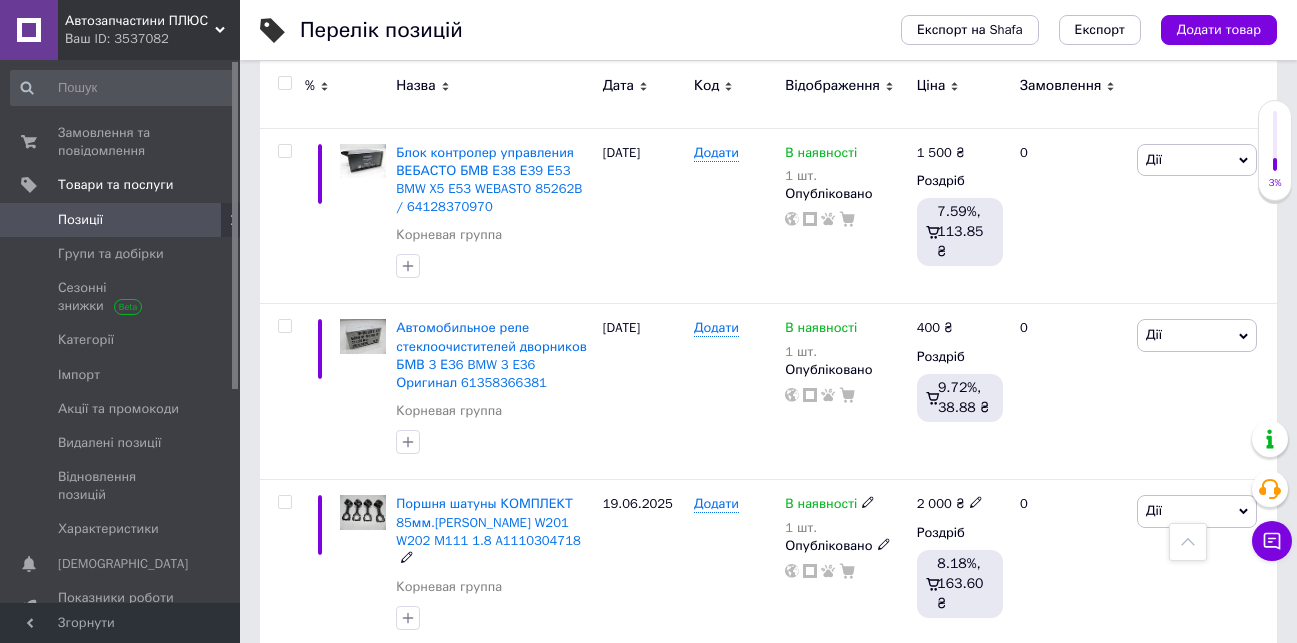 scroll, scrollTop: 3235, scrollLeft: 0, axis: vertical 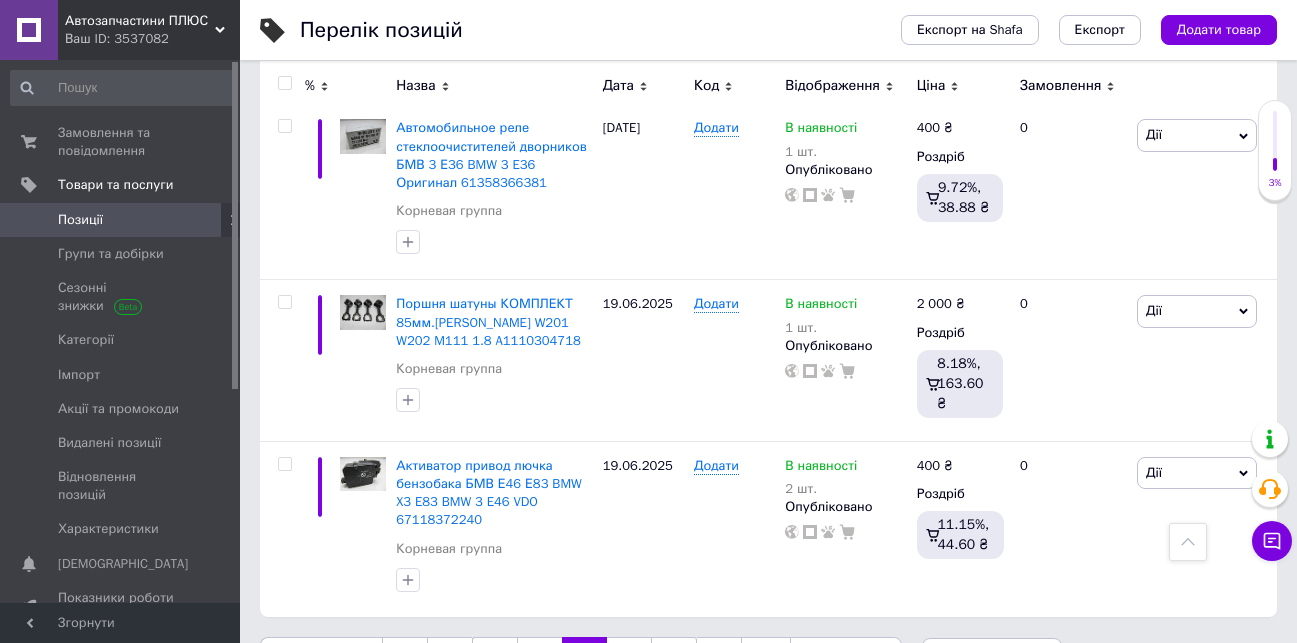 click on "34" at bounding box center [629, 658] 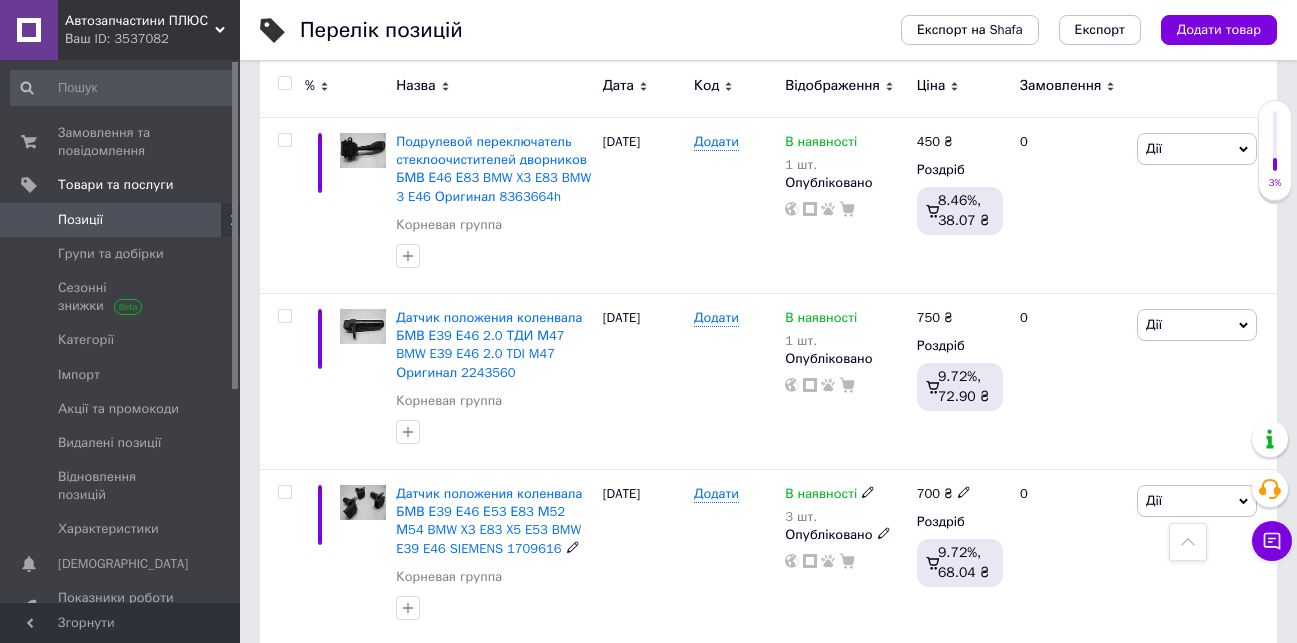 scroll, scrollTop: 3324, scrollLeft: 0, axis: vertical 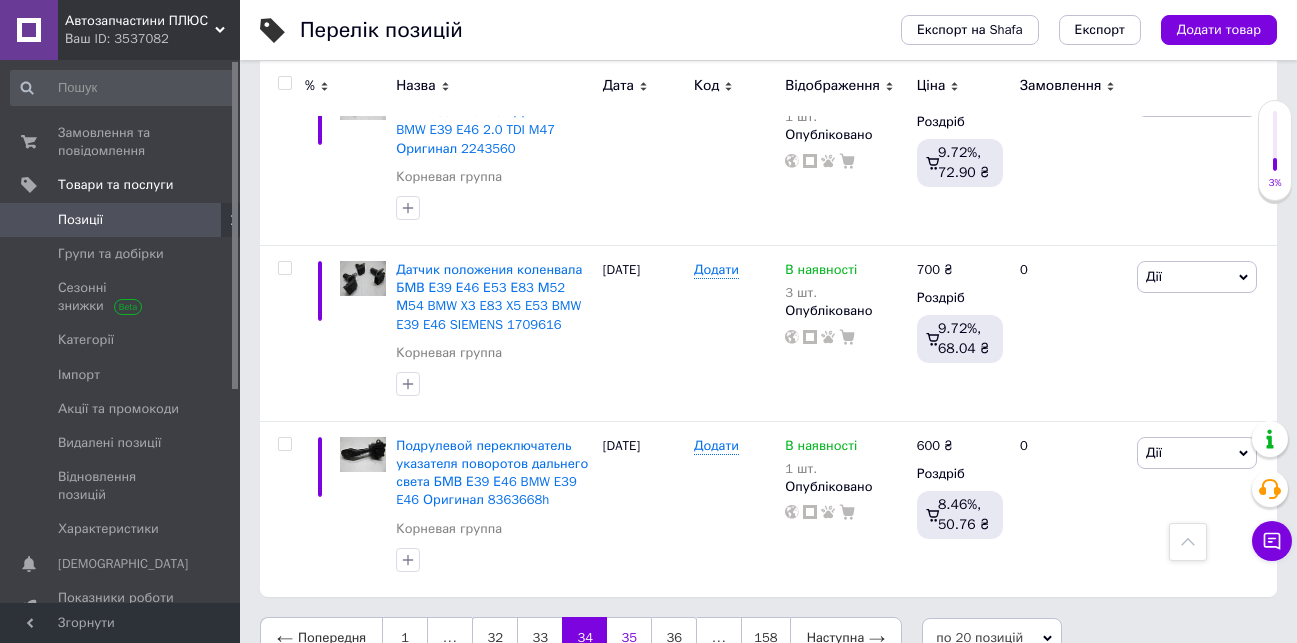 click on "35" at bounding box center (629, 638) 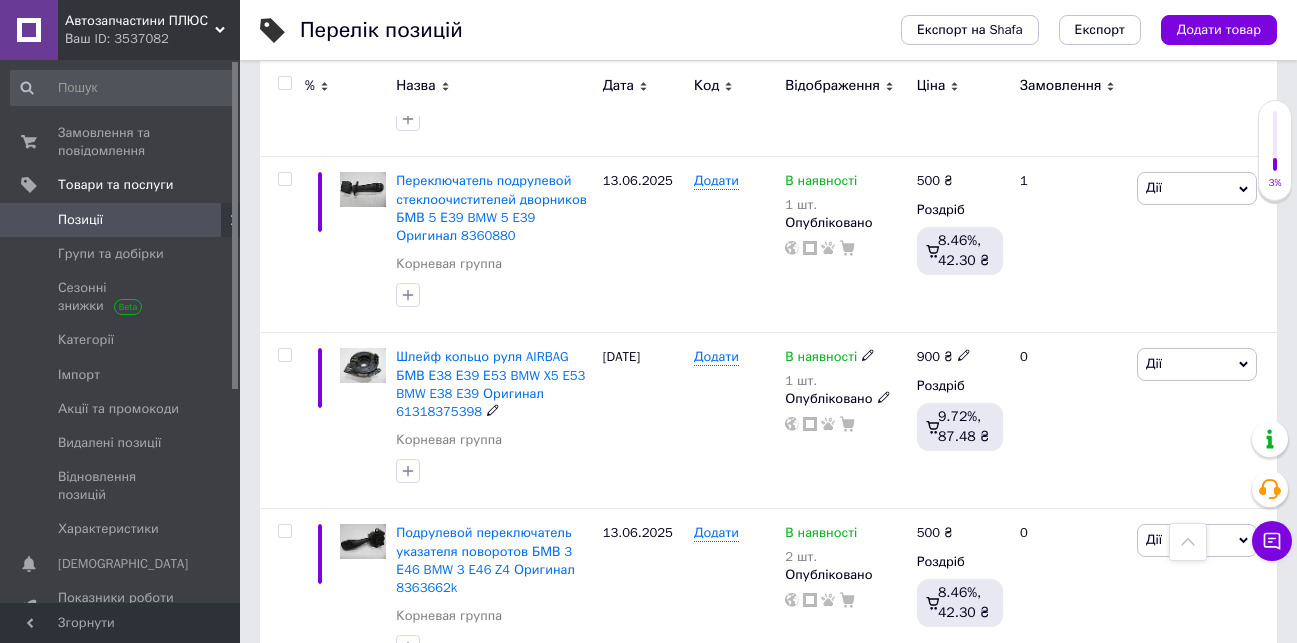scroll, scrollTop: 3270, scrollLeft: 0, axis: vertical 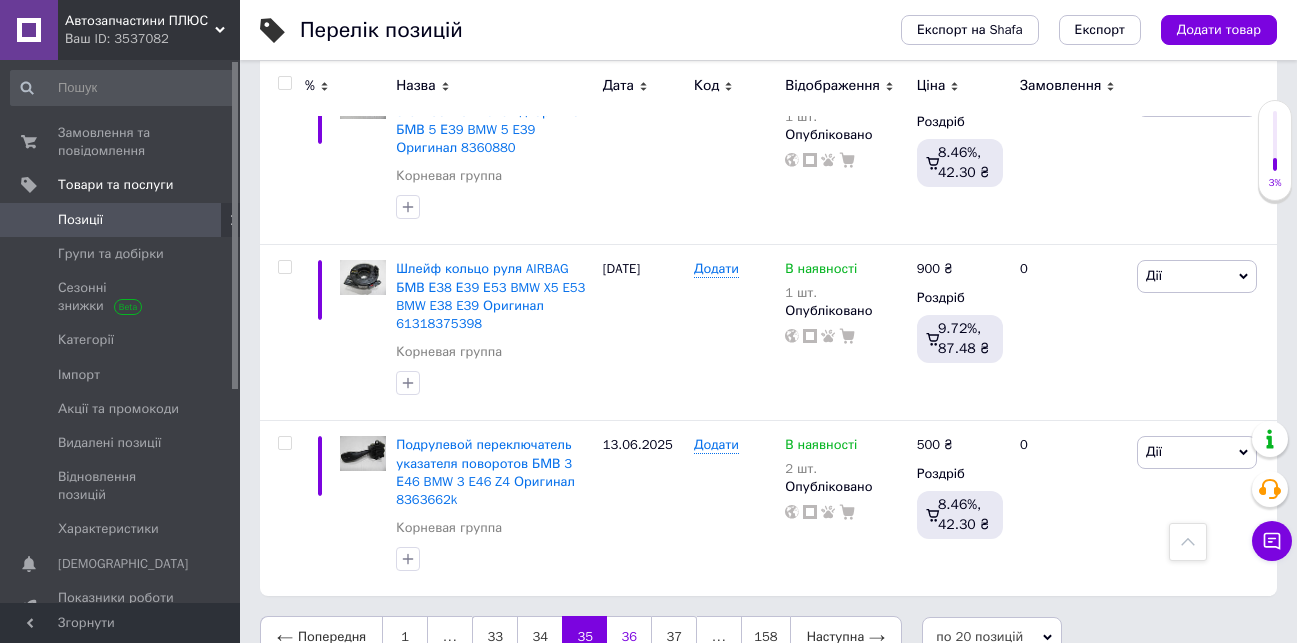 click on "36" at bounding box center (629, 637) 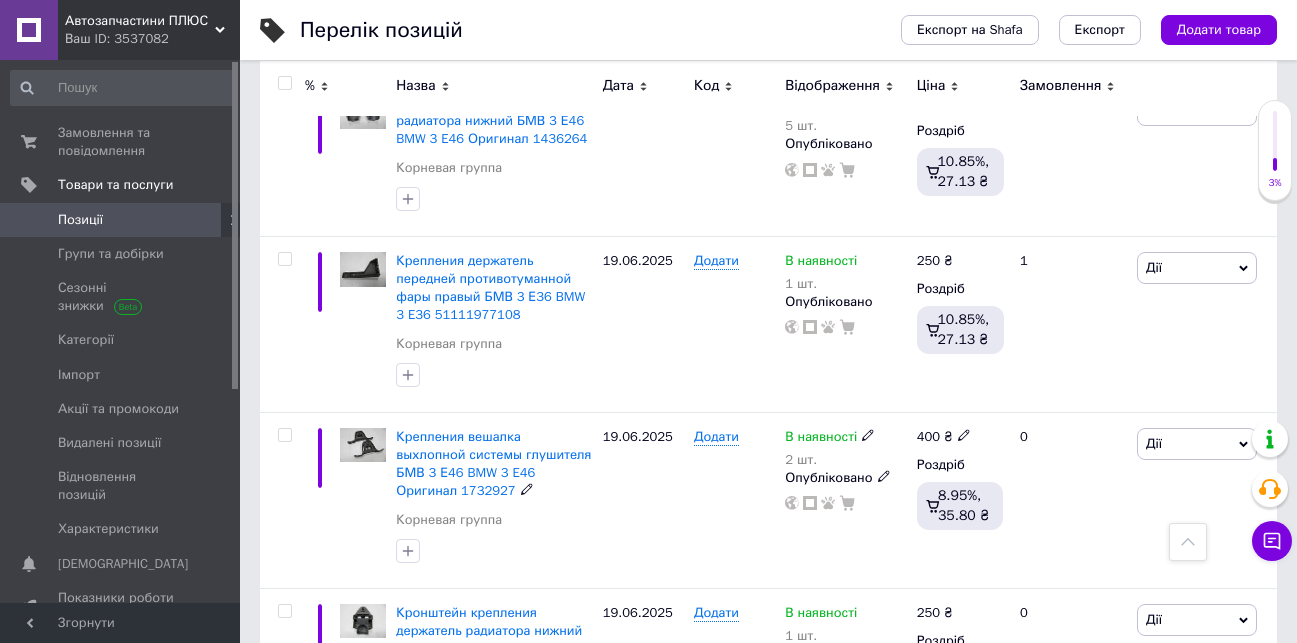 scroll, scrollTop: 570, scrollLeft: 0, axis: vertical 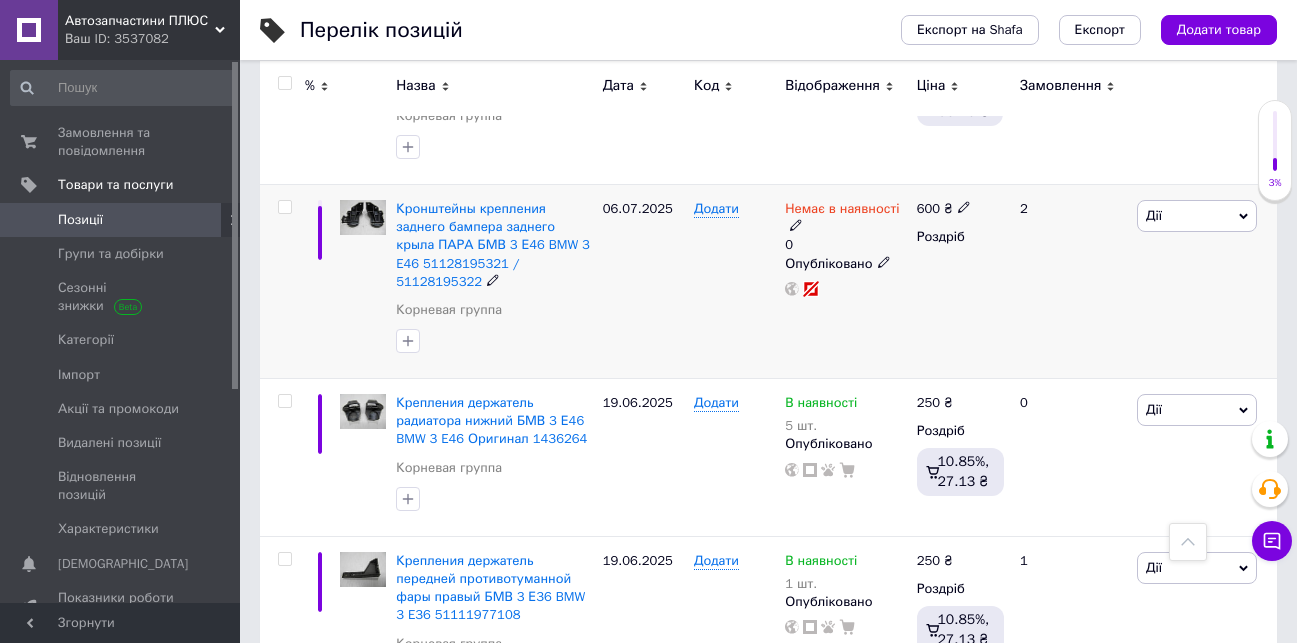 click on "Дії" at bounding box center [1197, 216] 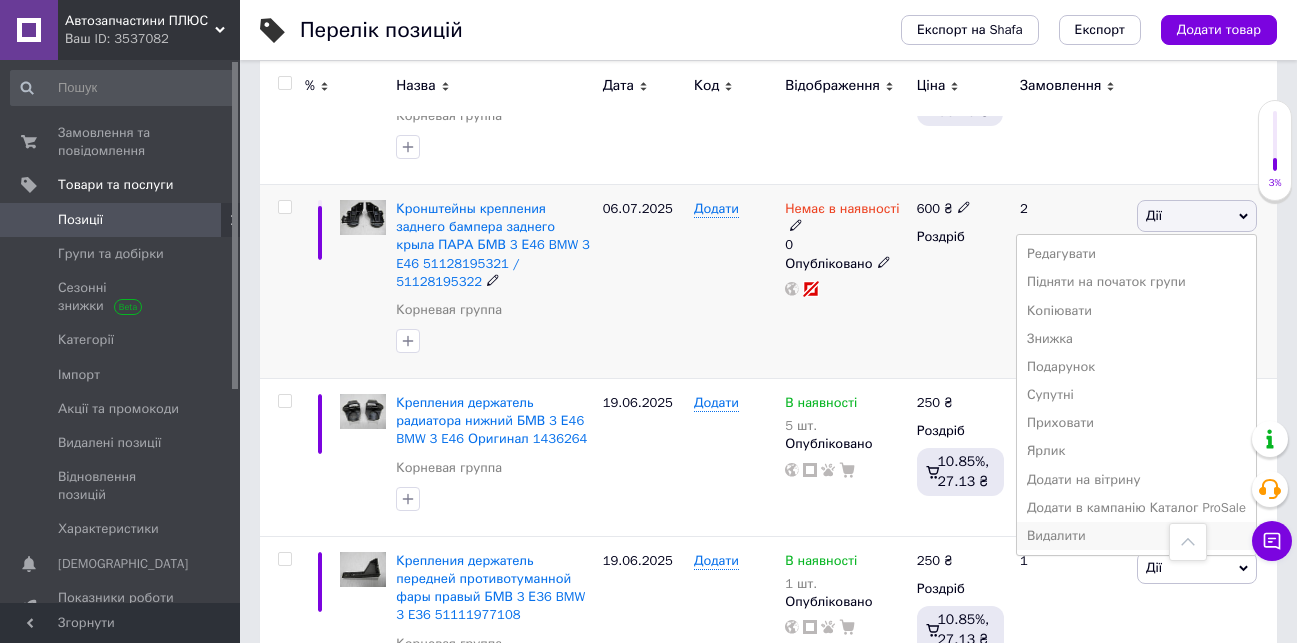 click on "Видалити" at bounding box center [1136, 536] 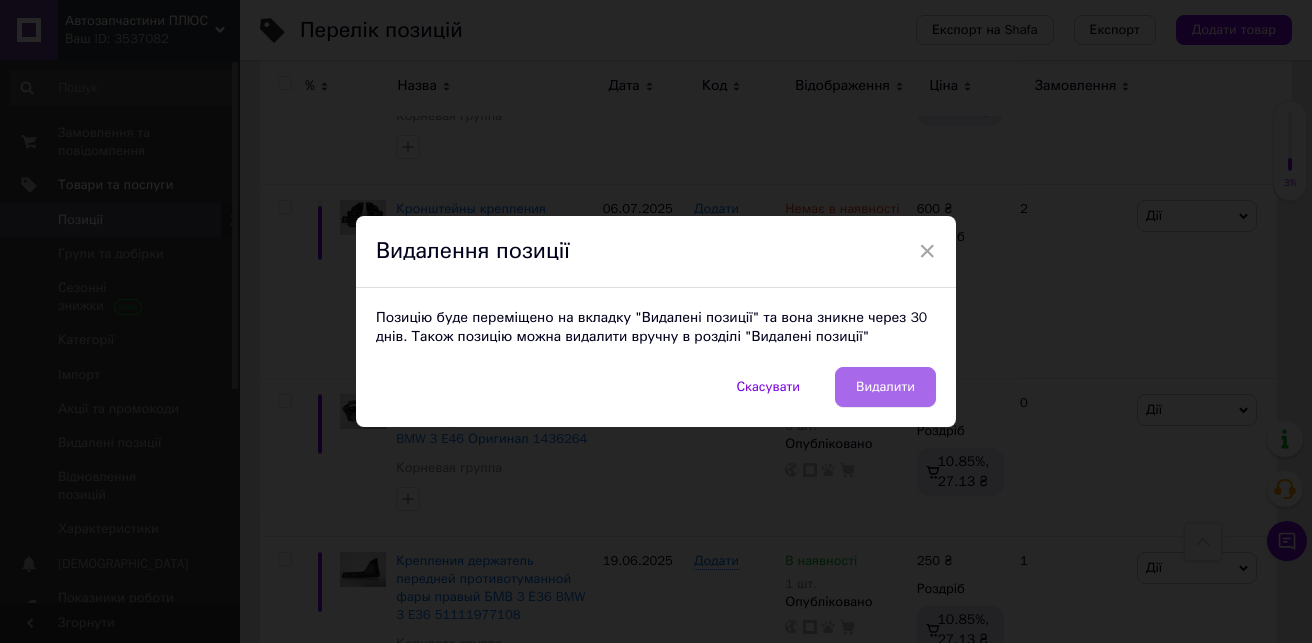 click on "Видалити" at bounding box center [885, 387] 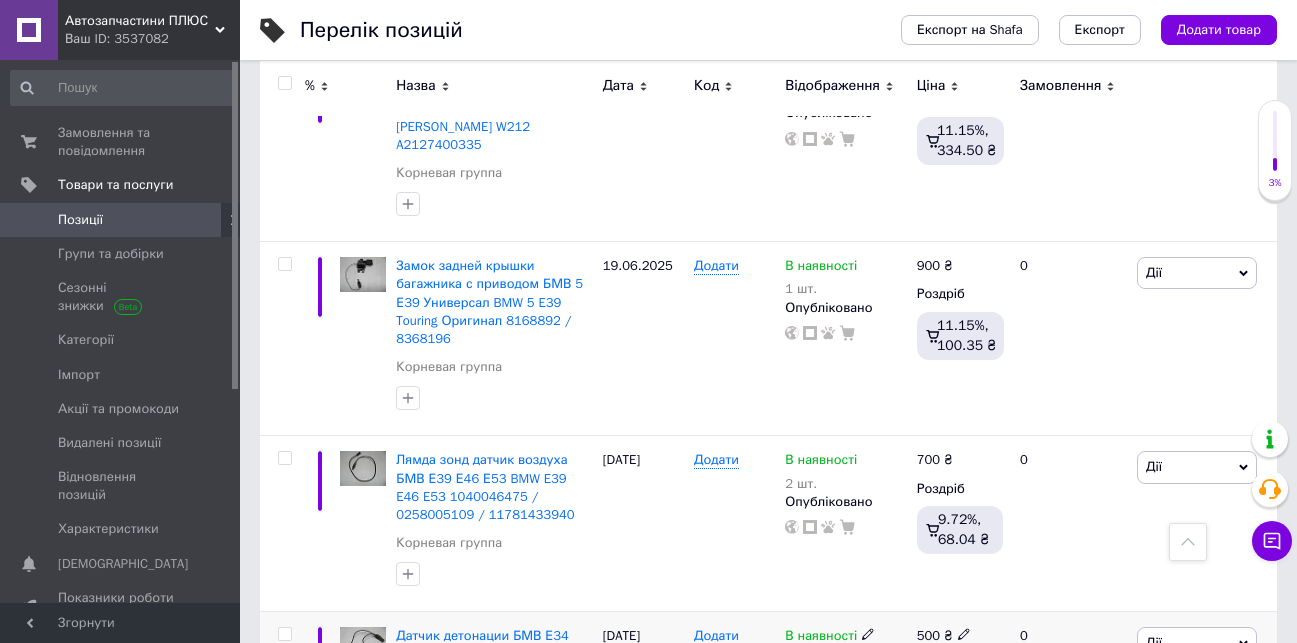 scroll, scrollTop: 3270, scrollLeft: 0, axis: vertical 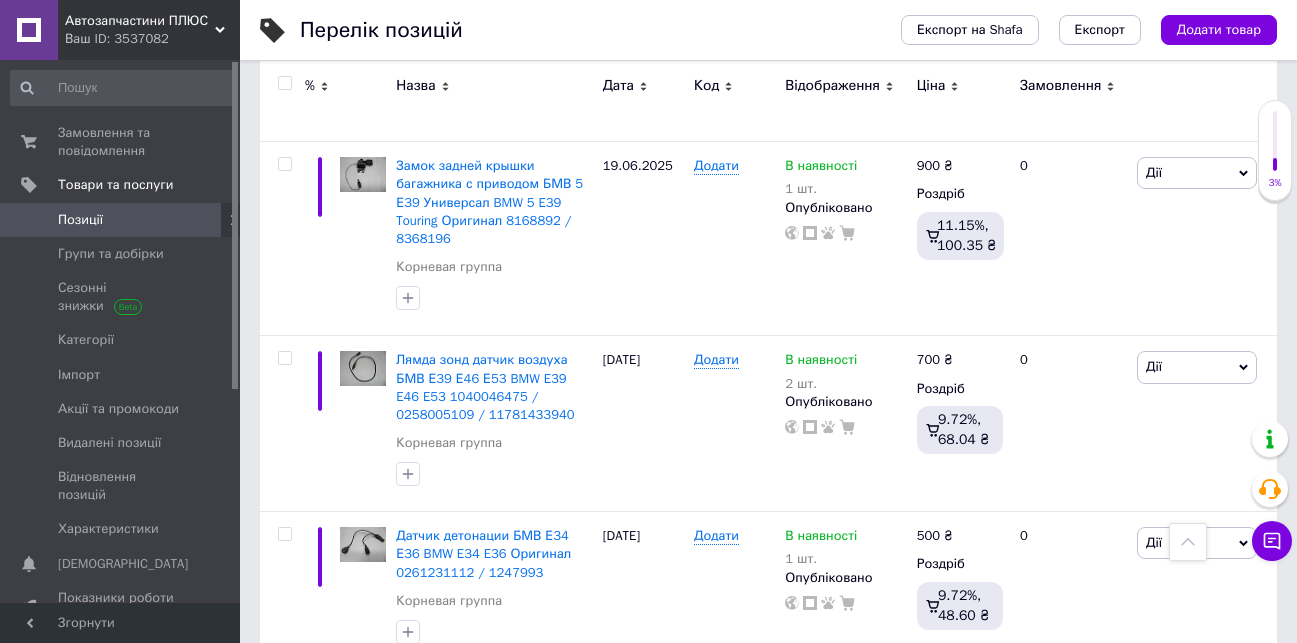click on "37" at bounding box center [629, 710] 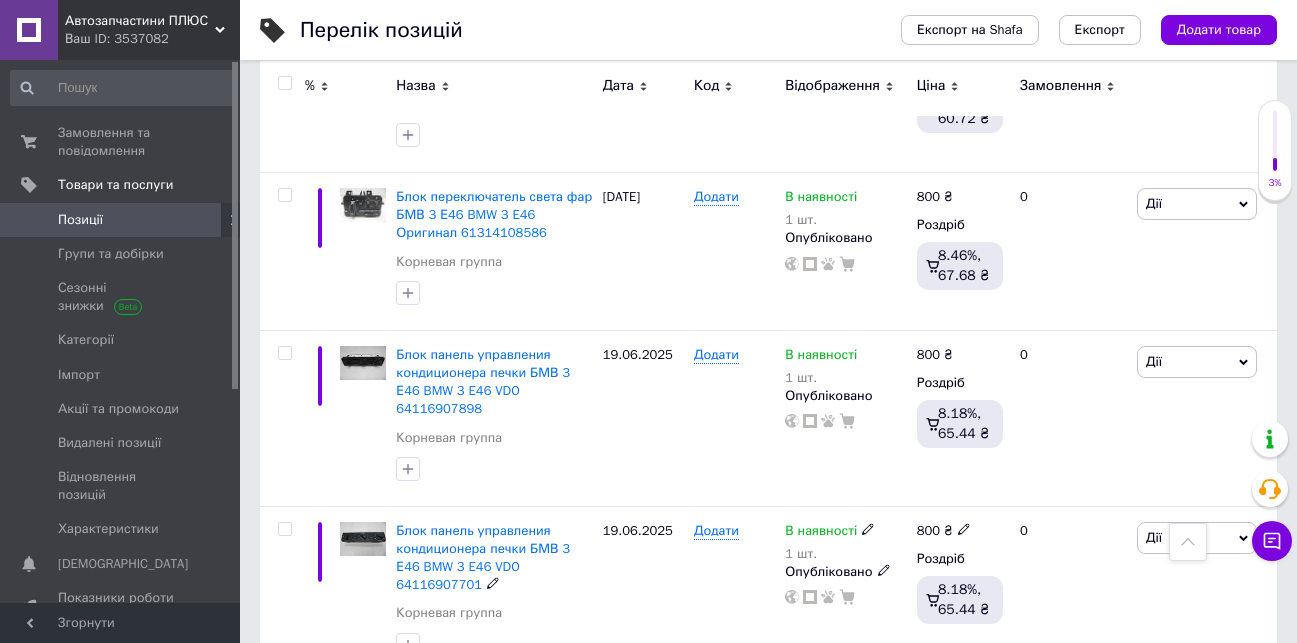 scroll, scrollTop: 3124, scrollLeft: 0, axis: vertical 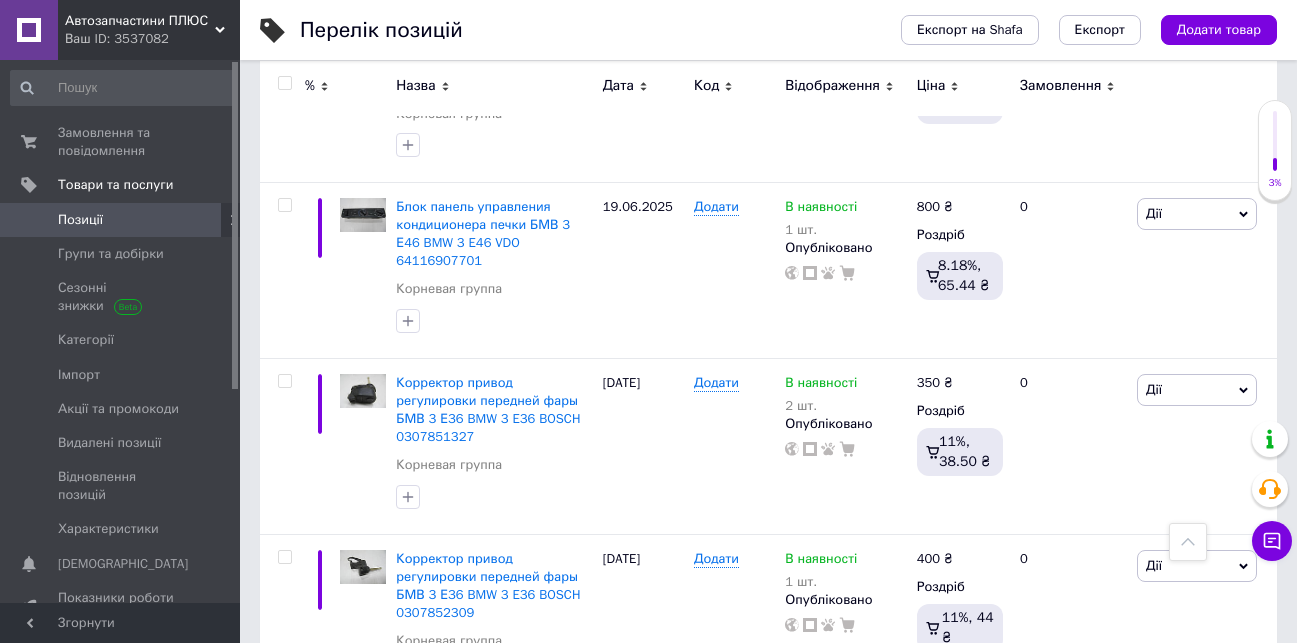 click on "38" at bounding box center (629, 751) 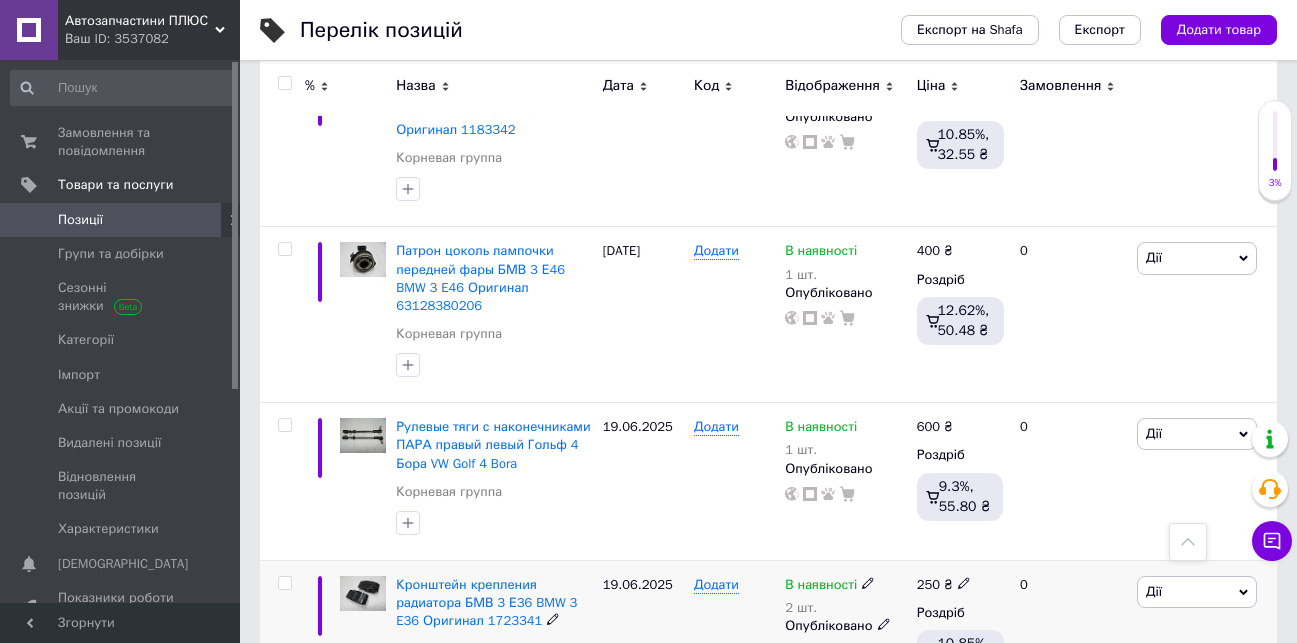 scroll, scrollTop: 3143, scrollLeft: 0, axis: vertical 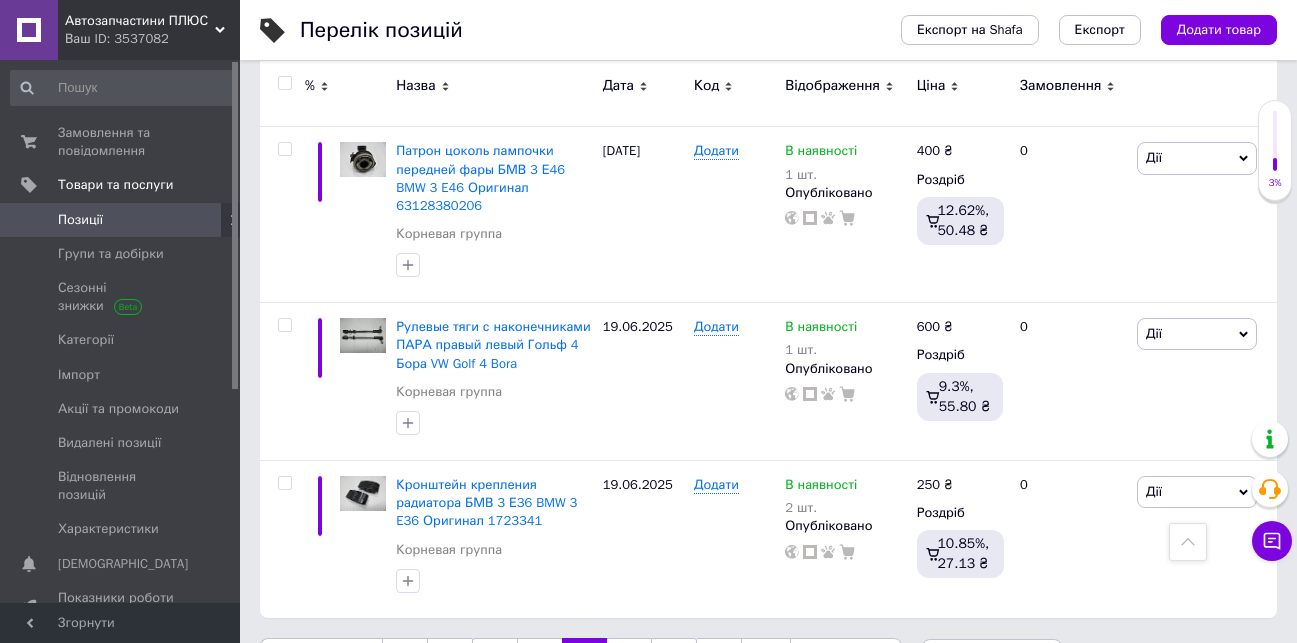 click on "39" at bounding box center [629, 659] 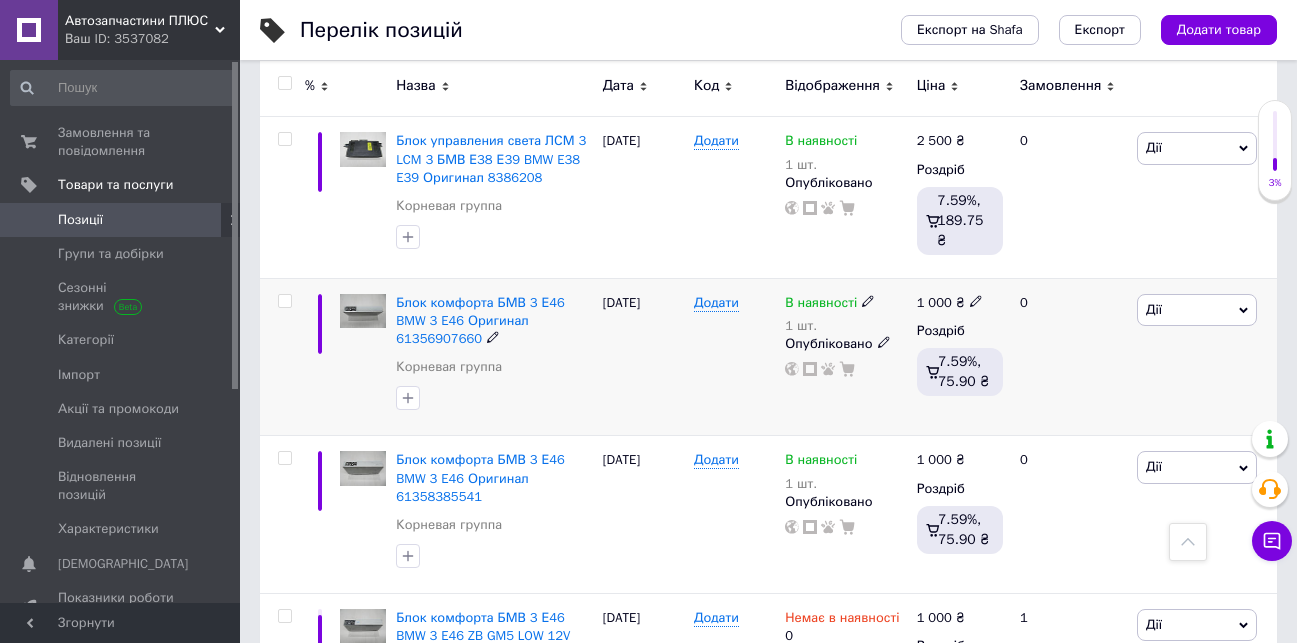 scroll, scrollTop: 3128, scrollLeft: 0, axis: vertical 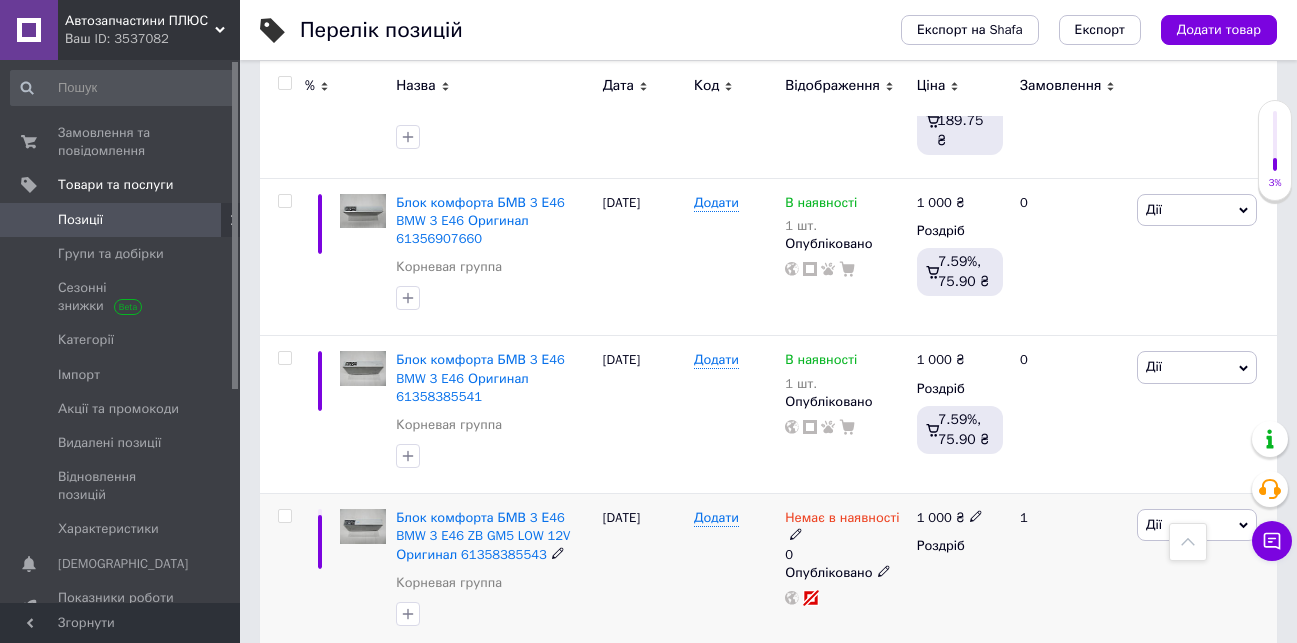 click on "Дії" at bounding box center [1197, 525] 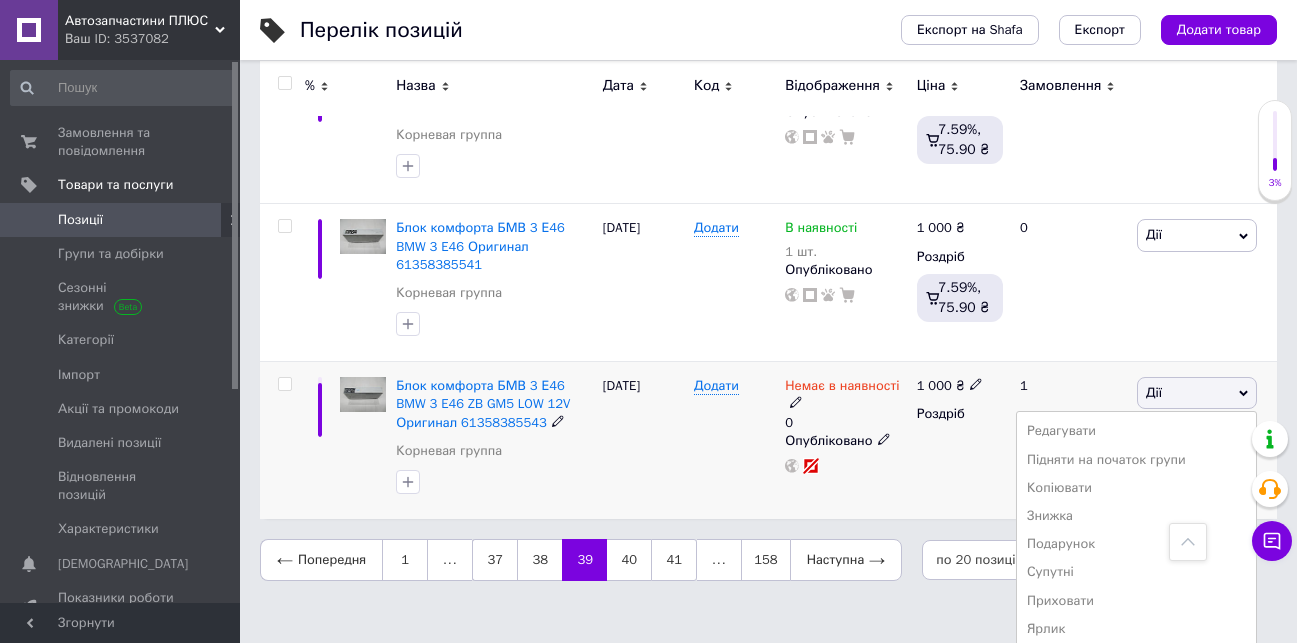 click on "Видалити" at bounding box center (1136, 713) 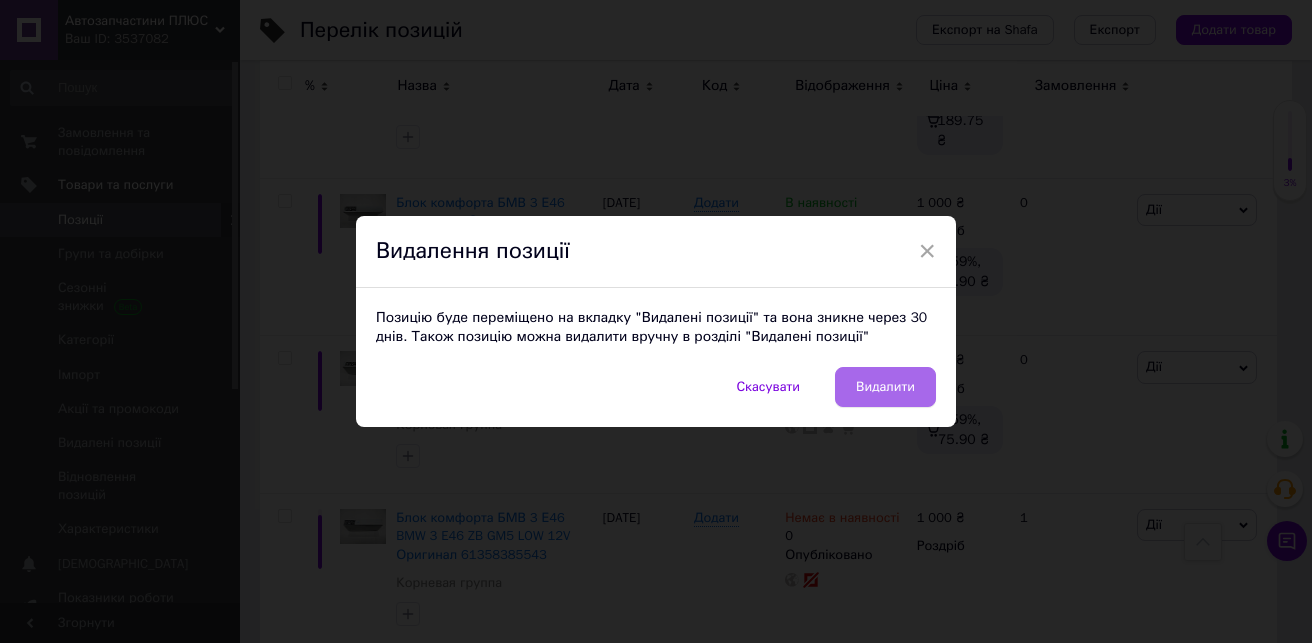 click on "Видалити" at bounding box center (885, 387) 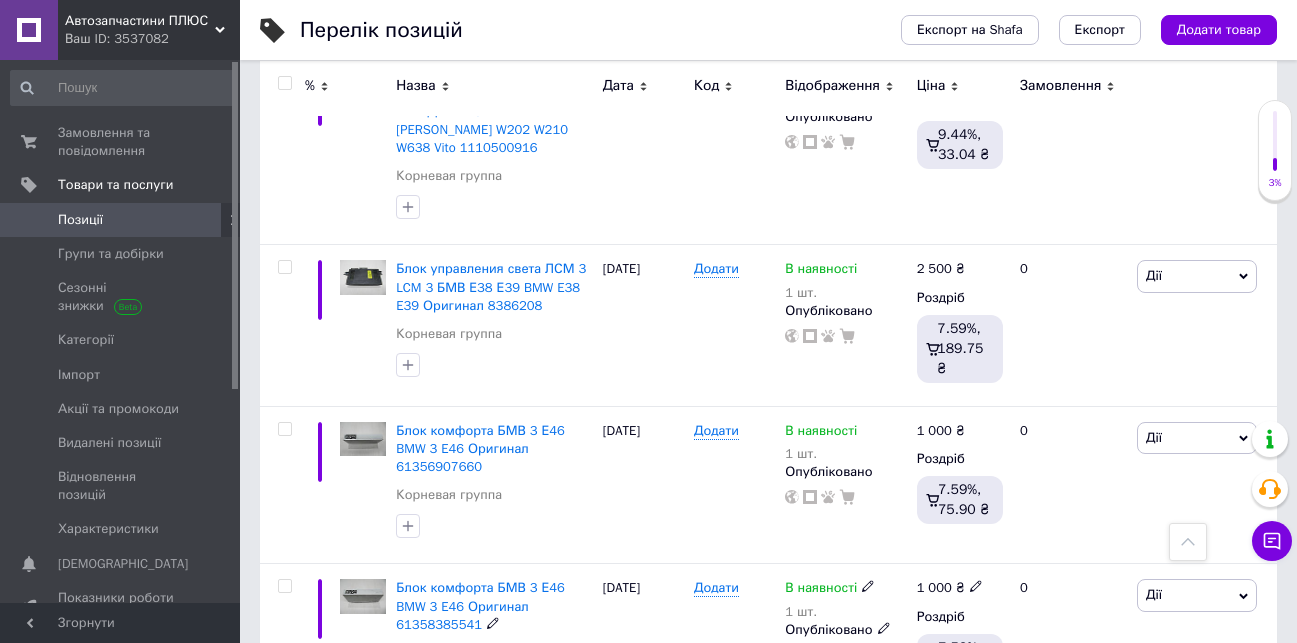 scroll, scrollTop: 3128, scrollLeft: 0, axis: vertical 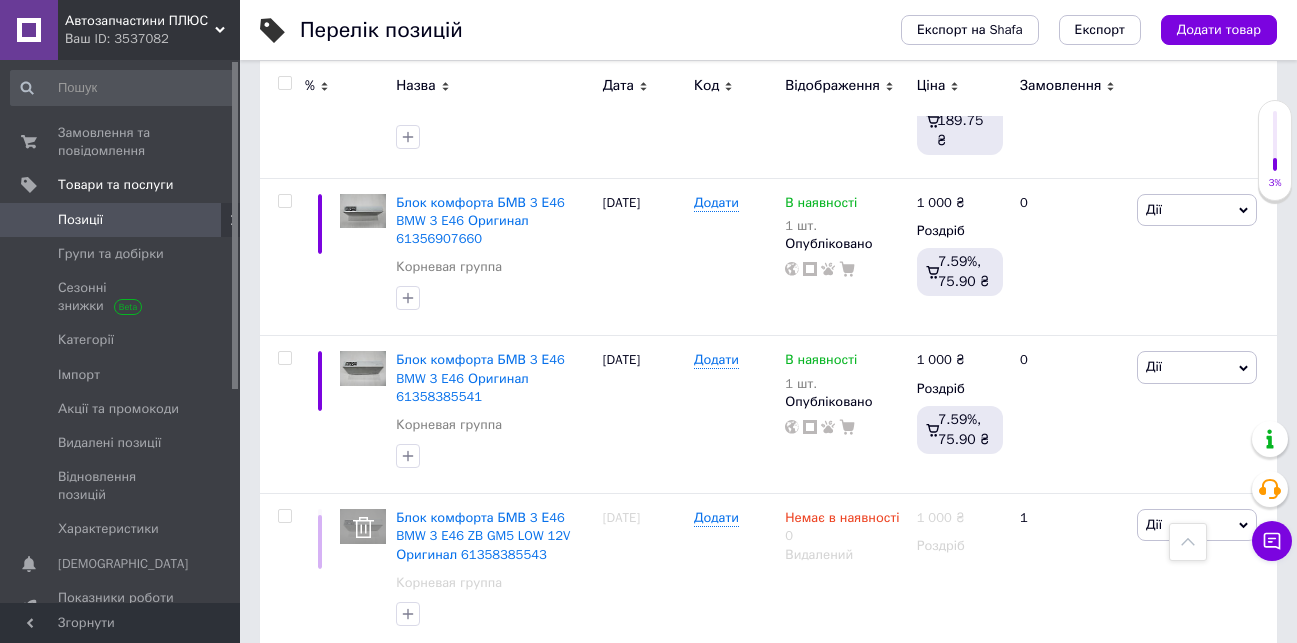 click on "40" at bounding box center (629, 692) 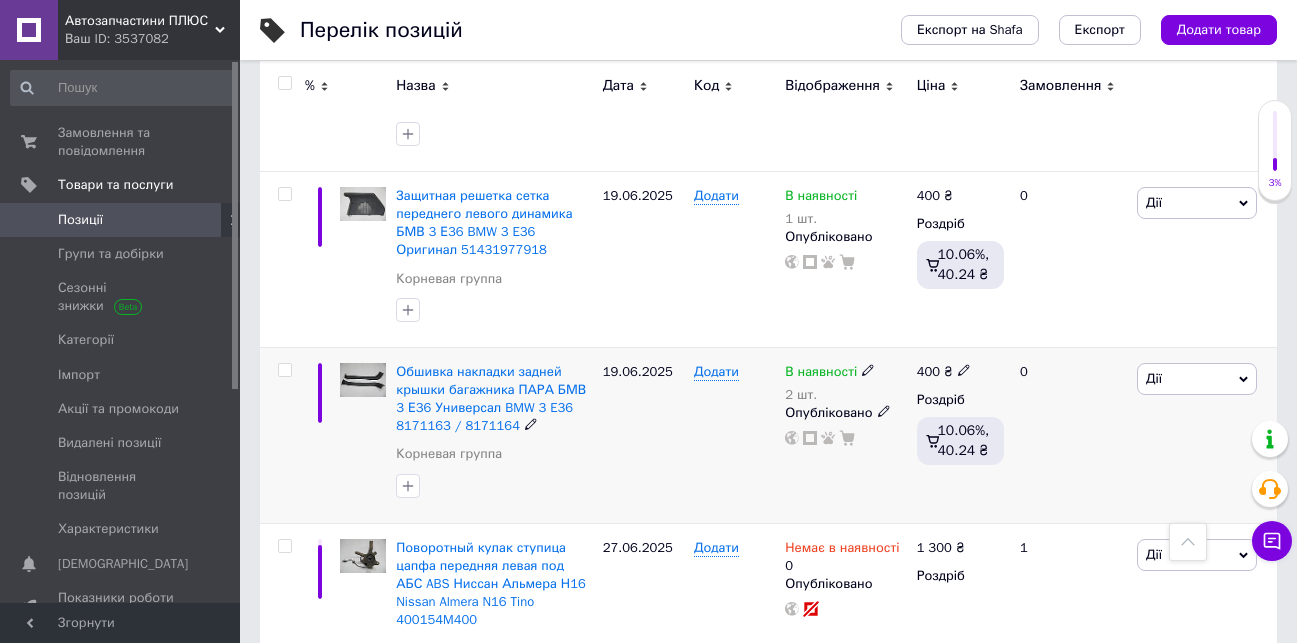 scroll, scrollTop: 2628, scrollLeft: 0, axis: vertical 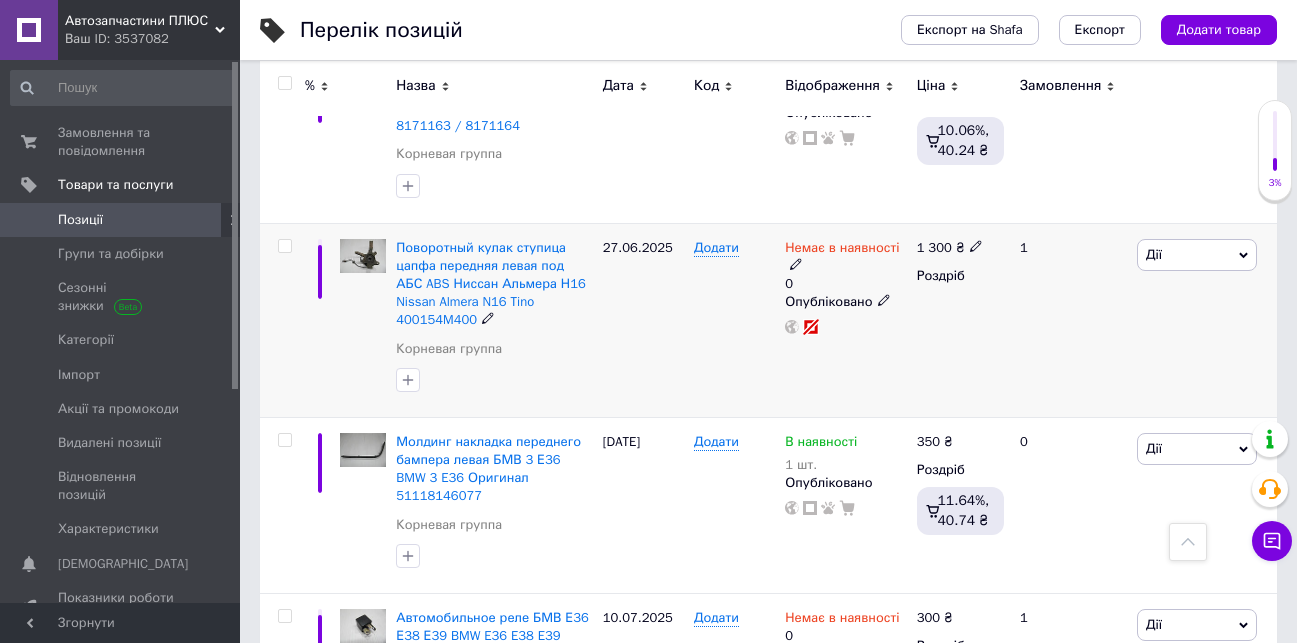 click on "Дії" at bounding box center (1197, 255) 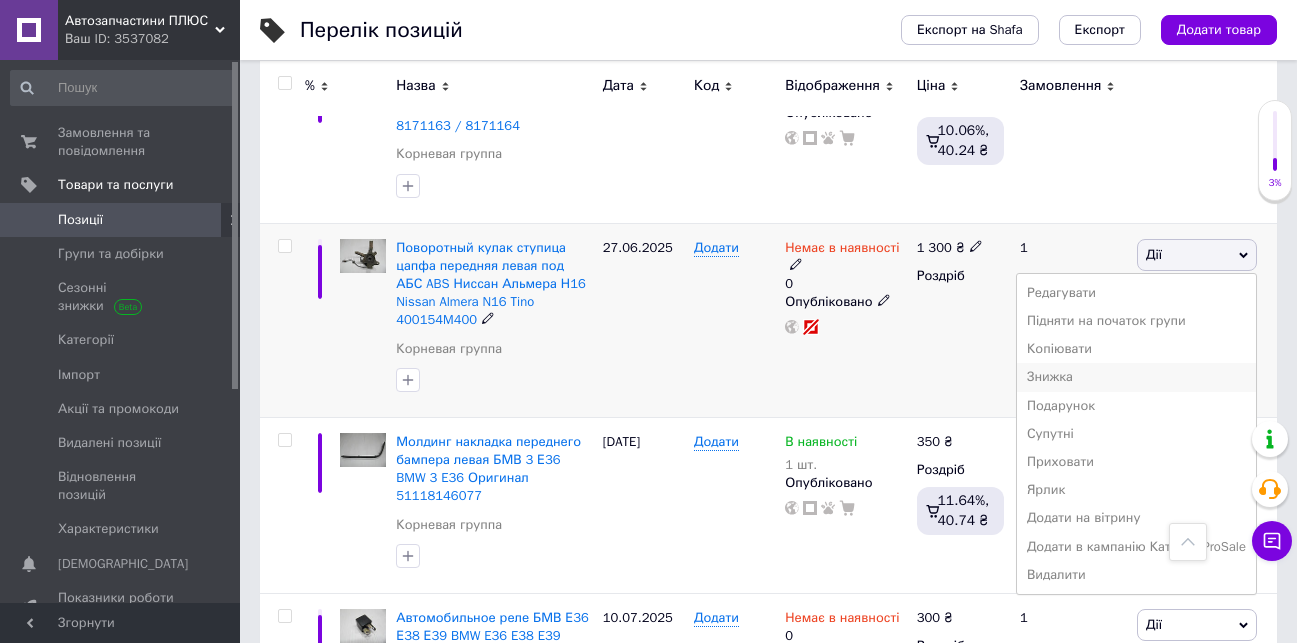scroll, scrollTop: 2728, scrollLeft: 0, axis: vertical 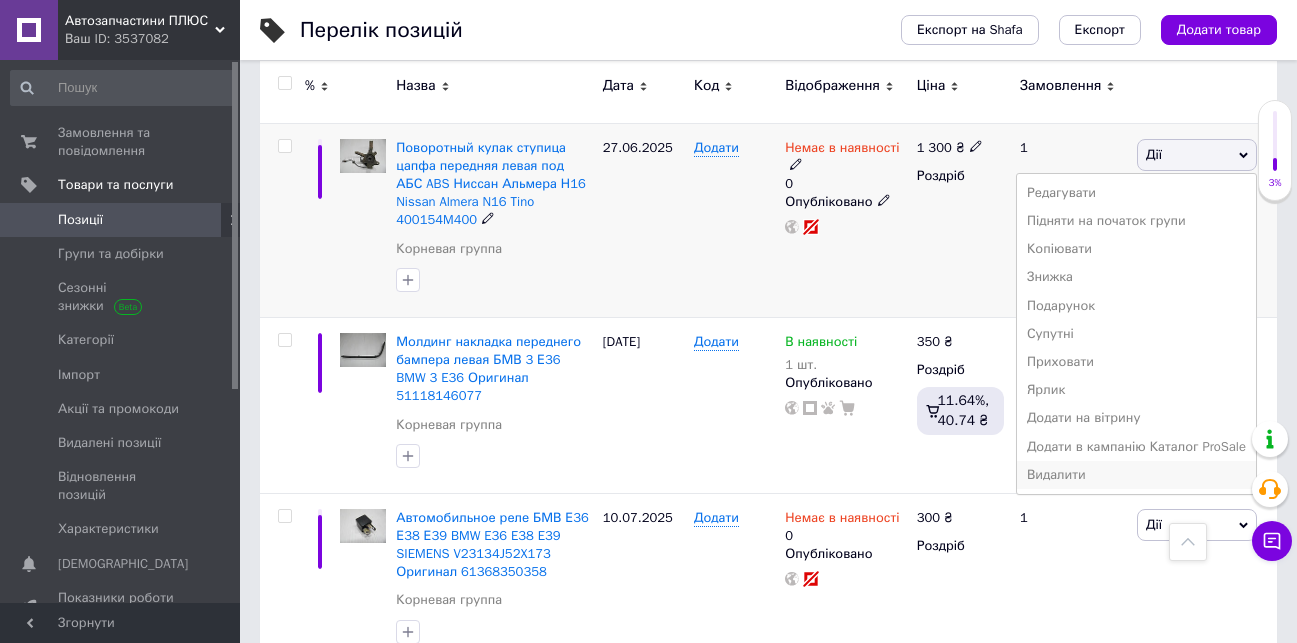 click on "Видалити" at bounding box center (1136, 475) 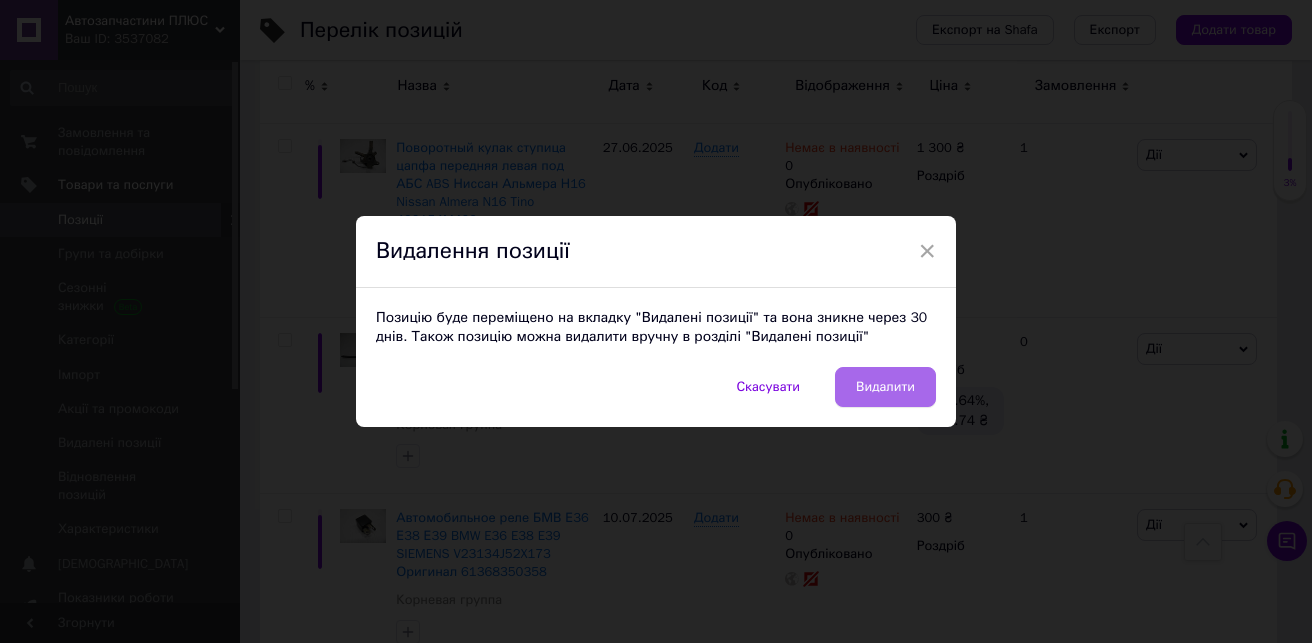 click on "Видалити" at bounding box center [885, 387] 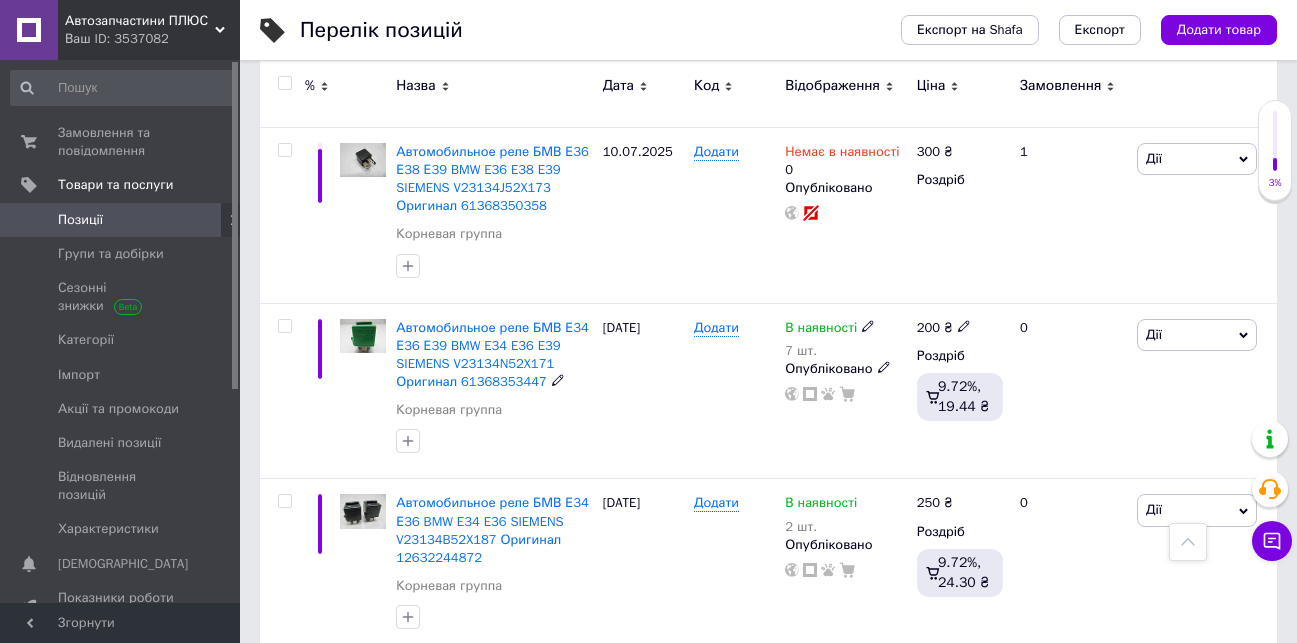 scroll, scrollTop: 3288, scrollLeft: 0, axis: vertical 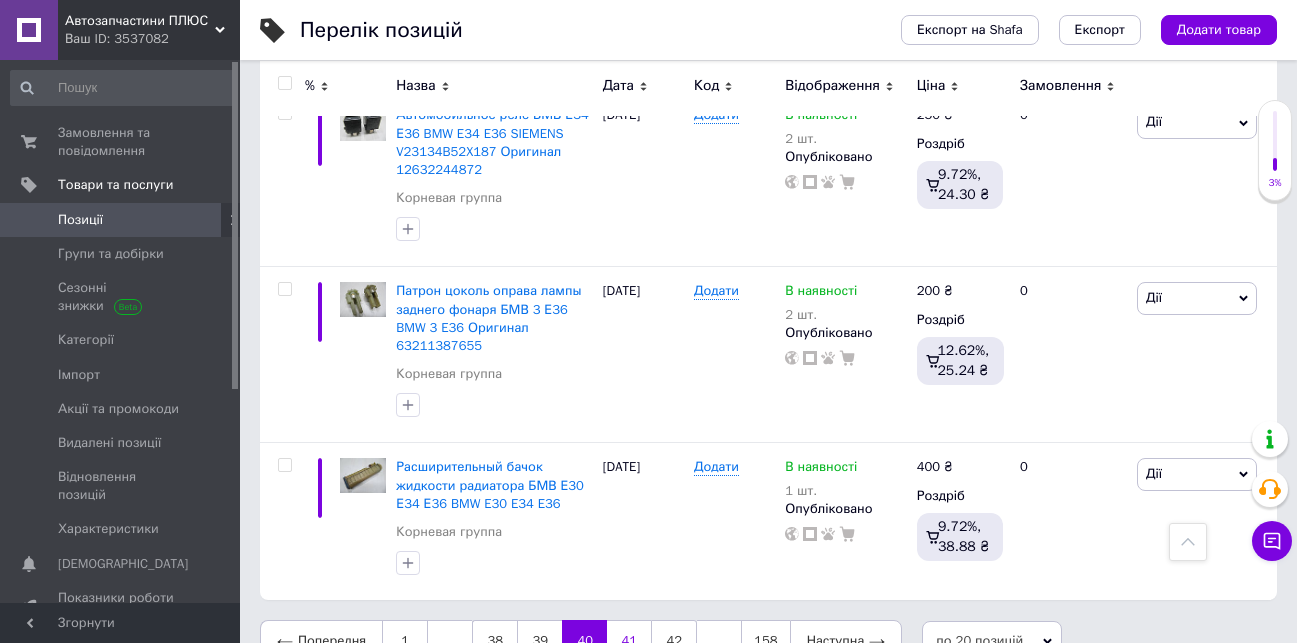 click on "41" at bounding box center [629, 641] 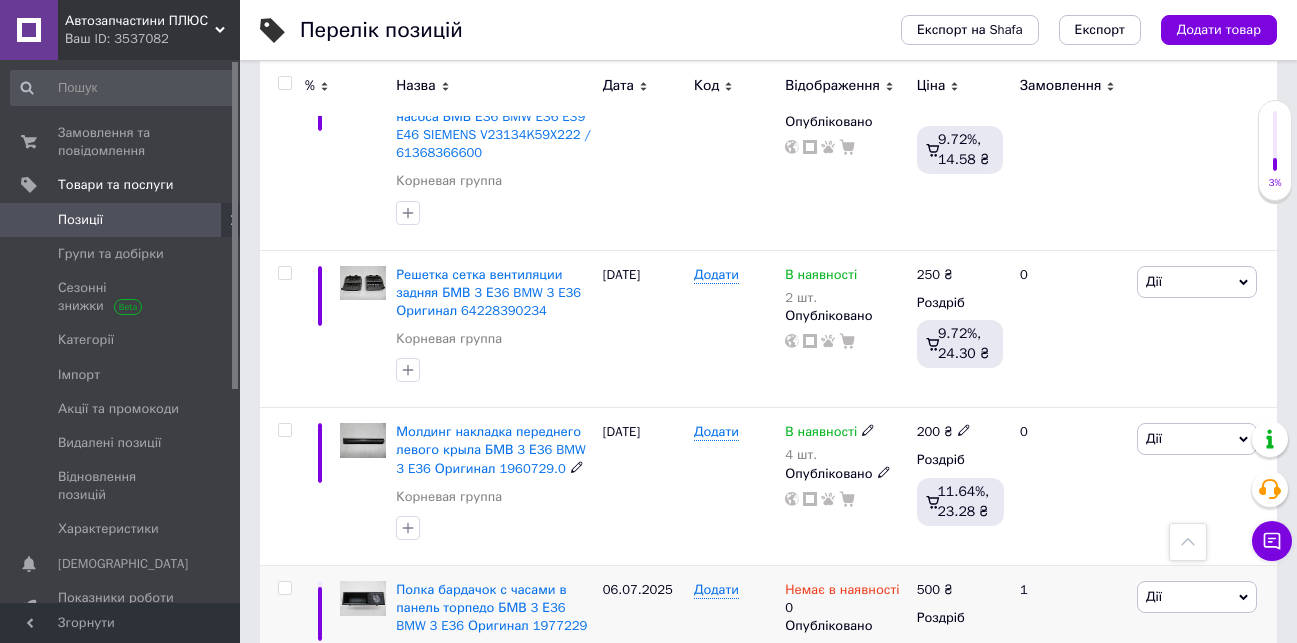scroll, scrollTop: 2061, scrollLeft: 0, axis: vertical 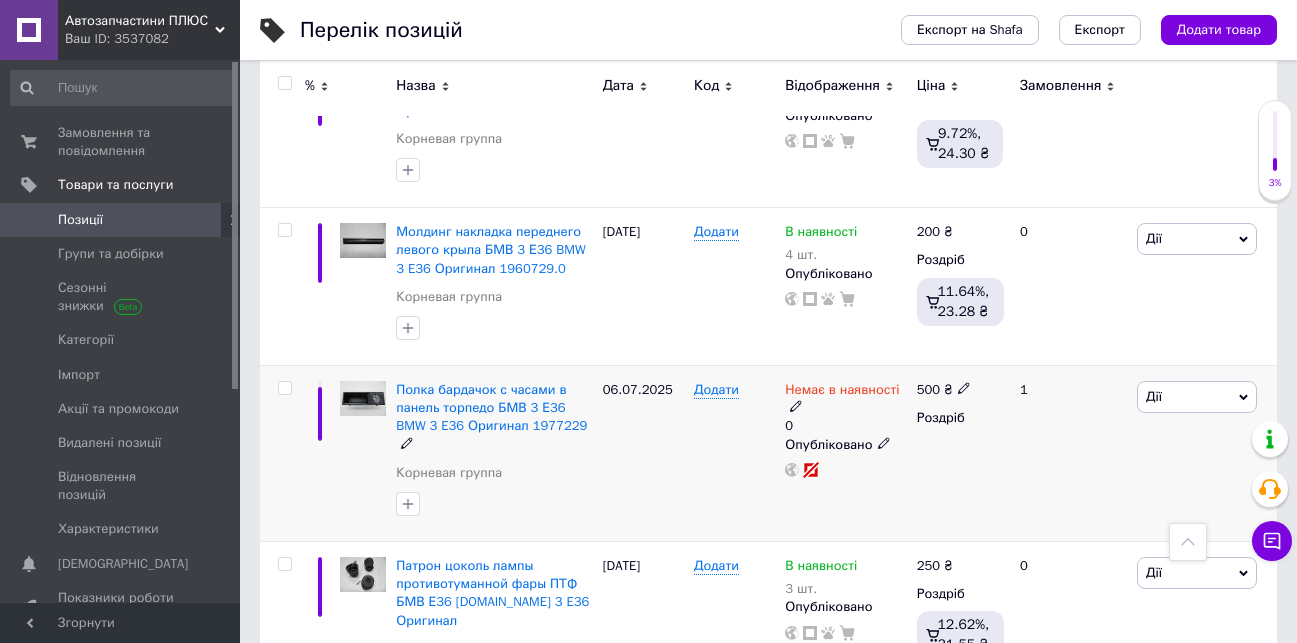 click on "Дії" at bounding box center [1197, 397] 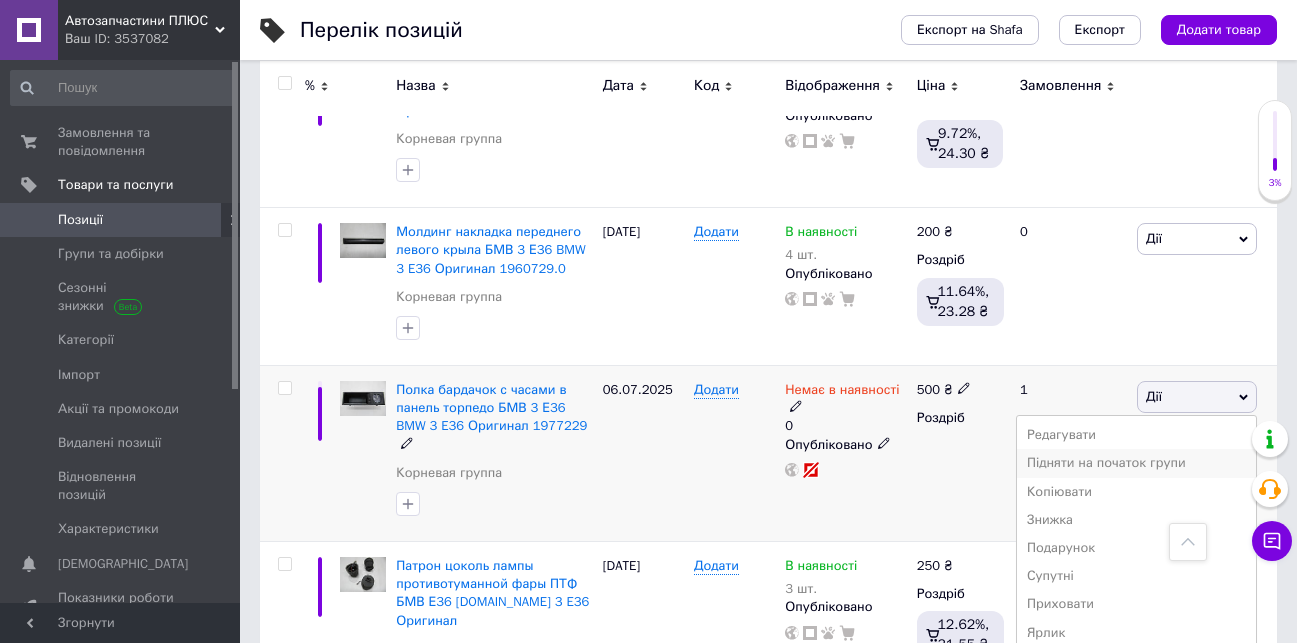 scroll, scrollTop: 2161, scrollLeft: 0, axis: vertical 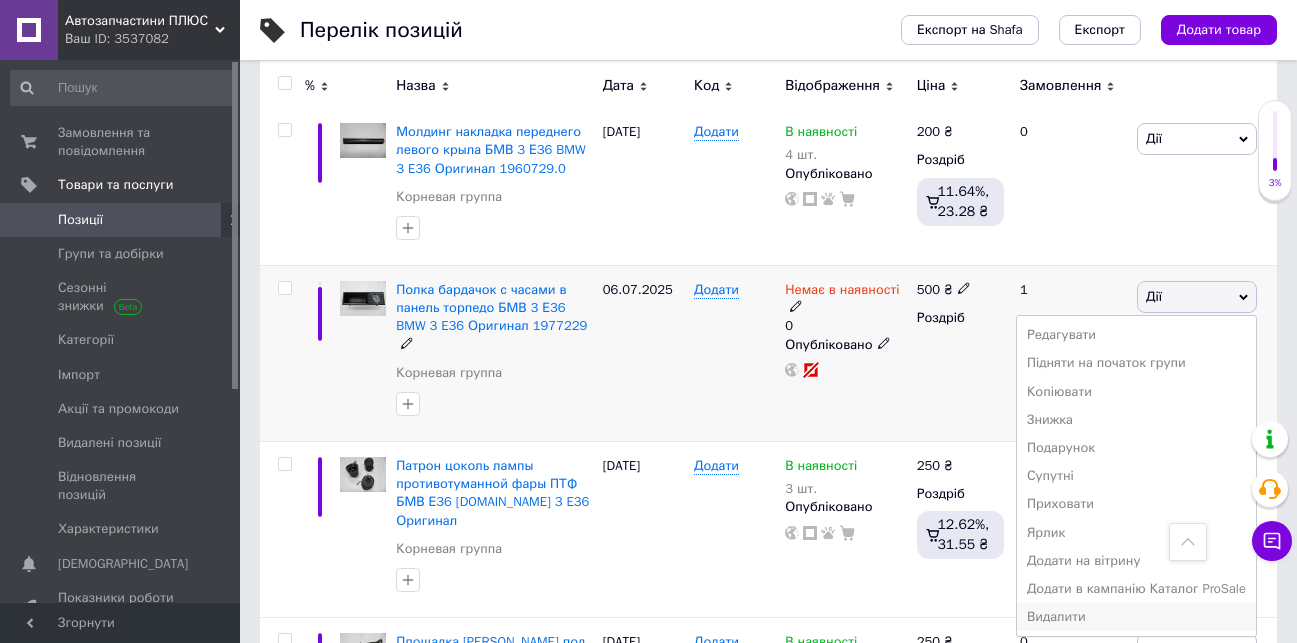 click on "Видалити" at bounding box center (1136, 617) 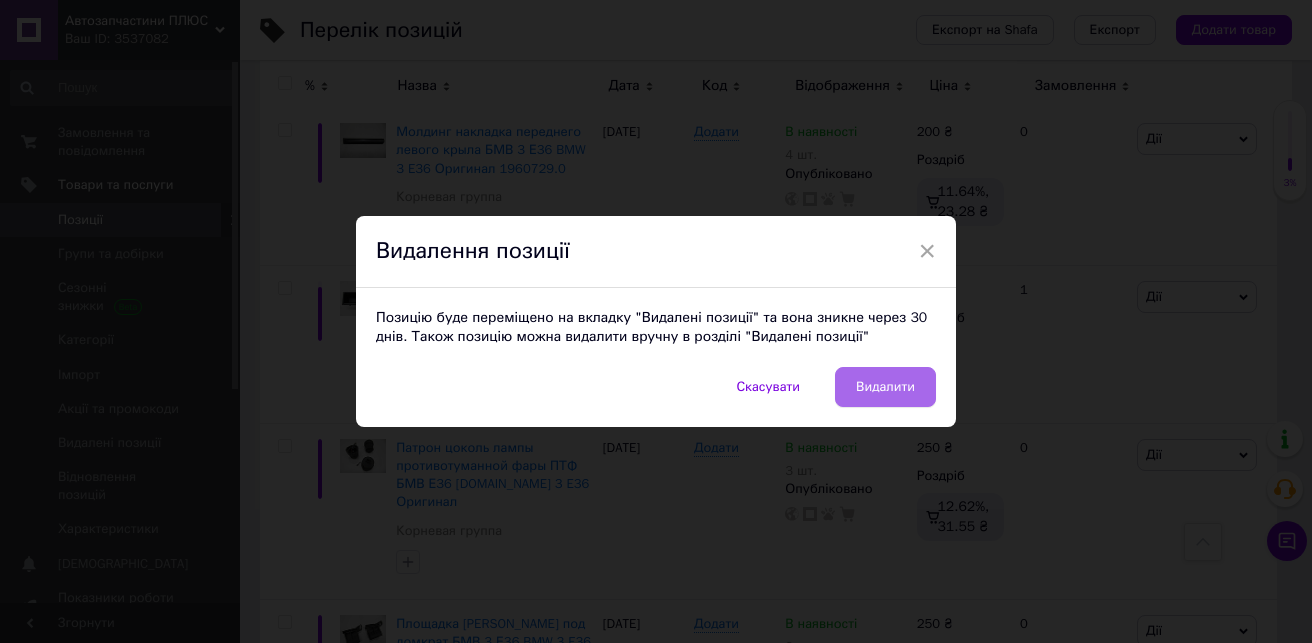 click on "Видалити" at bounding box center (885, 387) 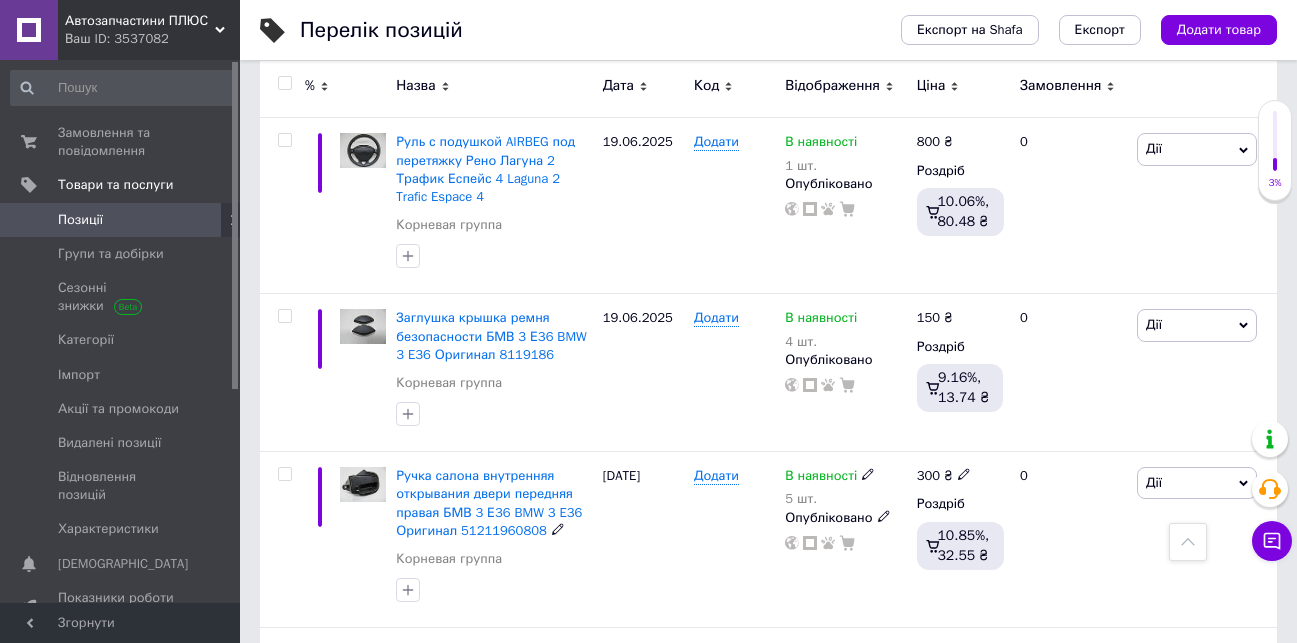 scroll, scrollTop: 3179, scrollLeft: 0, axis: vertical 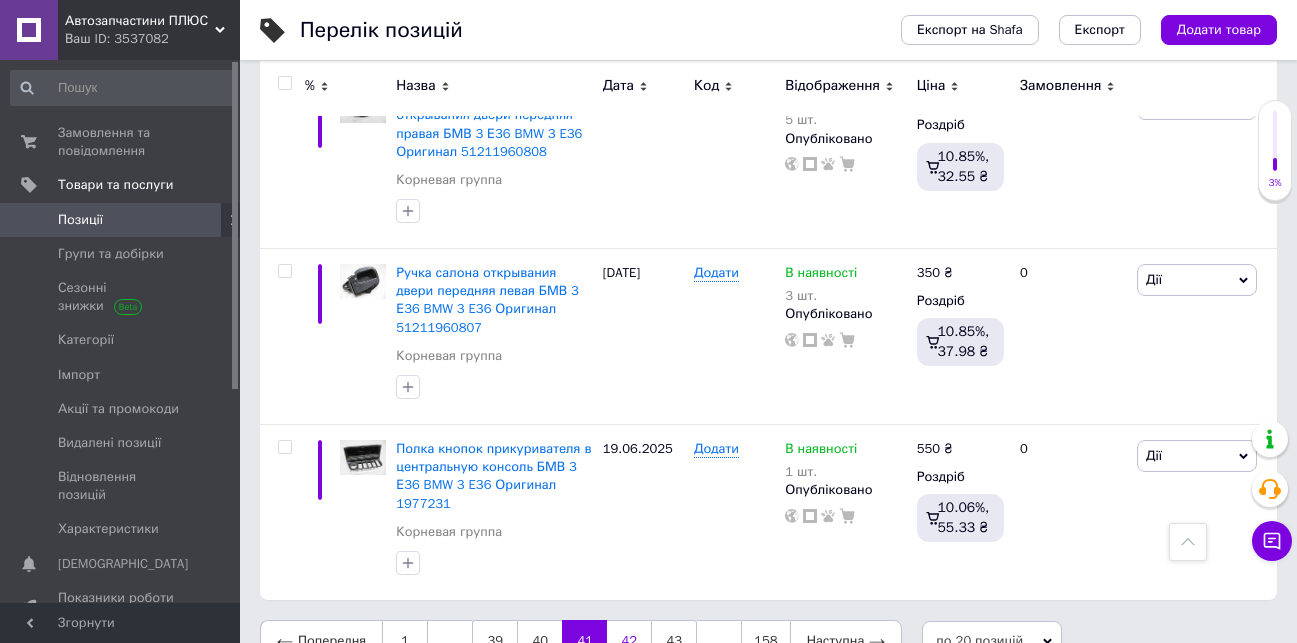 click on "42" at bounding box center [629, 641] 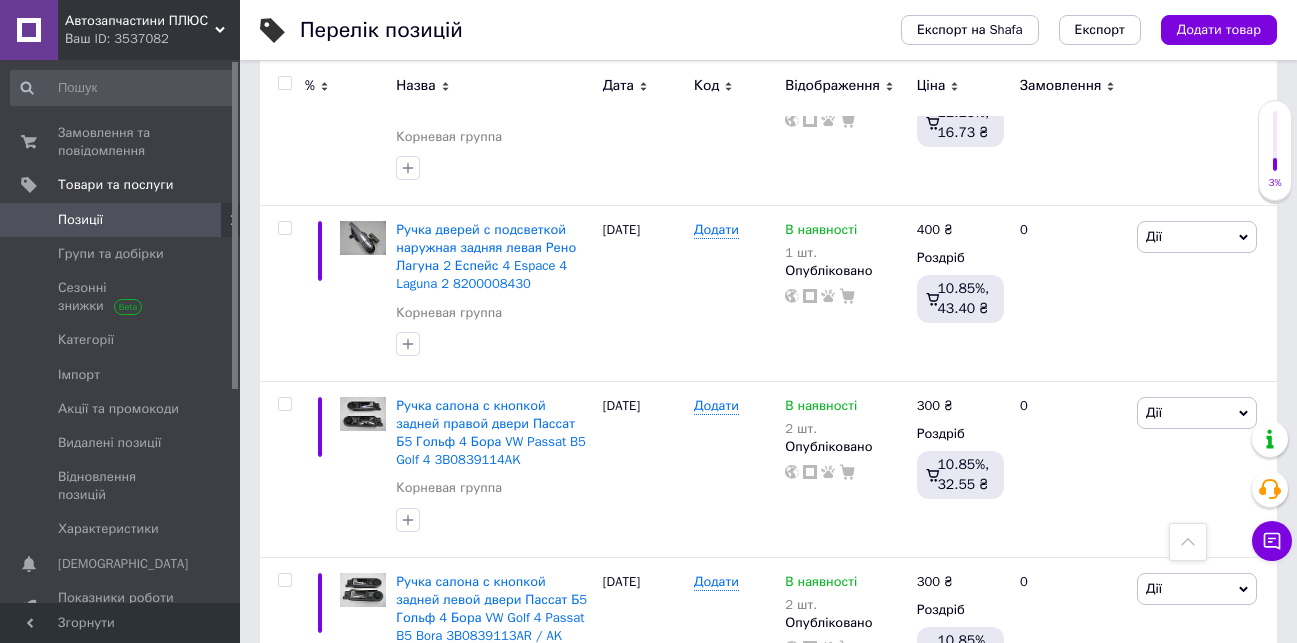 scroll, scrollTop: 3290, scrollLeft: 0, axis: vertical 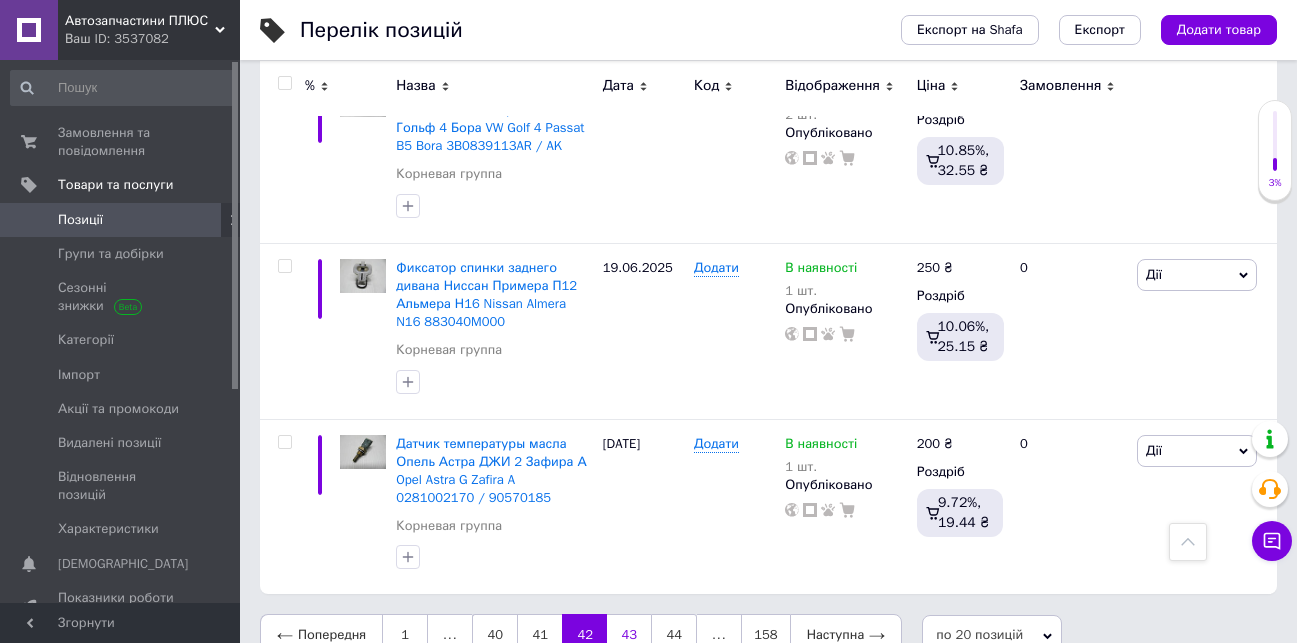 click on "43" at bounding box center [629, 635] 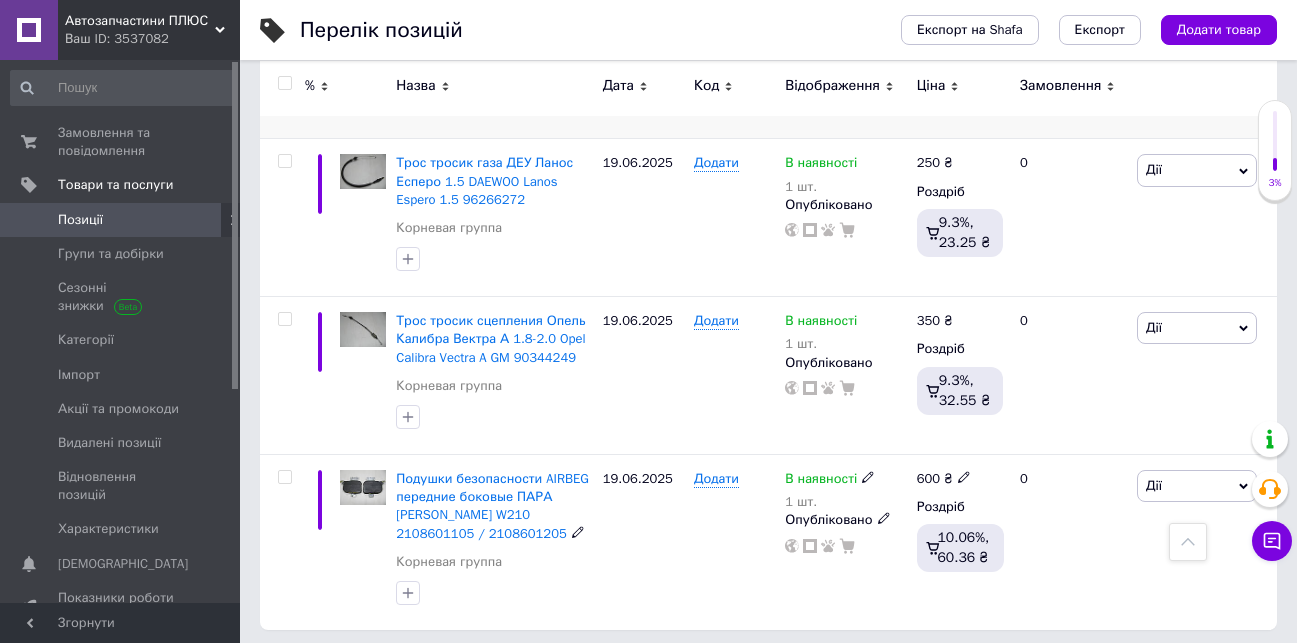 scroll, scrollTop: 3252, scrollLeft: 0, axis: vertical 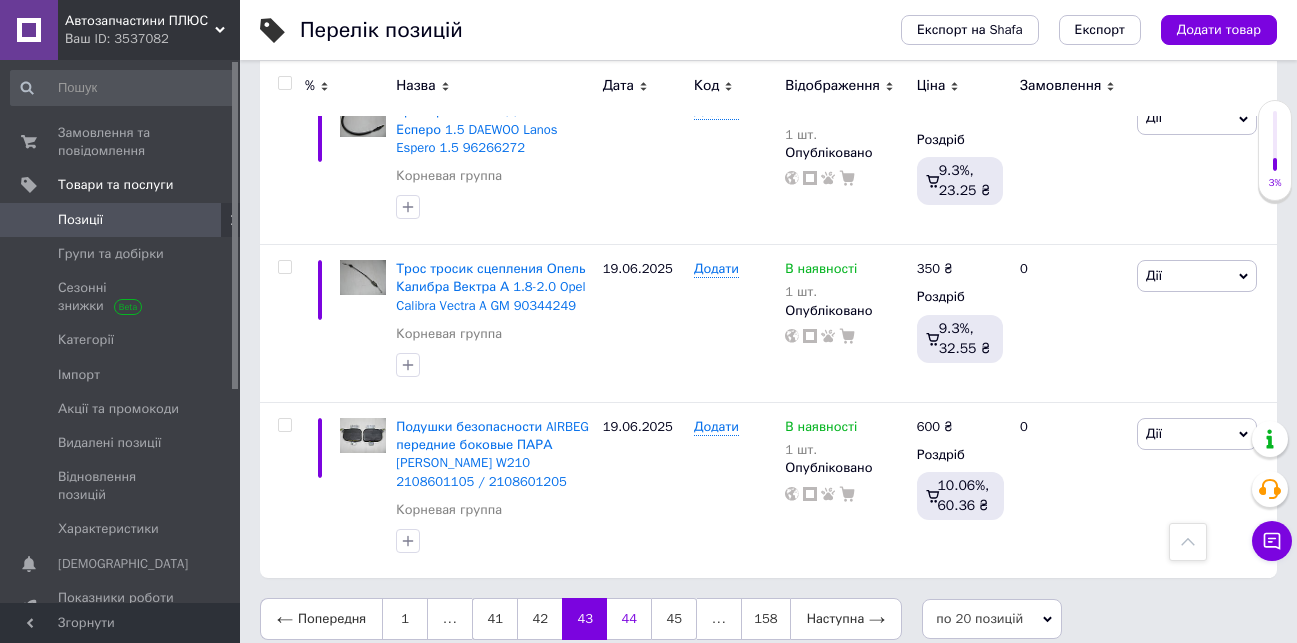 click on "44" at bounding box center [629, 619] 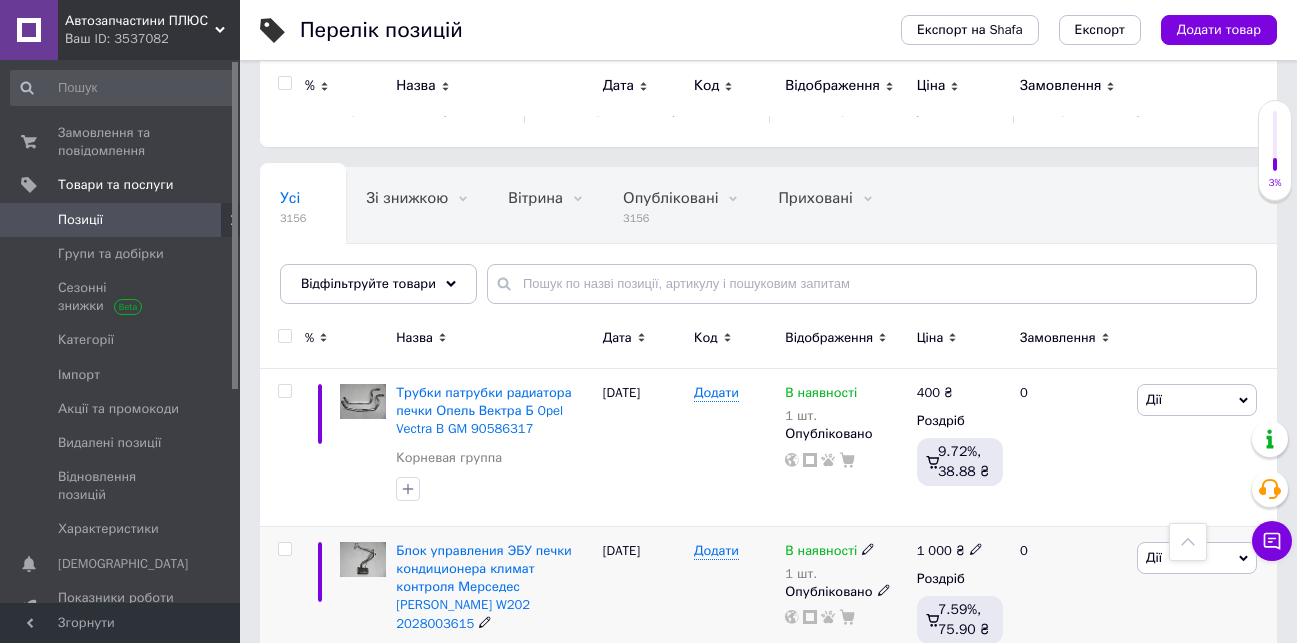 scroll, scrollTop: 0, scrollLeft: 0, axis: both 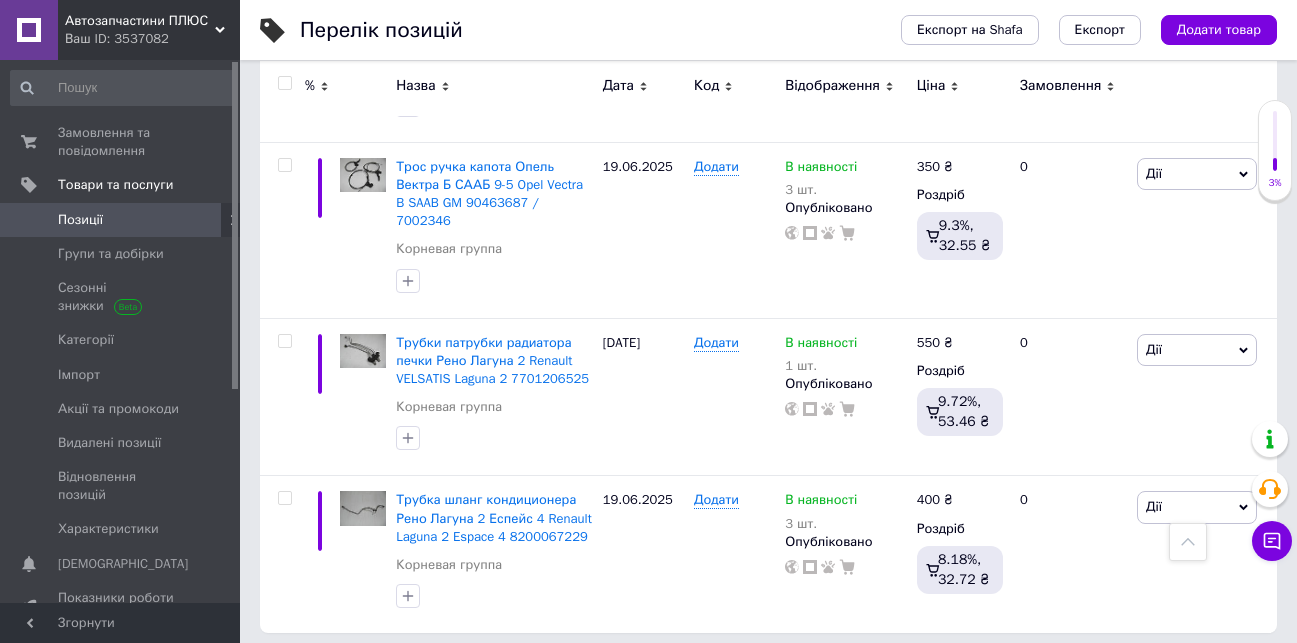click on "45" at bounding box center (629, 674) 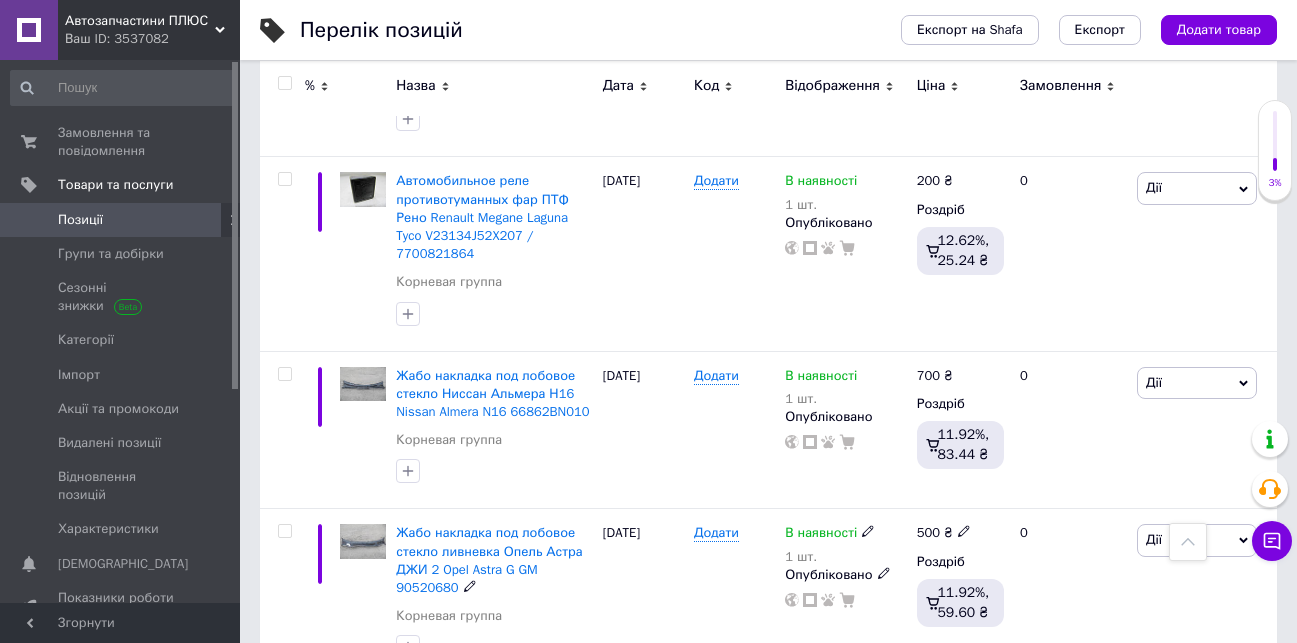 scroll, scrollTop: 3270, scrollLeft: 0, axis: vertical 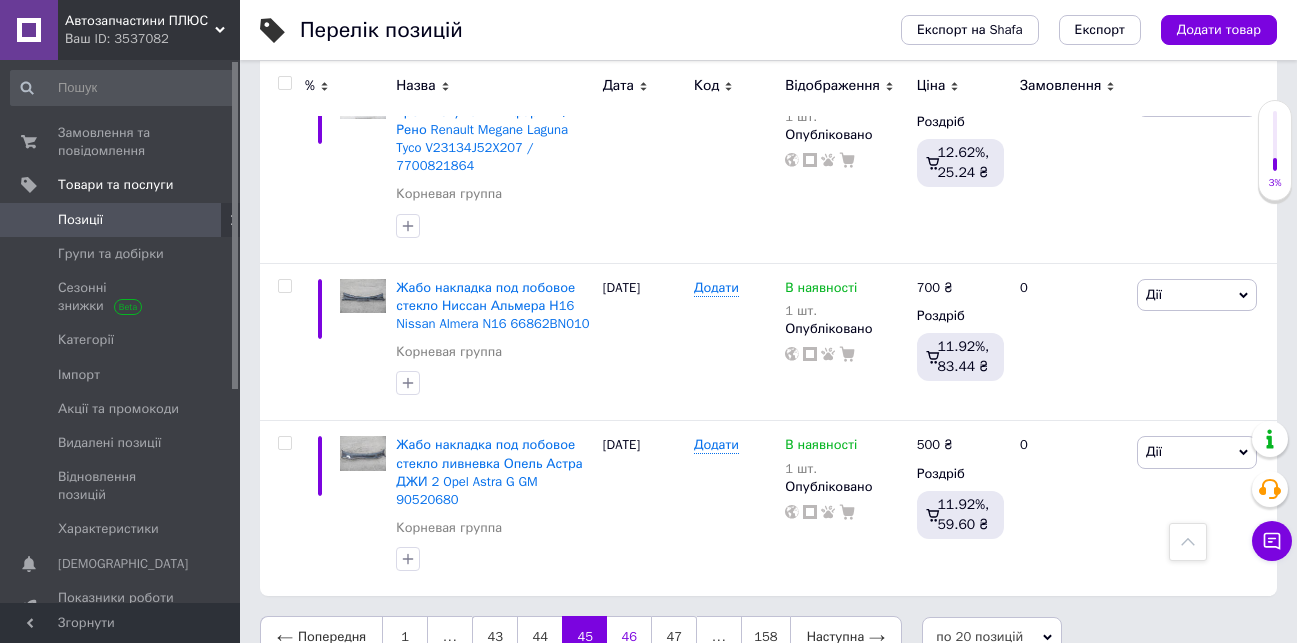 click on "46" at bounding box center (629, 637) 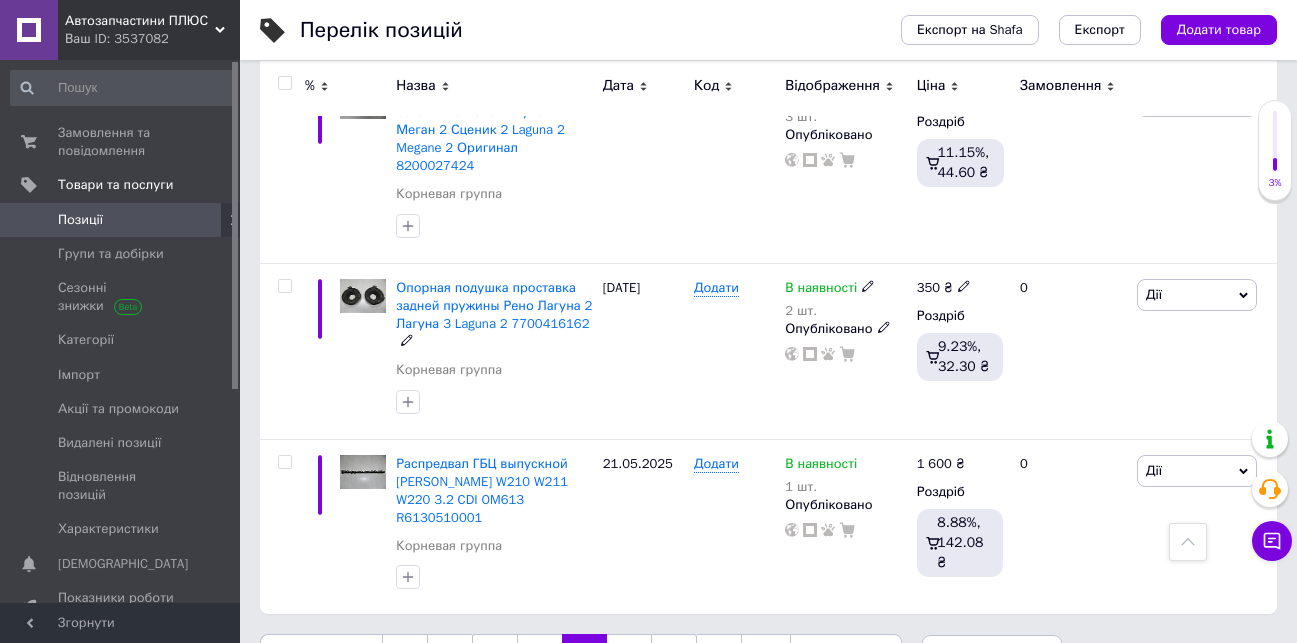 scroll, scrollTop: 3252, scrollLeft: 0, axis: vertical 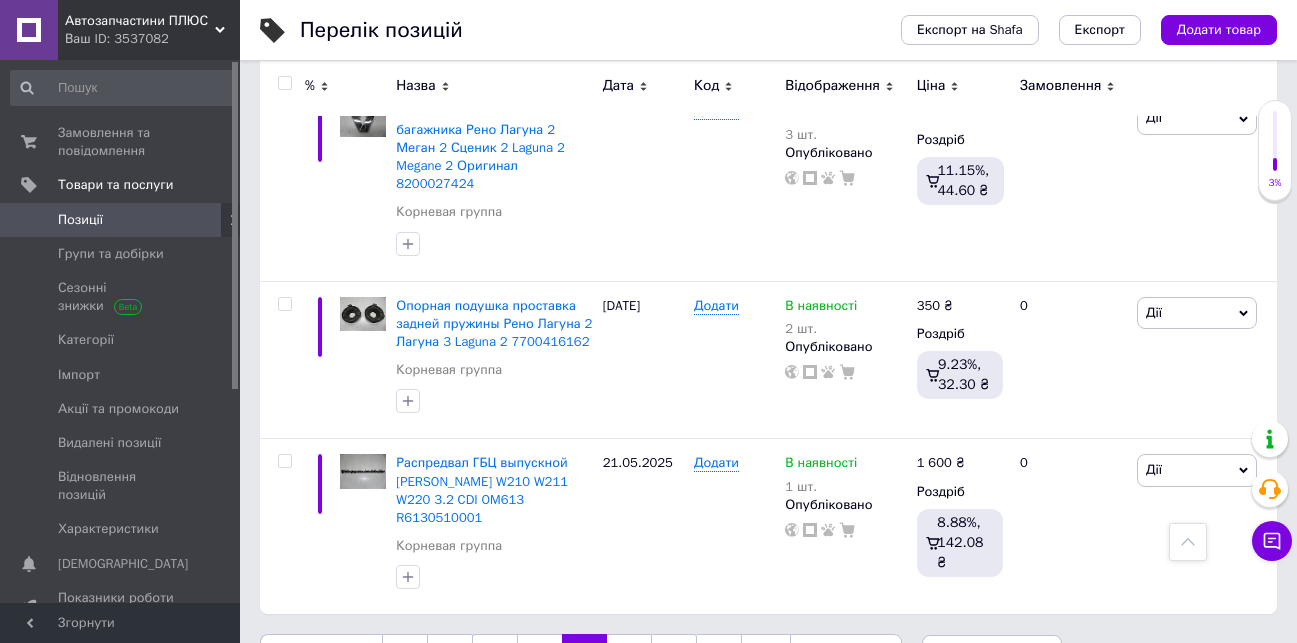 click on "47" at bounding box center [629, 655] 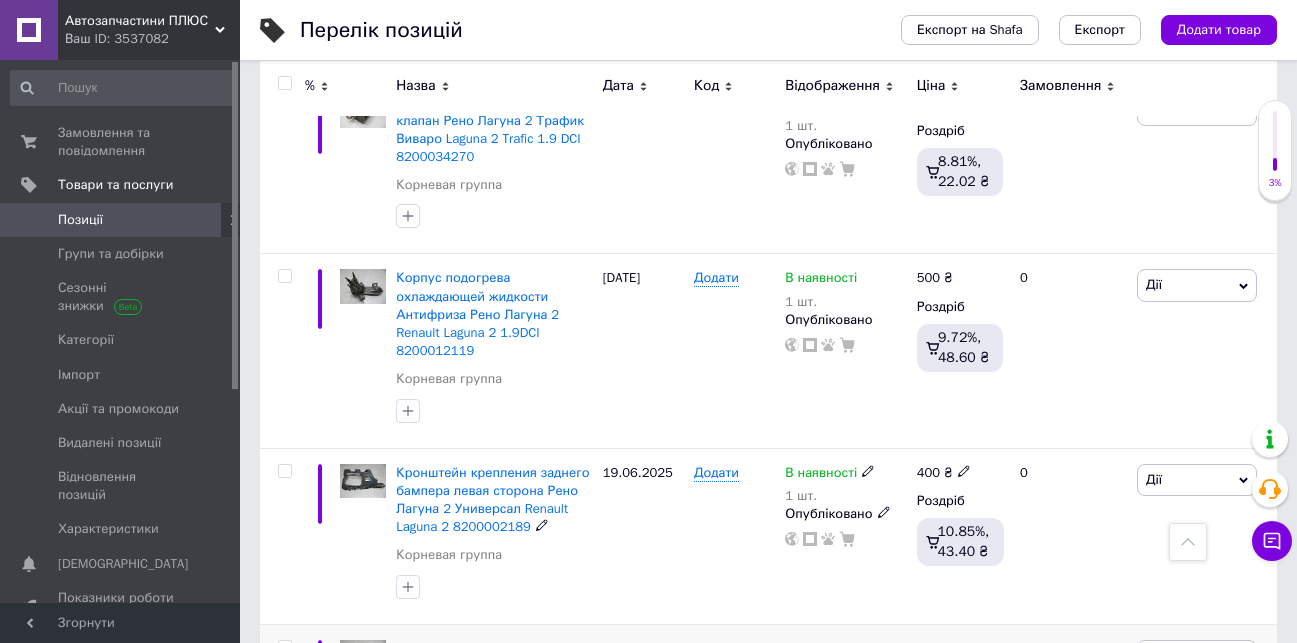 scroll, scrollTop: 3397, scrollLeft: 0, axis: vertical 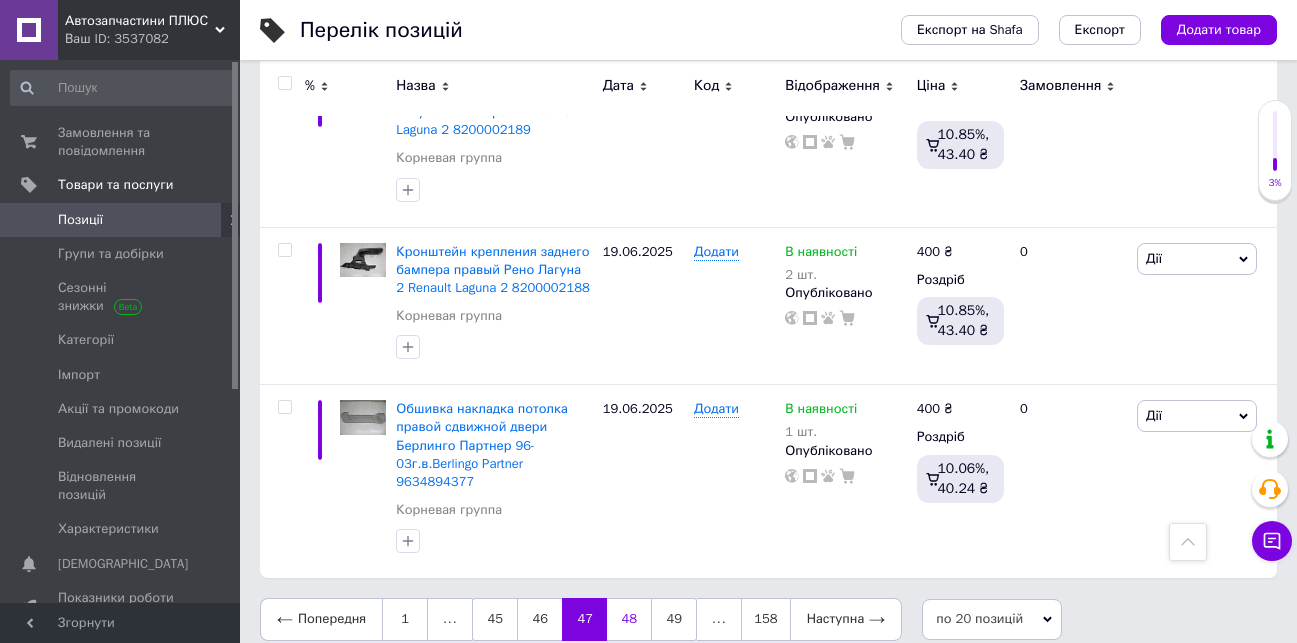 click on "48" at bounding box center [629, 619] 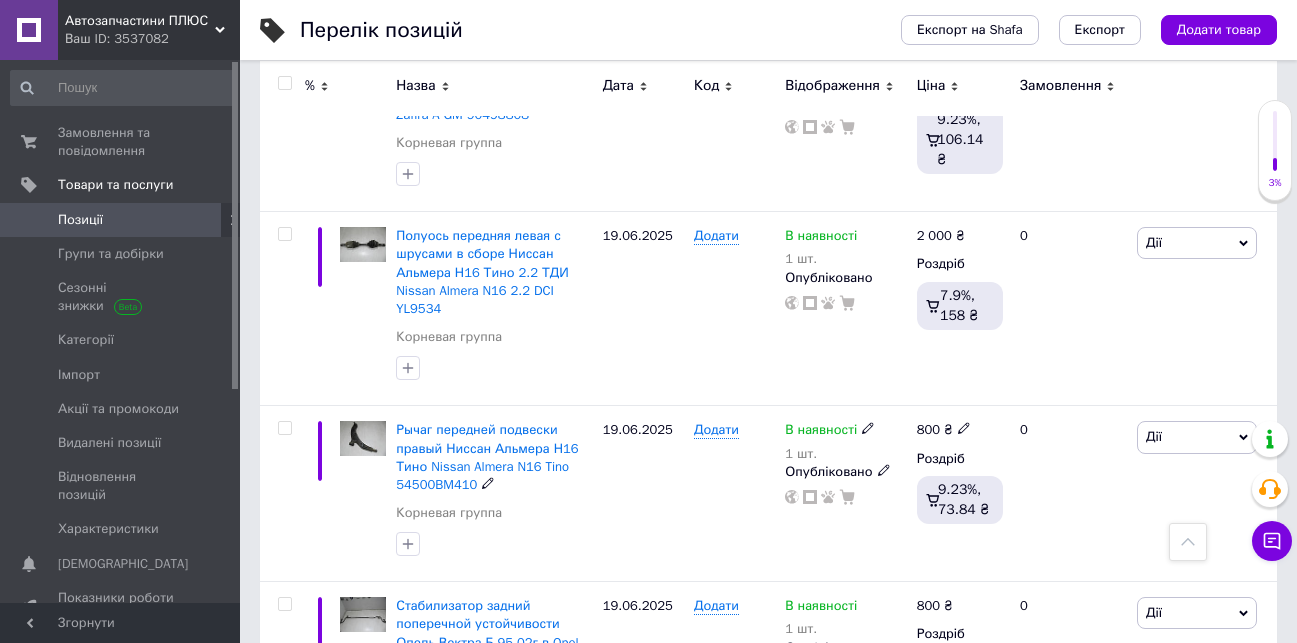 scroll, scrollTop: 3361, scrollLeft: 0, axis: vertical 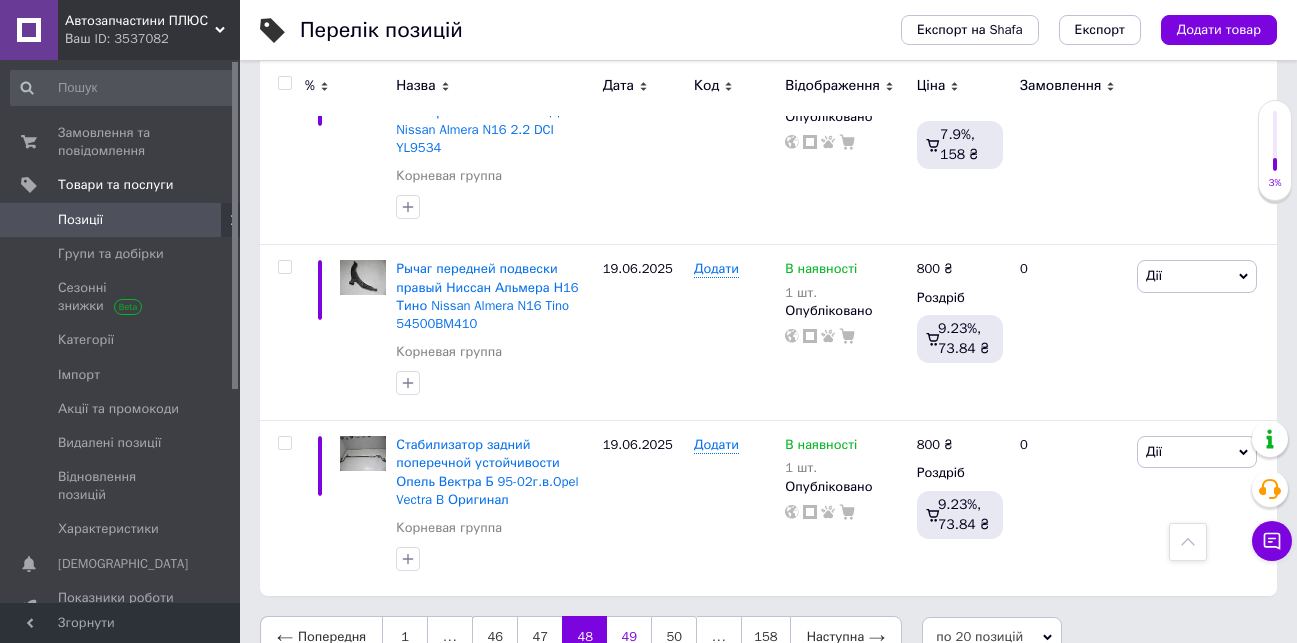 click on "49" at bounding box center [629, 637] 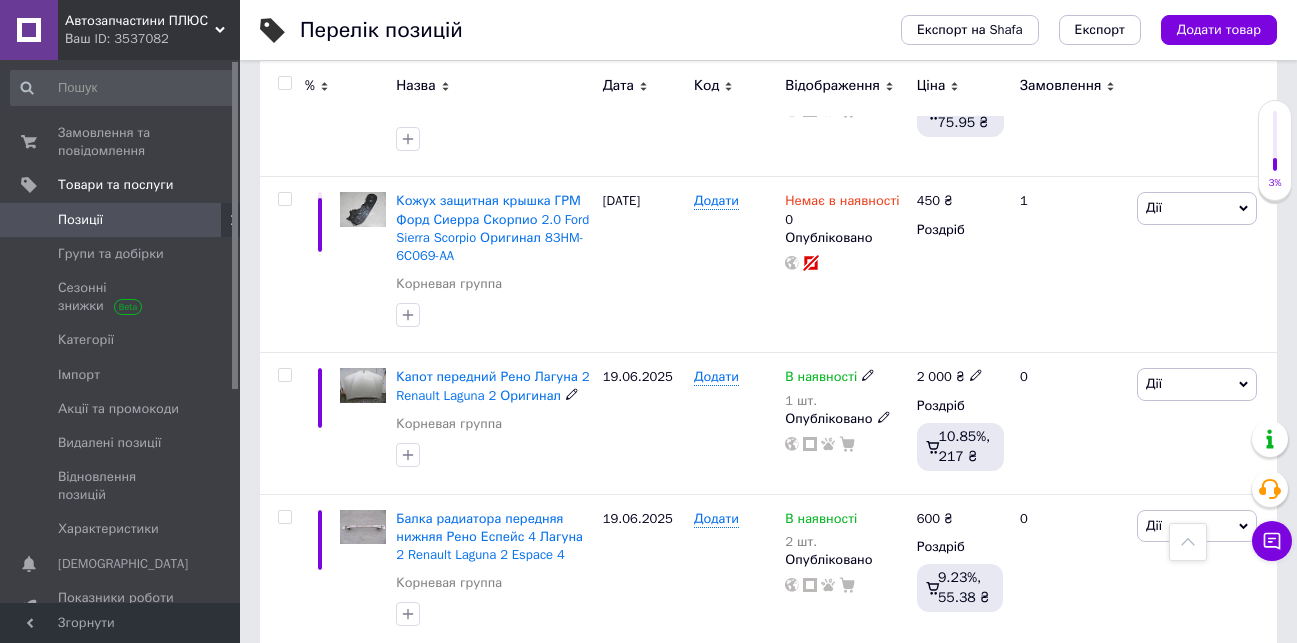 scroll, scrollTop: 2046, scrollLeft: 0, axis: vertical 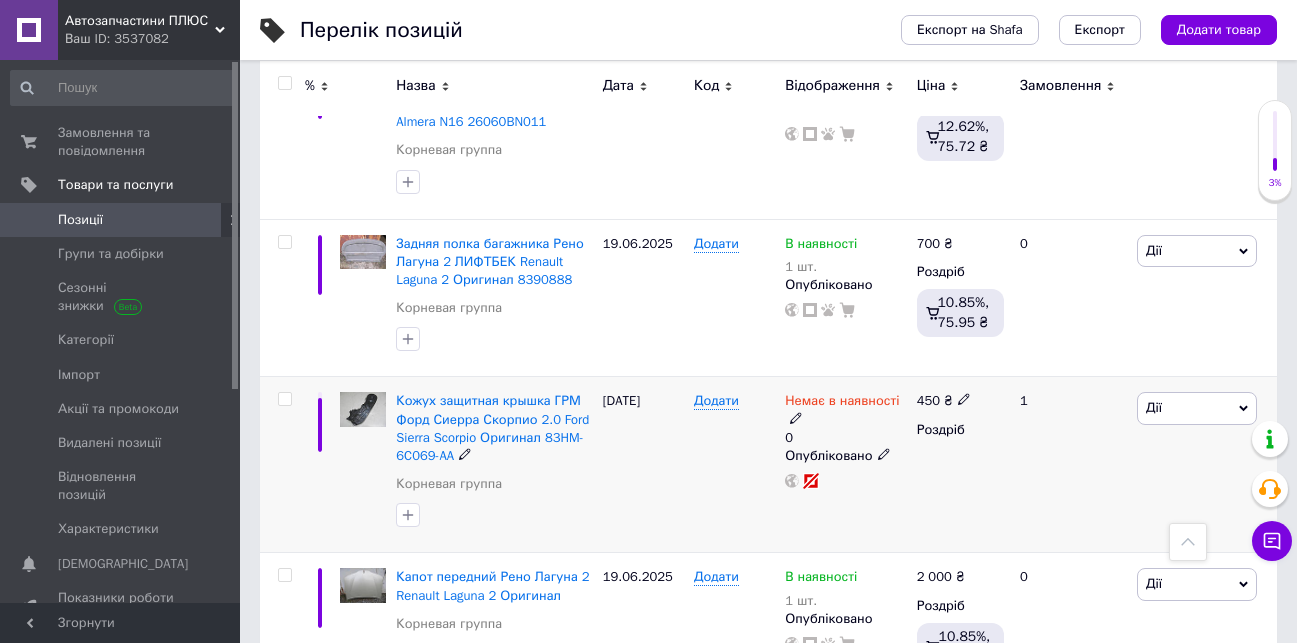 click on "Дії" at bounding box center (1197, 408) 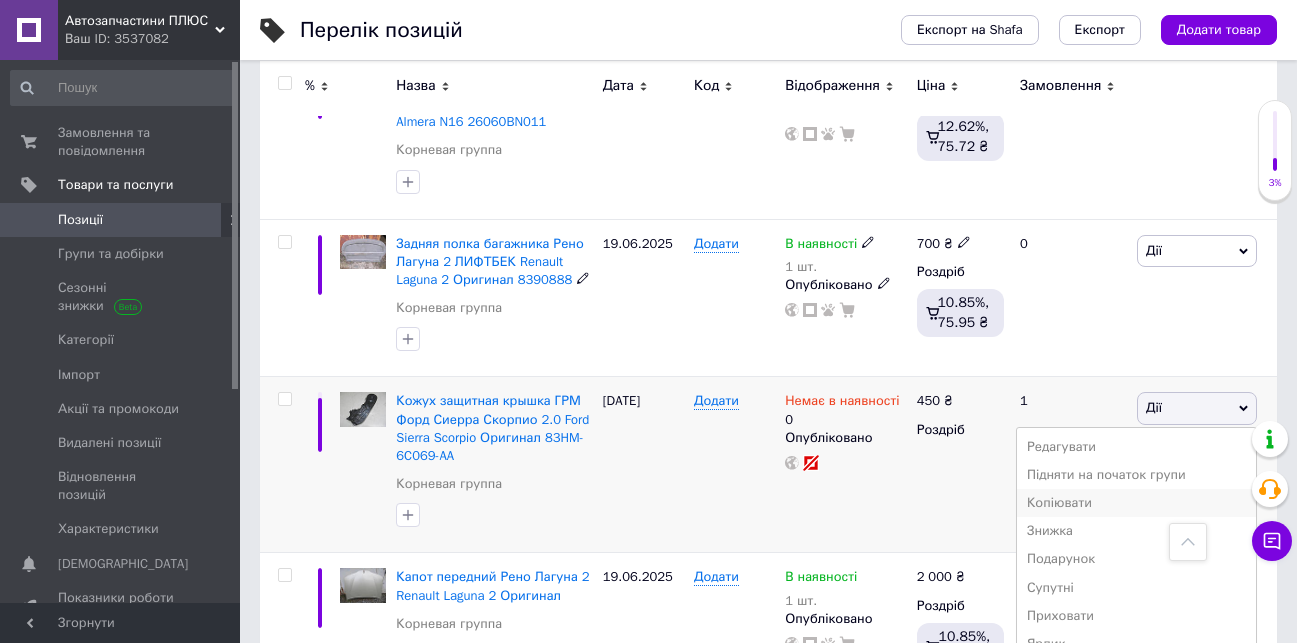 scroll, scrollTop: 2246, scrollLeft: 0, axis: vertical 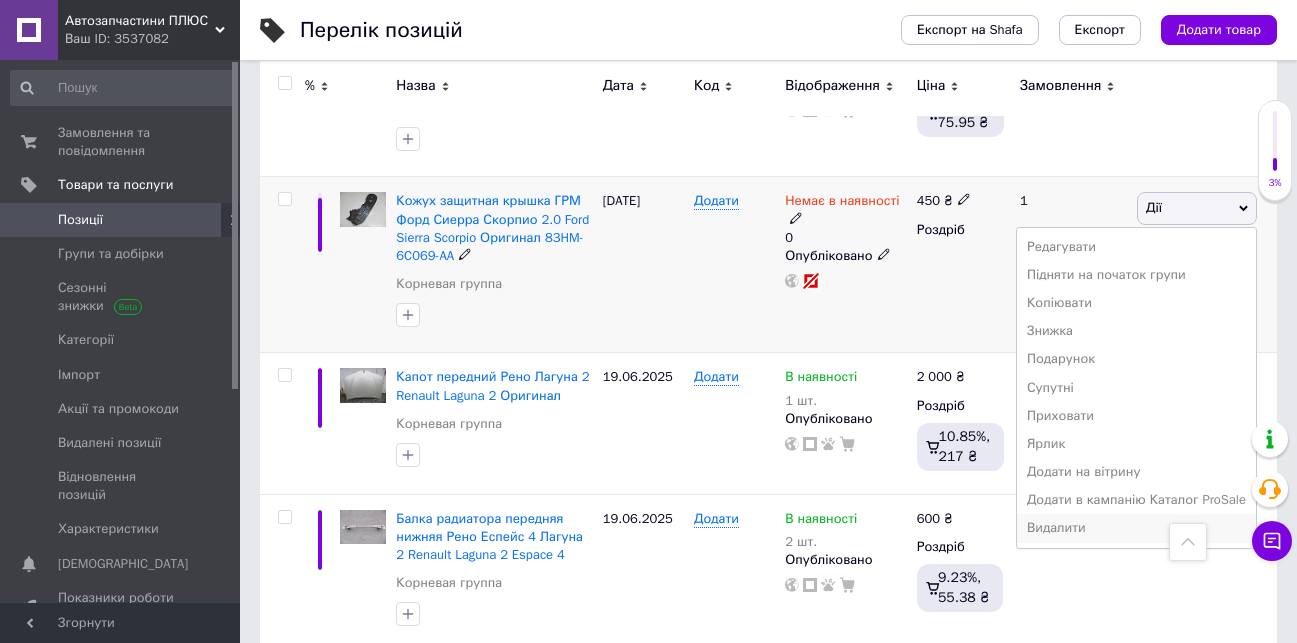 click on "Видалити" at bounding box center (1136, 528) 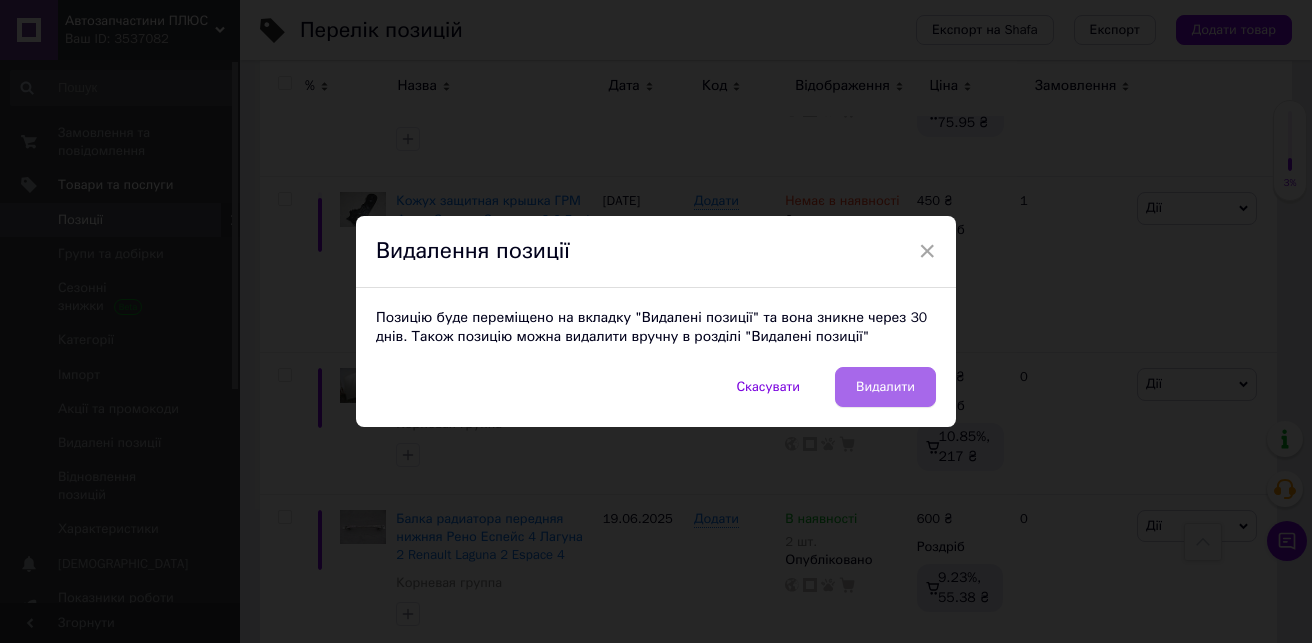 click on "Видалити" at bounding box center [885, 387] 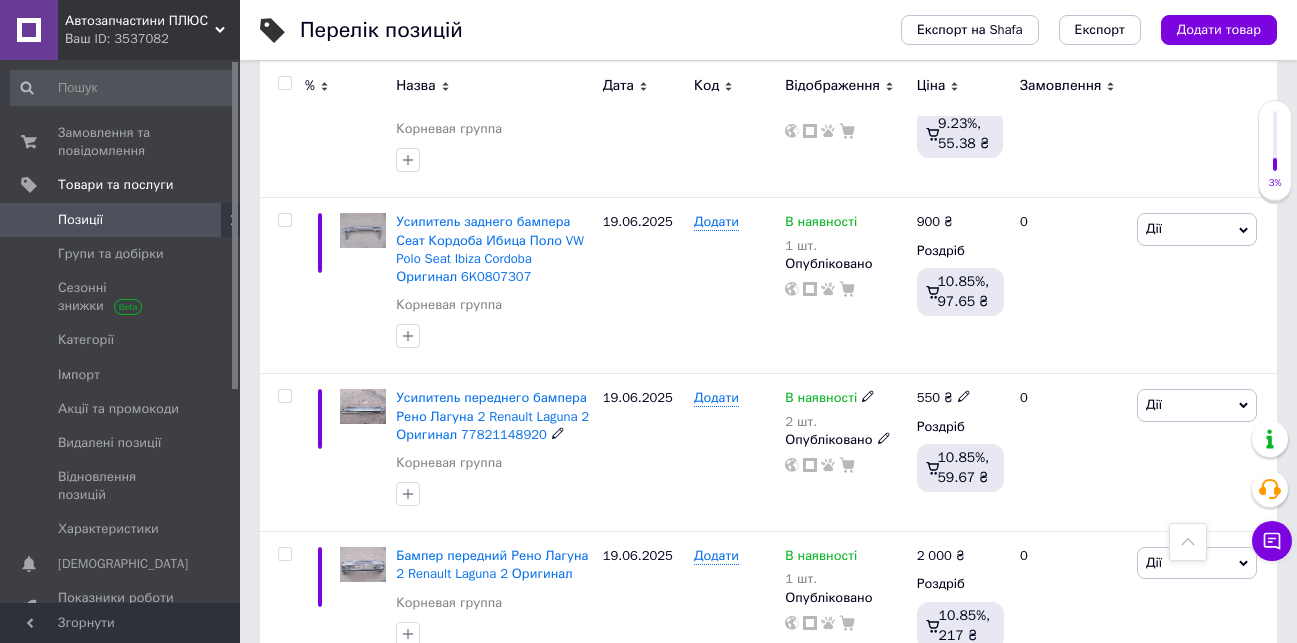 scroll, scrollTop: 3146, scrollLeft: 0, axis: vertical 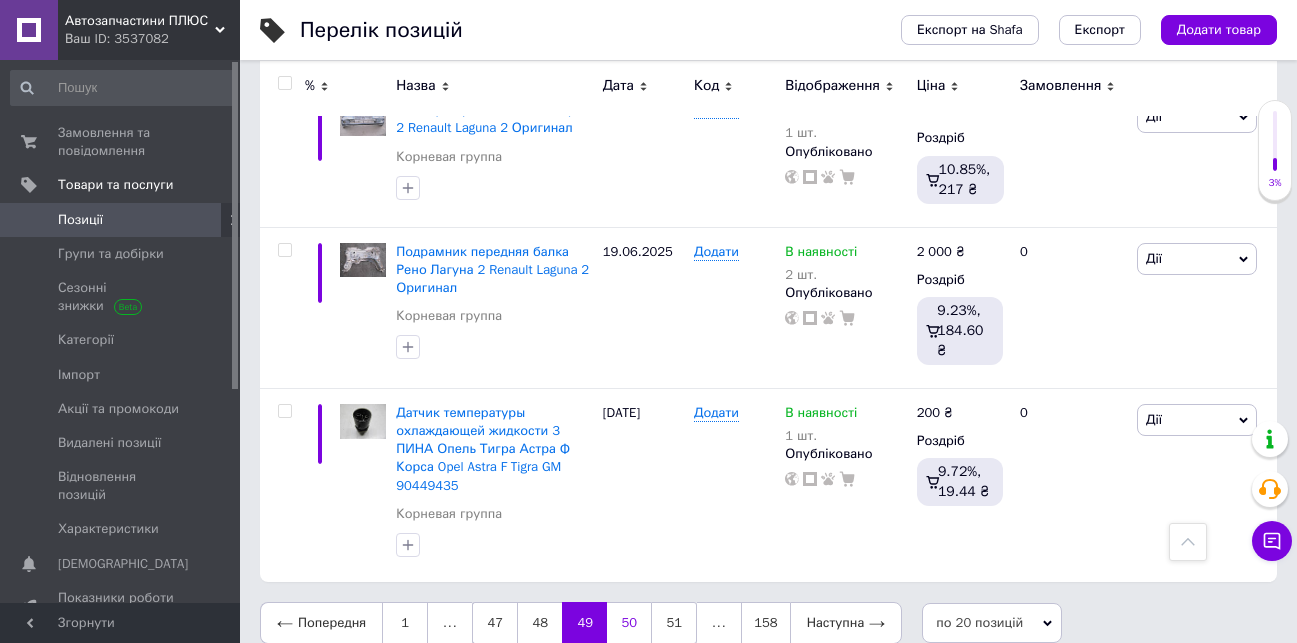 click on "50" at bounding box center (629, 623) 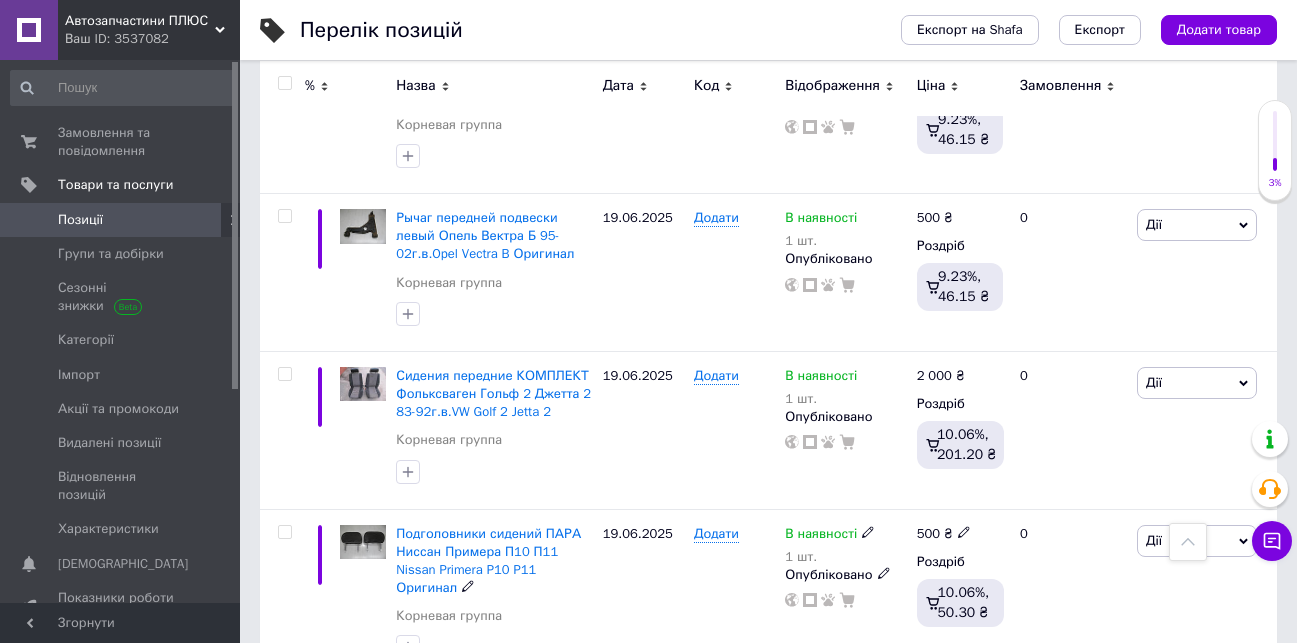 scroll, scrollTop: 3252, scrollLeft: 0, axis: vertical 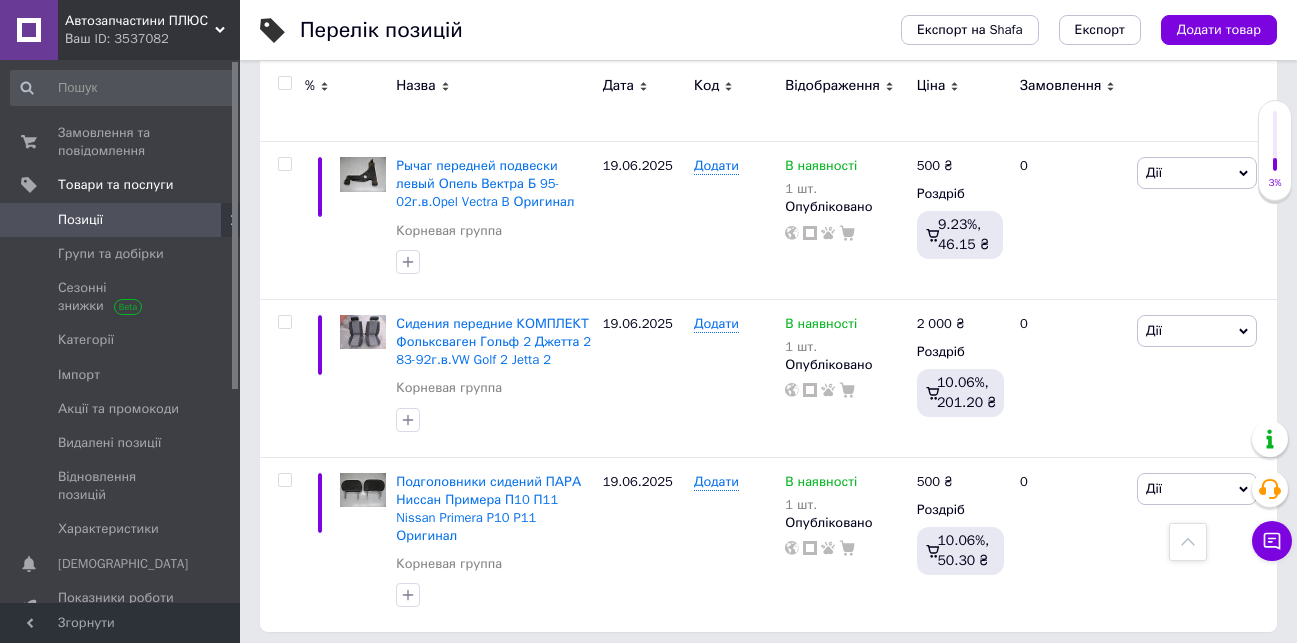 click on "51" at bounding box center [629, 673] 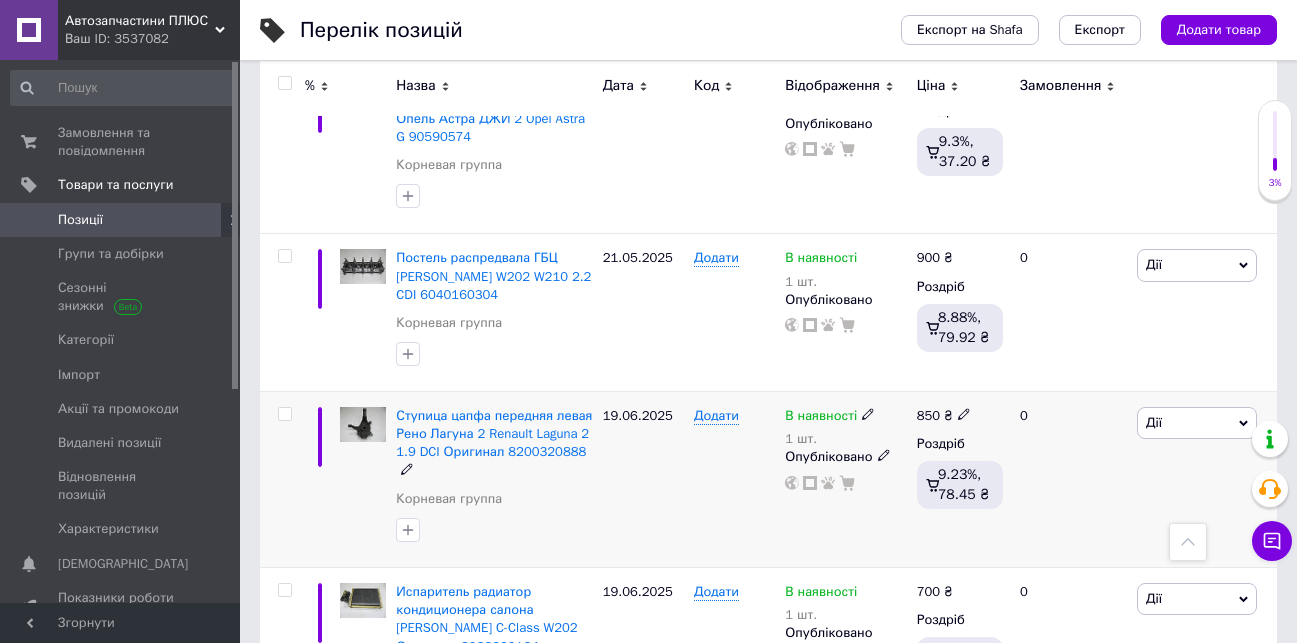 scroll, scrollTop: 1134, scrollLeft: 0, axis: vertical 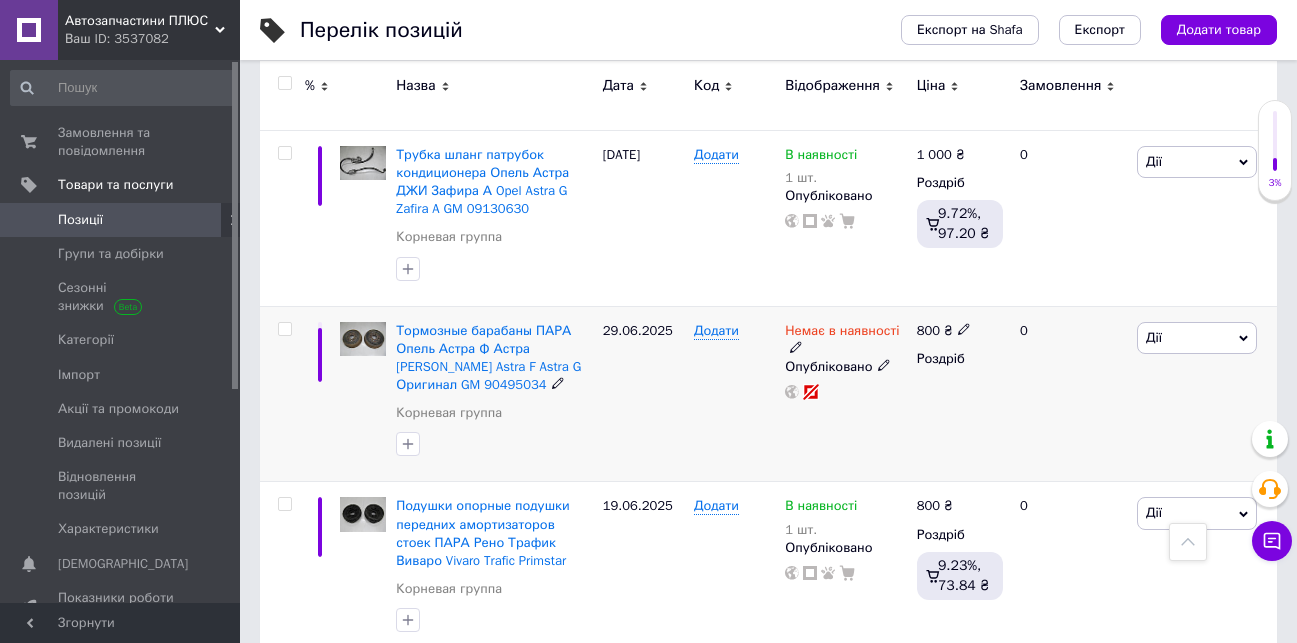 click on "Дії" at bounding box center (1197, 338) 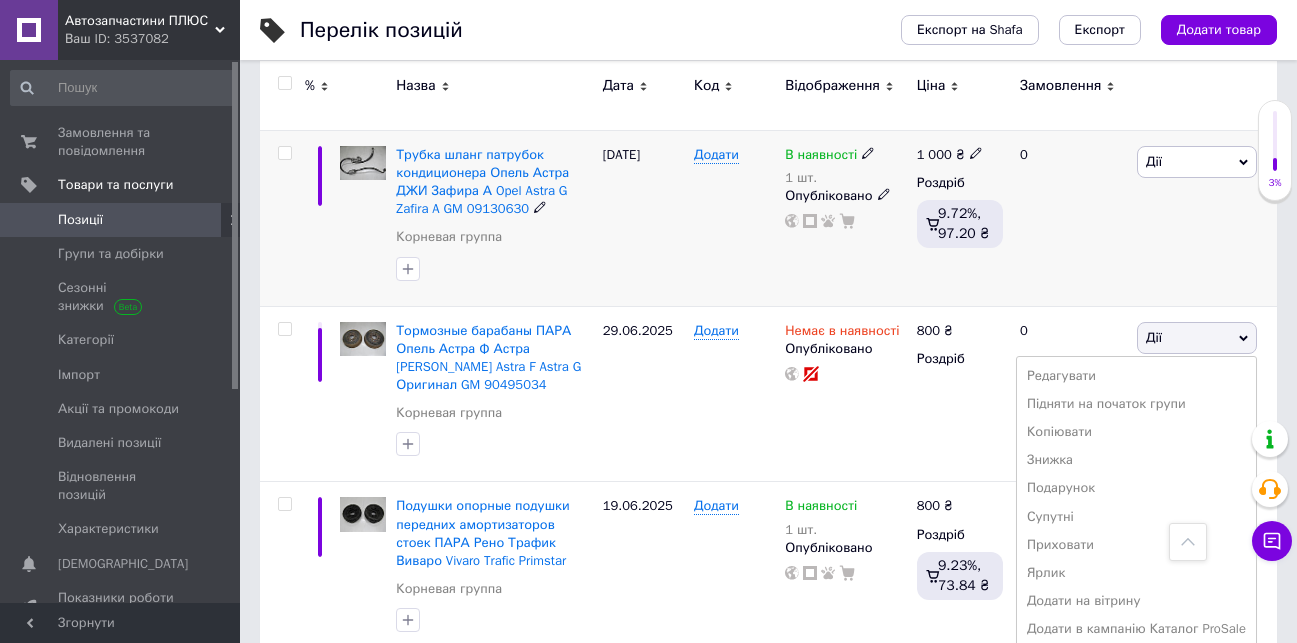 scroll, scrollTop: 1234, scrollLeft: 0, axis: vertical 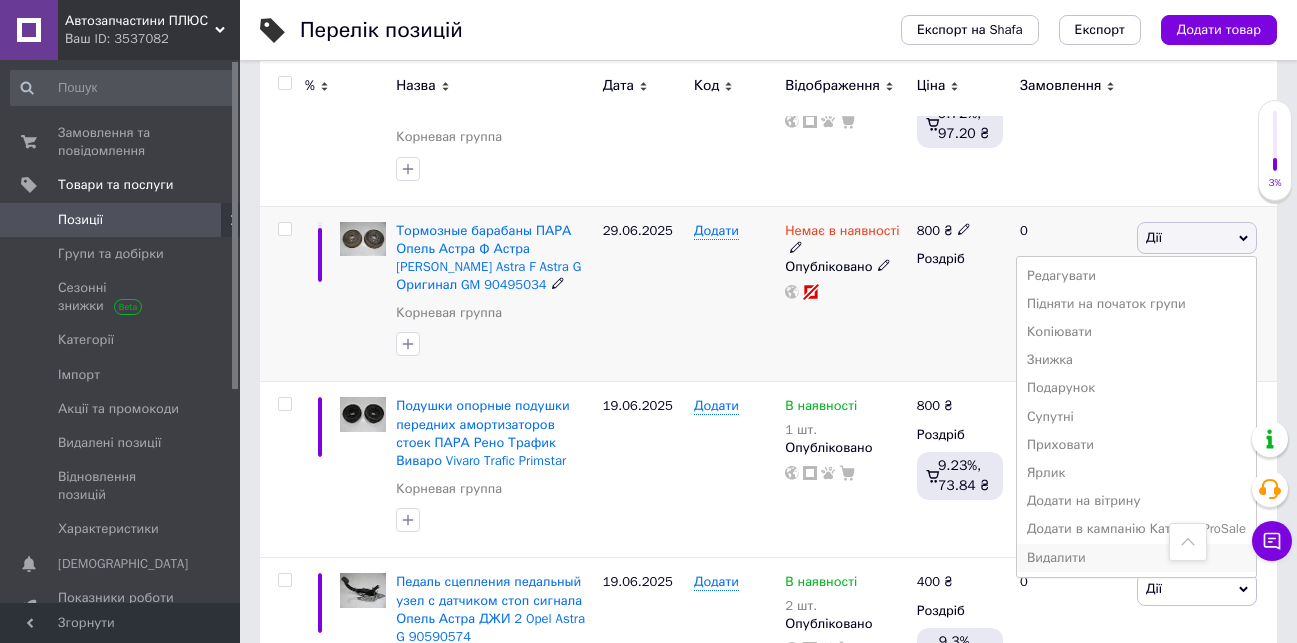 click on "Видалити" at bounding box center (1136, 558) 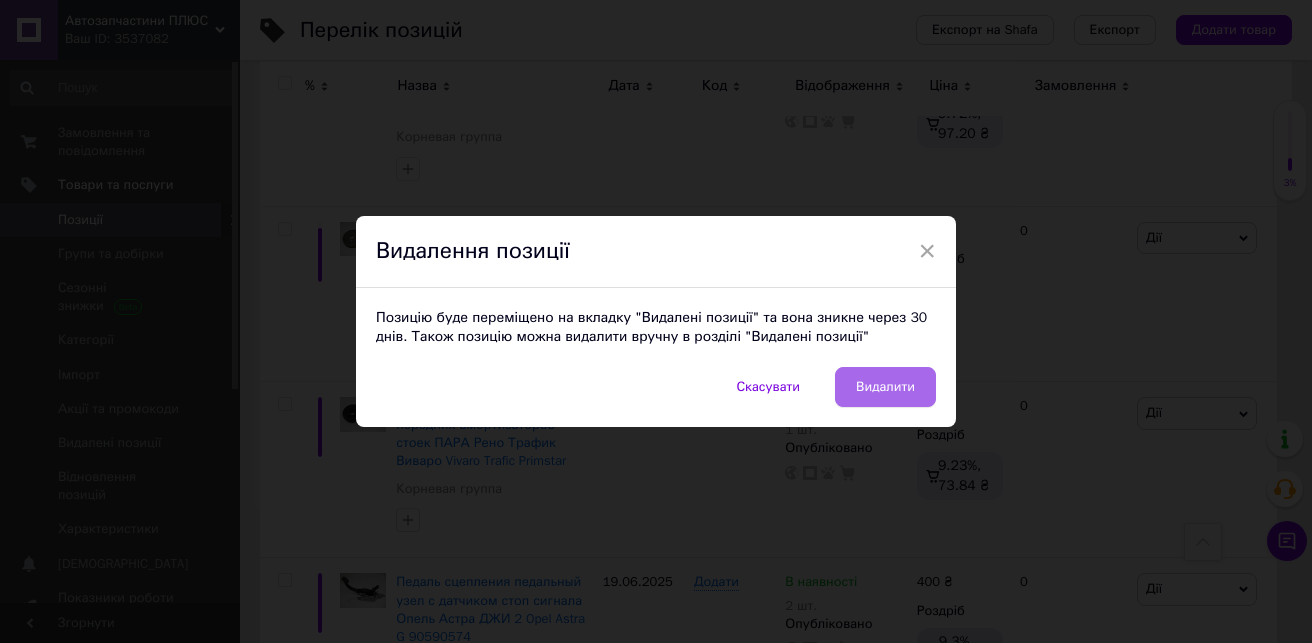 click on "Видалити" at bounding box center (885, 387) 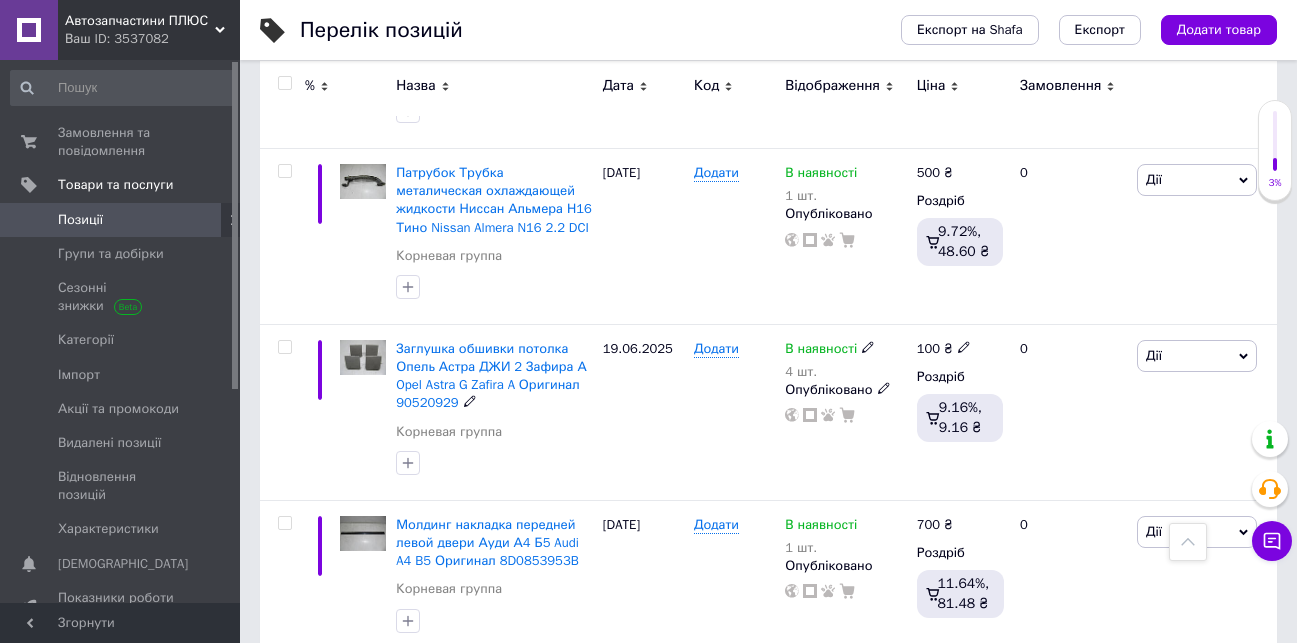 scroll, scrollTop: 3234, scrollLeft: 0, axis: vertical 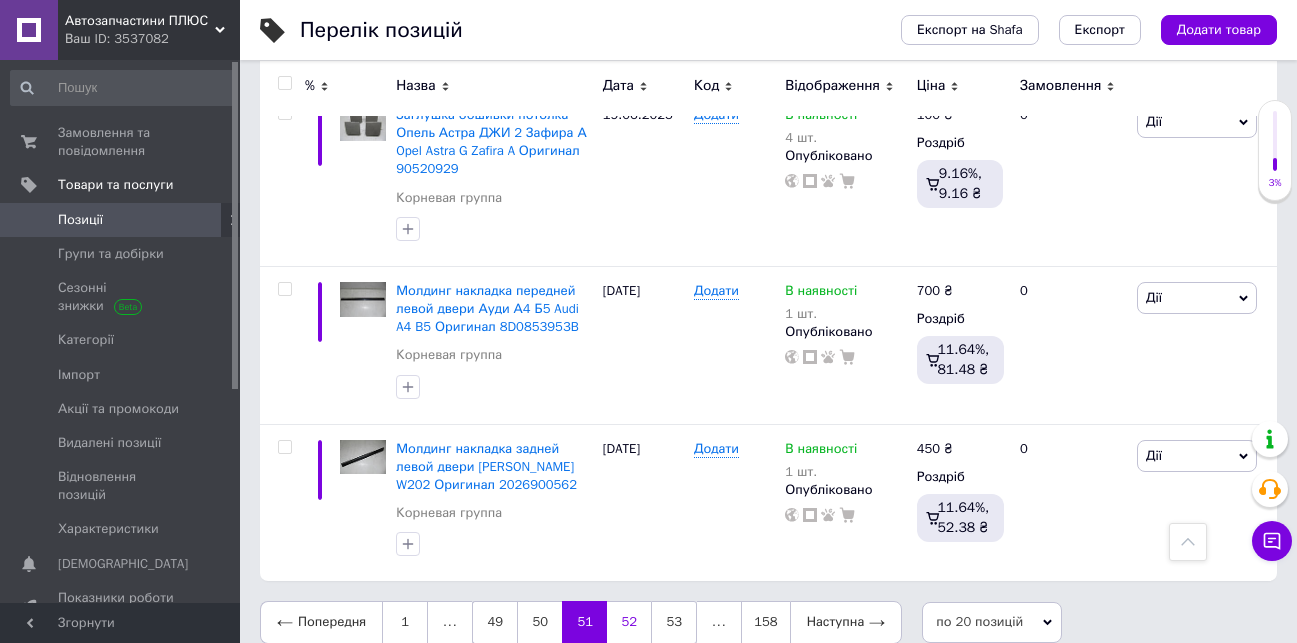 click on "52" at bounding box center (629, 622) 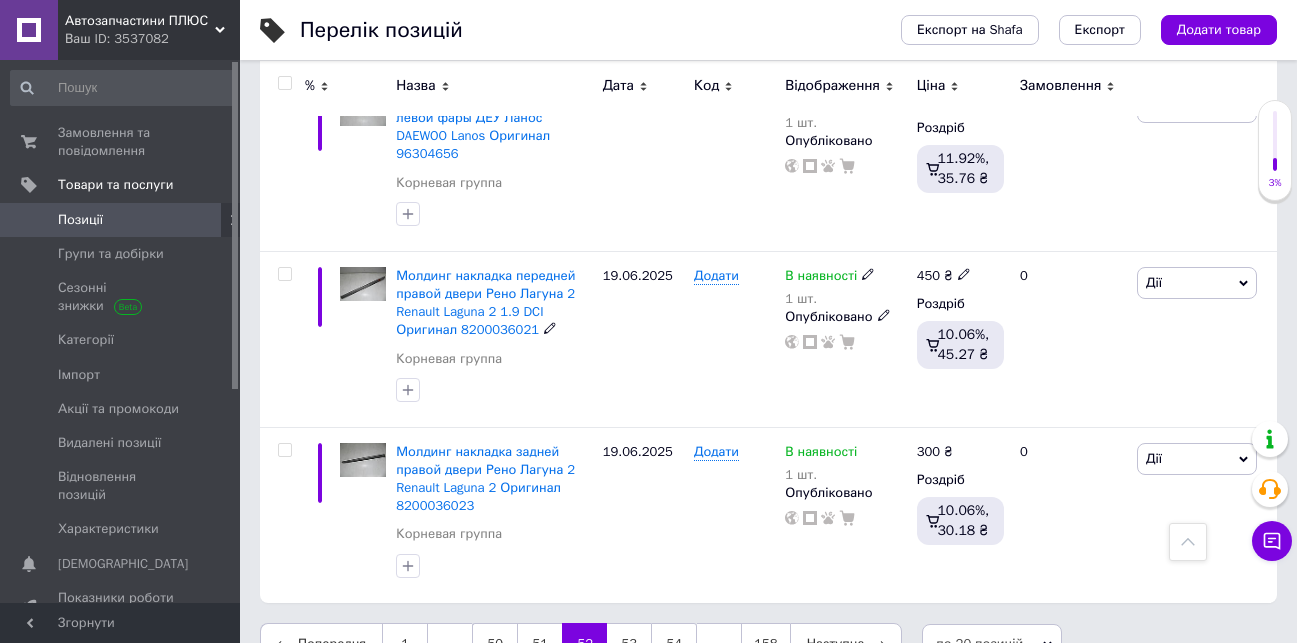 scroll, scrollTop: 3379, scrollLeft: 0, axis: vertical 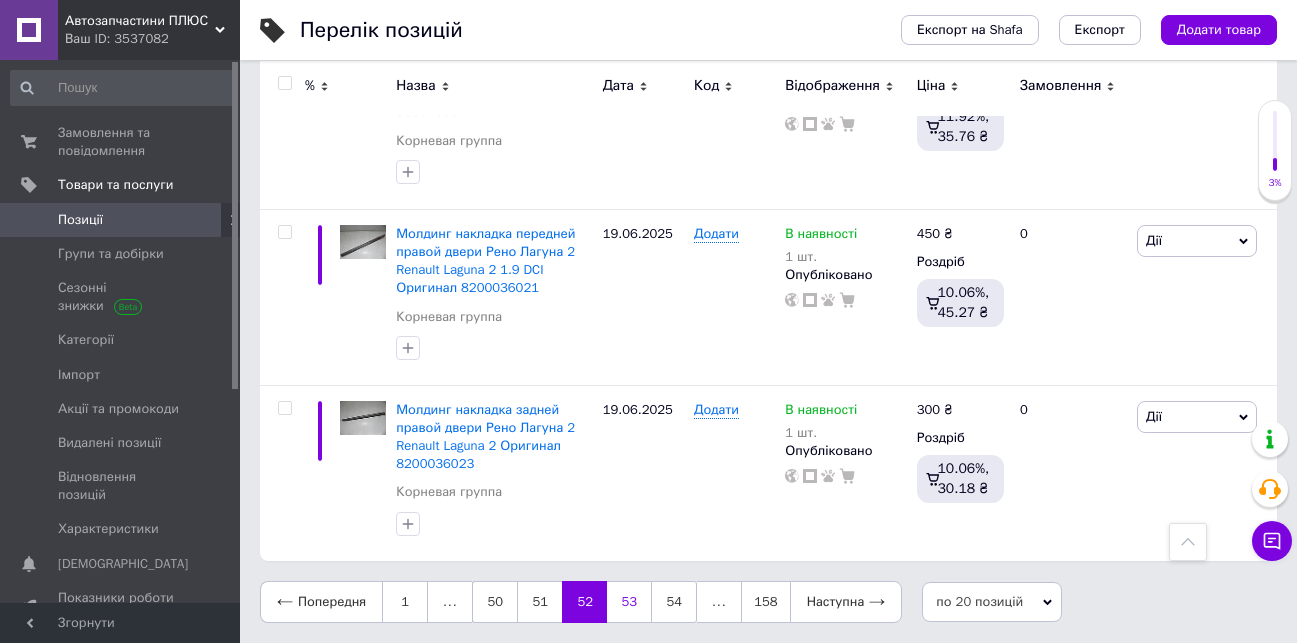 click on "53" at bounding box center [629, 602] 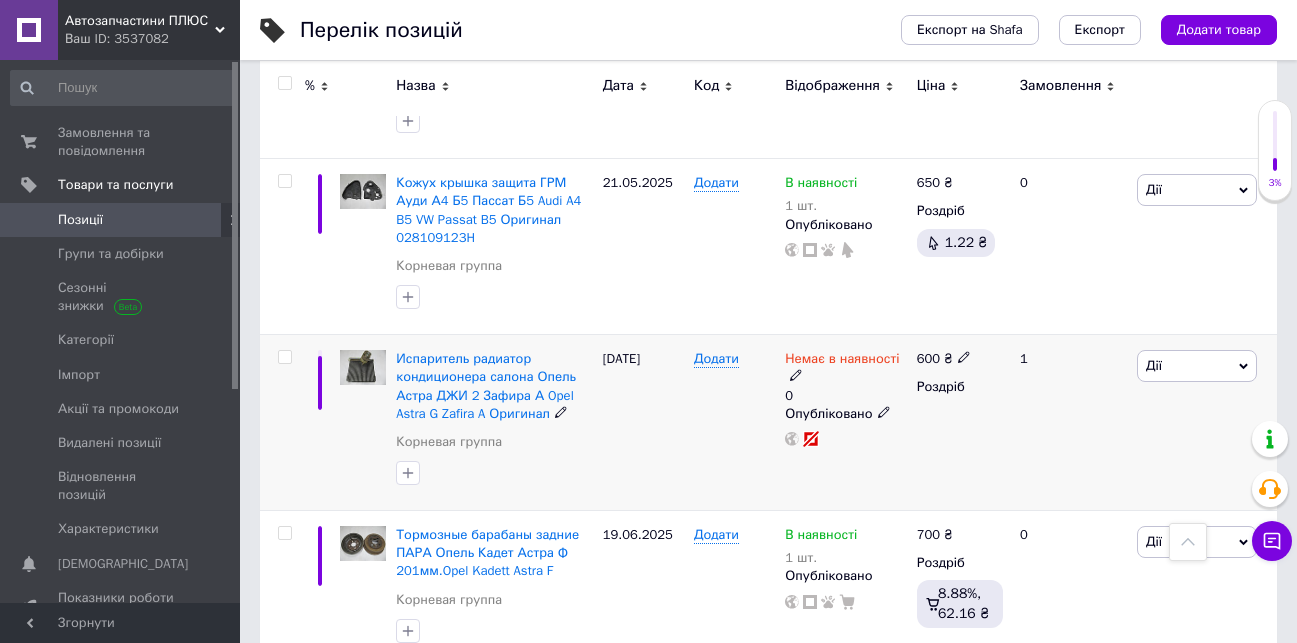 scroll, scrollTop: 1215, scrollLeft: 0, axis: vertical 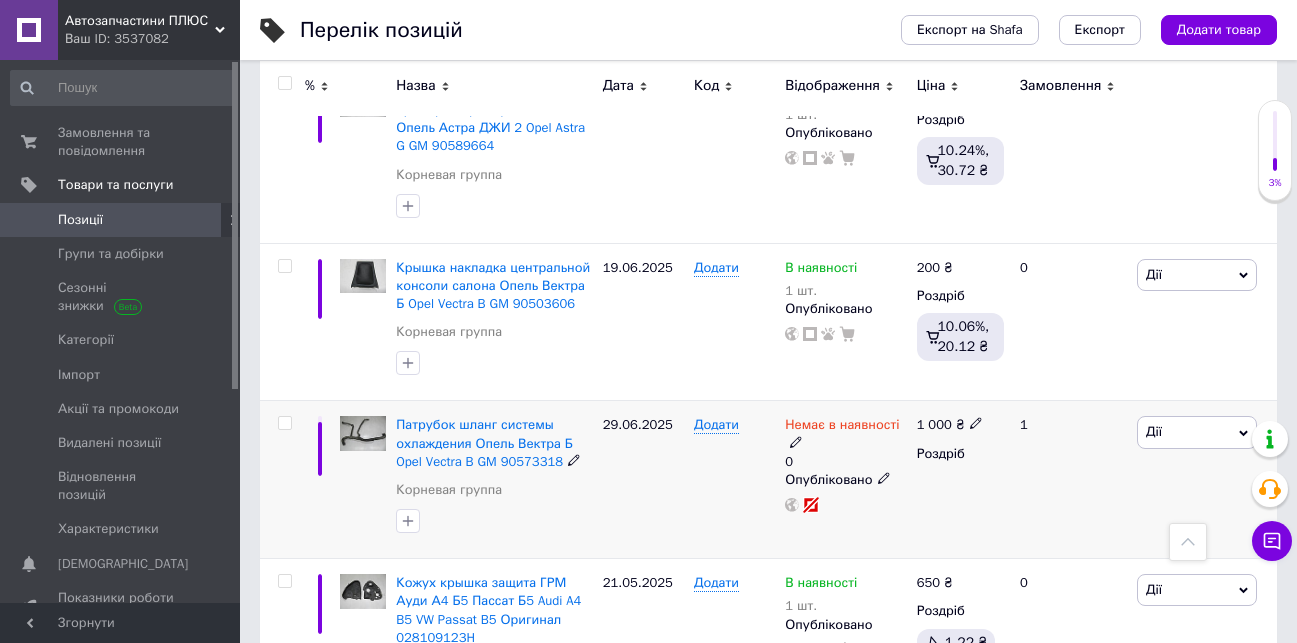 click on "Дії" at bounding box center [1197, 432] 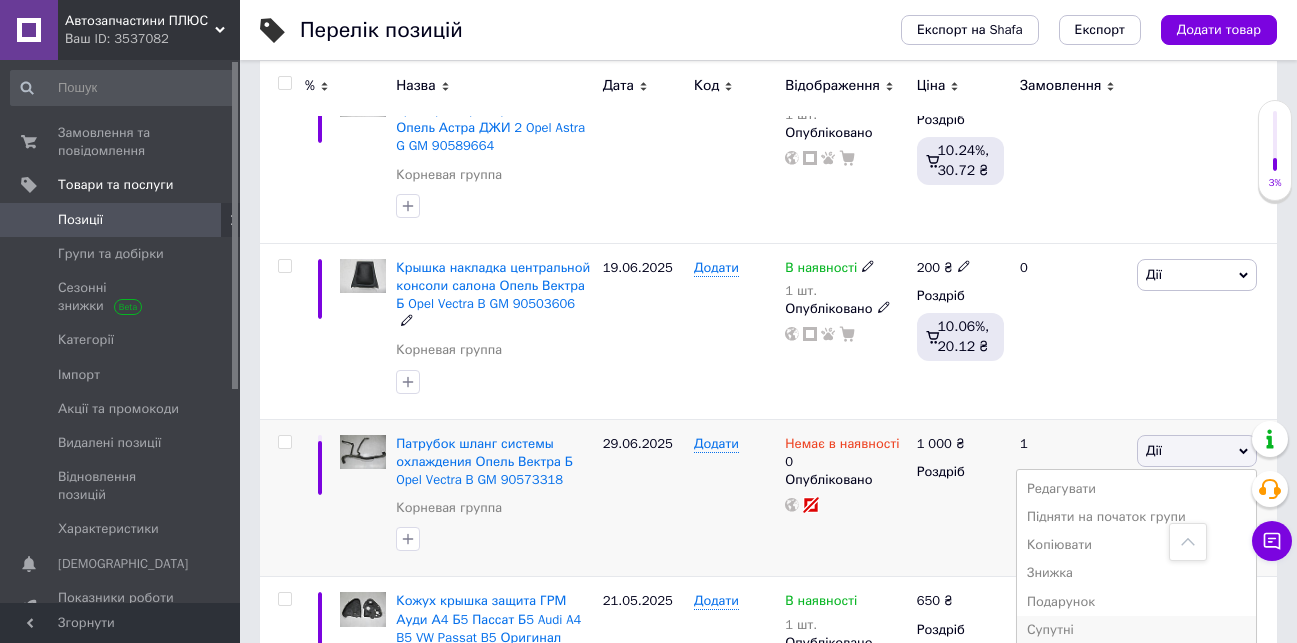 scroll, scrollTop: 1515, scrollLeft: 0, axis: vertical 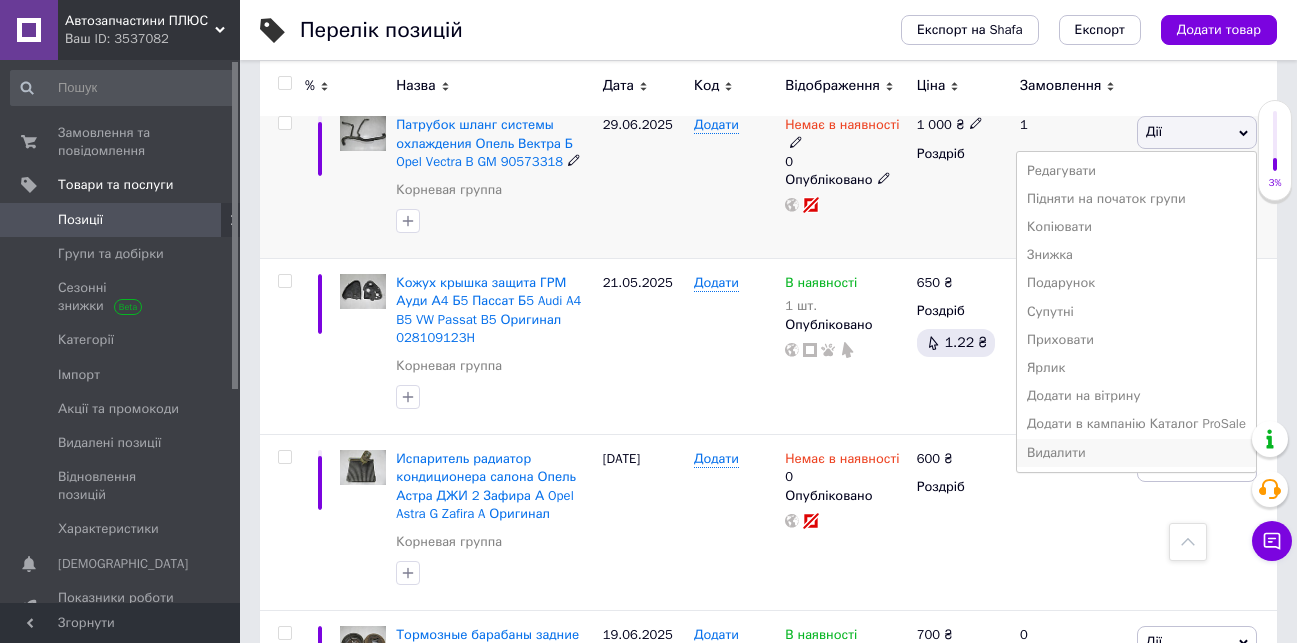 click on "Видалити" at bounding box center (1136, 453) 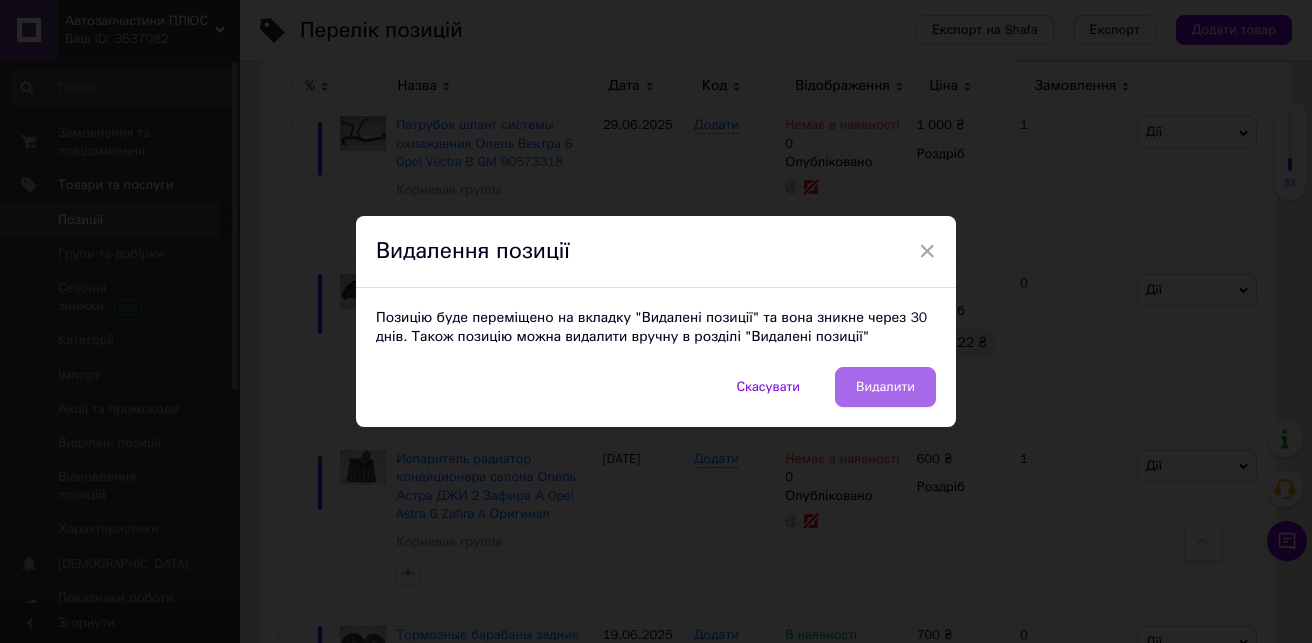 click on "Видалити" at bounding box center [885, 387] 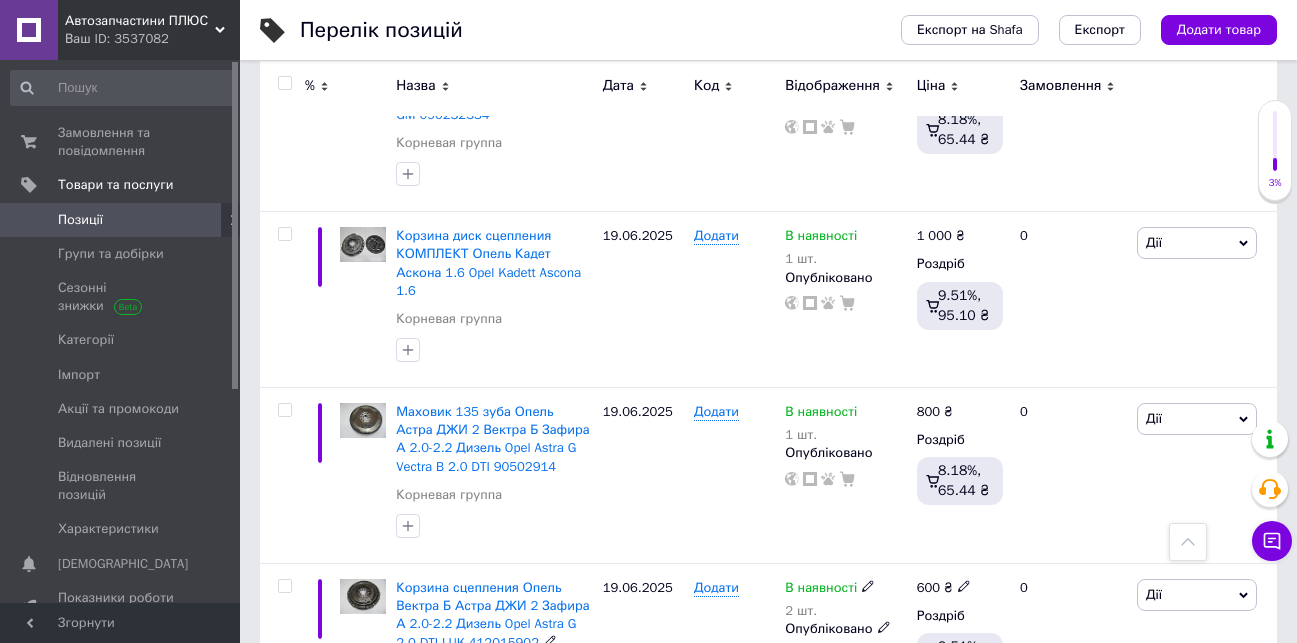 scroll, scrollTop: 3215, scrollLeft: 0, axis: vertical 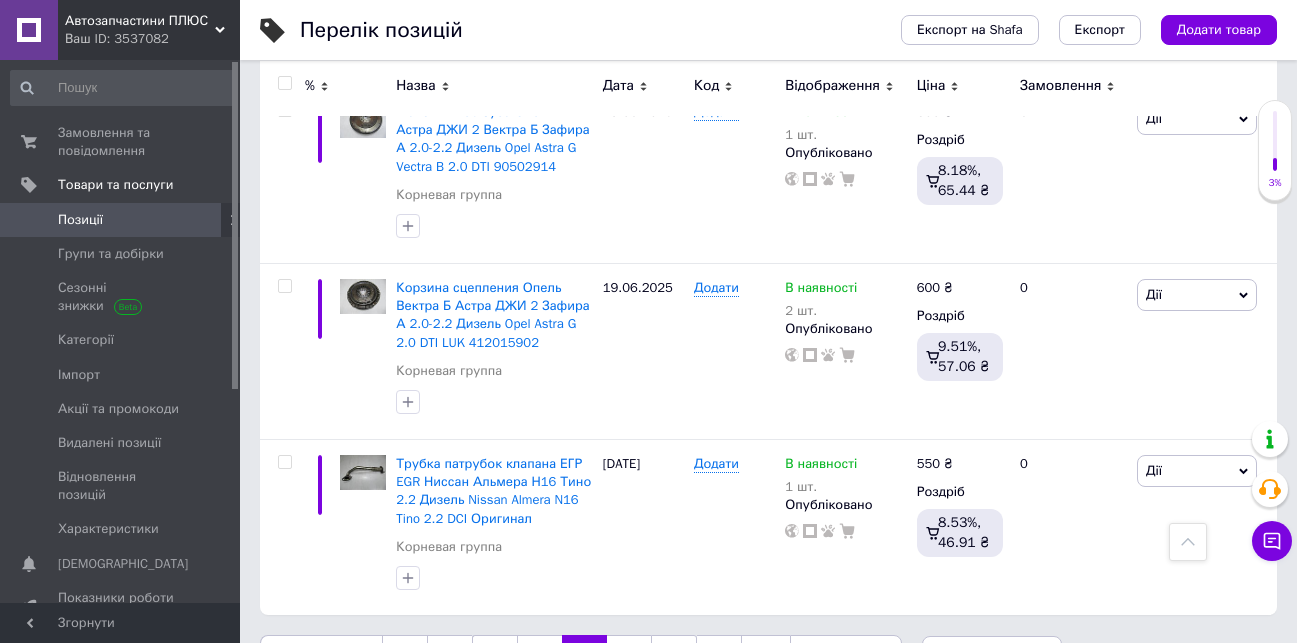 click on "54" at bounding box center (629, 656) 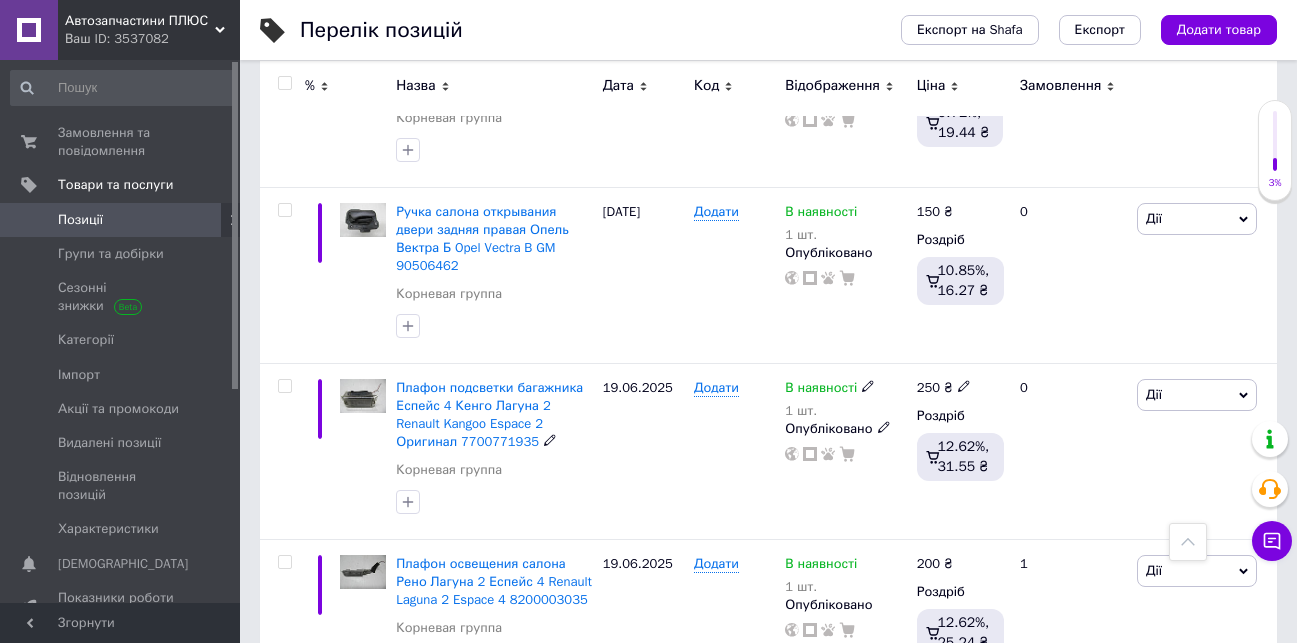 scroll, scrollTop: 3270, scrollLeft: 0, axis: vertical 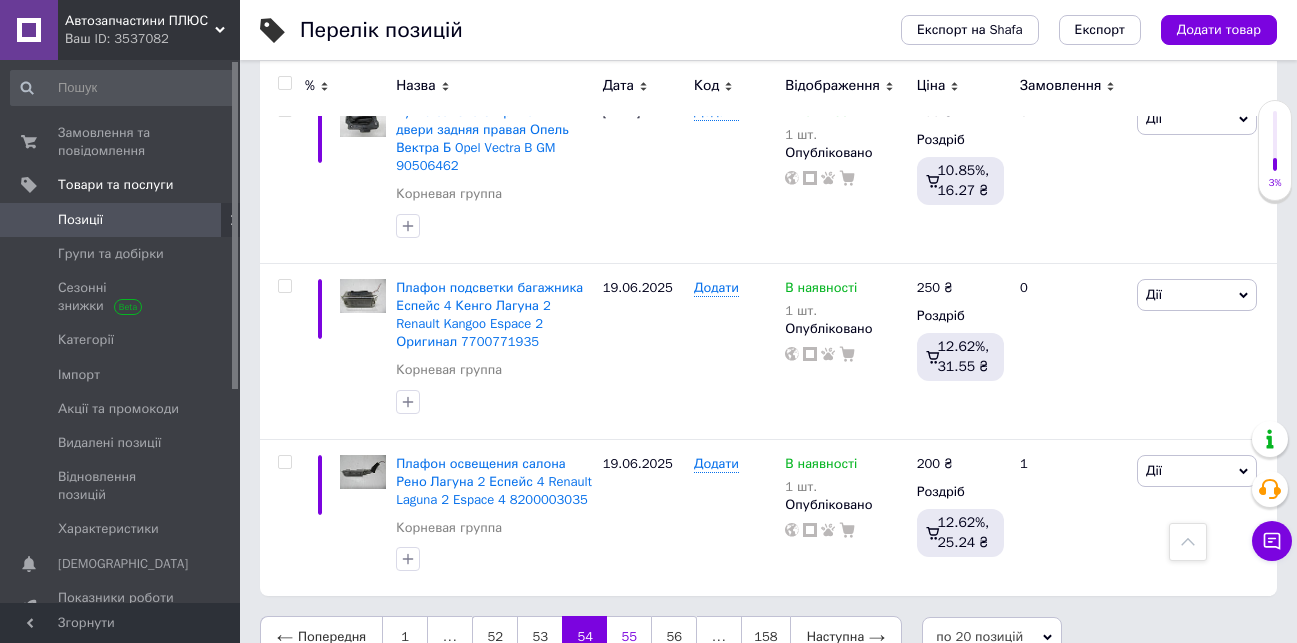 click on "55" at bounding box center (629, 637) 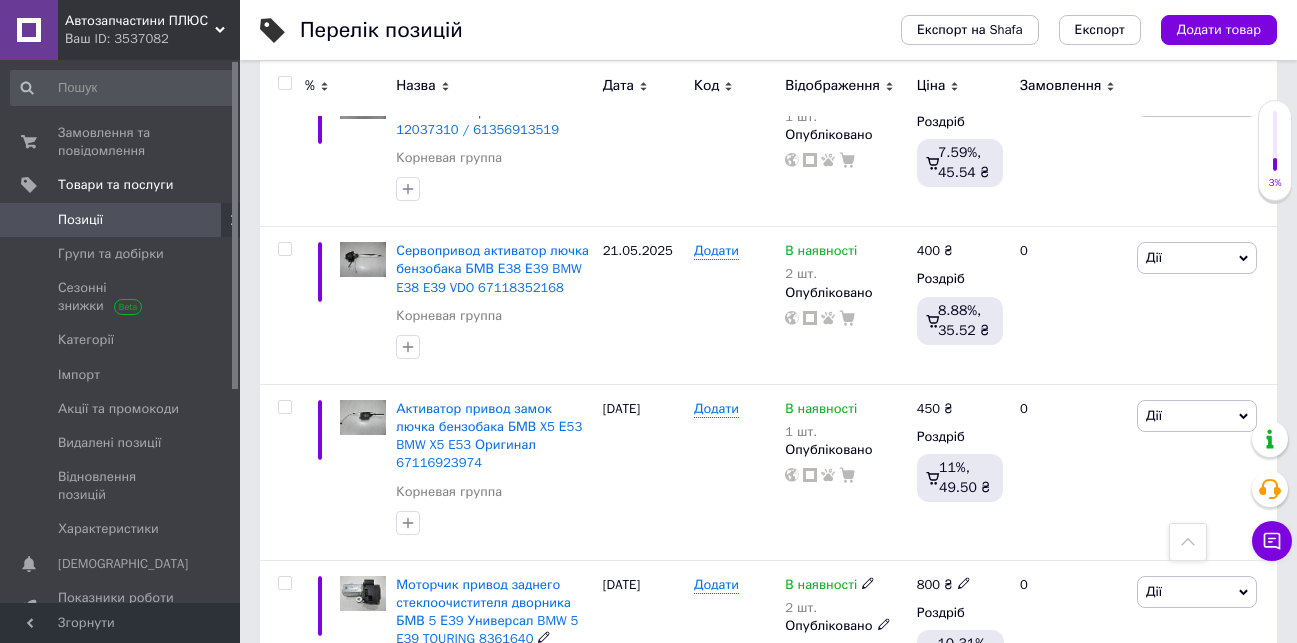 scroll, scrollTop: 3161, scrollLeft: 0, axis: vertical 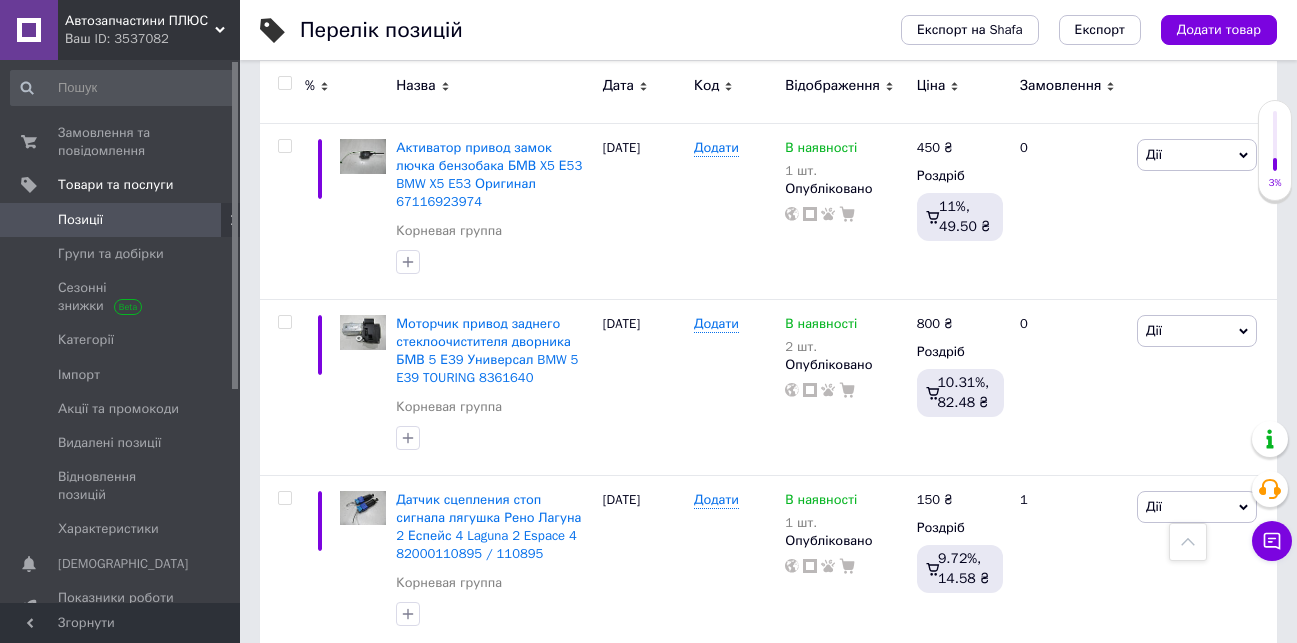click on "56" at bounding box center (629, 692) 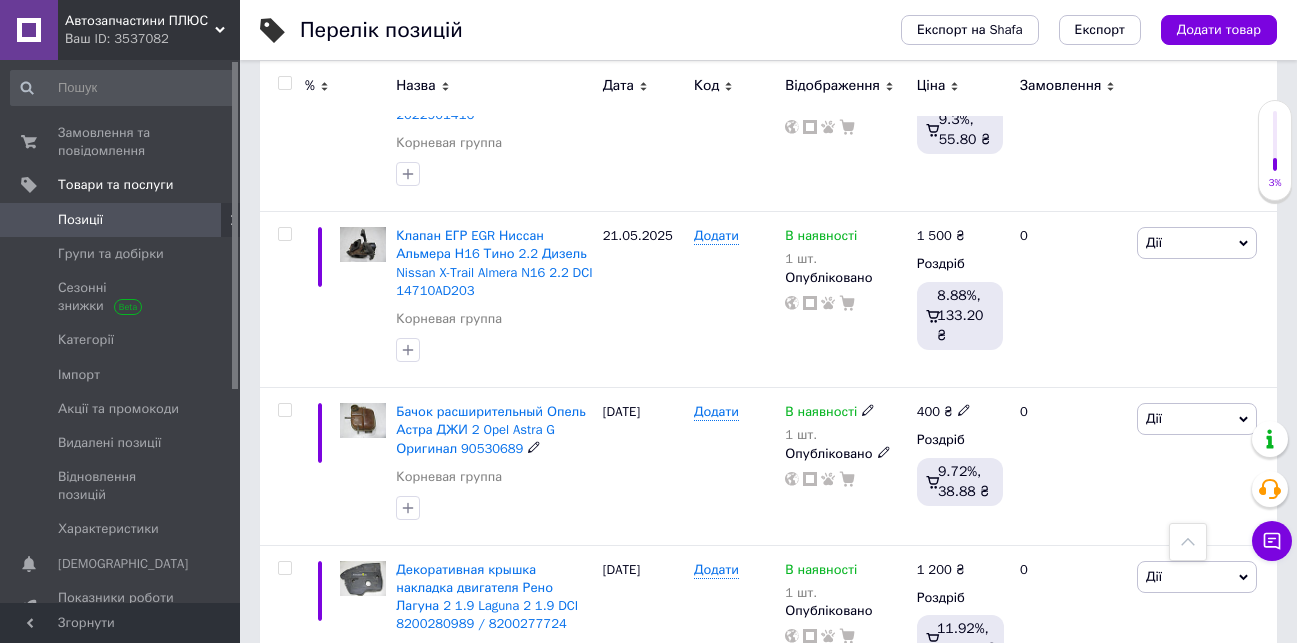 scroll, scrollTop: 3324, scrollLeft: 0, axis: vertical 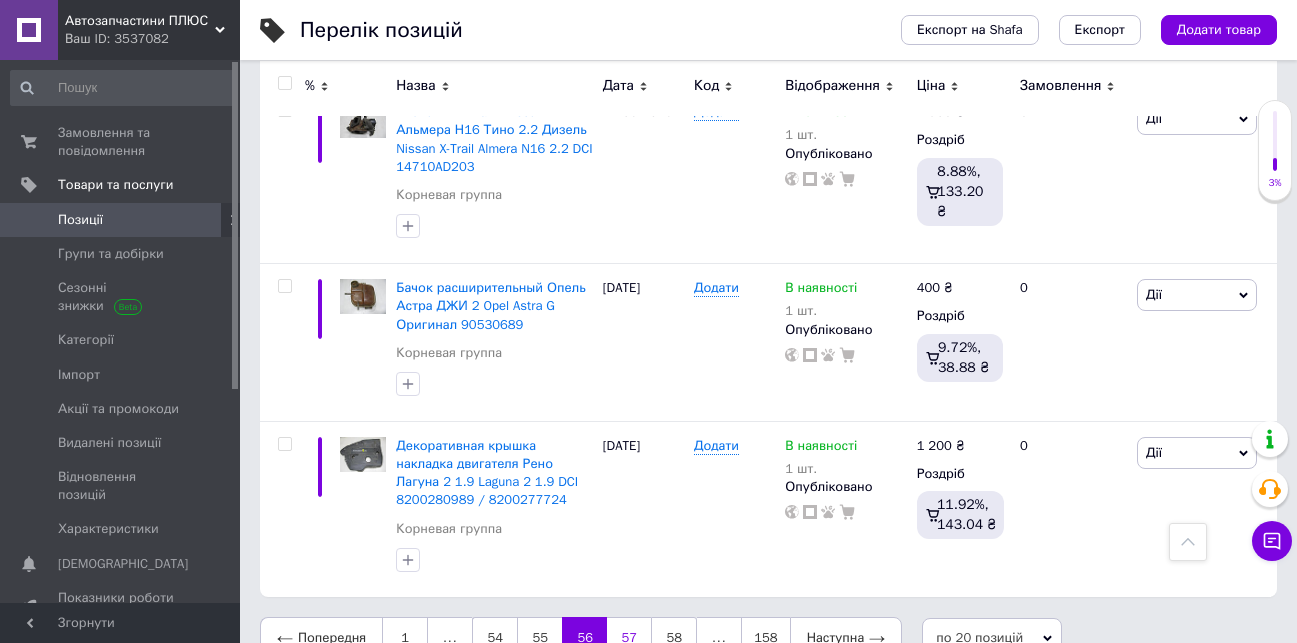 click on "57" at bounding box center (629, 638) 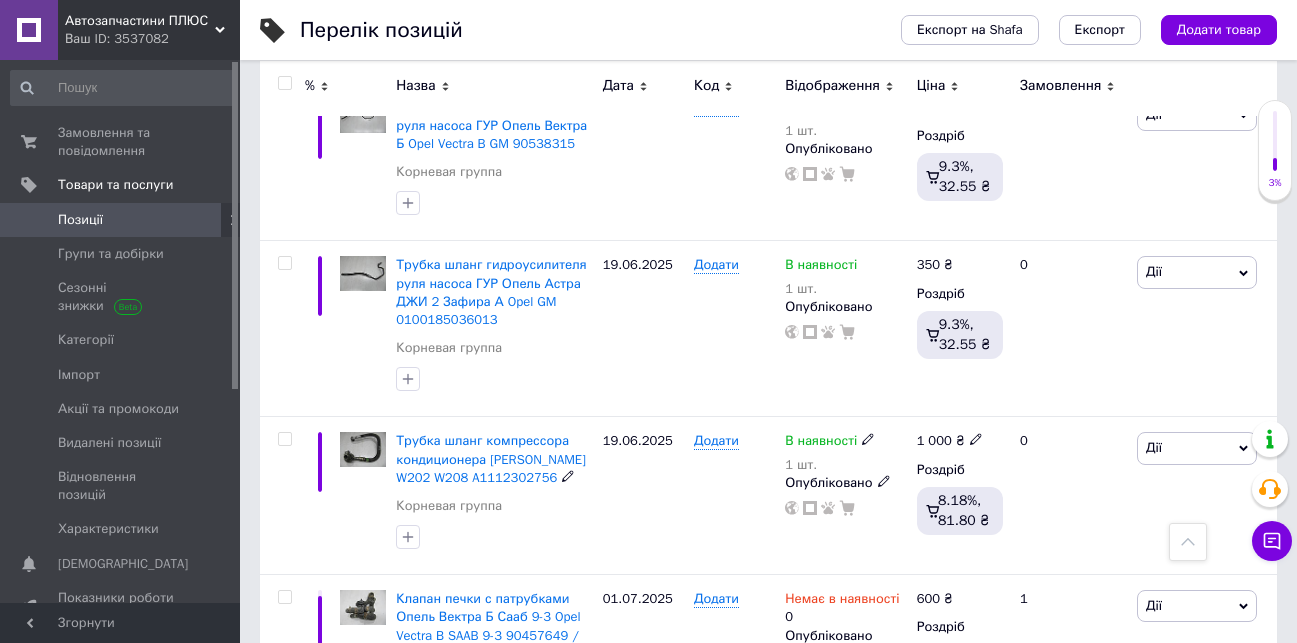 scroll, scrollTop: 2752, scrollLeft: 0, axis: vertical 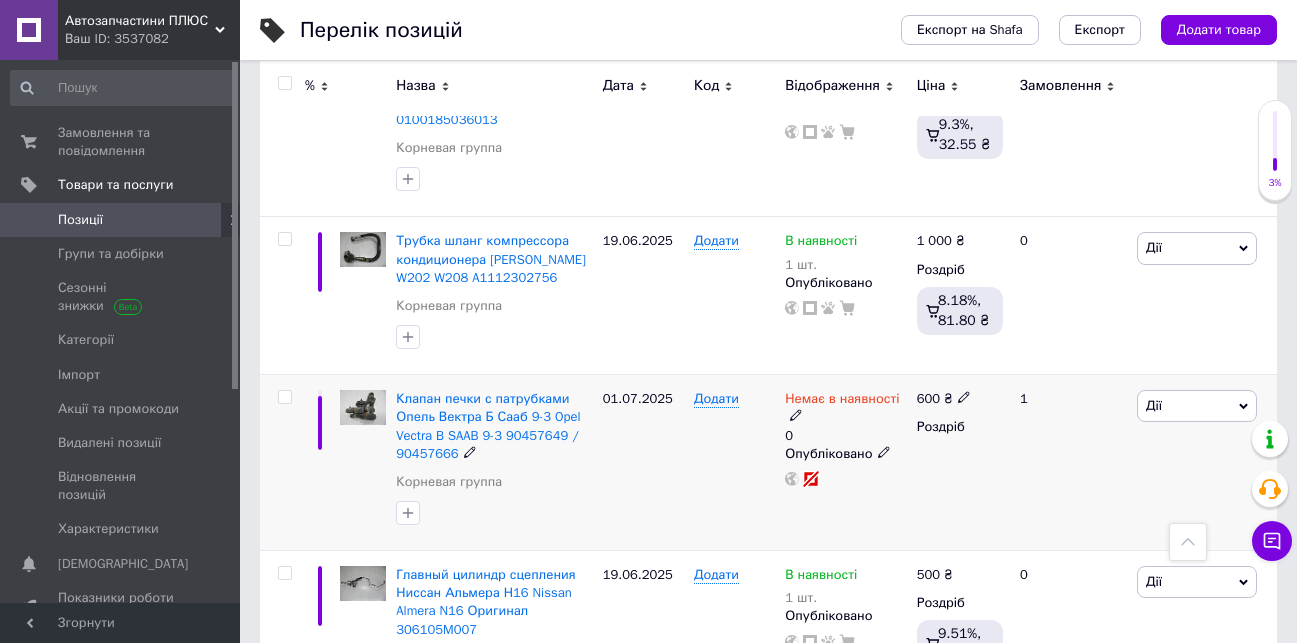click on "Дії" at bounding box center [1197, 406] 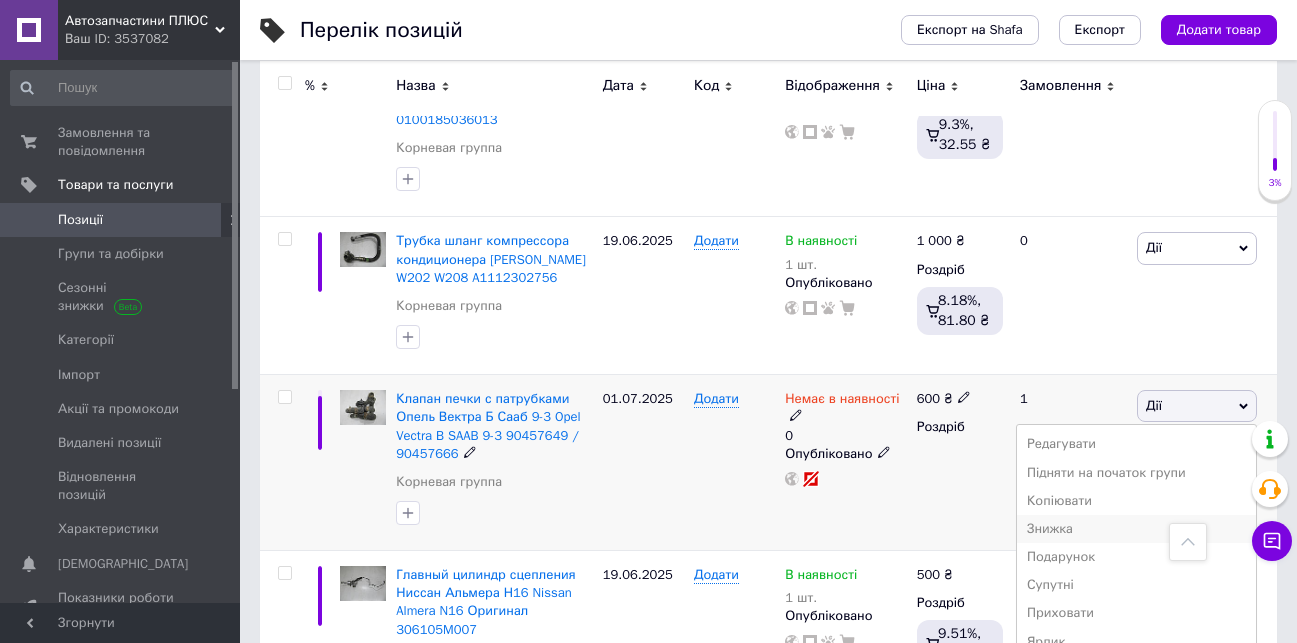 scroll, scrollTop: 3052, scrollLeft: 0, axis: vertical 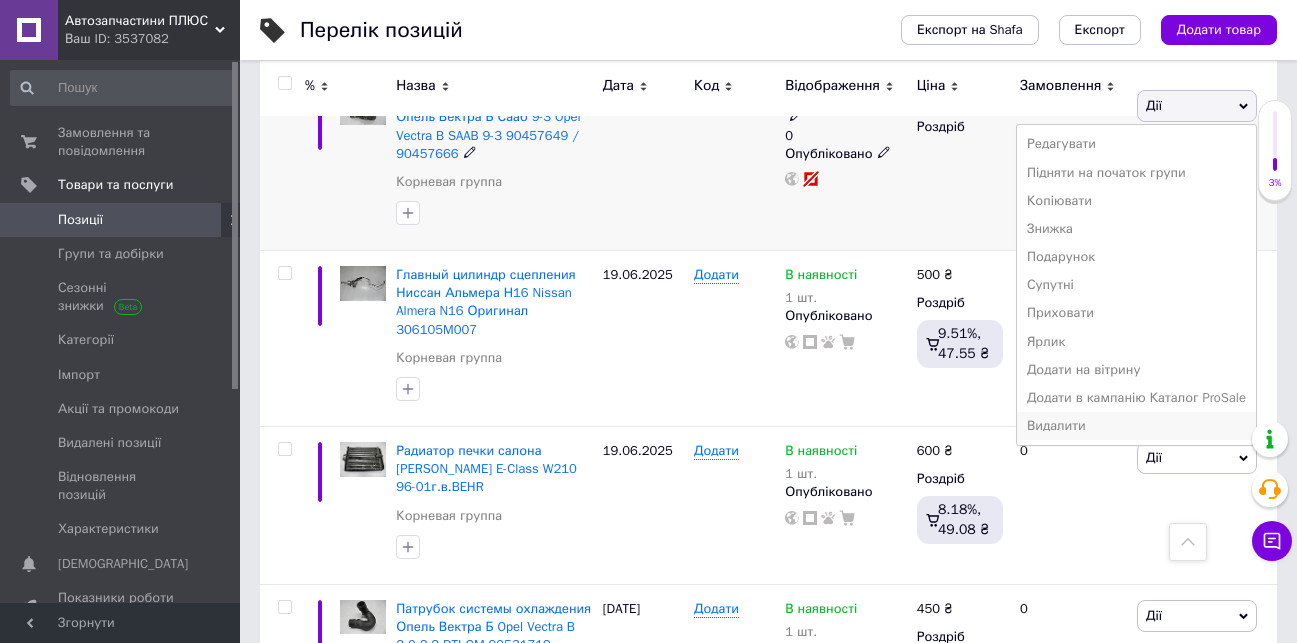 click on "Видалити" at bounding box center (1136, 426) 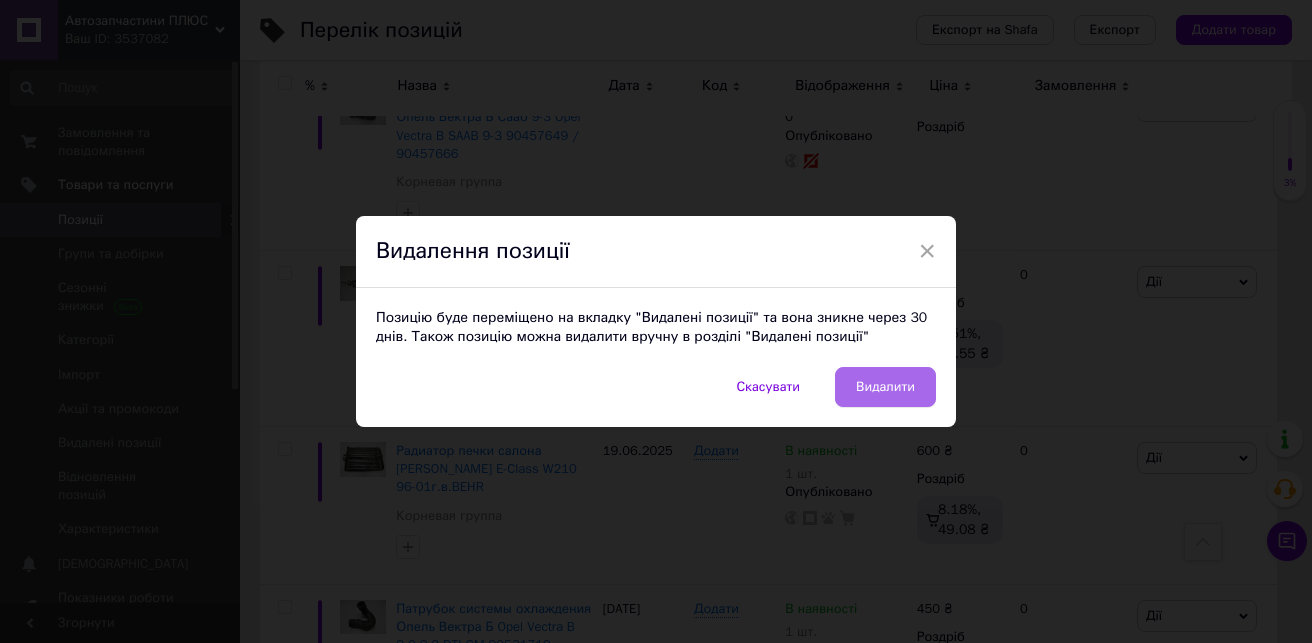 click on "Видалити" at bounding box center (885, 387) 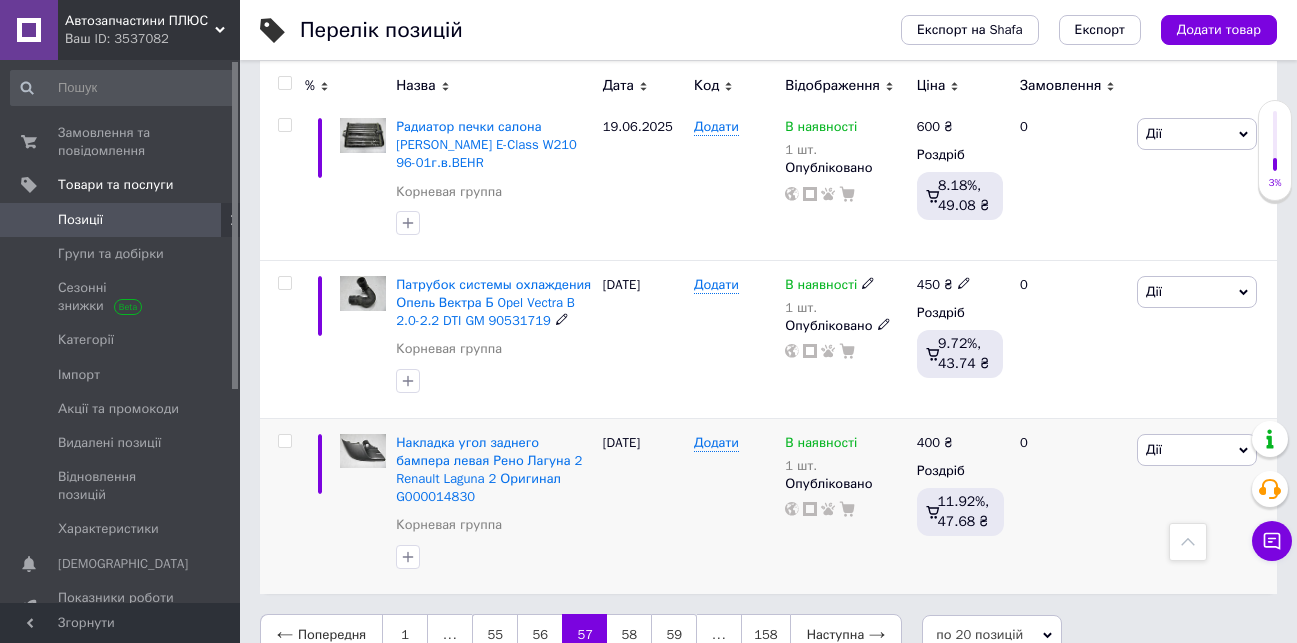 scroll, scrollTop: 3234, scrollLeft: 0, axis: vertical 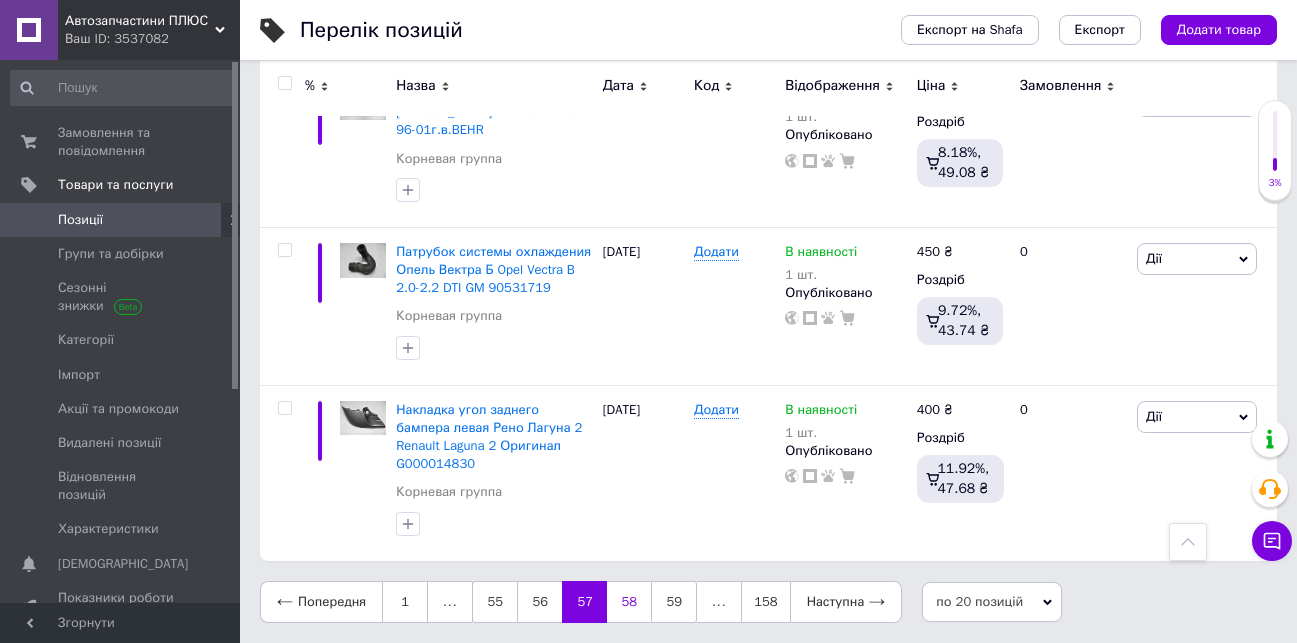 click on "58" at bounding box center [629, 602] 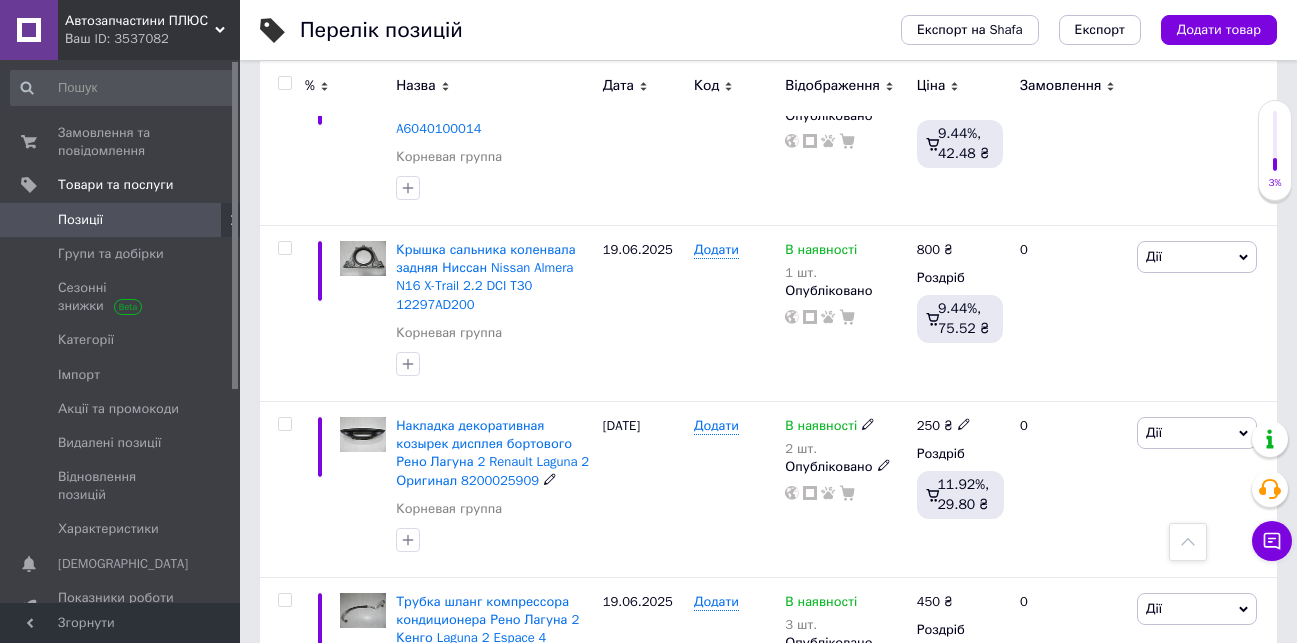 scroll, scrollTop: 2000, scrollLeft: 0, axis: vertical 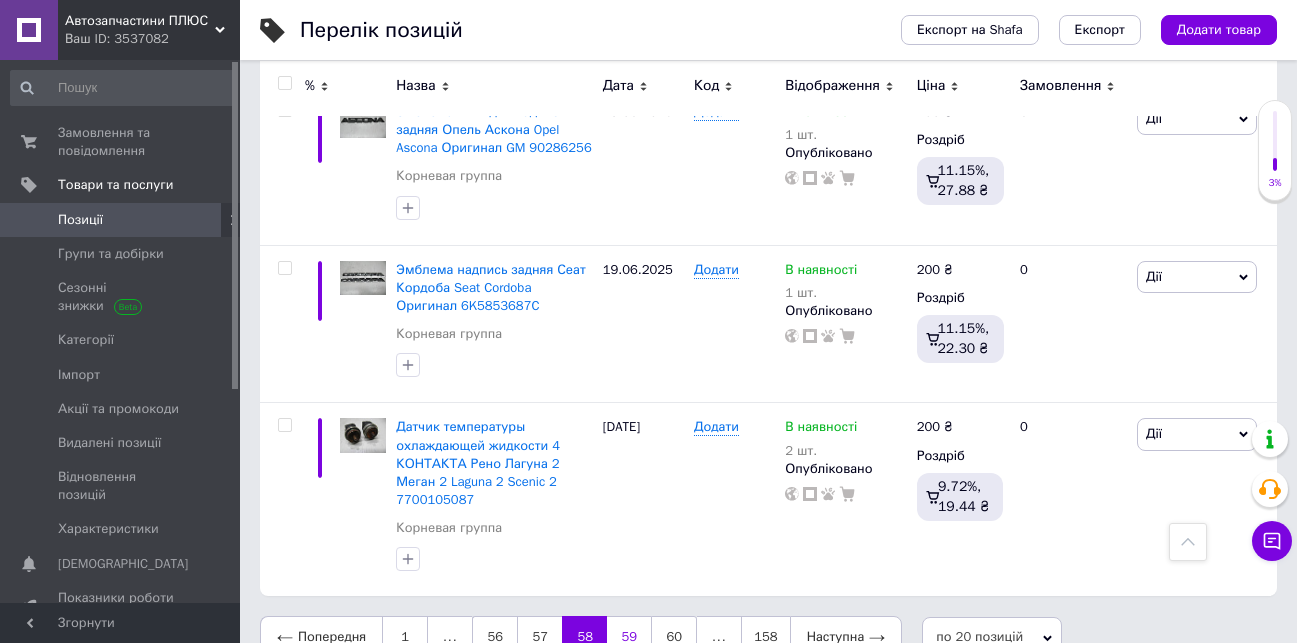 click on "59" at bounding box center (629, 637) 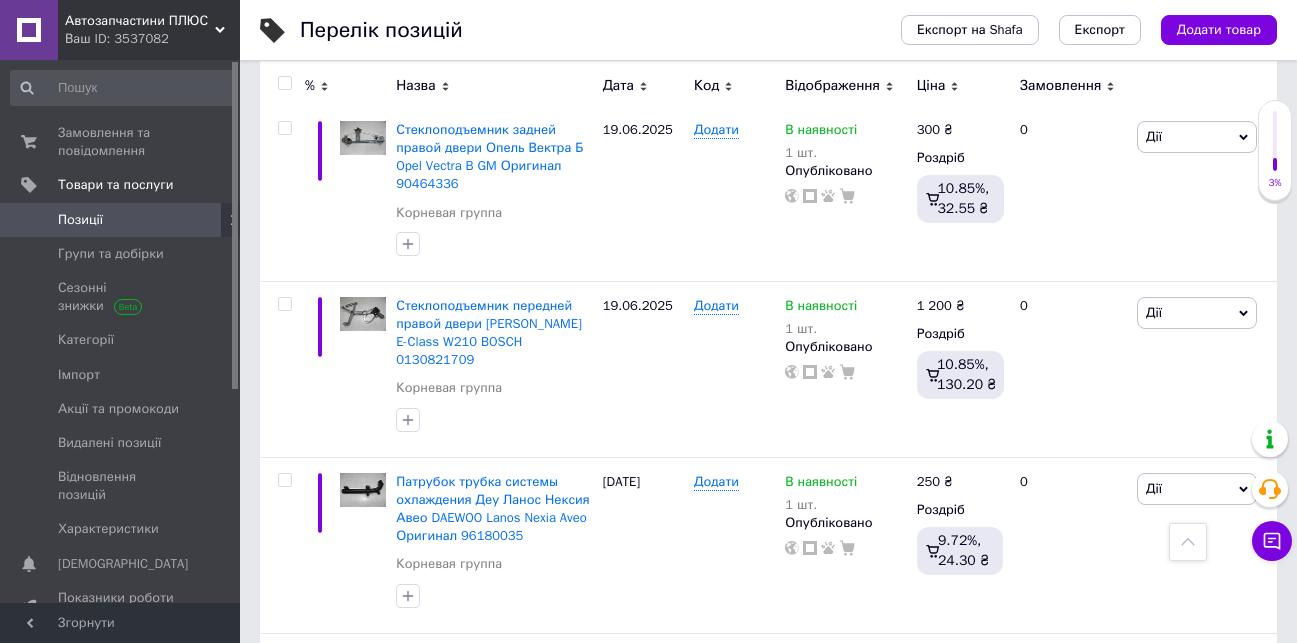 scroll, scrollTop: 3361, scrollLeft: 0, axis: vertical 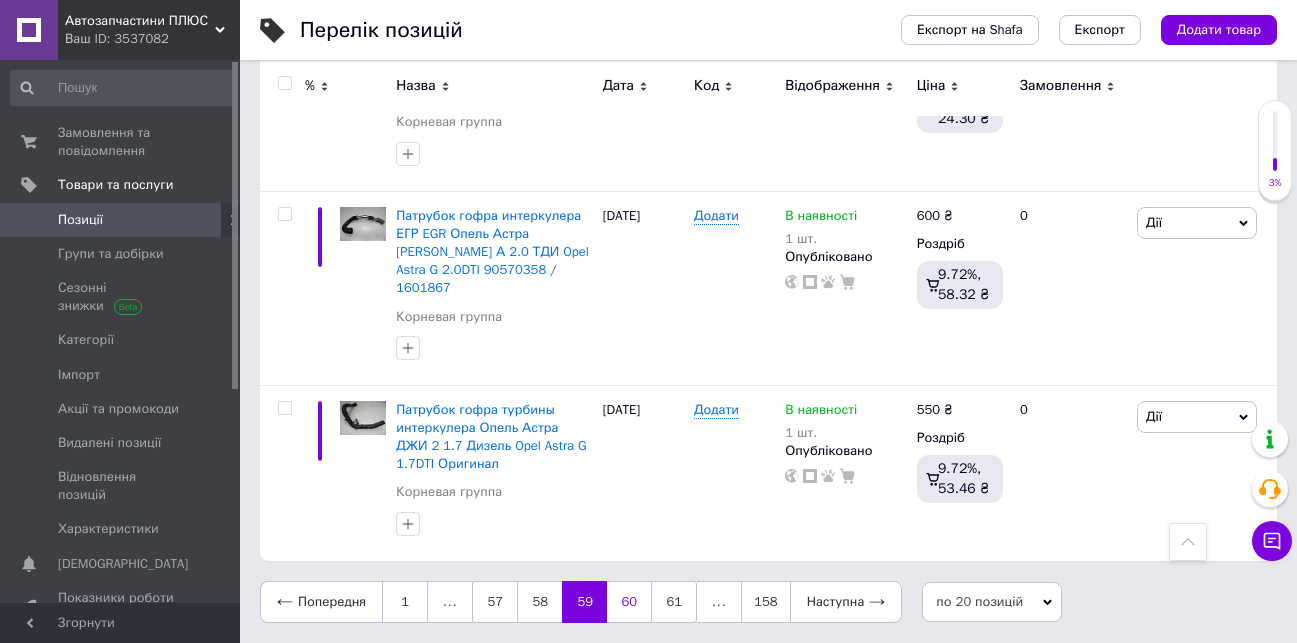 click on "60" at bounding box center (629, 602) 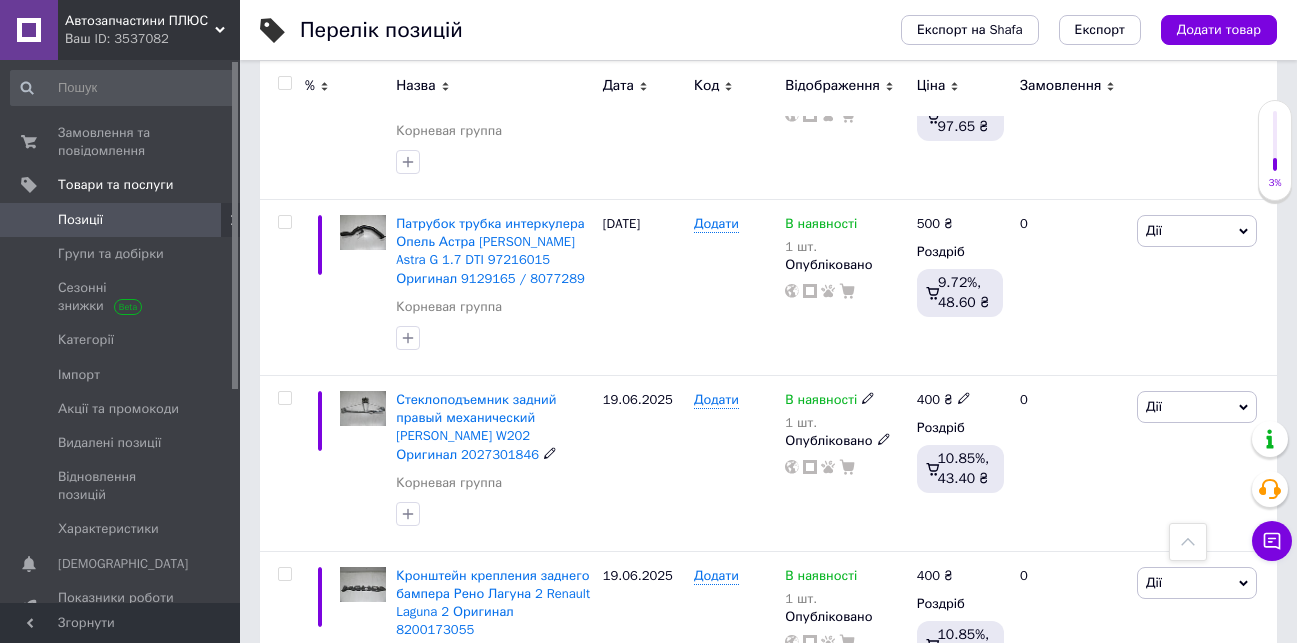 scroll, scrollTop: 0, scrollLeft: 0, axis: both 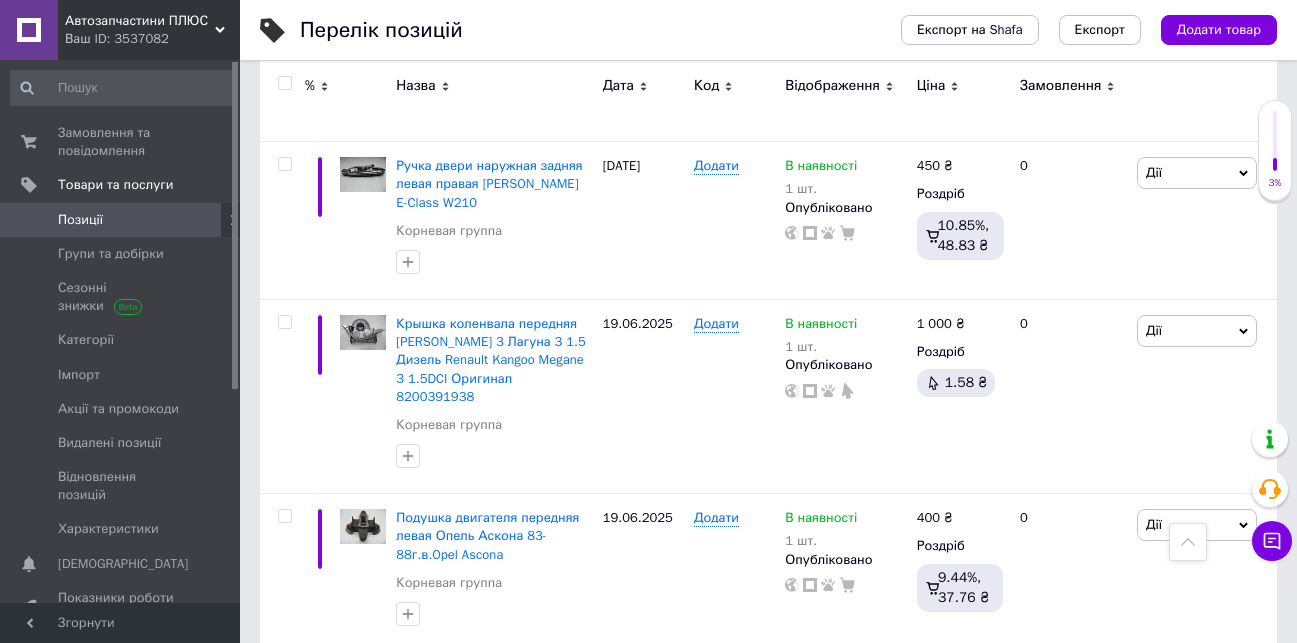 click on "61" at bounding box center [629, 692] 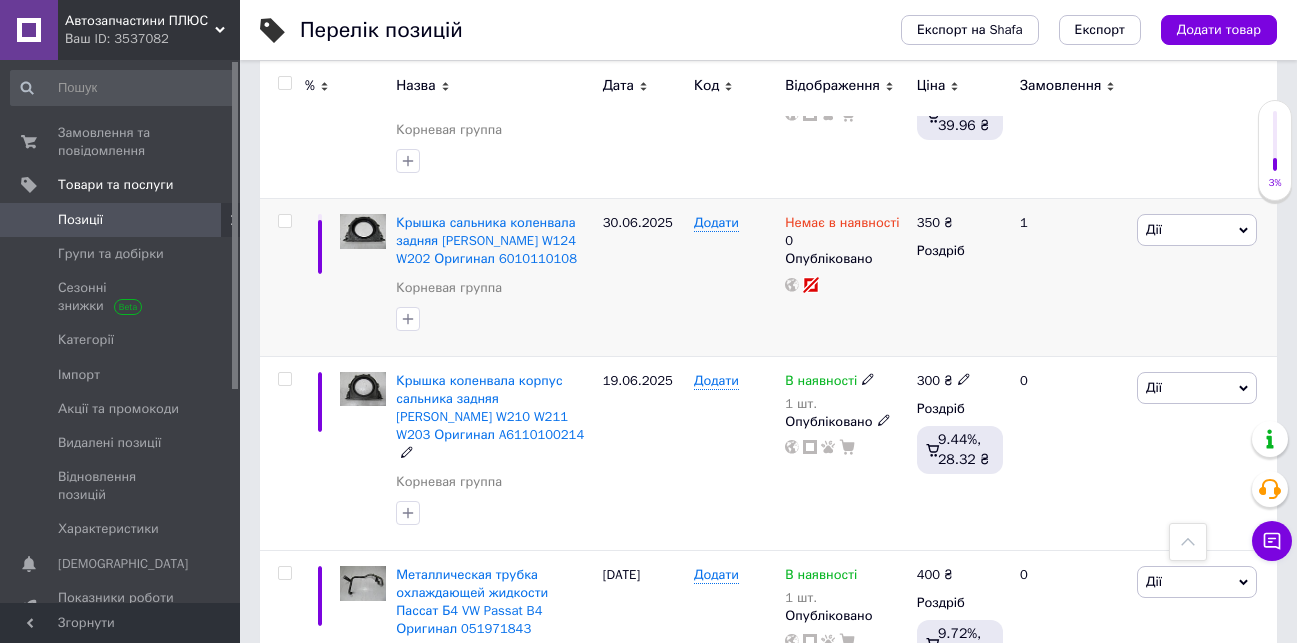 scroll, scrollTop: 180, scrollLeft: 0, axis: vertical 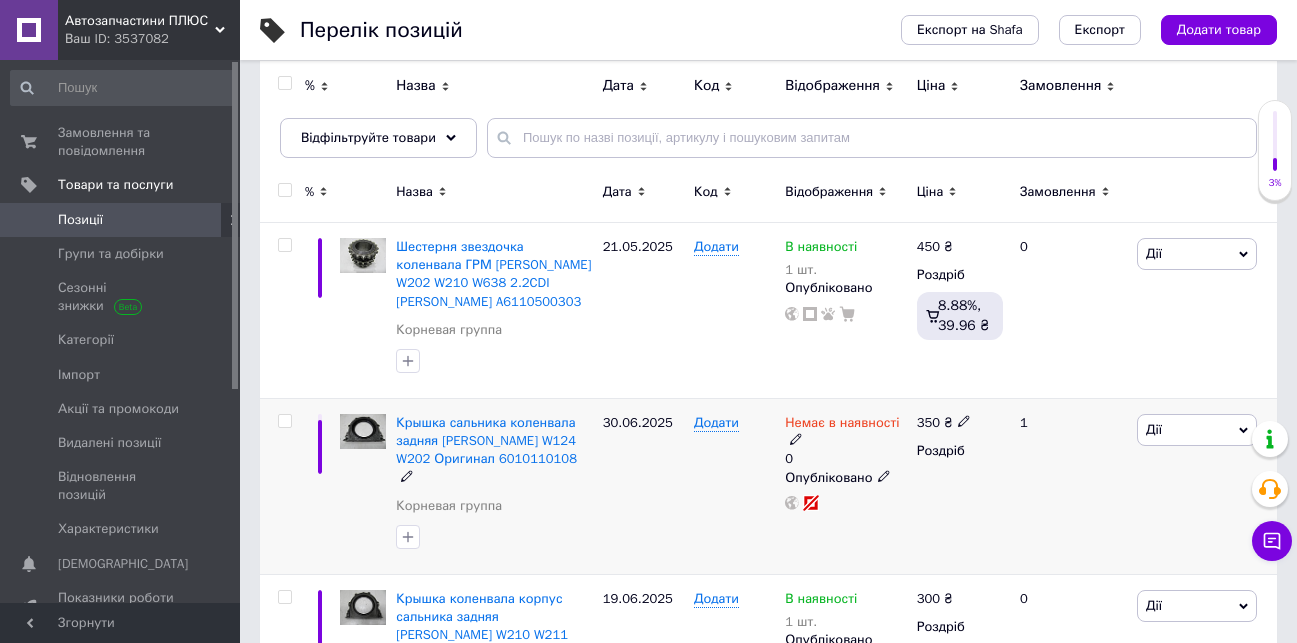 click on "Дії" at bounding box center (1197, 430) 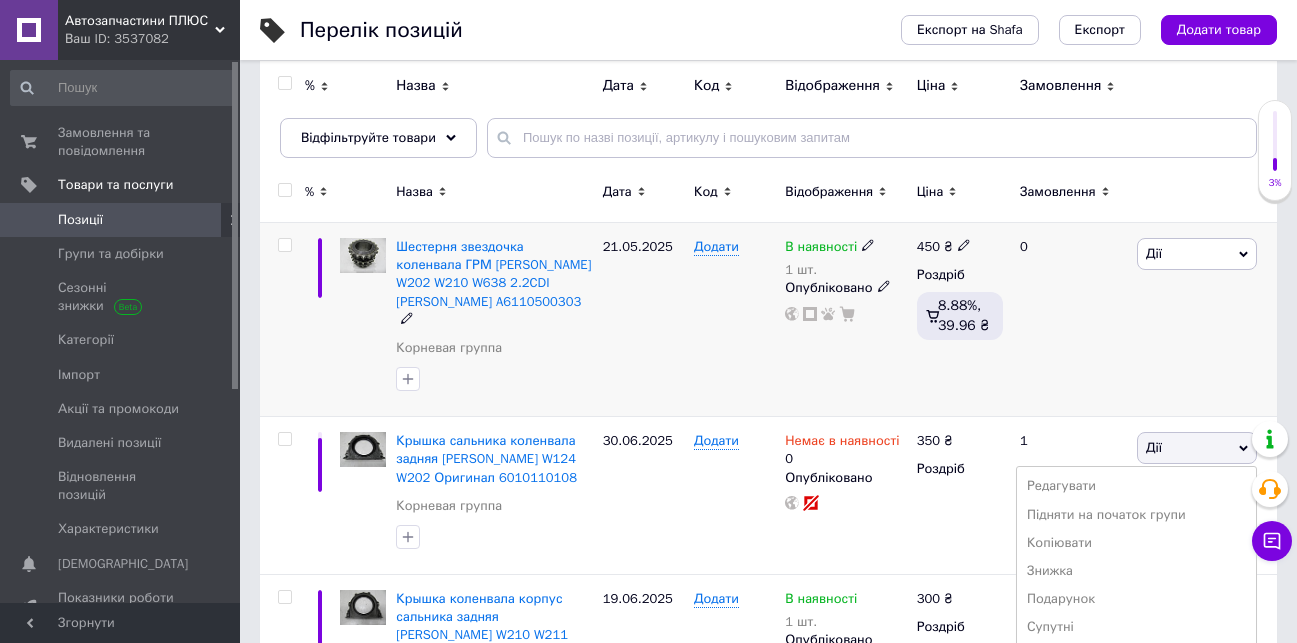 scroll, scrollTop: 380, scrollLeft: 0, axis: vertical 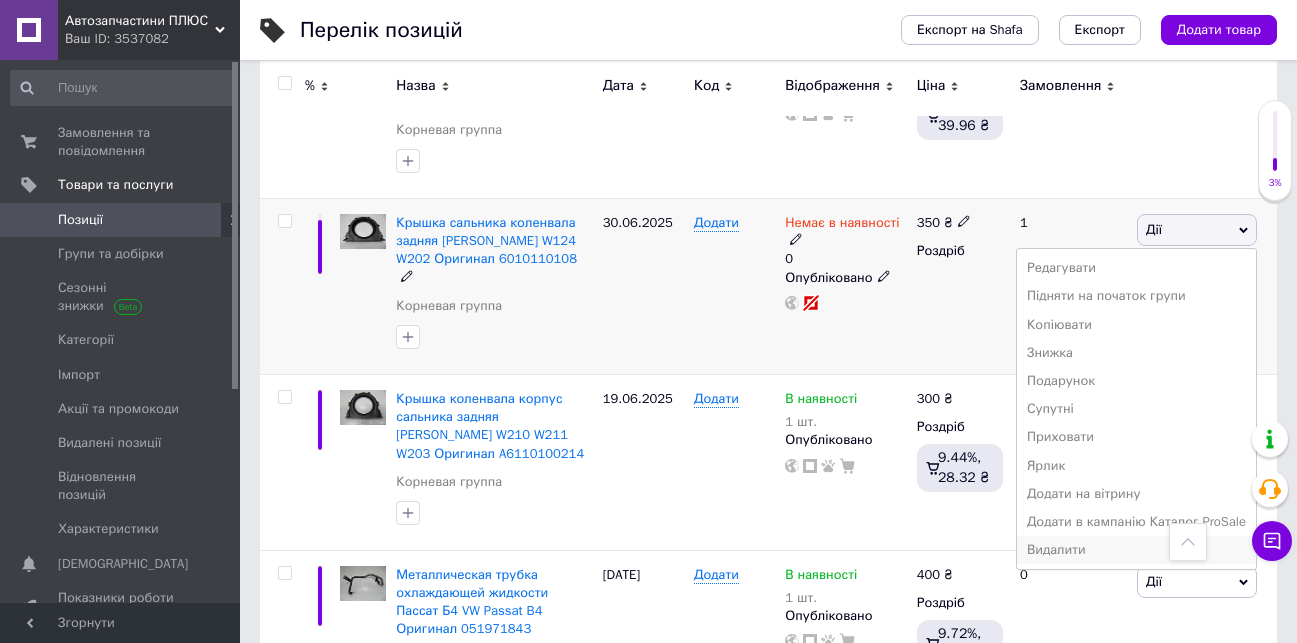 click on "Видалити" at bounding box center (1136, 550) 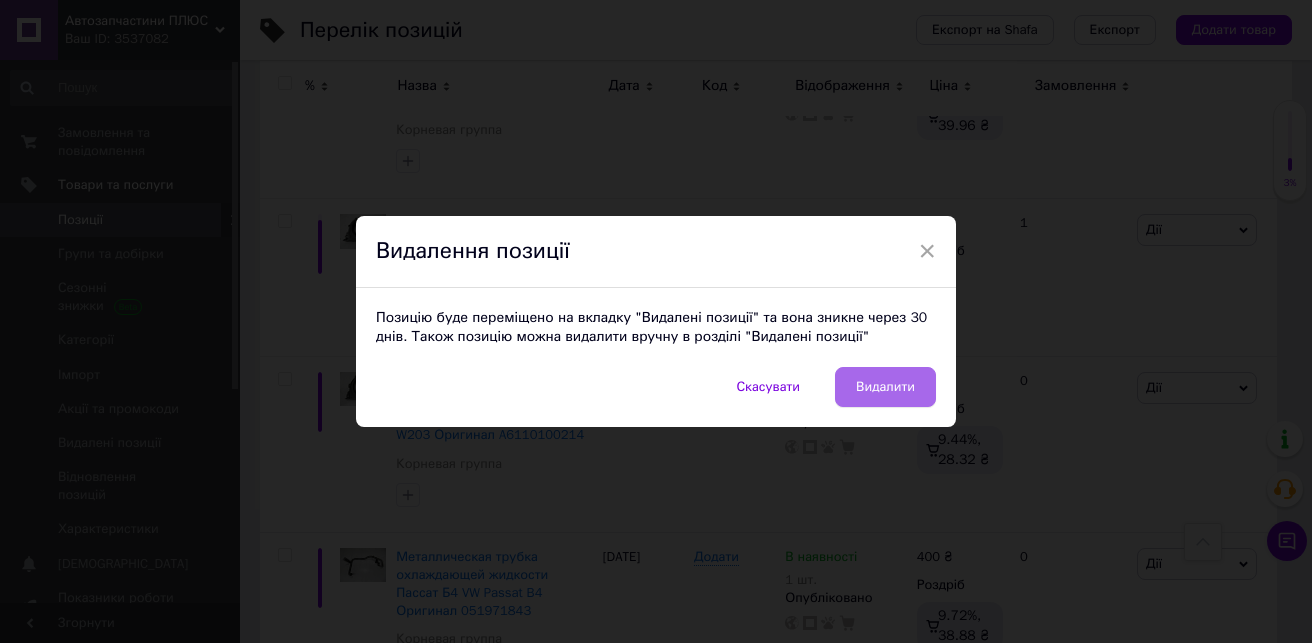 click on "Видалити" at bounding box center [885, 387] 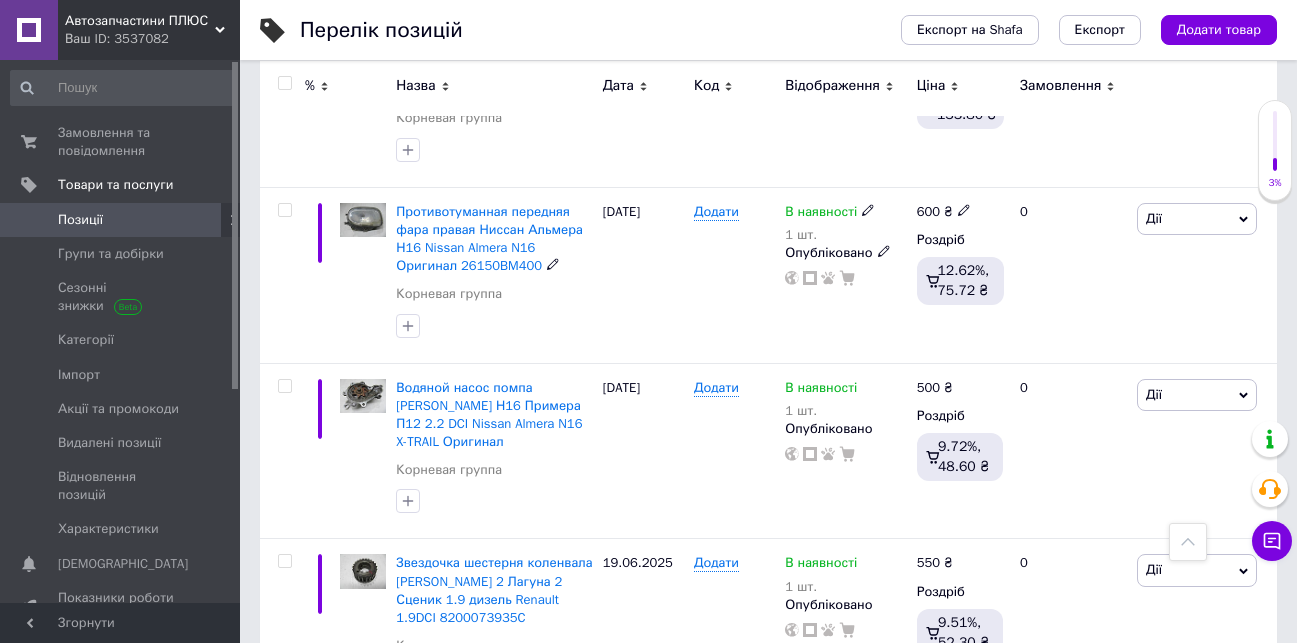 scroll, scrollTop: 3324, scrollLeft: 0, axis: vertical 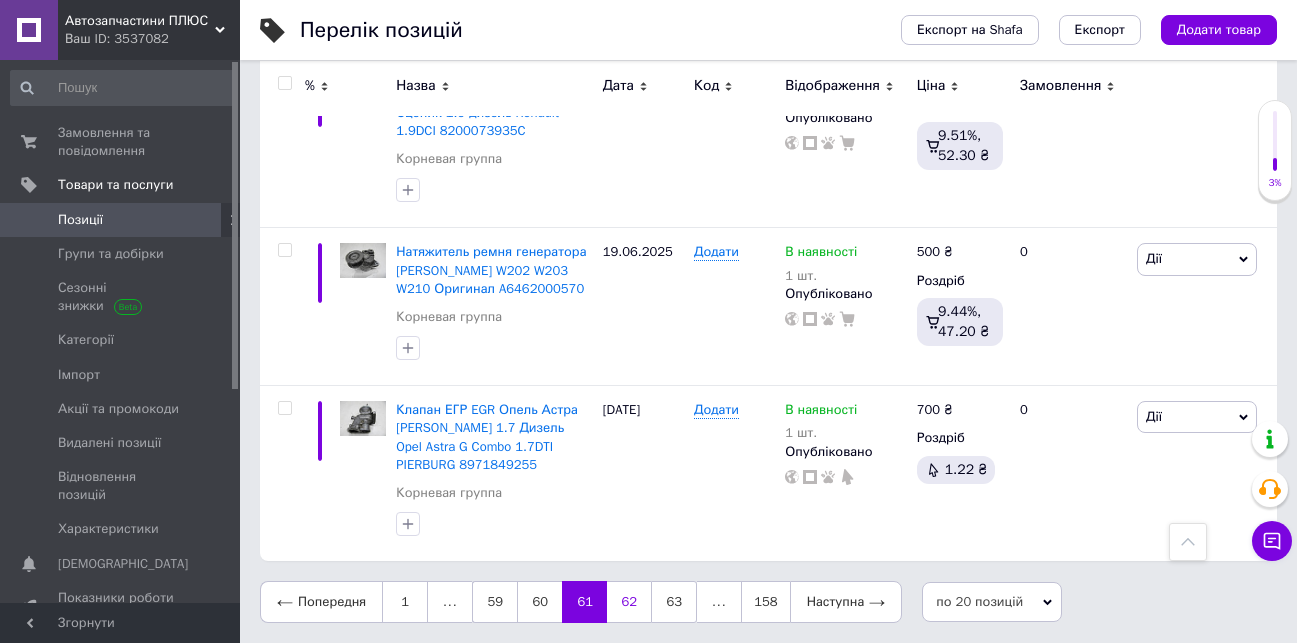 click on "62" at bounding box center (629, 602) 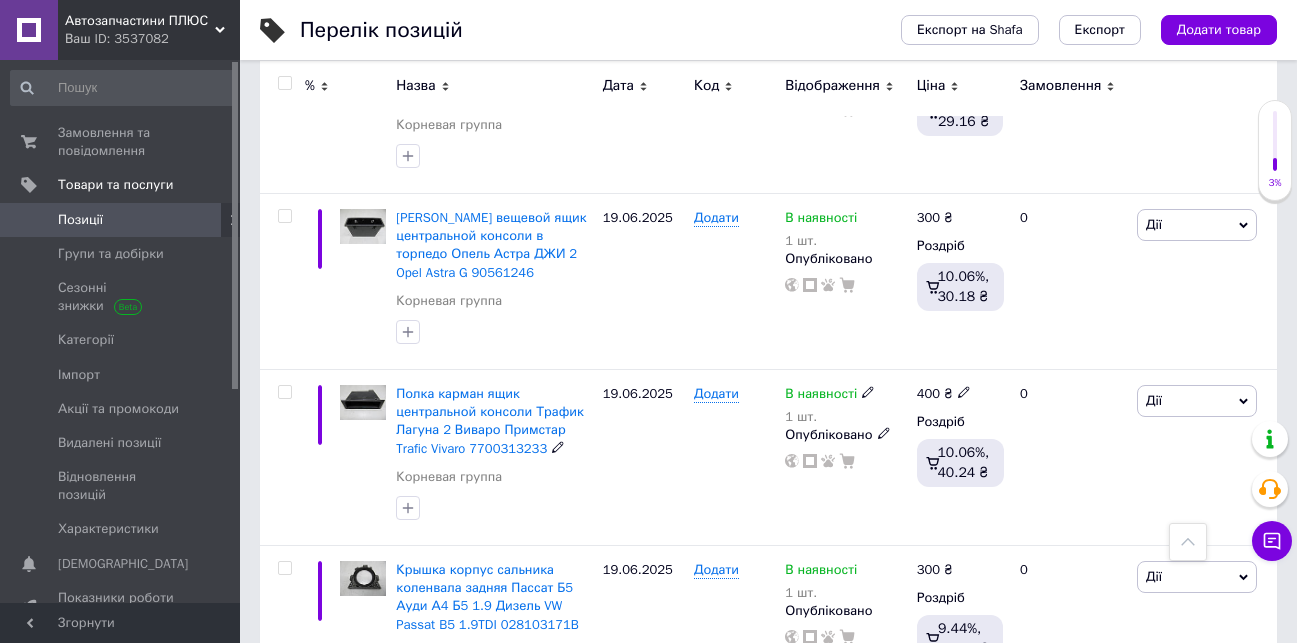 scroll, scrollTop: 3324, scrollLeft: 0, axis: vertical 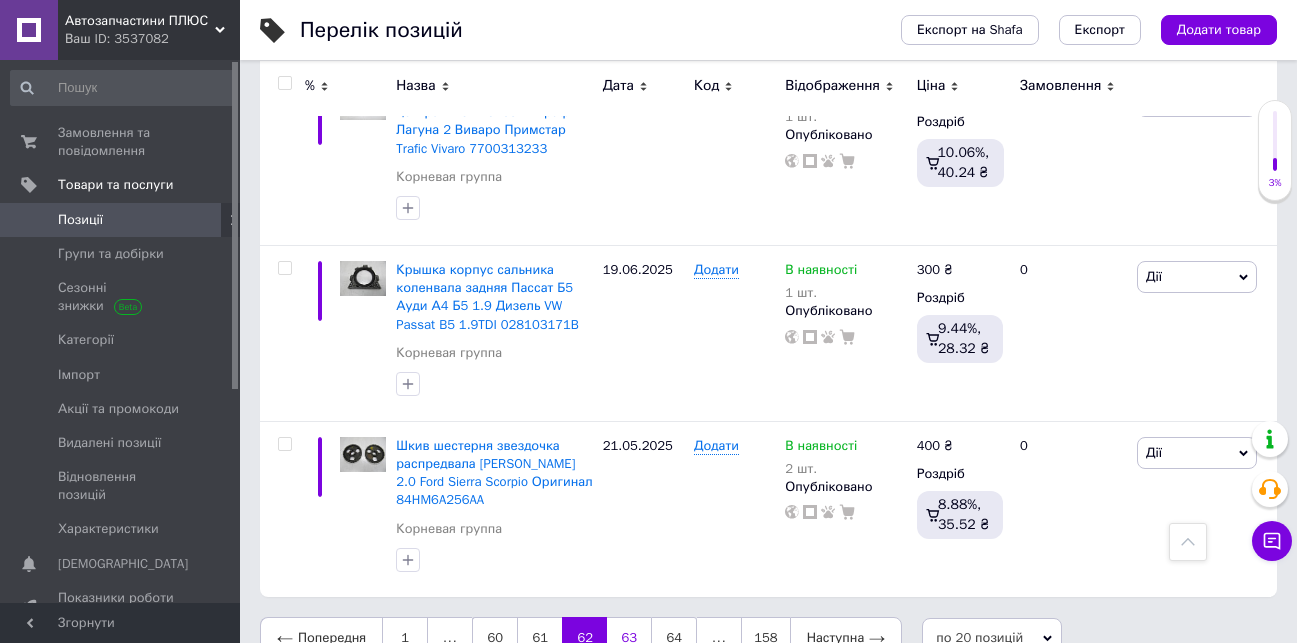 click on "63" at bounding box center [629, 638] 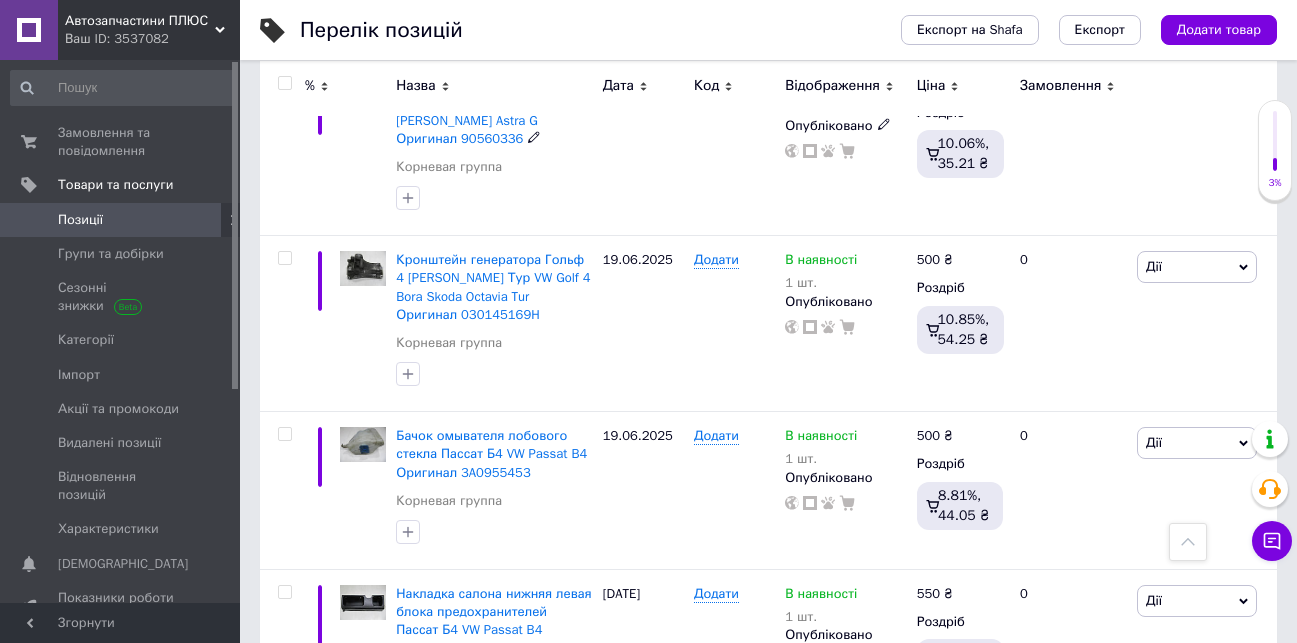 scroll, scrollTop: 3343, scrollLeft: 0, axis: vertical 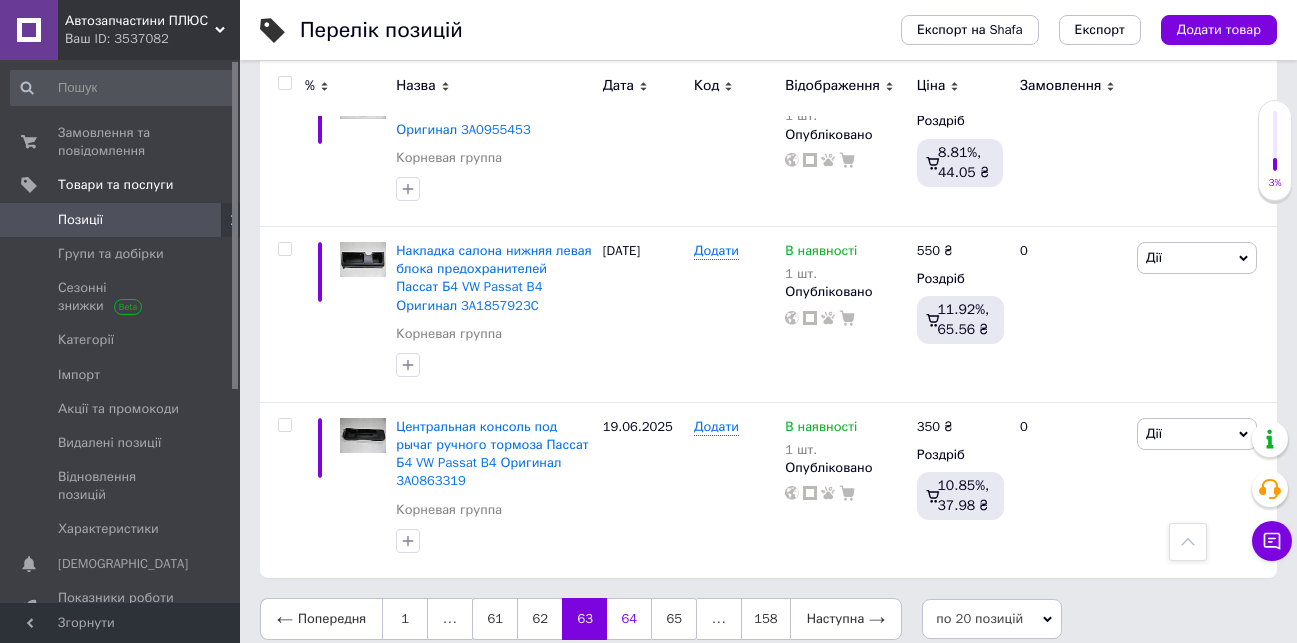 click on "64" at bounding box center (629, 619) 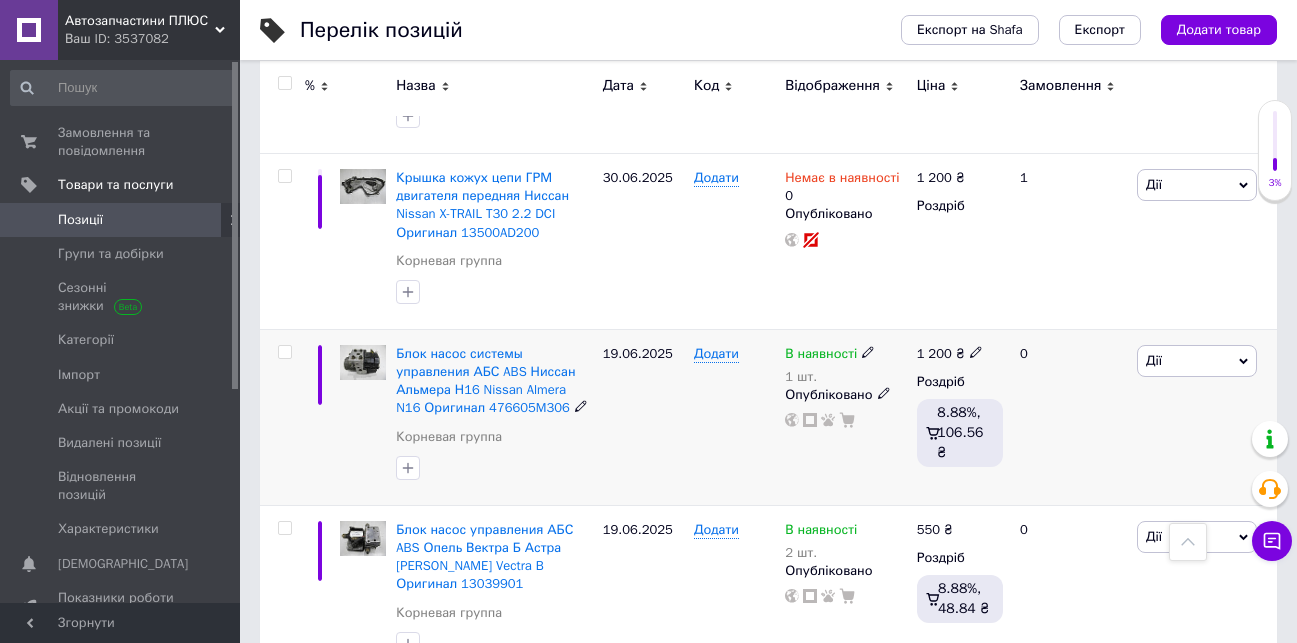 scroll, scrollTop: 2124, scrollLeft: 0, axis: vertical 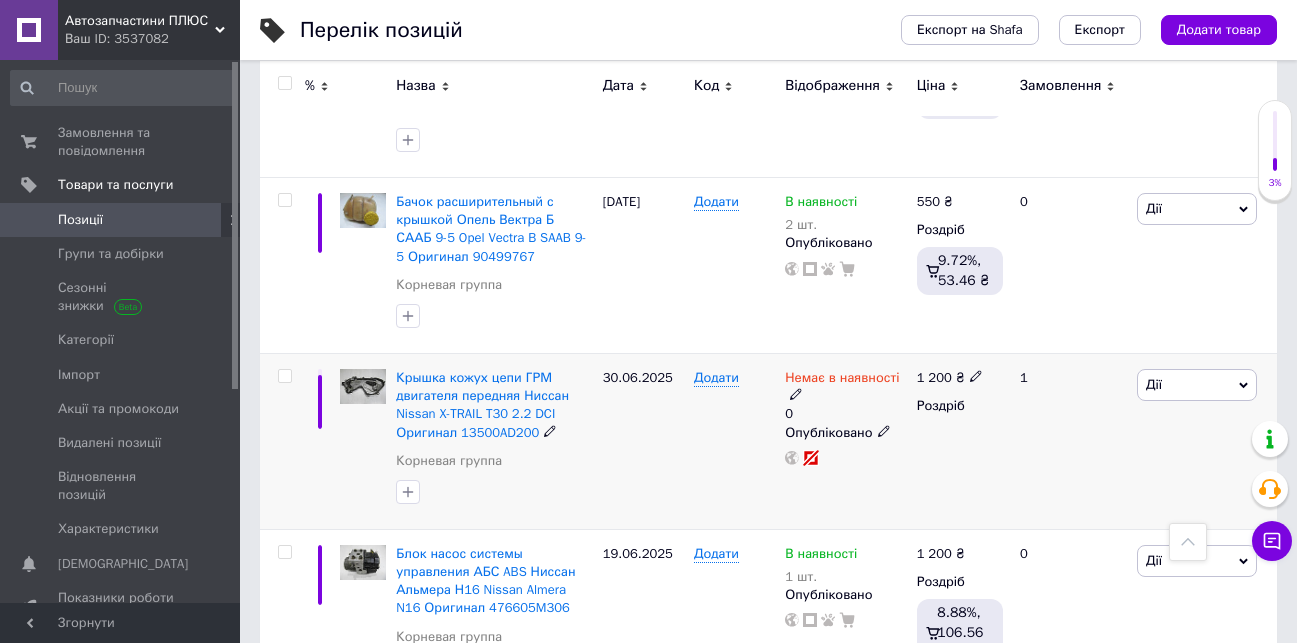 click on "Дії" at bounding box center (1197, 385) 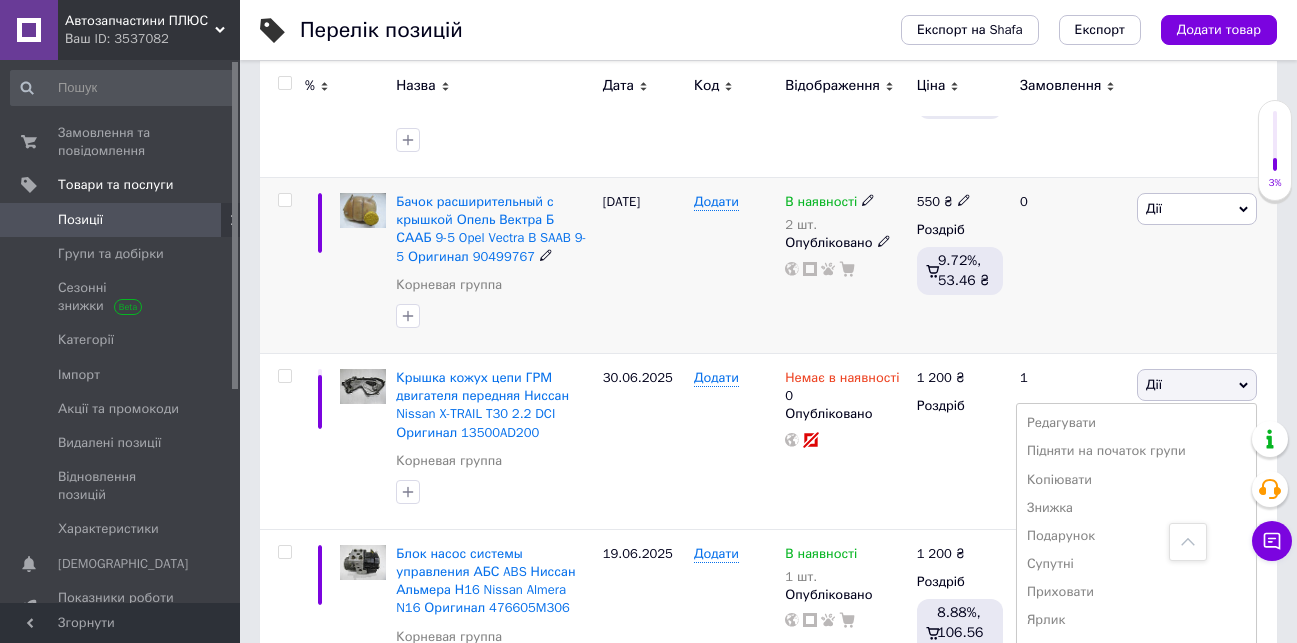 scroll, scrollTop: 2224, scrollLeft: 0, axis: vertical 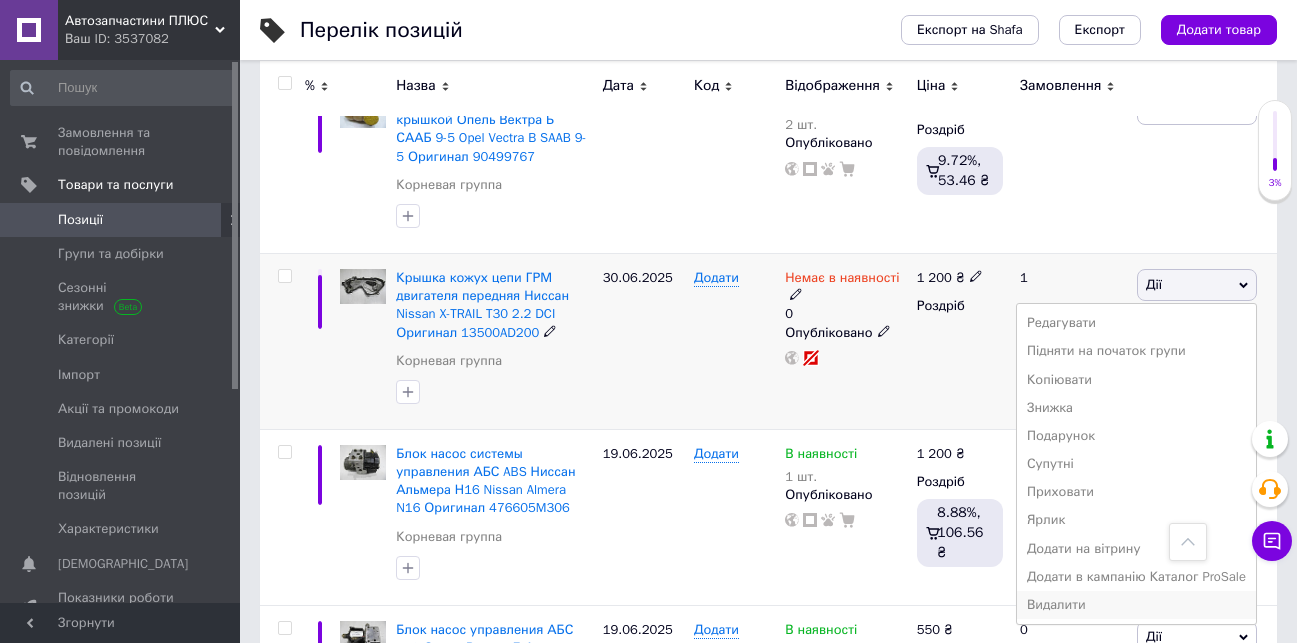 click on "Видалити" at bounding box center [1136, 605] 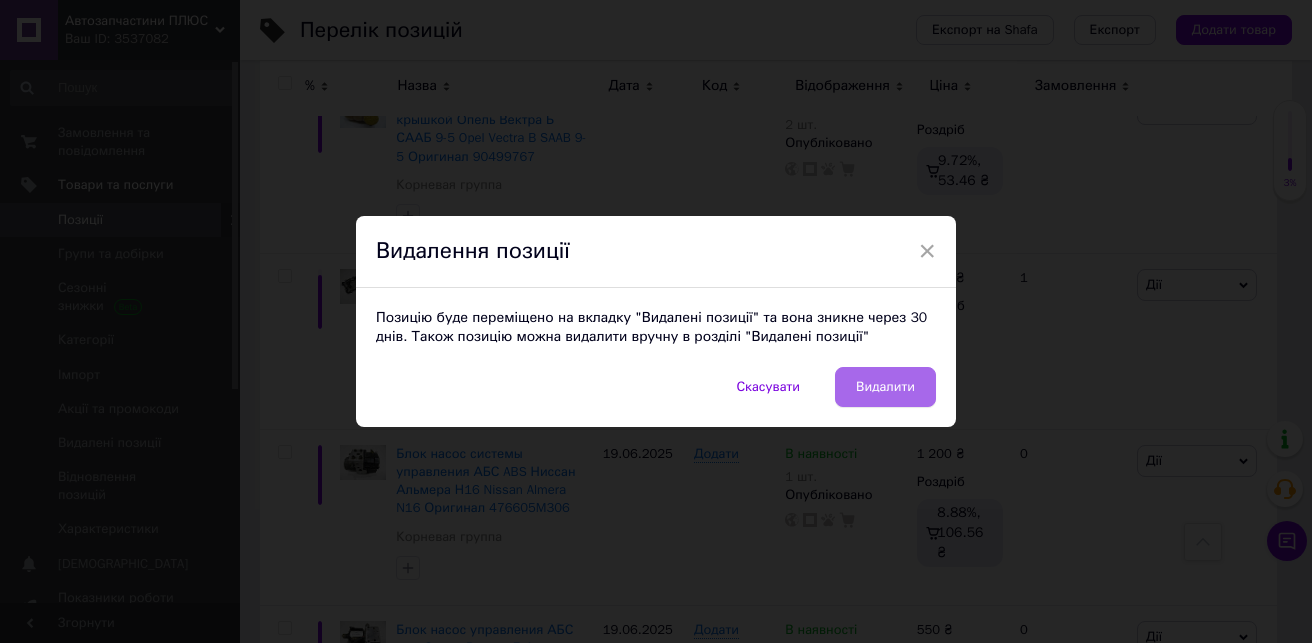 click on "Видалити" at bounding box center (885, 387) 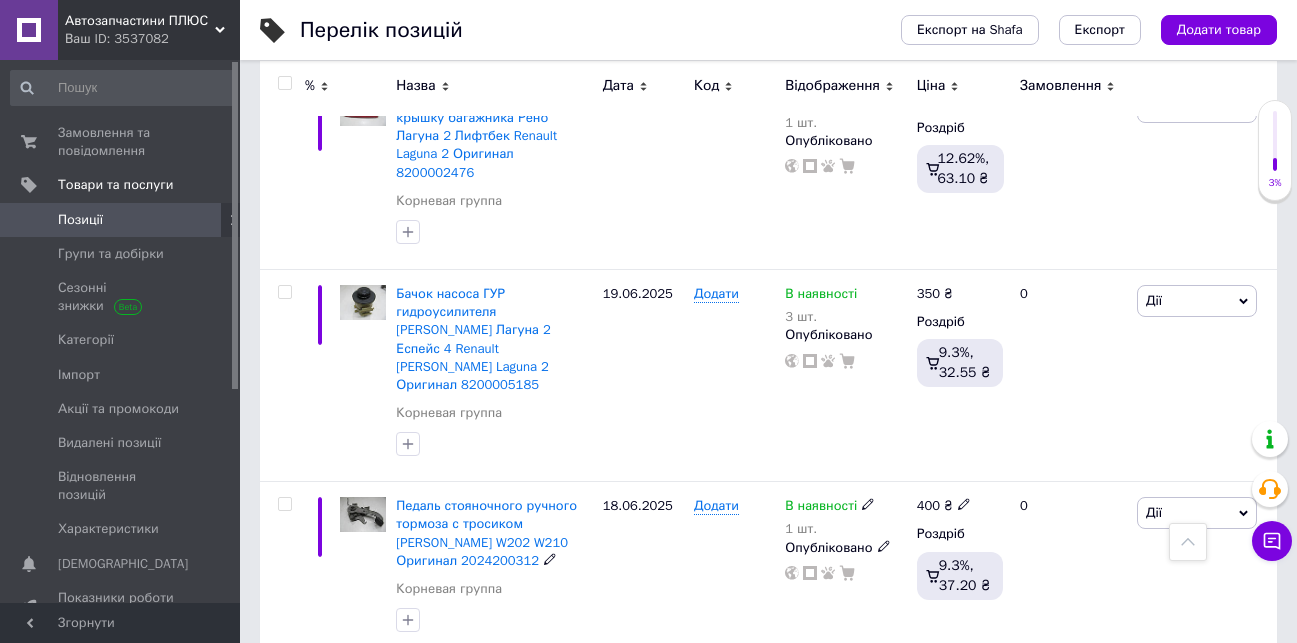 scroll, scrollTop: 3324, scrollLeft: 0, axis: vertical 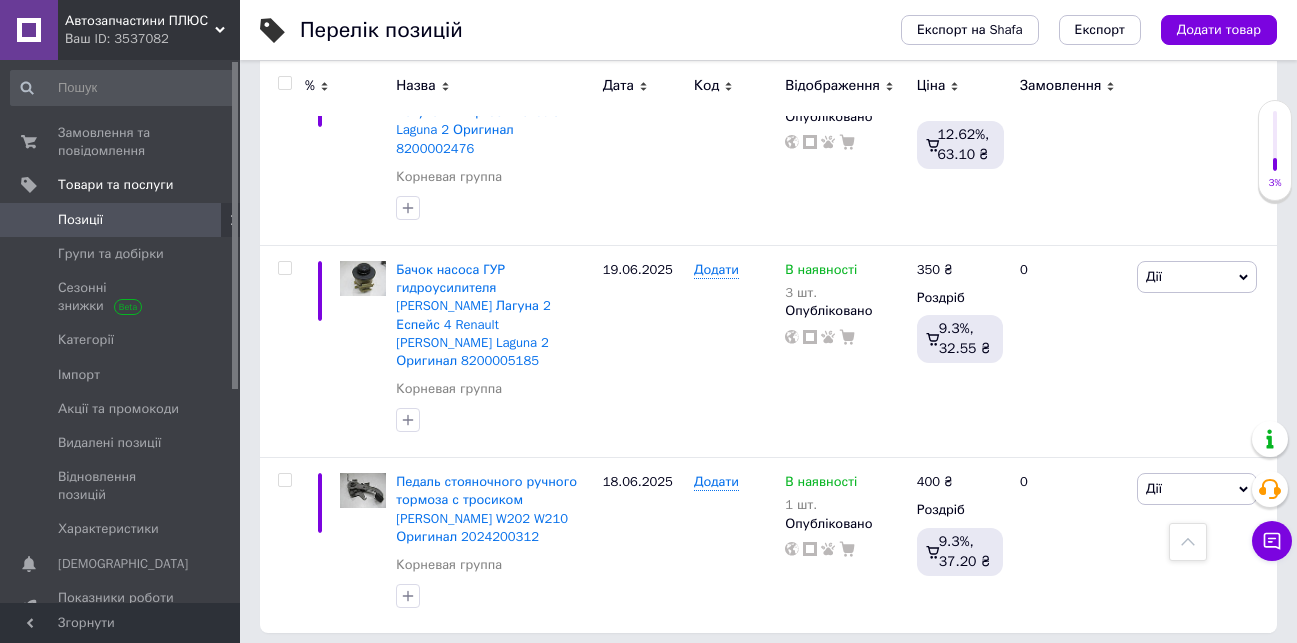 click on "65" at bounding box center [629, 674] 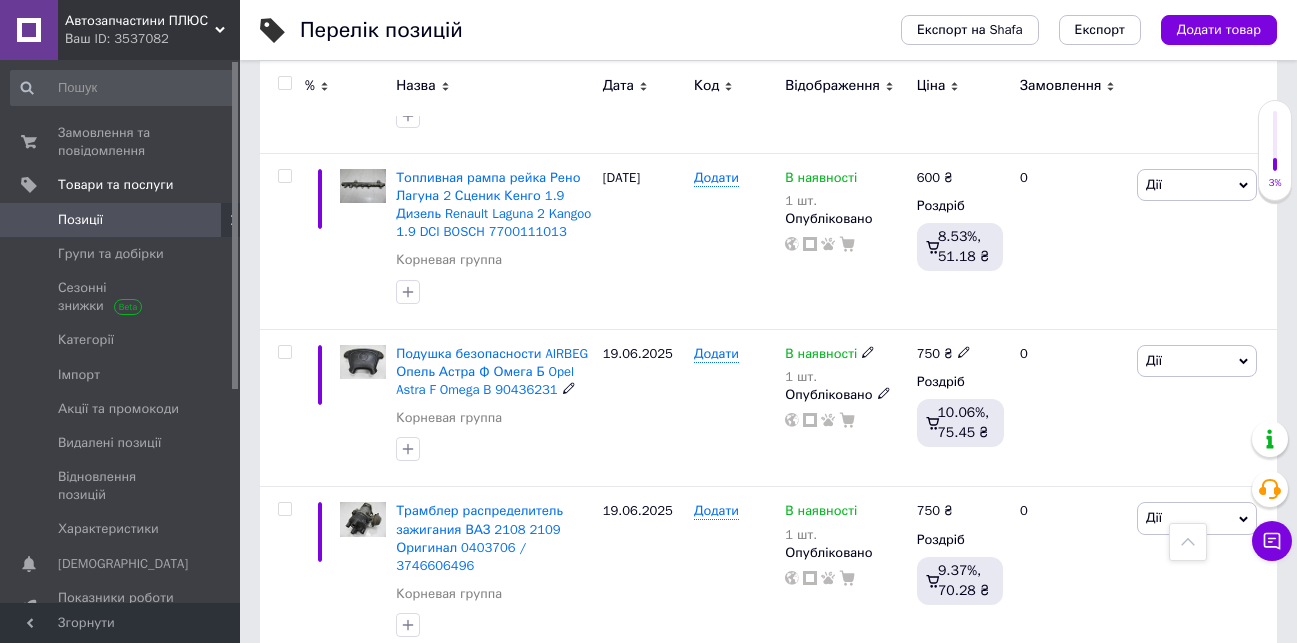 scroll, scrollTop: 3296, scrollLeft: 0, axis: vertical 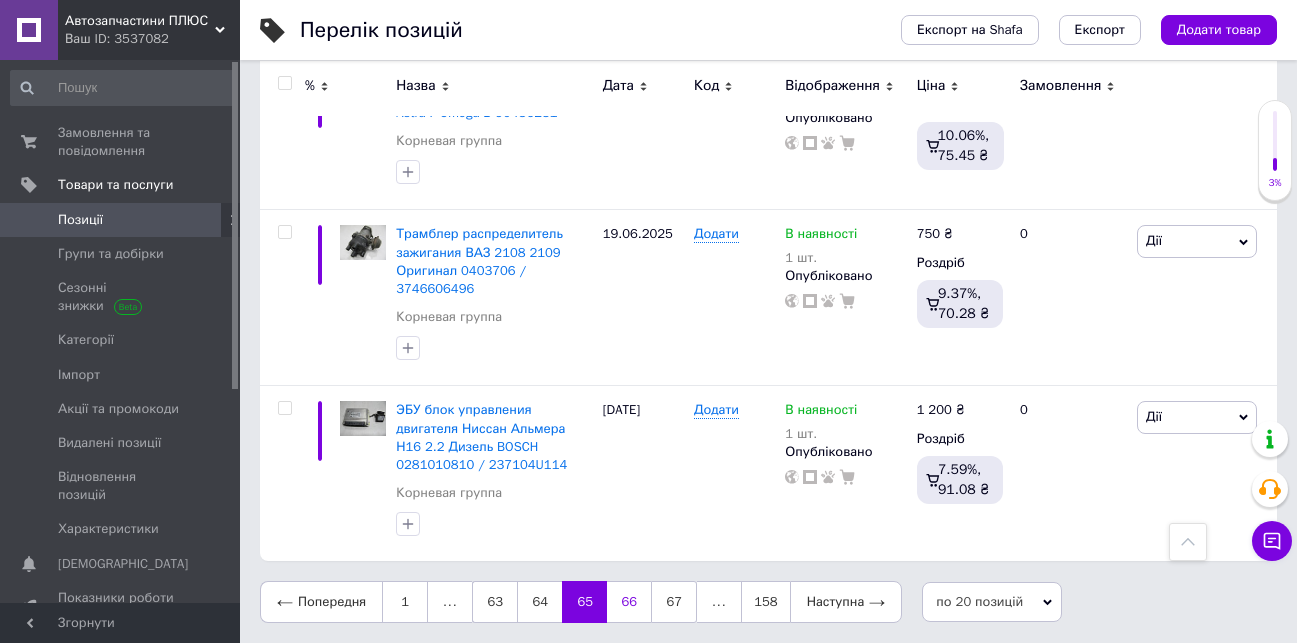 click on "66" at bounding box center [629, 602] 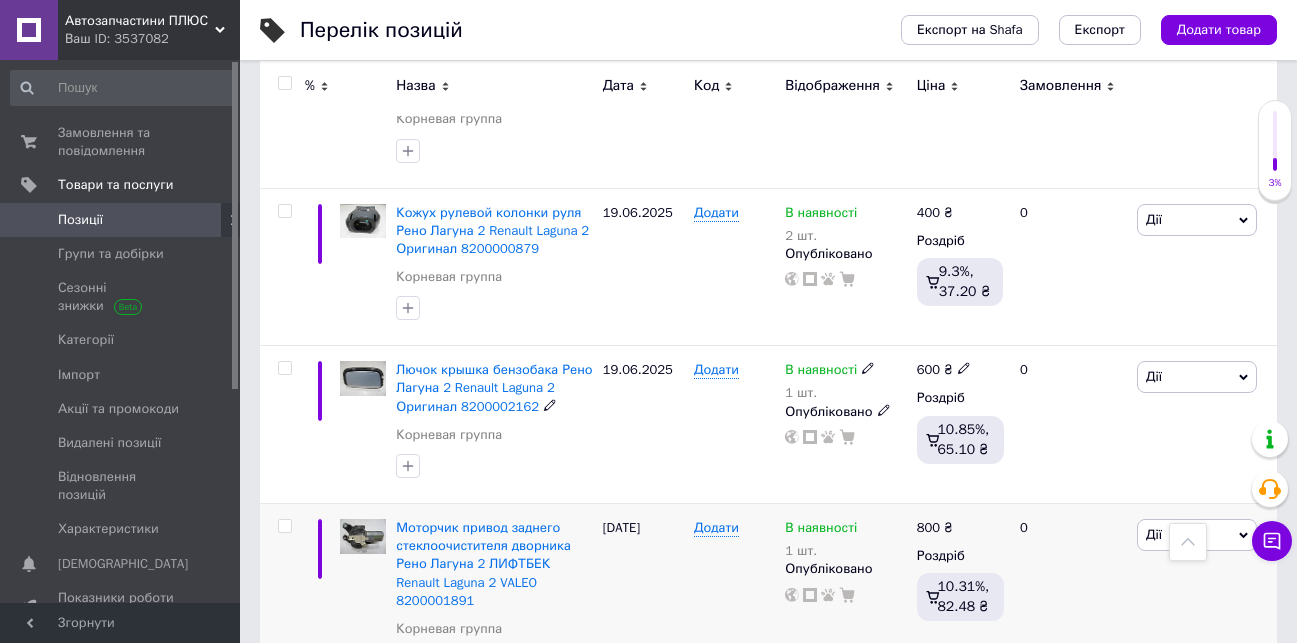 scroll, scrollTop: 3234, scrollLeft: 0, axis: vertical 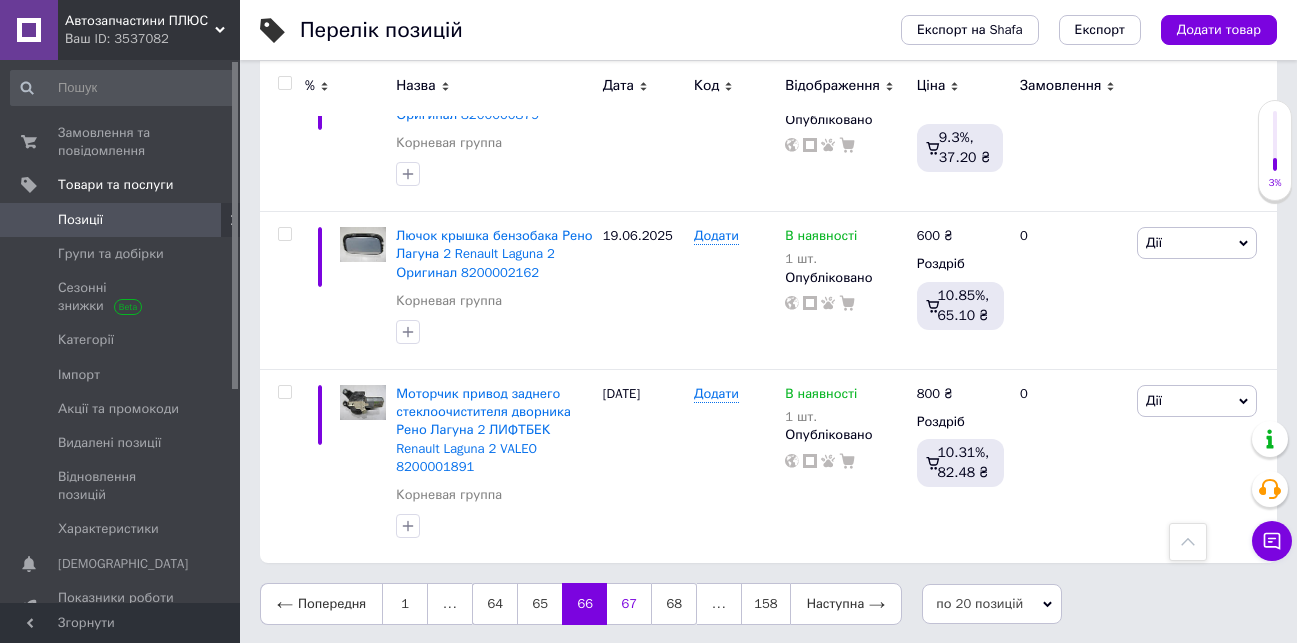 click on "67" at bounding box center [629, 604] 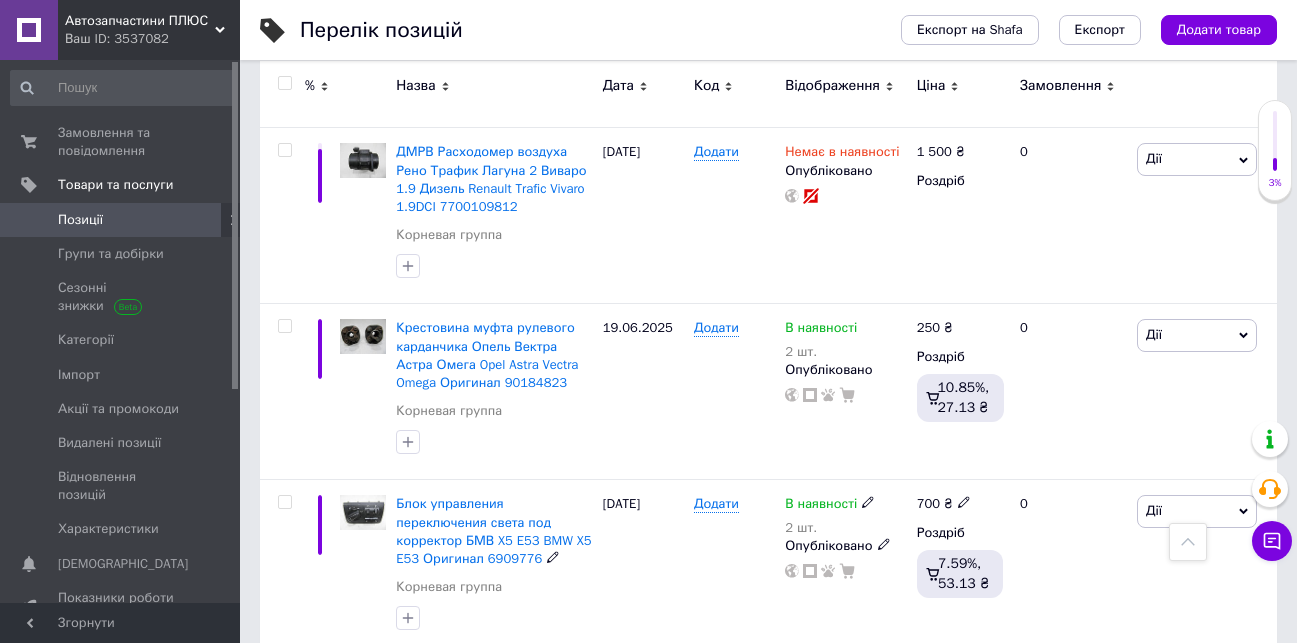 scroll, scrollTop: 1834, scrollLeft: 0, axis: vertical 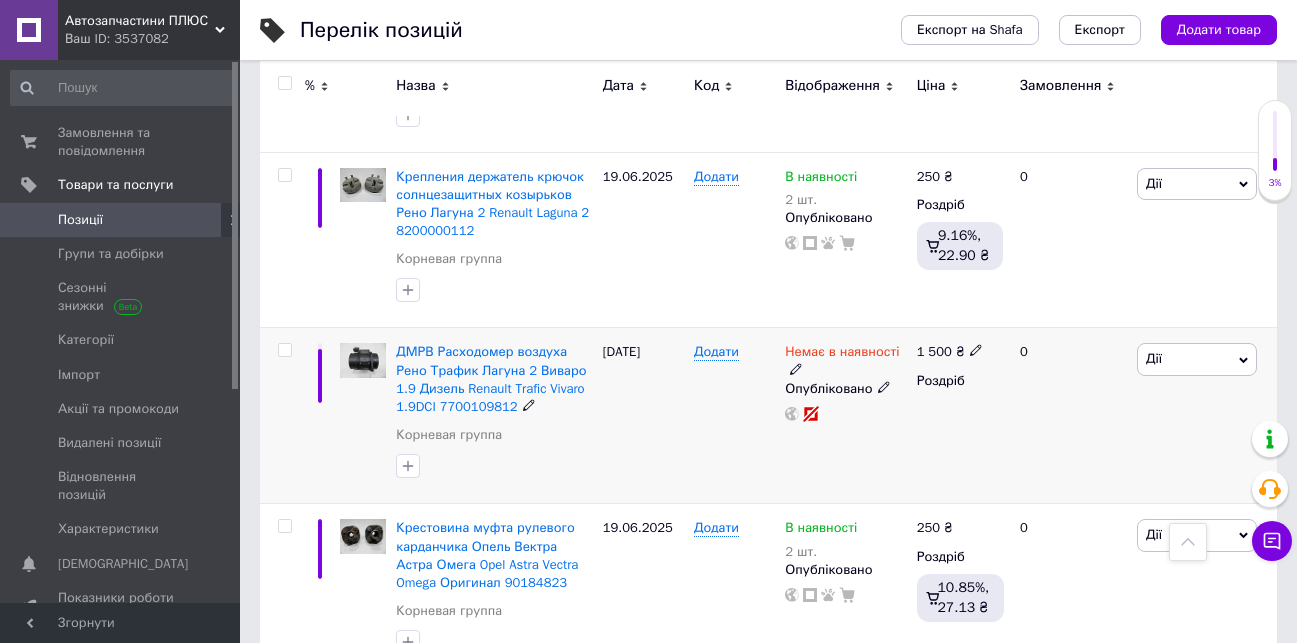 click on "Дії" at bounding box center (1197, 359) 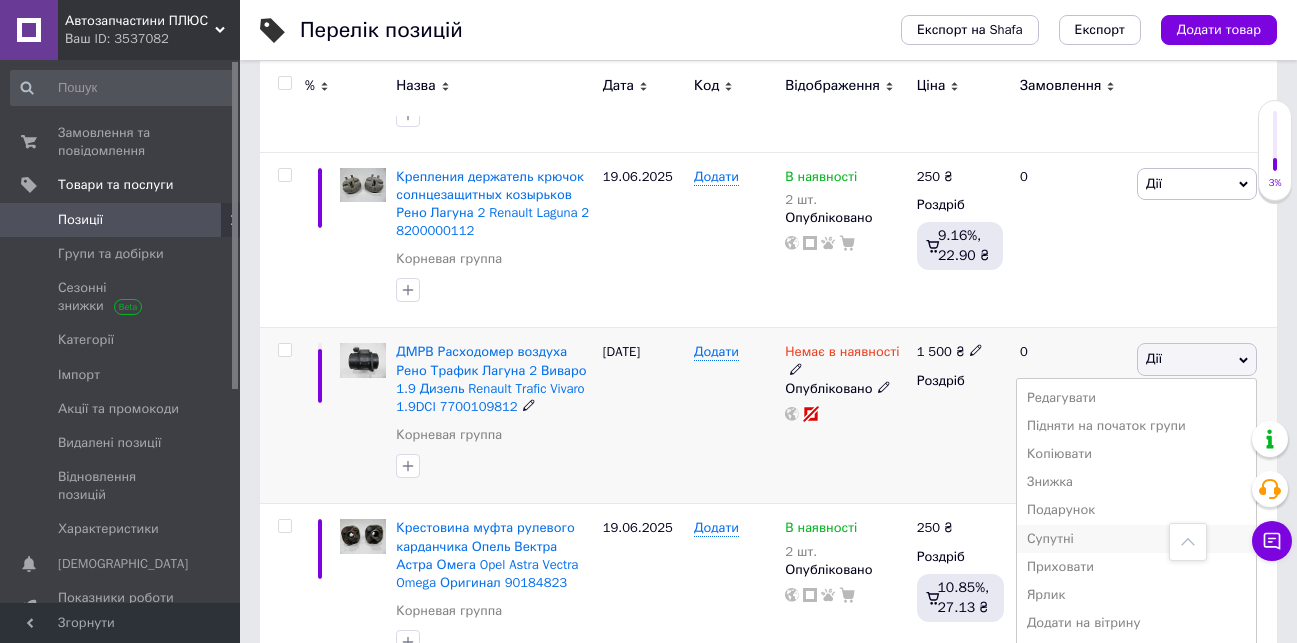 scroll, scrollTop: 2034, scrollLeft: 0, axis: vertical 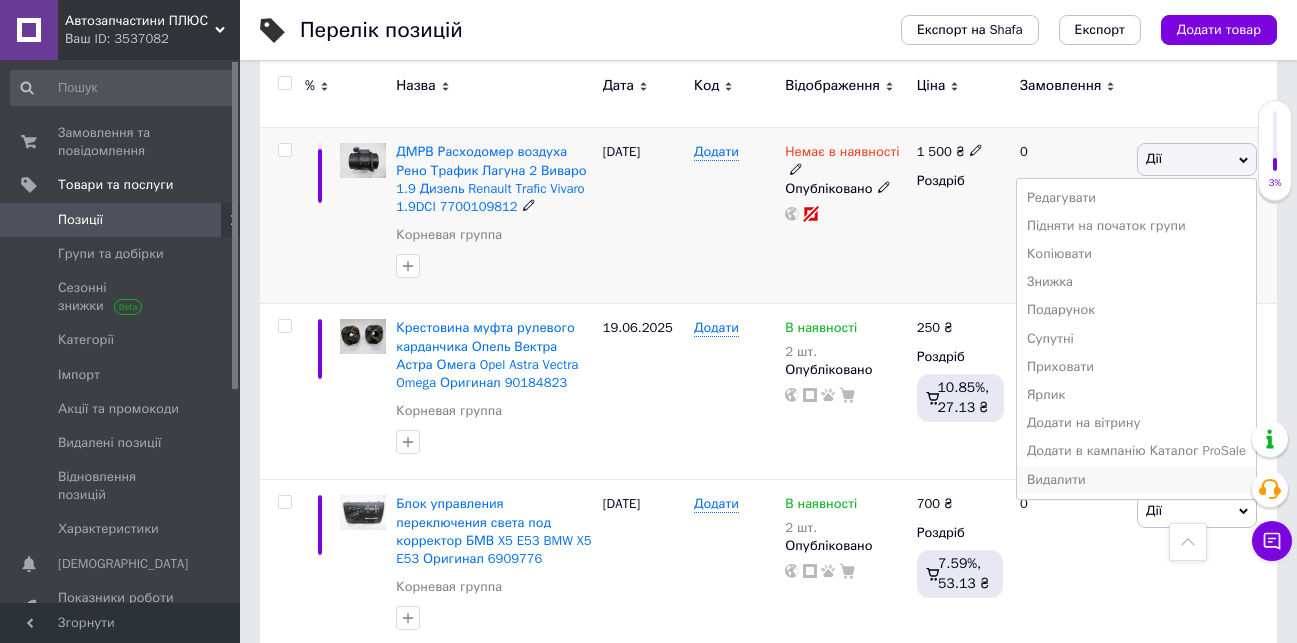 click on "Видалити" at bounding box center (1136, 480) 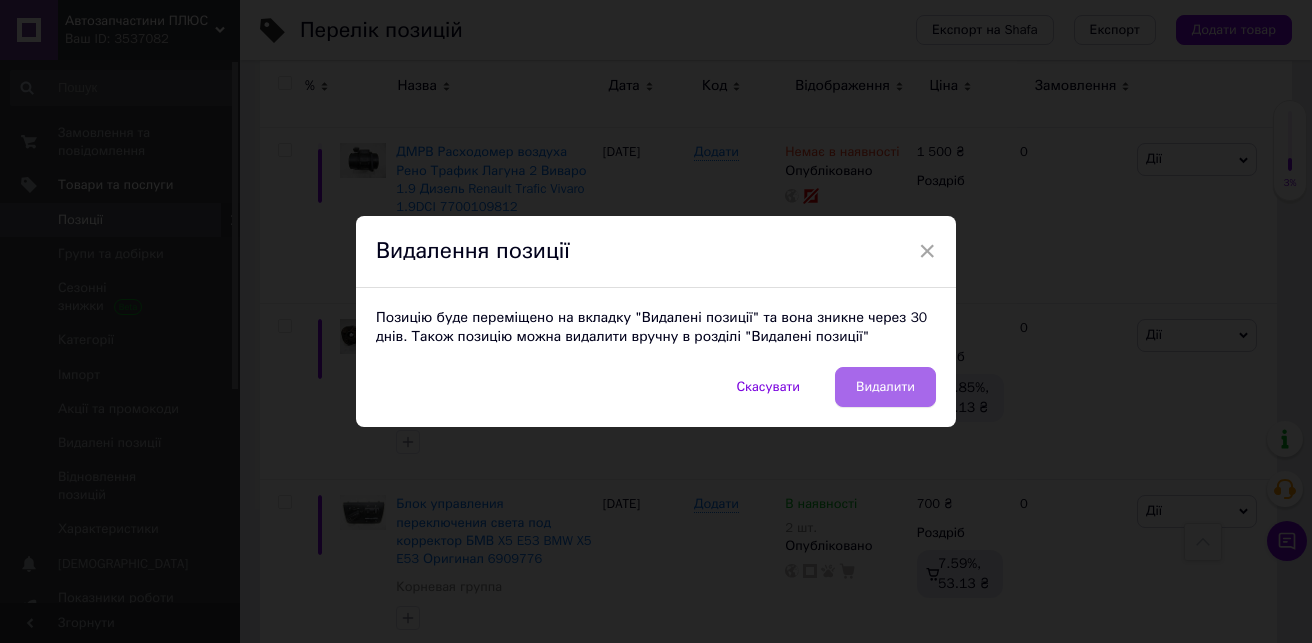 click on "Видалити" at bounding box center (885, 387) 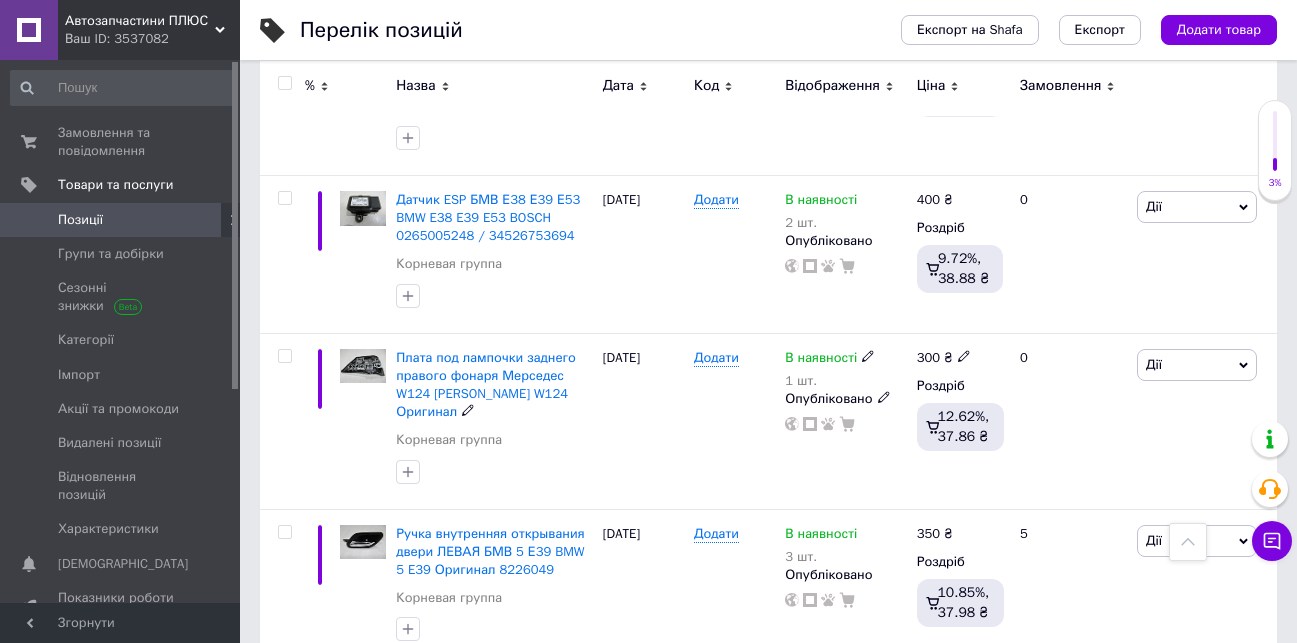scroll, scrollTop: 3288, scrollLeft: 0, axis: vertical 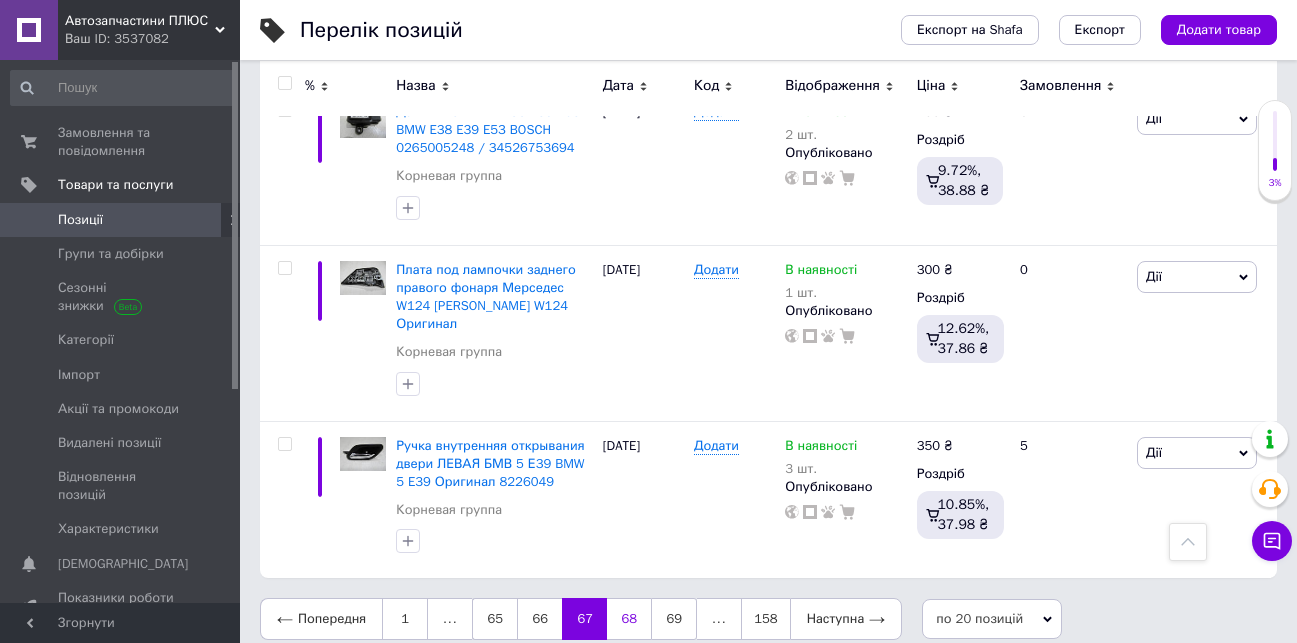 click on "68" at bounding box center (629, 619) 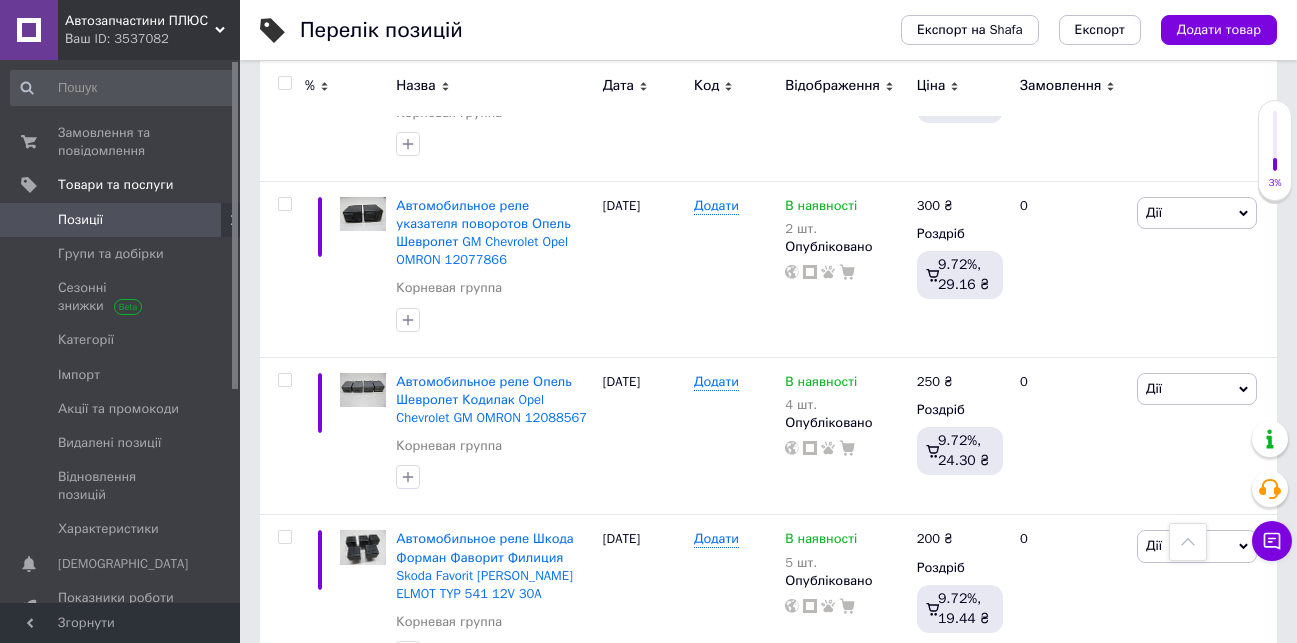 scroll, scrollTop: 3252, scrollLeft: 0, axis: vertical 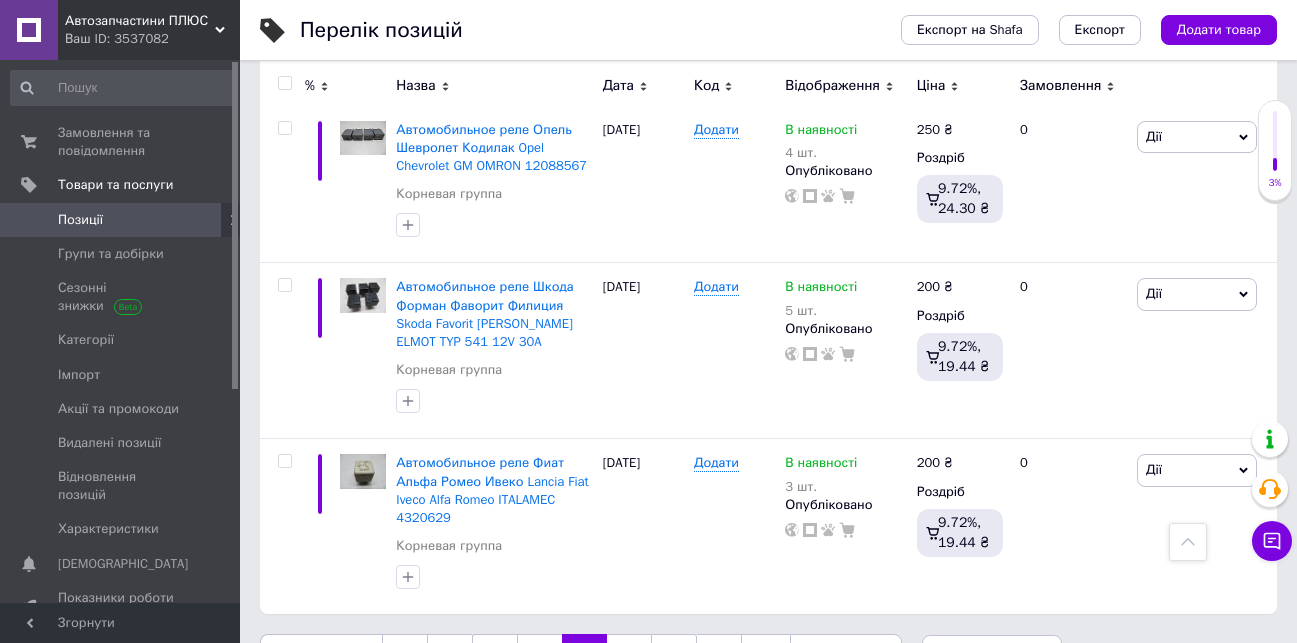 click on "69" at bounding box center (629, 655) 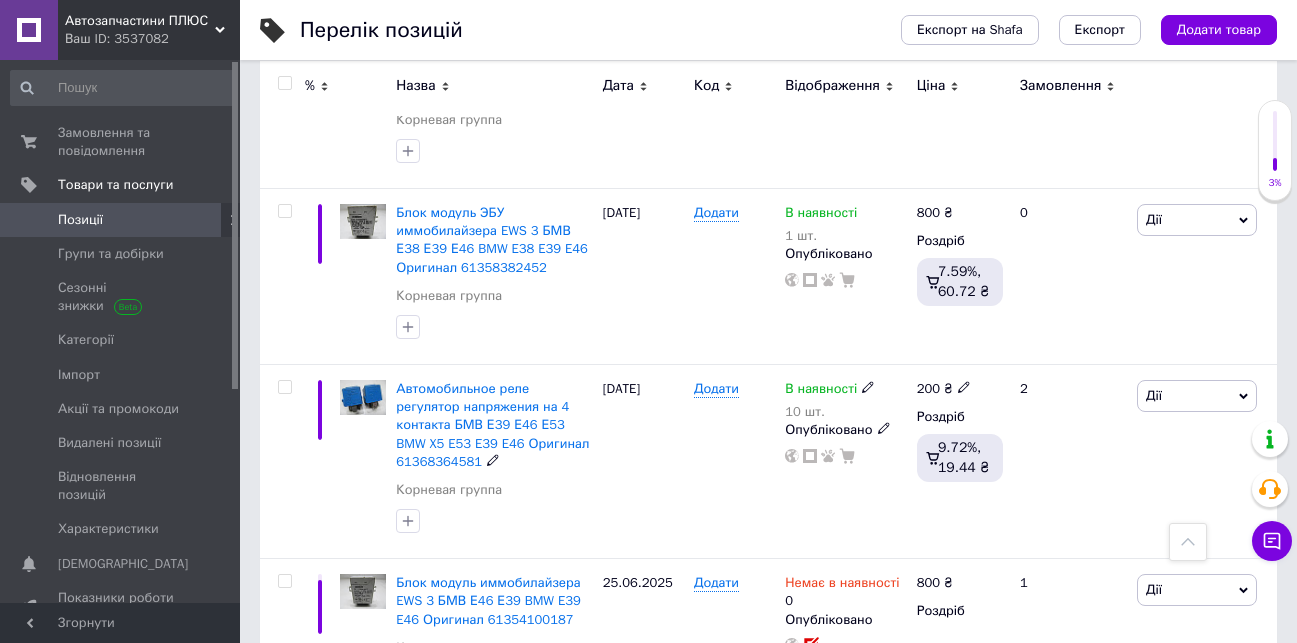 scroll, scrollTop: 1952, scrollLeft: 0, axis: vertical 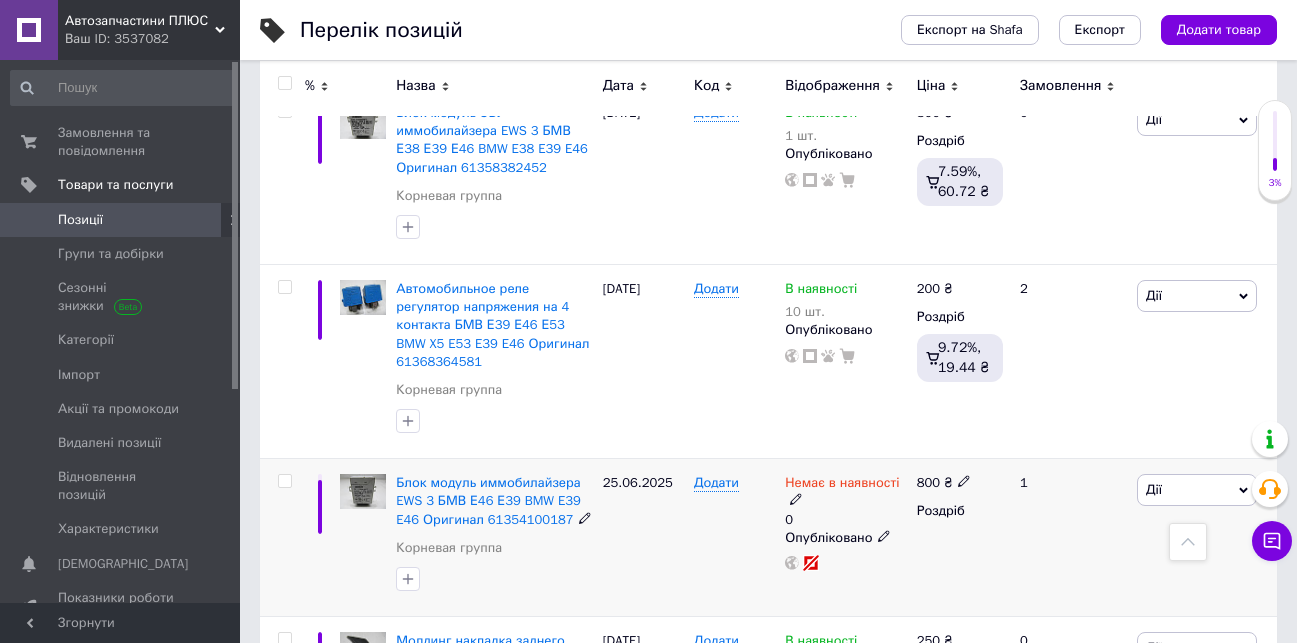 click on "Дії" at bounding box center (1197, 490) 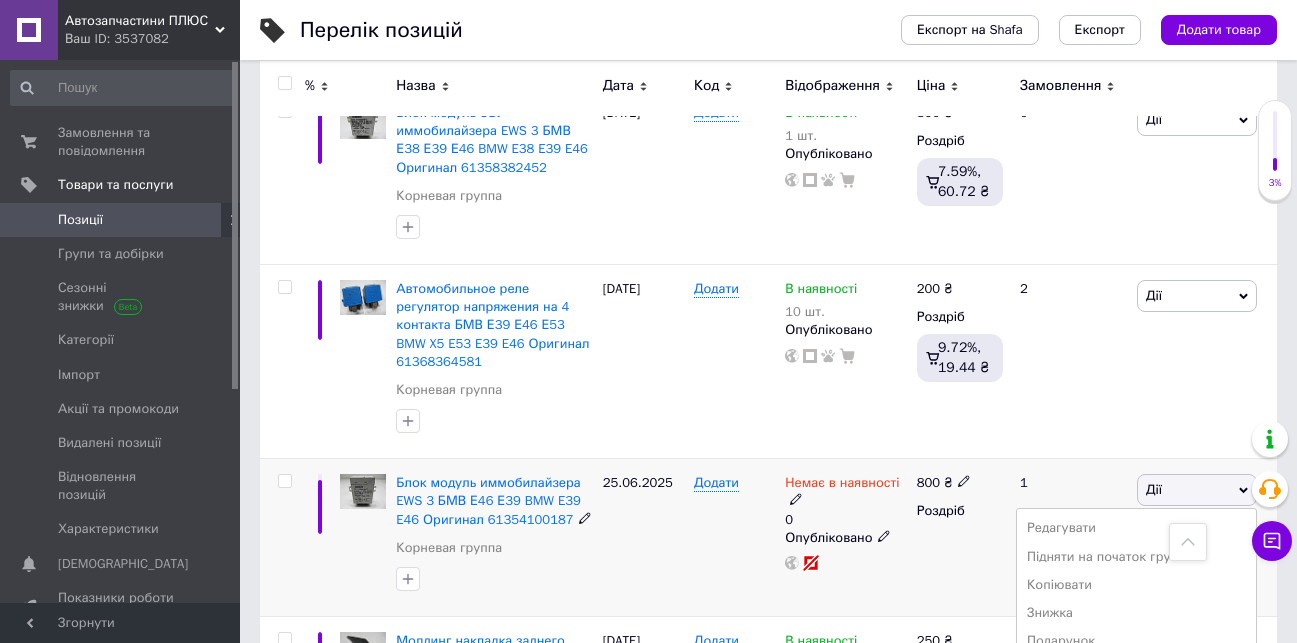 scroll, scrollTop: 2252, scrollLeft: 0, axis: vertical 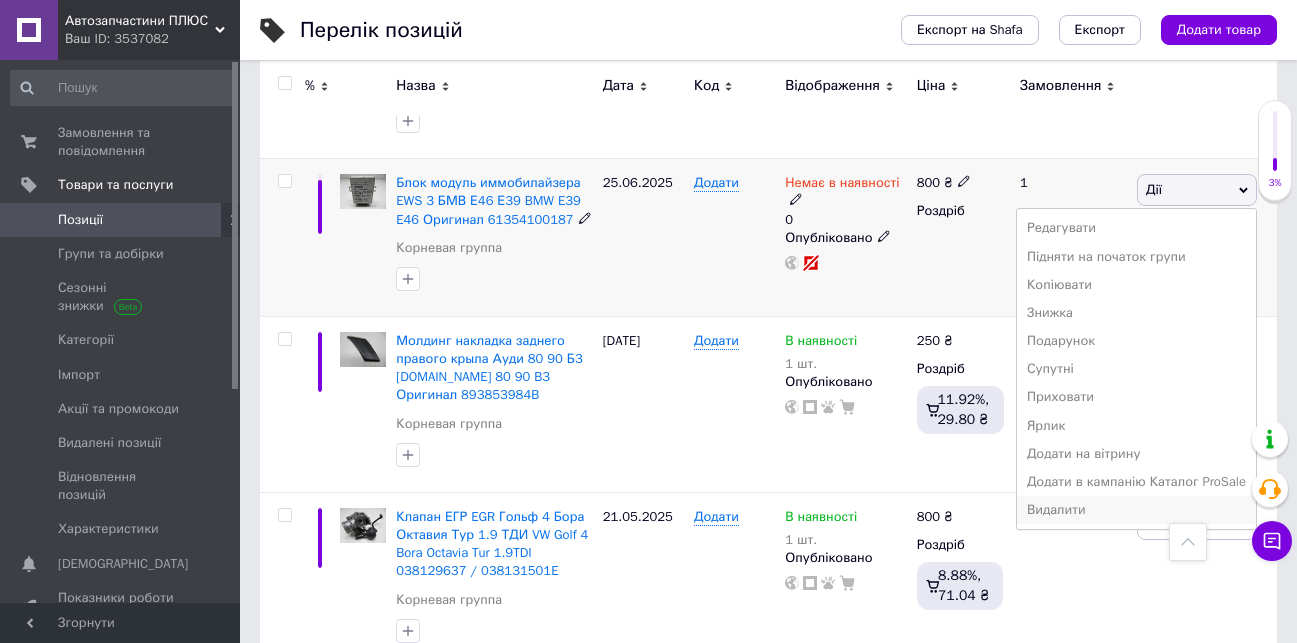 click on "Видалити" at bounding box center (1136, 510) 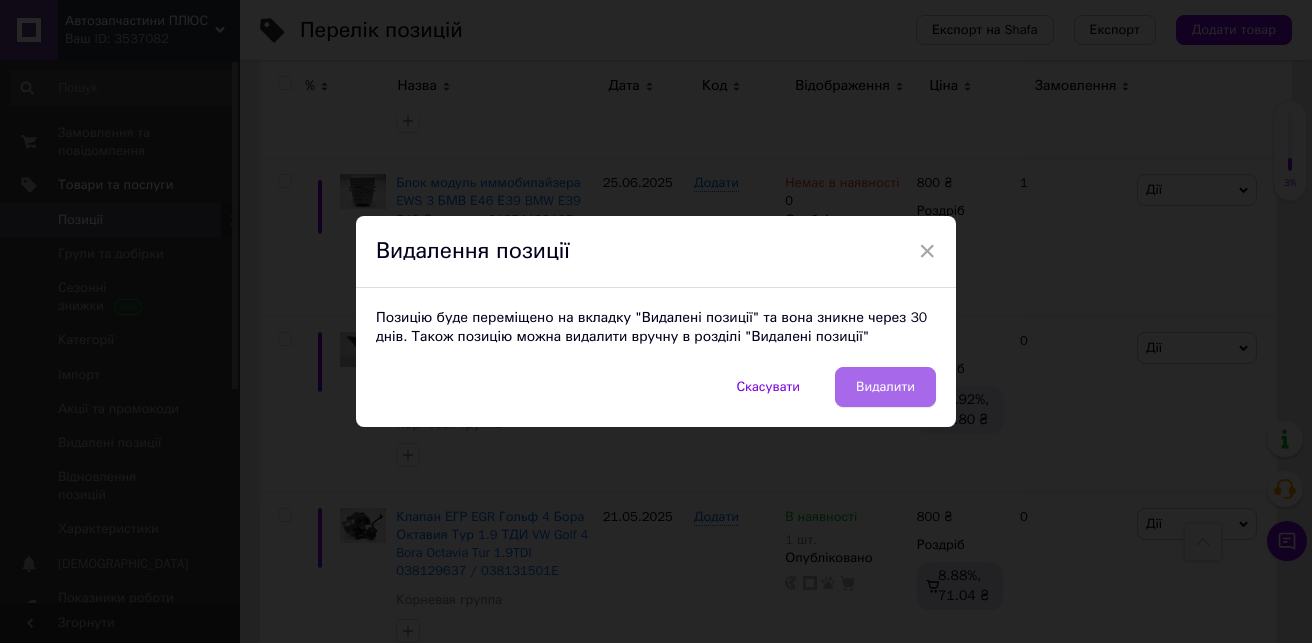 click on "Видалити" at bounding box center (885, 387) 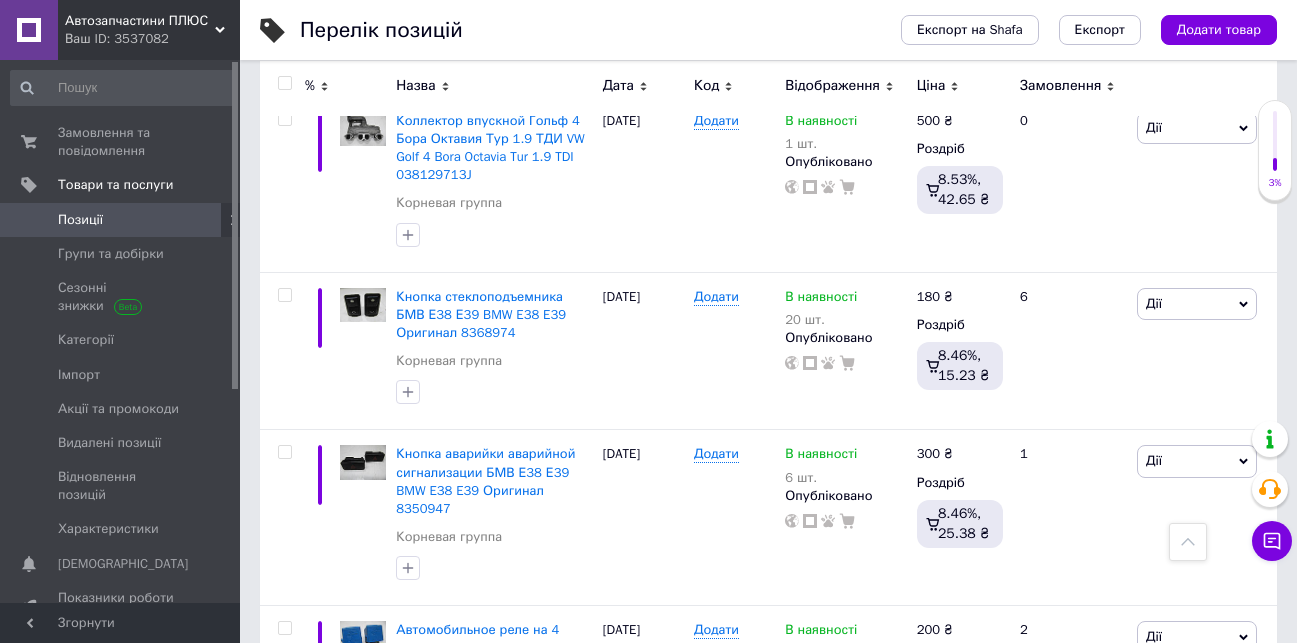 scroll, scrollTop: 3324, scrollLeft: 0, axis: vertical 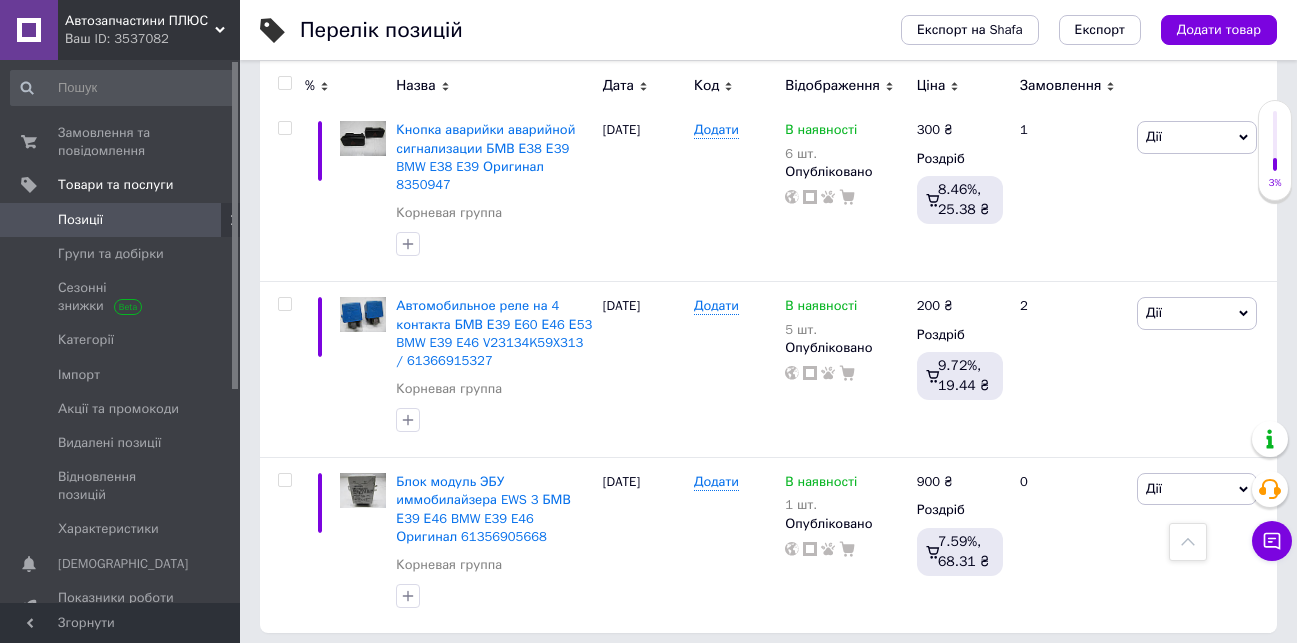 click on "70" at bounding box center [629, 674] 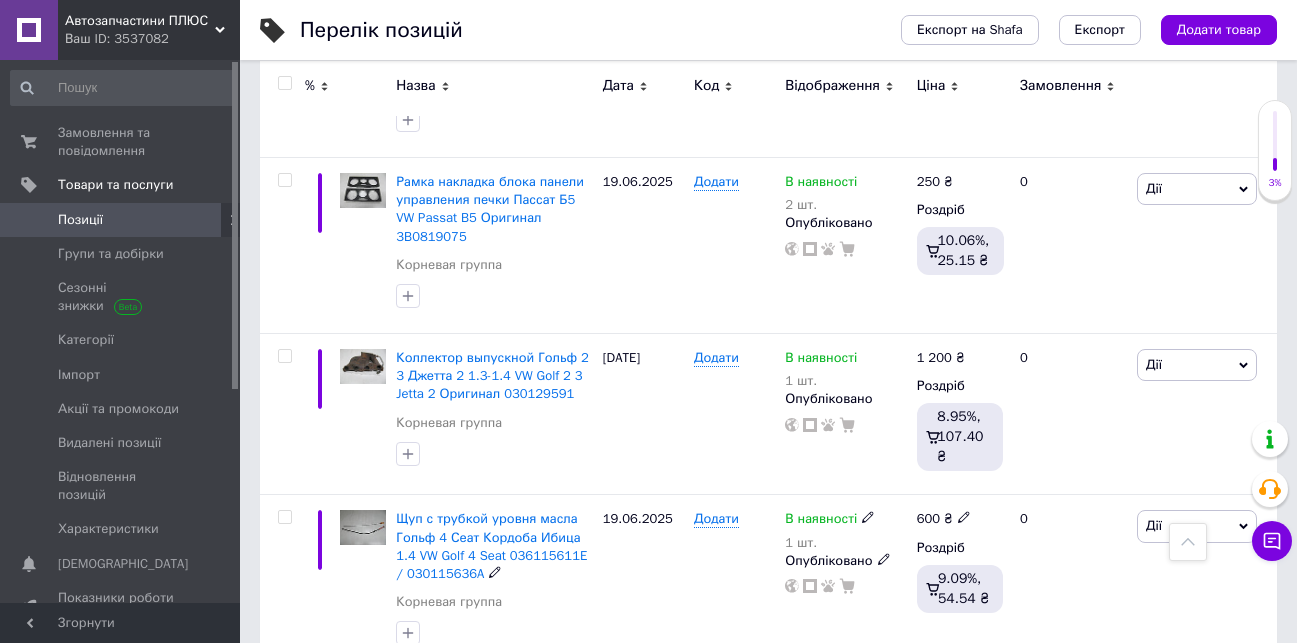 scroll, scrollTop: 3252, scrollLeft: 0, axis: vertical 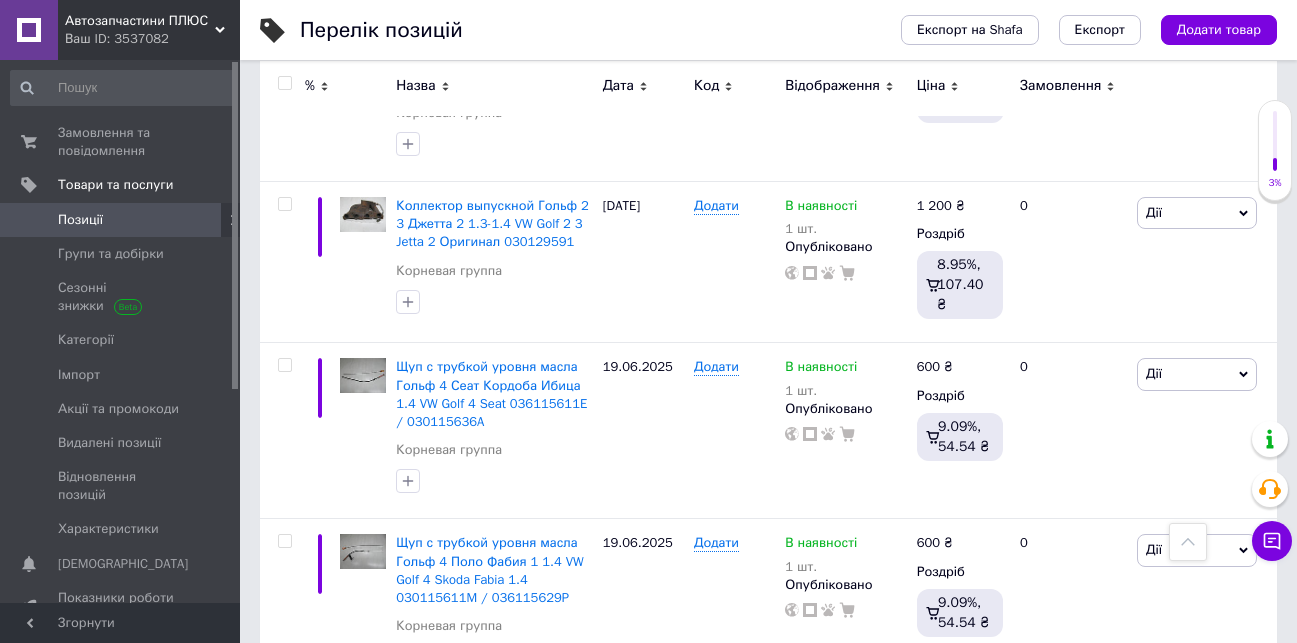 click on "71" at bounding box center [629, 735] 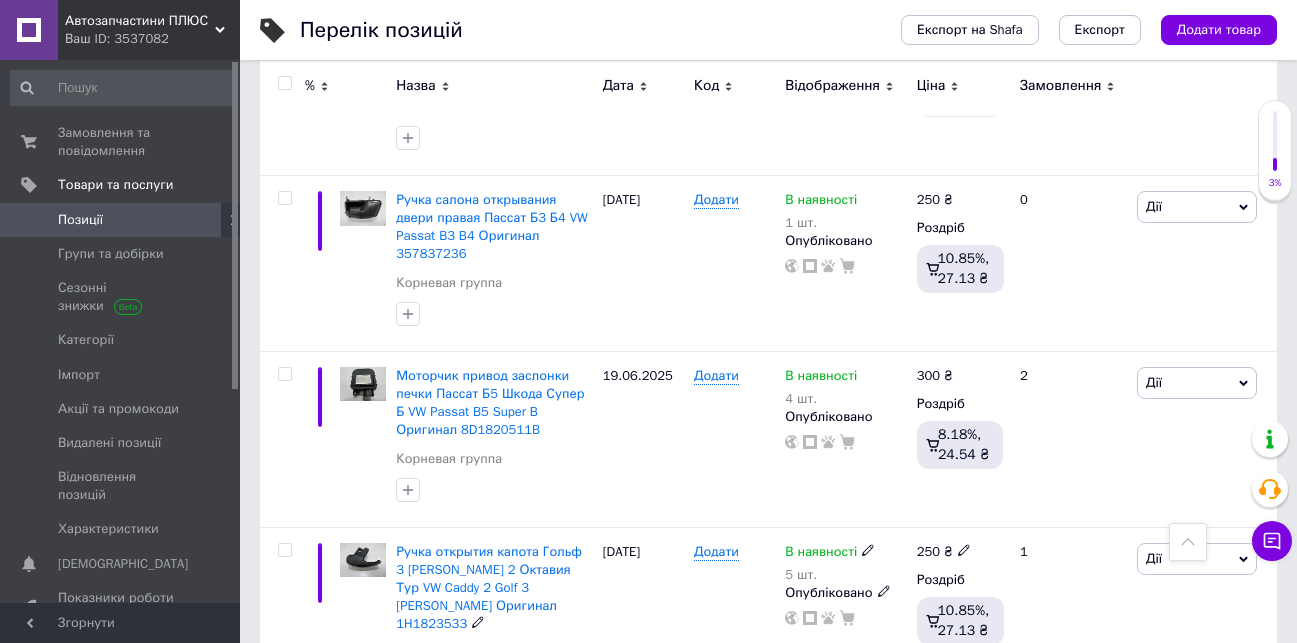scroll, scrollTop: 3270, scrollLeft: 0, axis: vertical 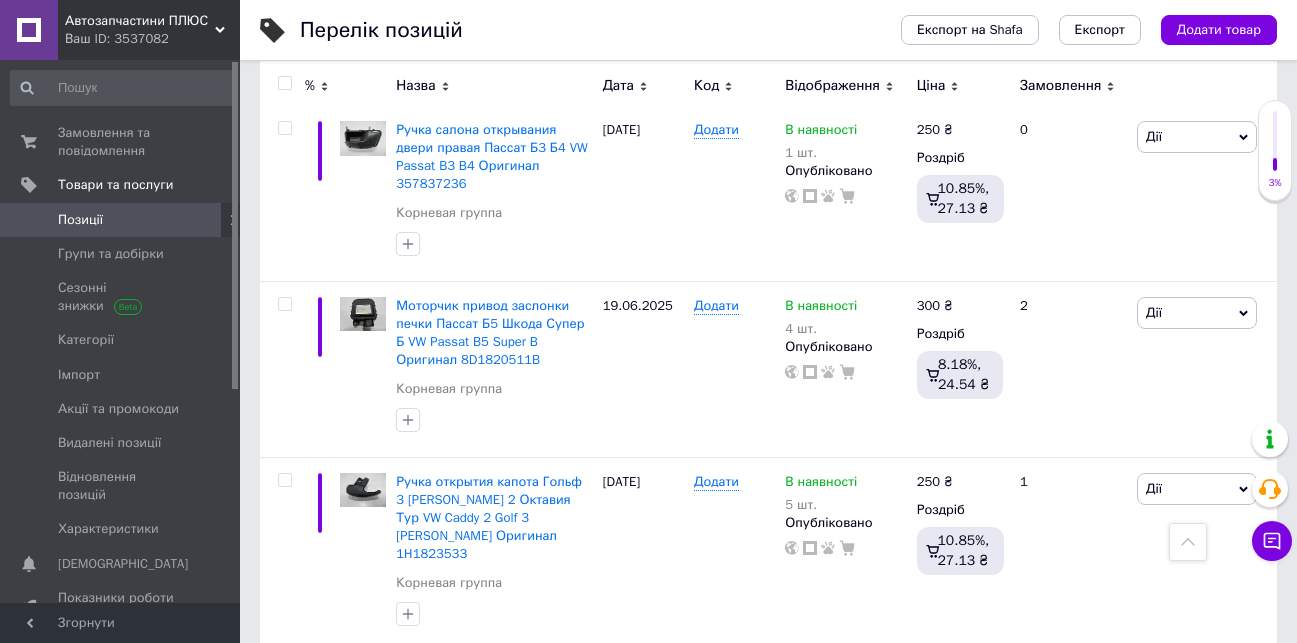 click on "72" at bounding box center [629, 692] 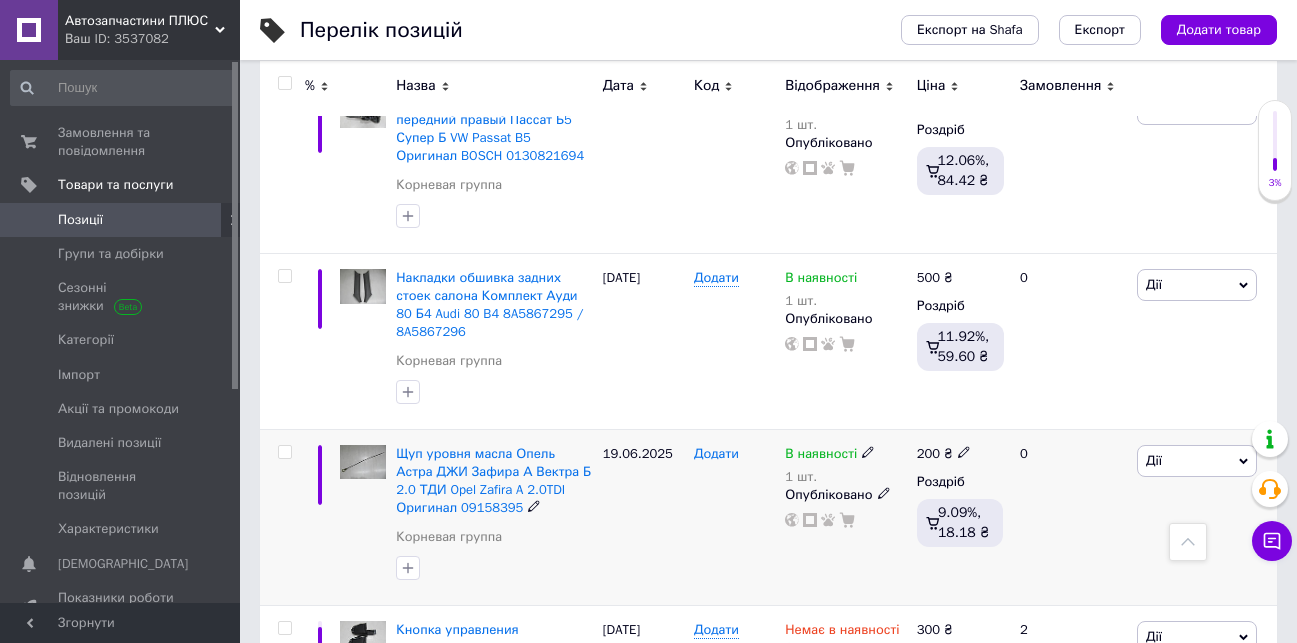 scroll, scrollTop: 2370, scrollLeft: 0, axis: vertical 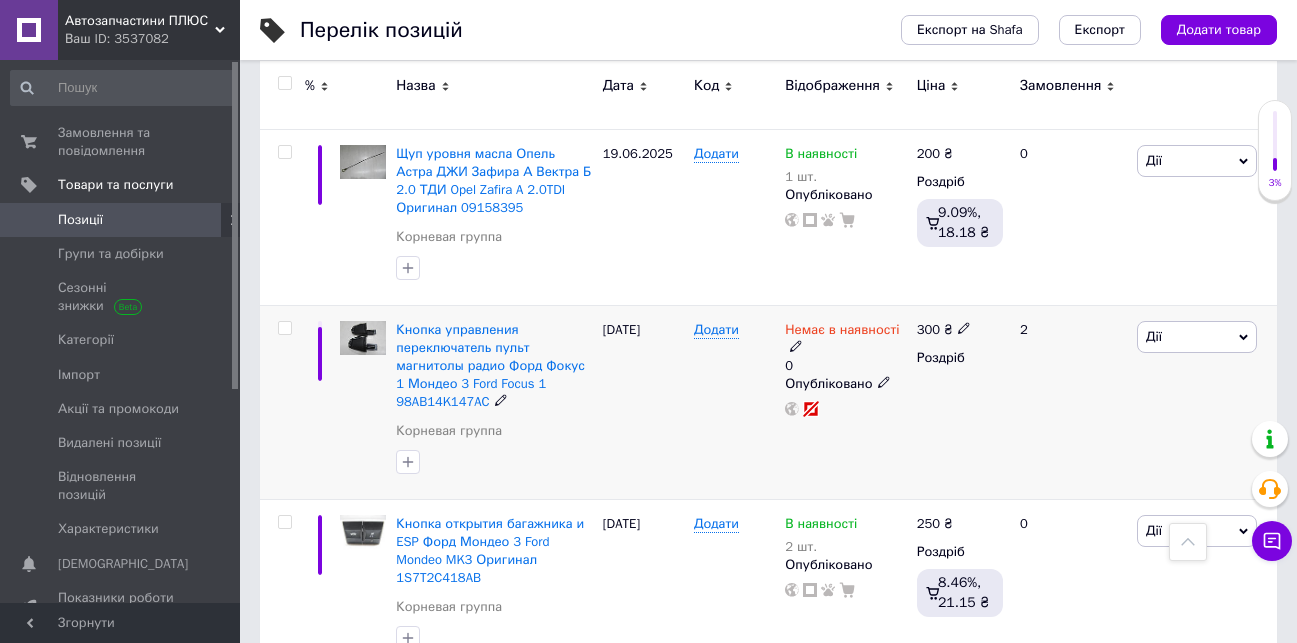 click on "Дії" at bounding box center [1197, 337] 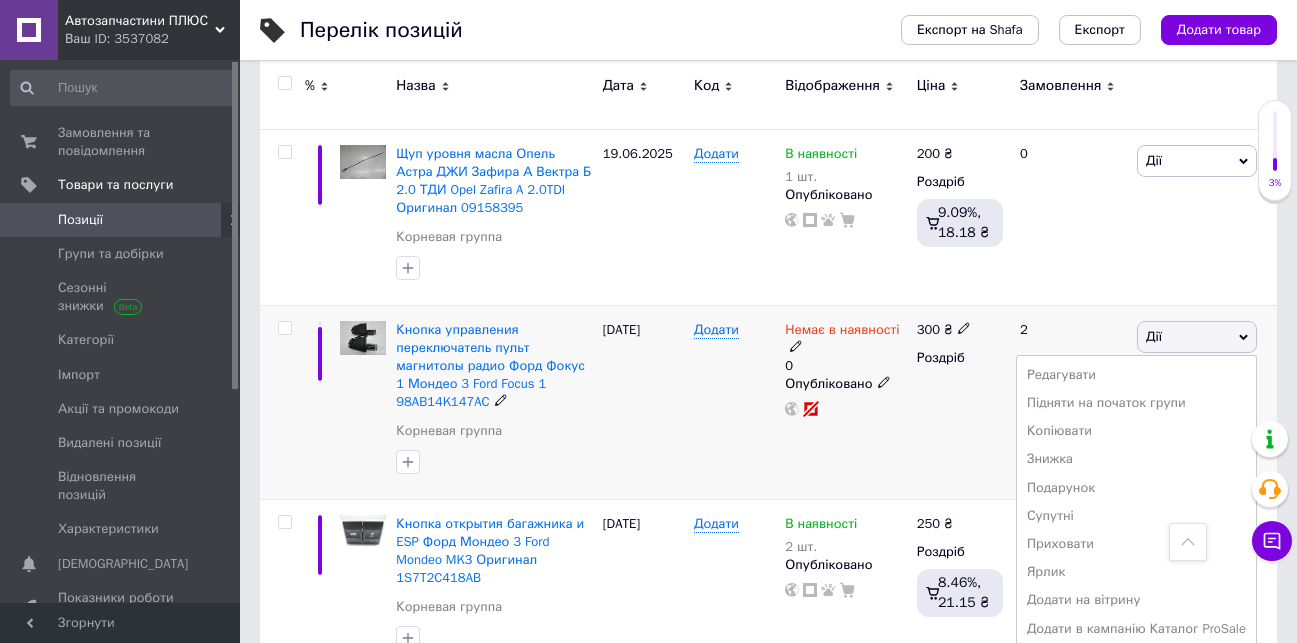 scroll, scrollTop: 2570, scrollLeft: 0, axis: vertical 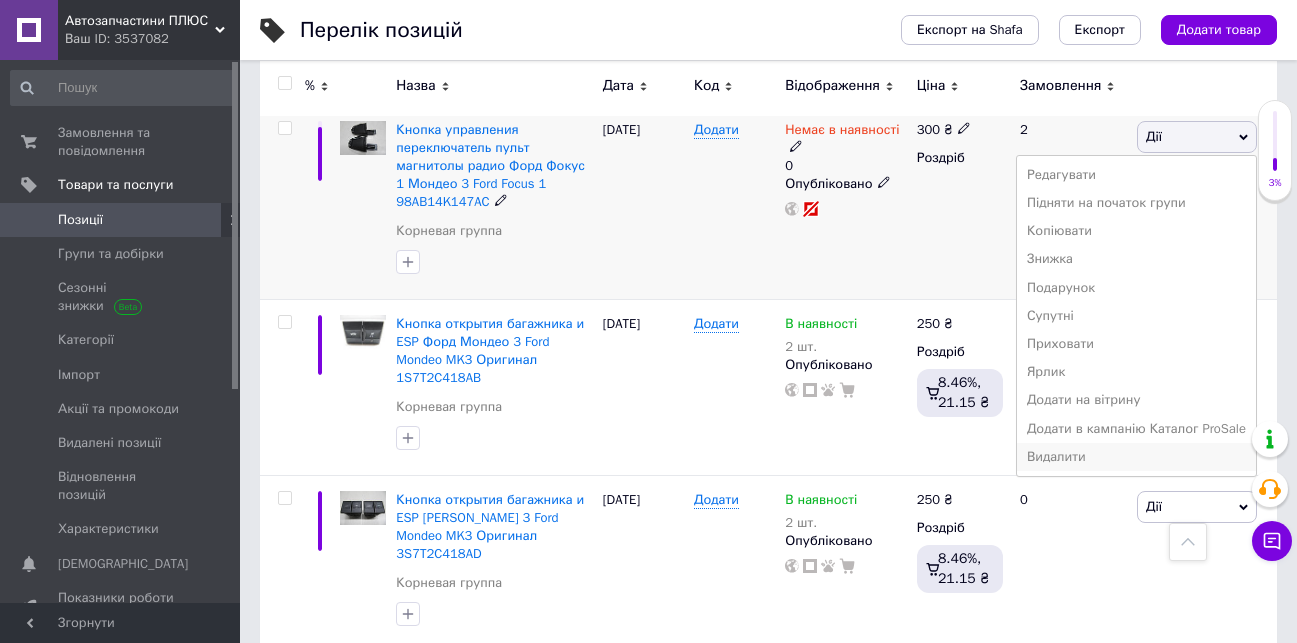 click on "Видалити" at bounding box center (1136, 457) 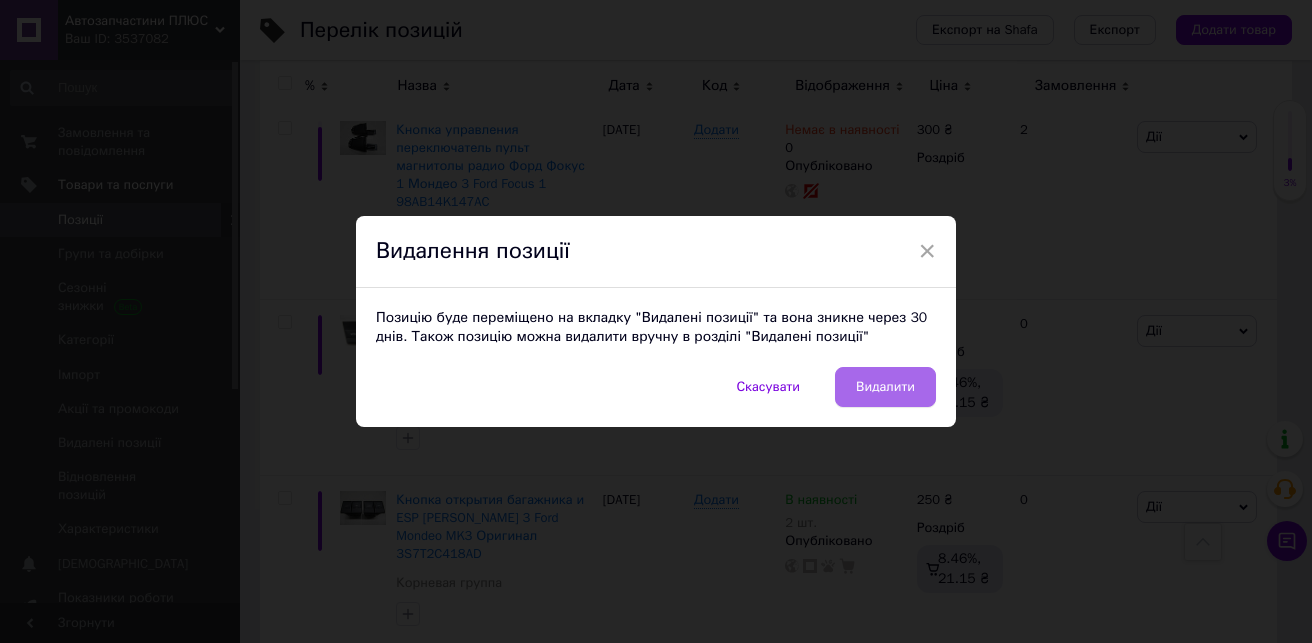 click on "Видалити" at bounding box center [885, 387] 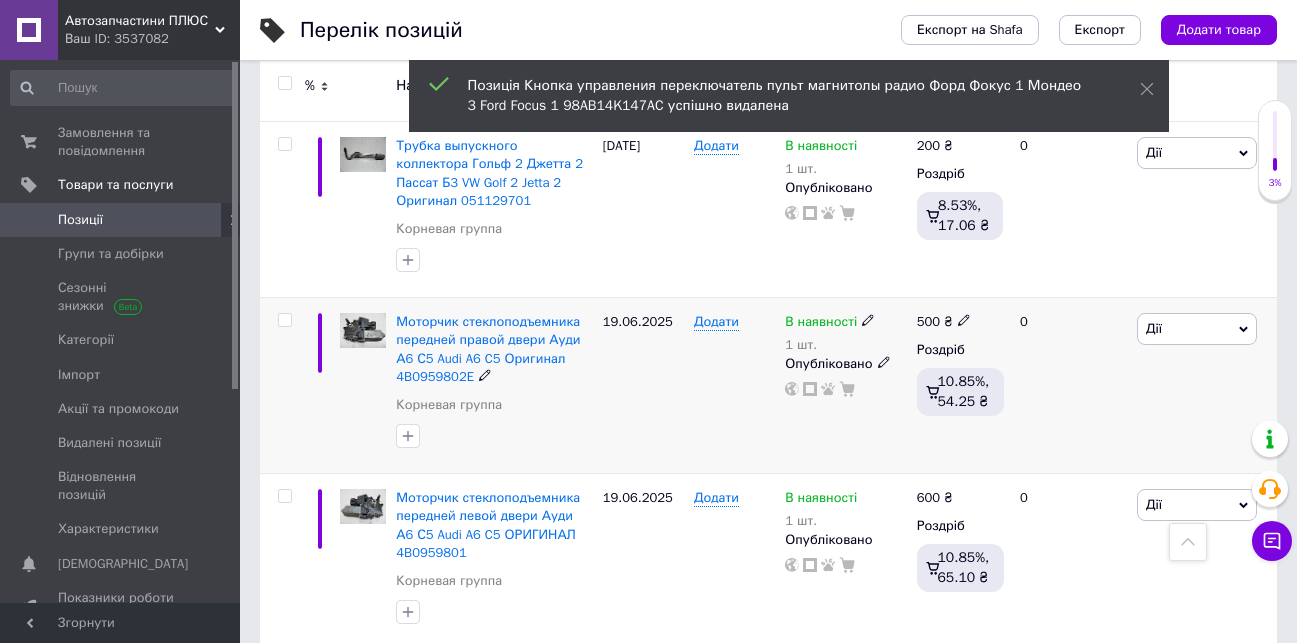 scroll, scrollTop: 770, scrollLeft: 0, axis: vertical 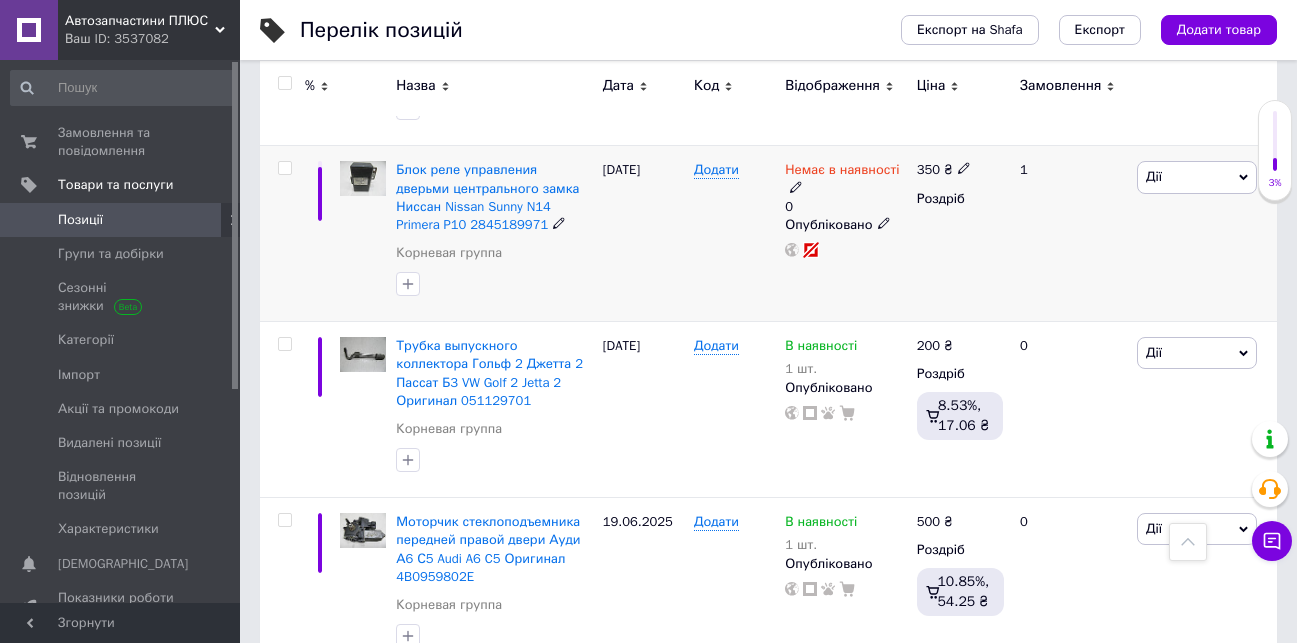 click on "Дії" at bounding box center [1197, 177] 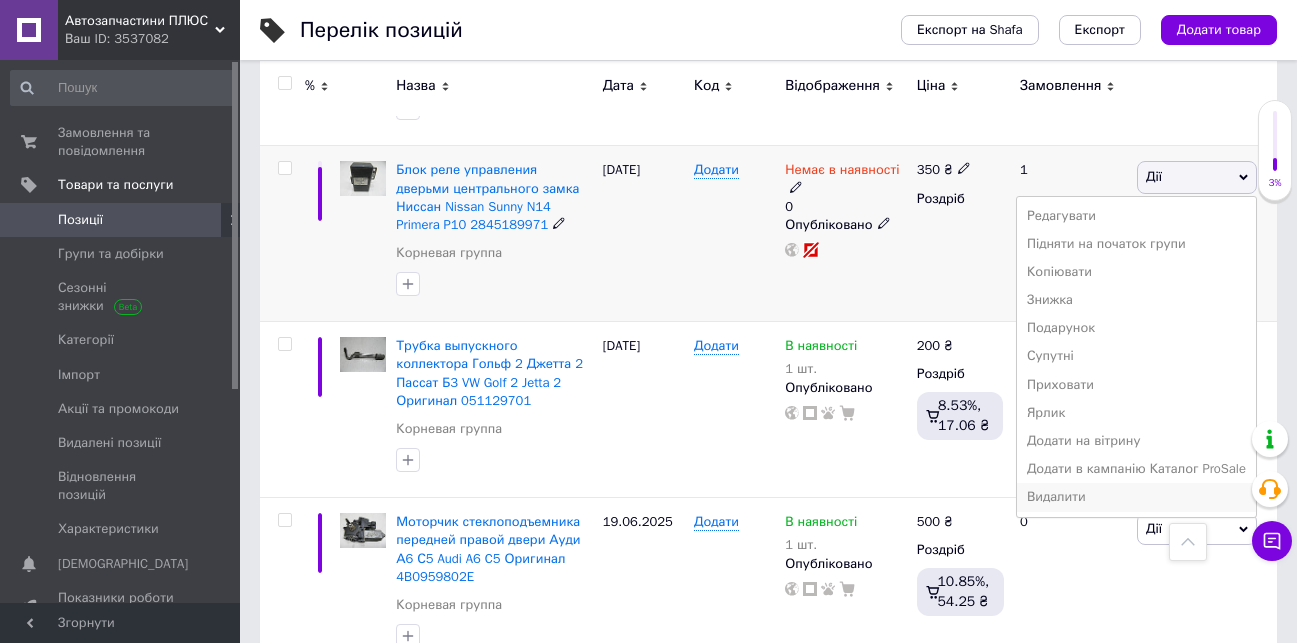 click on "Видалити" at bounding box center (1136, 497) 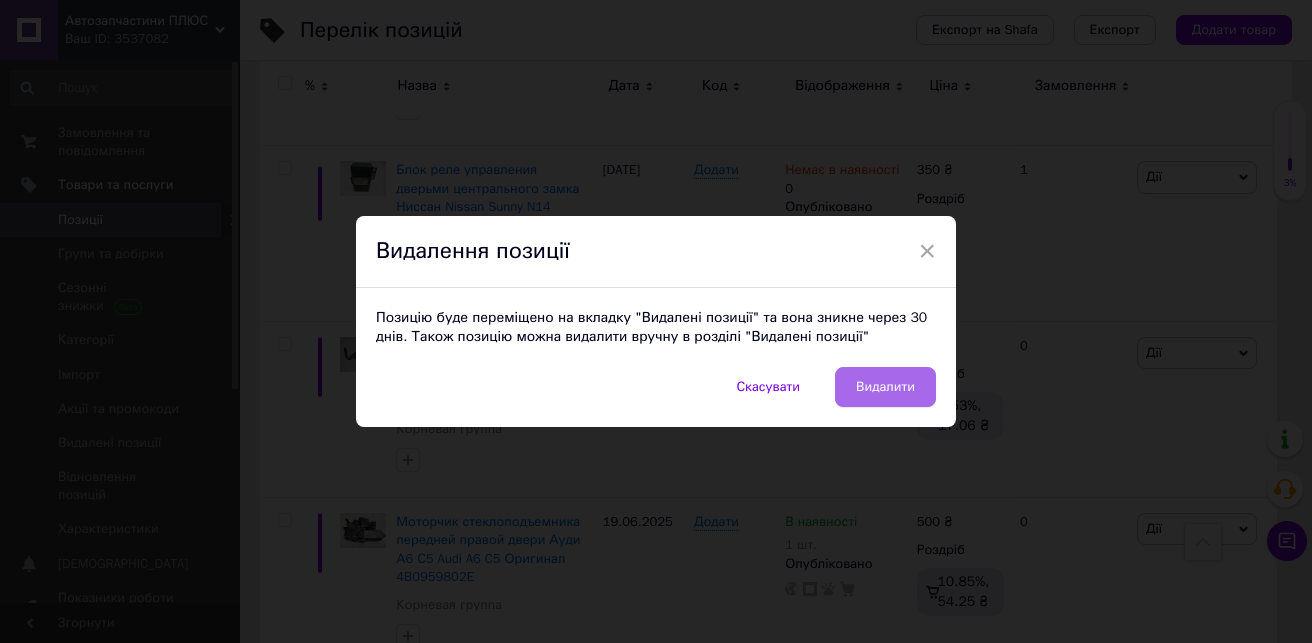 click on "Видалити" at bounding box center (885, 387) 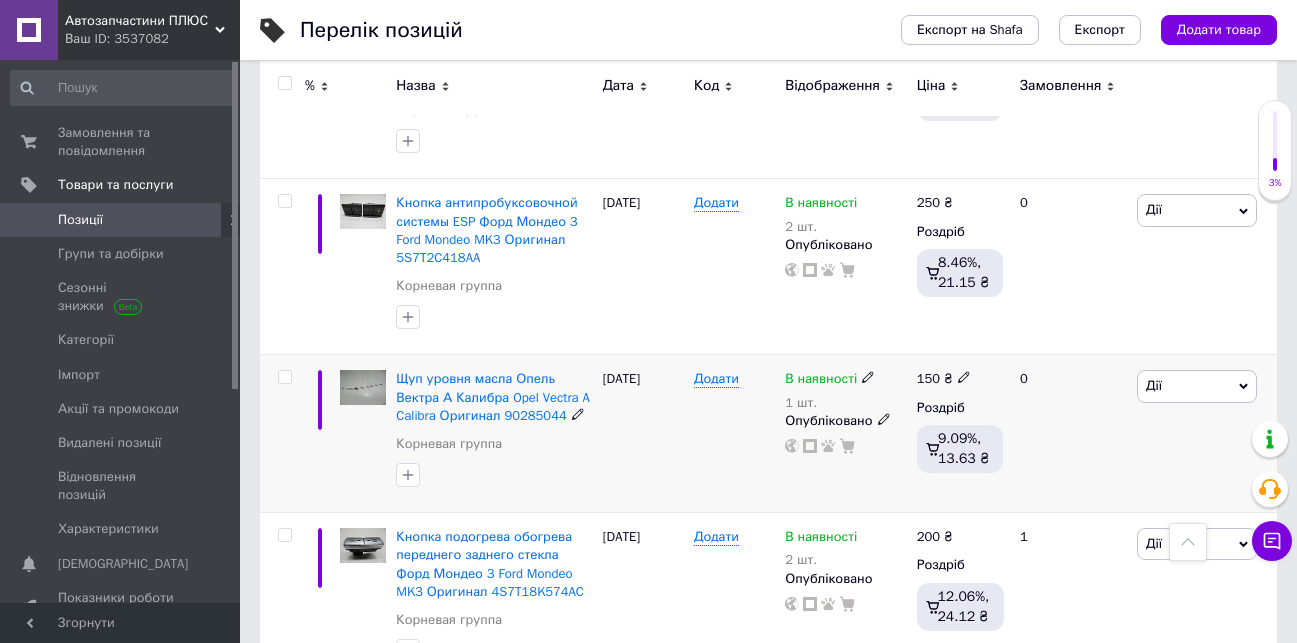 scroll, scrollTop: 3324, scrollLeft: 0, axis: vertical 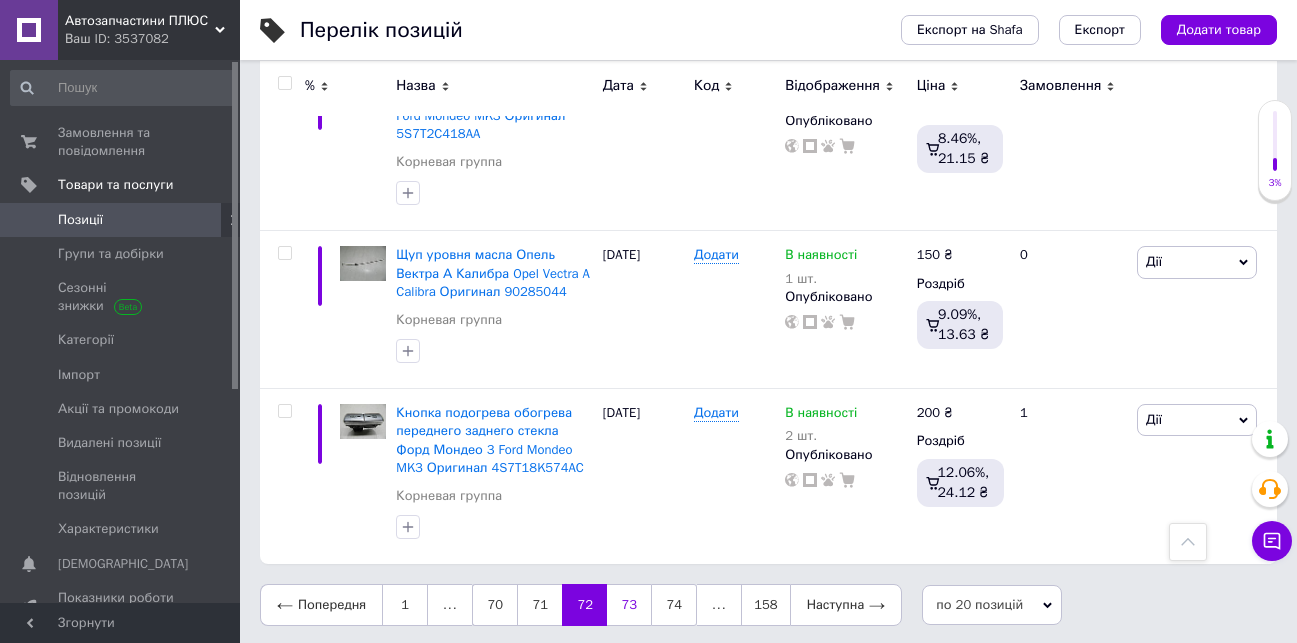 click on "73" at bounding box center [629, 605] 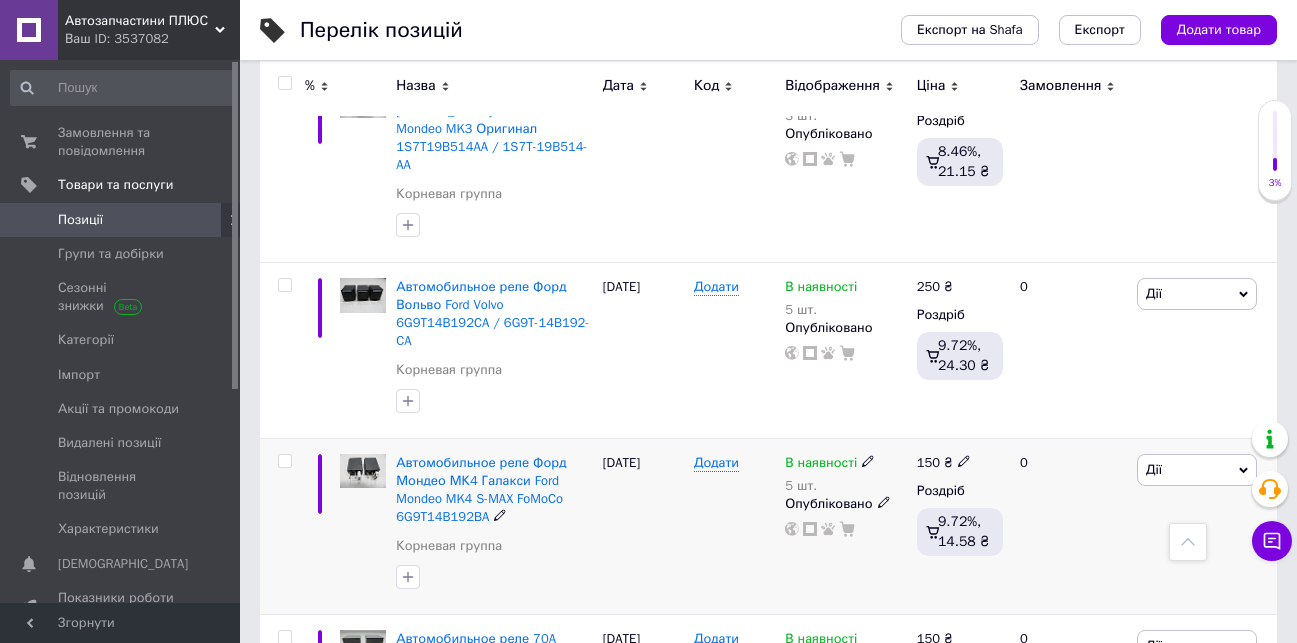 scroll, scrollTop: 3333, scrollLeft: 0, axis: vertical 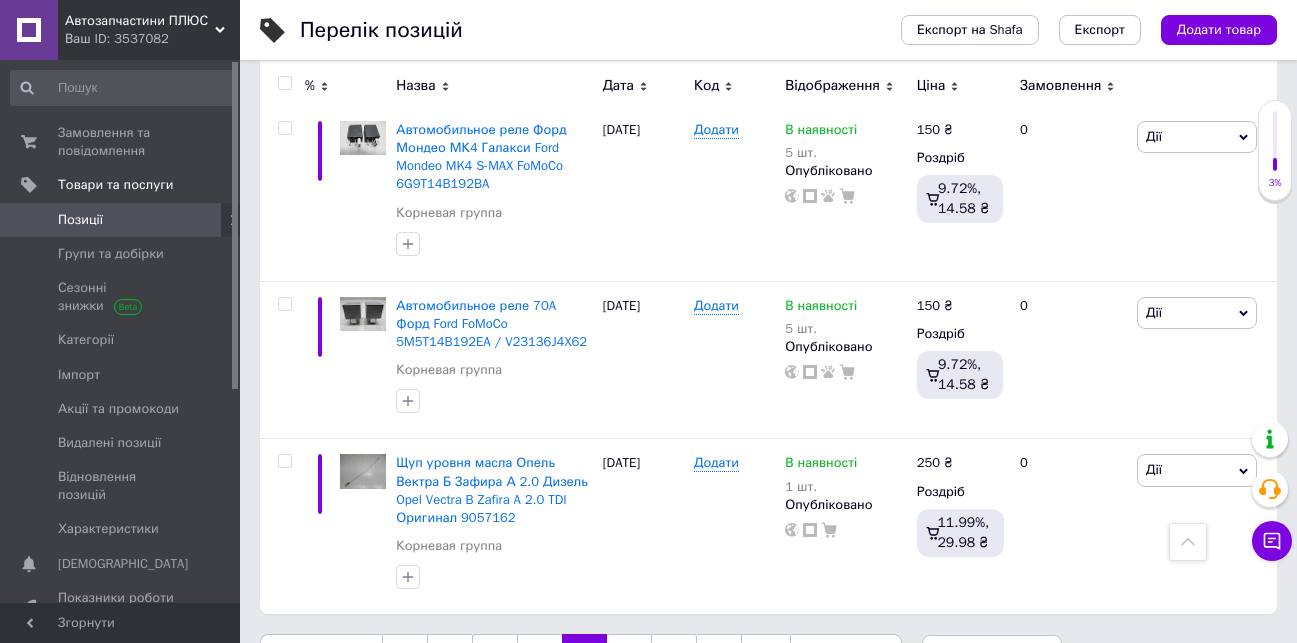 click on "74" at bounding box center (629, 655) 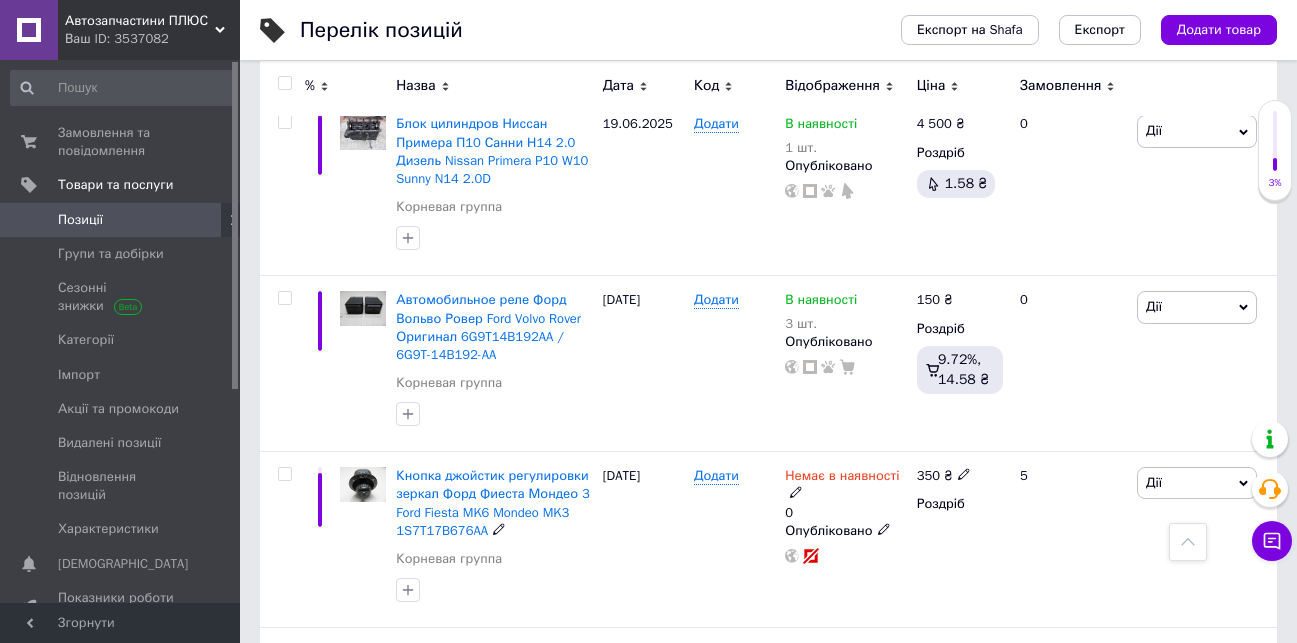 scroll, scrollTop: 1333, scrollLeft: 0, axis: vertical 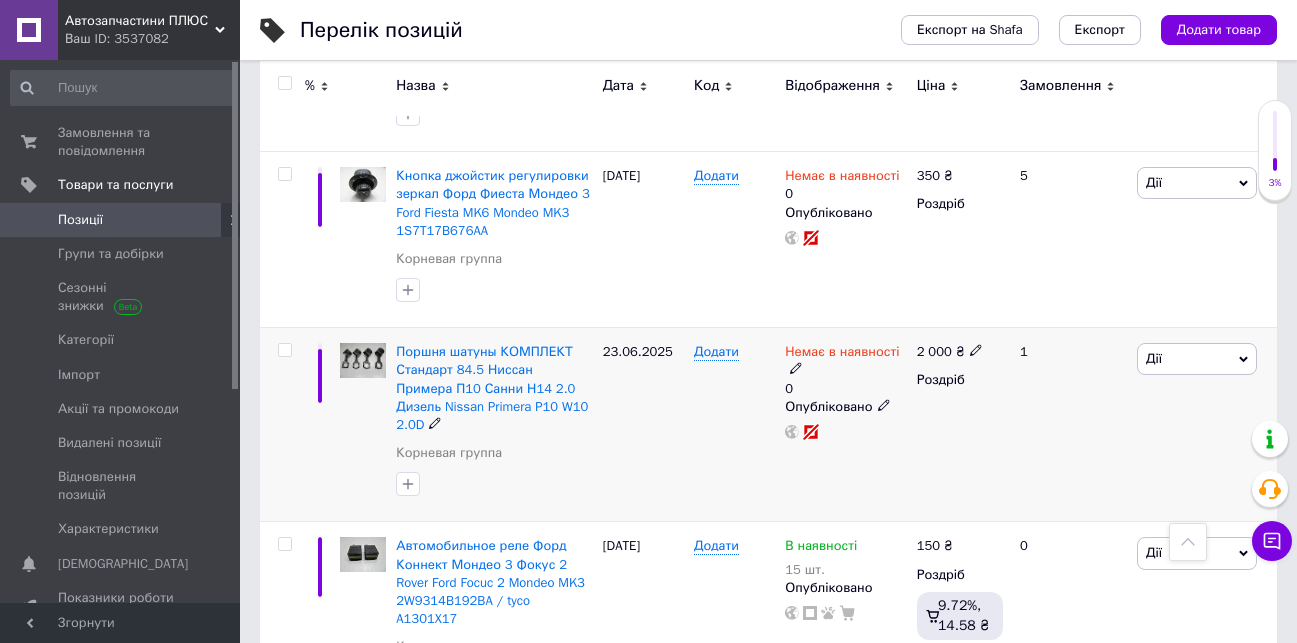 click on "Дії" at bounding box center [1197, 359] 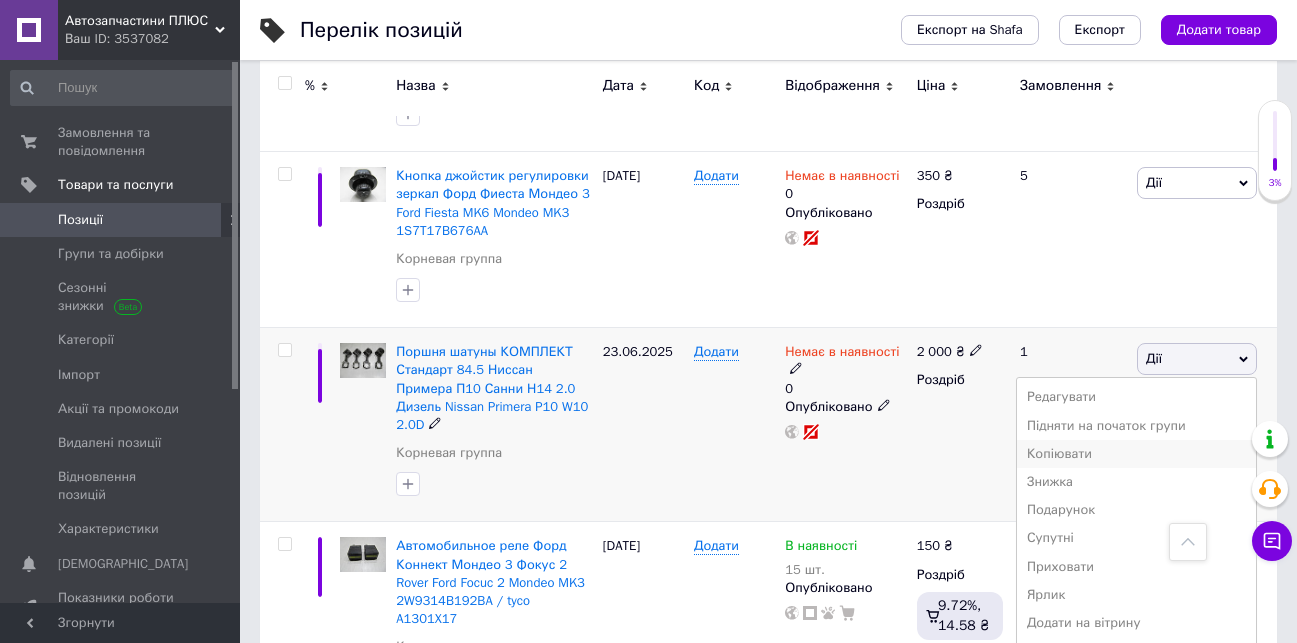 scroll, scrollTop: 1533, scrollLeft: 0, axis: vertical 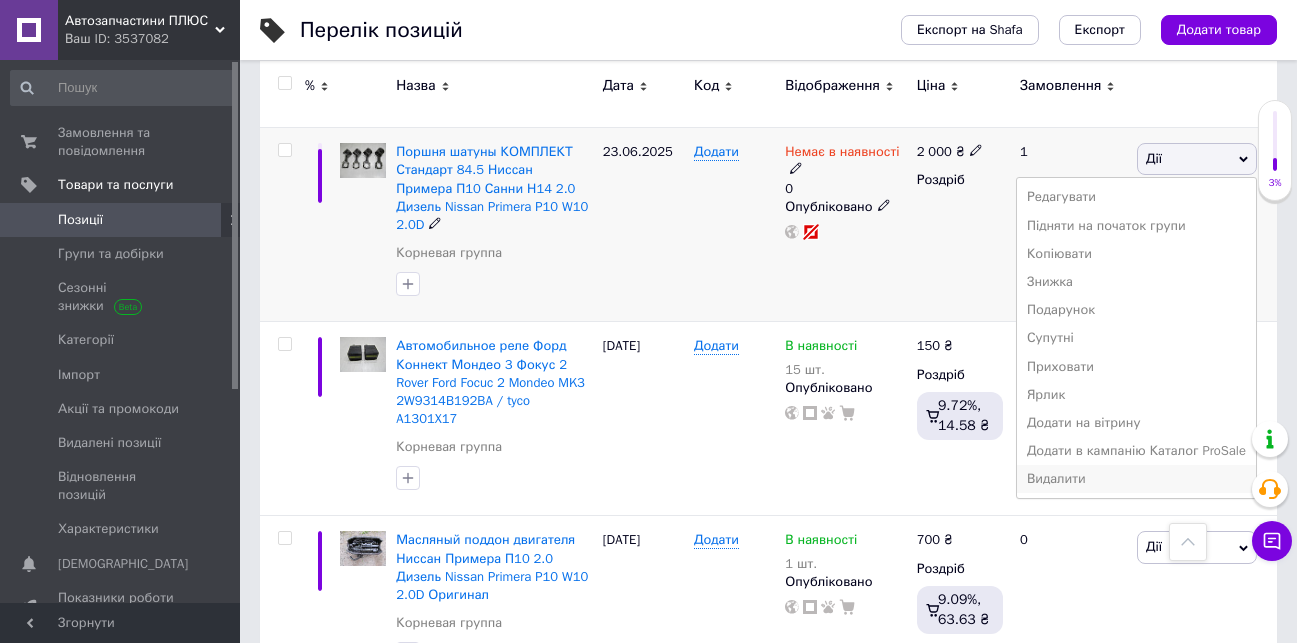 click on "Видалити" at bounding box center (1136, 479) 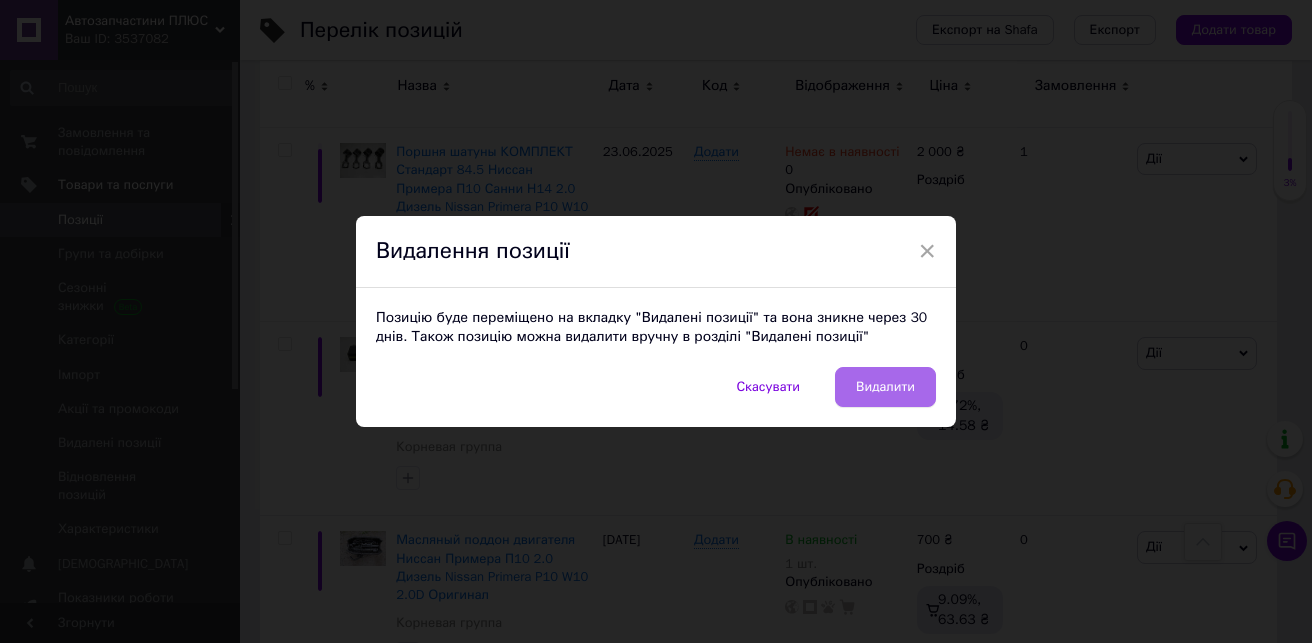 click on "Видалити" at bounding box center (885, 387) 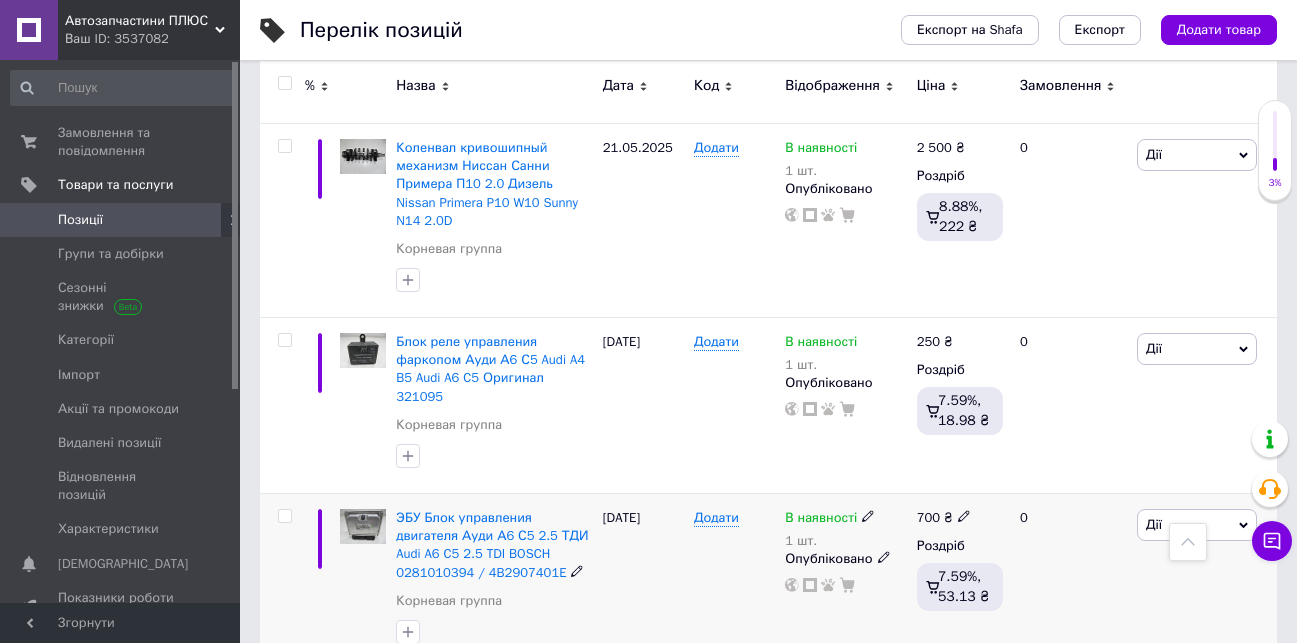 scroll, scrollTop: 3387, scrollLeft: 0, axis: vertical 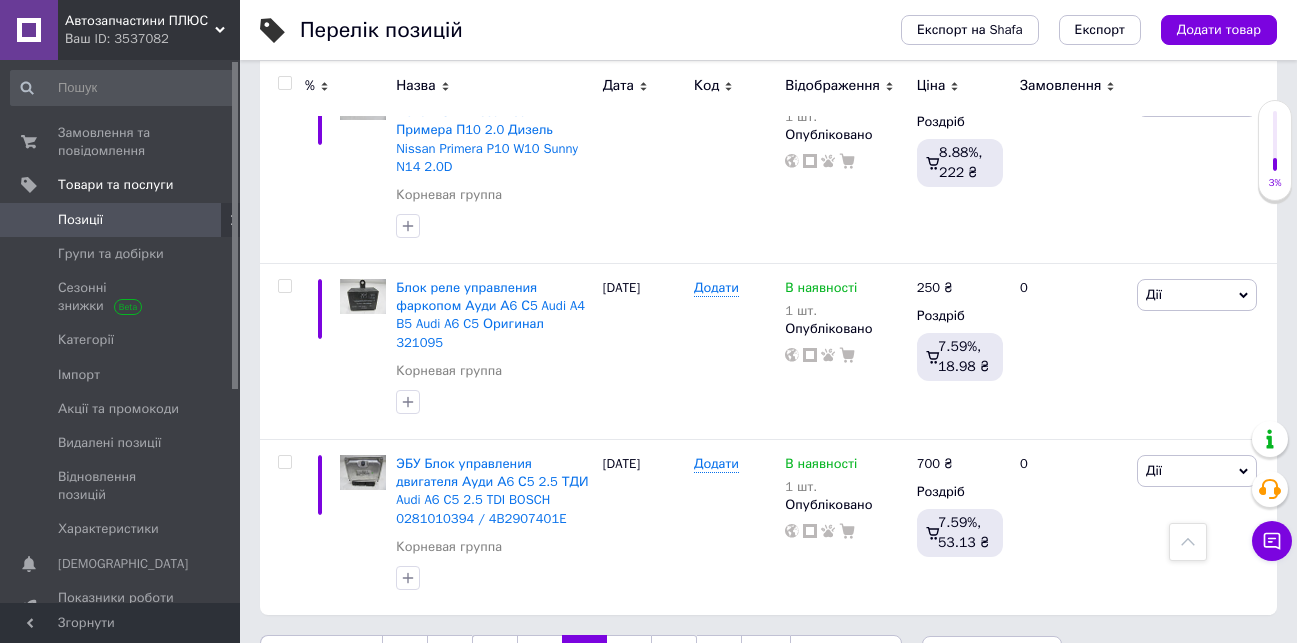 click on "75" at bounding box center [629, 656] 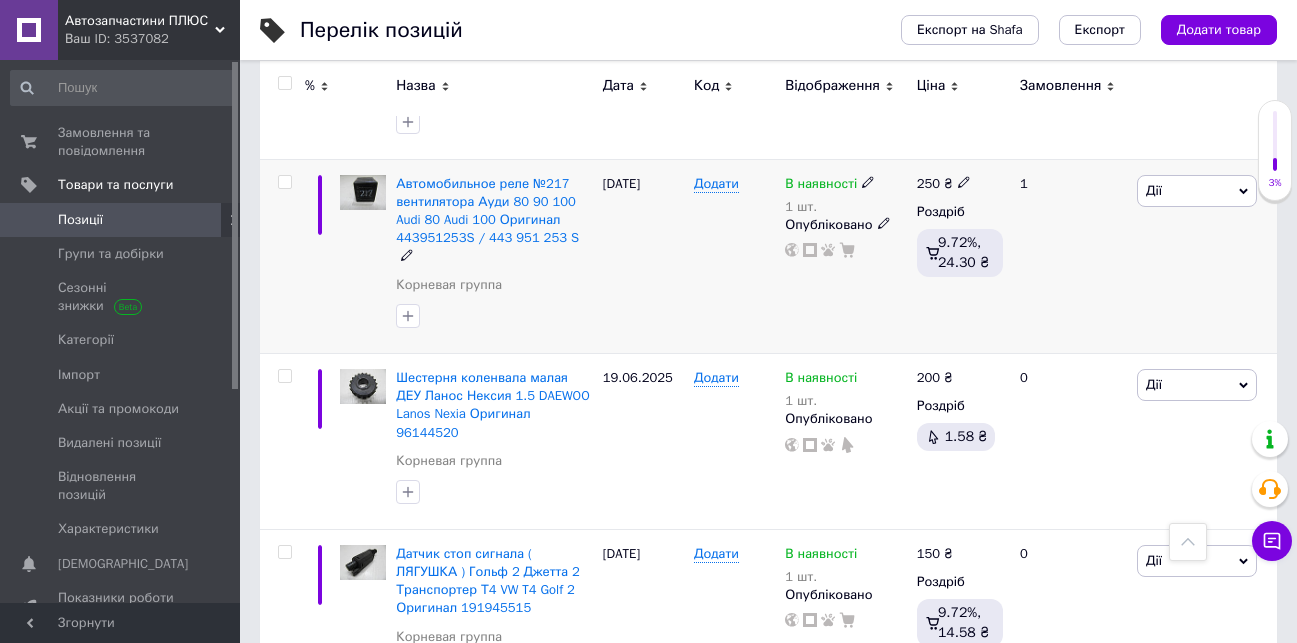scroll, scrollTop: 2370, scrollLeft: 0, axis: vertical 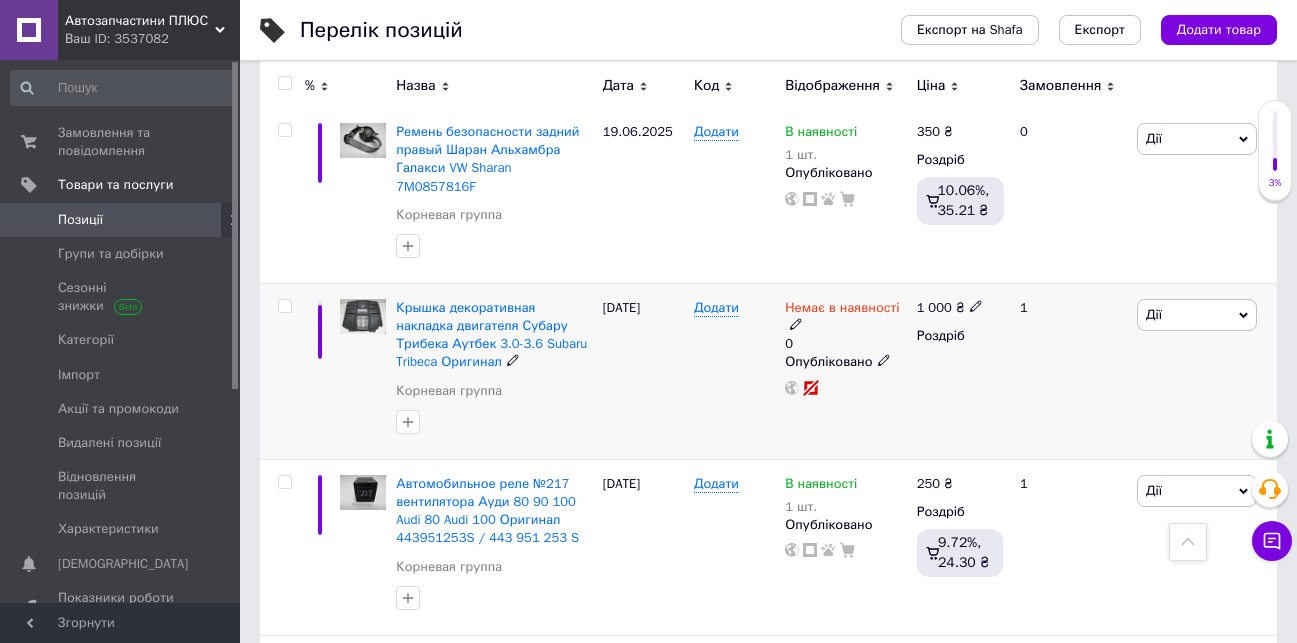 click on "Дії" at bounding box center [1197, 315] 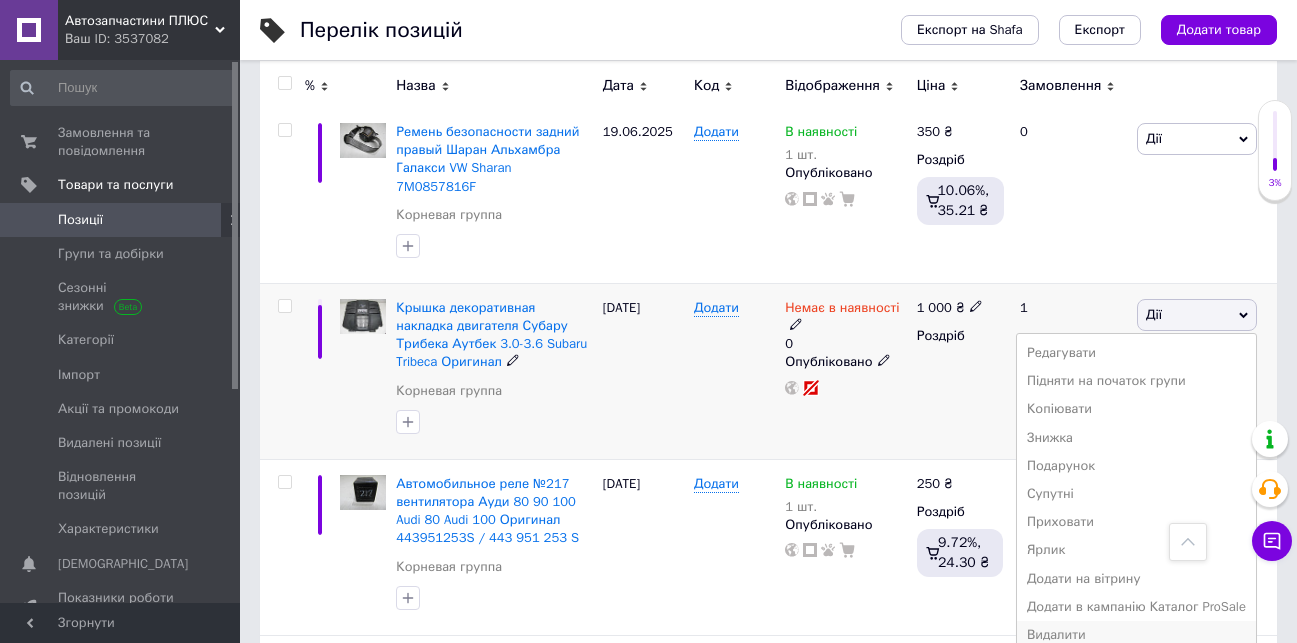 click on "Видалити" at bounding box center [1136, 635] 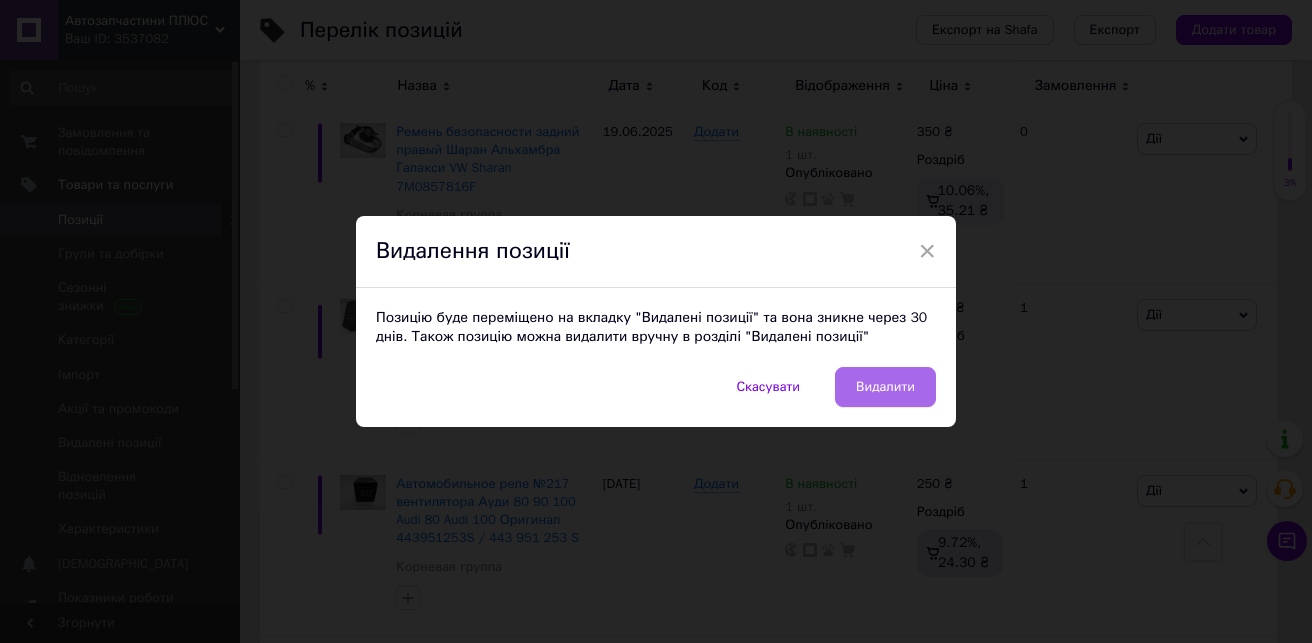 click on "Видалити" at bounding box center (885, 387) 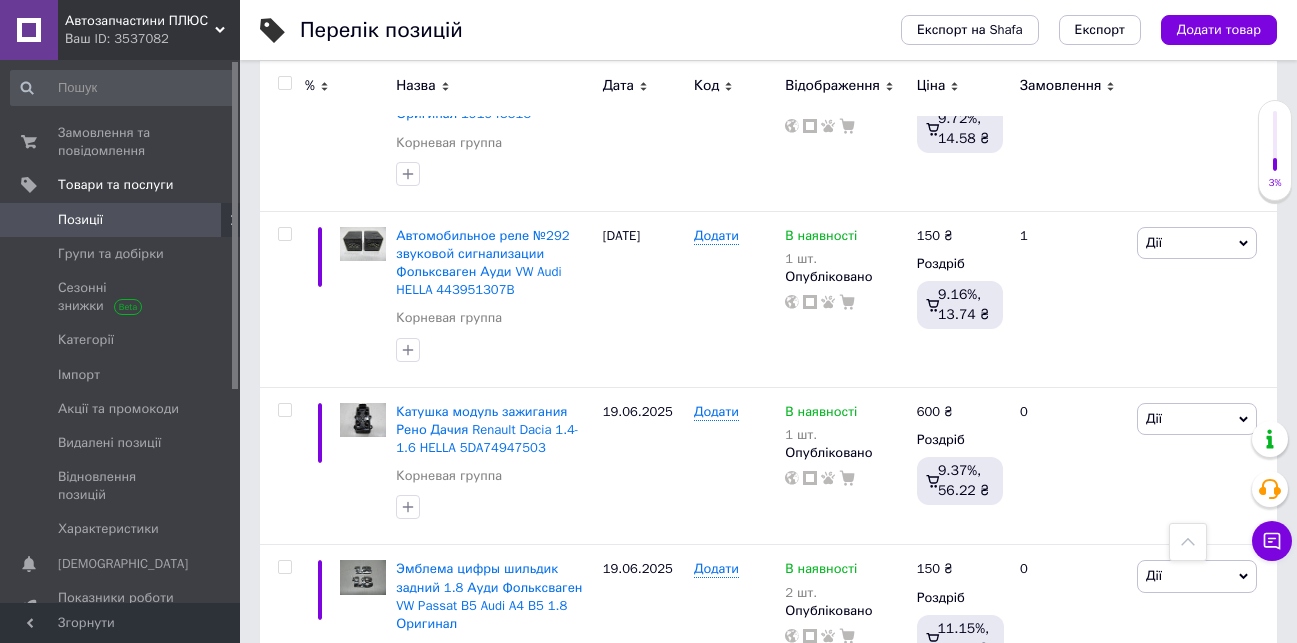 scroll, scrollTop: 3270, scrollLeft: 0, axis: vertical 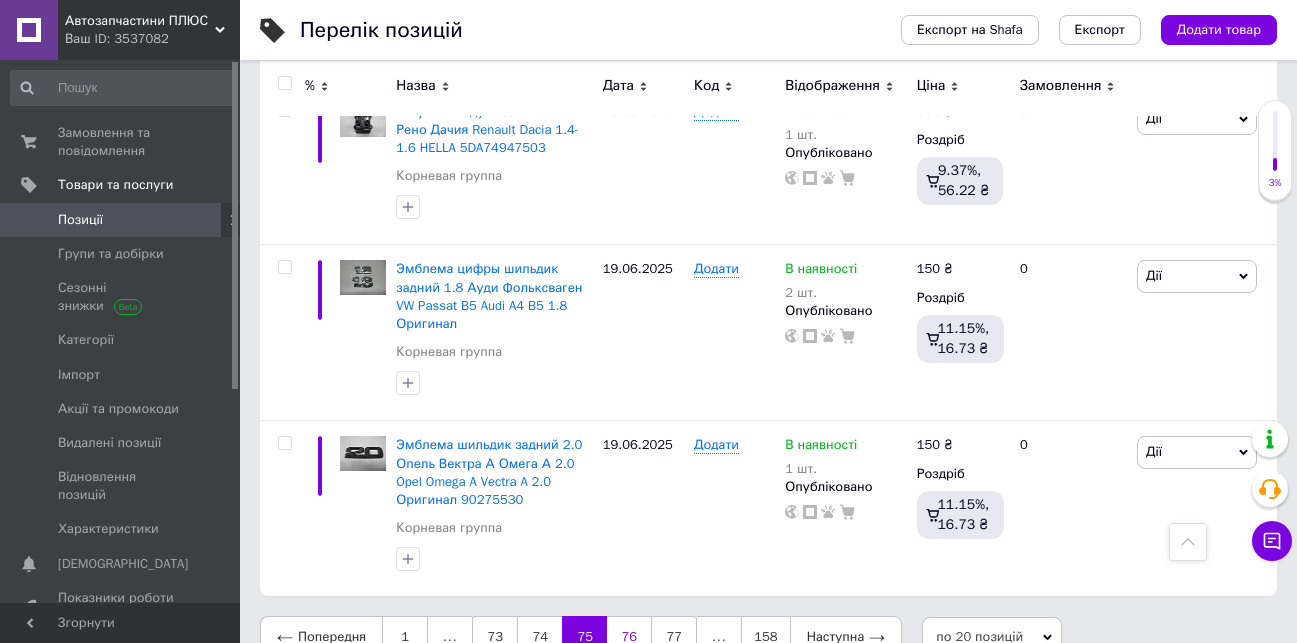 click on "76" at bounding box center [629, 637] 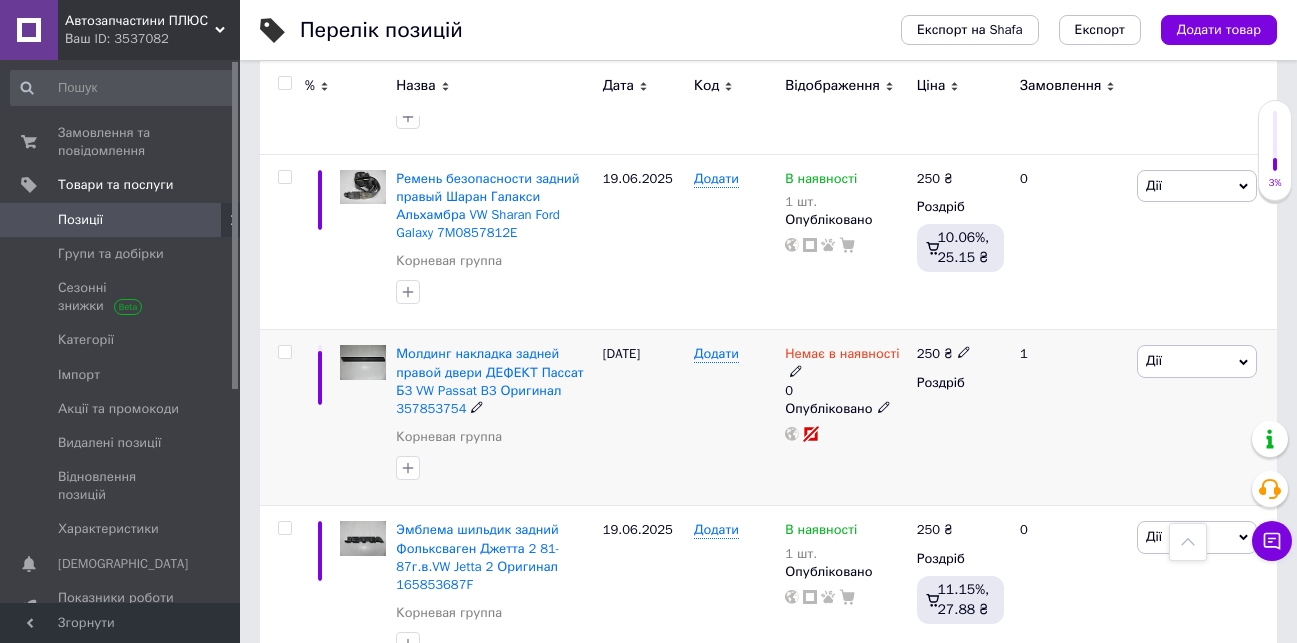 scroll, scrollTop: 2824, scrollLeft: 0, axis: vertical 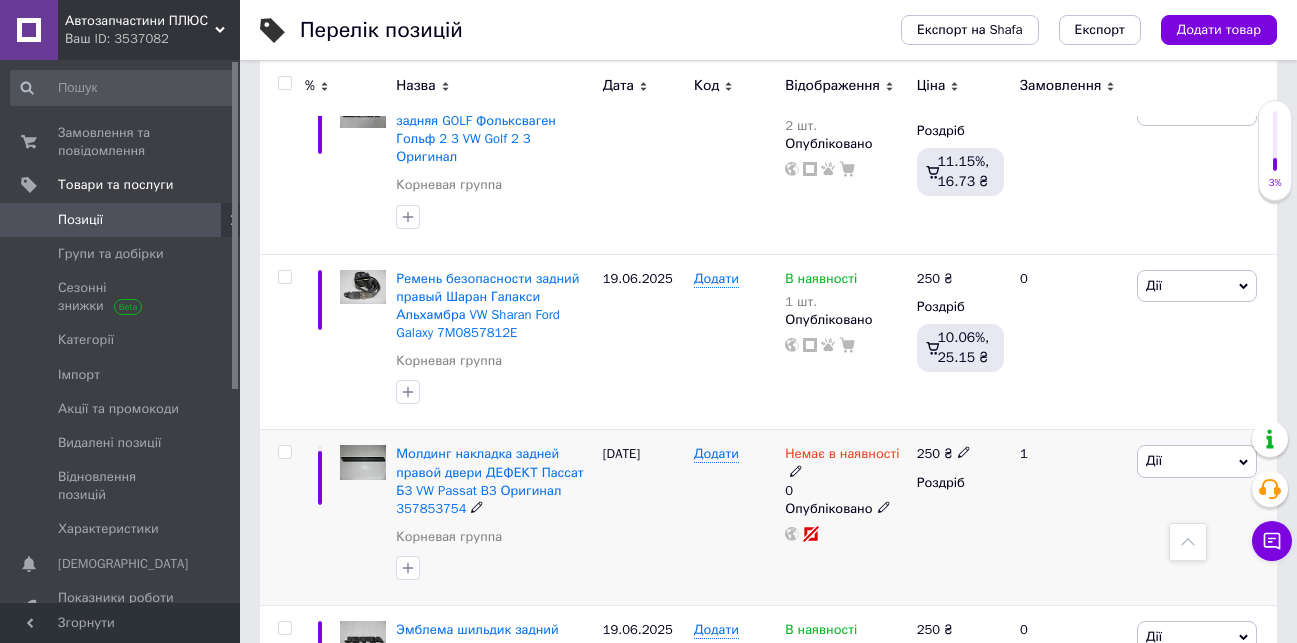 click on "Дії" at bounding box center (1197, 461) 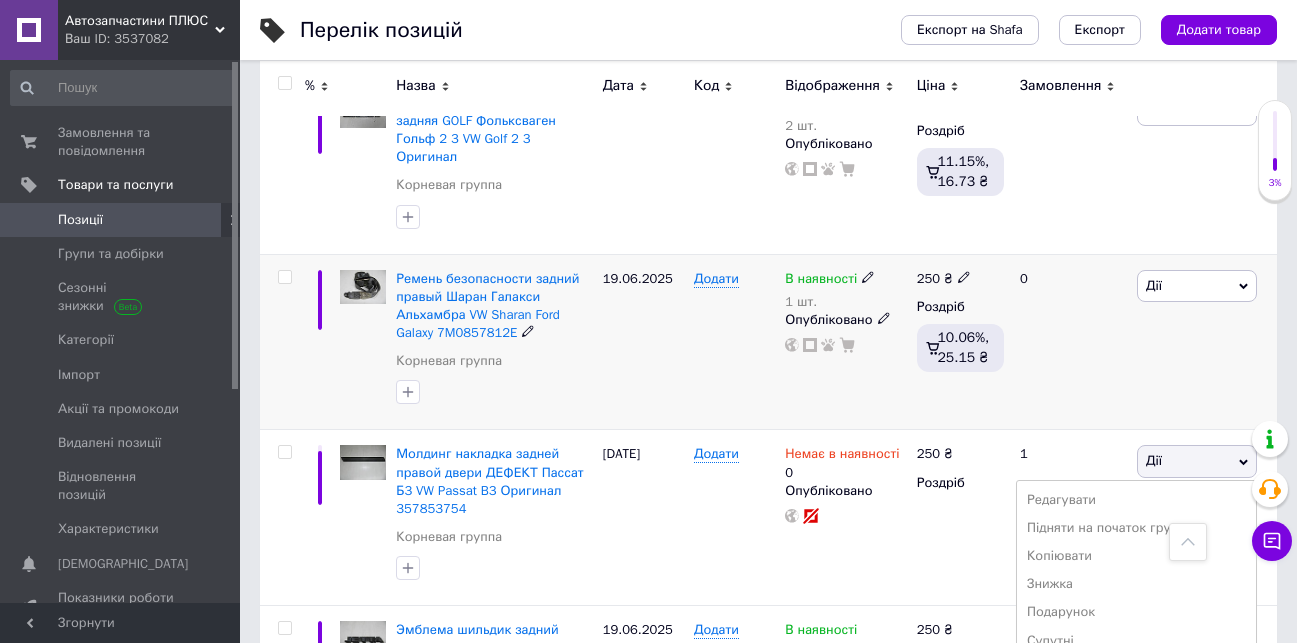 scroll, scrollTop: 3124, scrollLeft: 0, axis: vertical 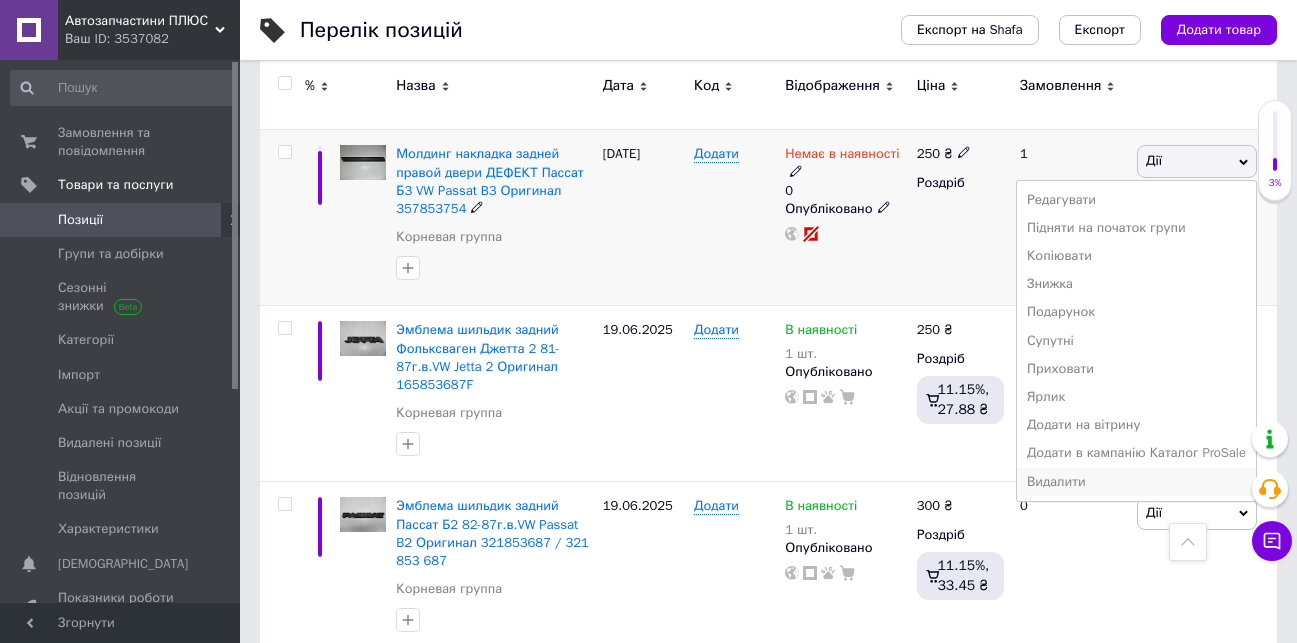click on "Видалити" at bounding box center [1136, 482] 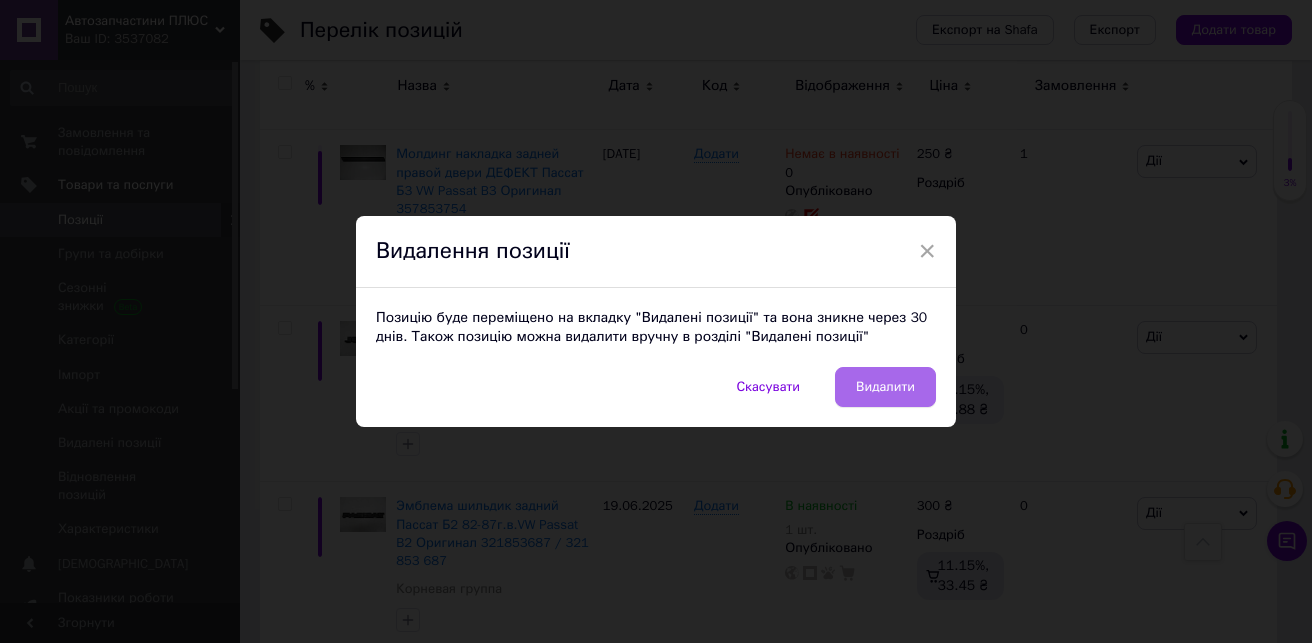 click on "Видалити" at bounding box center (885, 387) 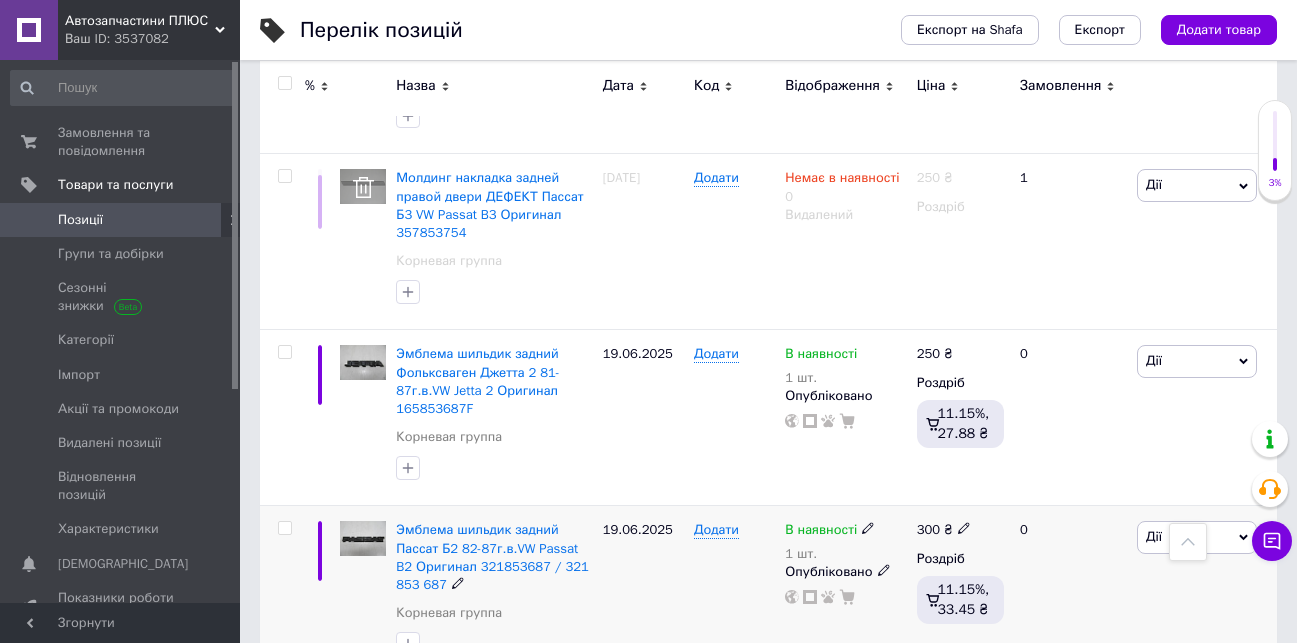 scroll, scrollTop: 3324, scrollLeft: 0, axis: vertical 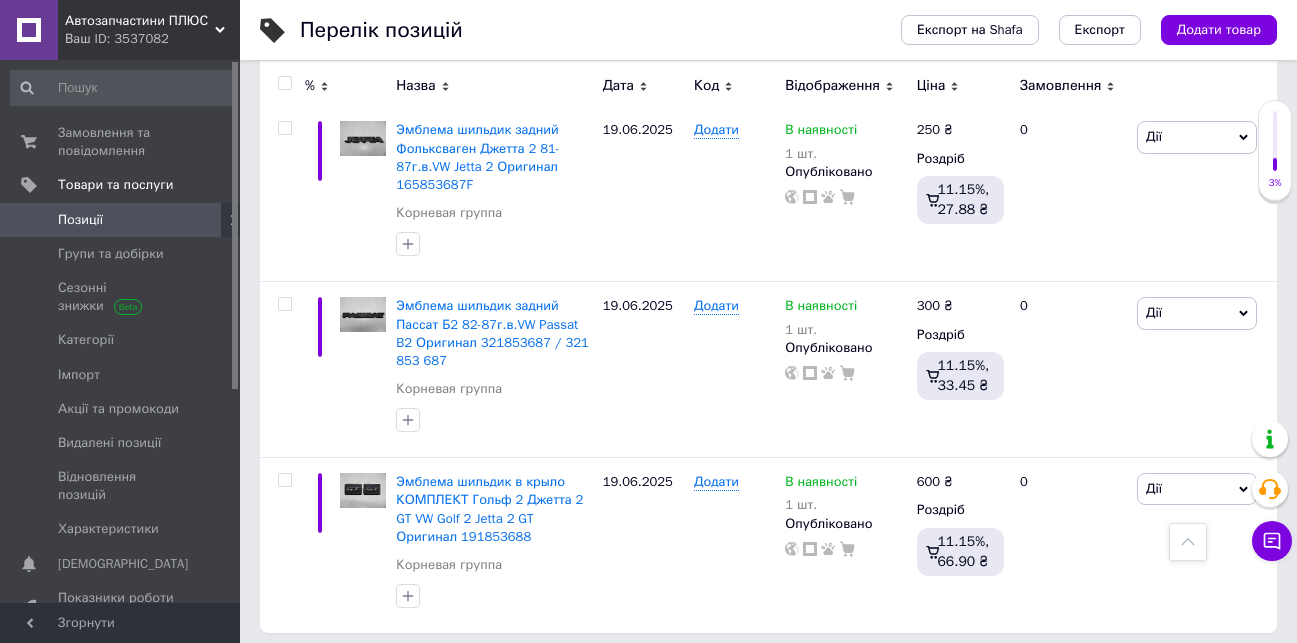 click on "77" at bounding box center [629, 674] 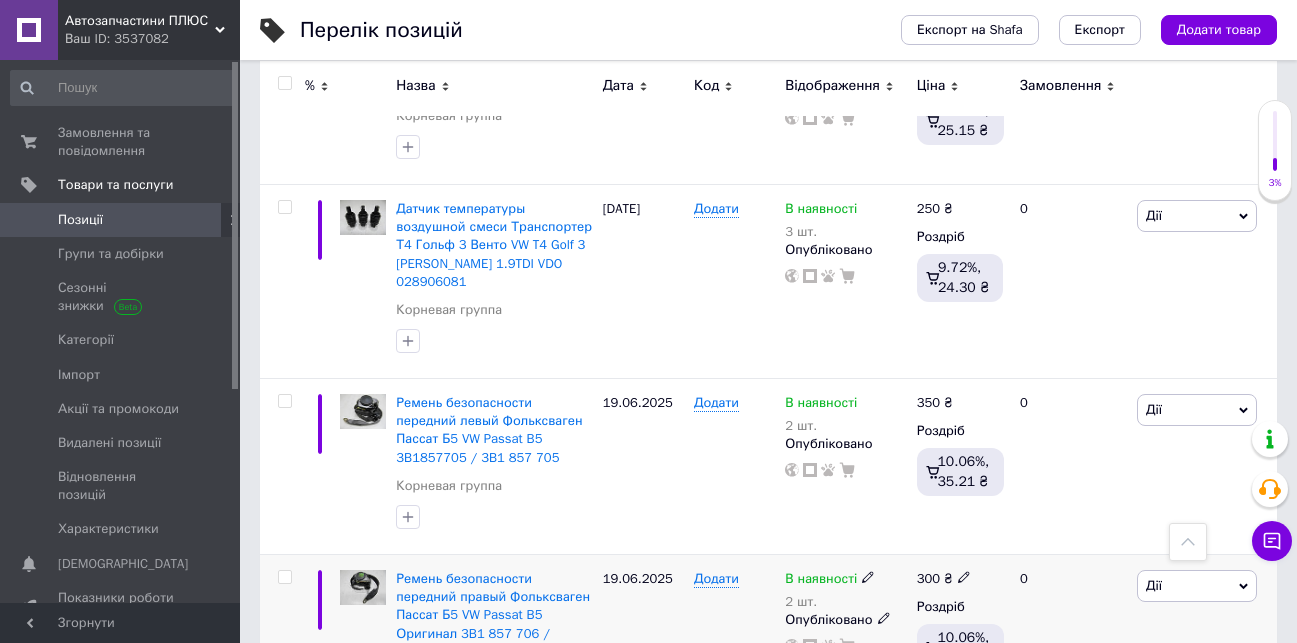 scroll, scrollTop: 3343, scrollLeft: 0, axis: vertical 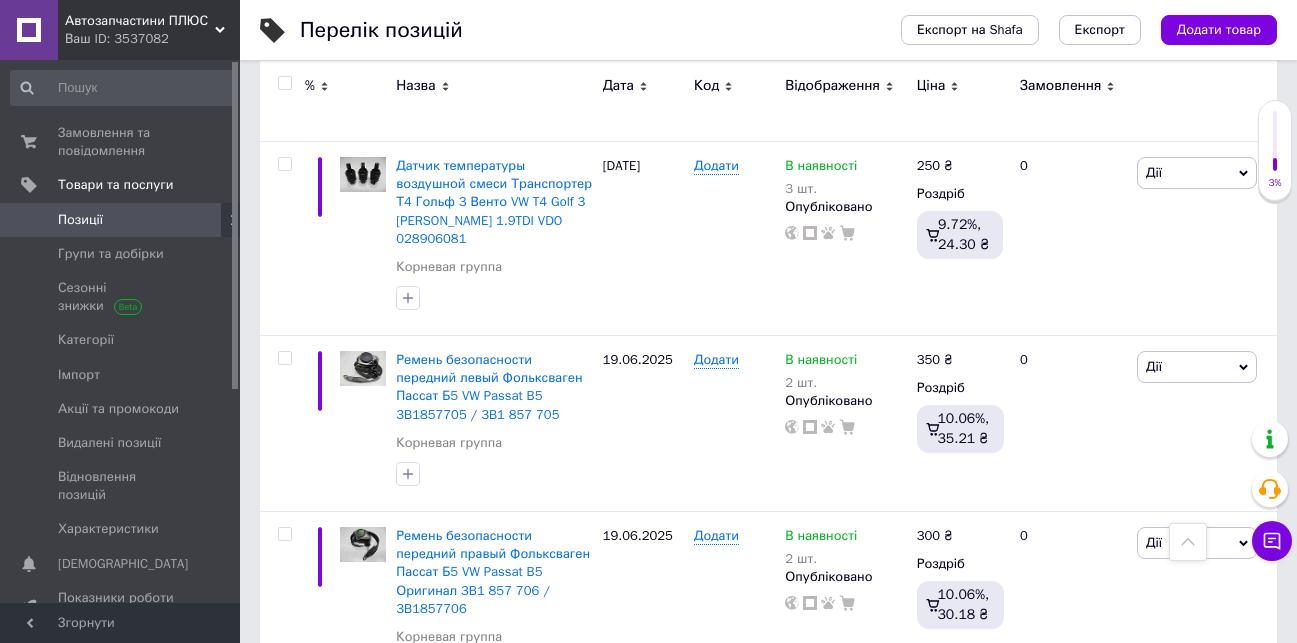click on "78" at bounding box center (629, 746) 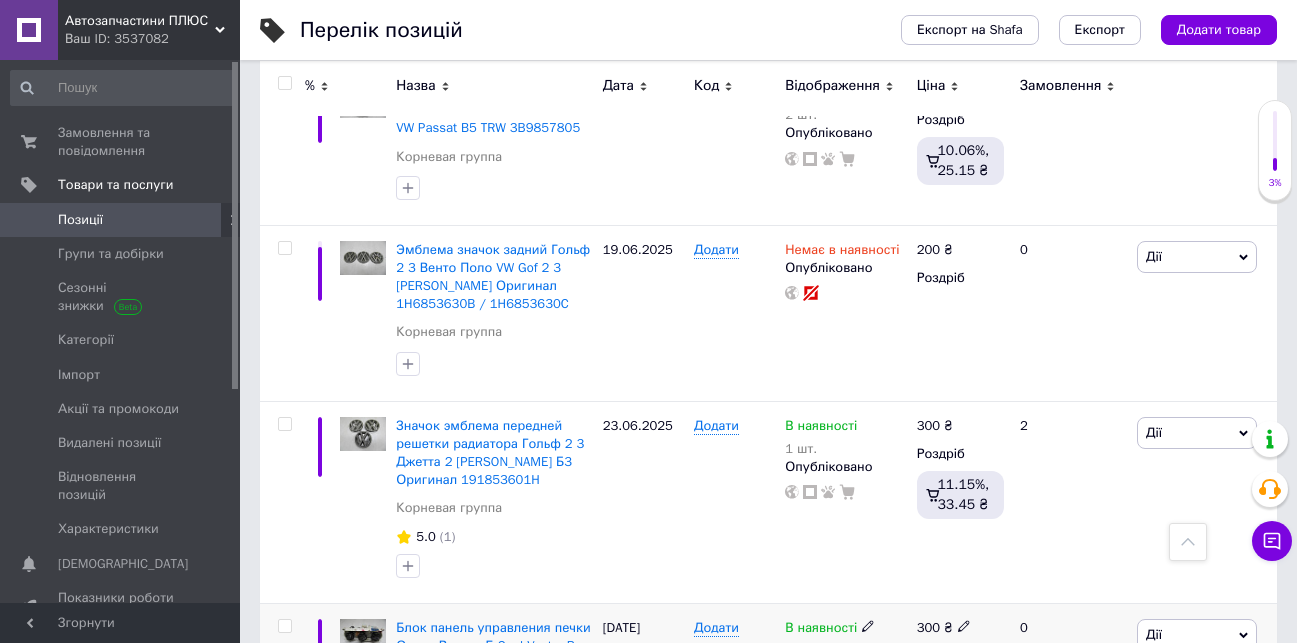 scroll, scrollTop: 587, scrollLeft: 0, axis: vertical 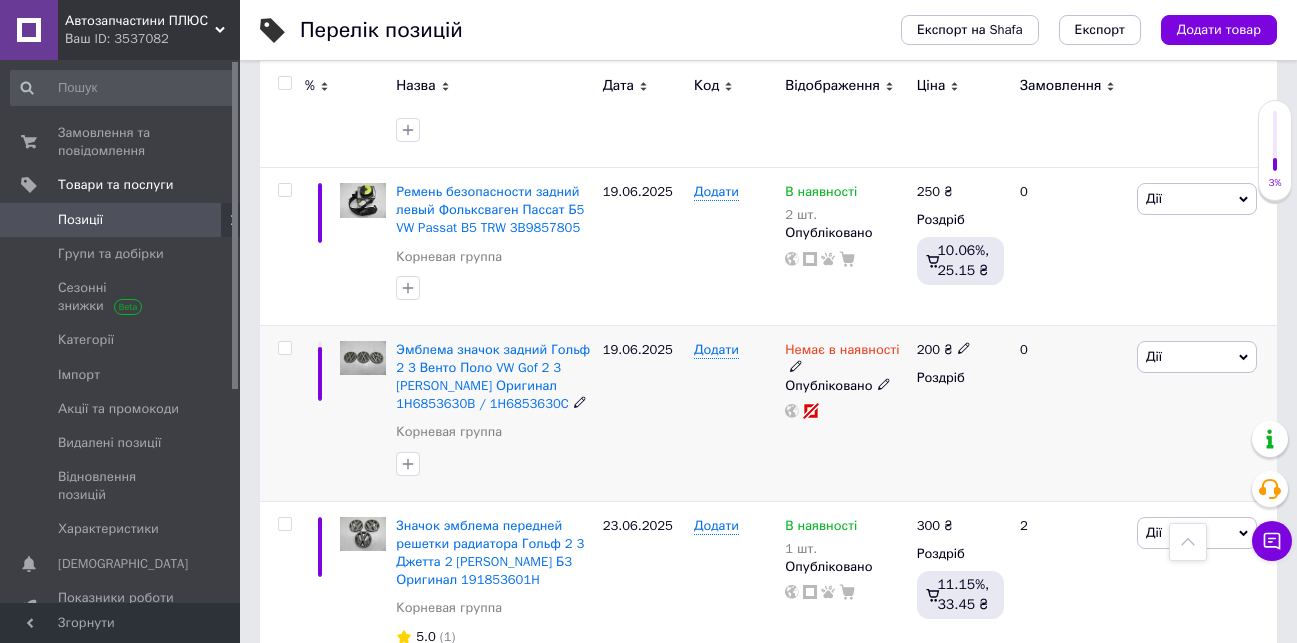 click on "Дії" at bounding box center [1197, 357] 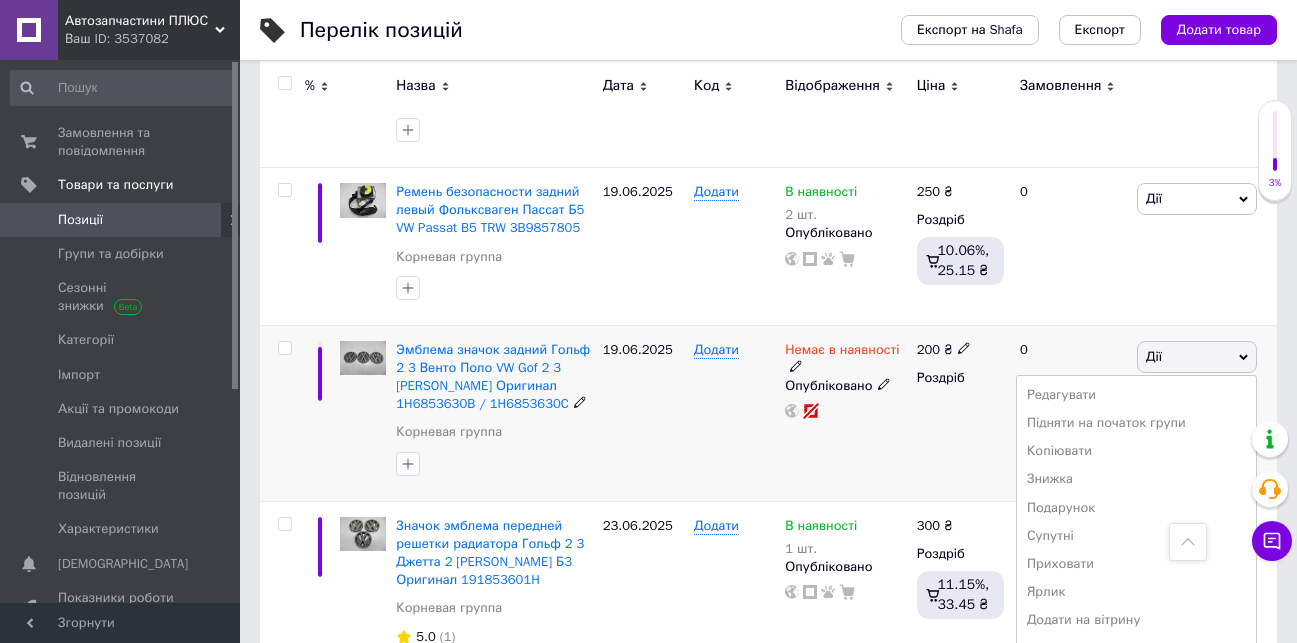 scroll, scrollTop: 787, scrollLeft: 0, axis: vertical 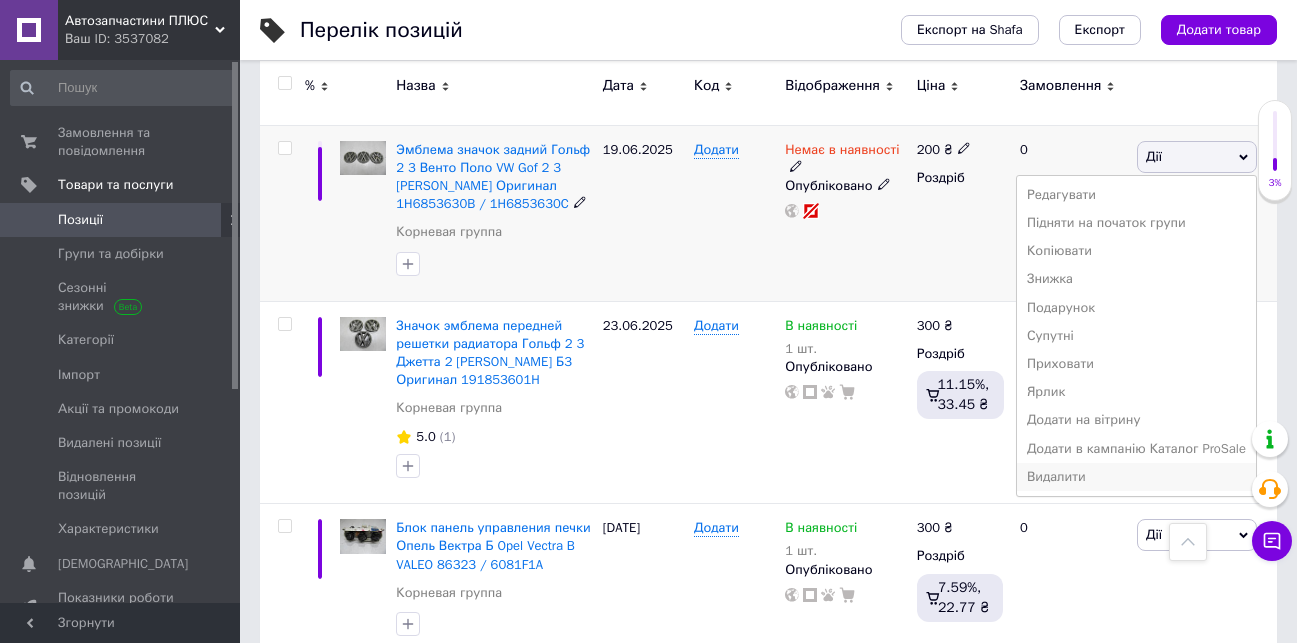 click on "Видалити" at bounding box center (1136, 477) 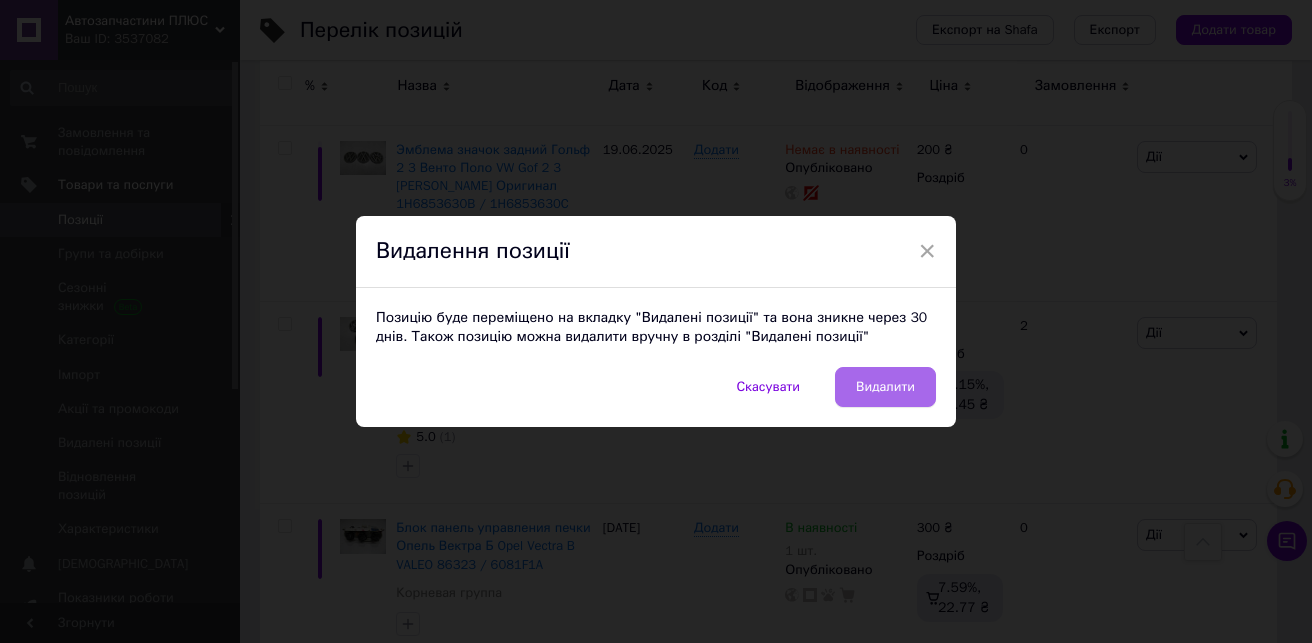 click on "Видалити" at bounding box center [885, 387] 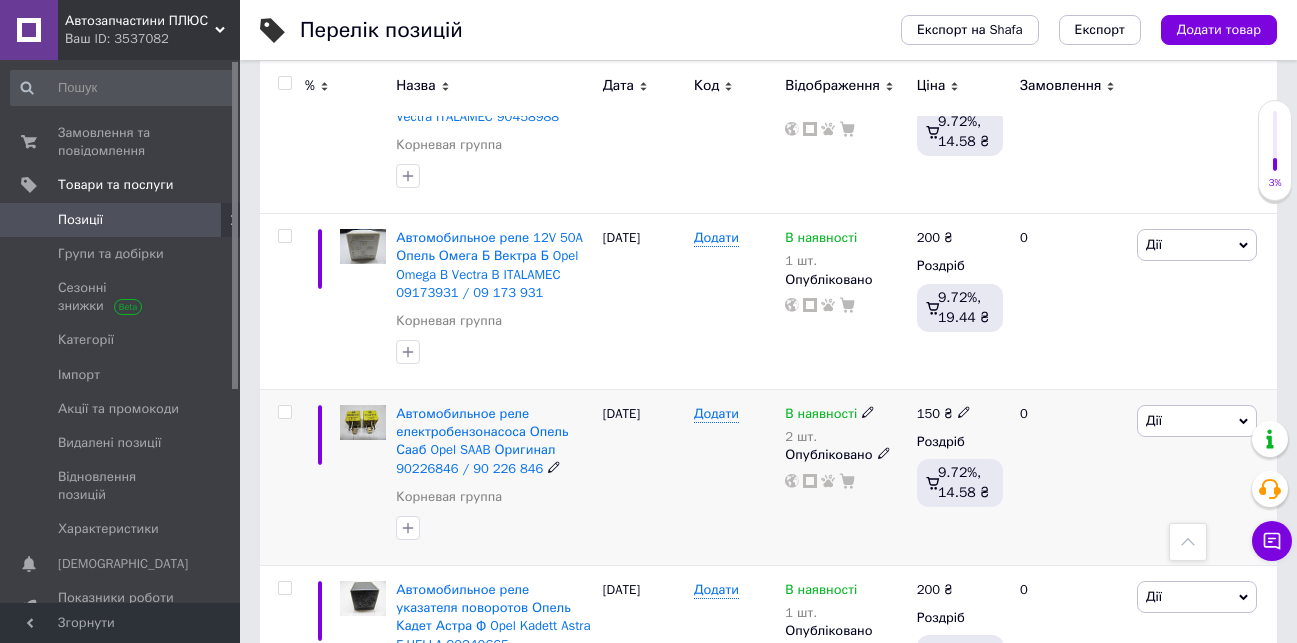scroll, scrollTop: 3287, scrollLeft: 0, axis: vertical 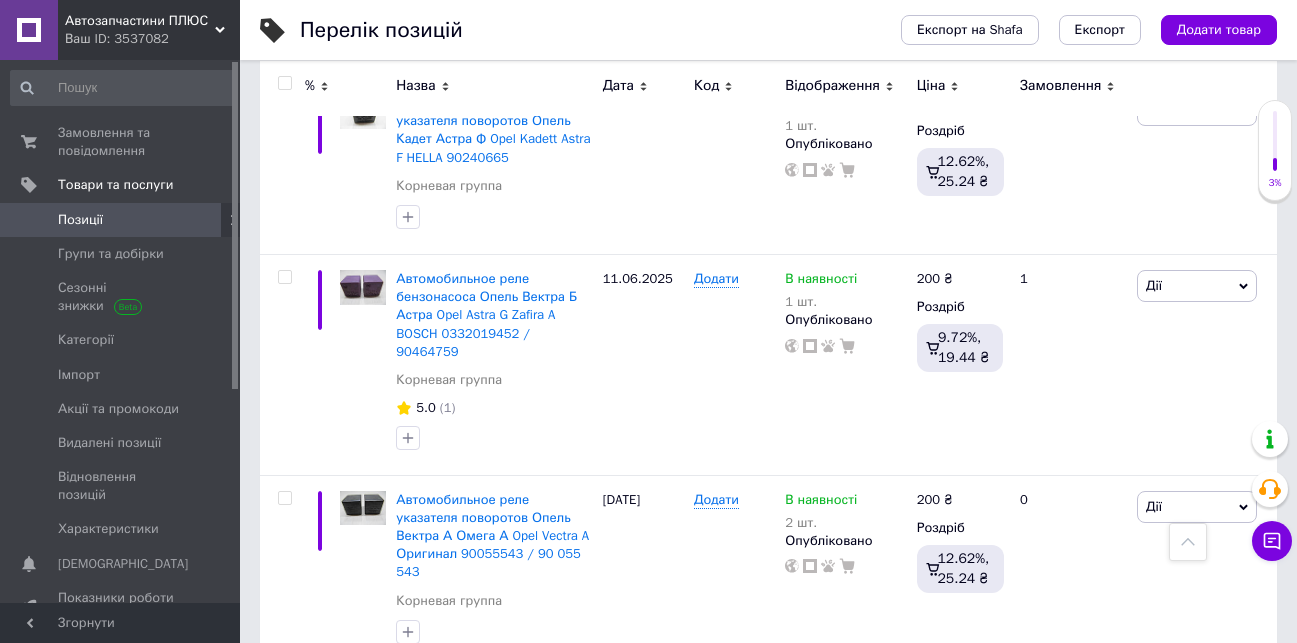 click on "79" at bounding box center (629, 710) 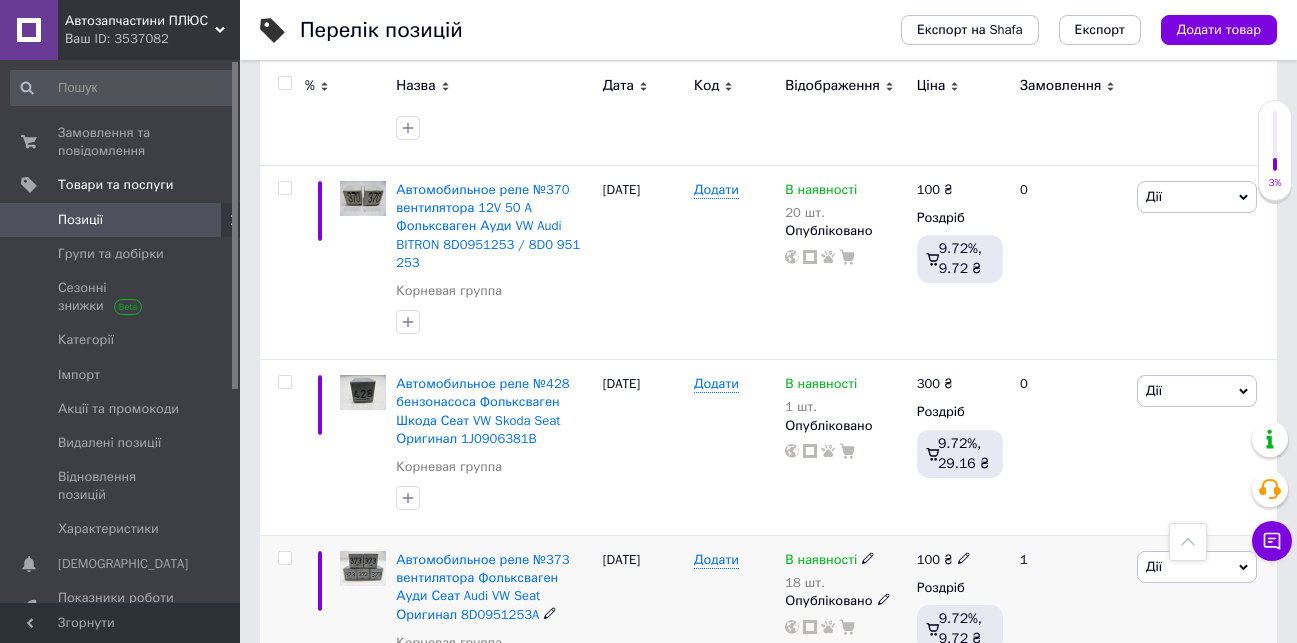 scroll, scrollTop: 3333, scrollLeft: 0, axis: vertical 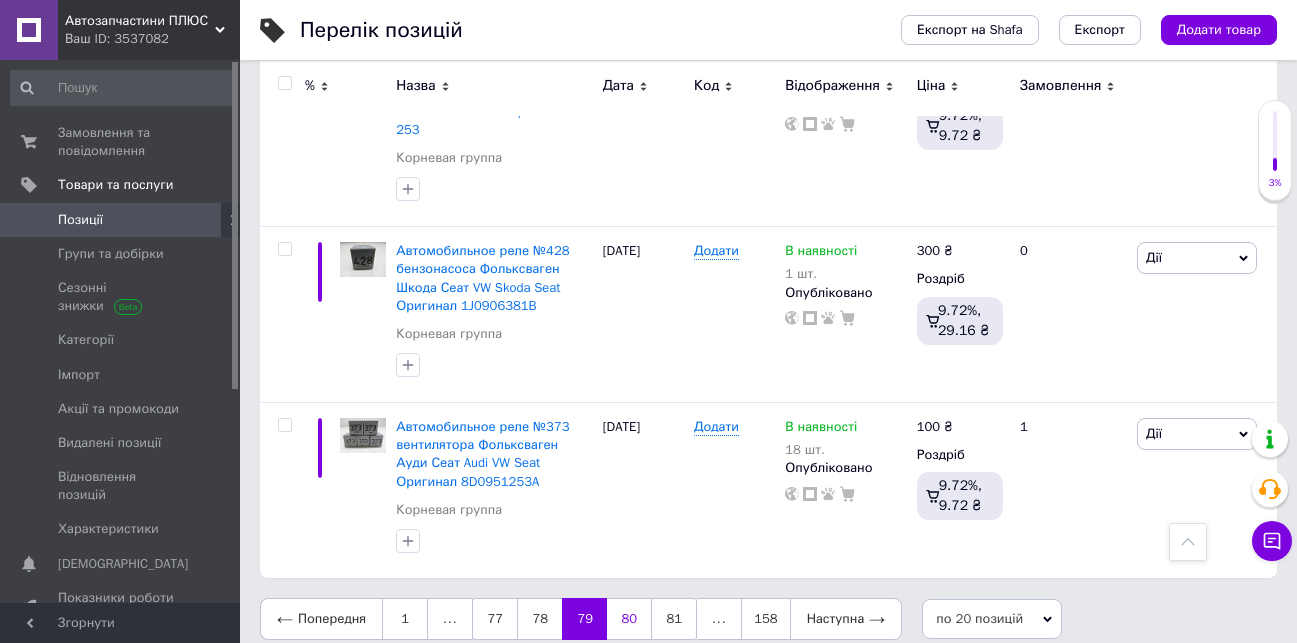click on "80" at bounding box center [629, 619] 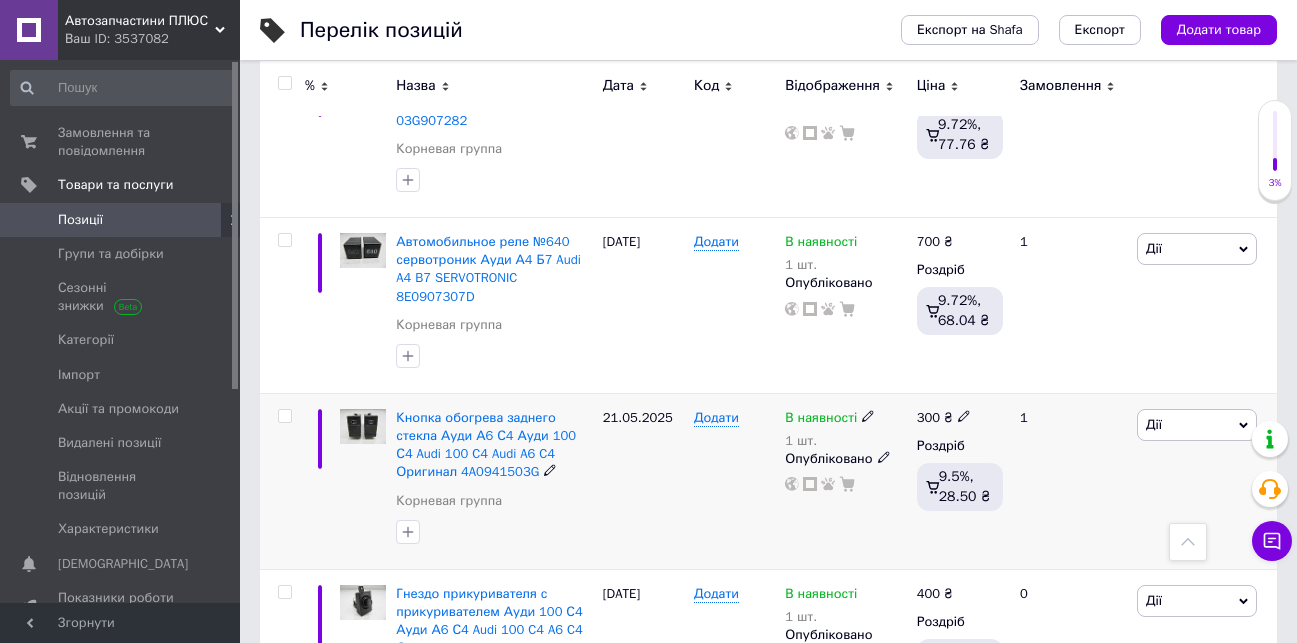 scroll, scrollTop: 3306, scrollLeft: 0, axis: vertical 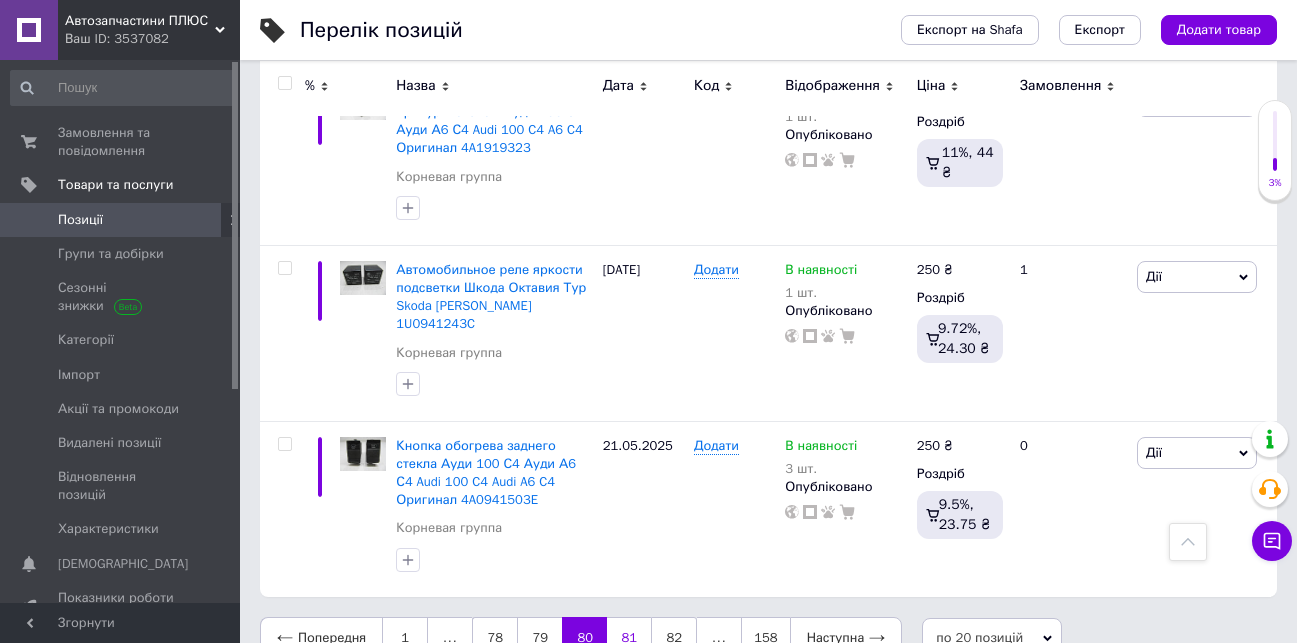 click on "81" at bounding box center [629, 638] 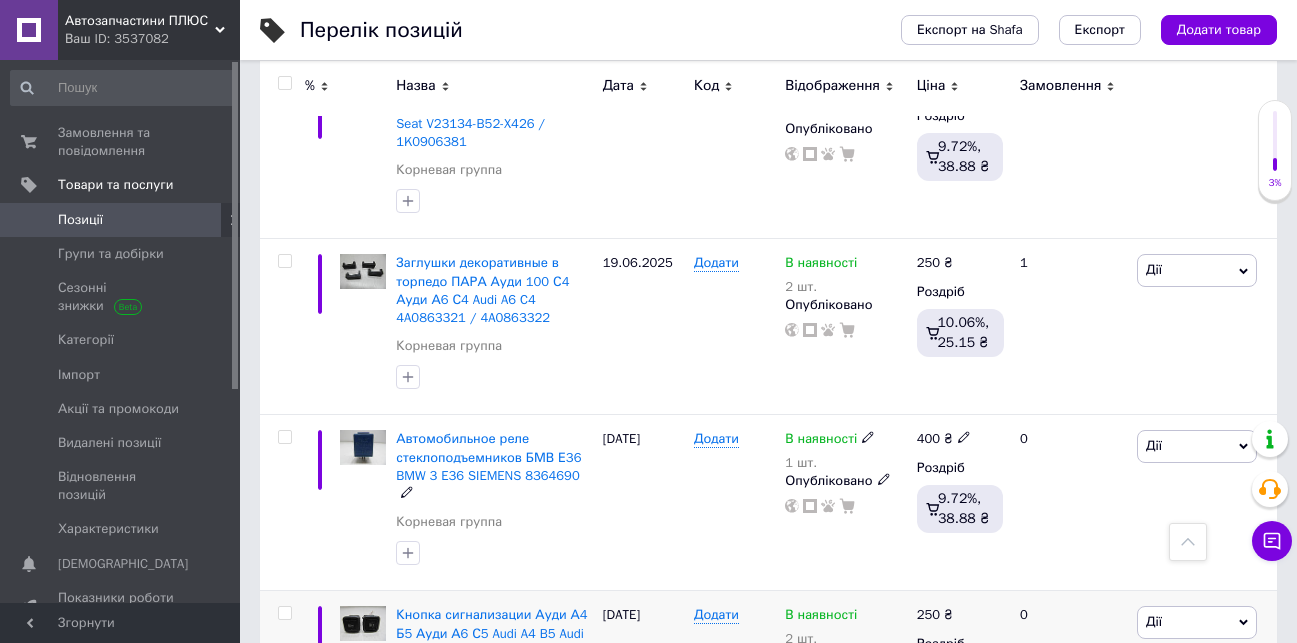 scroll, scrollTop: 3252, scrollLeft: 0, axis: vertical 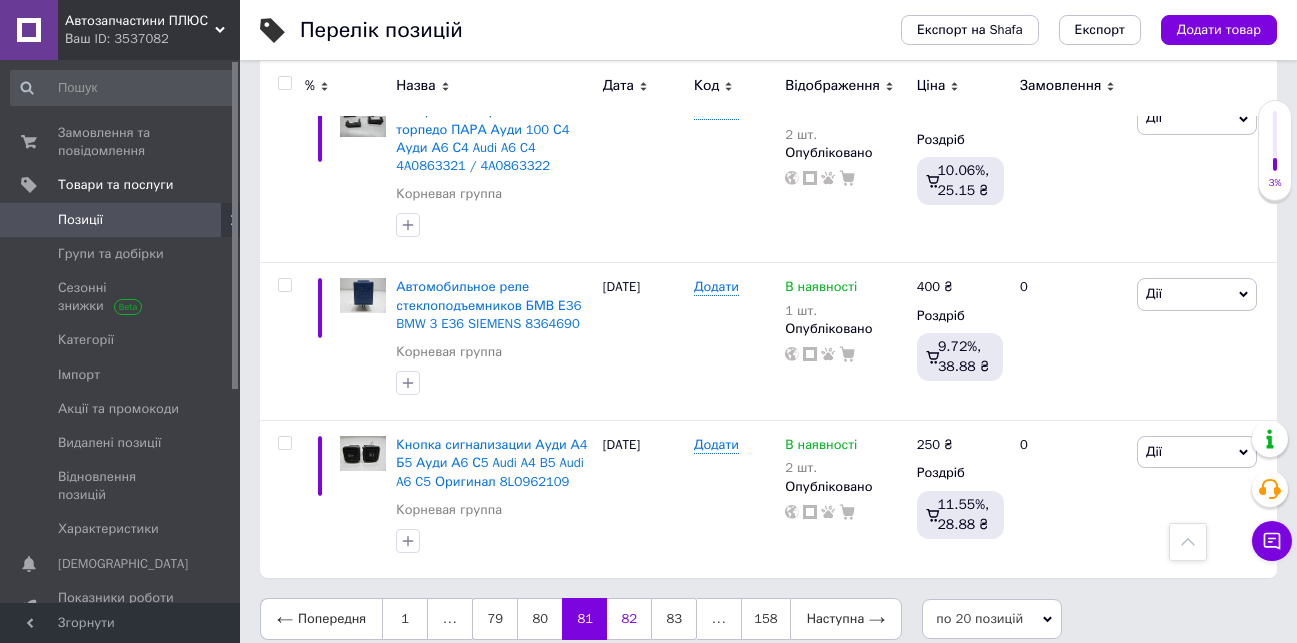 click on "82" at bounding box center [629, 619] 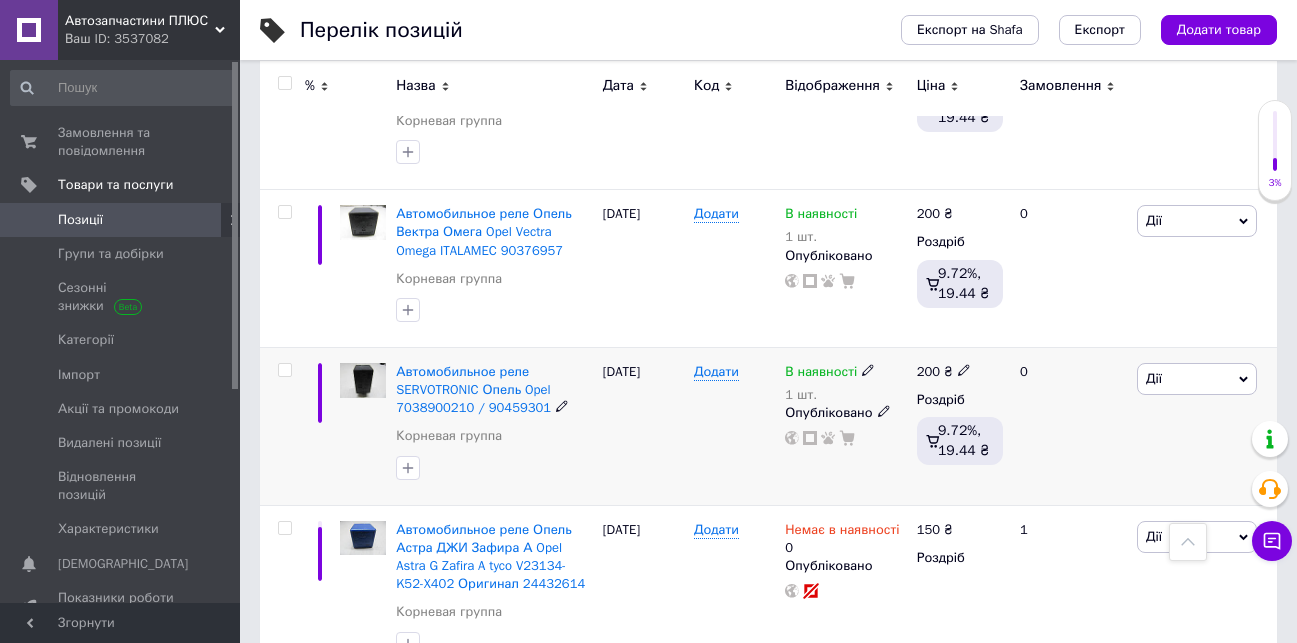 scroll, scrollTop: 2952, scrollLeft: 0, axis: vertical 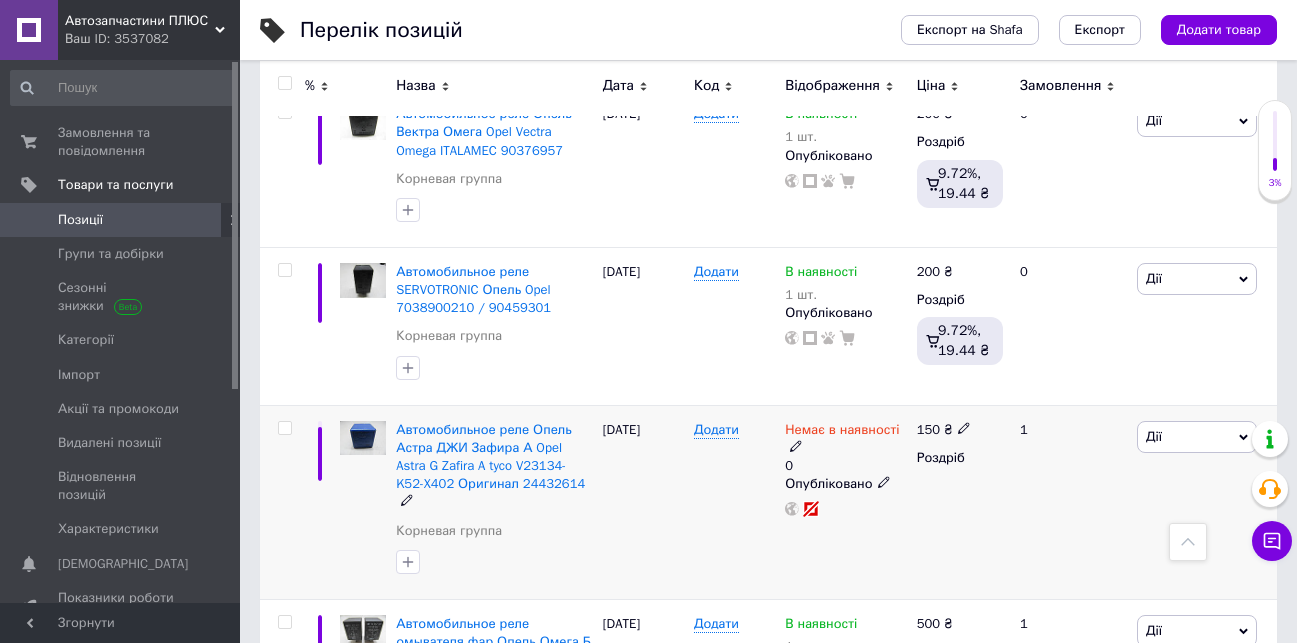 click on "Дії" at bounding box center [1197, 437] 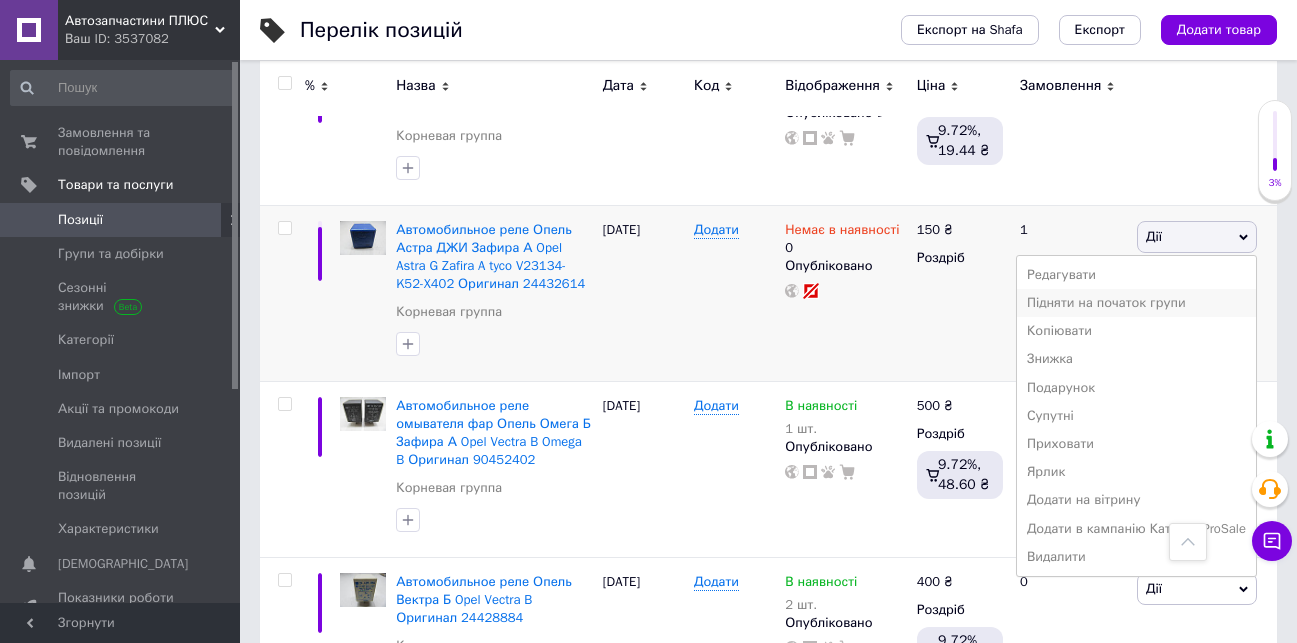 scroll, scrollTop: 3252, scrollLeft: 0, axis: vertical 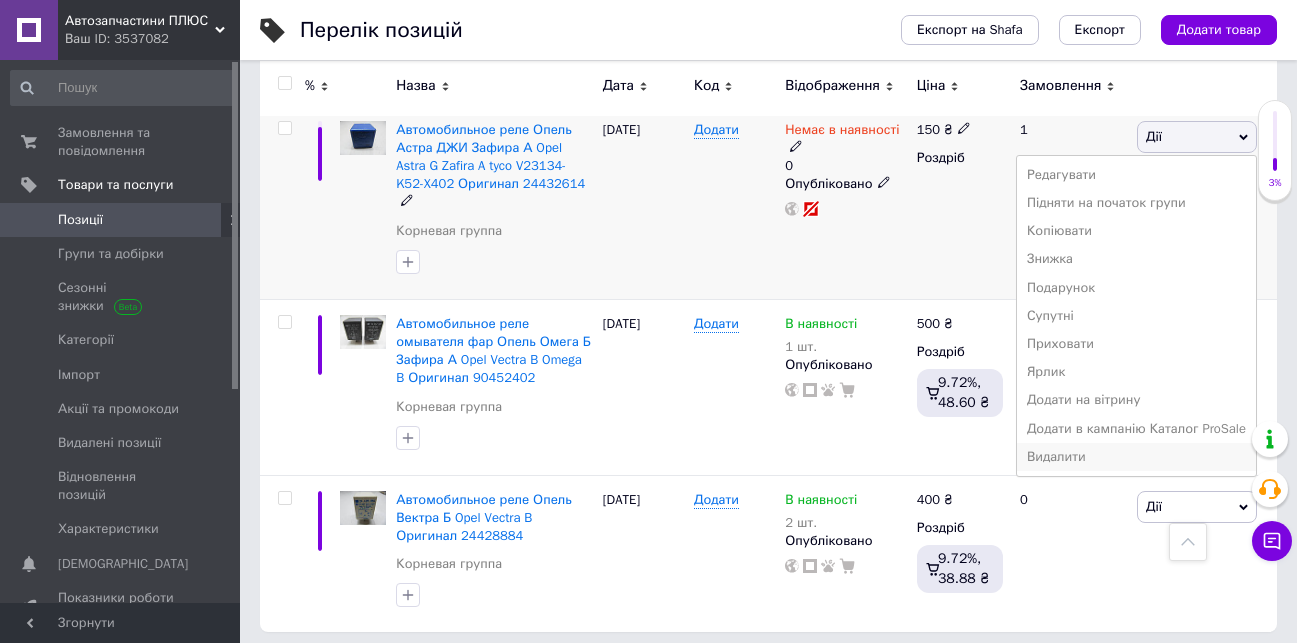 click on "Видалити" at bounding box center (1136, 457) 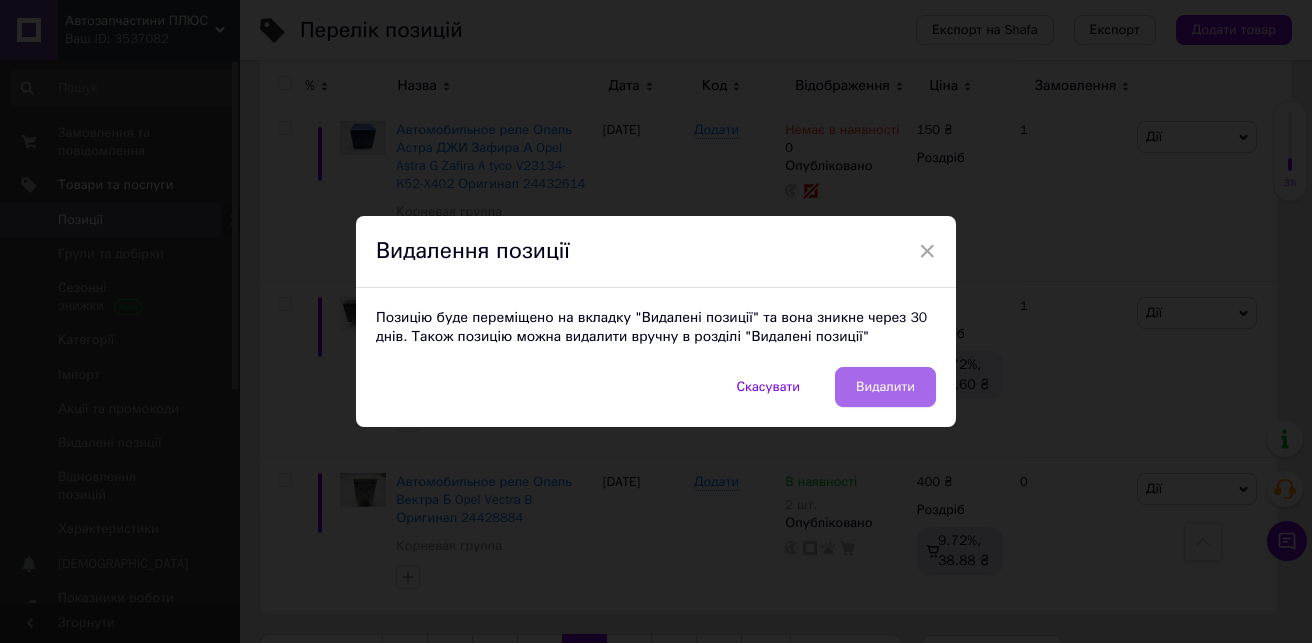 click on "Видалити" at bounding box center [885, 387] 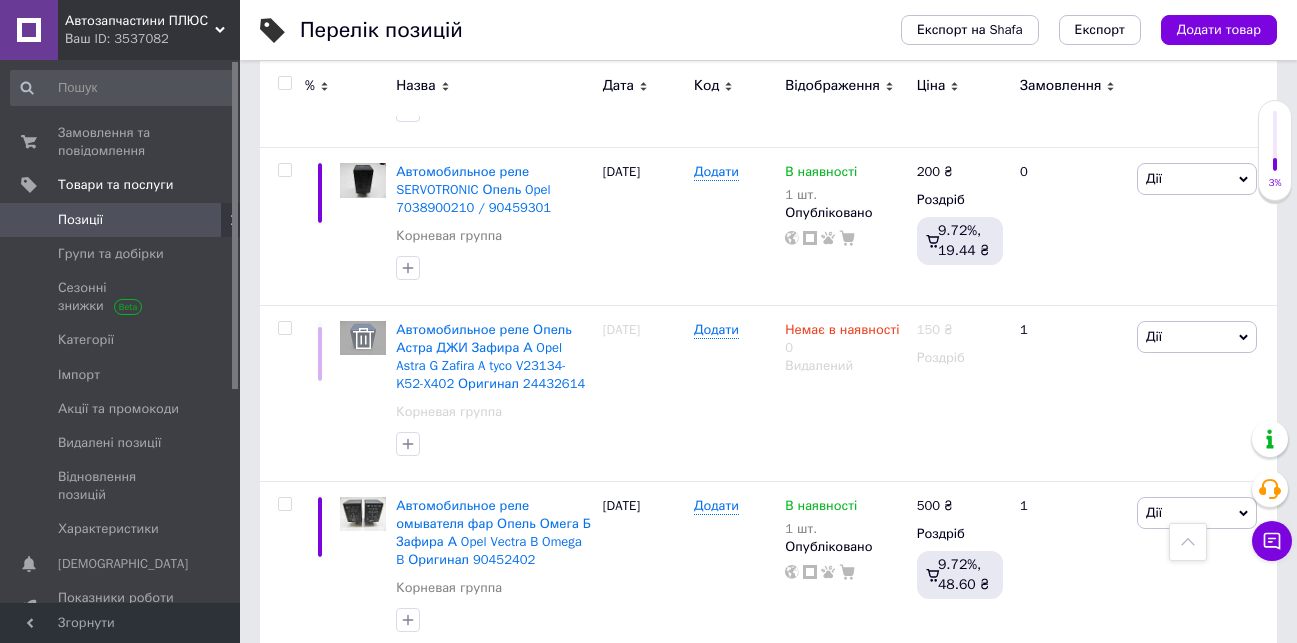 scroll, scrollTop: 3270, scrollLeft: 0, axis: vertical 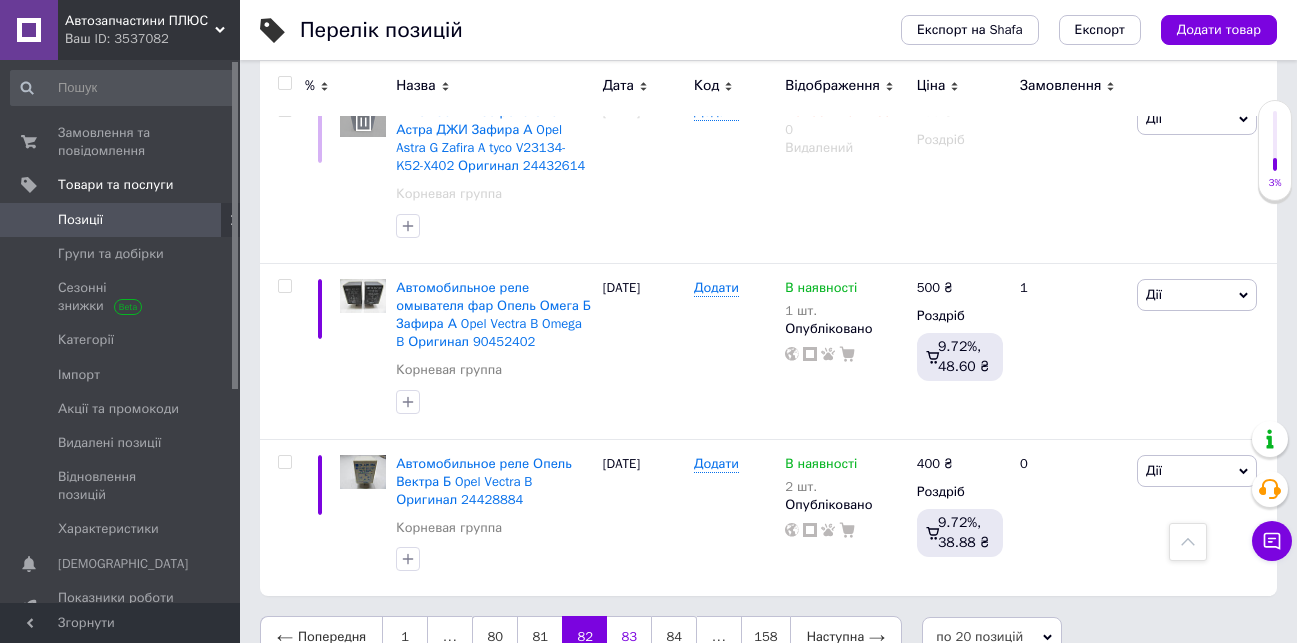 click on "83" at bounding box center (629, 637) 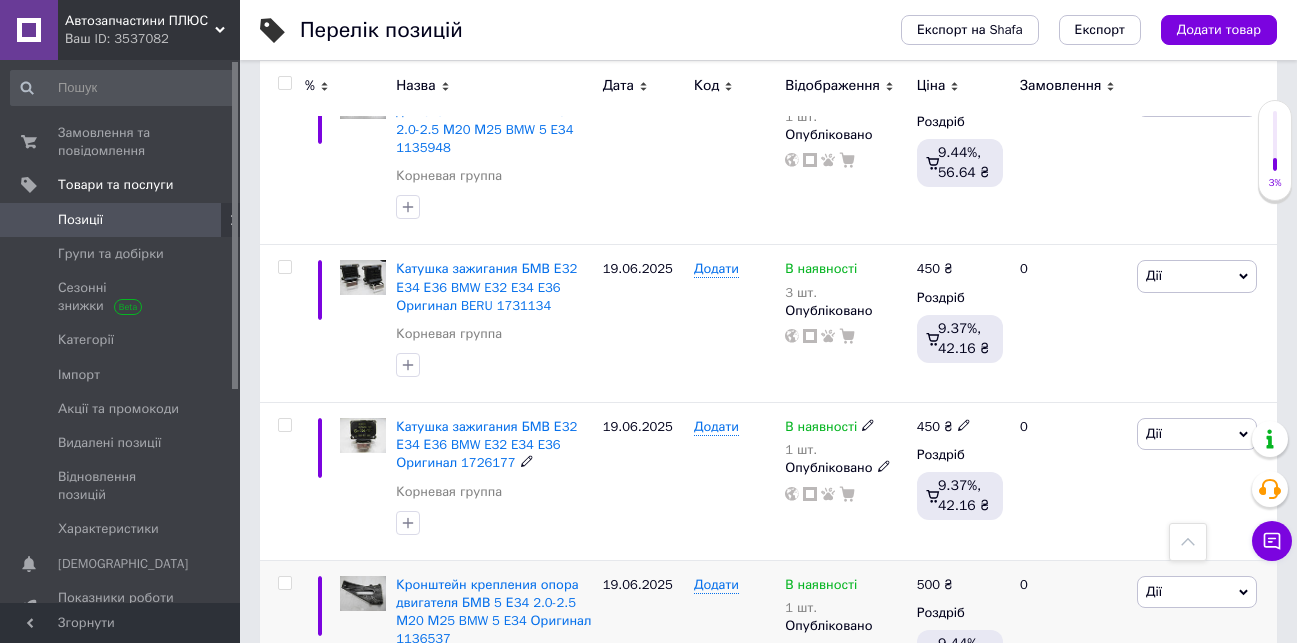 scroll, scrollTop: 3181, scrollLeft: 0, axis: vertical 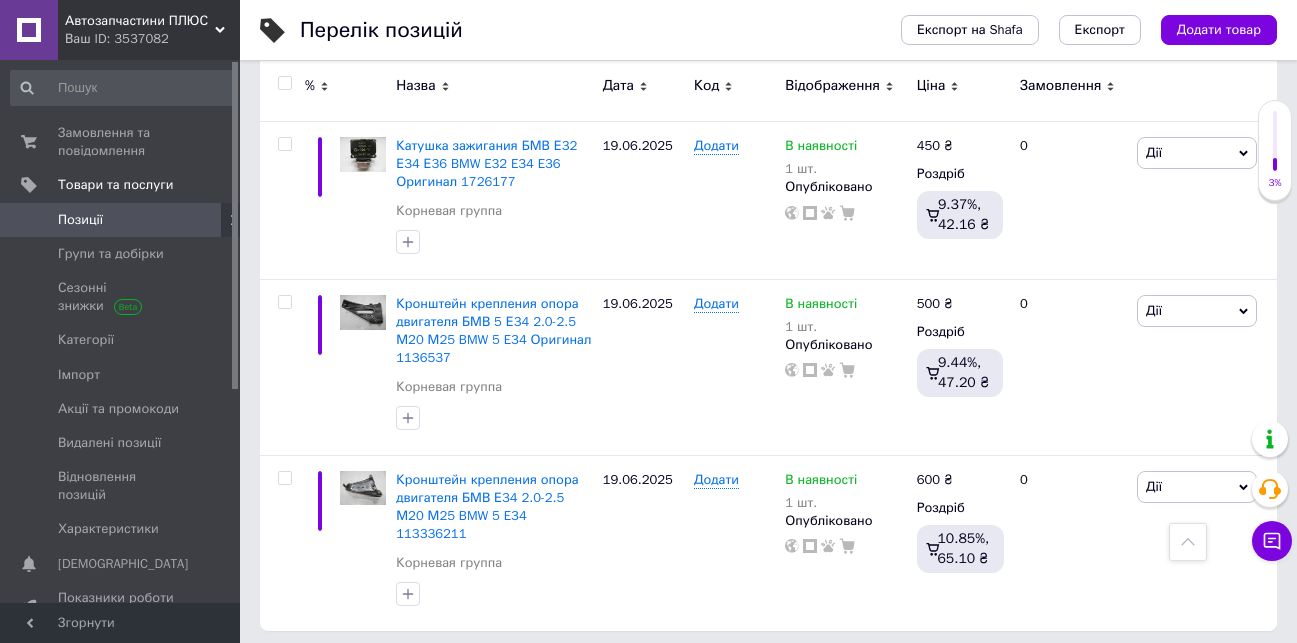 click on "84" at bounding box center (629, 672) 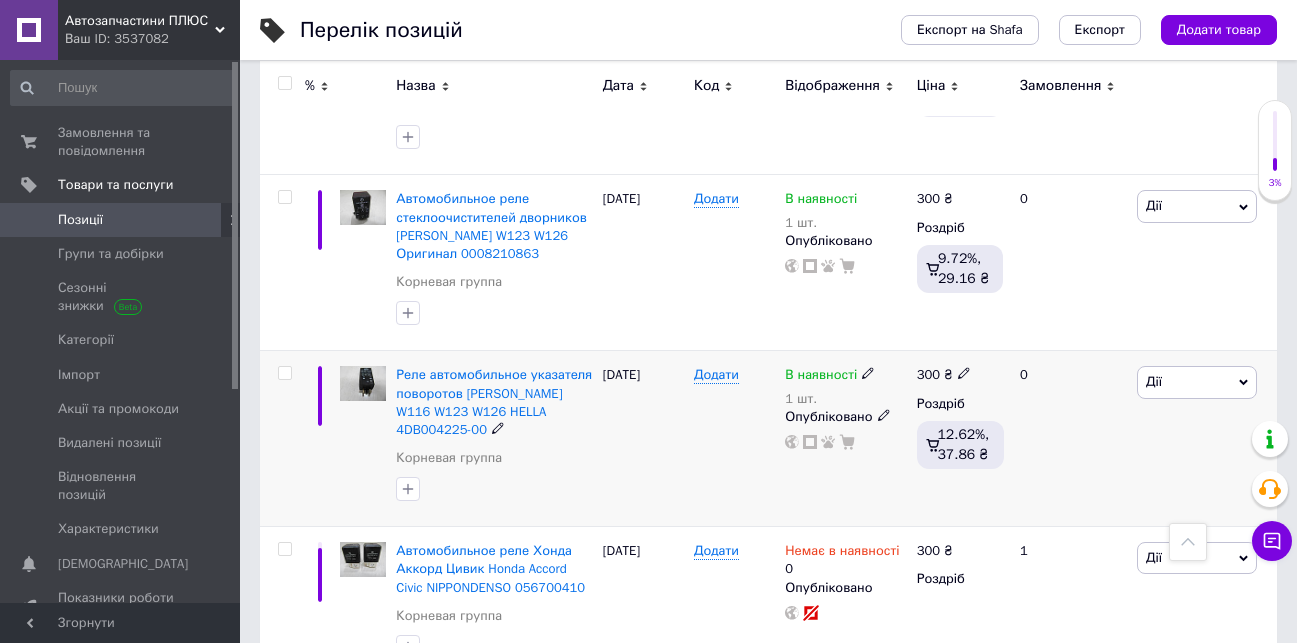 scroll, scrollTop: 2881, scrollLeft: 0, axis: vertical 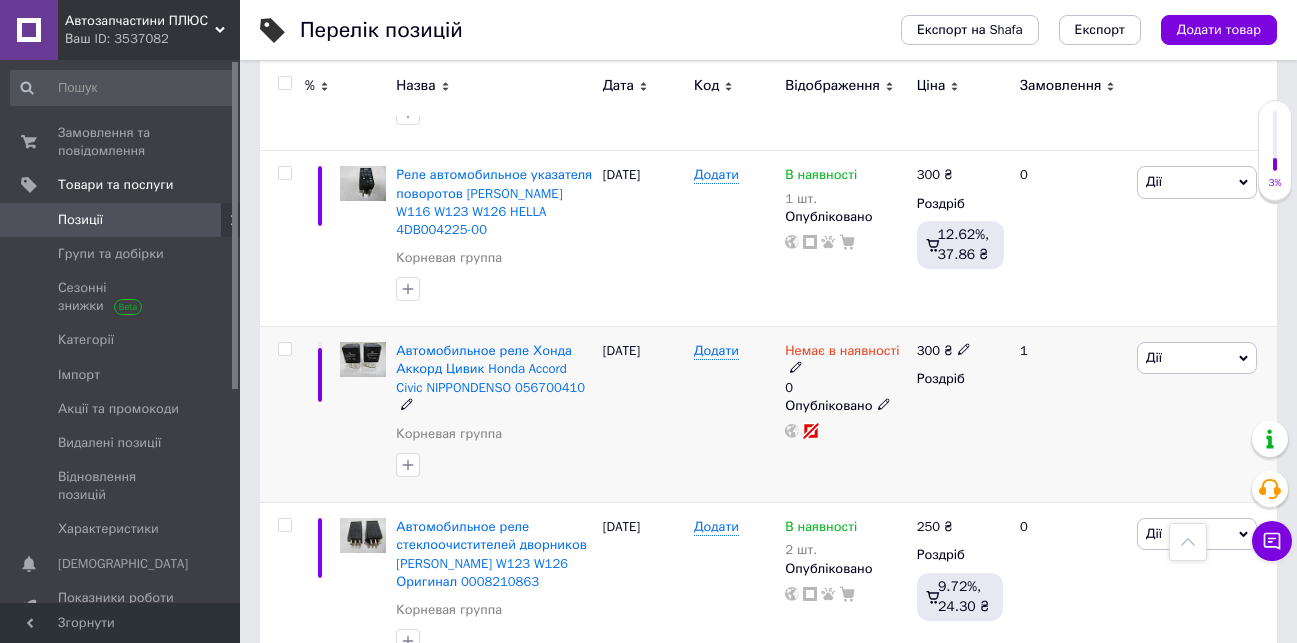 click on "Дії" at bounding box center (1197, 358) 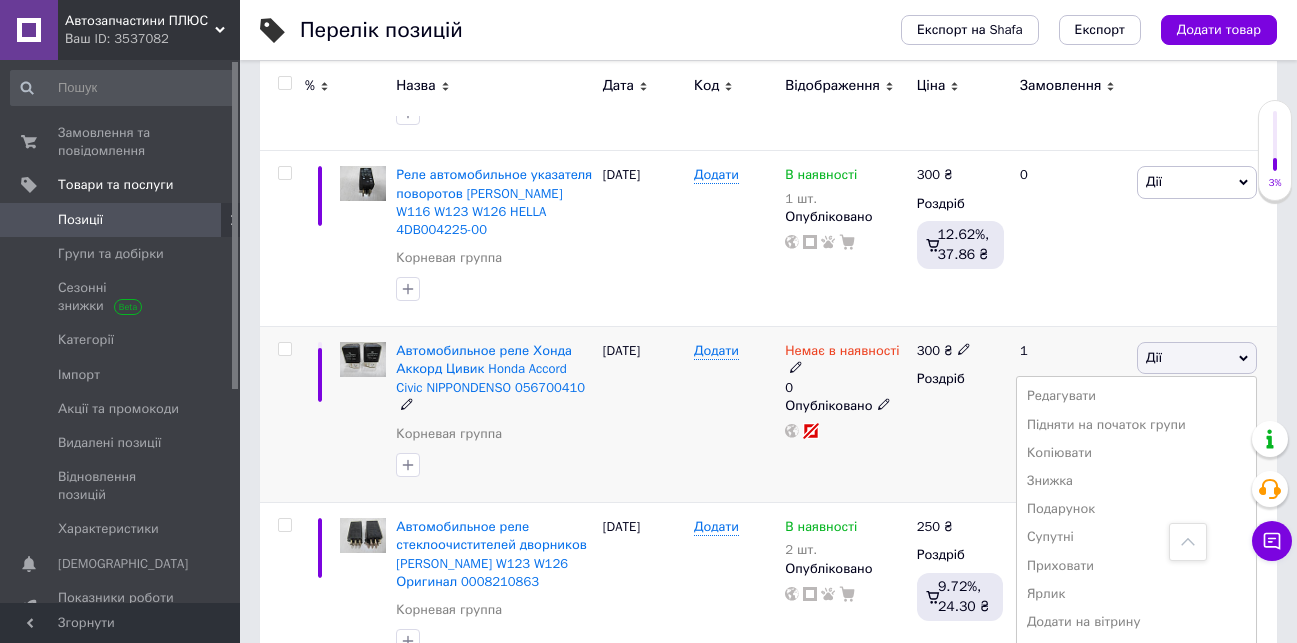 click on "Видалити" at bounding box center (1136, 678) 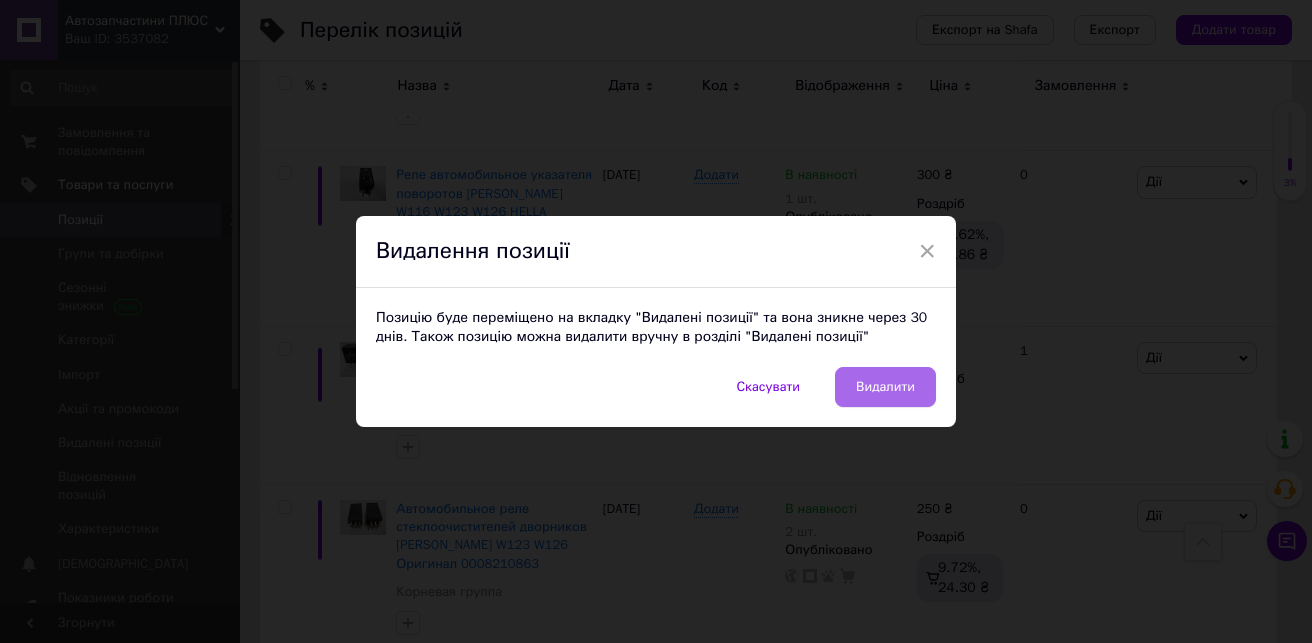 click on "Видалити" at bounding box center (885, 387) 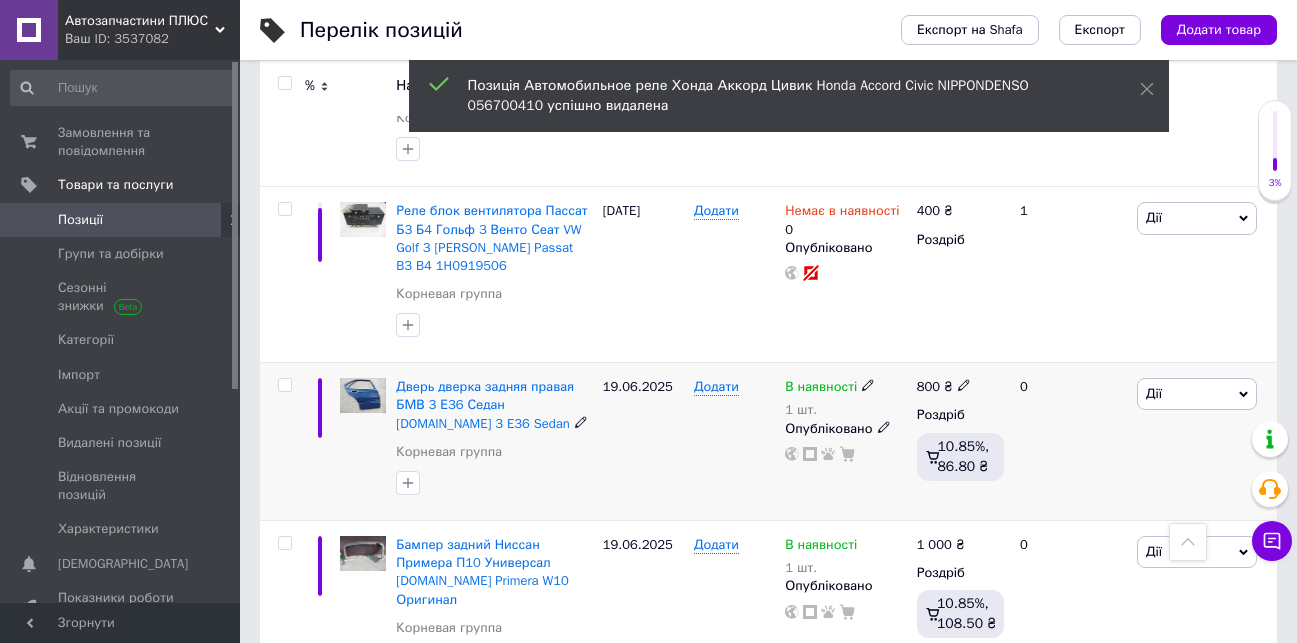 scroll, scrollTop: 1681, scrollLeft: 0, axis: vertical 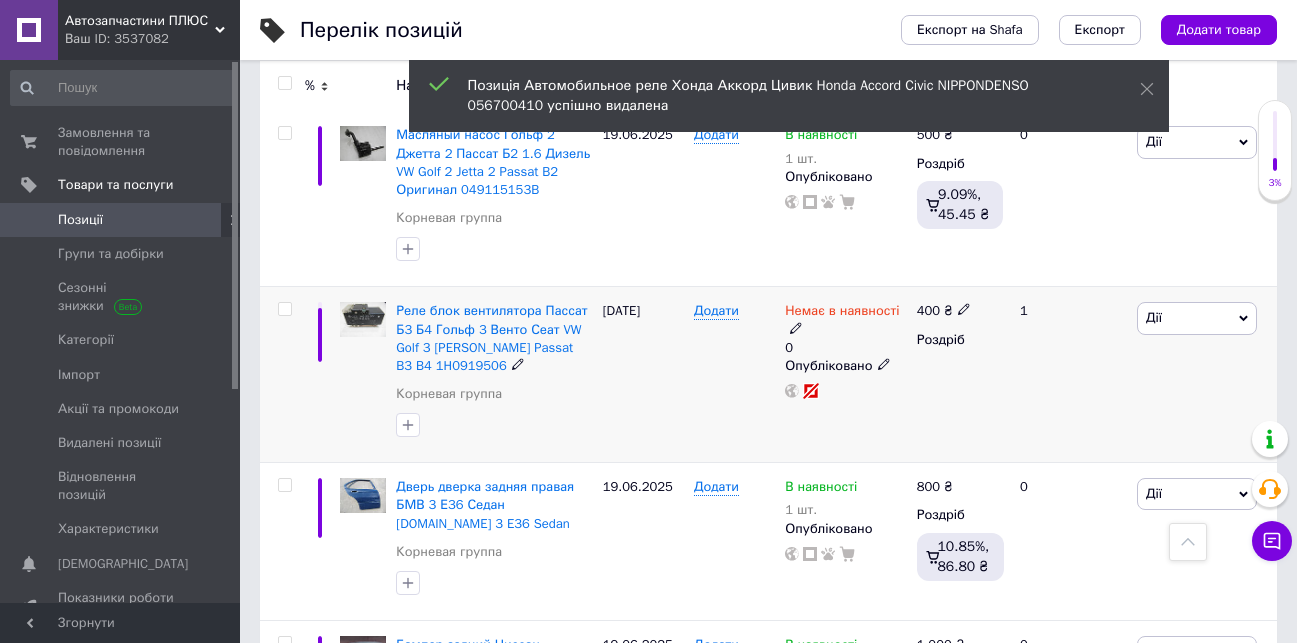 click on "Дії" at bounding box center (1197, 318) 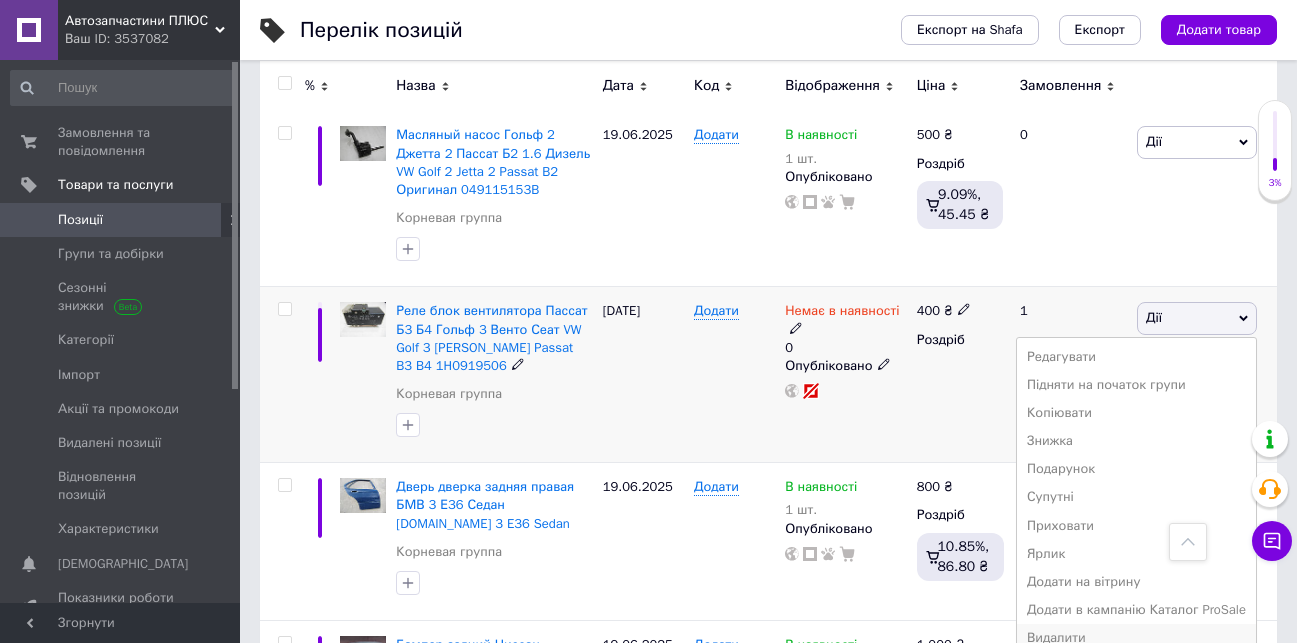 click on "Видалити" at bounding box center (1136, 638) 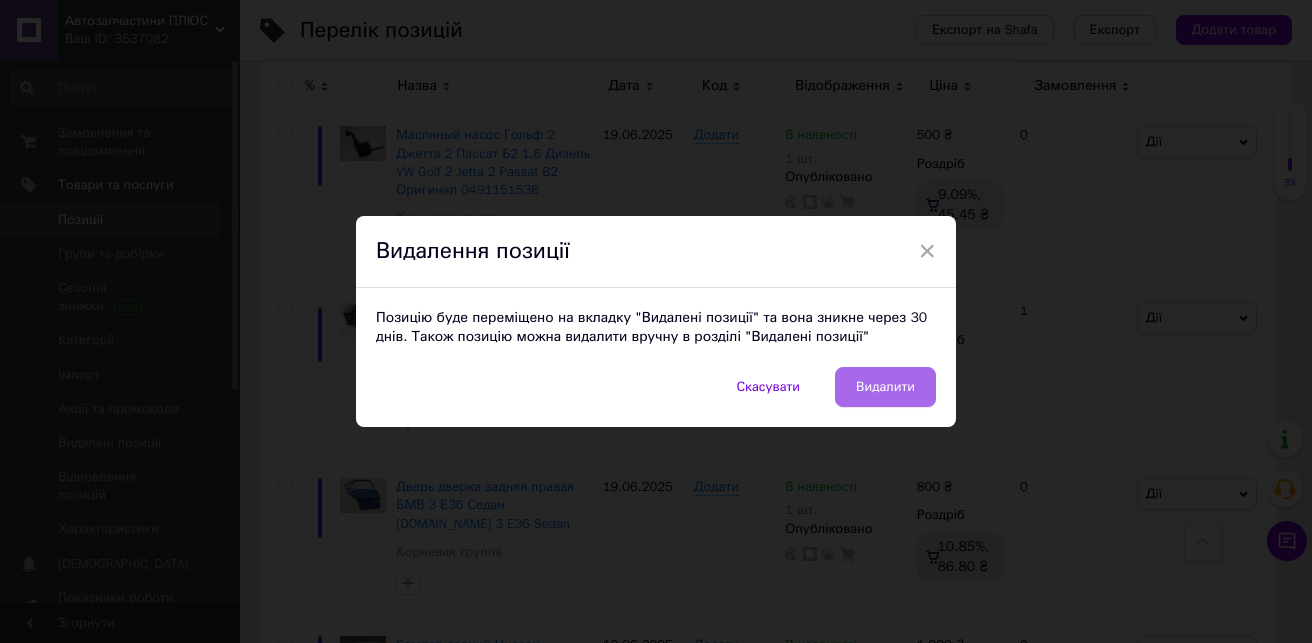 click on "Видалити" at bounding box center [885, 387] 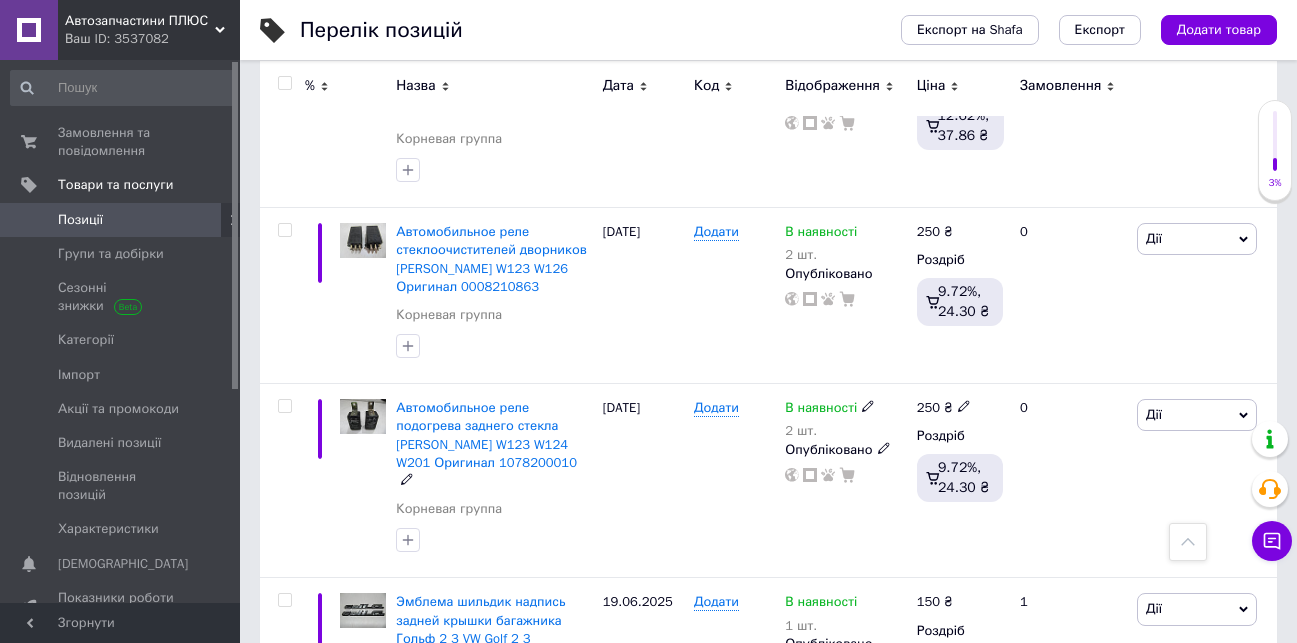scroll, scrollTop: 3323, scrollLeft: 0, axis: vertical 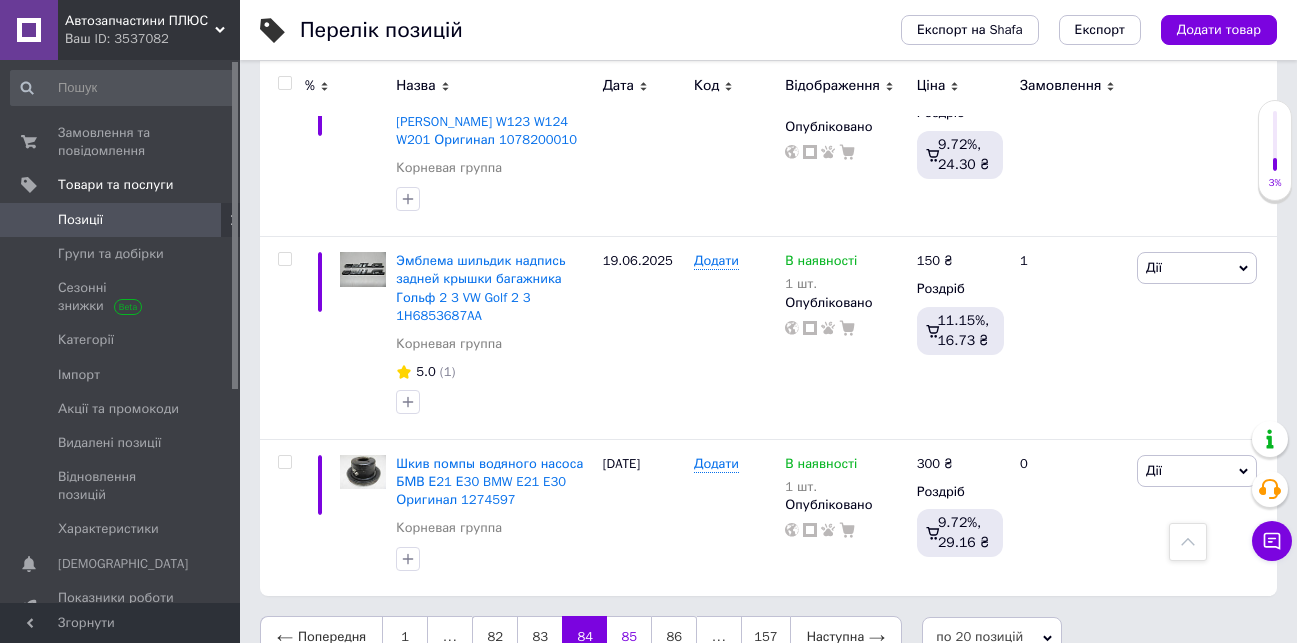 click on "85" at bounding box center (629, 637) 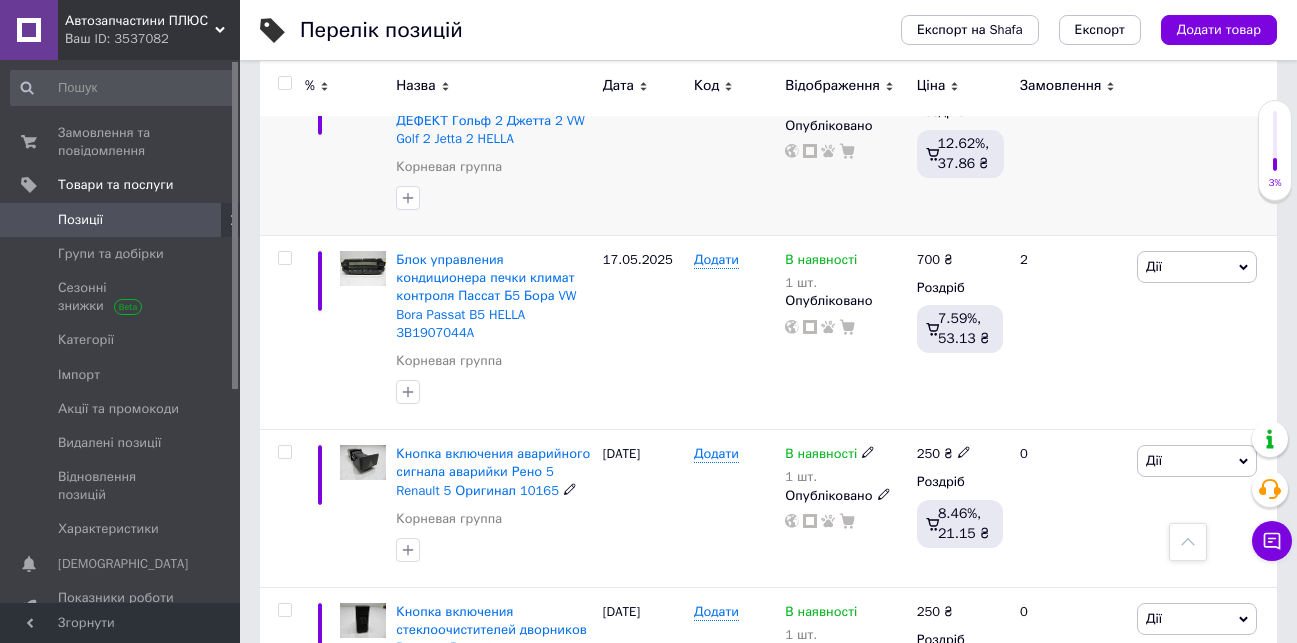 scroll, scrollTop: 3252, scrollLeft: 0, axis: vertical 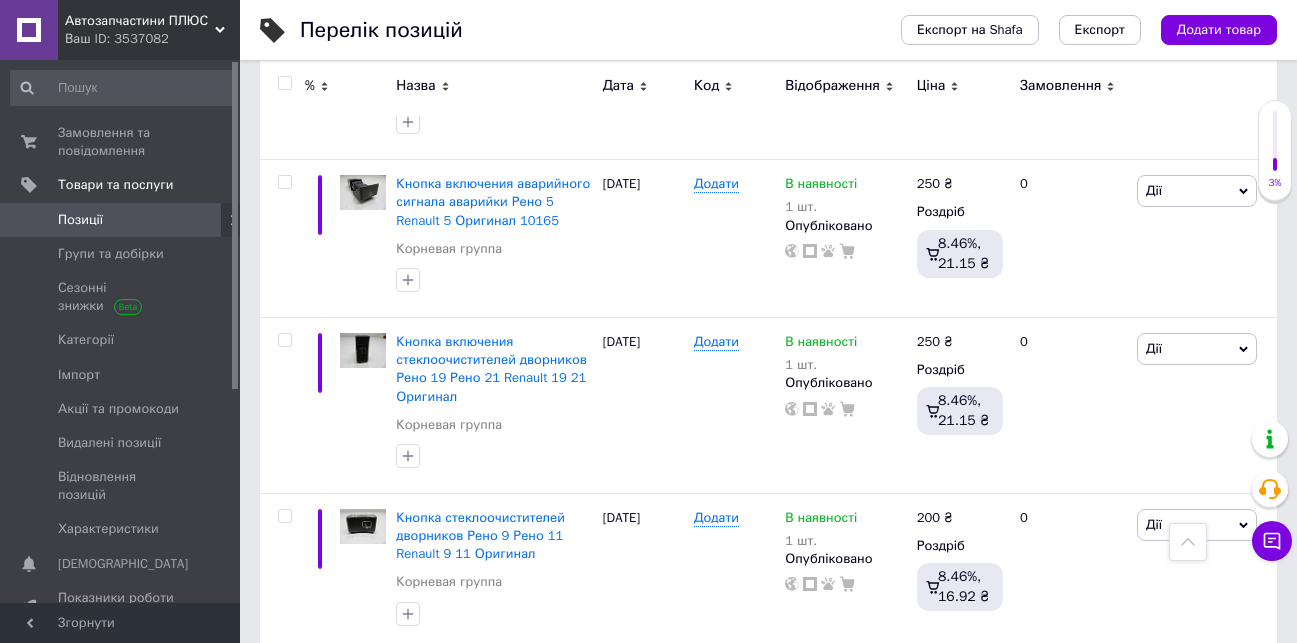 click on "86" at bounding box center (629, 692) 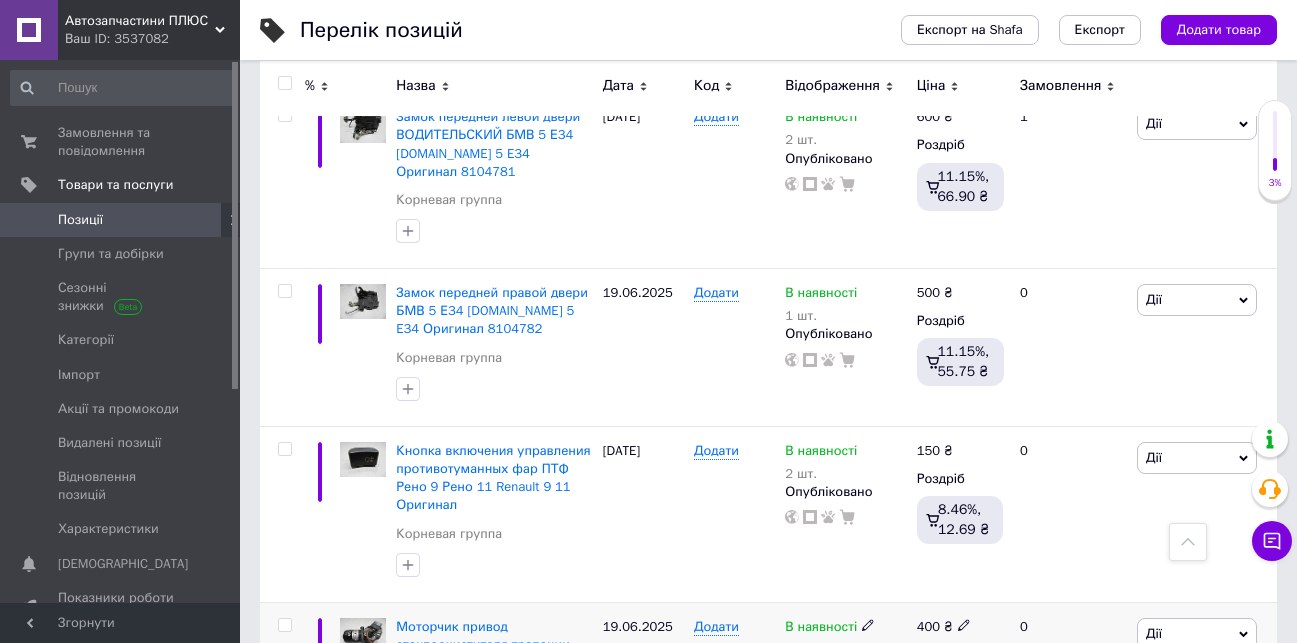 scroll, scrollTop: 3234, scrollLeft: 0, axis: vertical 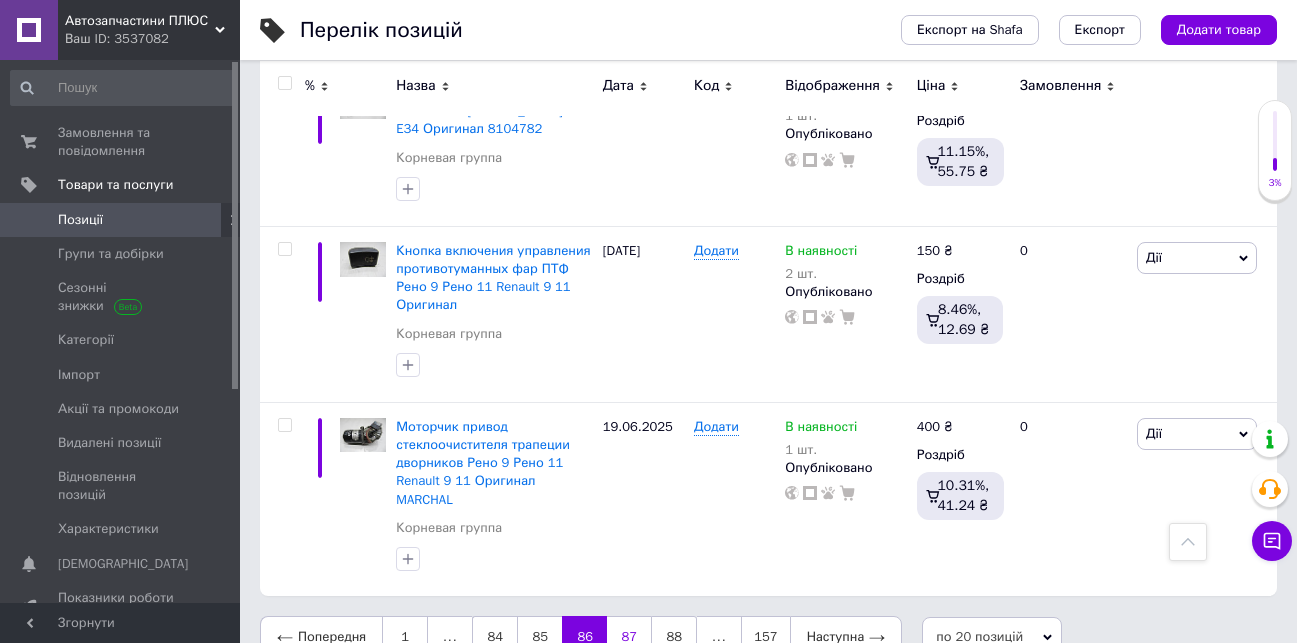 click on "87" at bounding box center (629, 637) 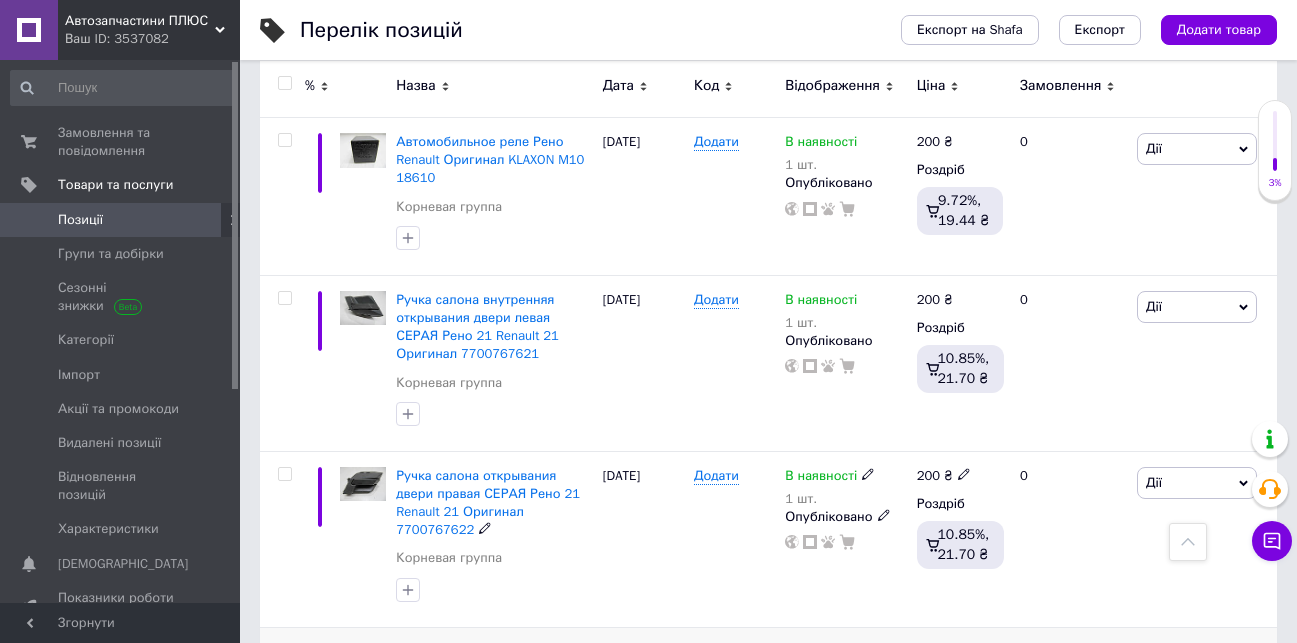 scroll, scrollTop: 3088, scrollLeft: 0, axis: vertical 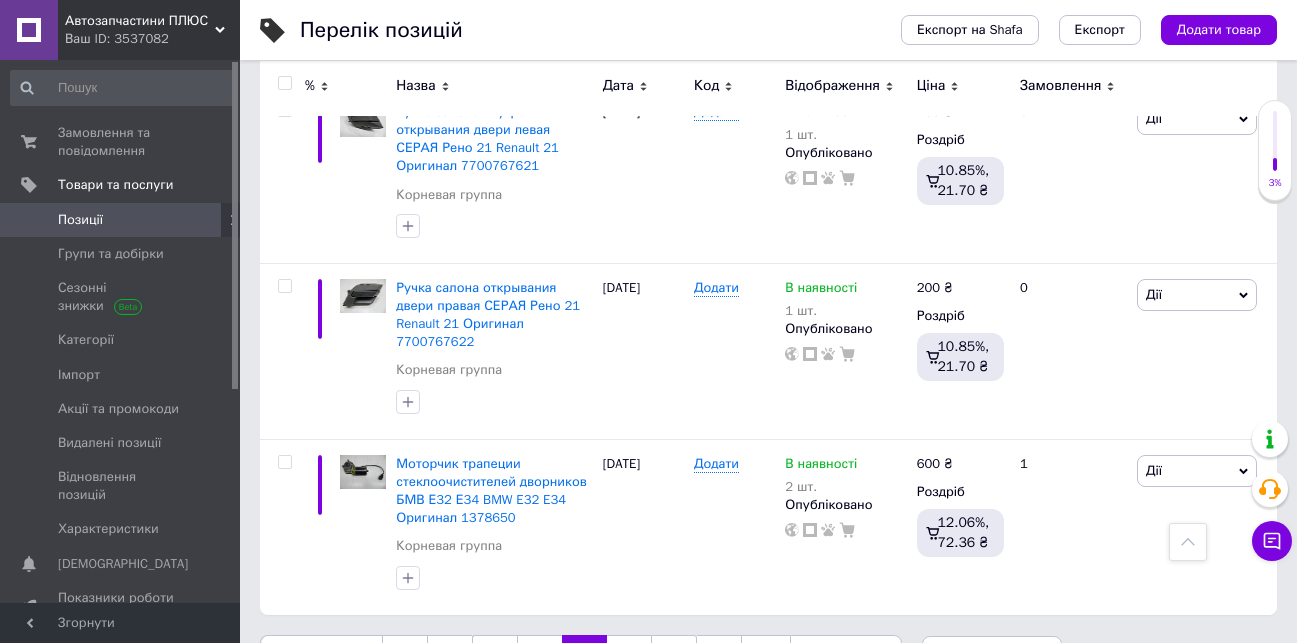 click on "88" at bounding box center [629, 656] 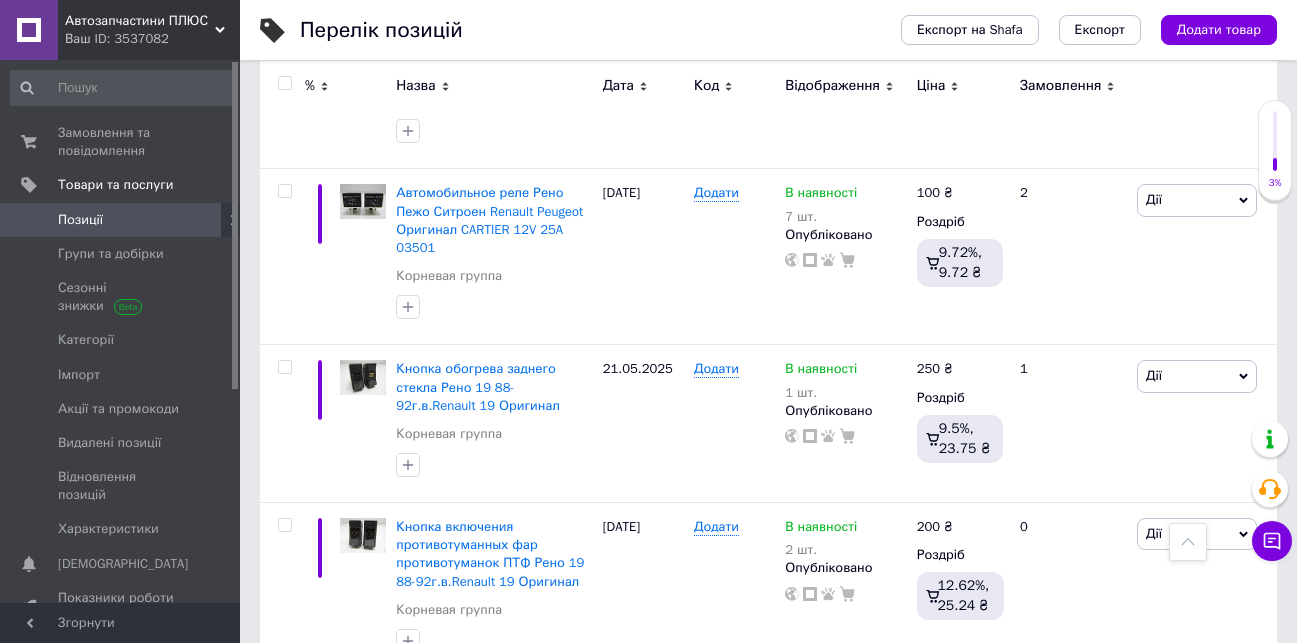 scroll, scrollTop: 3179, scrollLeft: 0, axis: vertical 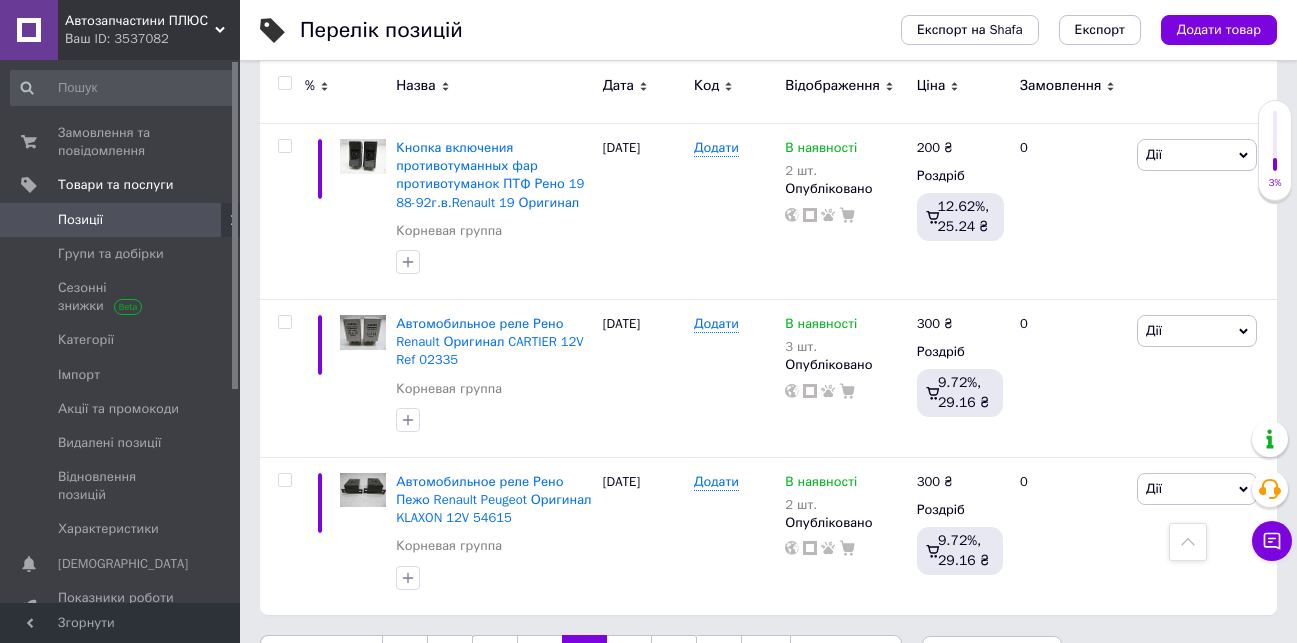 click on "89" at bounding box center [629, 656] 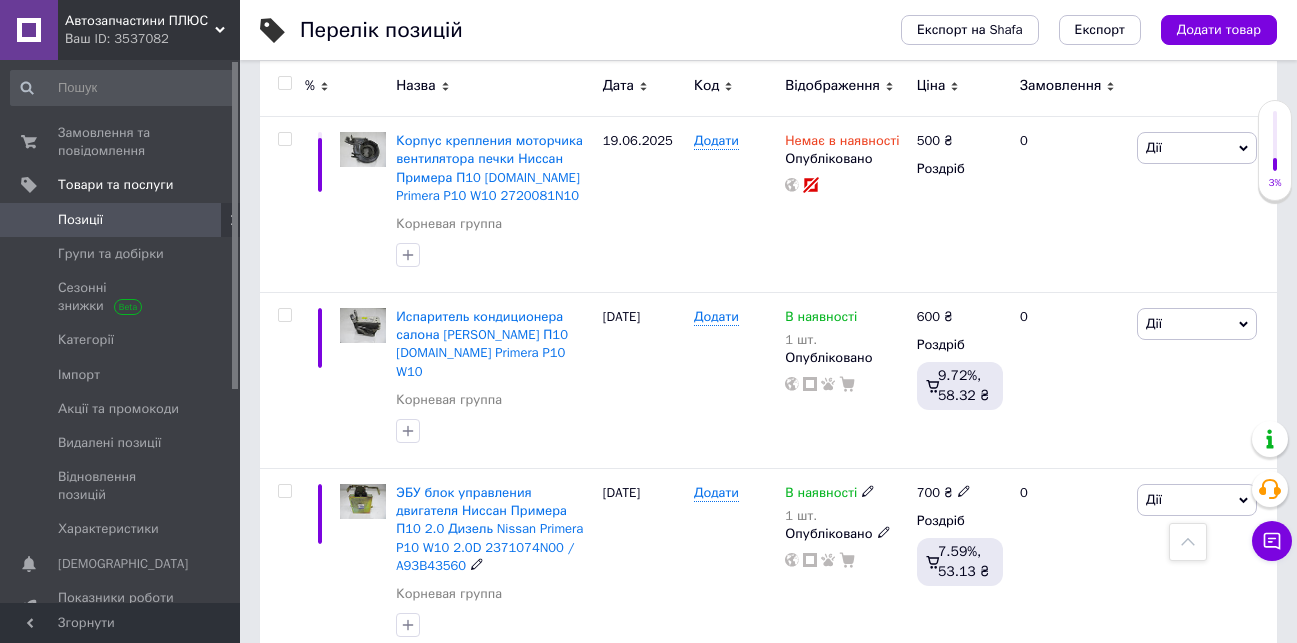scroll, scrollTop: 2279, scrollLeft: 0, axis: vertical 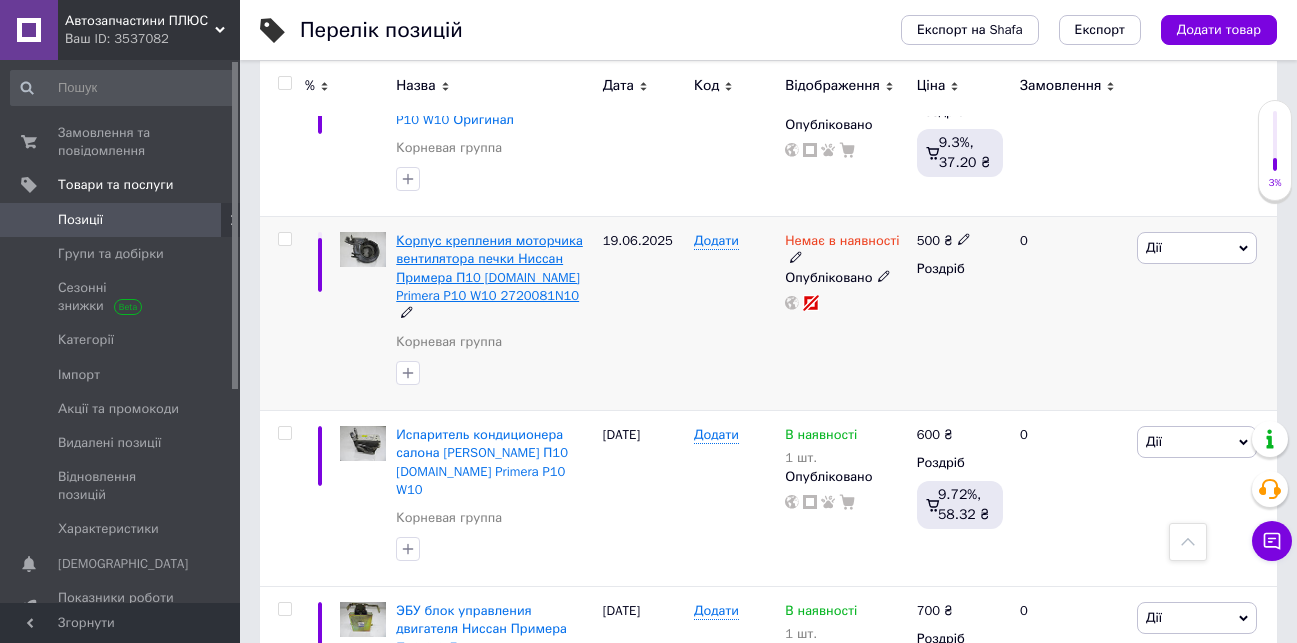 click on "Корпус крепления моторчика вентилятора печки Ниссан Примера П10 [DOMAIN_NAME] Primera P10 W10 2720081N10" at bounding box center [489, 268] 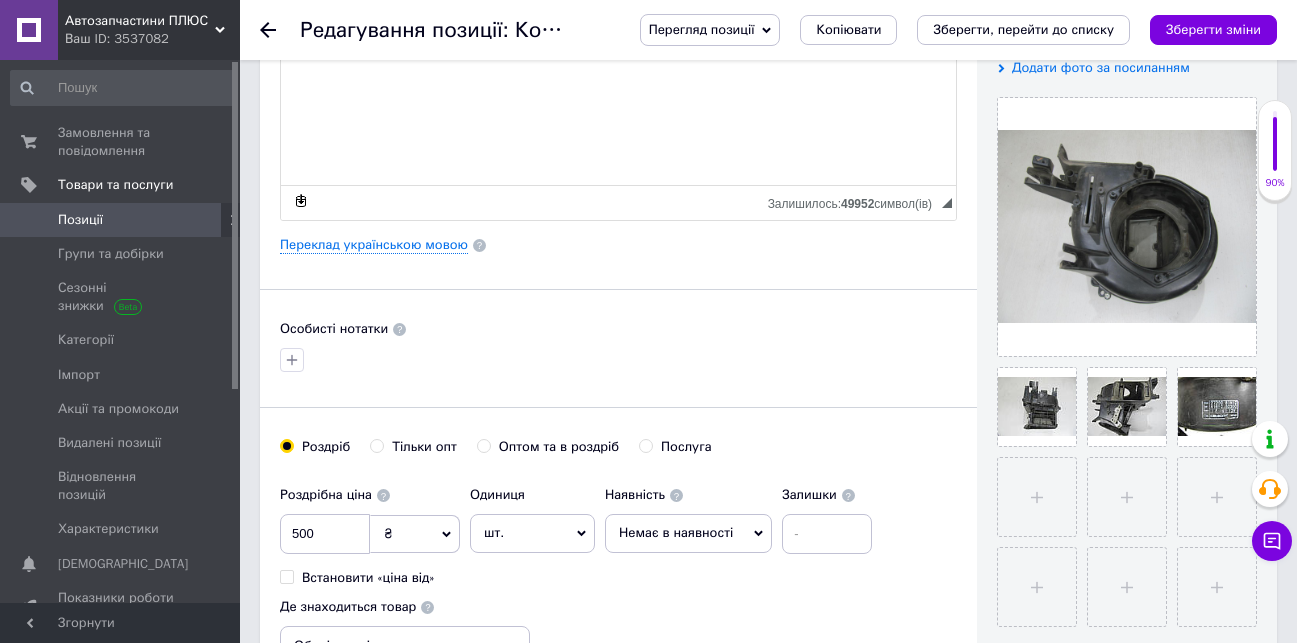 scroll, scrollTop: 500, scrollLeft: 0, axis: vertical 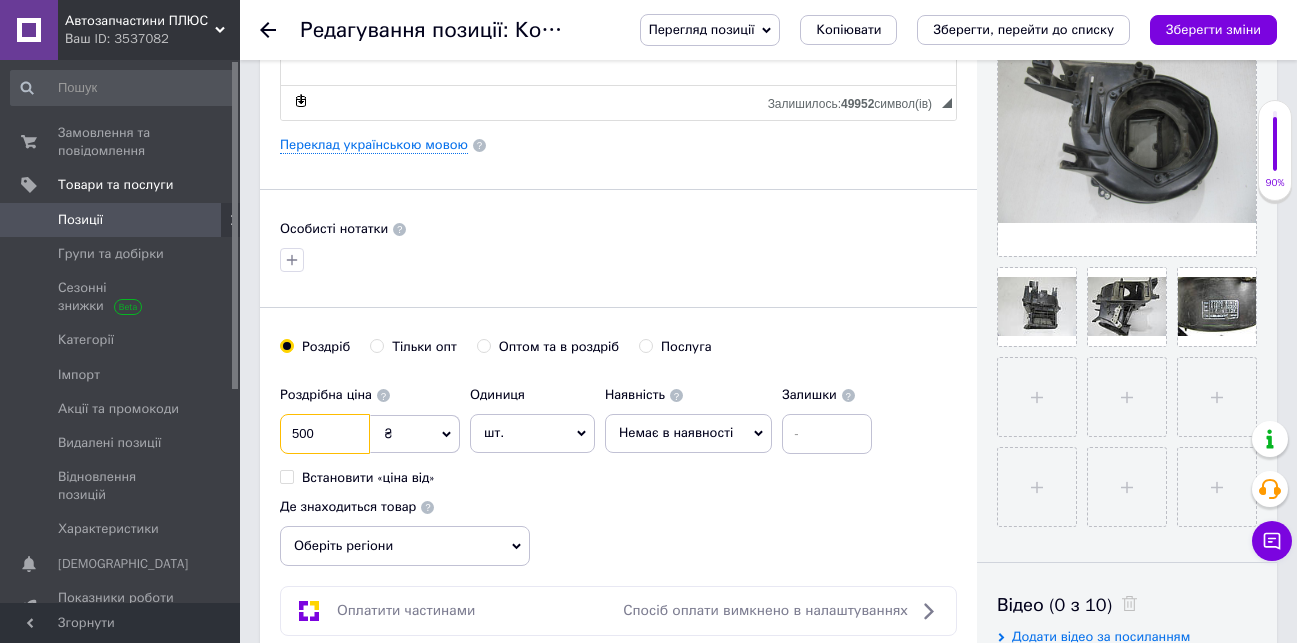 click on "500" at bounding box center [325, 434] 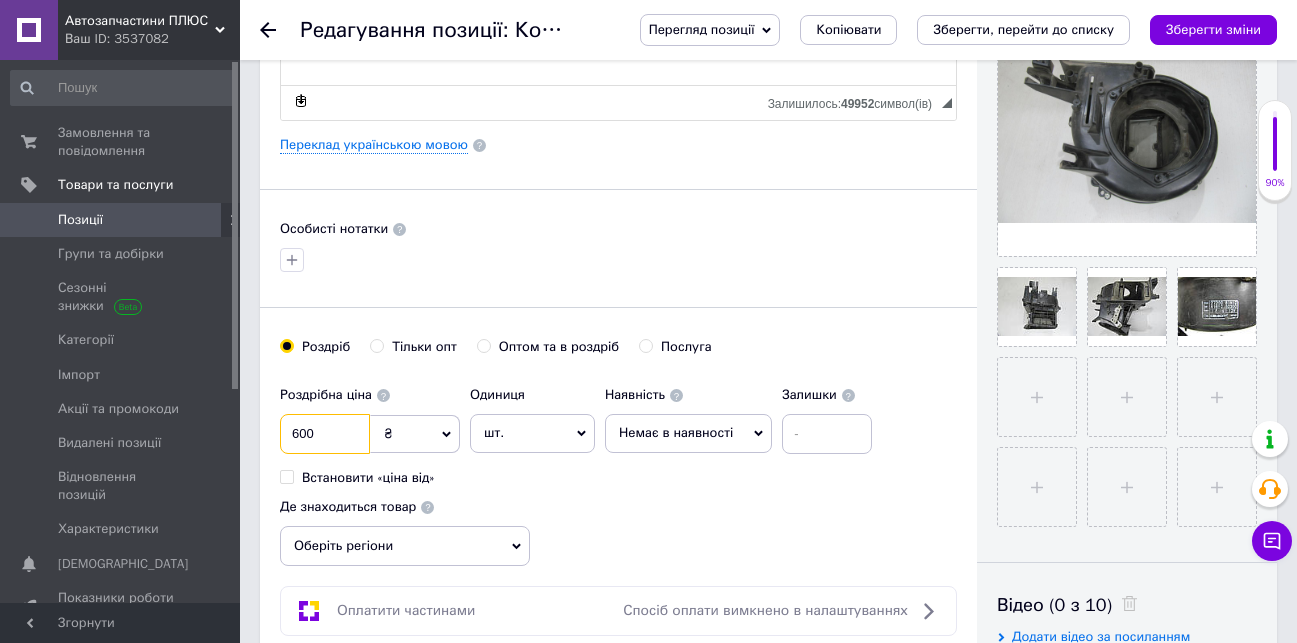 type on "600" 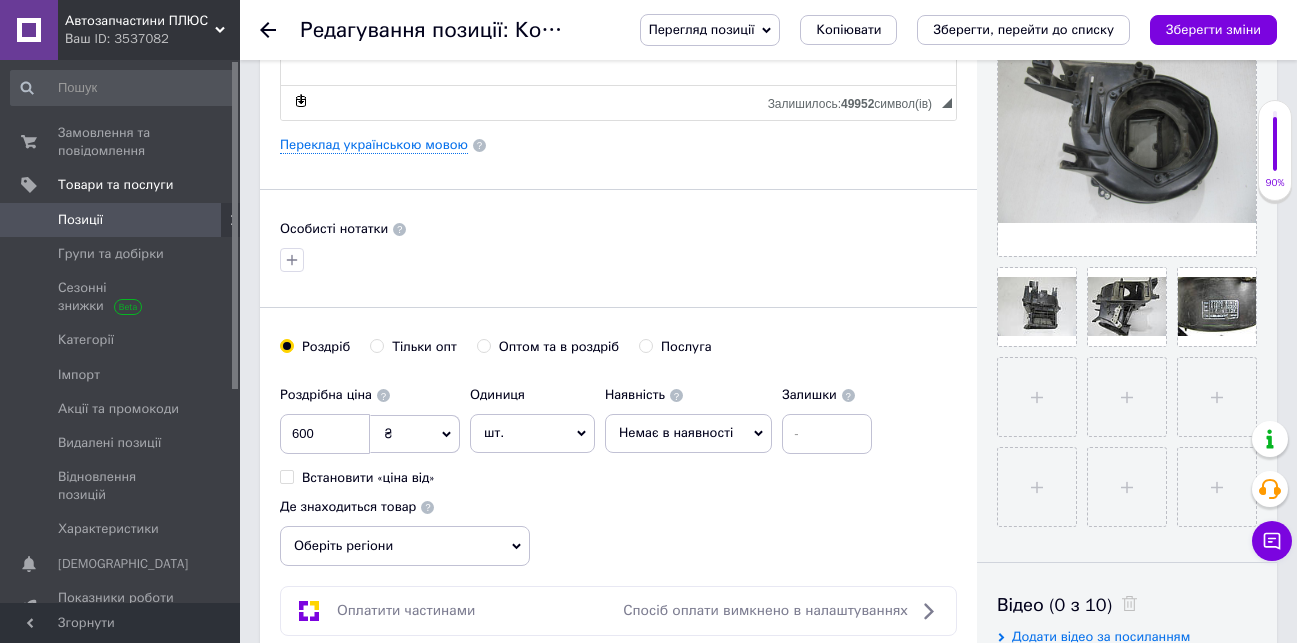 click on "Немає в наявності" at bounding box center (676, 432) 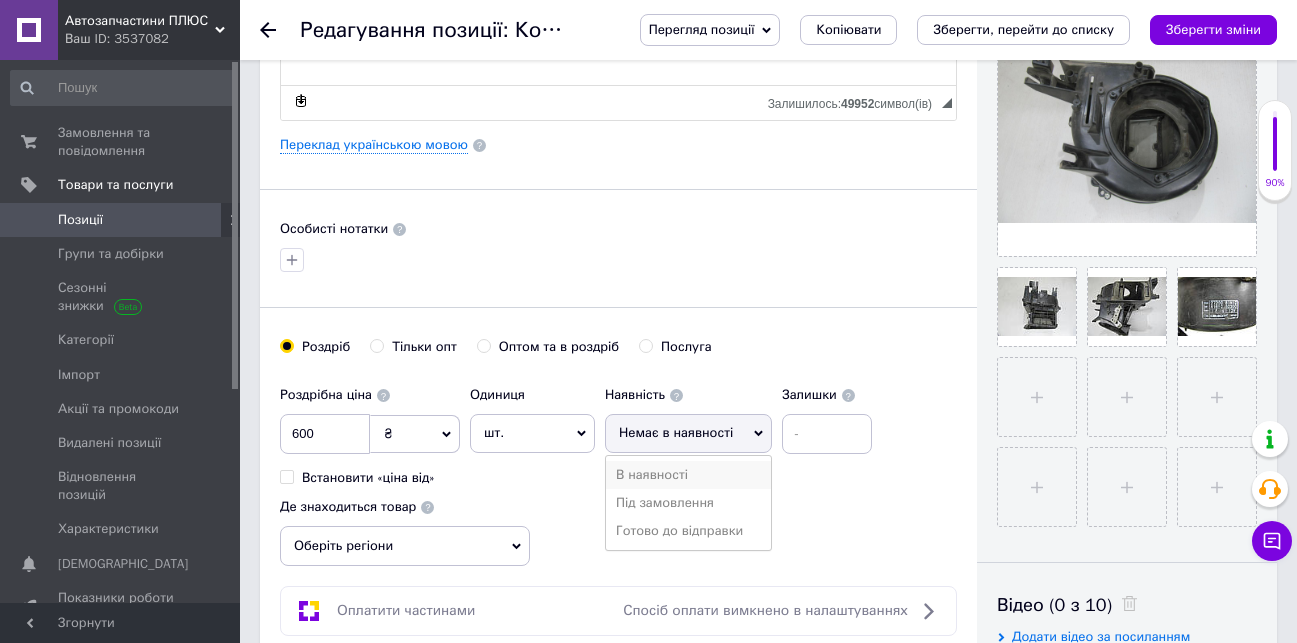 click on "В наявності" at bounding box center (688, 475) 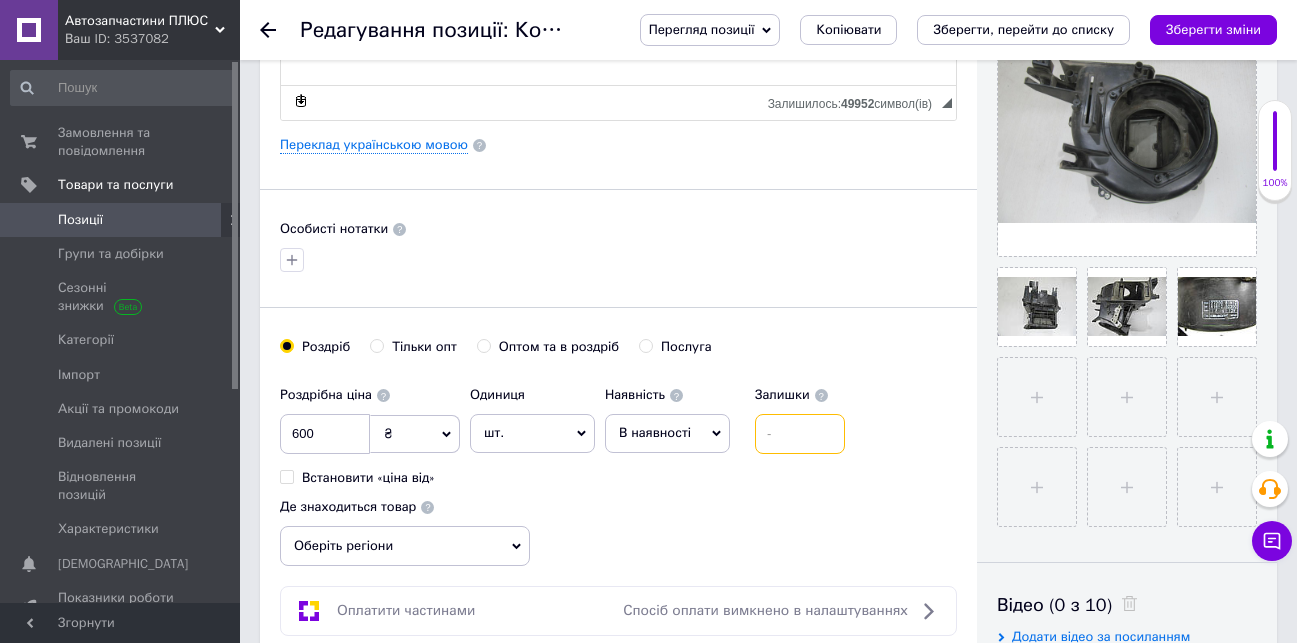 click at bounding box center (800, 434) 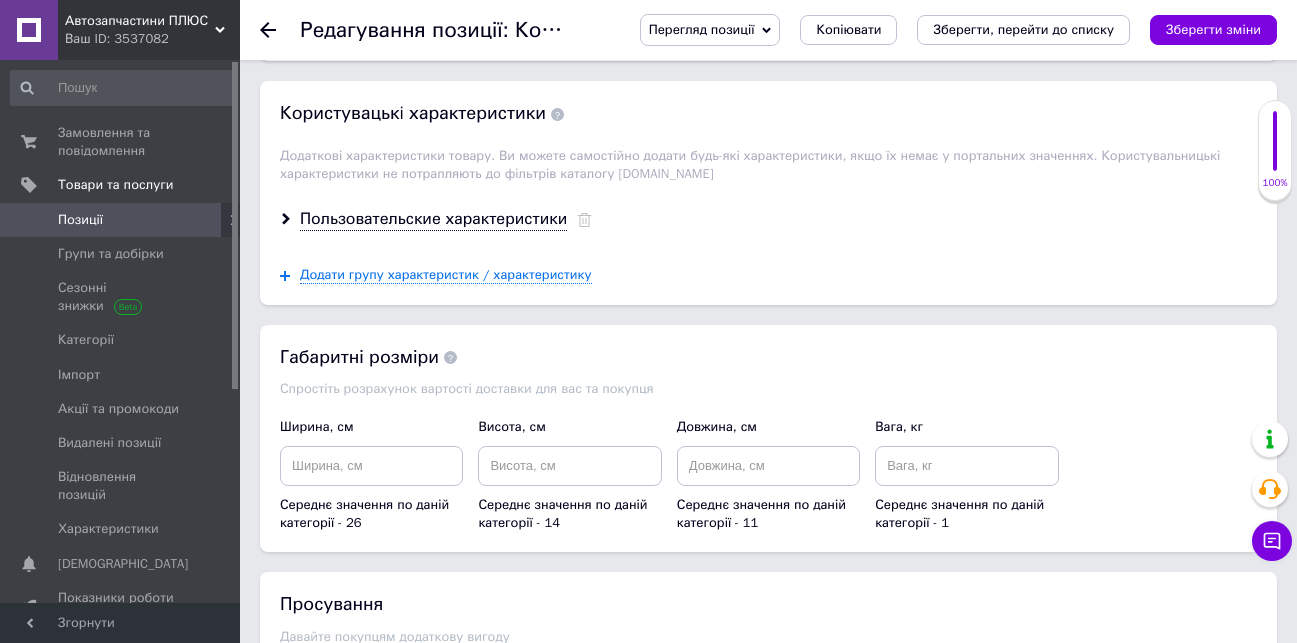 scroll, scrollTop: 2463, scrollLeft: 0, axis: vertical 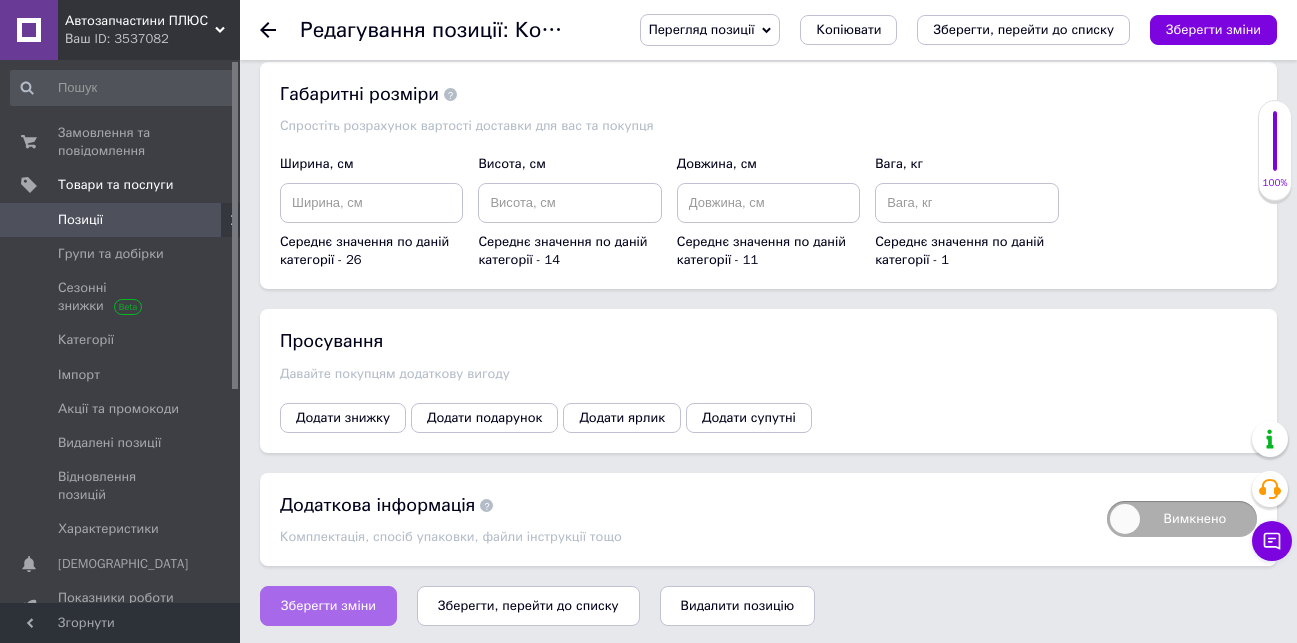 type on "1" 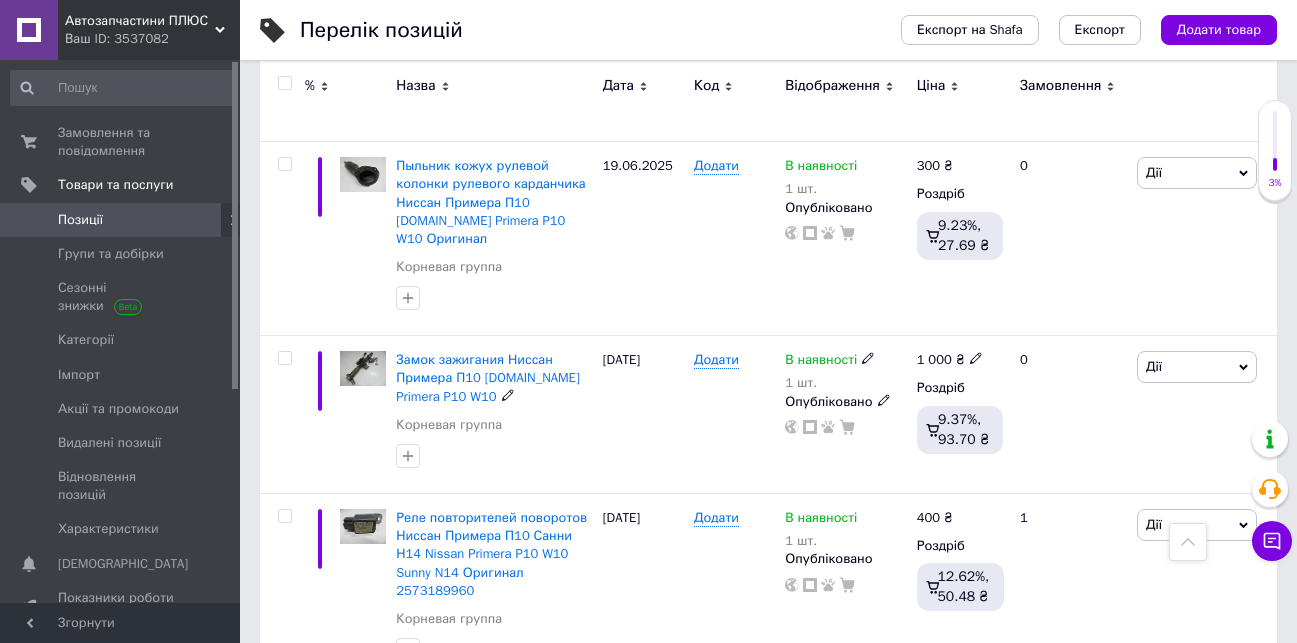 scroll, scrollTop: 3254, scrollLeft: 0, axis: vertical 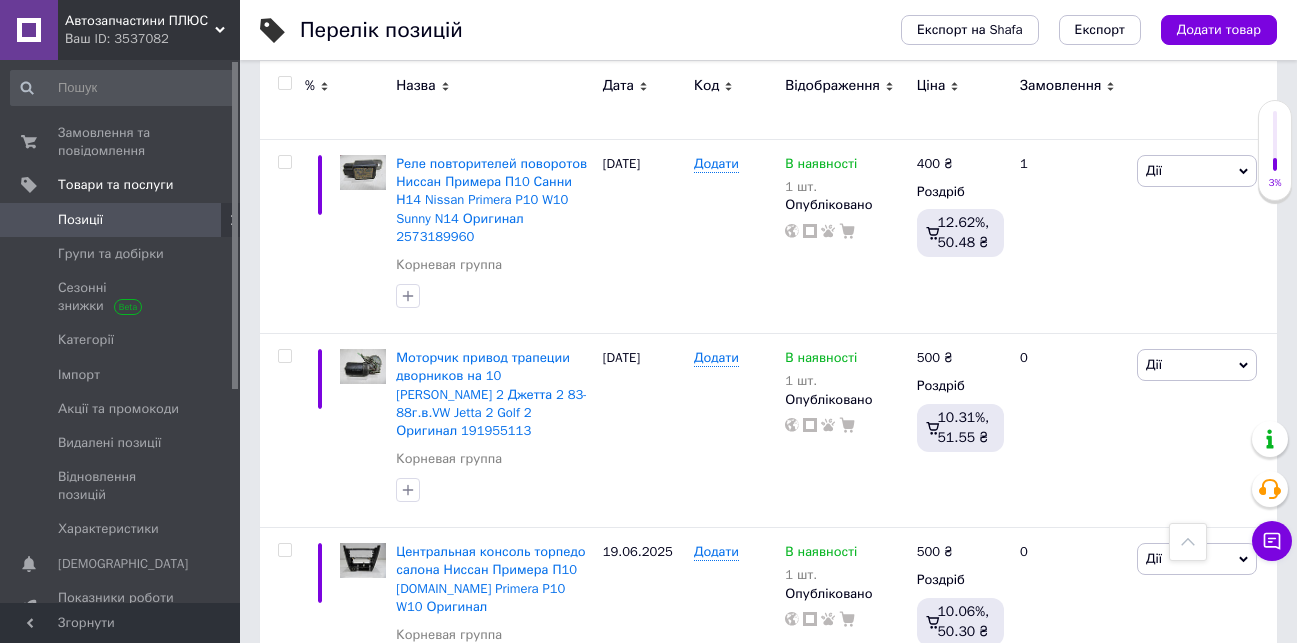 click on "90" at bounding box center (629, 744) 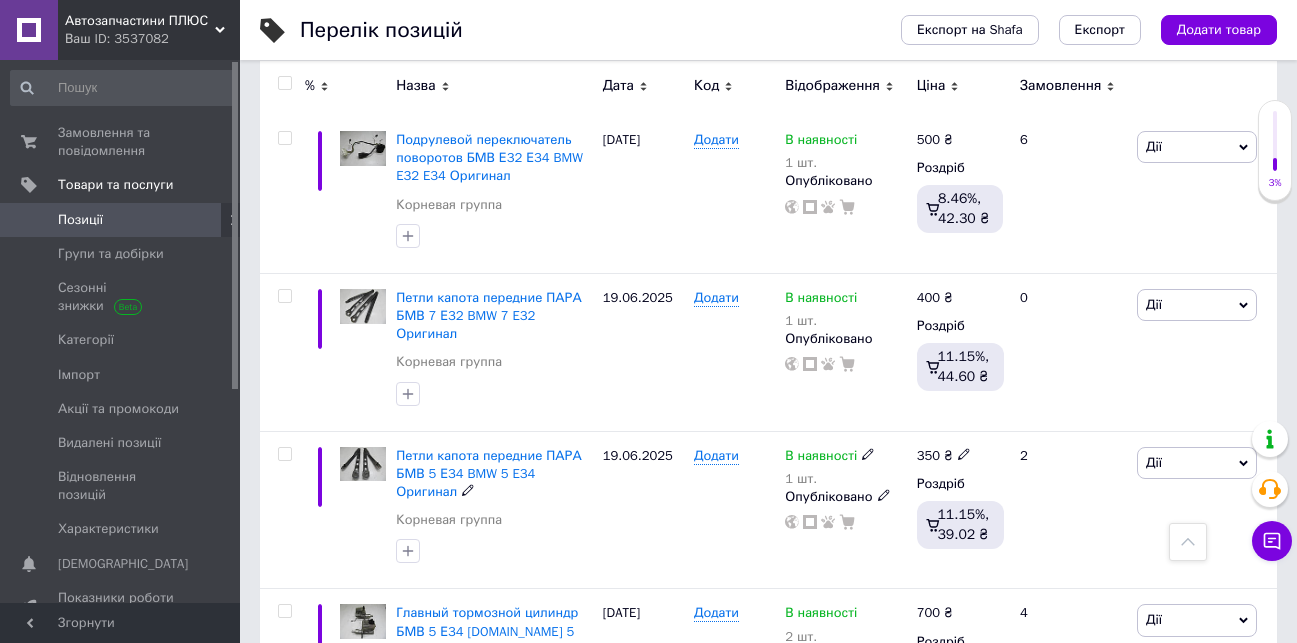 scroll, scrollTop: 1510, scrollLeft: 0, axis: vertical 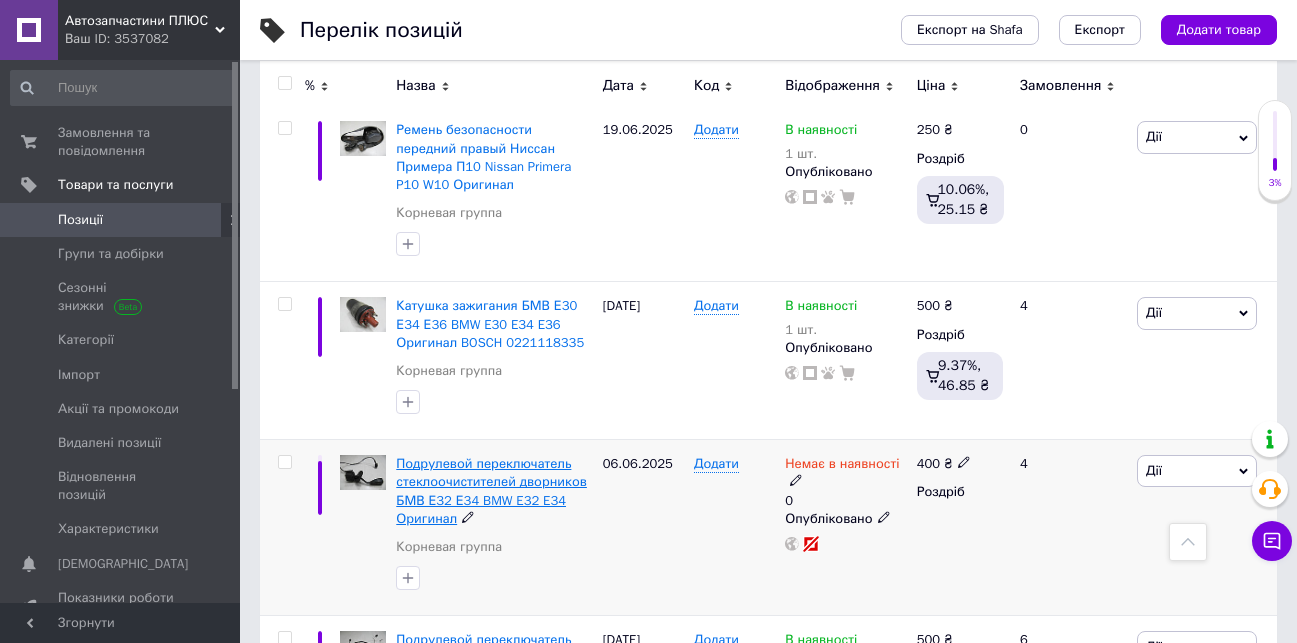 click on "Подрулевой переключатель стеклоочистителей дворников БМВ Е32 Е34 BMW E32 E34 Оригинал" at bounding box center [491, 491] 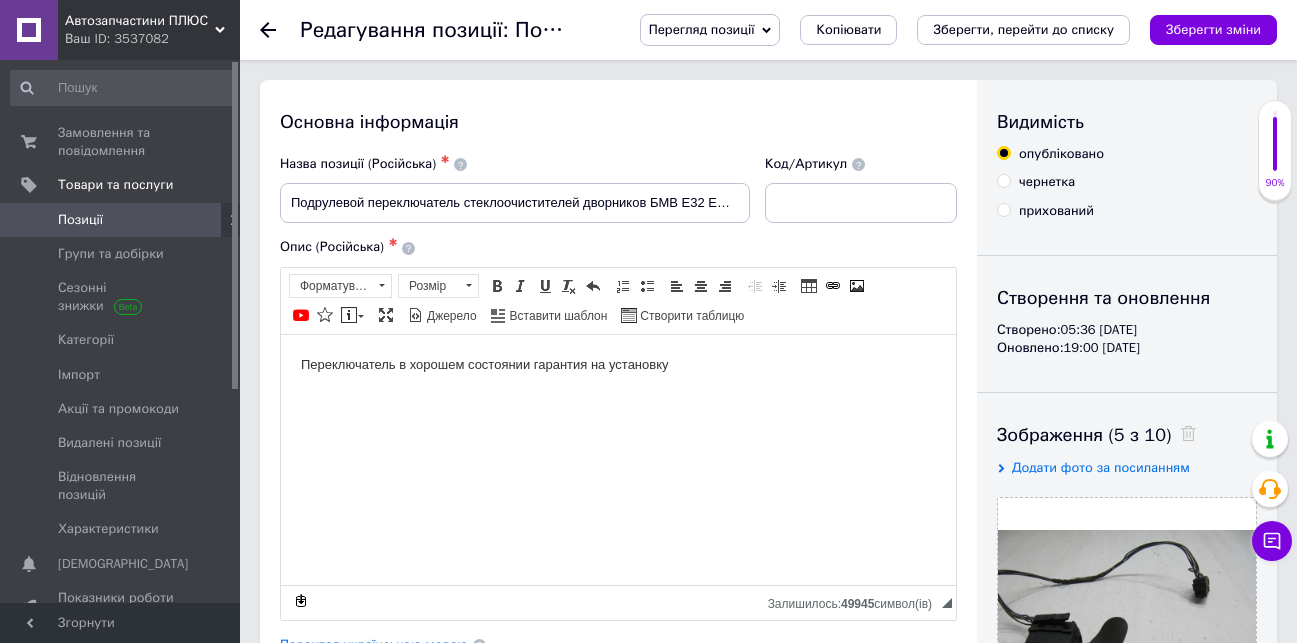 scroll, scrollTop: 300, scrollLeft: 0, axis: vertical 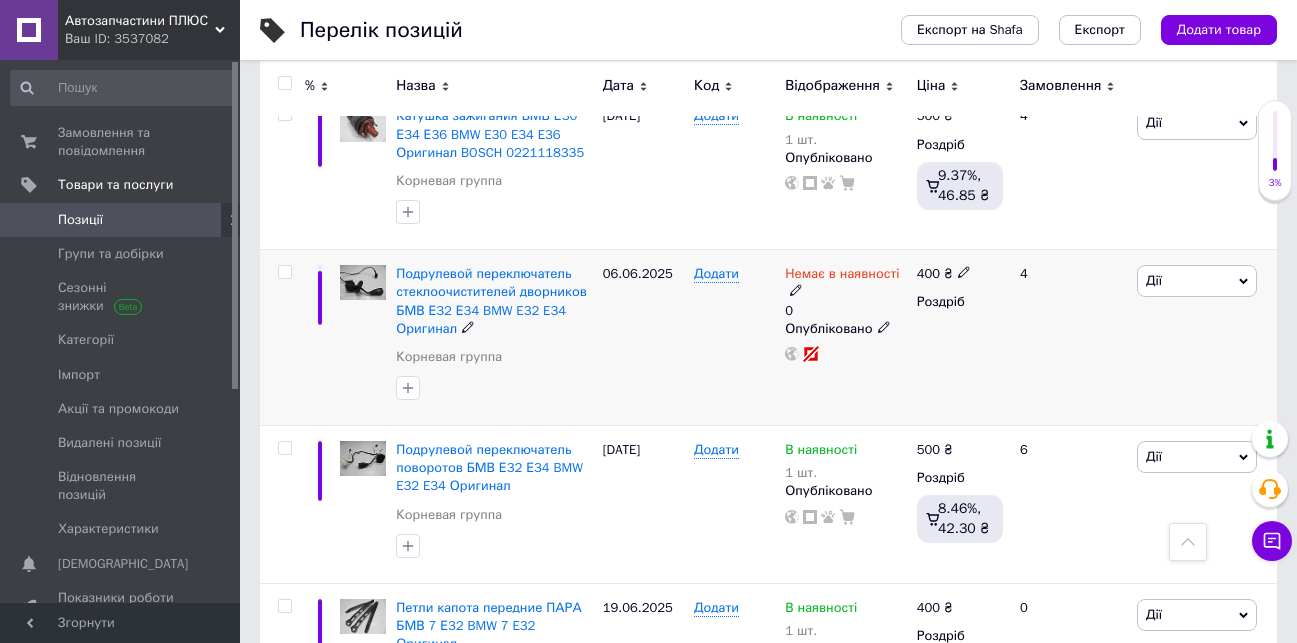 click on "Дії" at bounding box center [1197, 281] 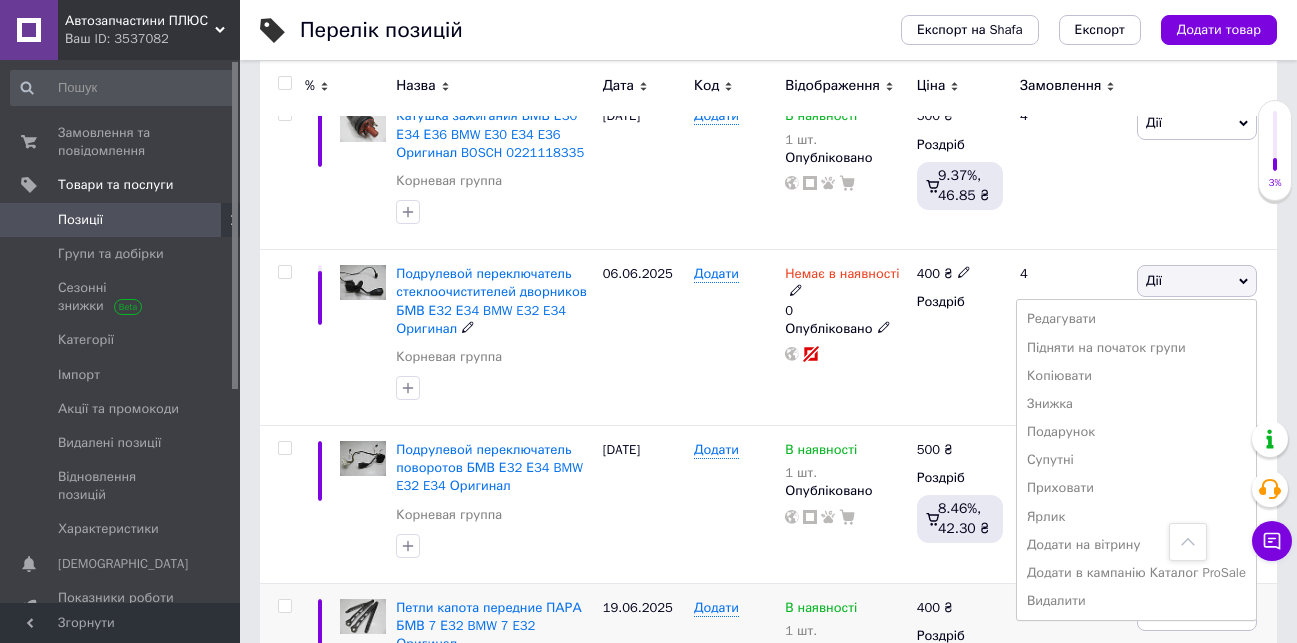scroll, scrollTop: 2000, scrollLeft: 0, axis: vertical 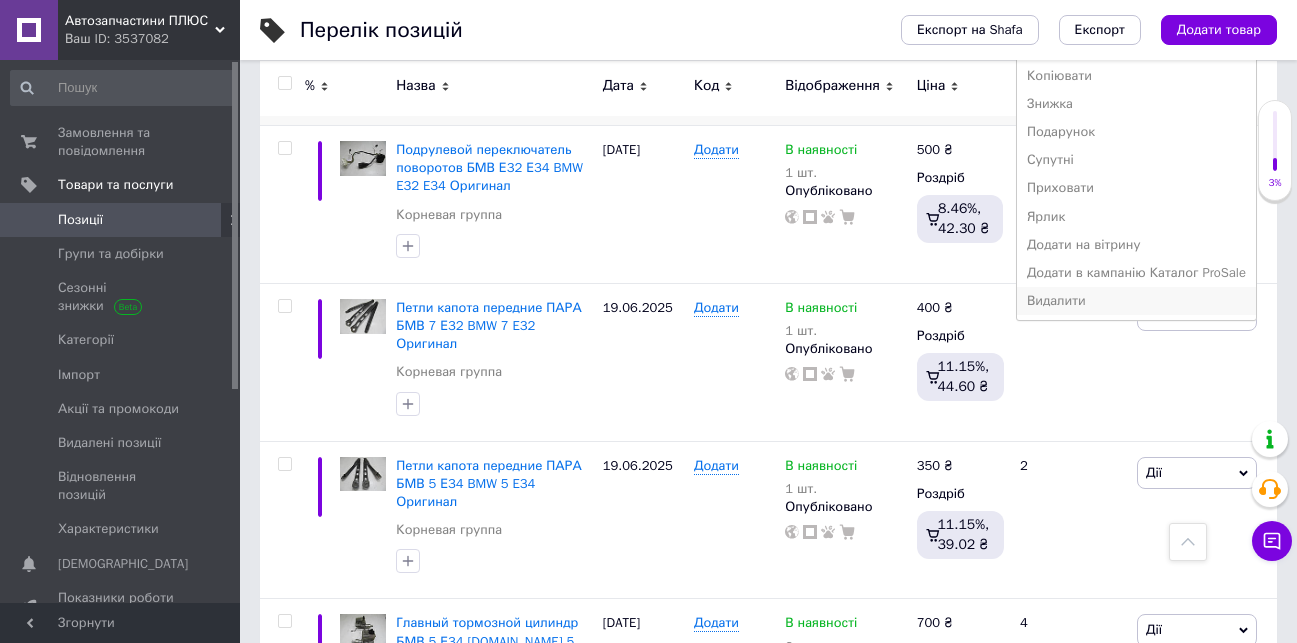 click on "Видалити" at bounding box center (1136, 301) 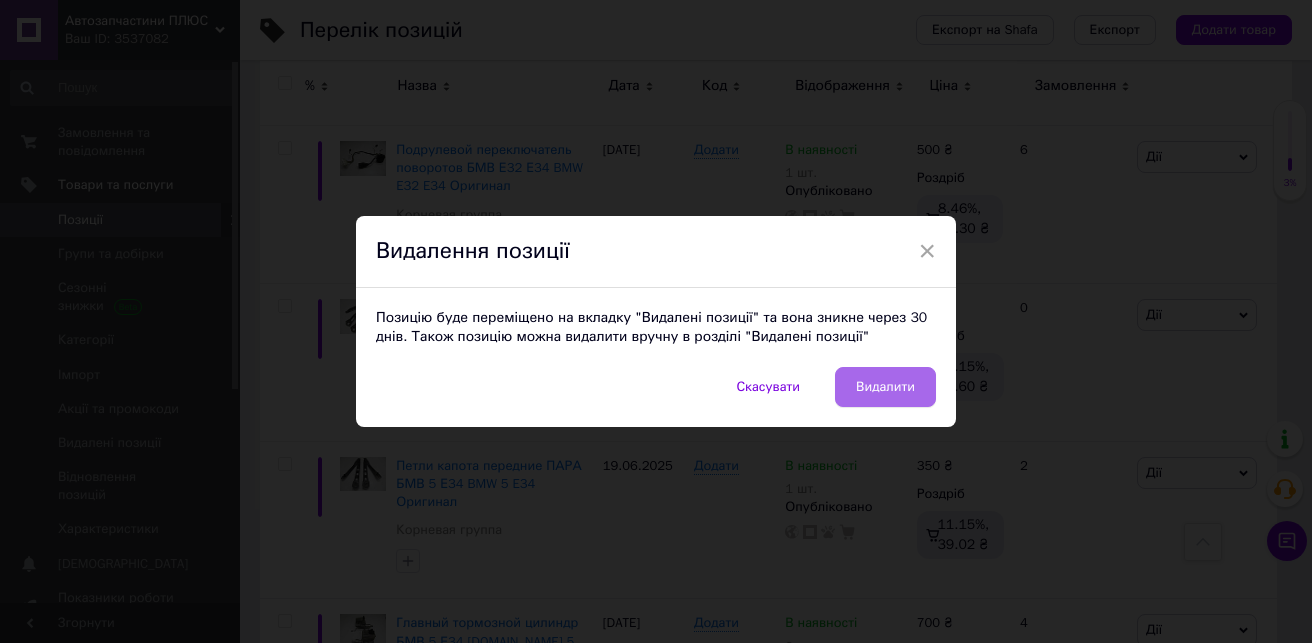 click on "Видалити" at bounding box center (885, 387) 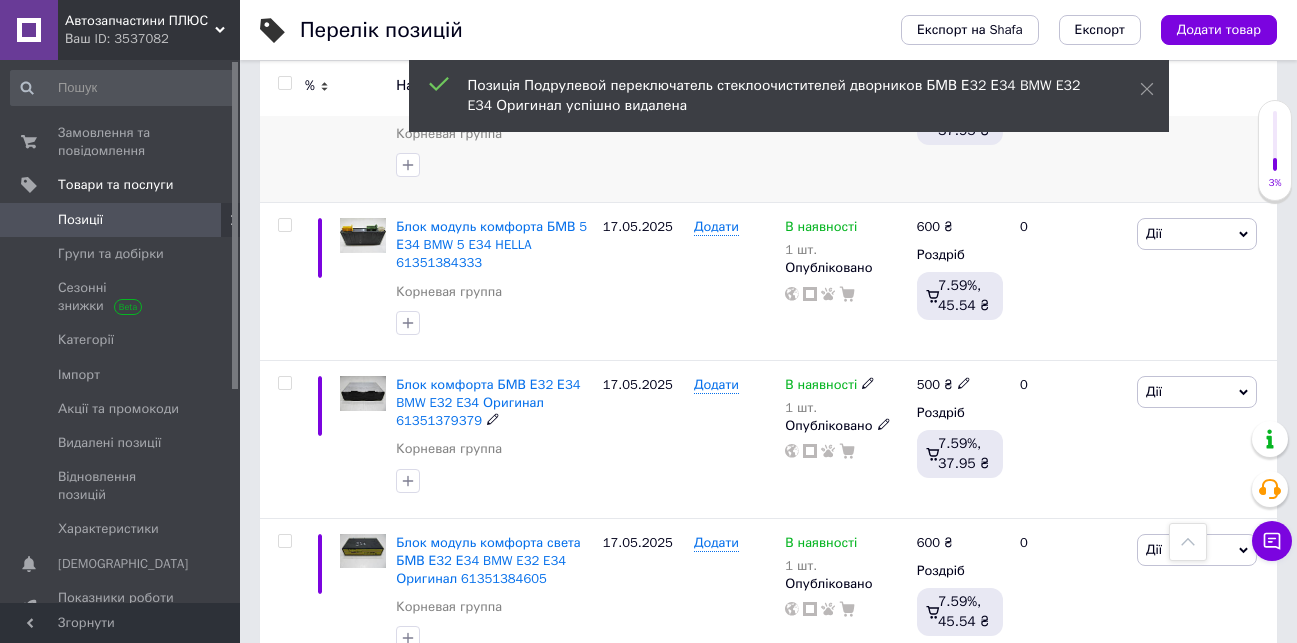 scroll, scrollTop: 3110, scrollLeft: 0, axis: vertical 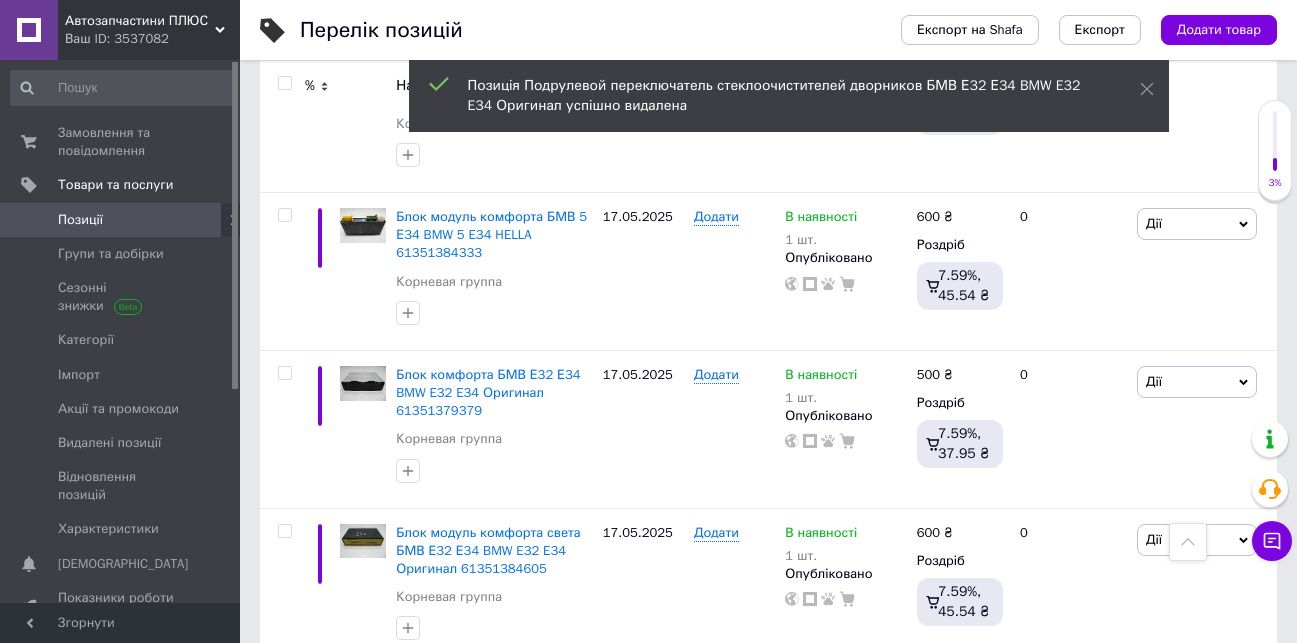click on "91" at bounding box center [629, 706] 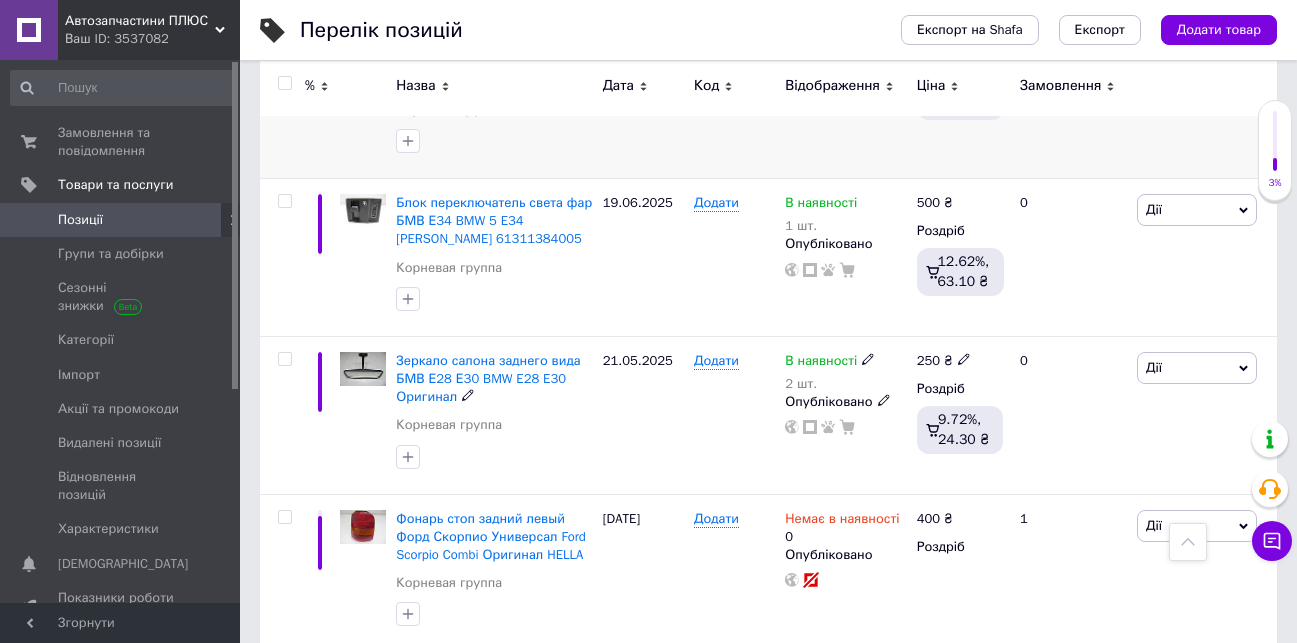 scroll, scrollTop: 800, scrollLeft: 0, axis: vertical 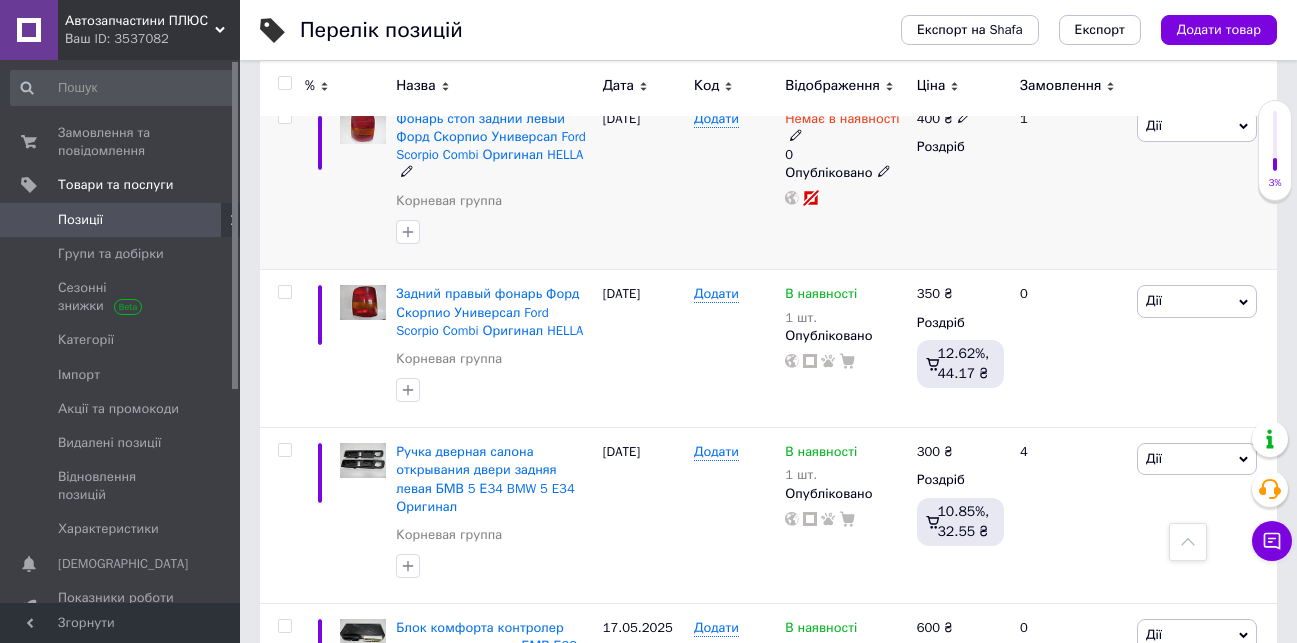 click on "Дії" at bounding box center [1197, 126] 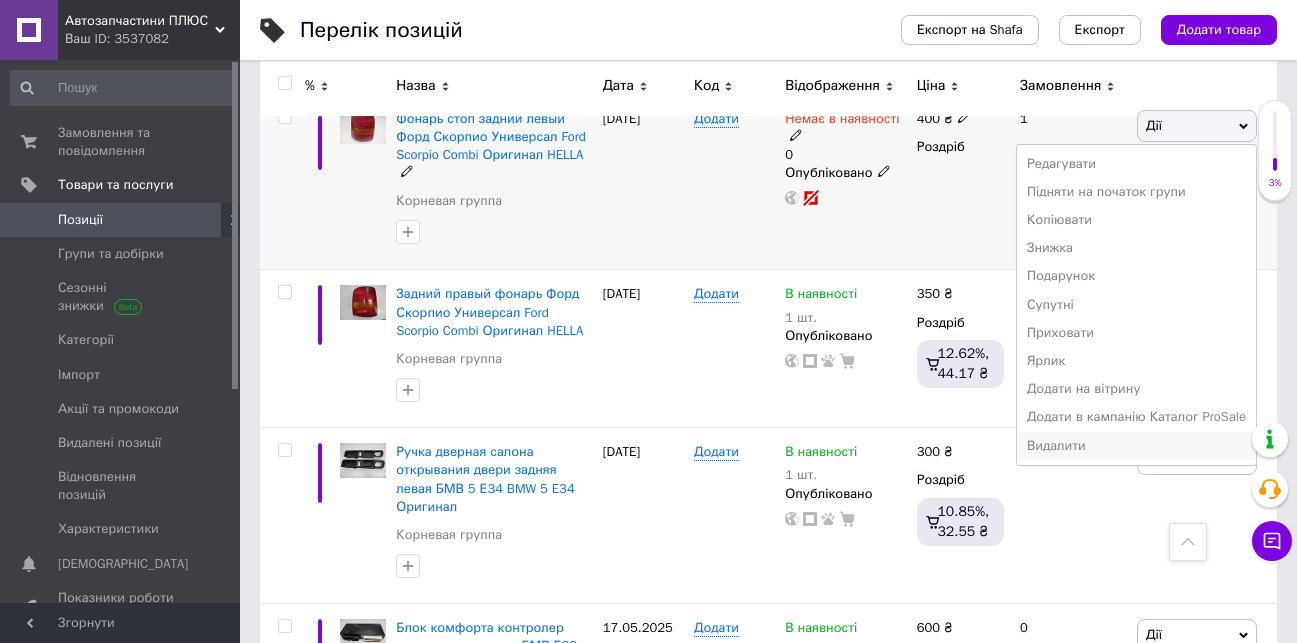 click on "Видалити" at bounding box center [1136, 446] 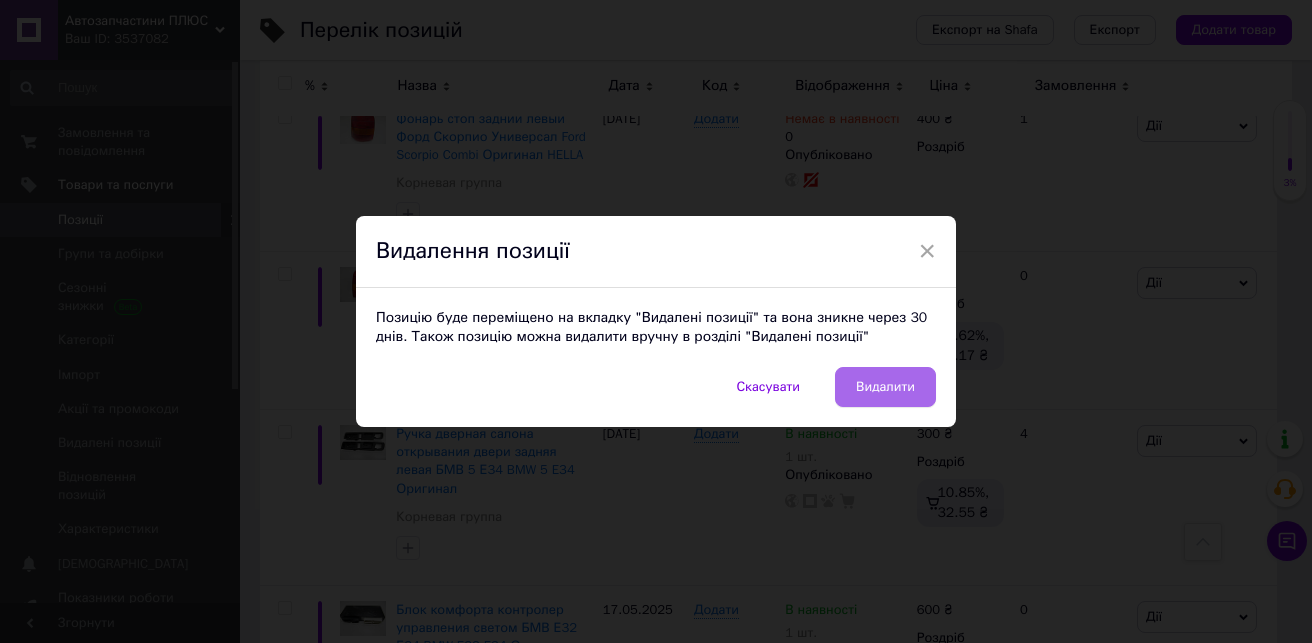 click on "Видалити" at bounding box center (885, 387) 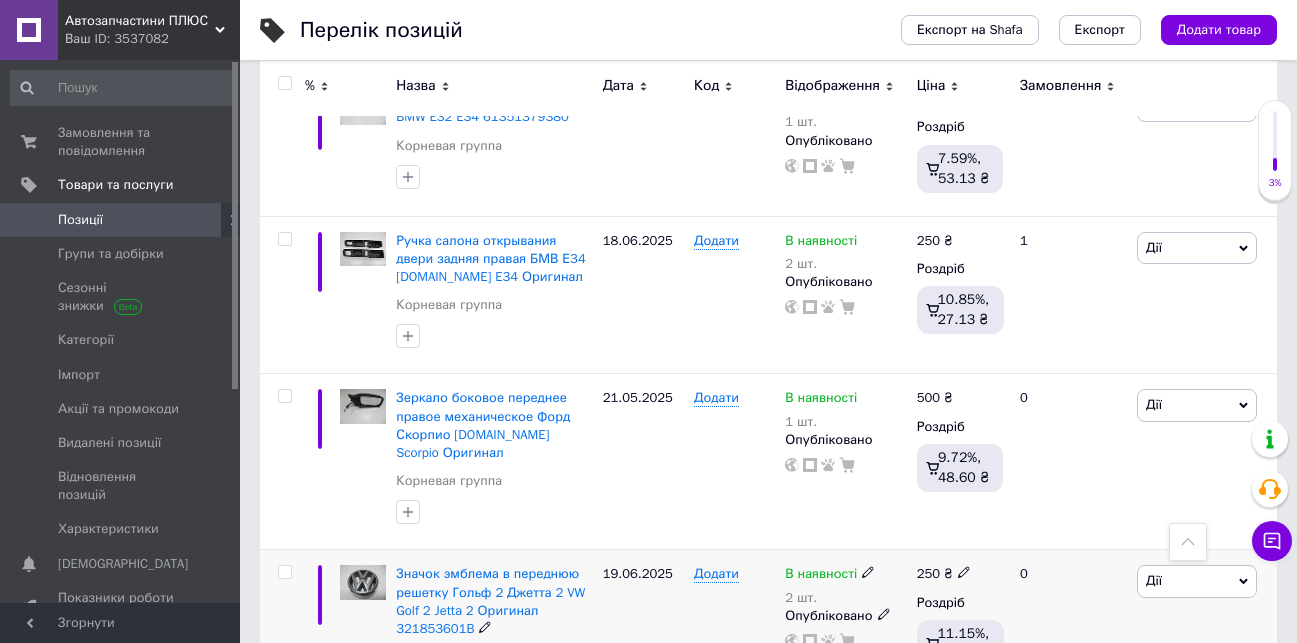 scroll, scrollTop: 3072, scrollLeft: 0, axis: vertical 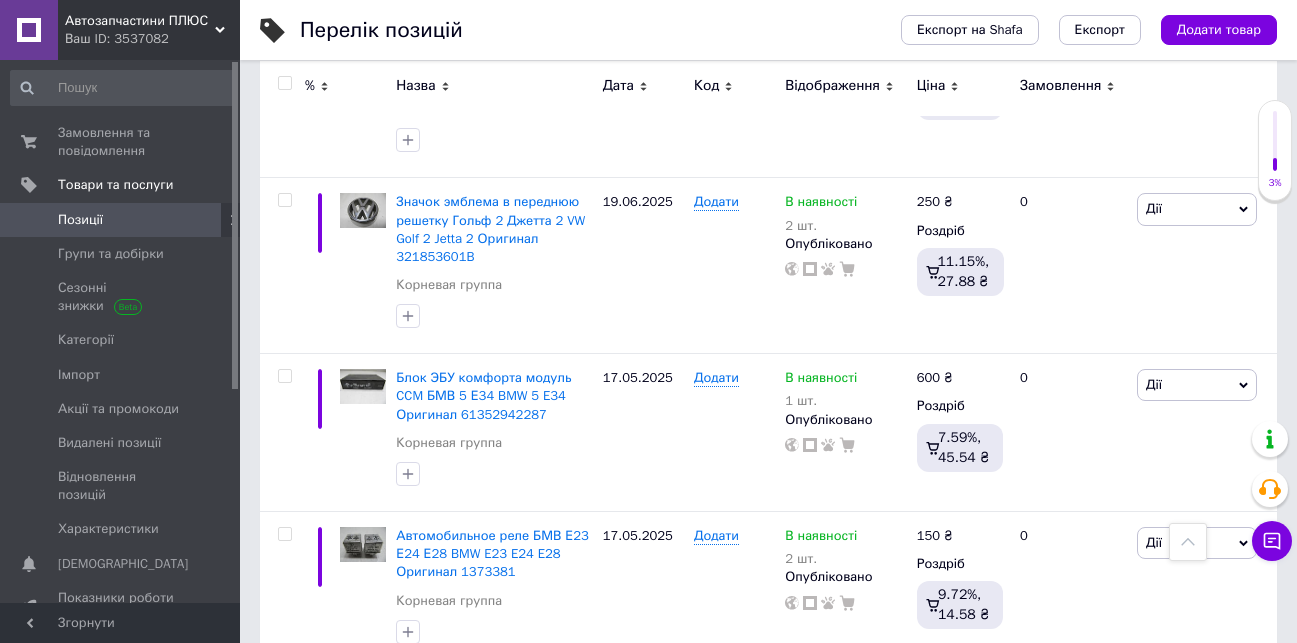 click on "92" at bounding box center (629, 710) 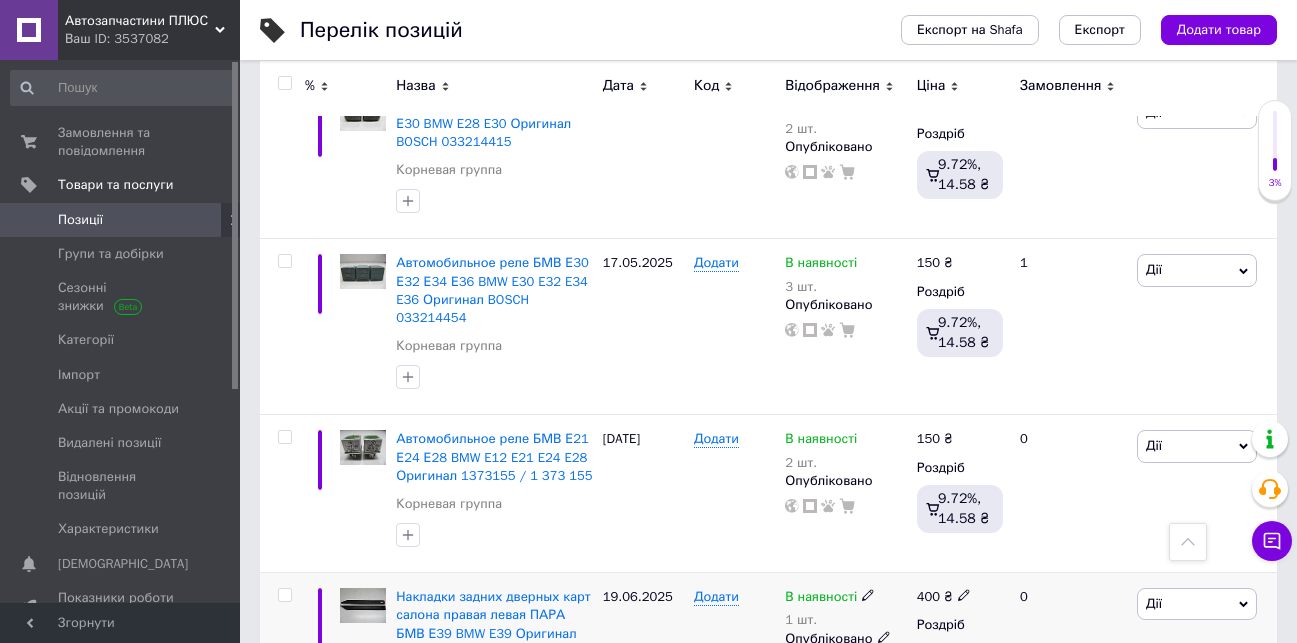 scroll, scrollTop: 3215, scrollLeft: 0, axis: vertical 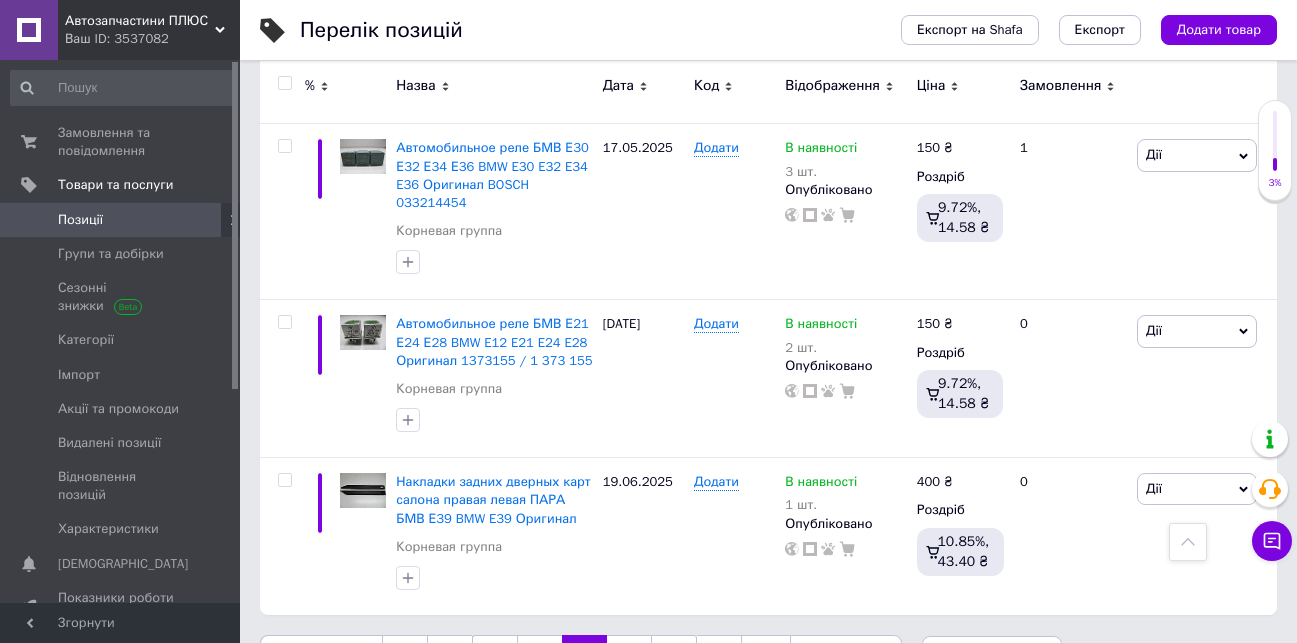 click on "93" at bounding box center (629, 656) 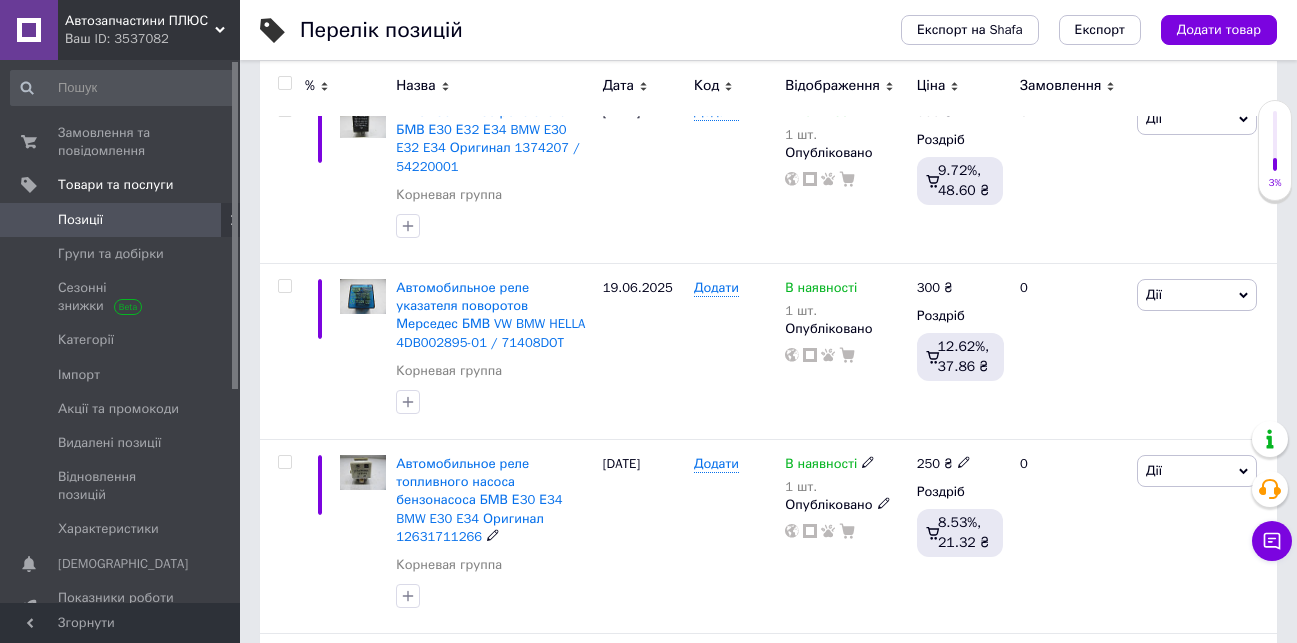 scroll, scrollTop: 0, scrollLeft: 0, axis: both 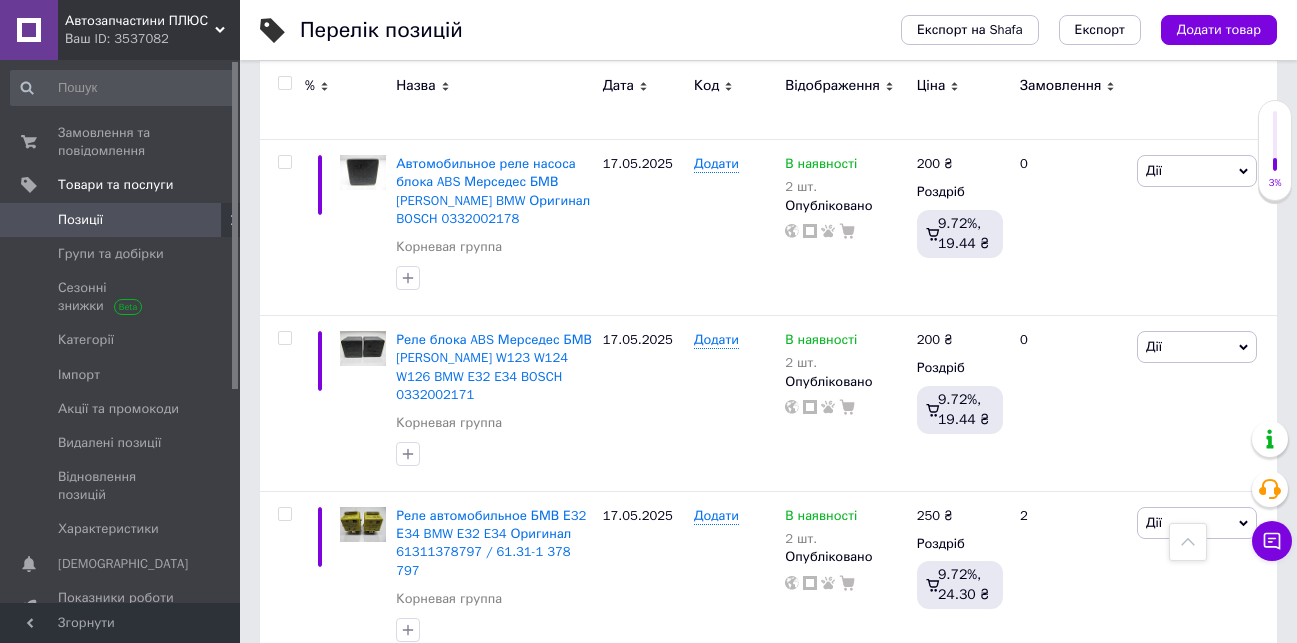 click on "94" at bounding box center [629, 708] 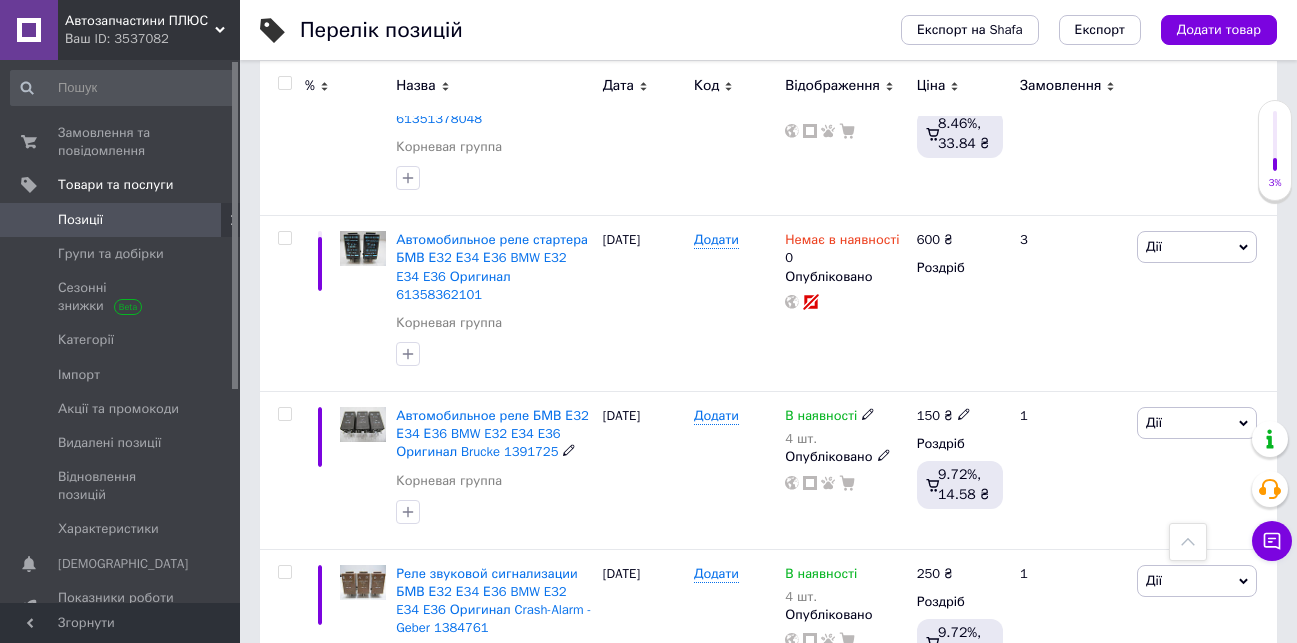 scroll, scrollTop: 1634, scrollLeft: 0, axis: vertical 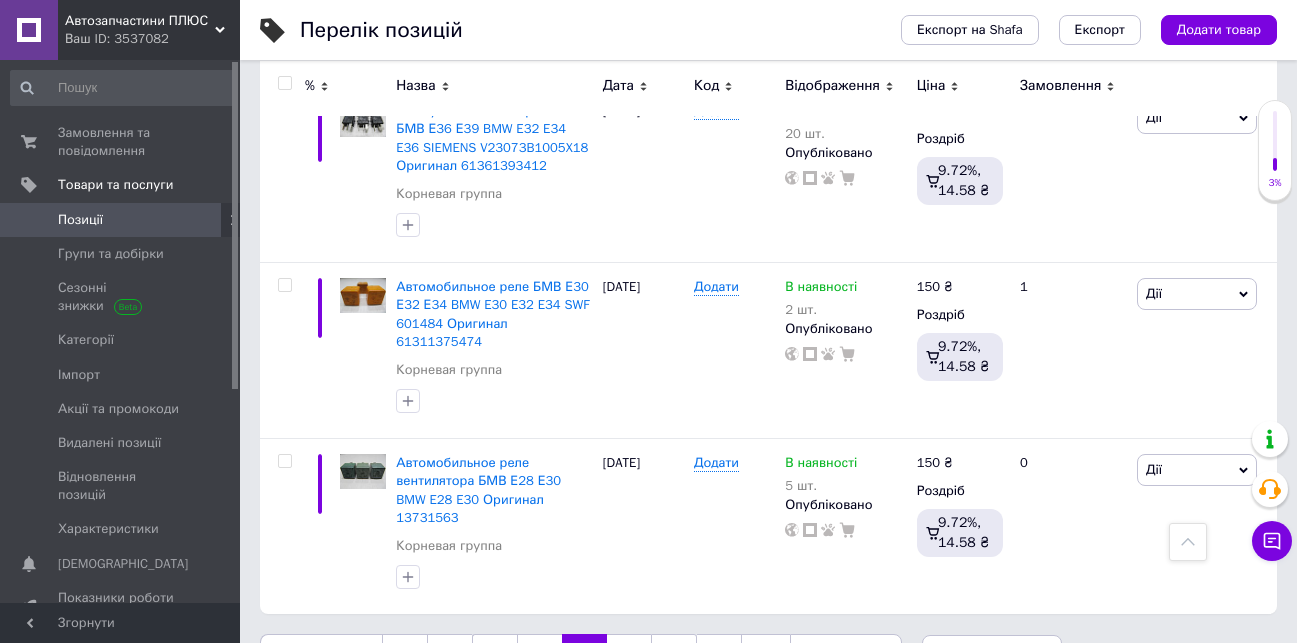 click on "95" at bounding box center (629, 655) 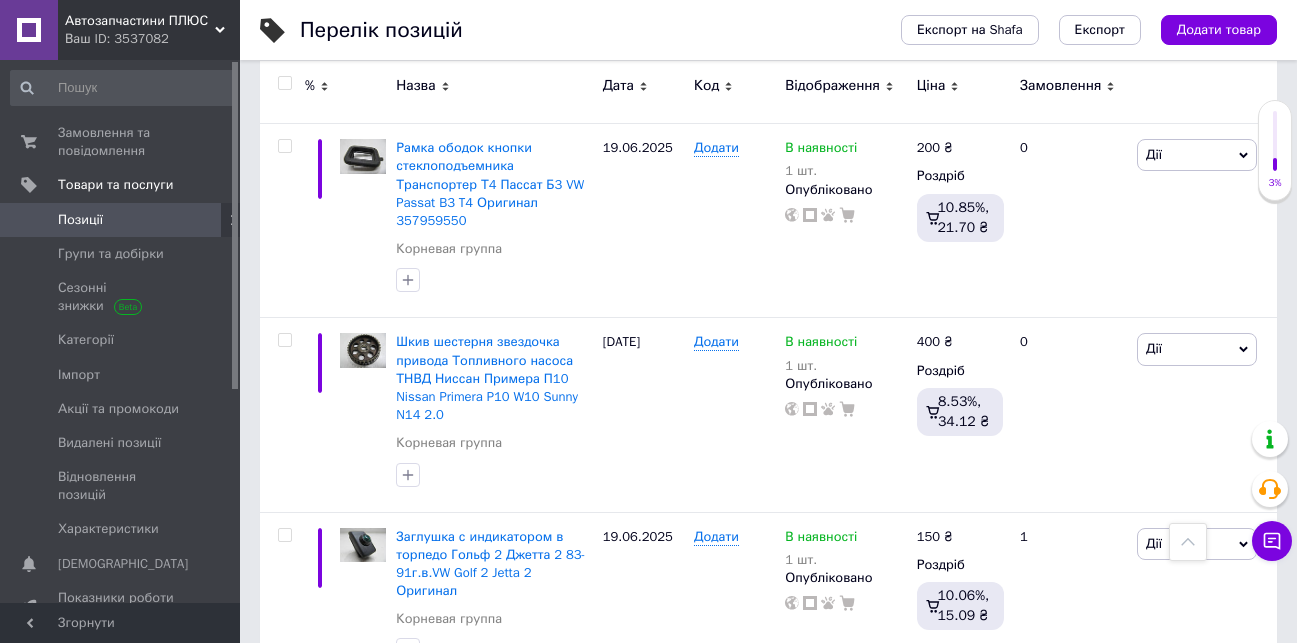 click on "96" at bounding box center [629, 728] 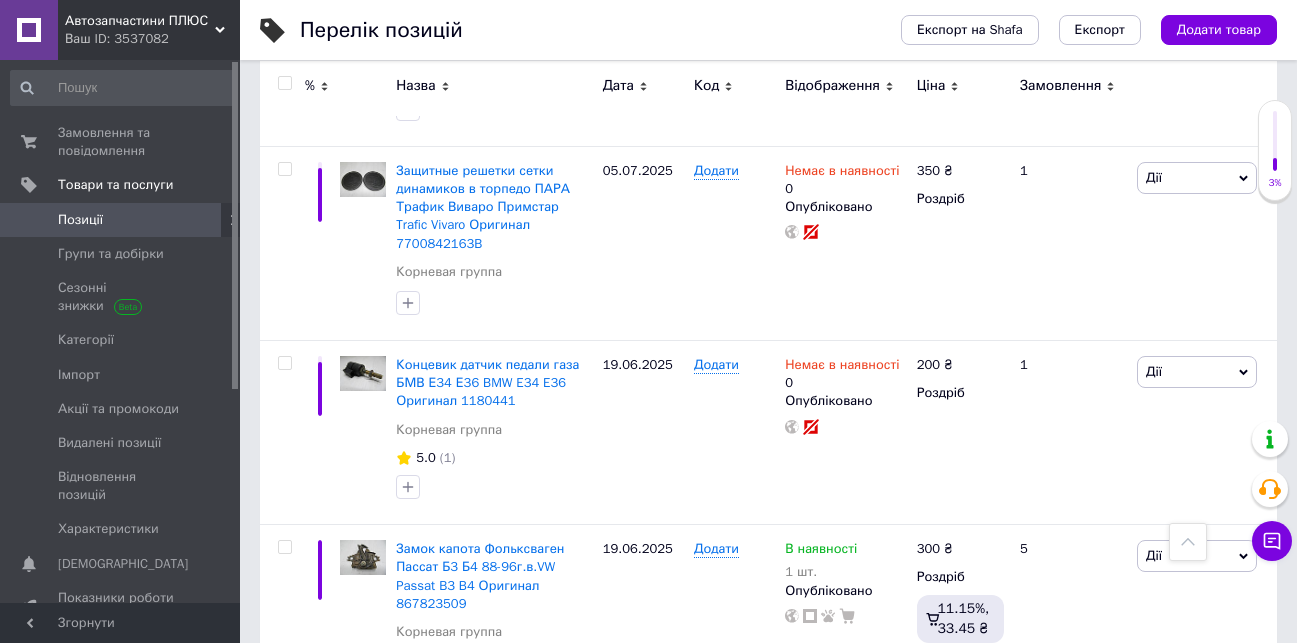 scroll, scrollTop: 2498, scrollLeft: 0, axis: vertical 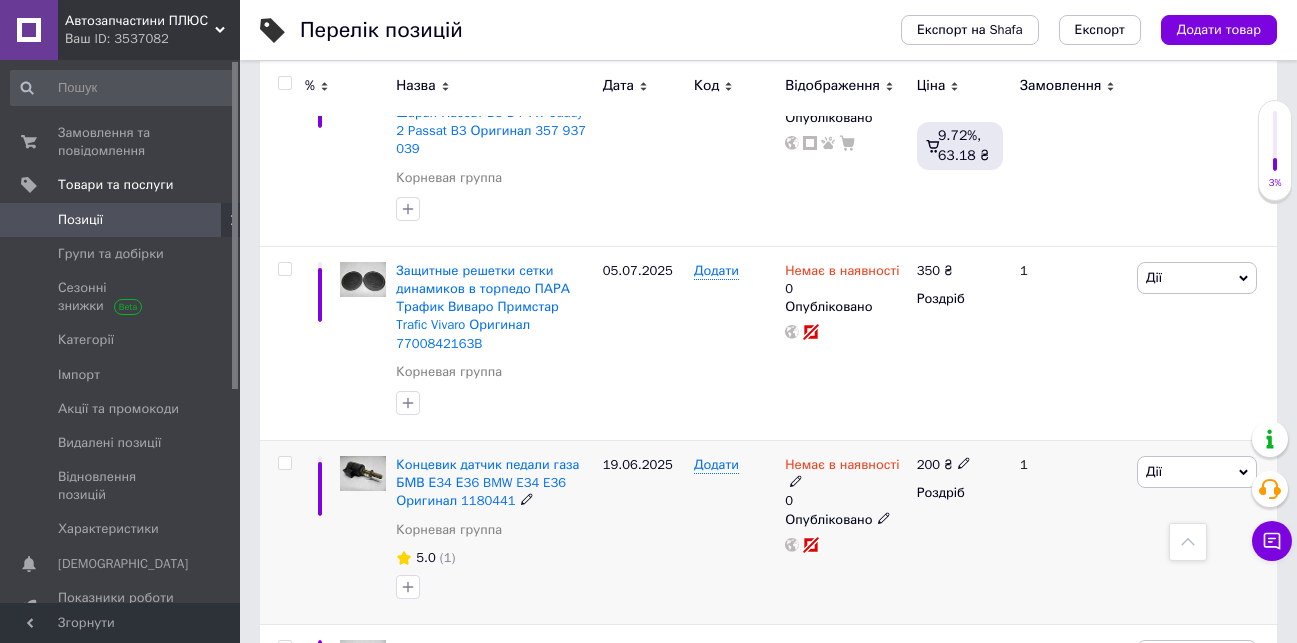 click on "Дії" at bounding box center [1197, 472] 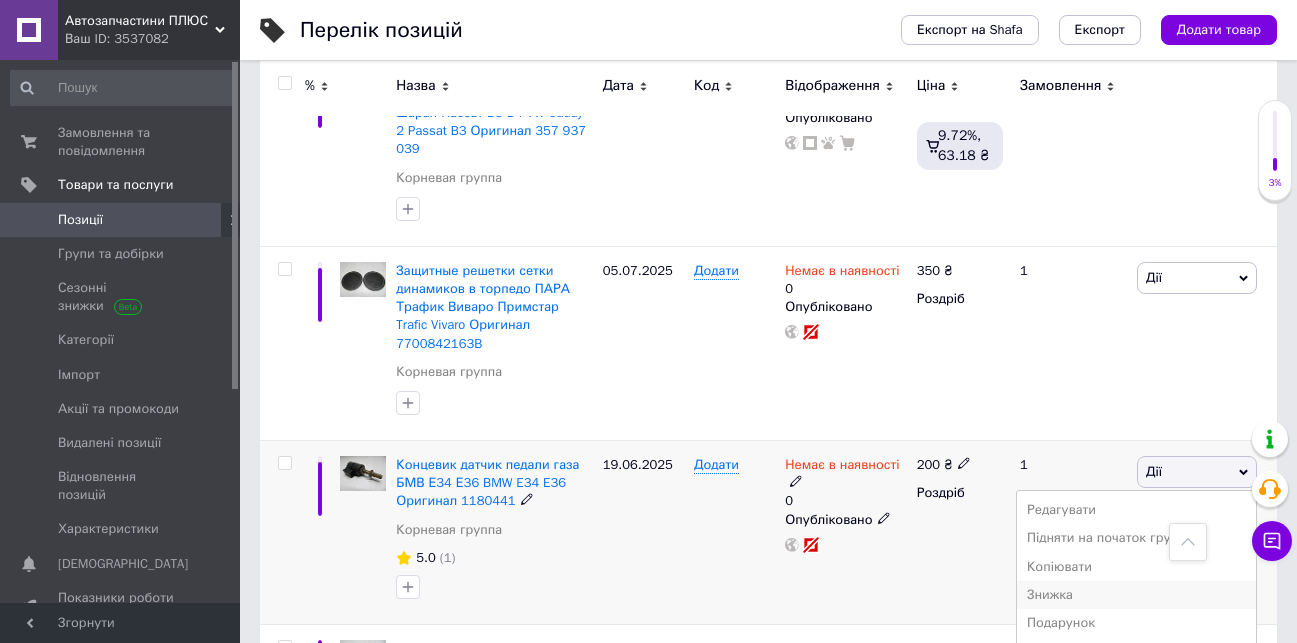 scroll, scrollTop: 2698, scrollLeft: 0, axis: vertical 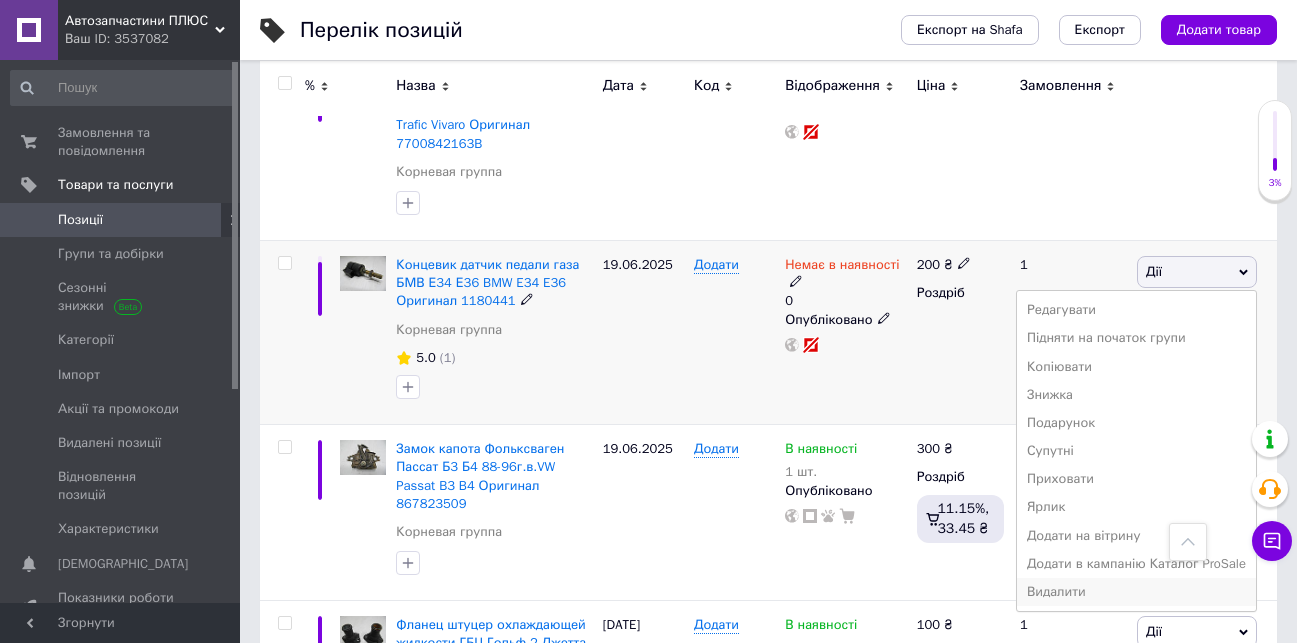 click on "Видалити" at bounding box center (1136, 592) 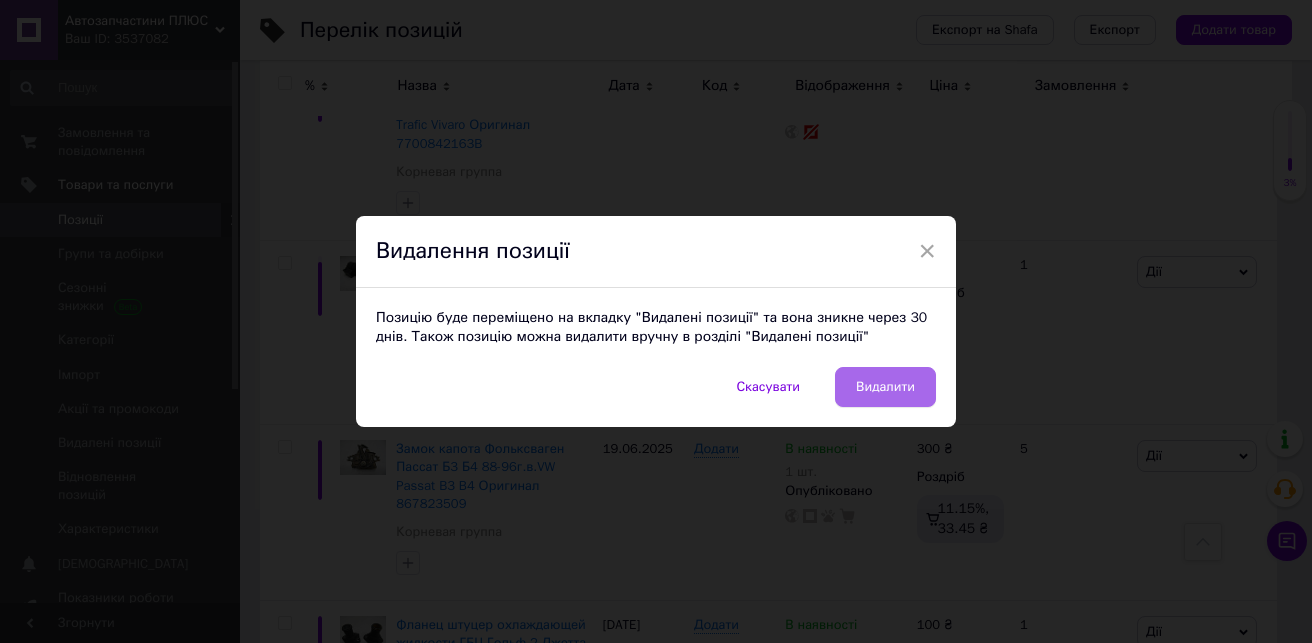 click on "Видалити" at bounding box center (885, 387) 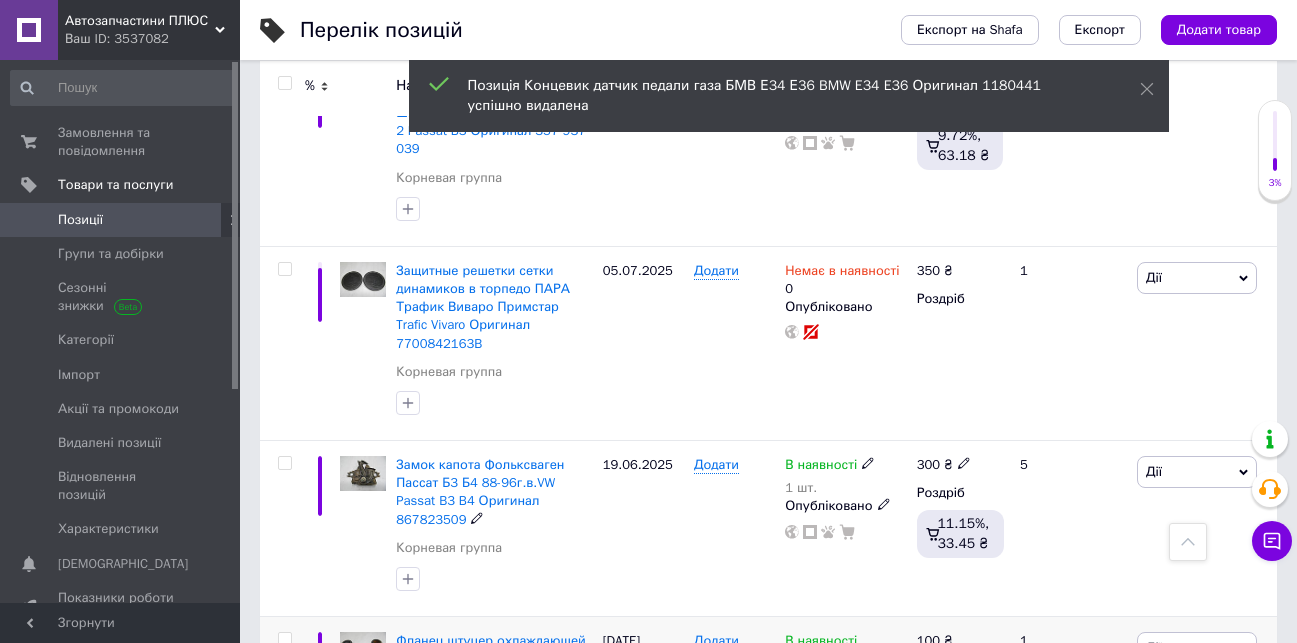 scroll, scrollTop: 2398, scrollLeft: 0, axis: vertical 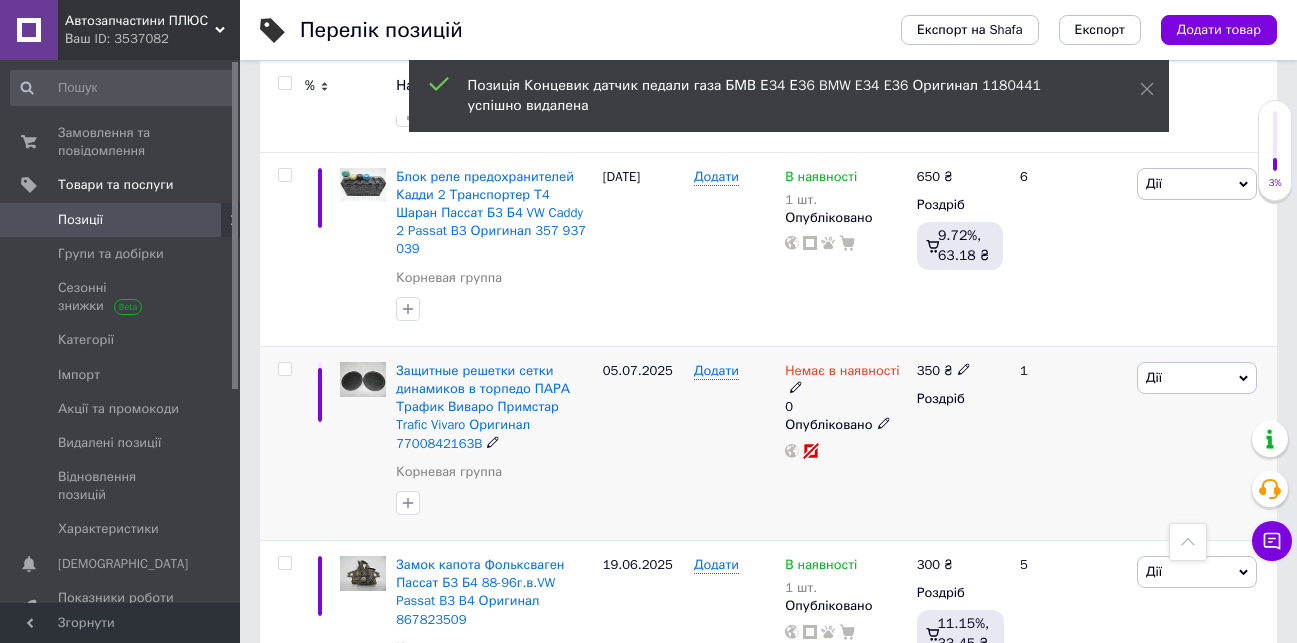 click on "Дії" at bounding box center [1197, 378] 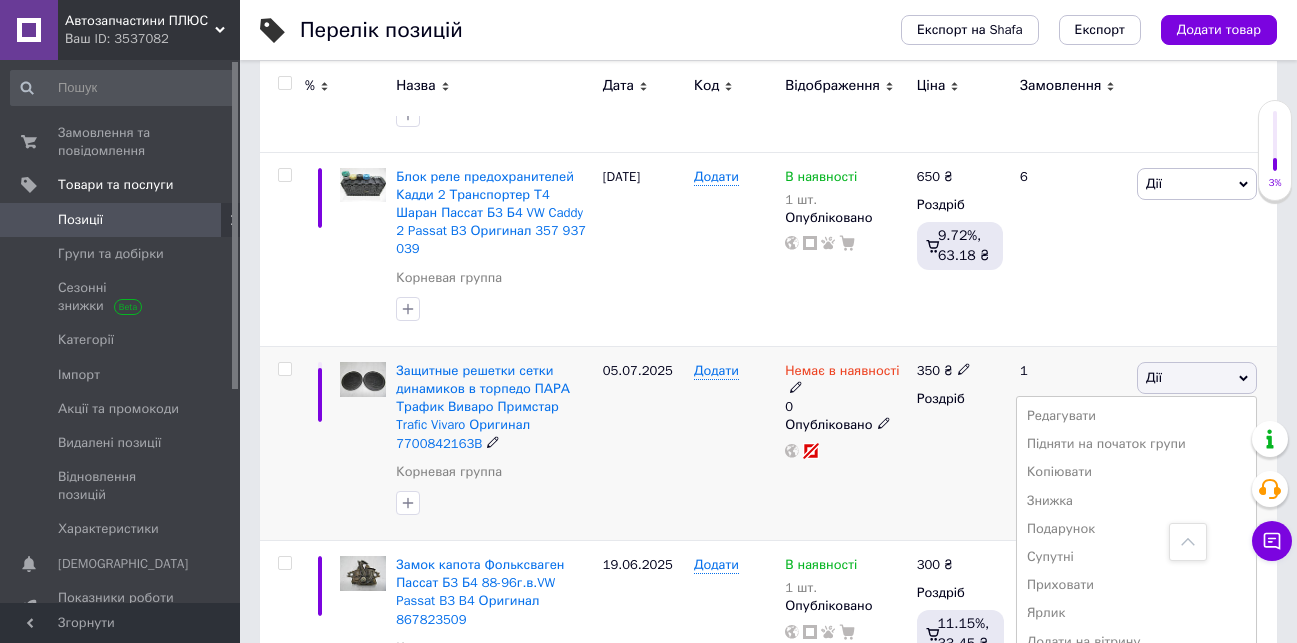click on "Видалити" at bounding box center (1136, 698) 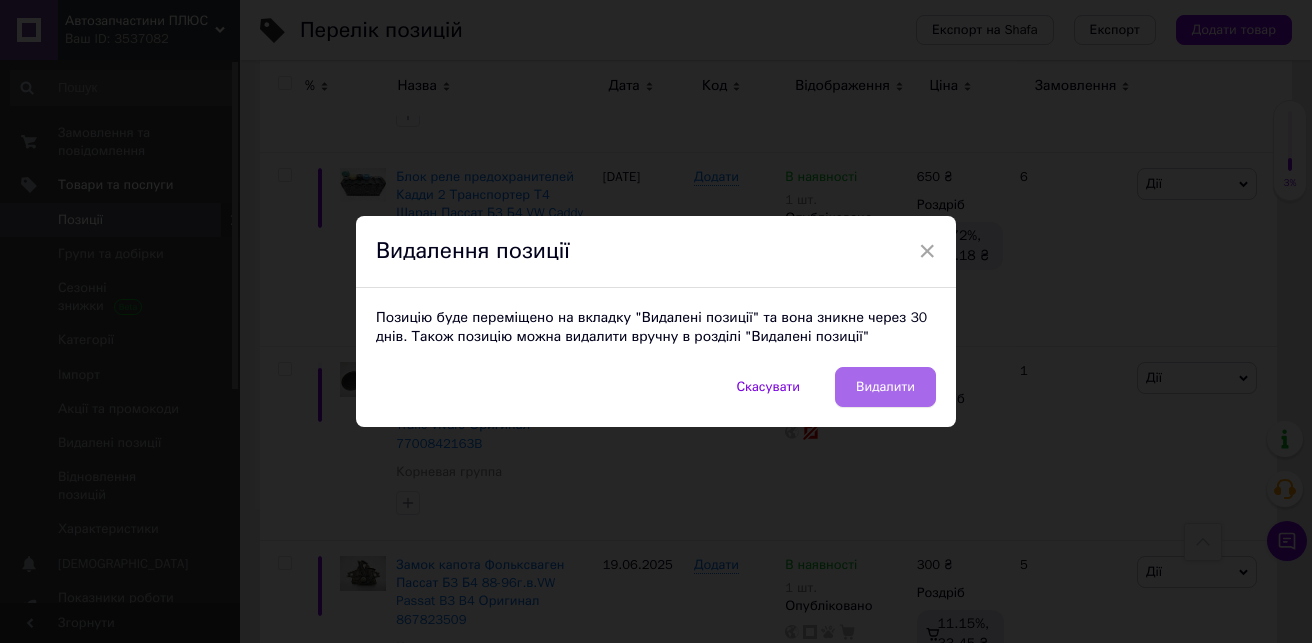 click on "Видалити" at bounding box center [885, 387] 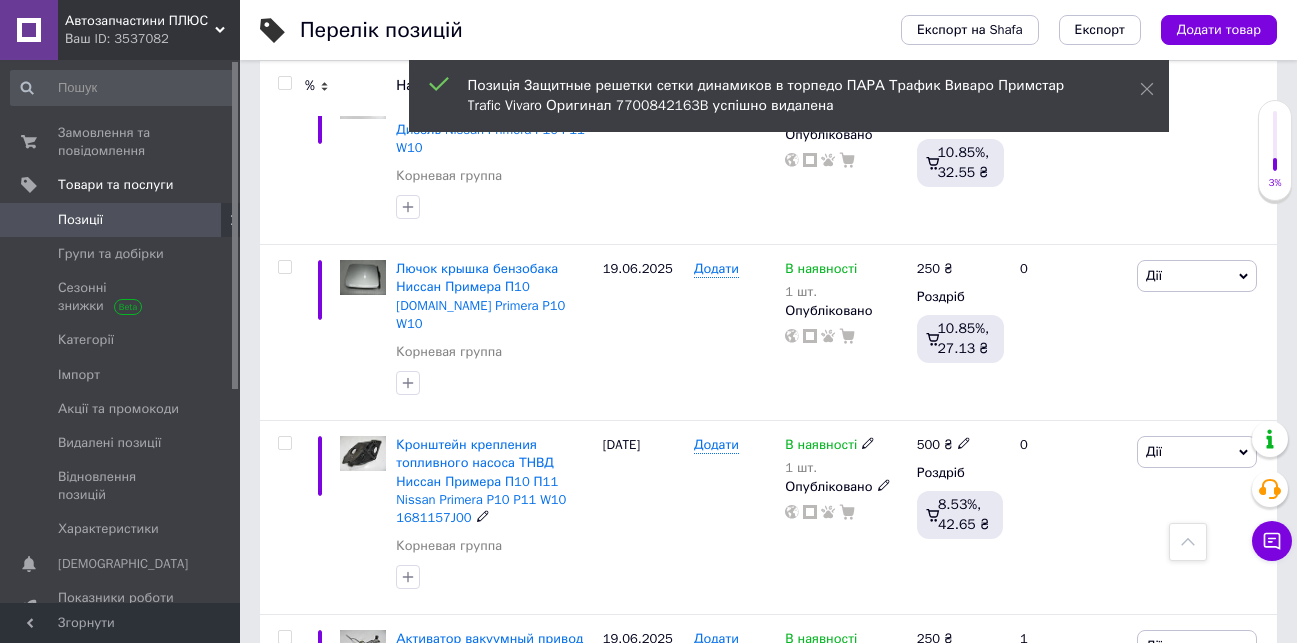 scroll, scrollTop: 398, scrollLeft: 0, axis: vertical 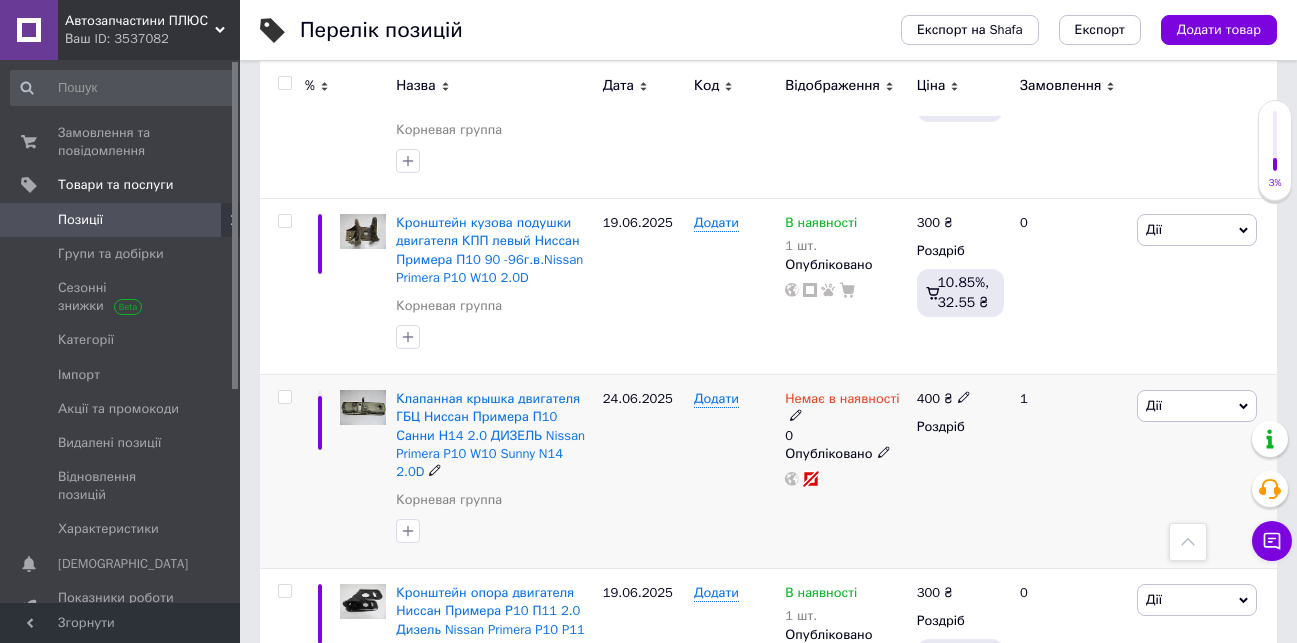 click on "Дії" at bounding box center [1197, 406] 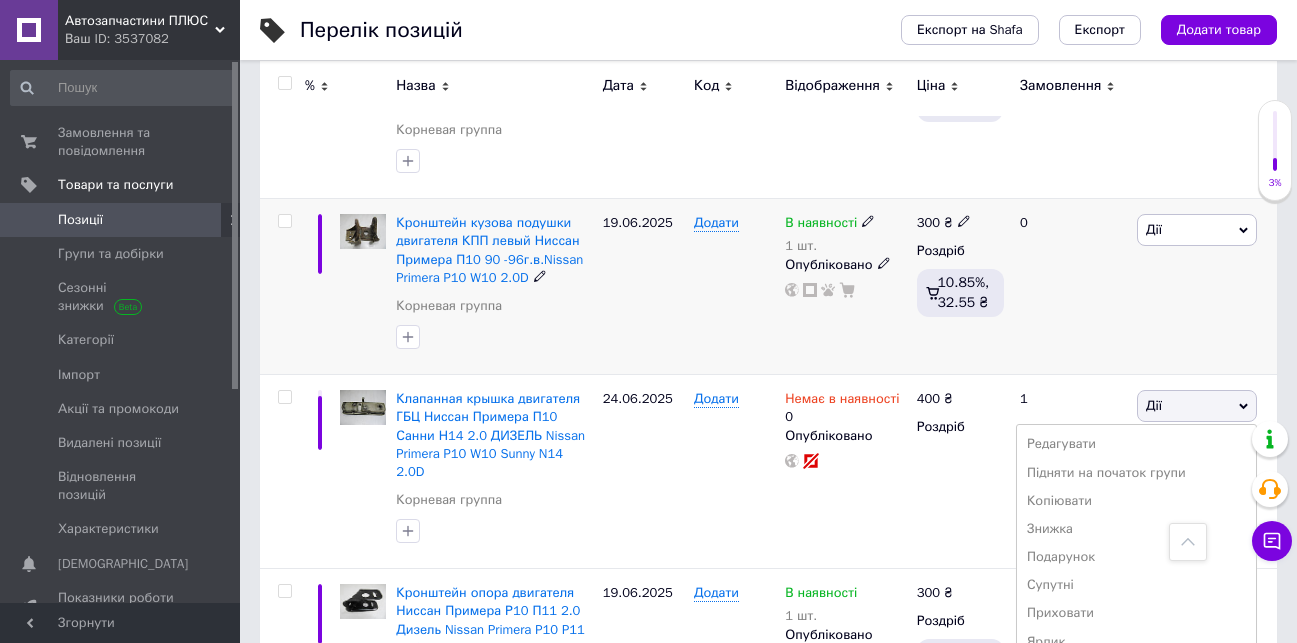 scroll, scrollTop: 598, scrollLeft: 0, axis: vertical 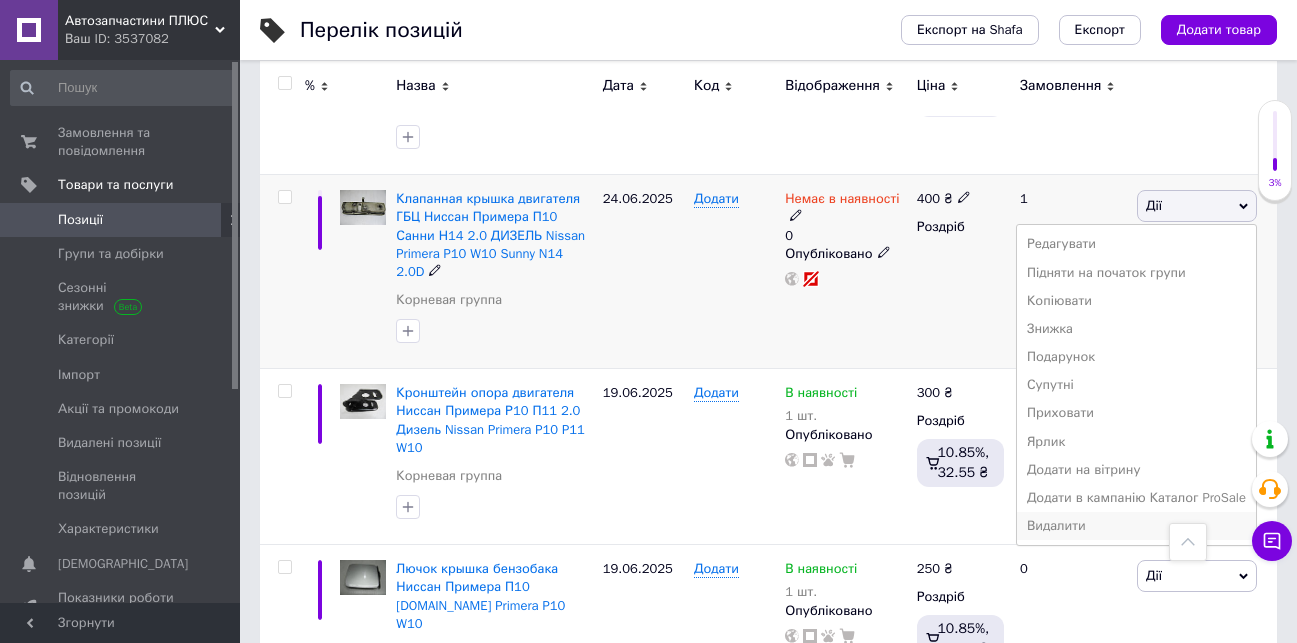 click on "Видалити" at bounding box center (1136, 526) 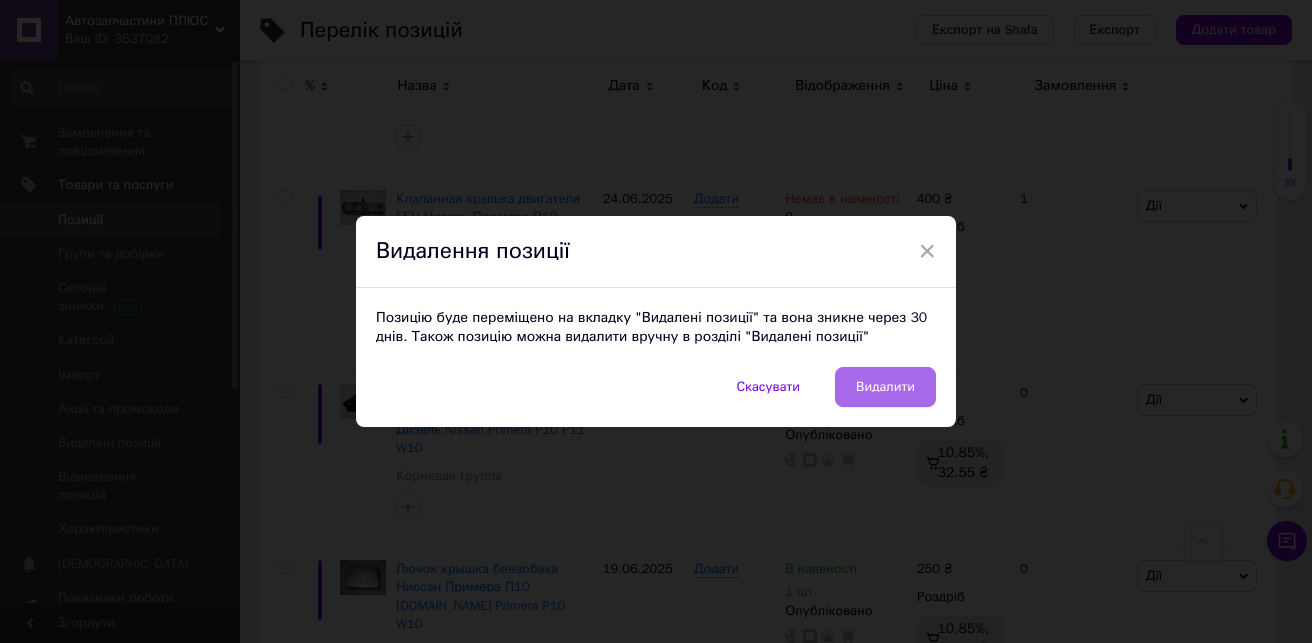 click on "Видалити" at bounding box center (885, 387) 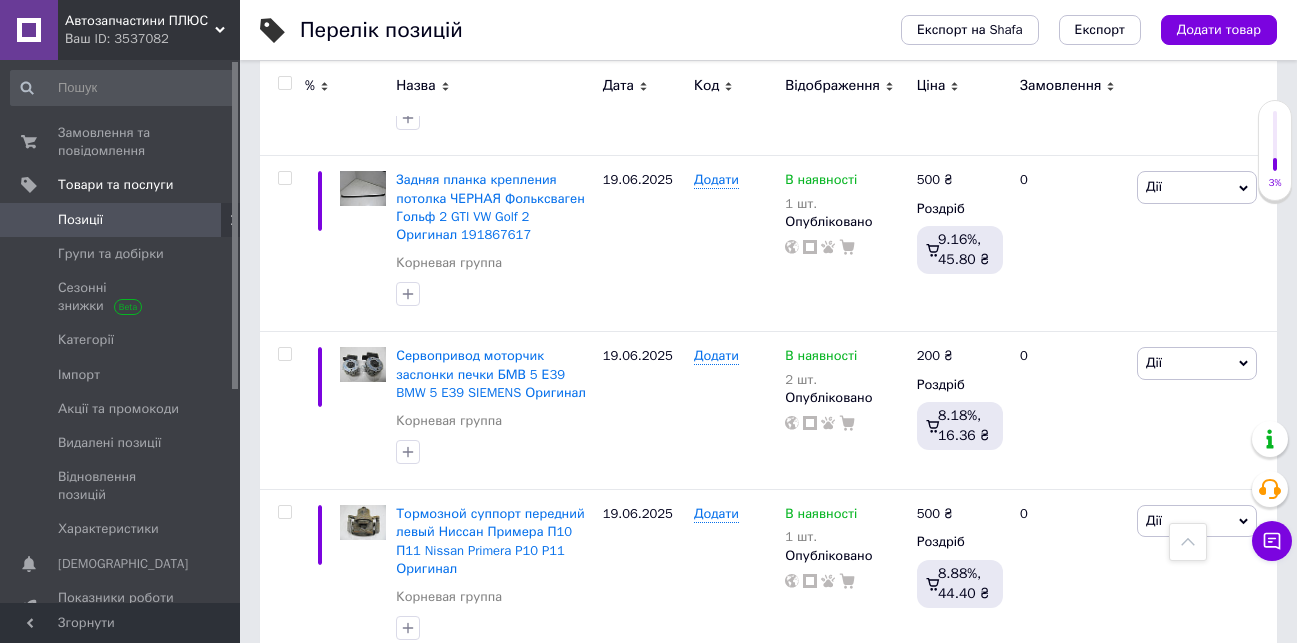 scroll, scrollTop: 3288, scrollLeft: 0, axis: vertical 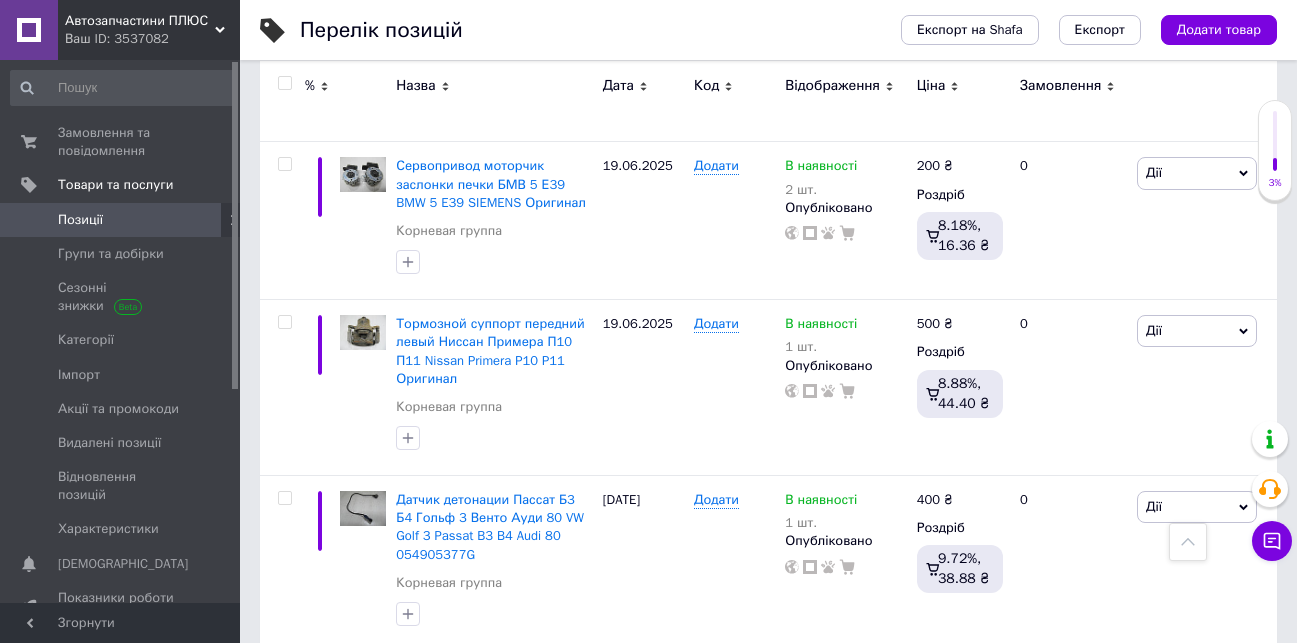 click on "97" at bounding box center [629, 692] 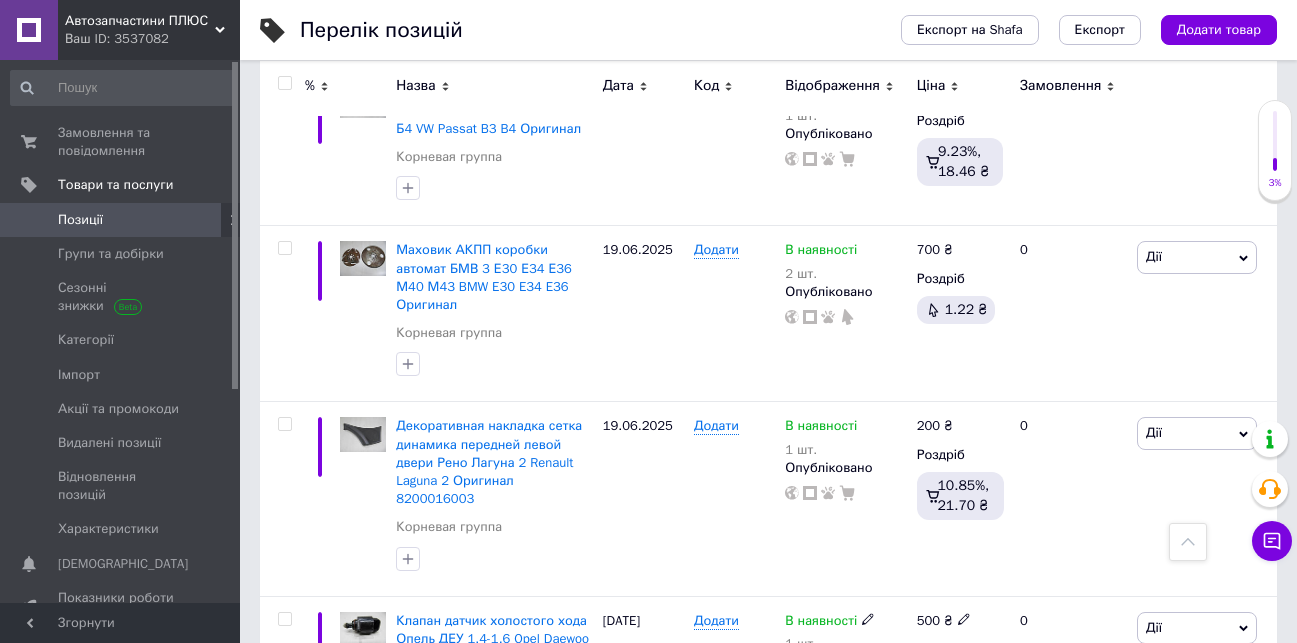 scroll, scrollTop: 3296, scrollLeft: 0, axis: vertical 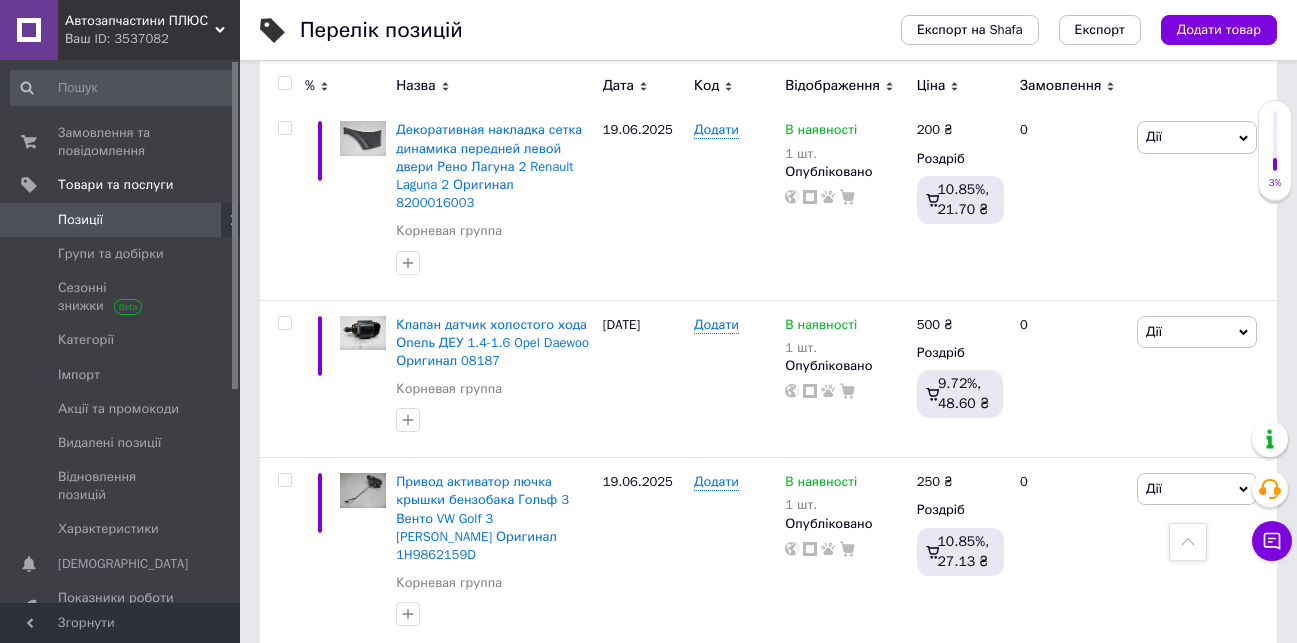 click on "98" at bounding box center (629, 692) 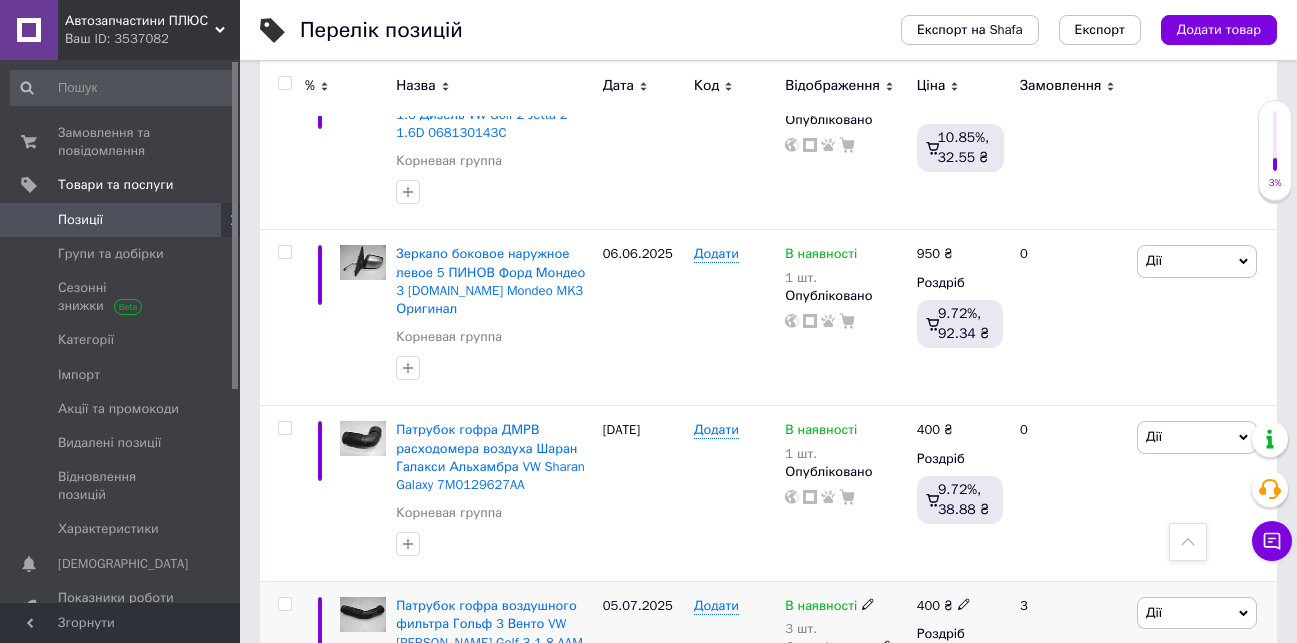scroll, scrollTop: 3300, scrollLeft: 0, axis: vertical 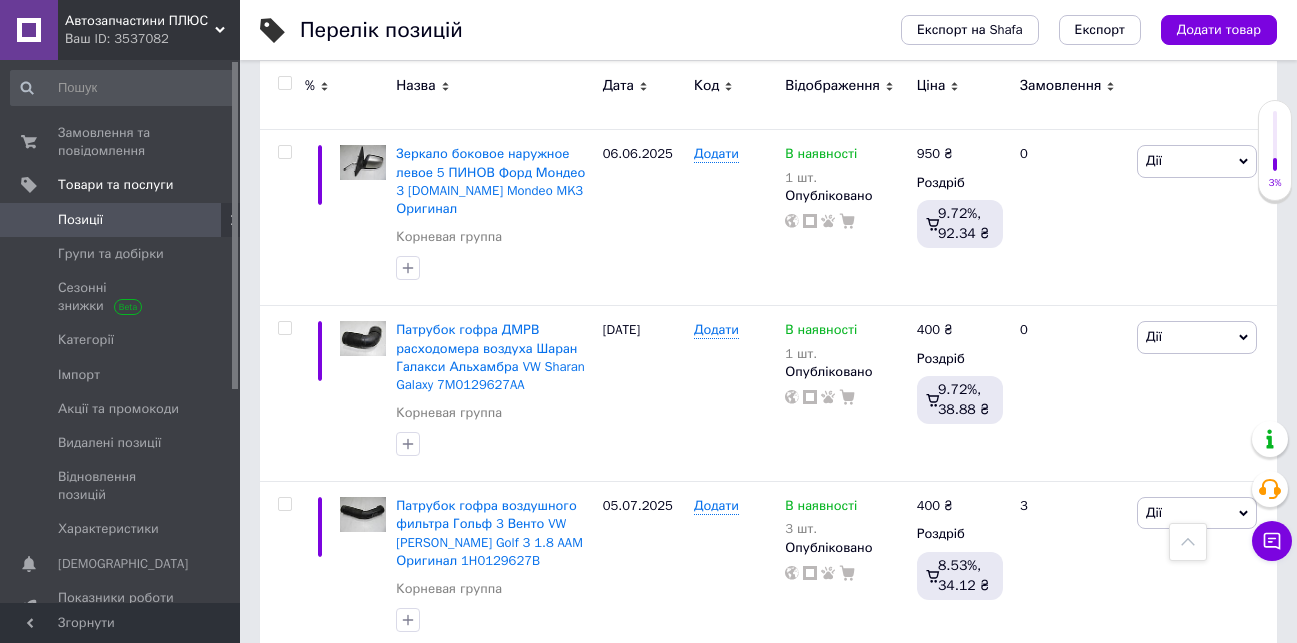 click on "99" at bounding box center (629, 698) 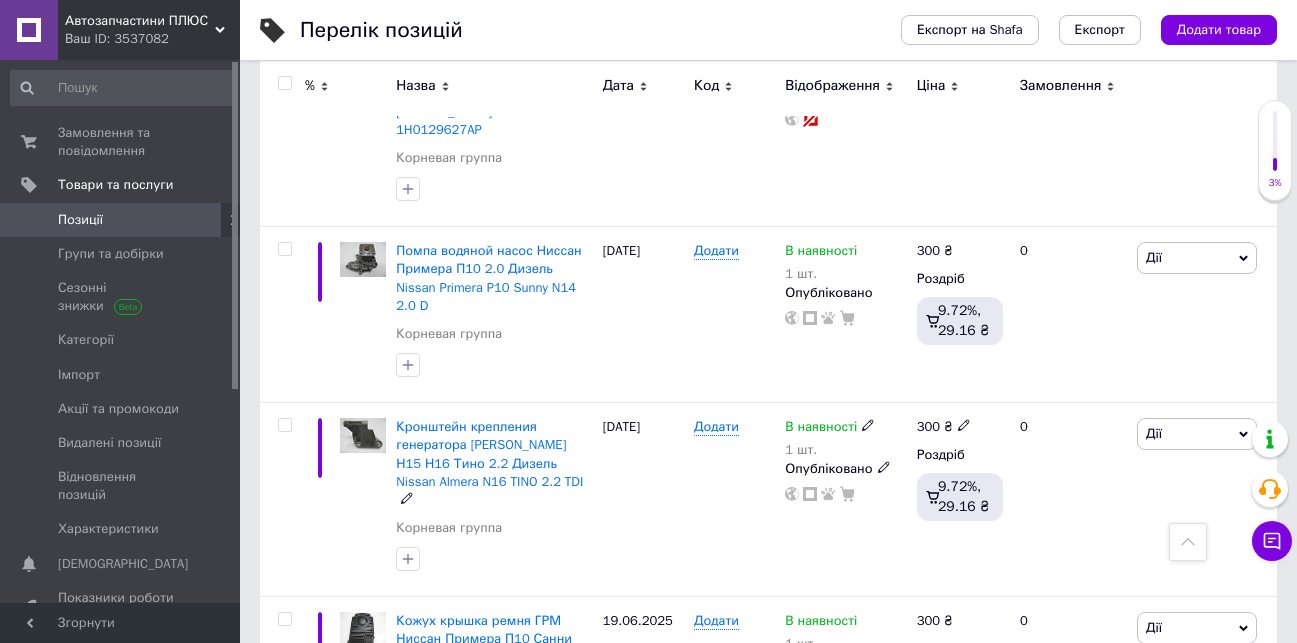scroll, scrollTop: 170, scrollLeft: 0, axis: vertical 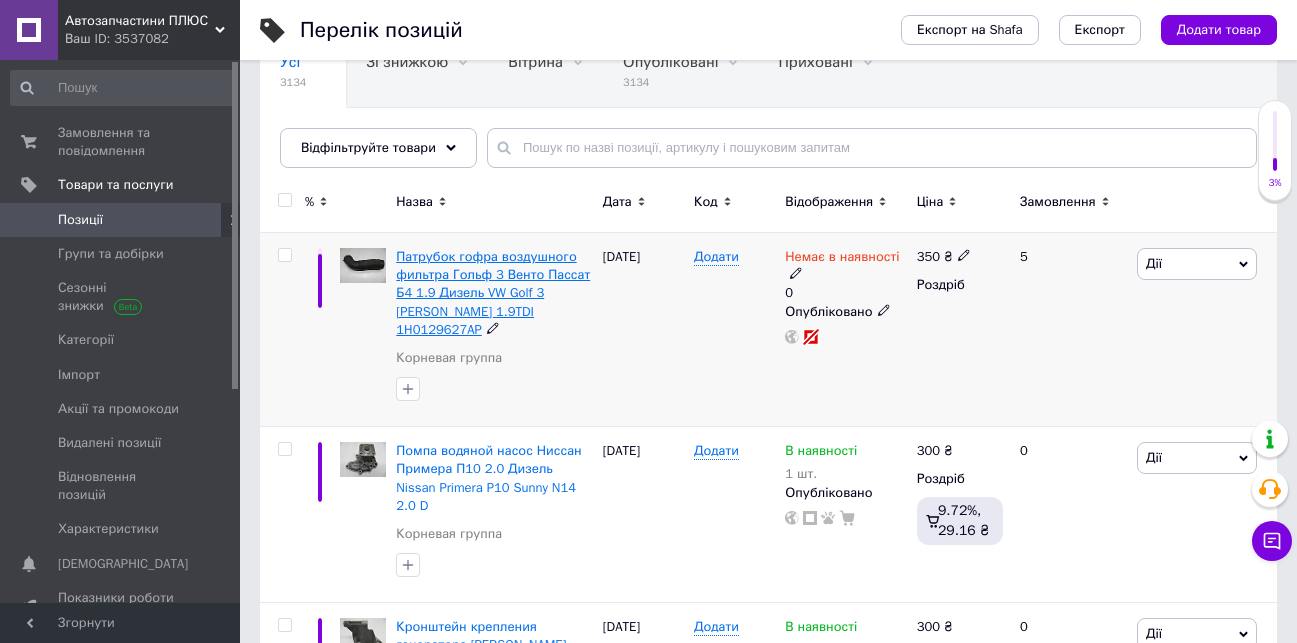 click on "Патрубок гофра воздушного фильтра Гольф 3 Венто Пассат Б4 1.9 Дизель VW Golf 3 [PERSON_NAME] 1.9TDI 1H0129627AP" at bounding box center [493, 293] 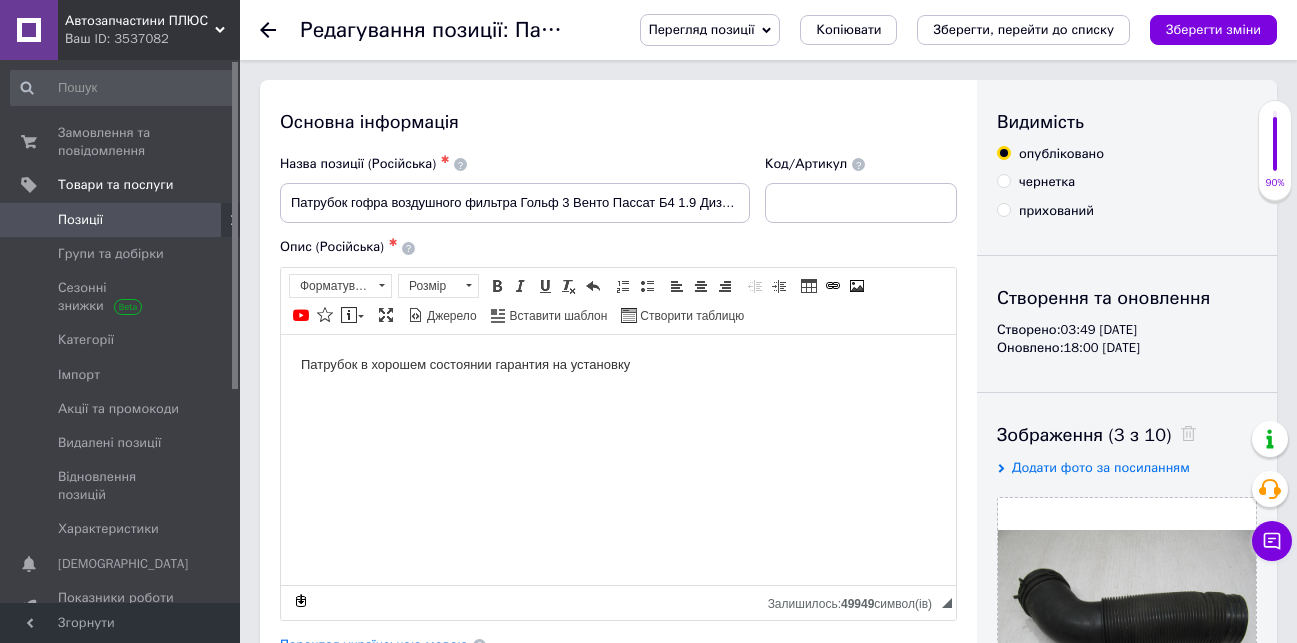 scroll, scrollTop: 200, scrollLeft: 0, axis: vertical 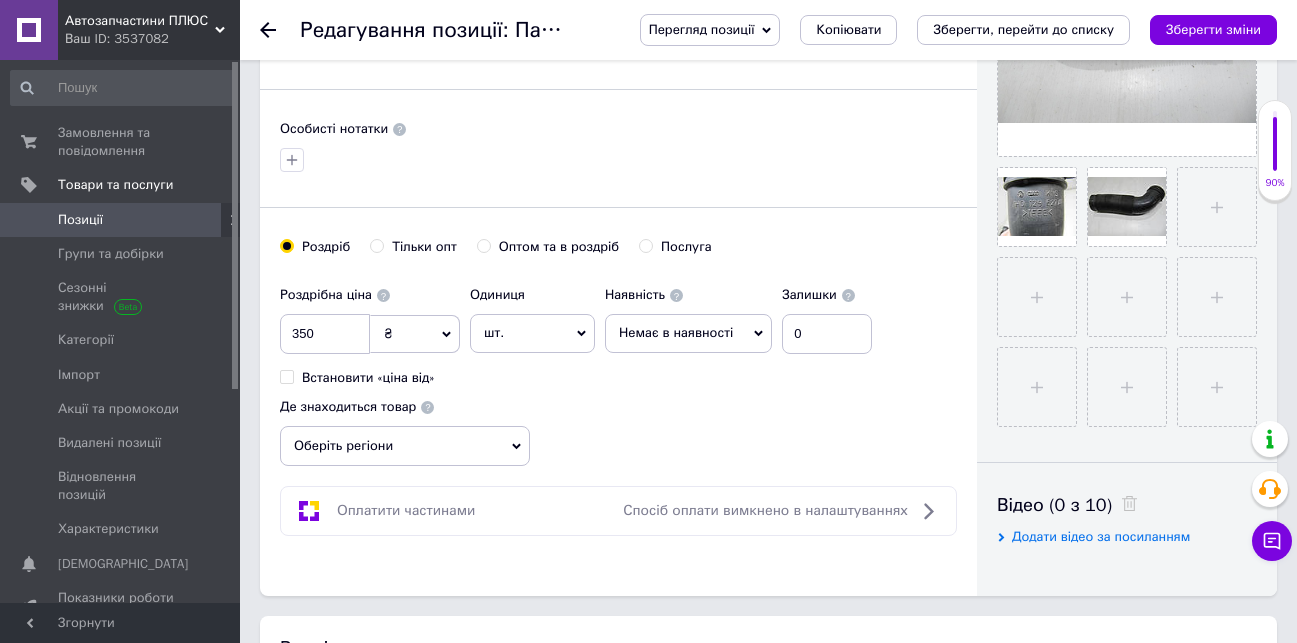 click on "Немає в наявності" at bounding box center (688, 333) 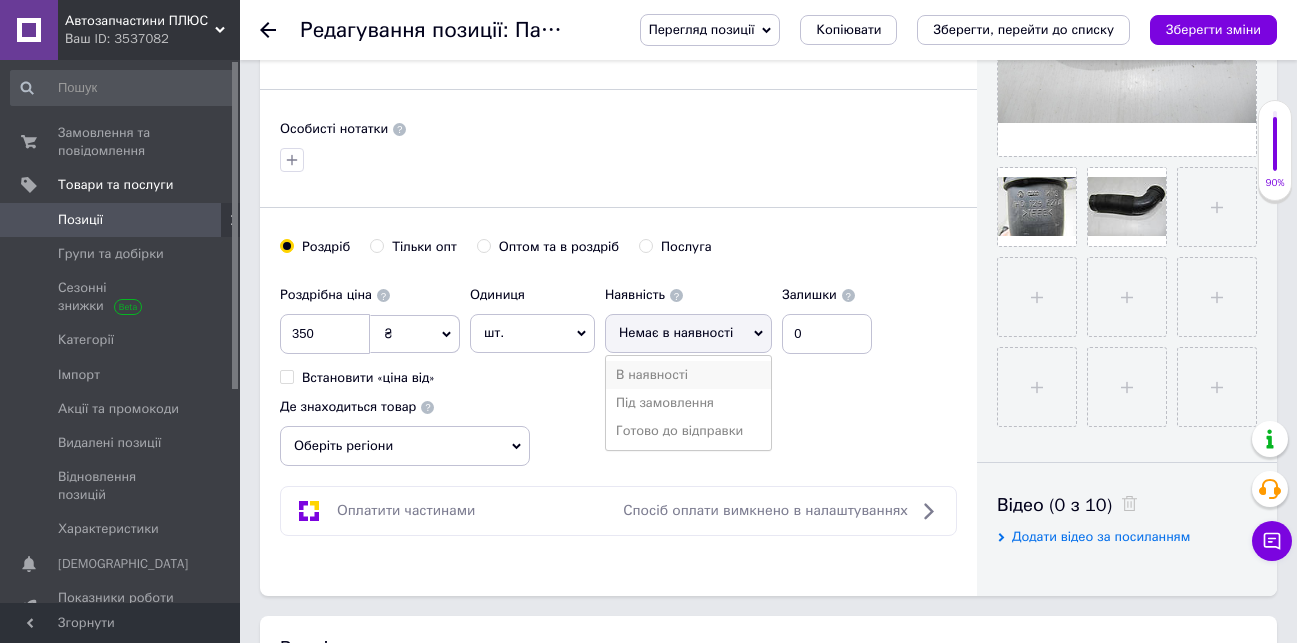 click on "В наявності" at bounding box center (688, 375) 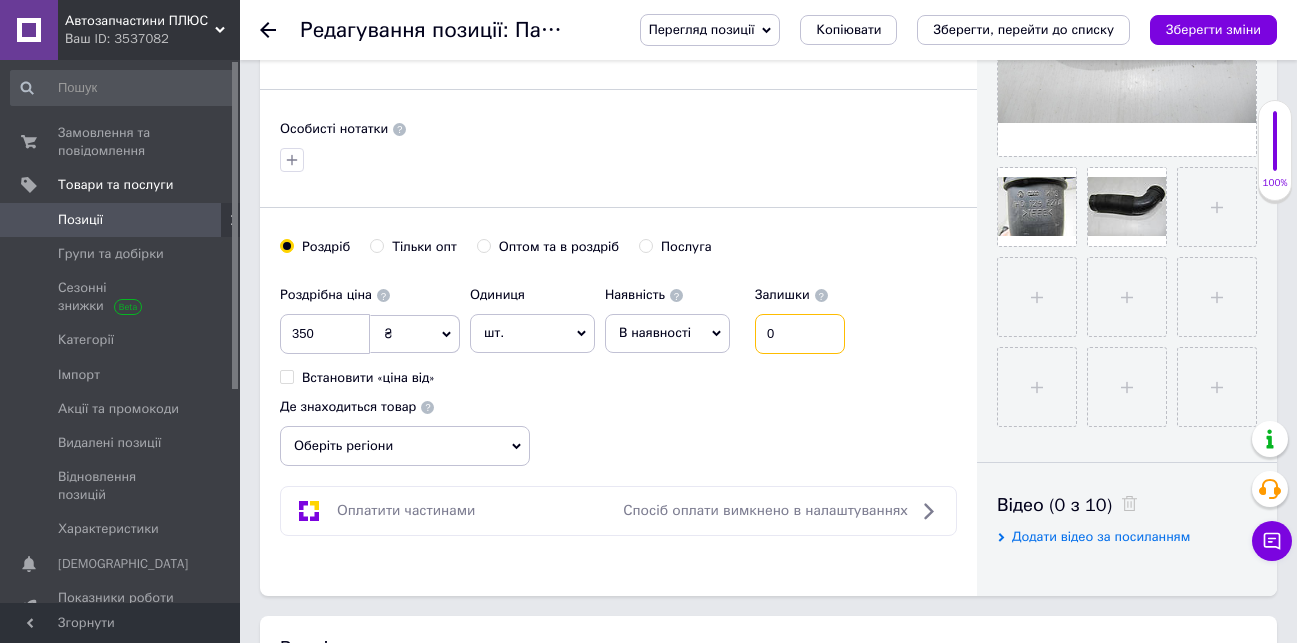 click on "0" at bounding box center (800, 334) 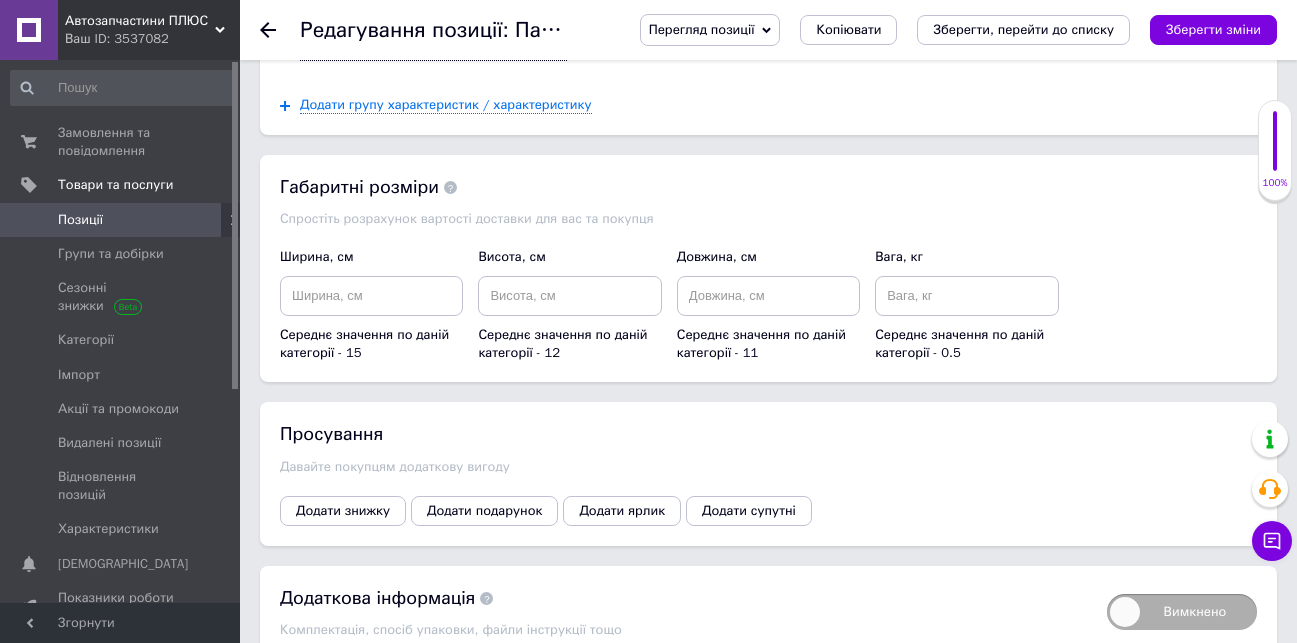 scroll, scrollTop: 2493, scrollLeft: 0, axis: vertical 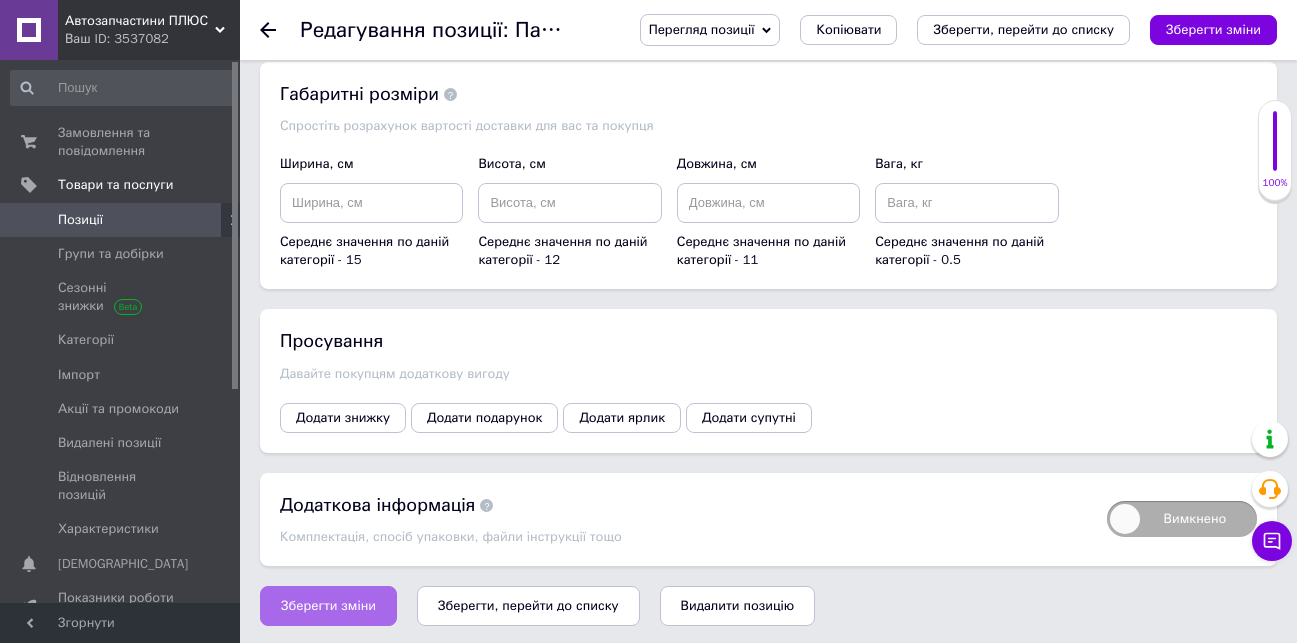 type on "2" 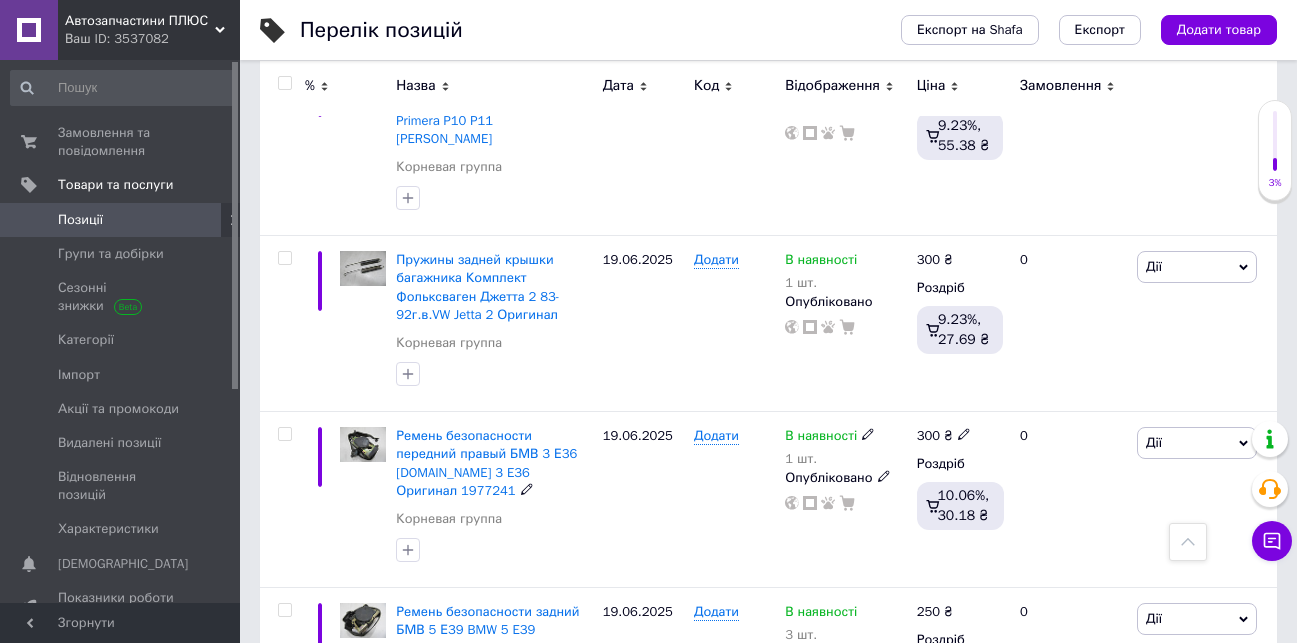 scroll, scrollTop: 3270, scrollLeft: 0, axis: vertical 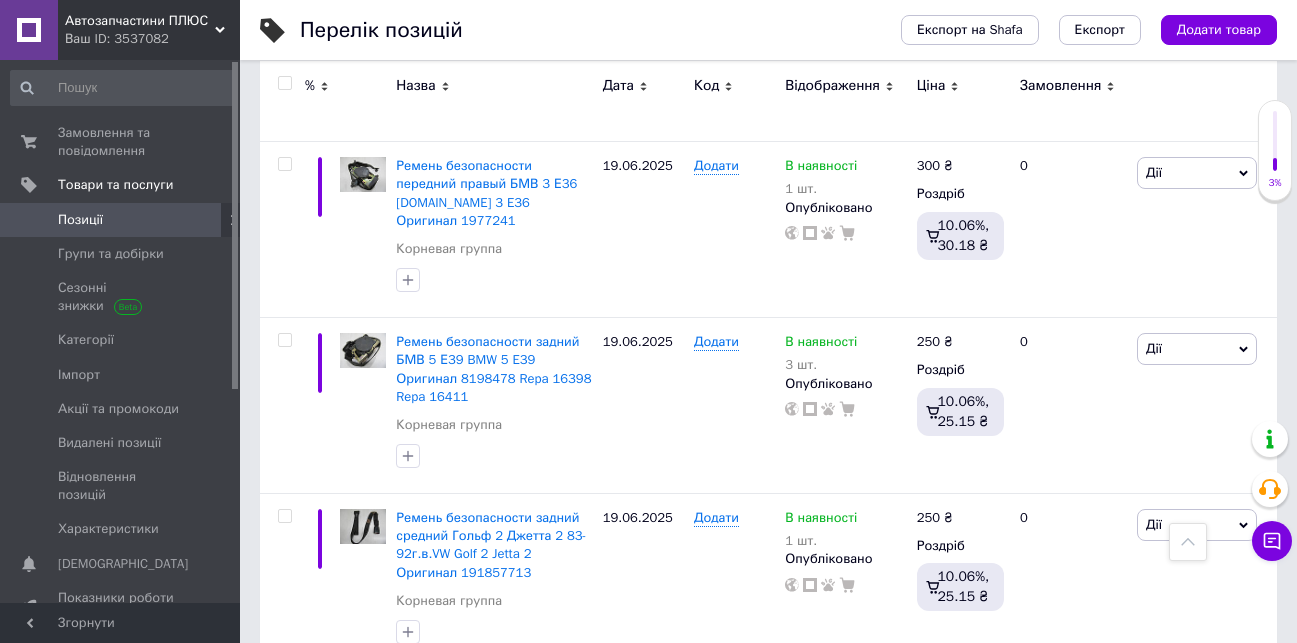 click on "100" at bounding box center [630, 710] 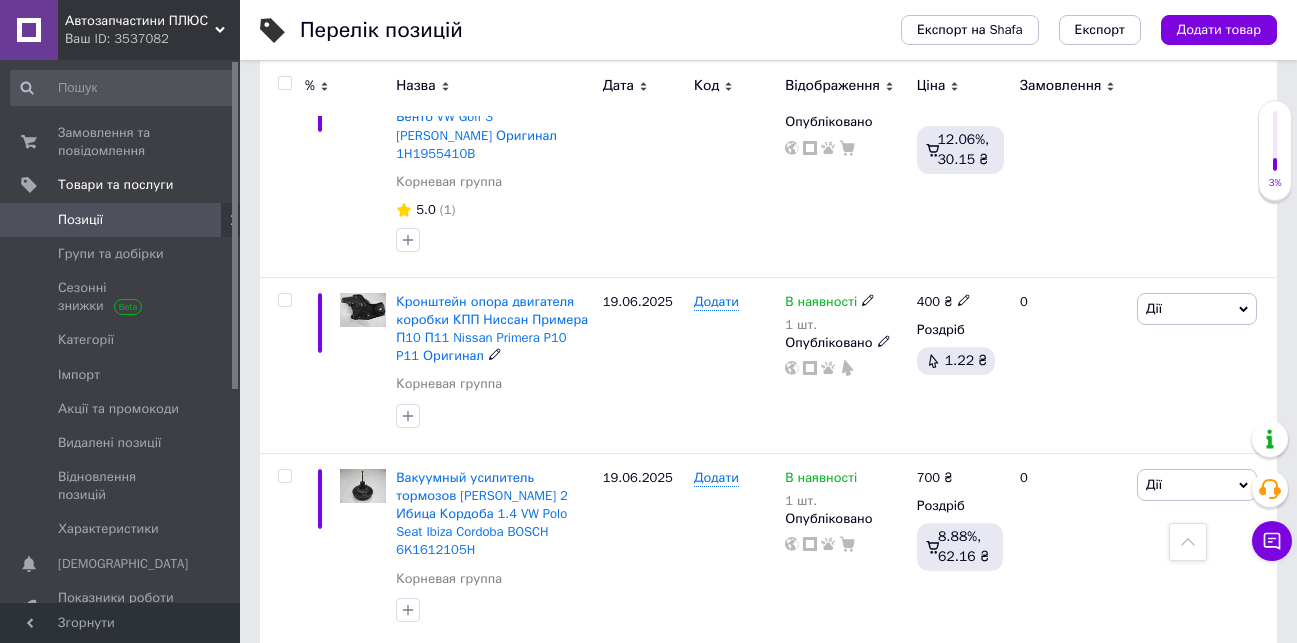 scroll, scrollTop: 3387, scrollLeft: 0, axis: vertical 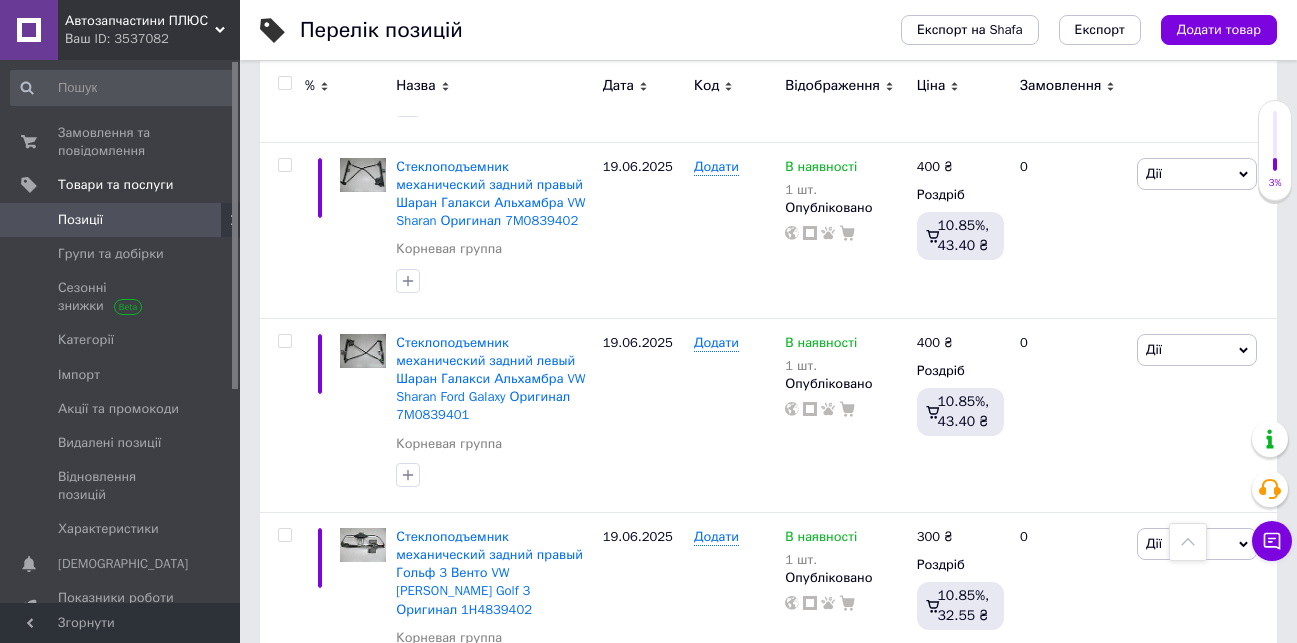 click on "101" at bounding box center (634, 747) 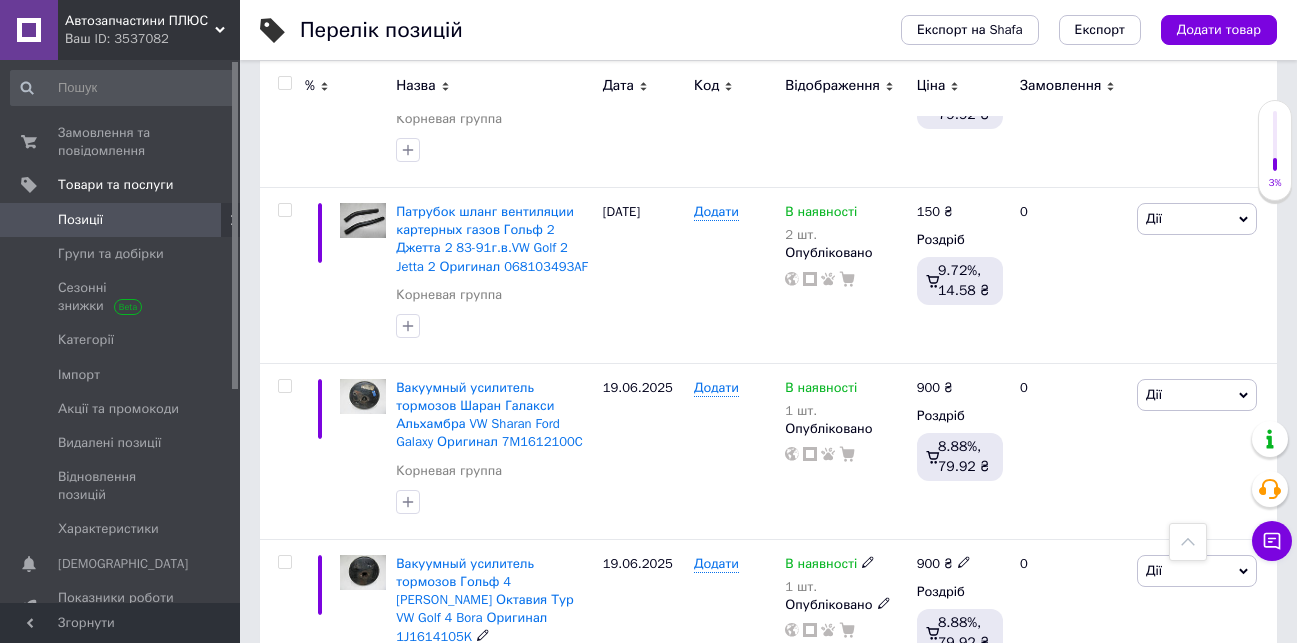 scroll, scrollTop: 3369, scrollLeft: 0, axis: vertical 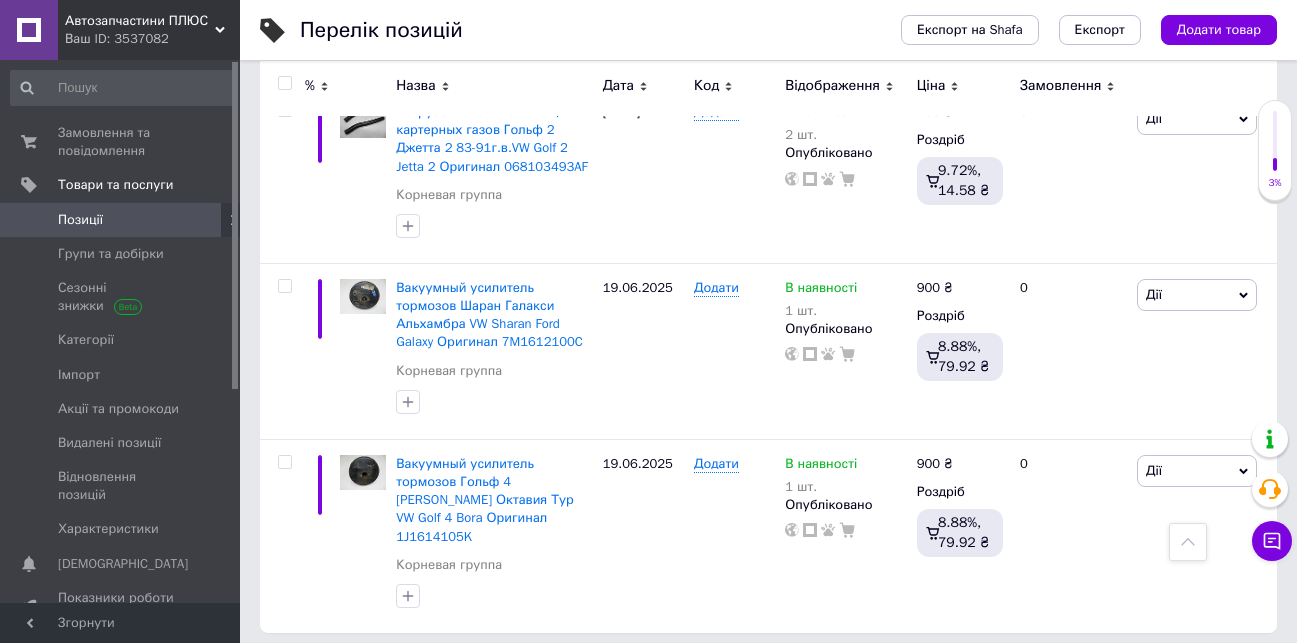 click on "102" at bounding box center [637, 674] 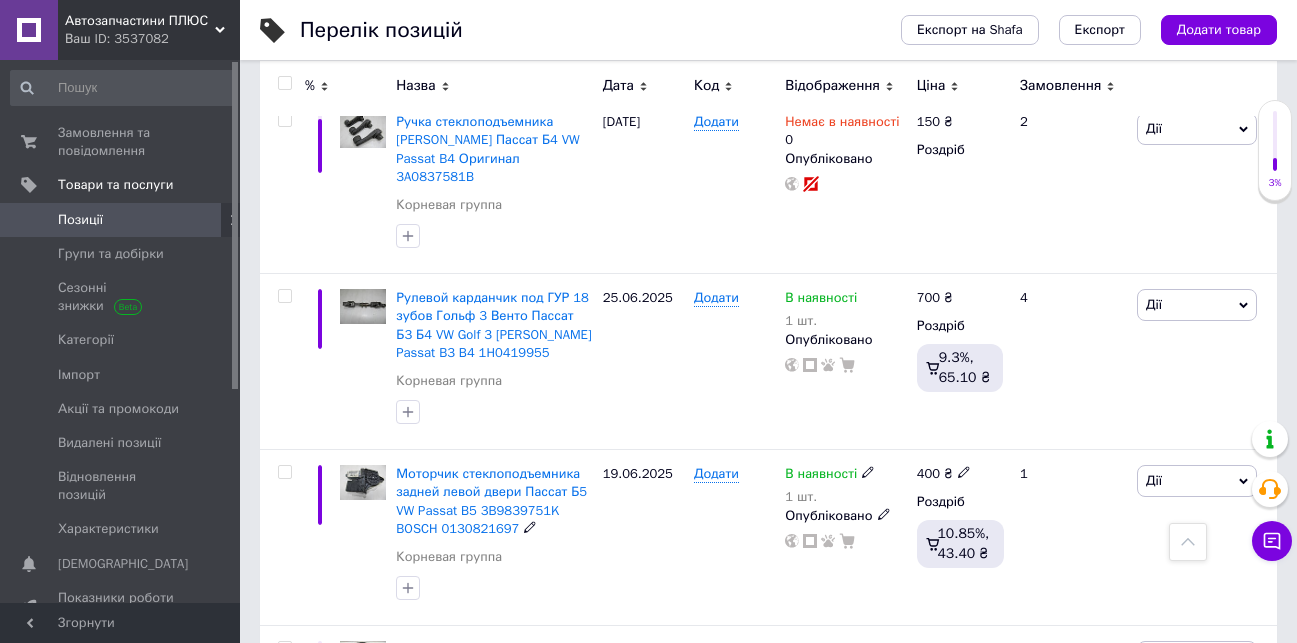 scroll, scrollTop: 1269, scrollLeft: 0, axis: vertical 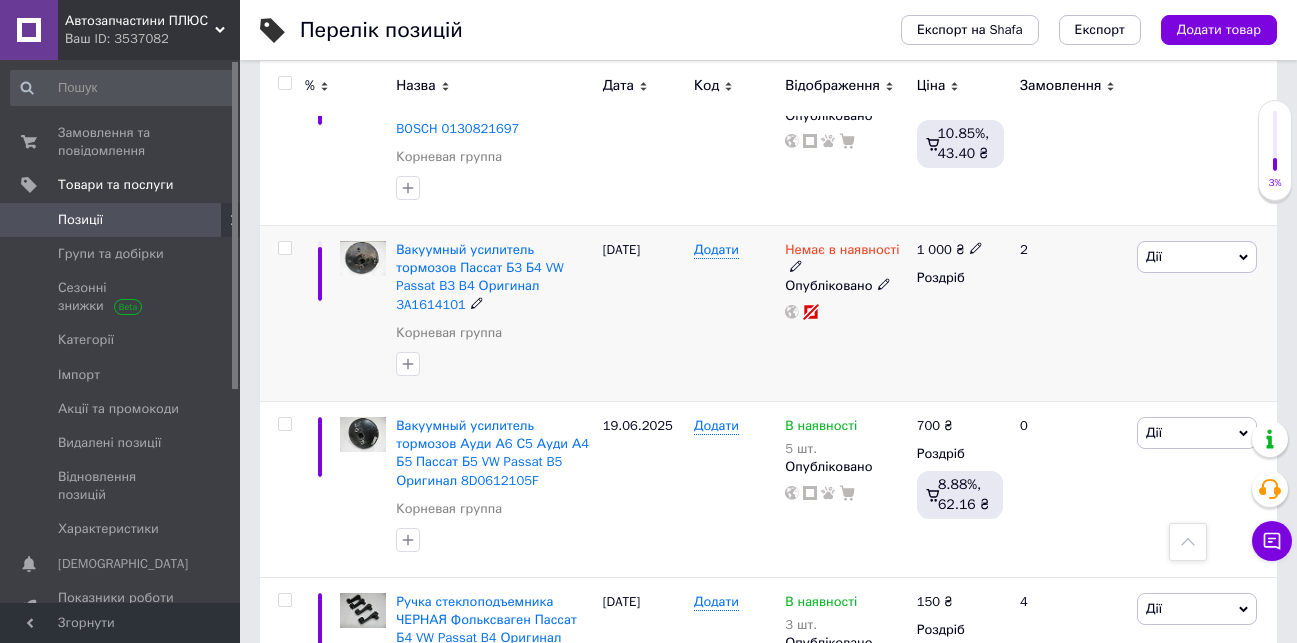 click on "Дії" at bounding box center (1197, 257) 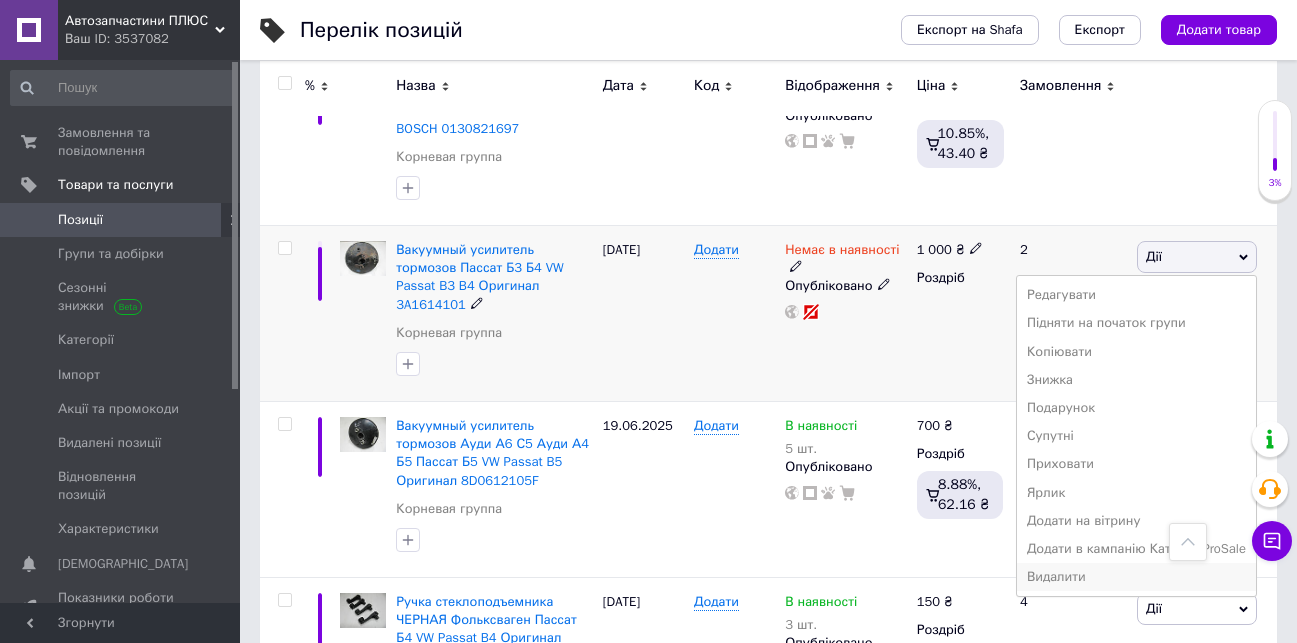 click on "Видалити" at bounding box center [1136, 577] 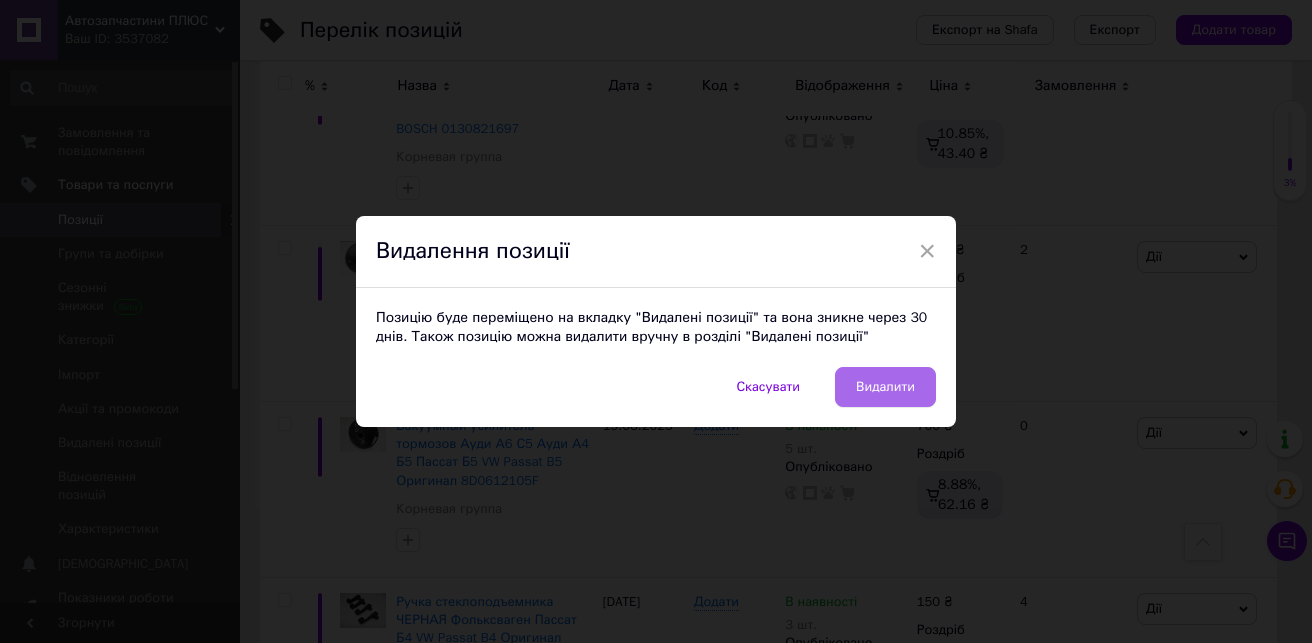 click on "Видалити" at bounding box center [885, 387] 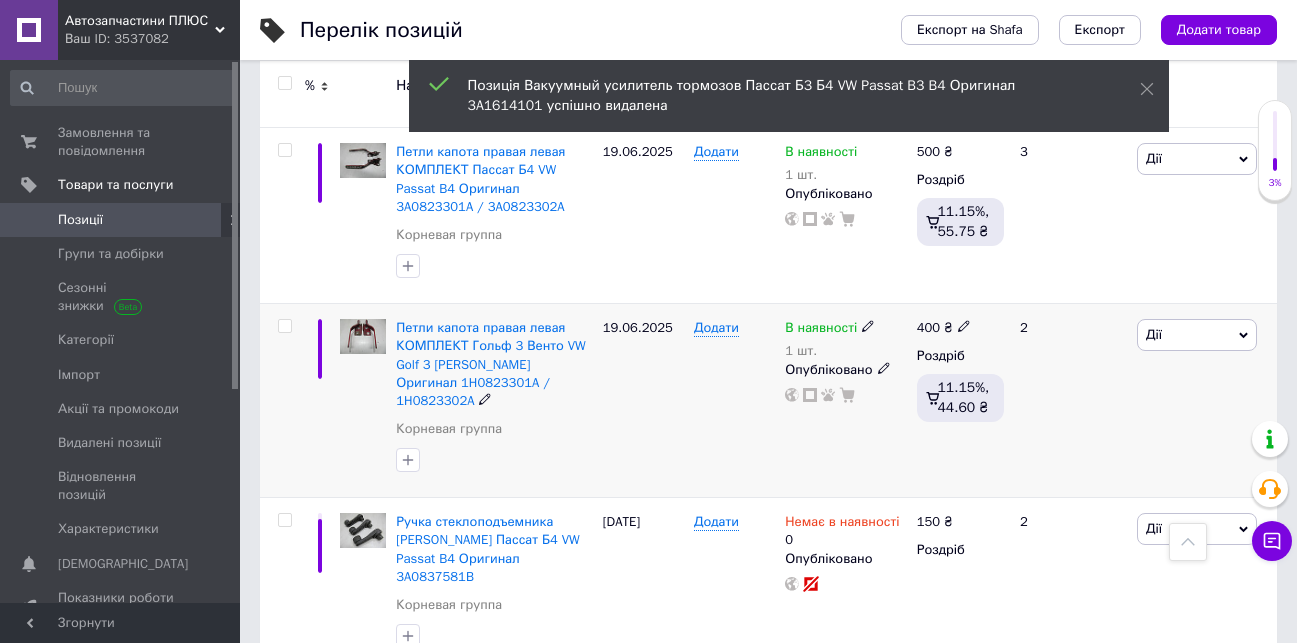 scroll, scrollTop: 669, scrollLeft: 0, axis: vertical 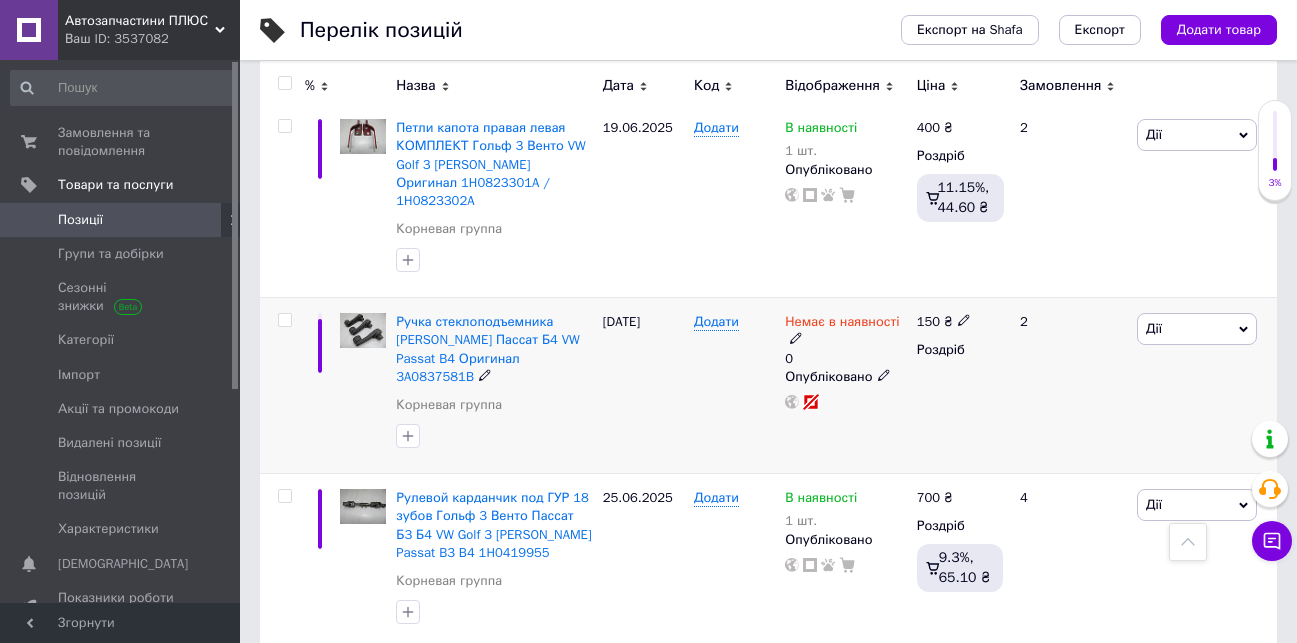 click on "Дії" at bounding box center [1197, 329] 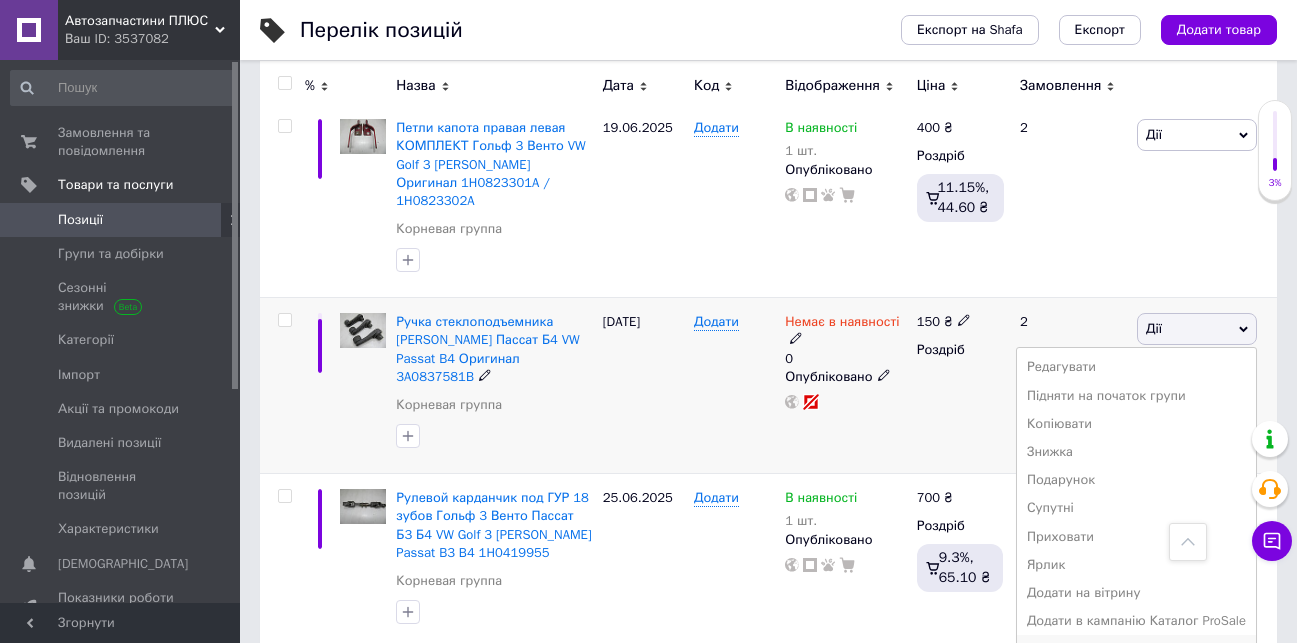 click on "Видалити" at bounding box center [1136, 649] 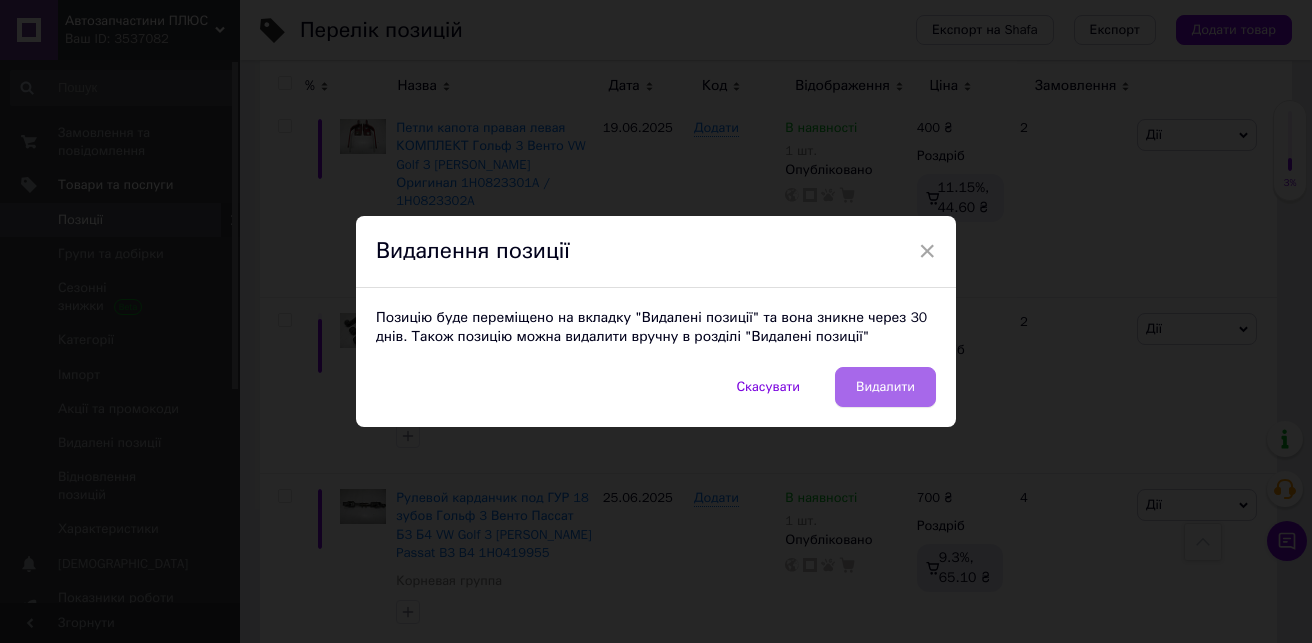 click on "Видалити" at bounding box center [885, 387] 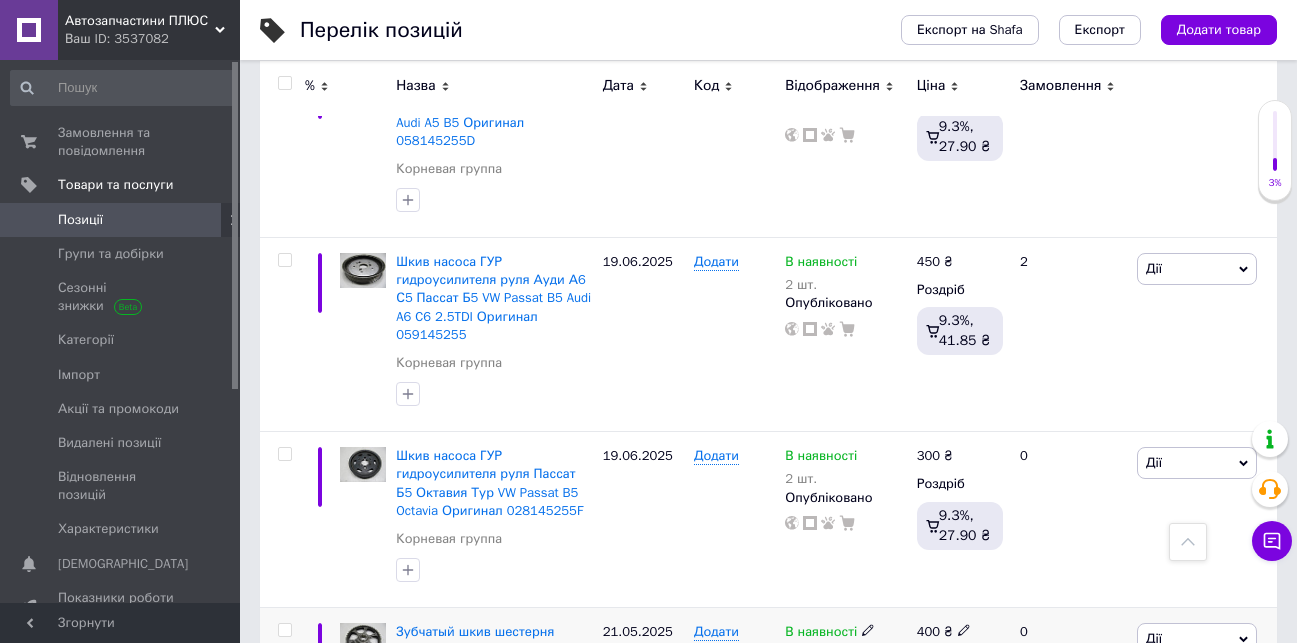 scroll, scrollTop: 3396, scrollLeft: 0, axis: vertical 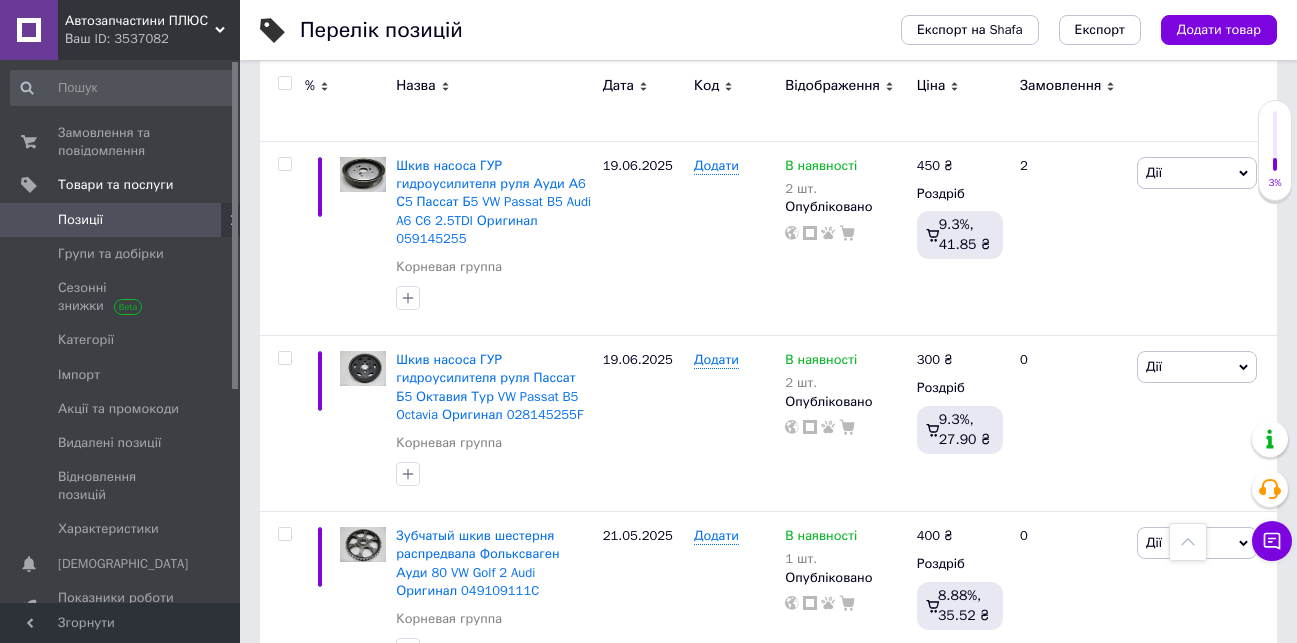 click on "103" at bounding box center [640, 728] 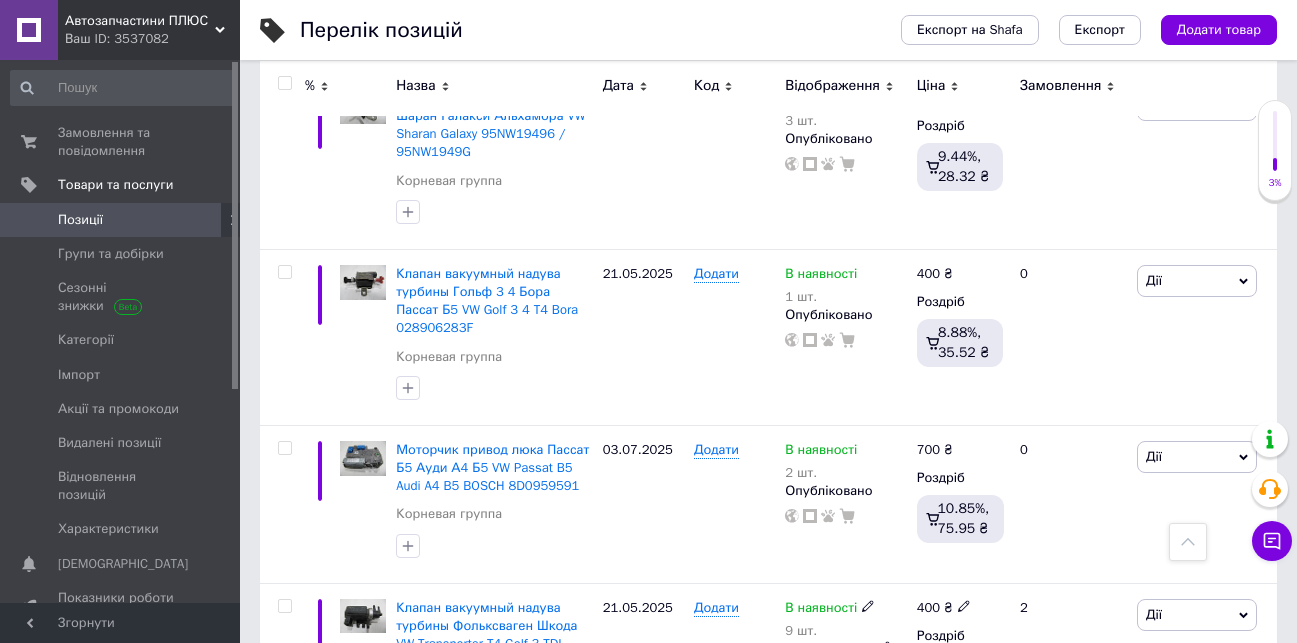 scroll, scrollTop: 3341, scrollLeft: 0, axis: vertical 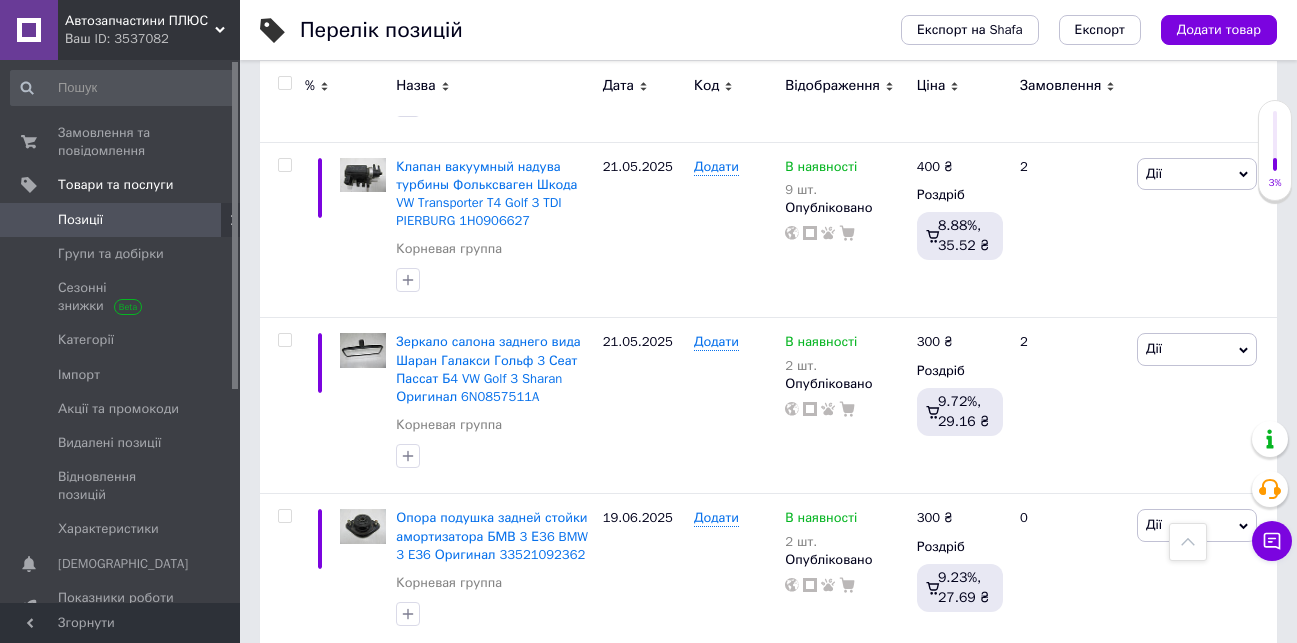 click on "104" at bounding box center [640, 692] 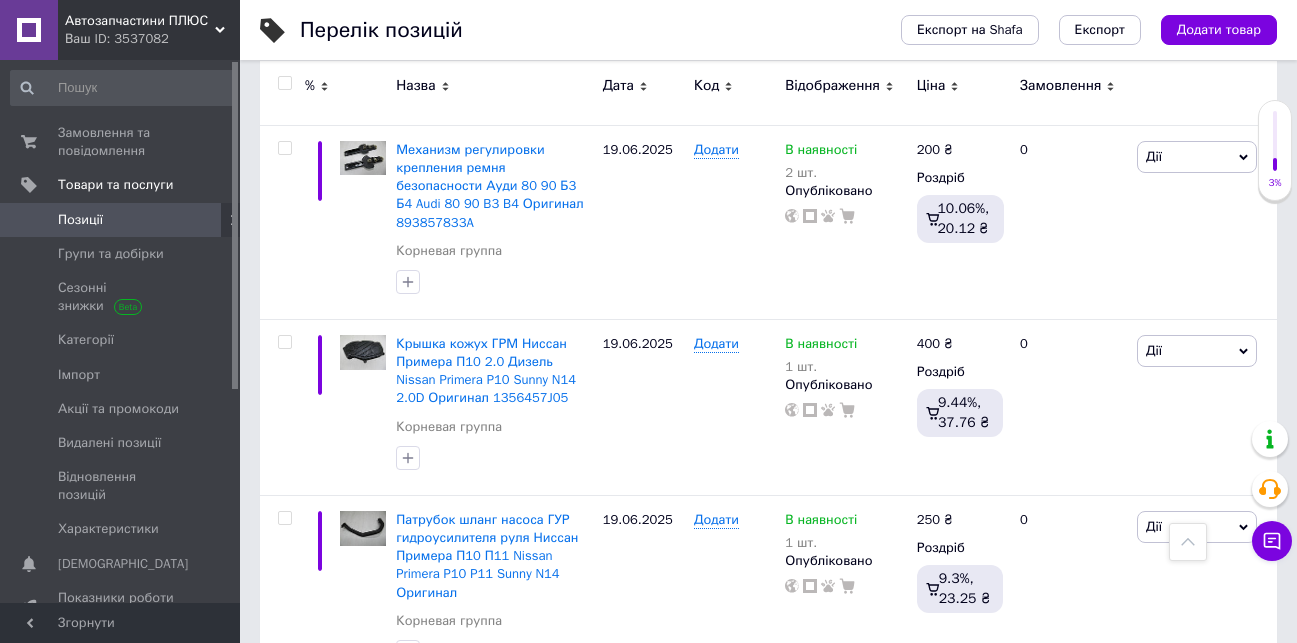 scroll, scrollTop: 1388, scrollLeft: 0, axis: vertical 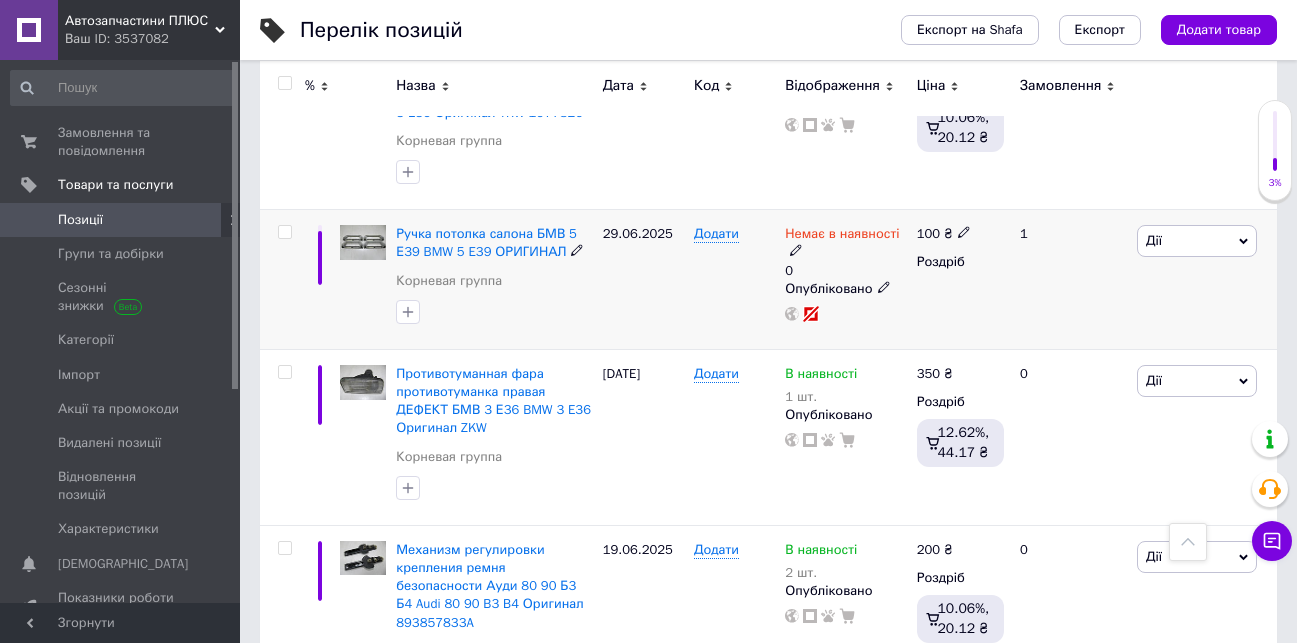 click on "Дії" at bounding box center (1197, 241) 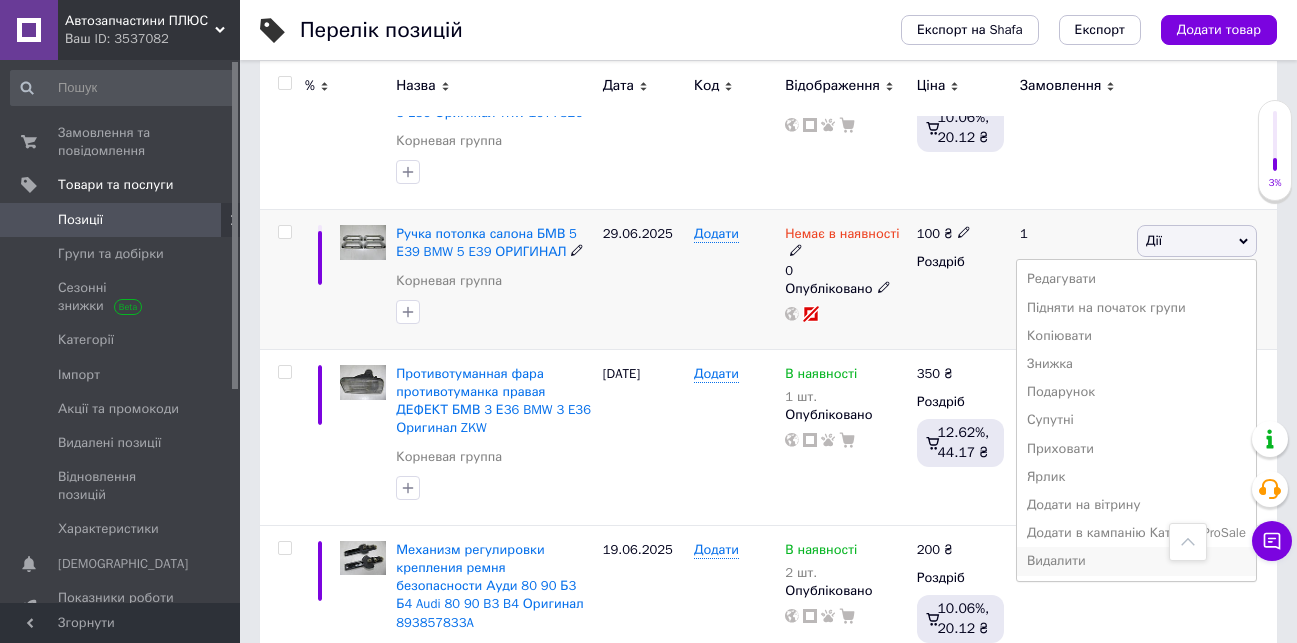 click on "Видалити" at bounding box center (1136, 561) 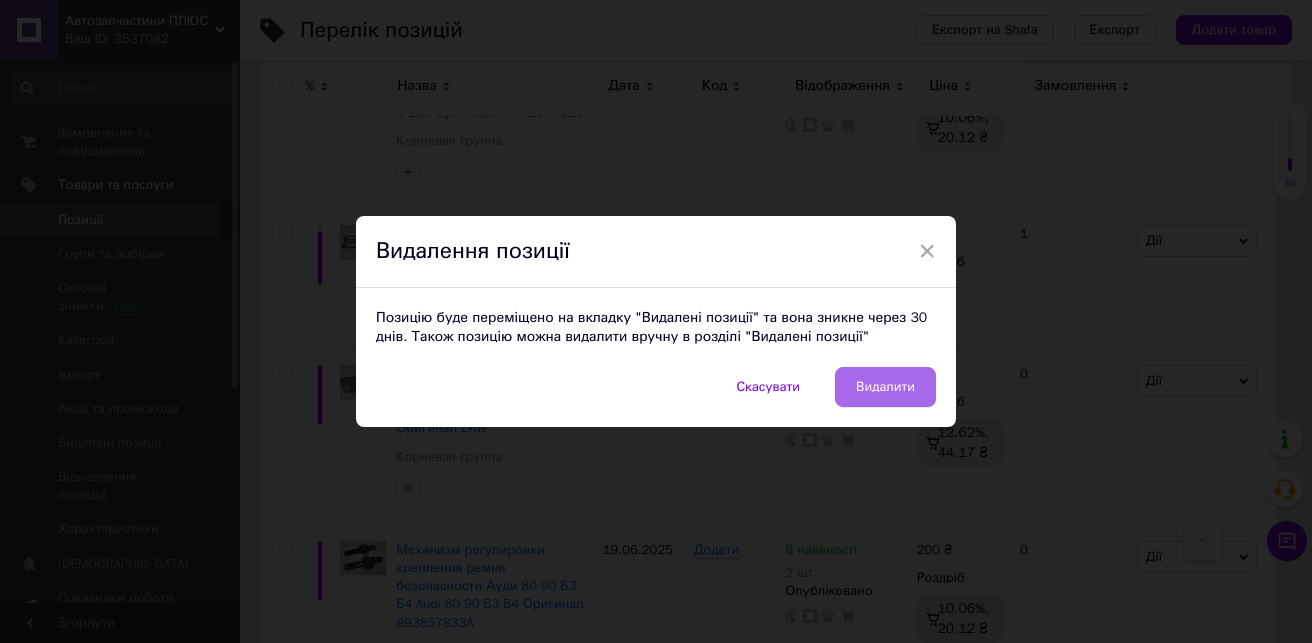 click on "Видалити" at bounding box center (885, 387) 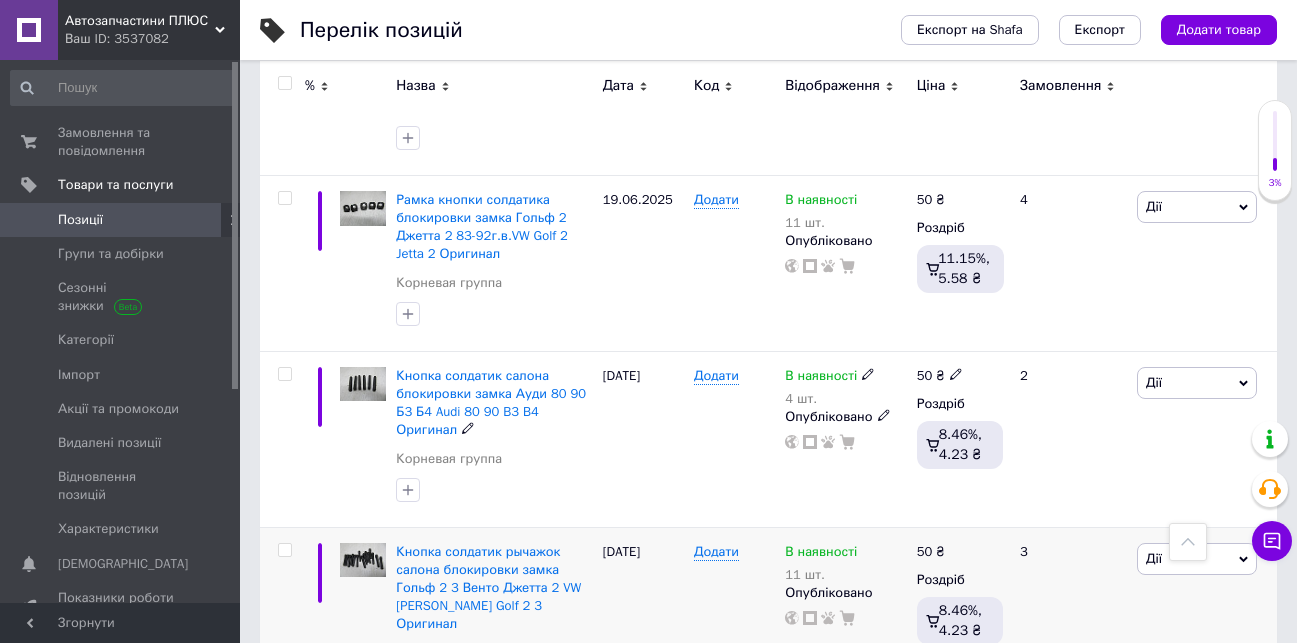 scroll, scrollTop: 3288, scrollLeft: 0, axis: vertical 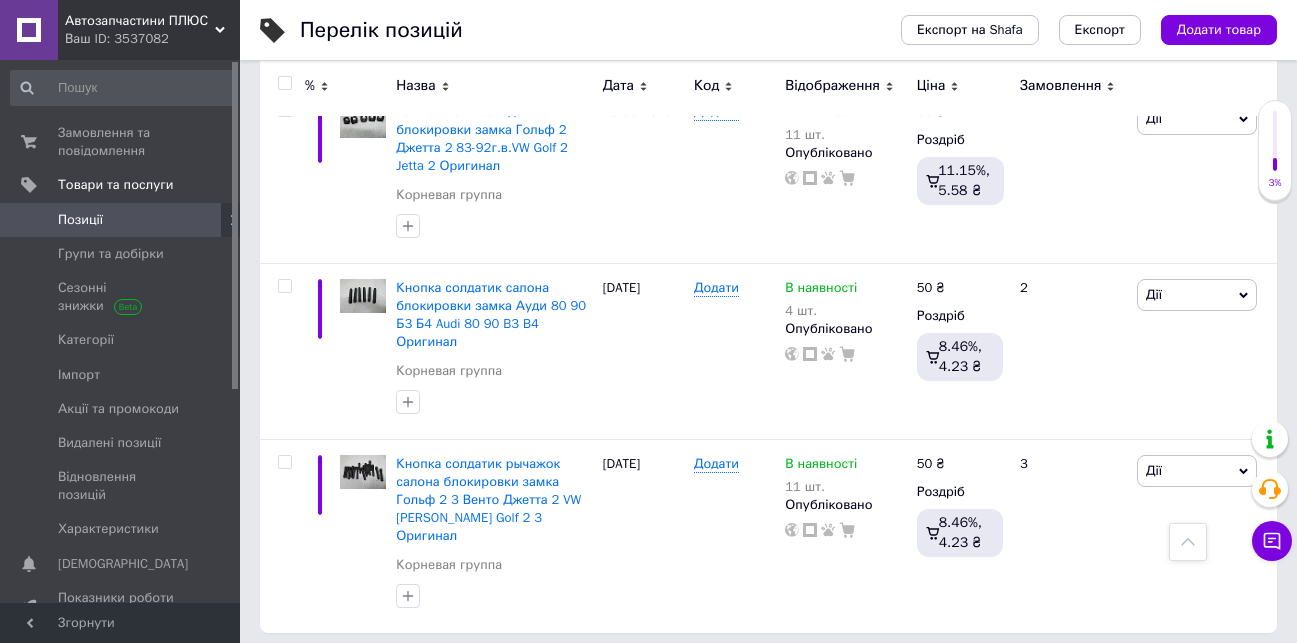 click on "105" at bounding box center (640, 674) 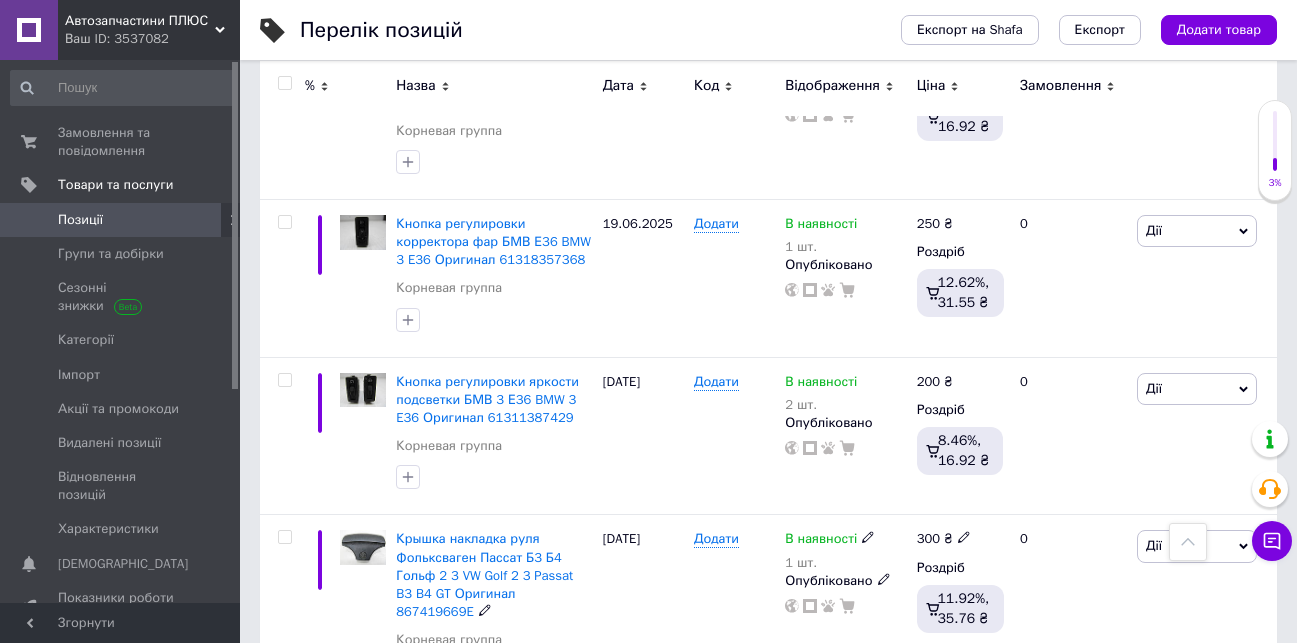 scroll, scrollTop: 3217, scrollLeft: 0, axis: vertical 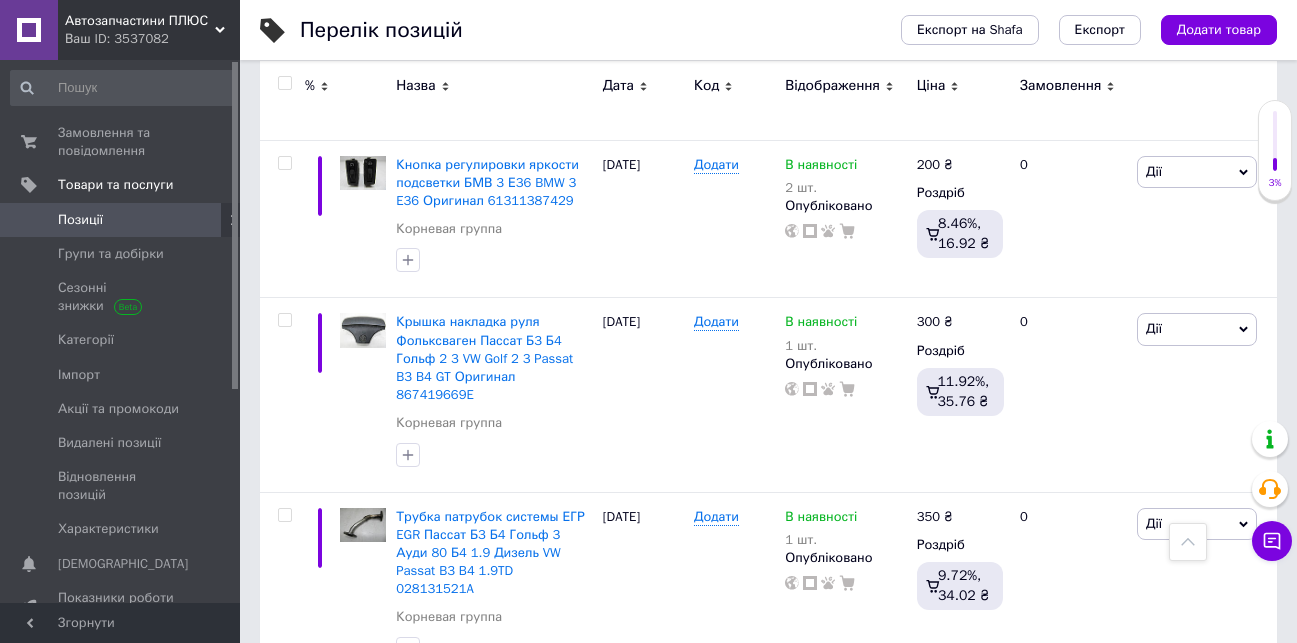 click on "106" at bounding box center (640, 727) 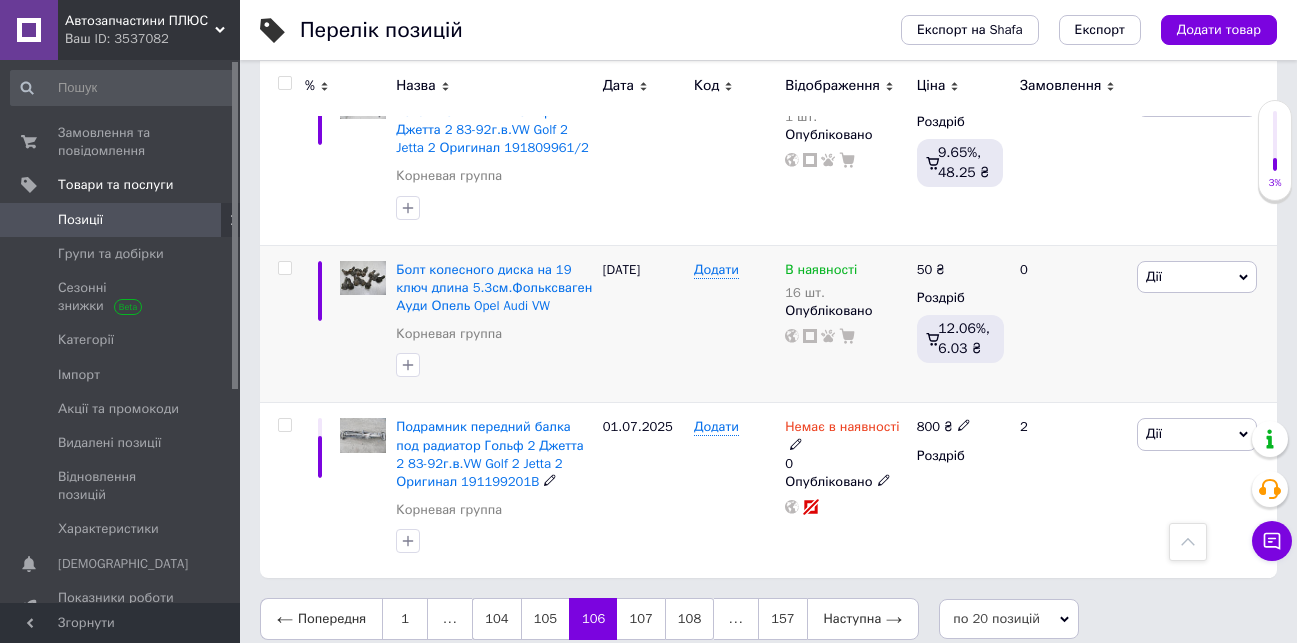 scroll, scrollTop: 3270, scrollLeft: 0, axis: vertical 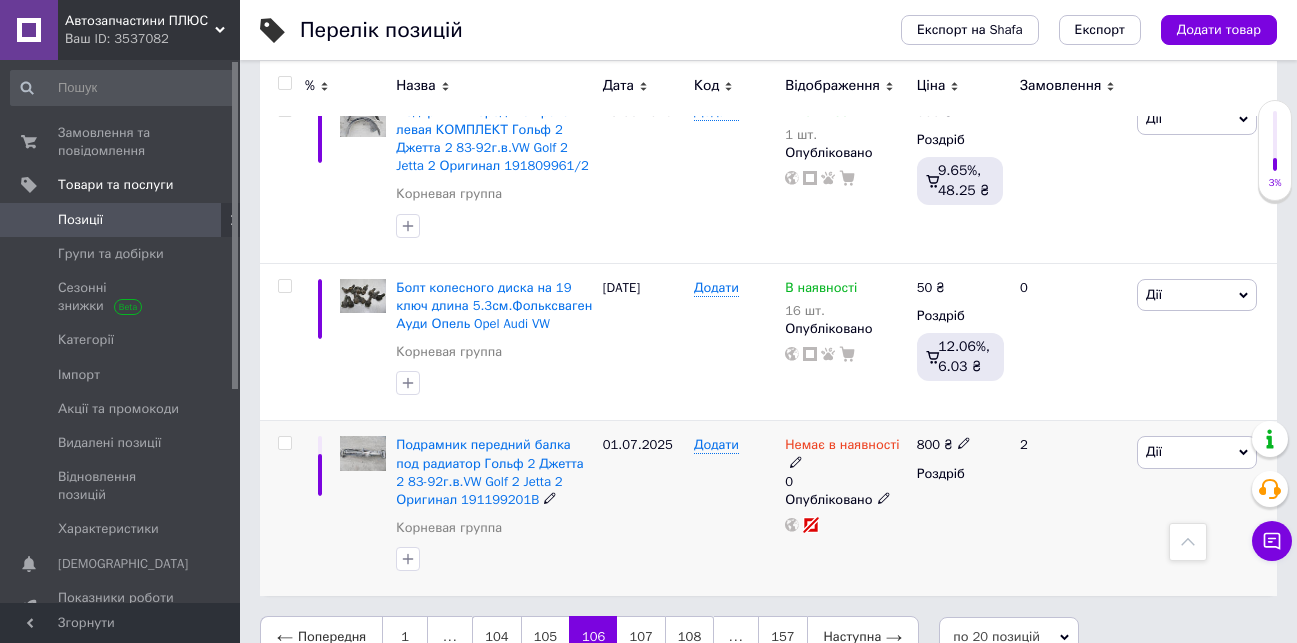 click on "Дії" at bounding box center [1197, 452] 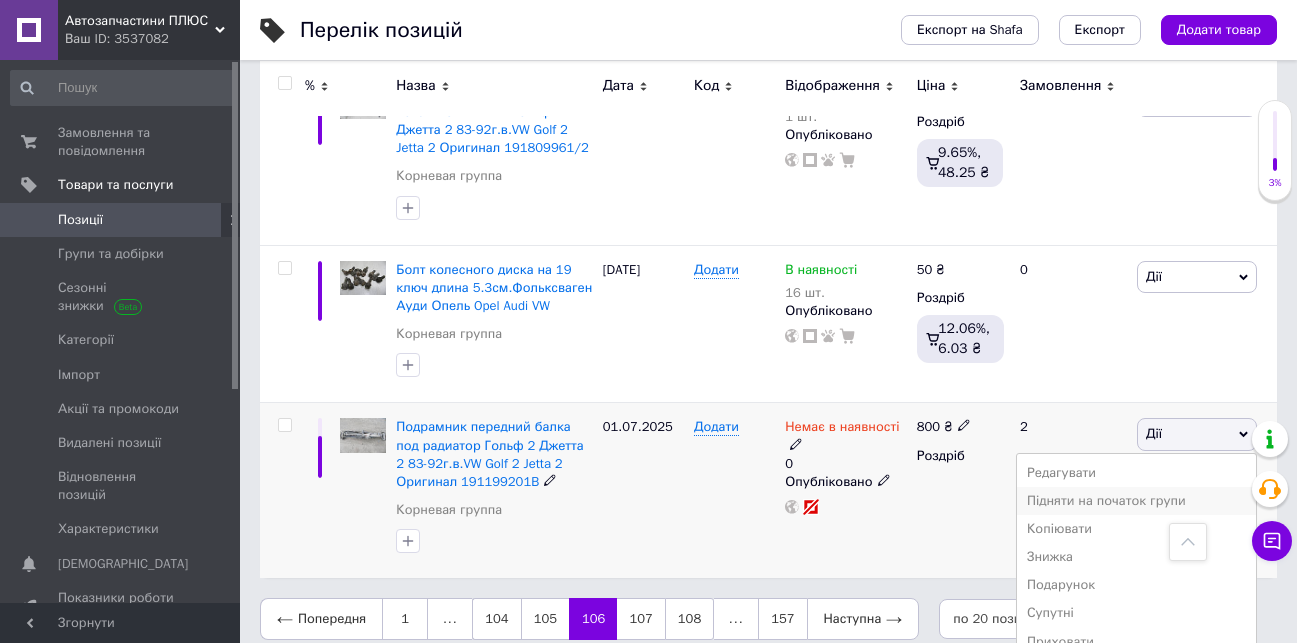 scroll, scrollTop: 3383, scrollLeft: 0, axis: vertical 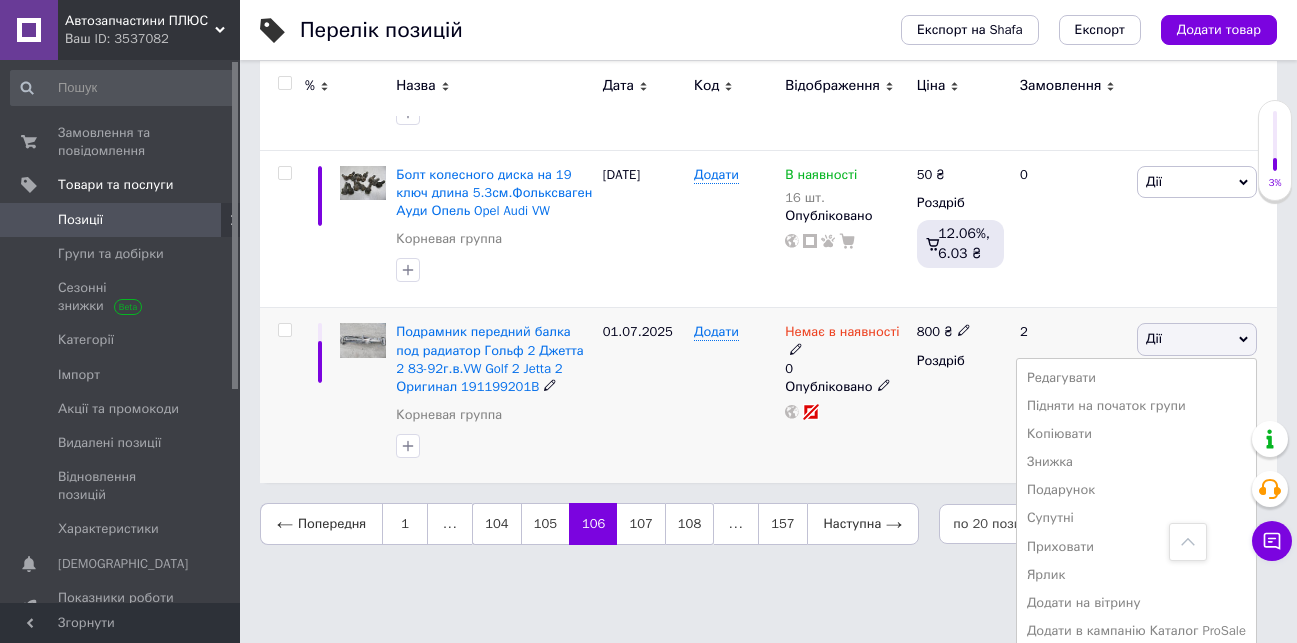 click on "Видалити" at bounding box center [1136, 659] 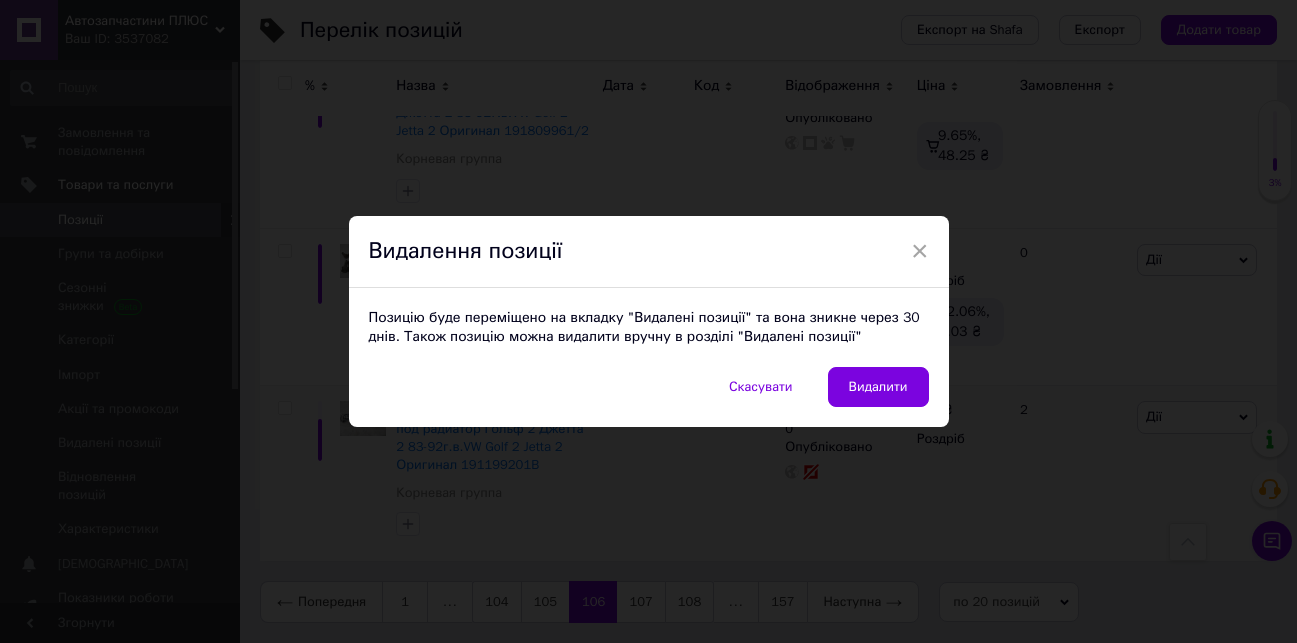 scroll, scrollTop: 3270, scrollLeft: 0, axis: vertical 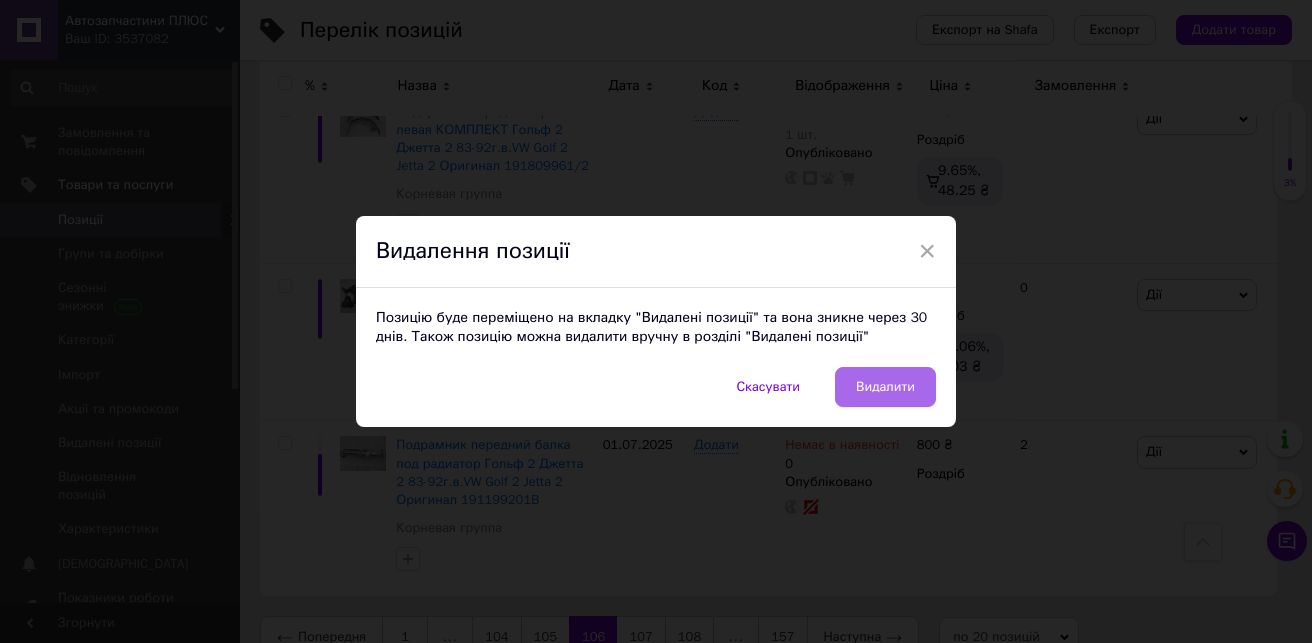 click on "Видалити" at bounding box center [885, 387] 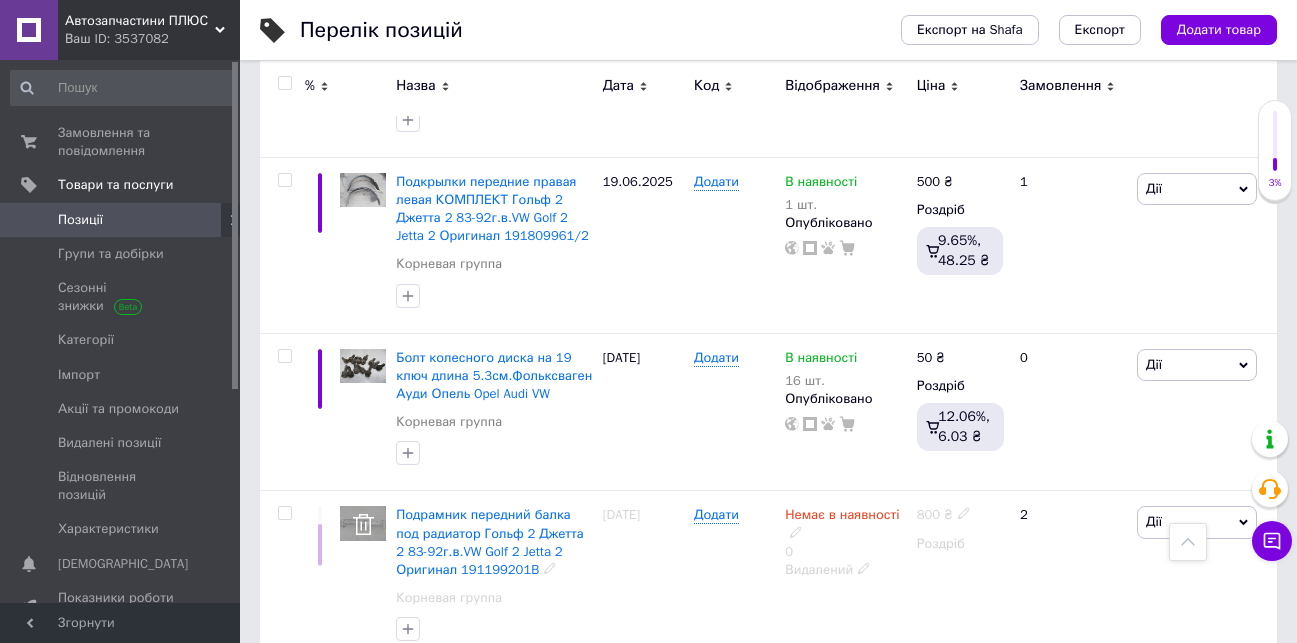 scroll, scrollTop: 3270, scrollLeft: 0, axis: vertical 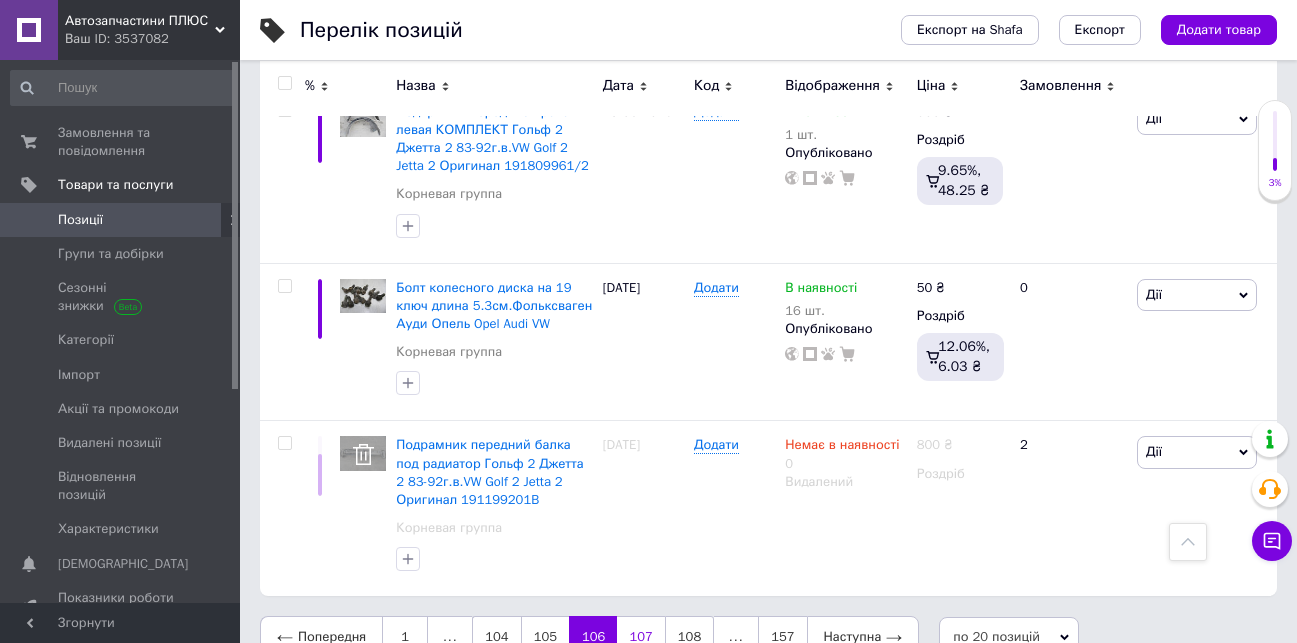 click on "107" at bounding box center (640, 637) 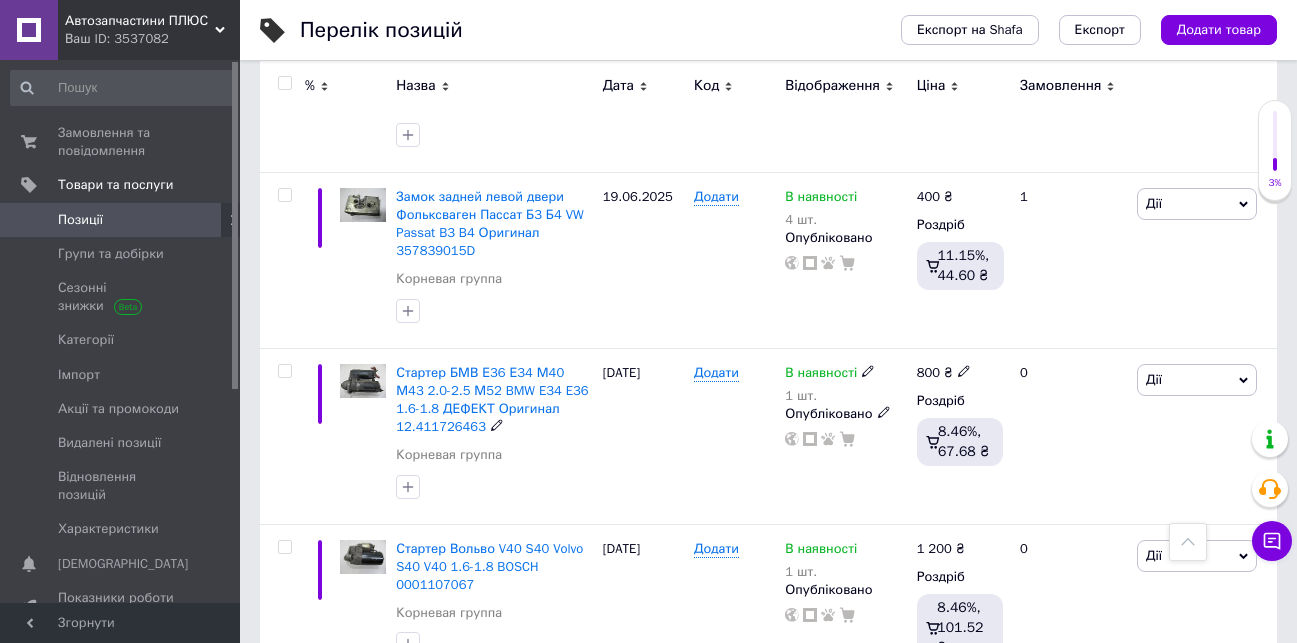 scroll, scrollTop: 3306, scrollLeft: 0, axis: vertical 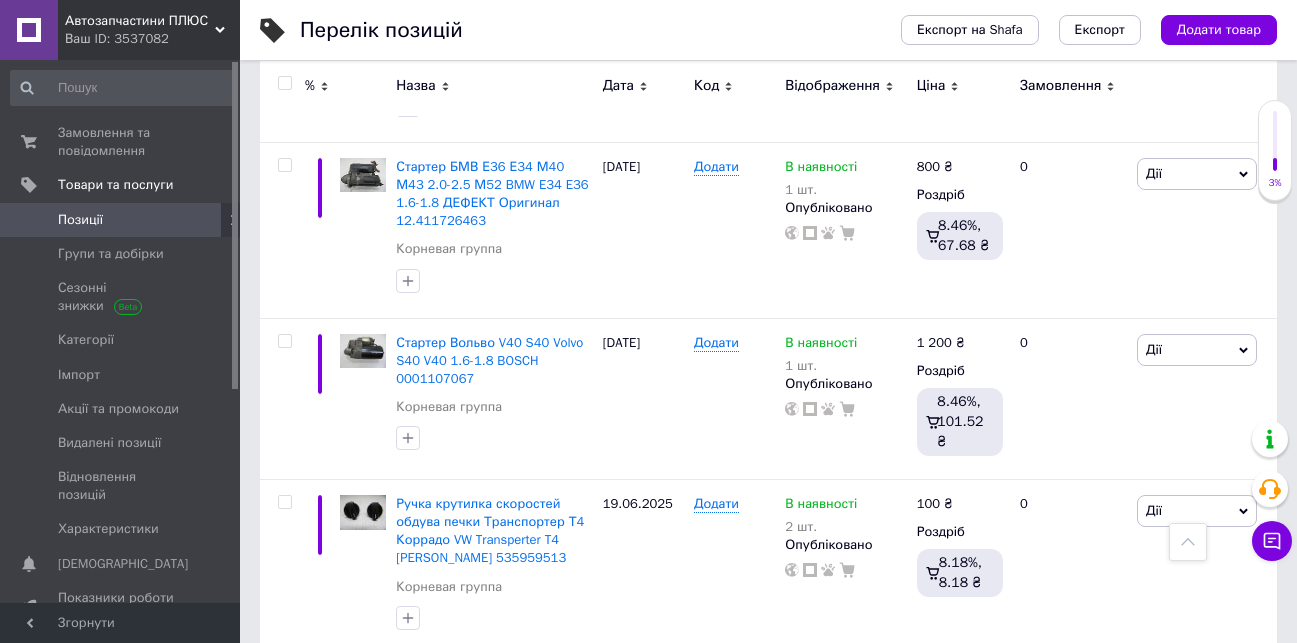 click on "108" at bounding box center [640, 696] 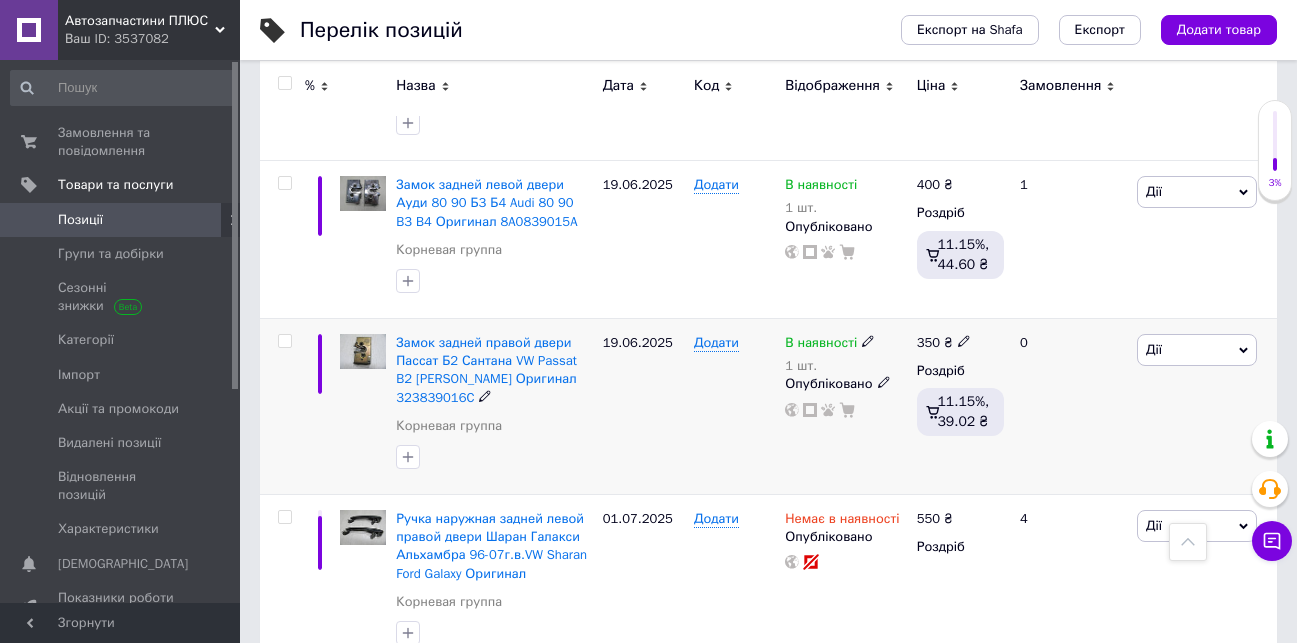 scroll, scrollTop: 1006, scrollLeft: 0, axis: vertical 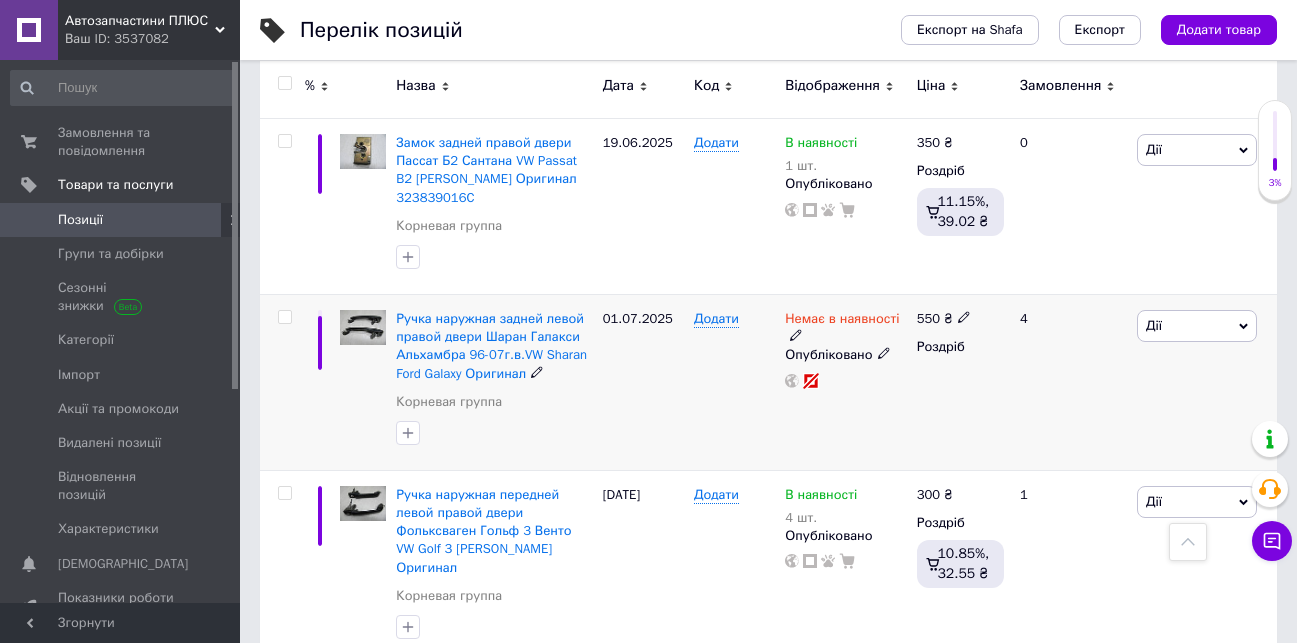 click on "Дії" at bounding box center (1197, 326) 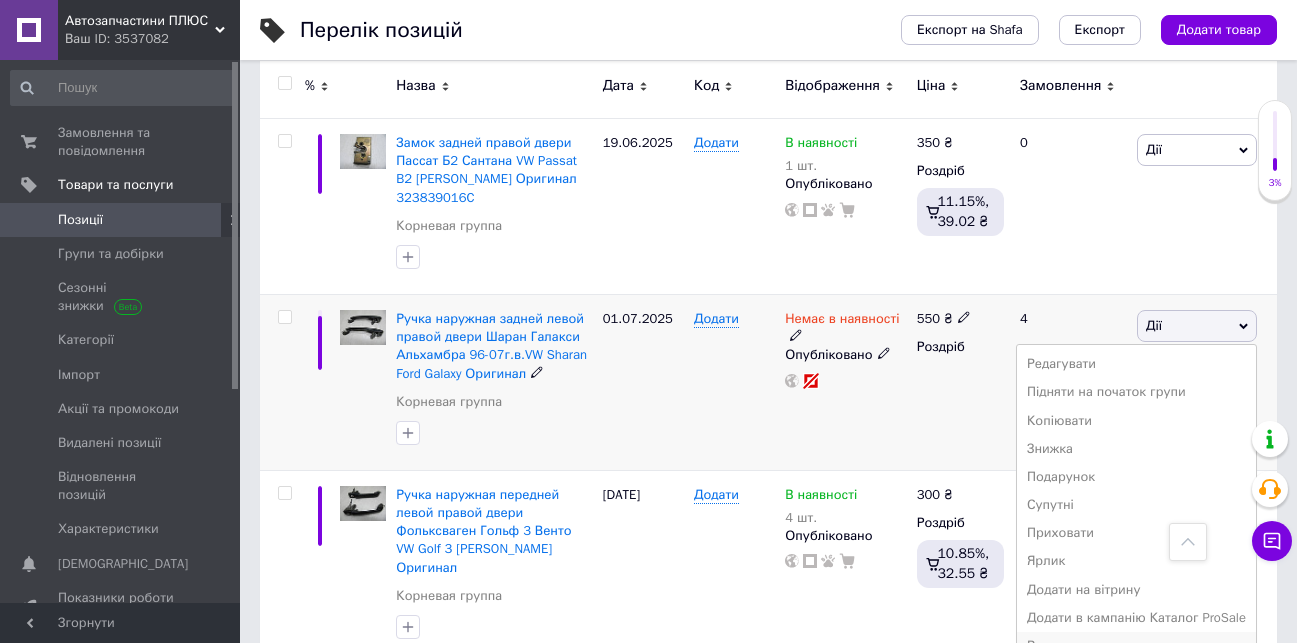 click on "Видалити" at bounding box center [1136, 646] 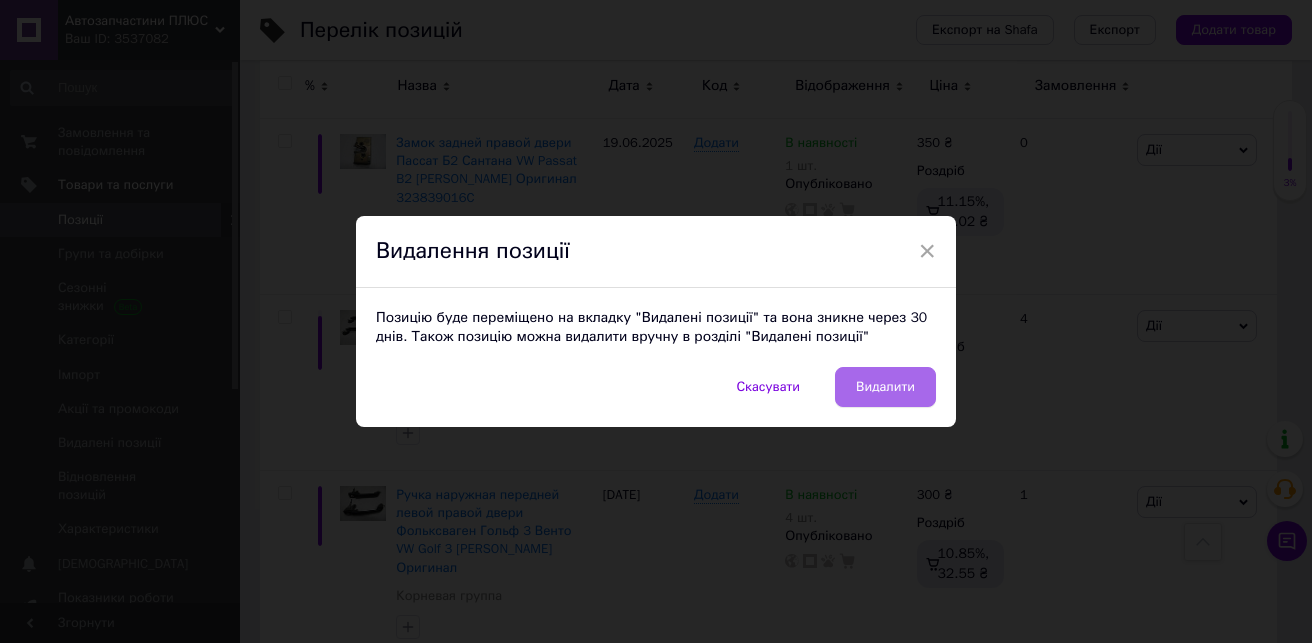 click on "Видалити" at bounding box center (885, 387) 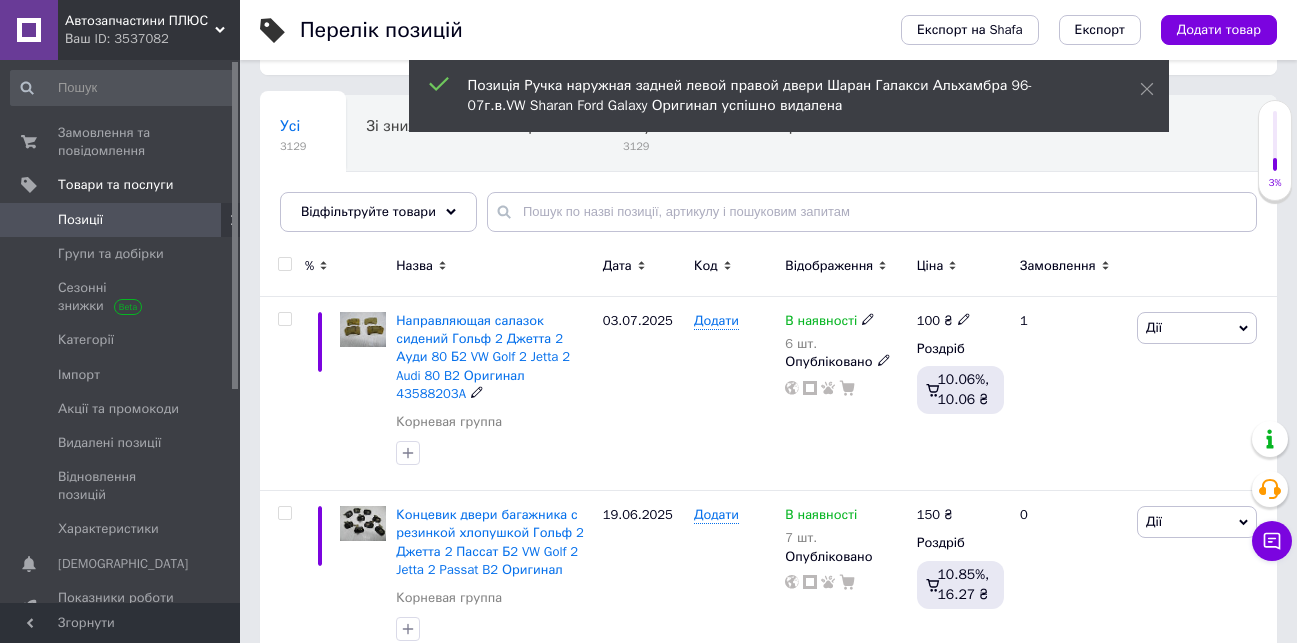 scroll, scrollTop: 0, scrollLeft: 0, axis: both 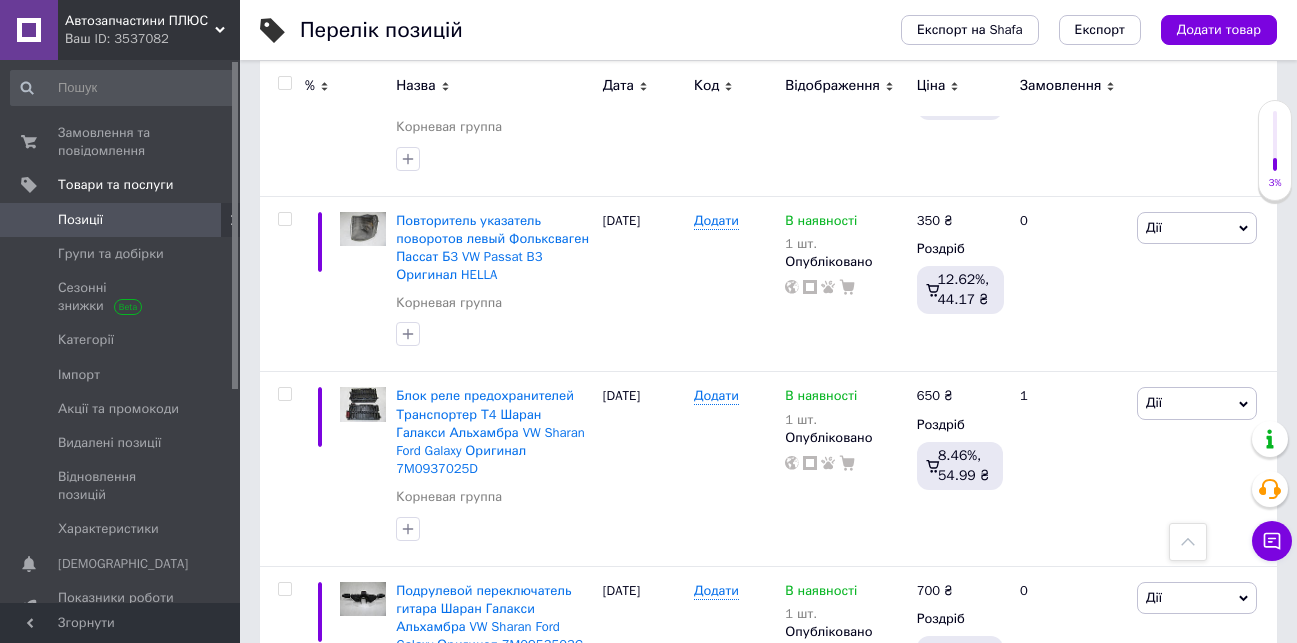 click on "109" at bounding box center [640, 783] 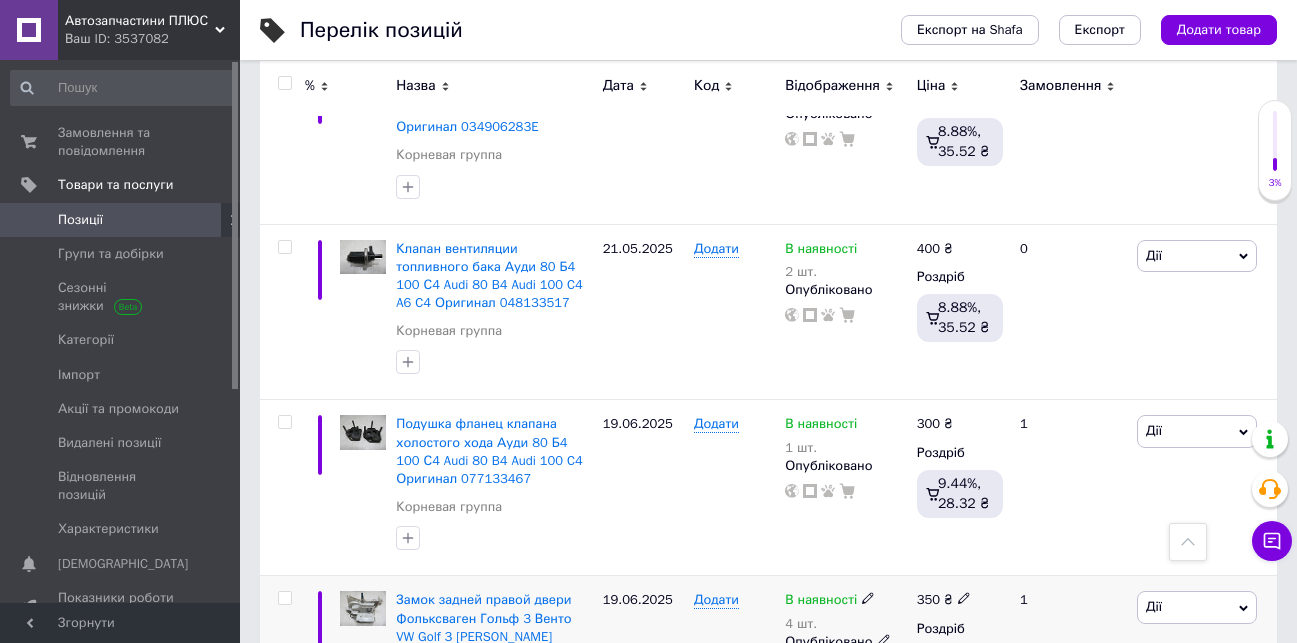 scroll, scrollTop: 3387, scrollLeft: 0, axis: vertical 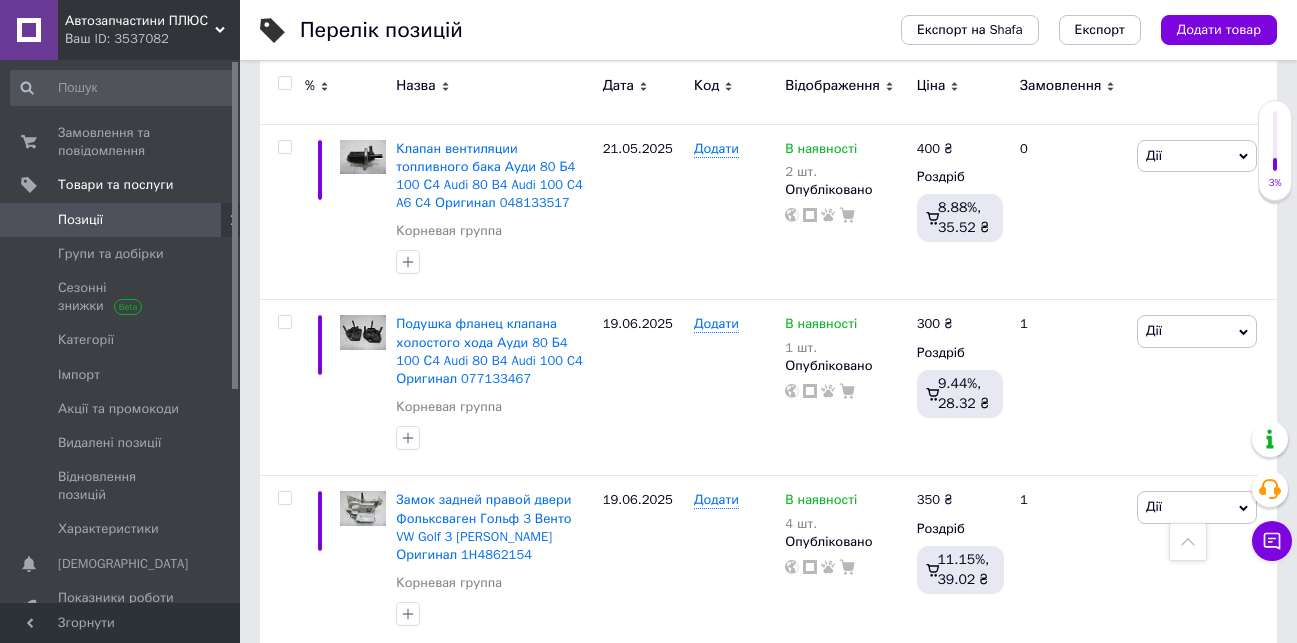 click on "110" at bounding box center (640, 692) 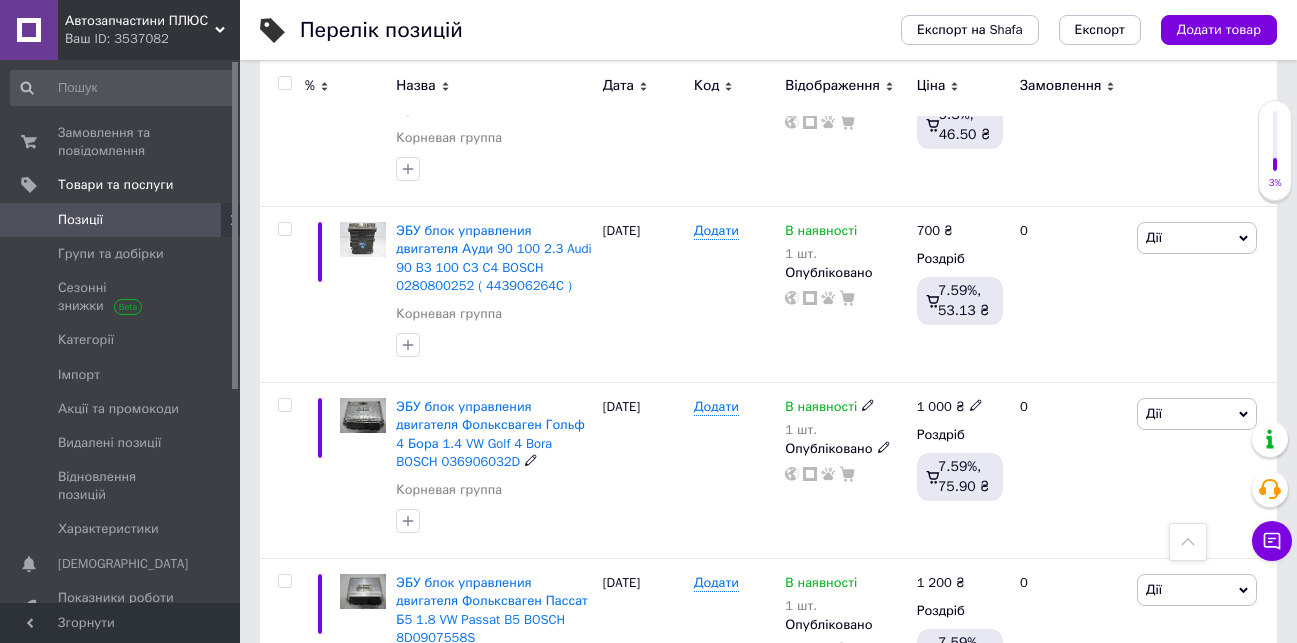 scroll, scrollTop: 778, scrollLeft: 0, axis: vertical 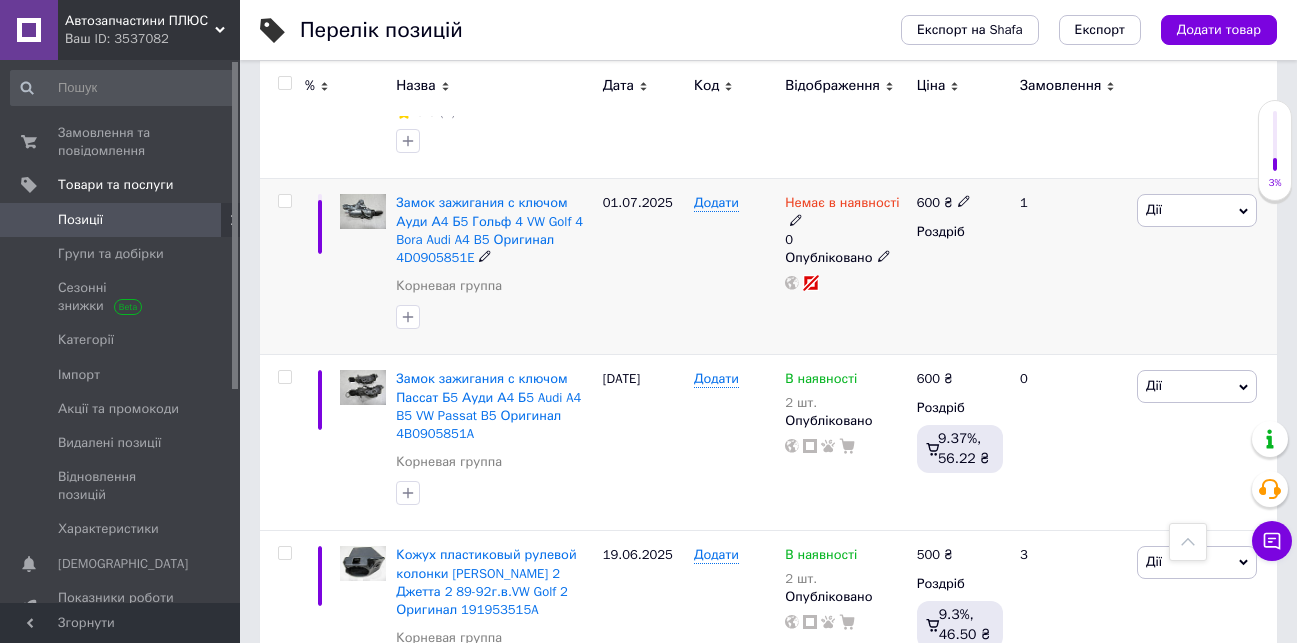 click on "Дії" at bounding box center [1197, 210] 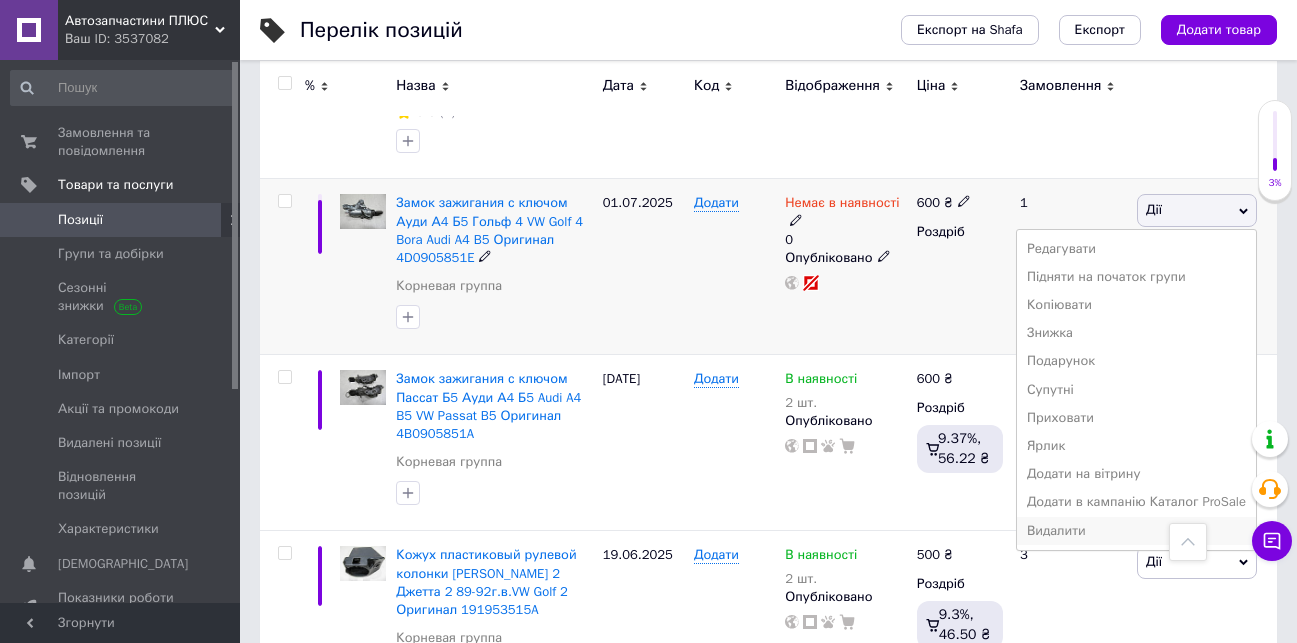 click on "Видалити" at bounding box center [1136, 531] 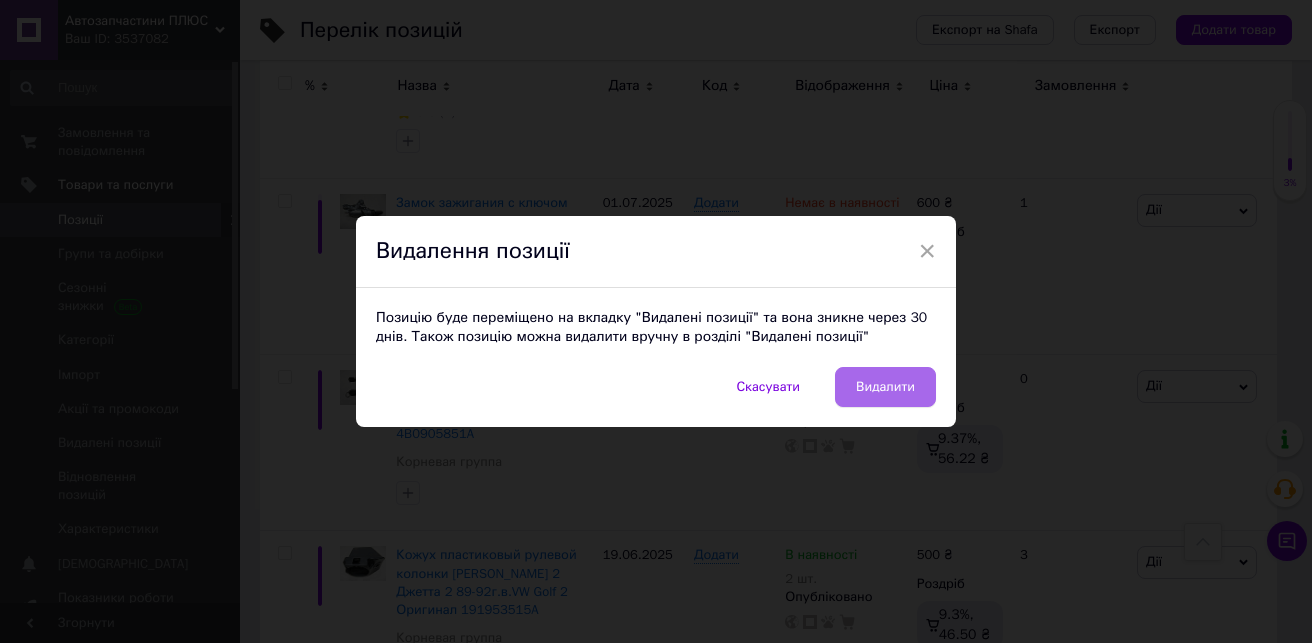 click on "Видалити" at bounding box center (885, 387) 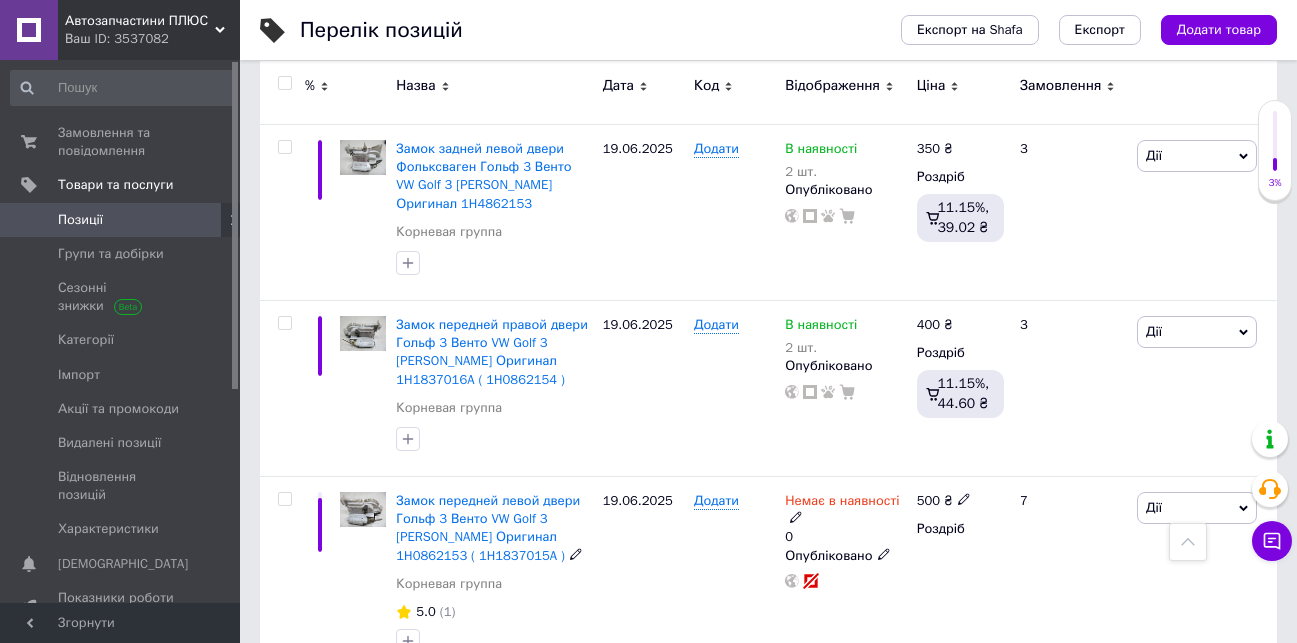 scroll, scrollTop: 578, scrollLeft: 0, axis: vertical 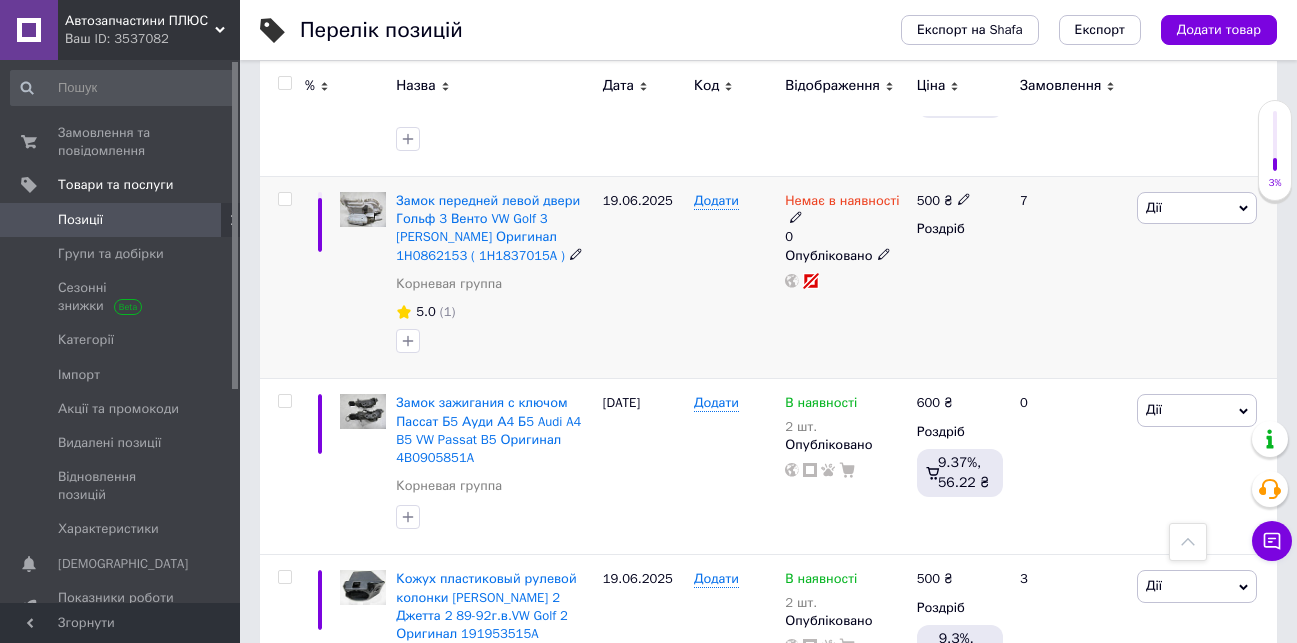 click on "Дії" at bounding box center [1197, 208] 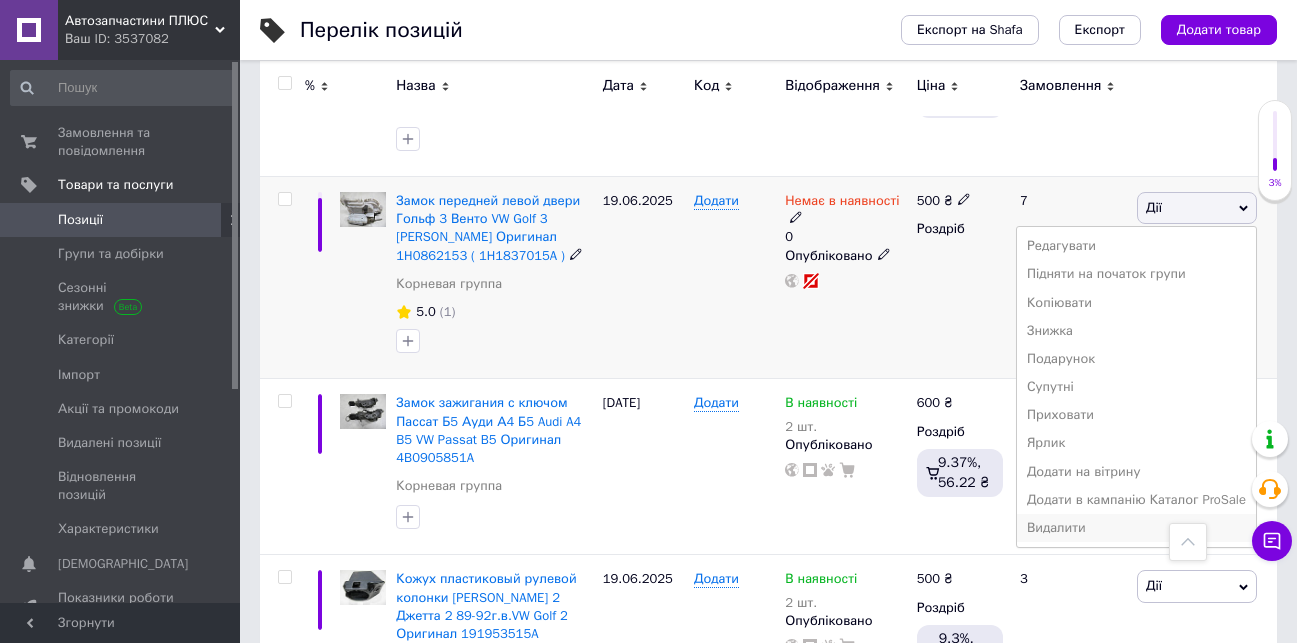 click on "Видалити" at bounding box center (1136, 528) 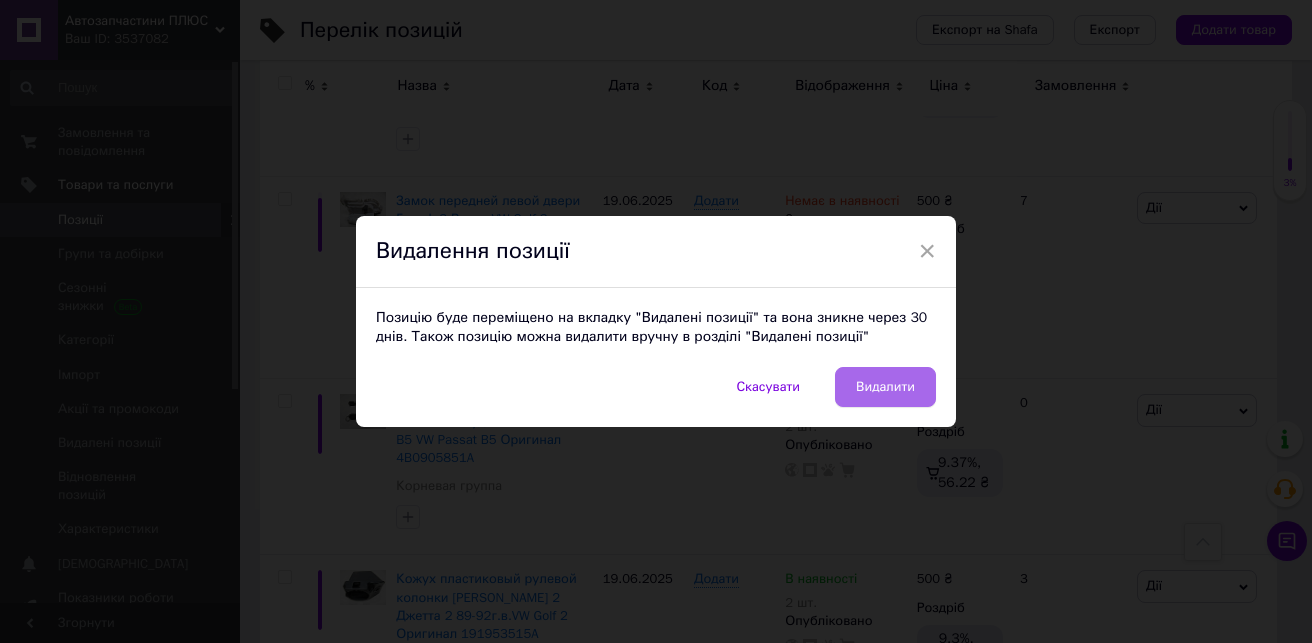 click on "Видалити" at bounding box center (885, 387) 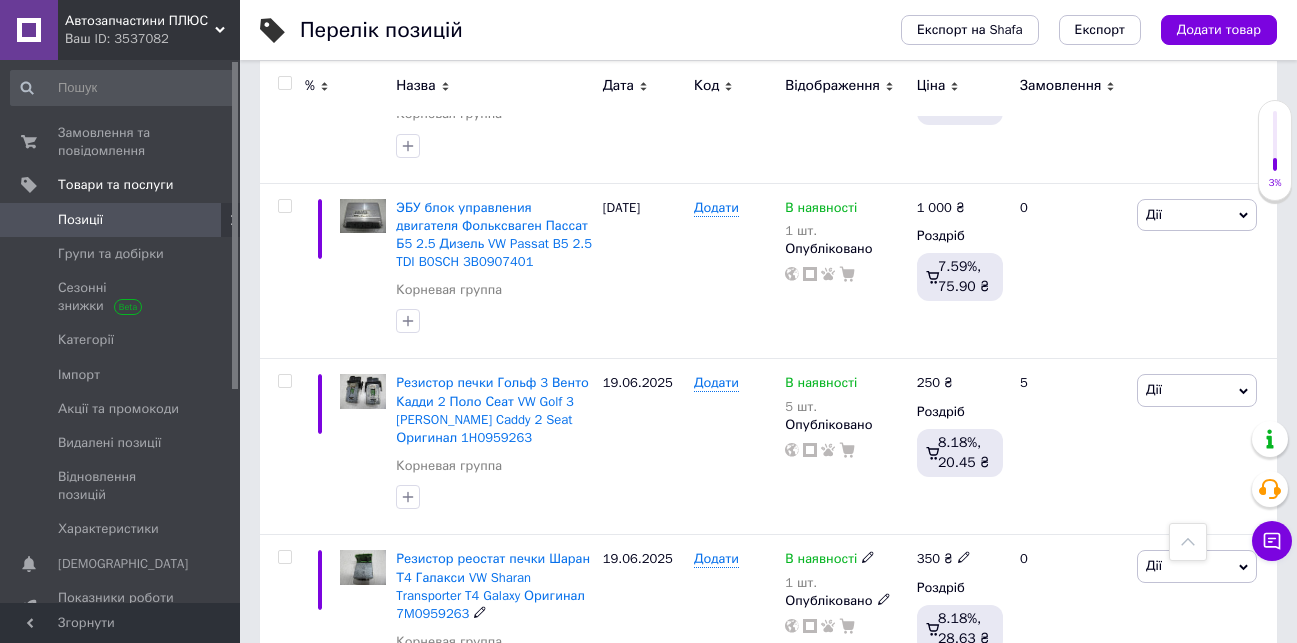 scroll, scrollTop: 3378, scrollLeft: 0, axis: vertical 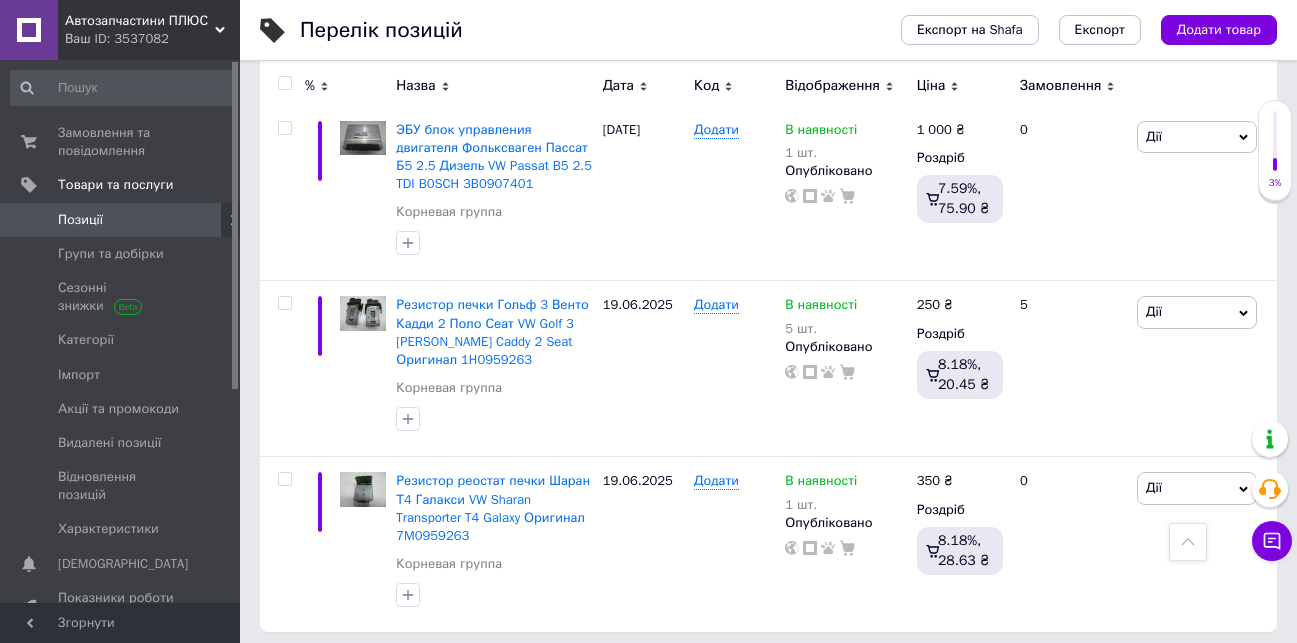 click on "111" at bounding box center [640, 673] 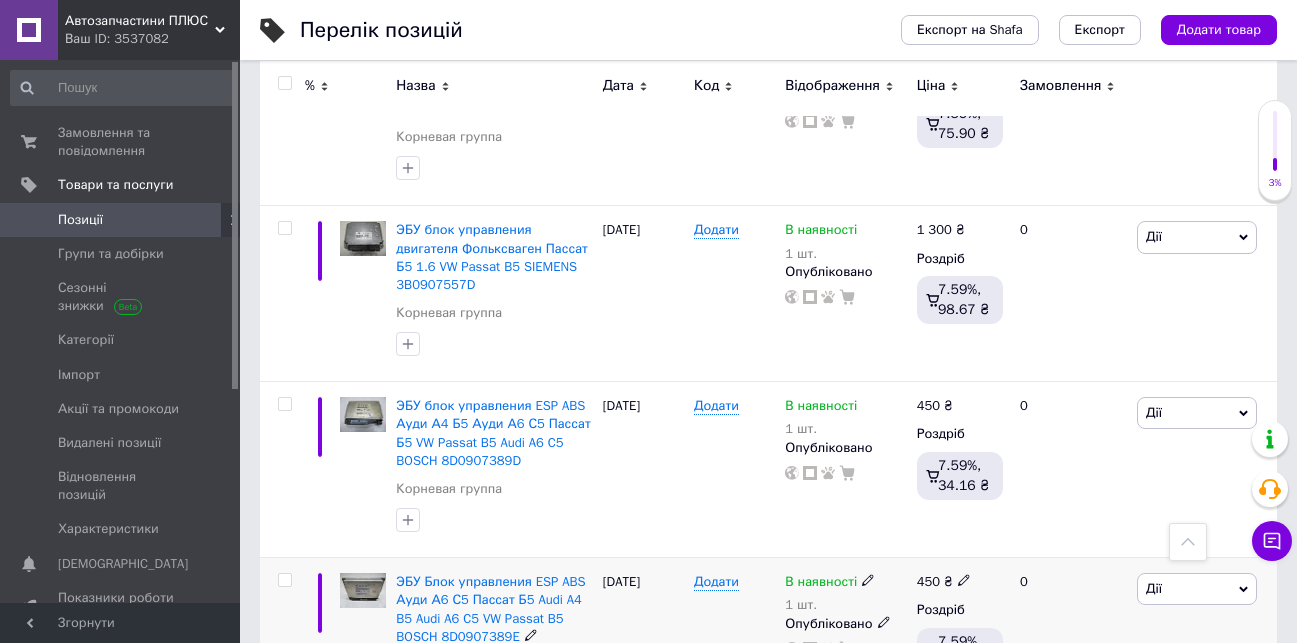 scroll, scrollTop: 3124, scrollLeft: 0, axis: vertical 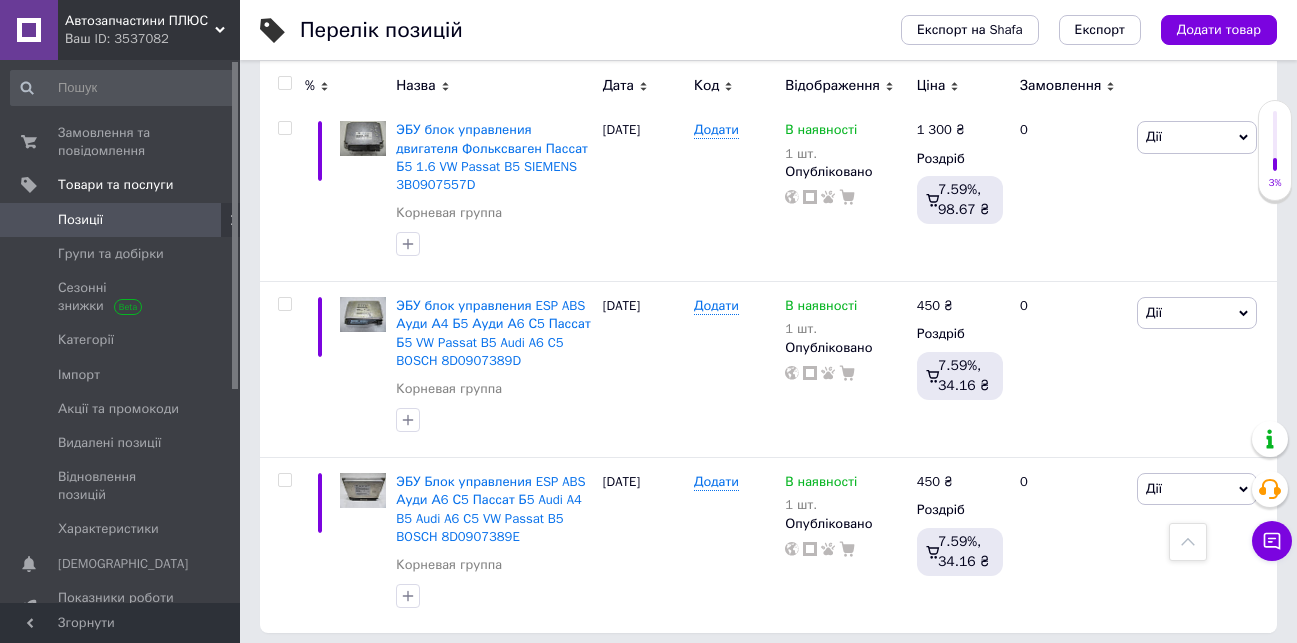 click on "112" at bounding box center [640, 674] 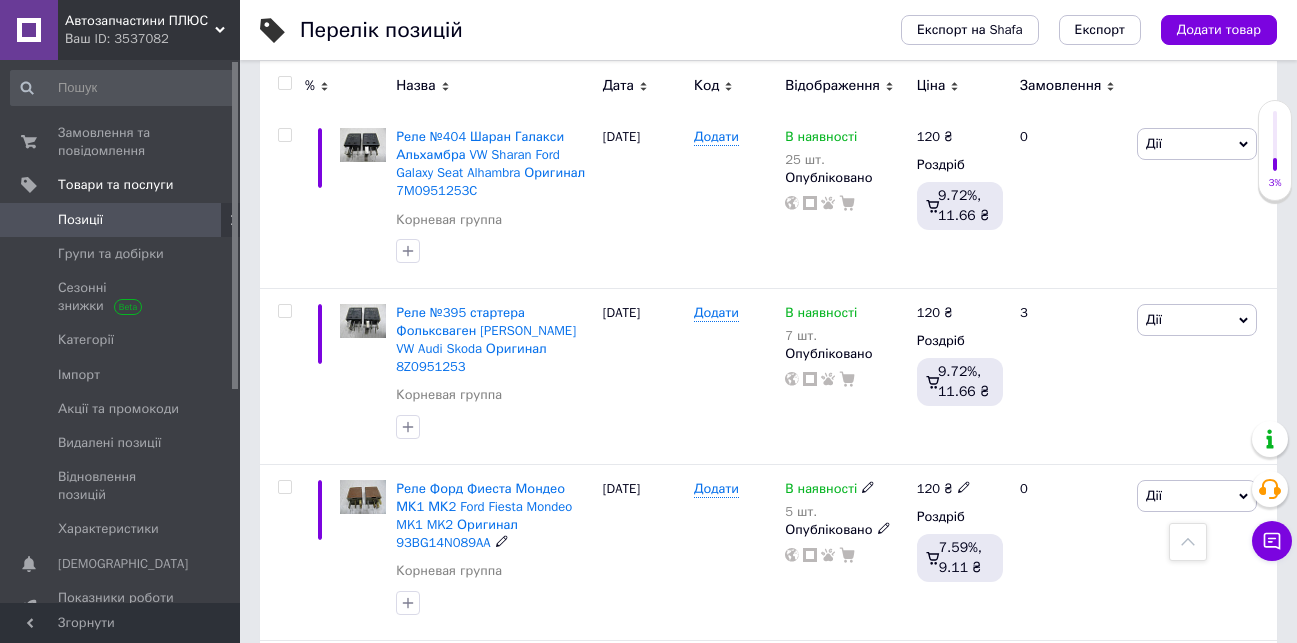 scroll, scrollTop: 224, scrollLeft: 0, axis: vertical 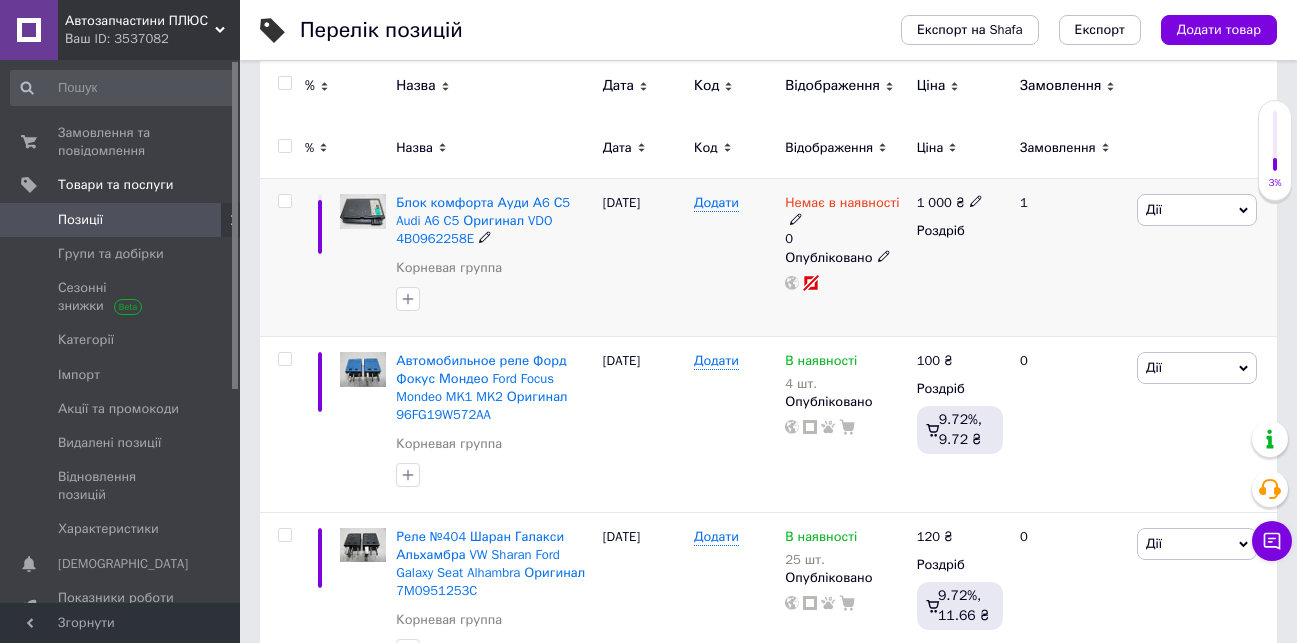 click on "Дії" at bounding box center [1197, 210] 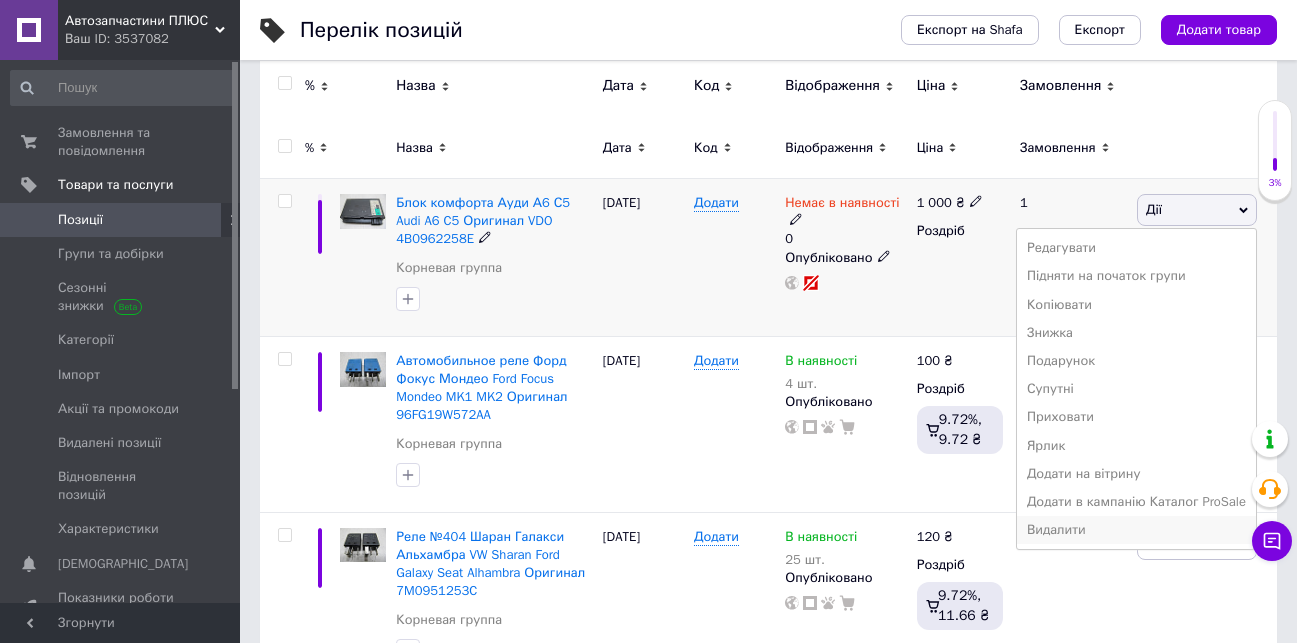 click on "Видалити" at bounding box center (1136, 530) 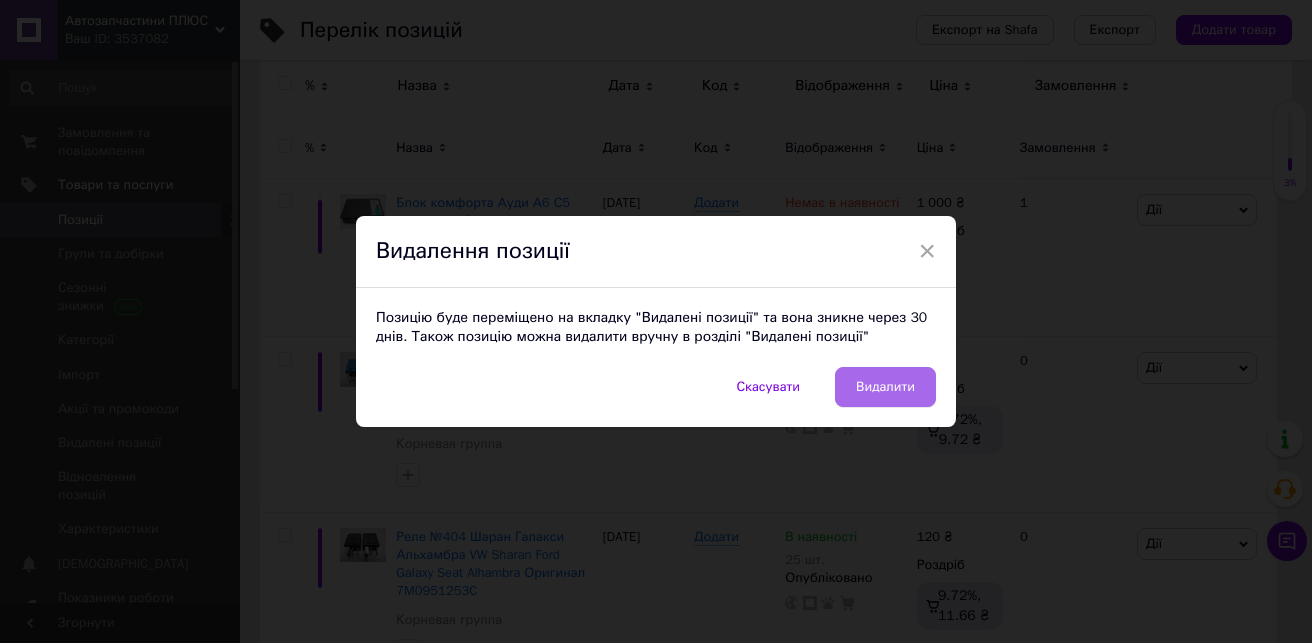 click on "Видалити" at bounding box center (885, 387) 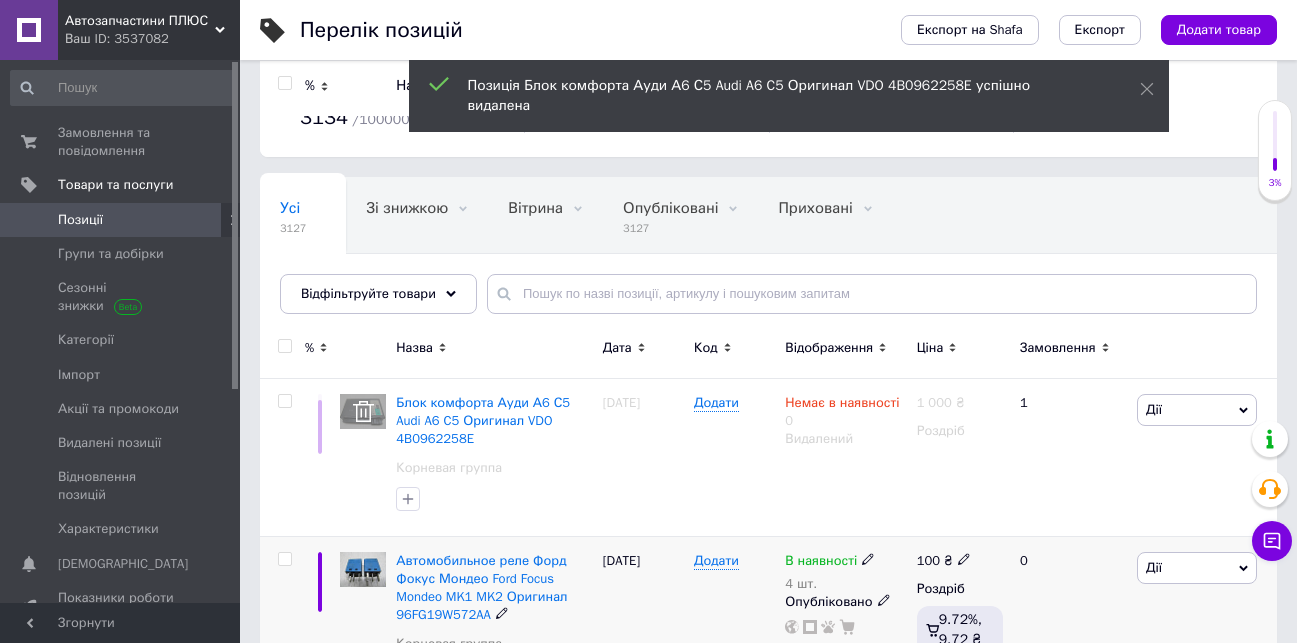 scroll, scrollTop: 0, scrollLeft: 0, axis: both 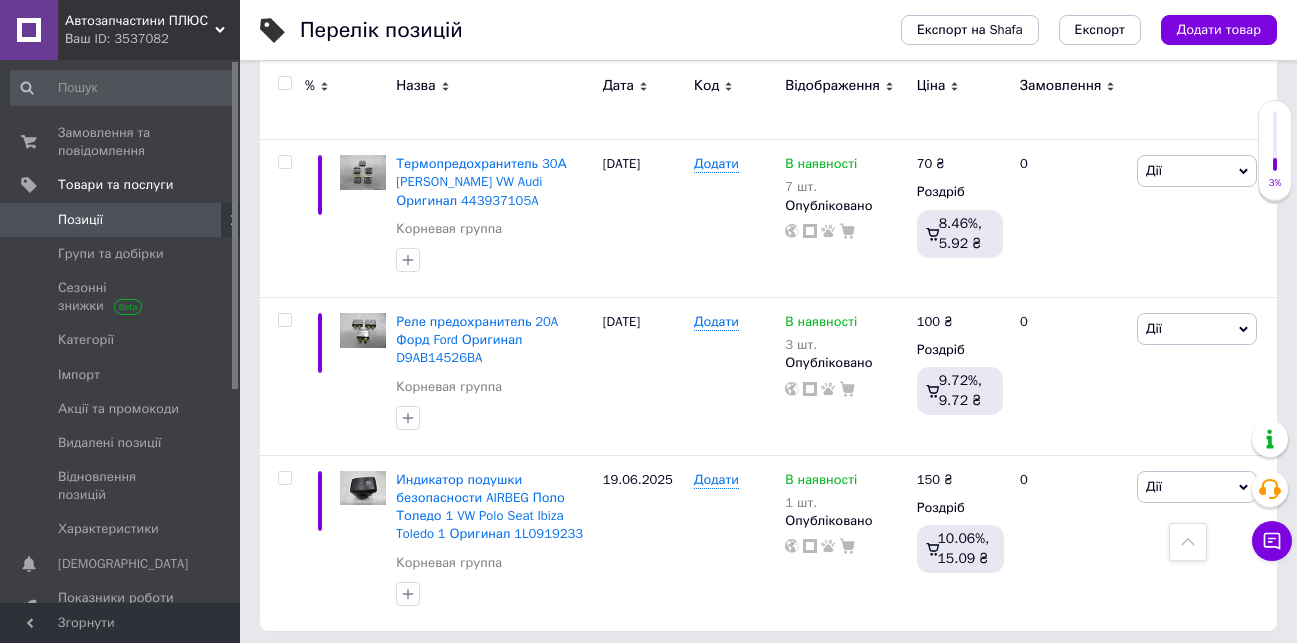 click on "113" at bounding box center (640, 672) 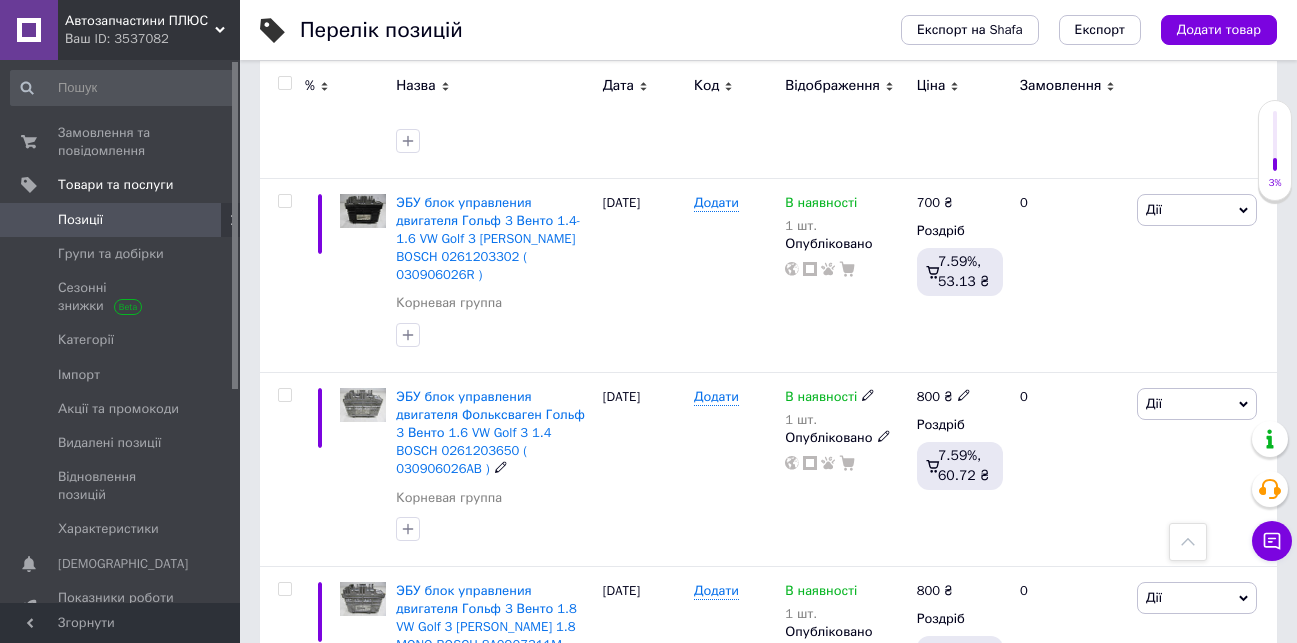 scroll, scrollTop: 3324, scrollLeft: 0, axis: vertical 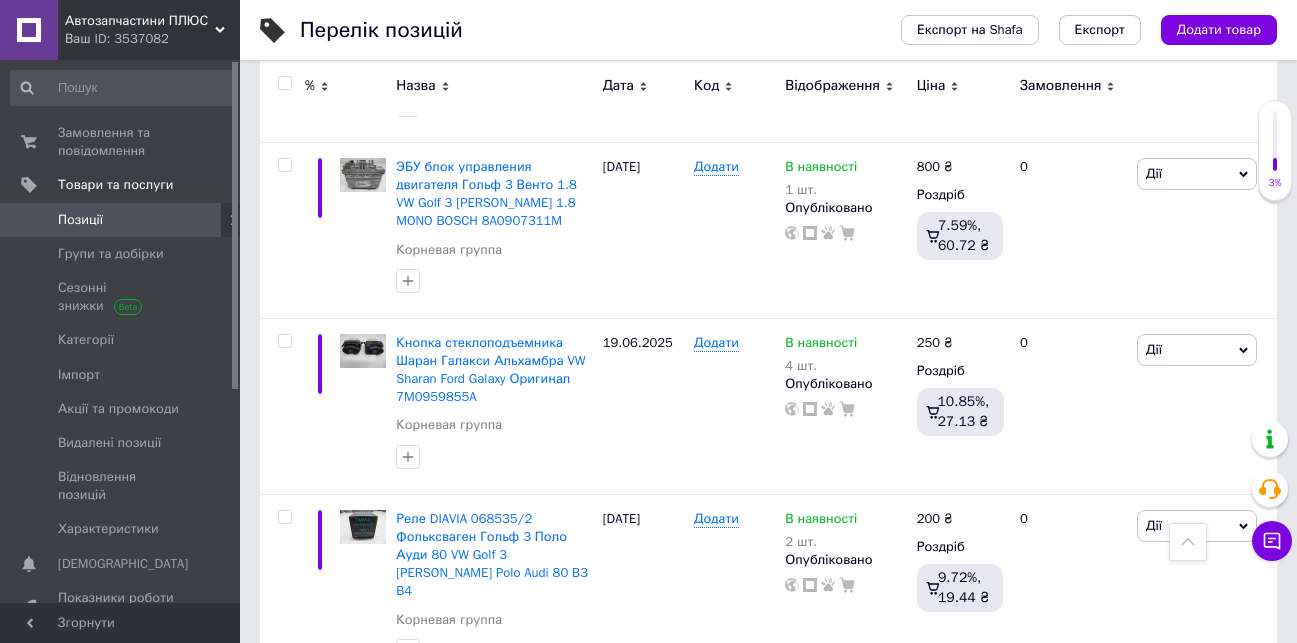 click on "114" at bounding box center [640, 729] 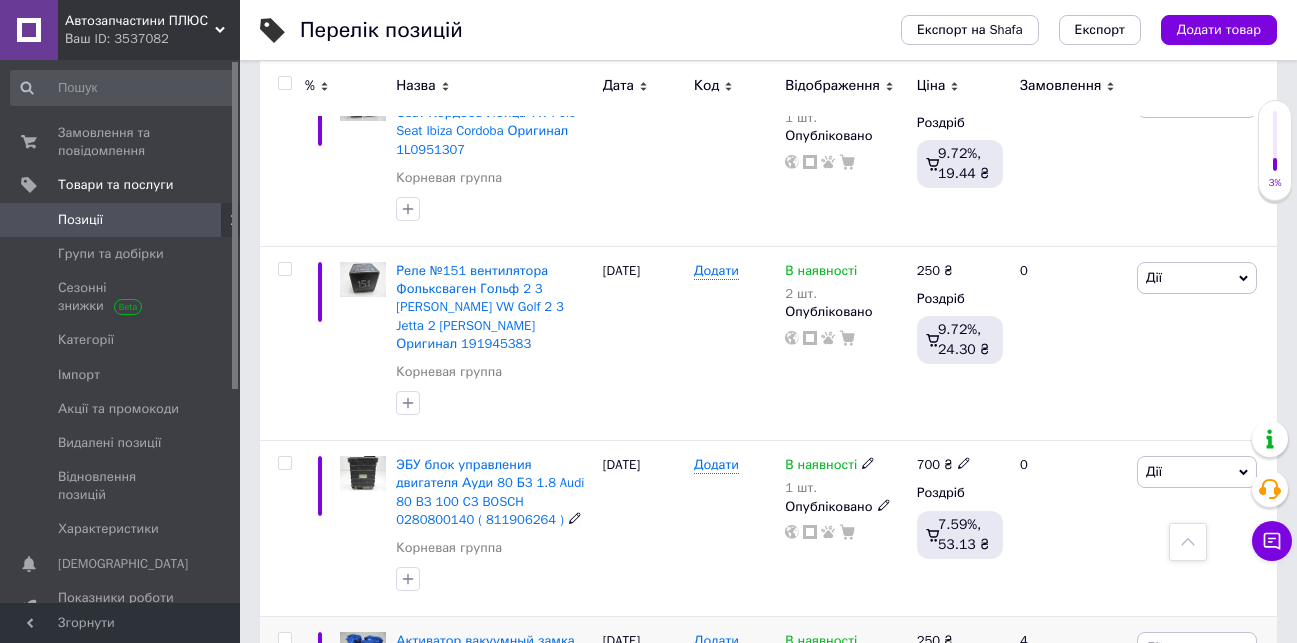 scroll, scrollTop: 1824, scrollLeft: 0, axis: vertical 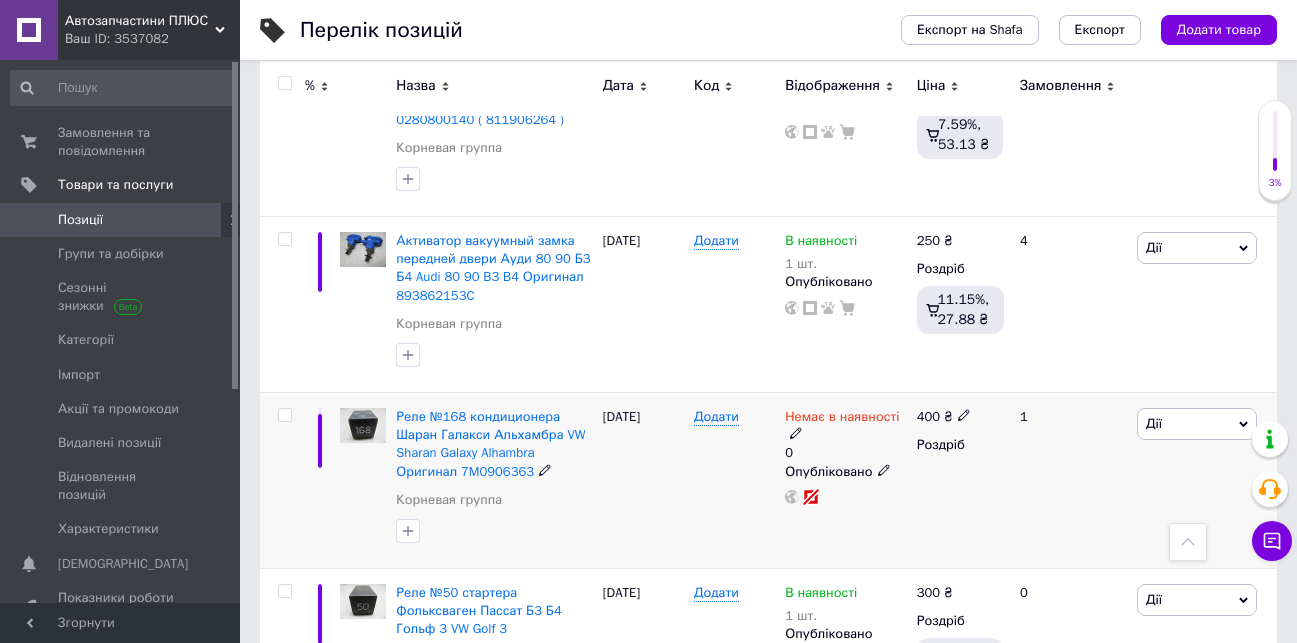 click on "Дії" at bounding box center (1197, 424) 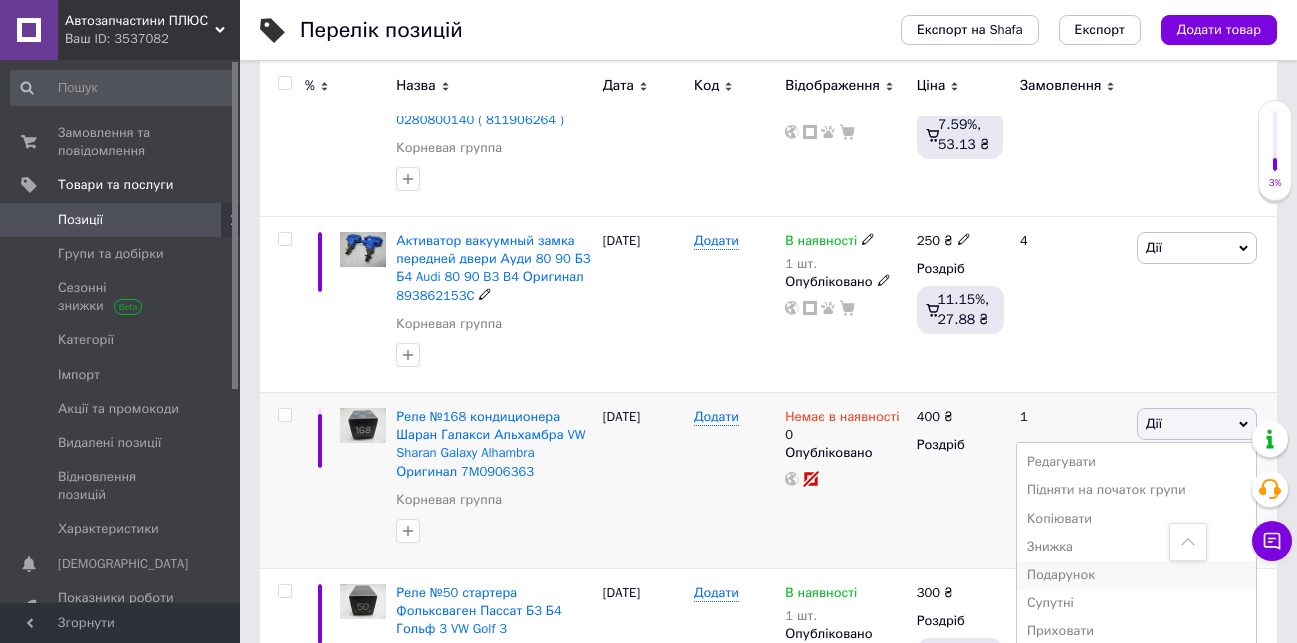 scroll, scrollTop: 2024, scrollLeft: 0, axis: vertical 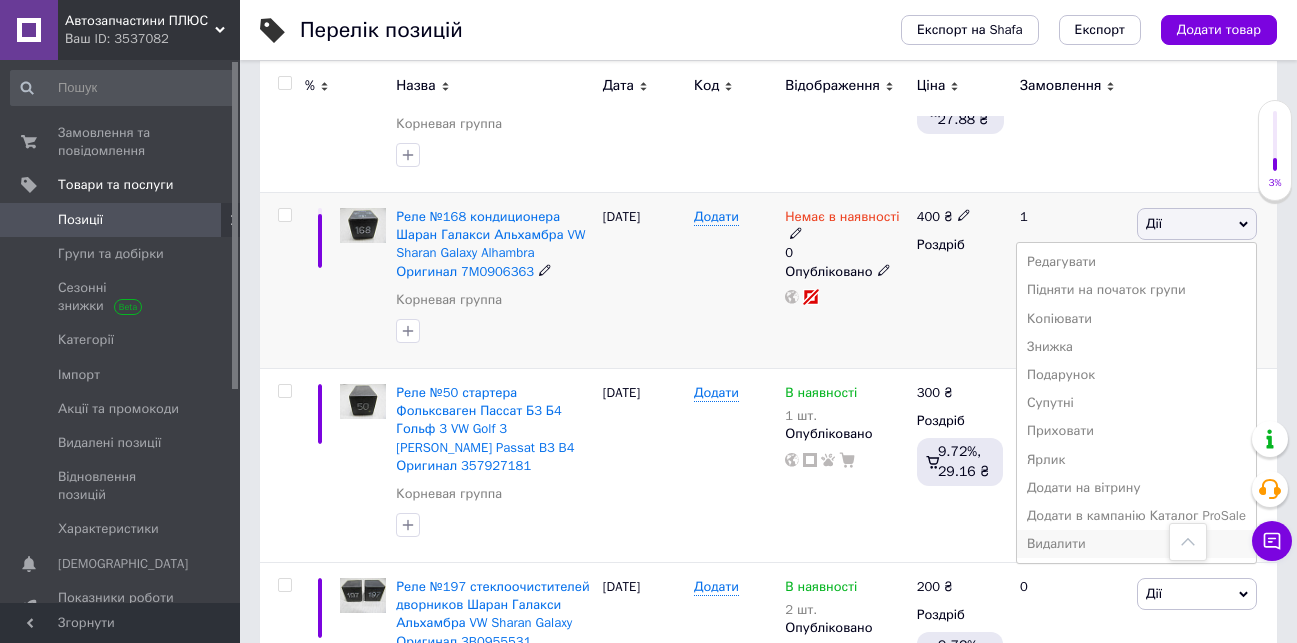 click on "Видалити" at bounding box center (1136, 544) 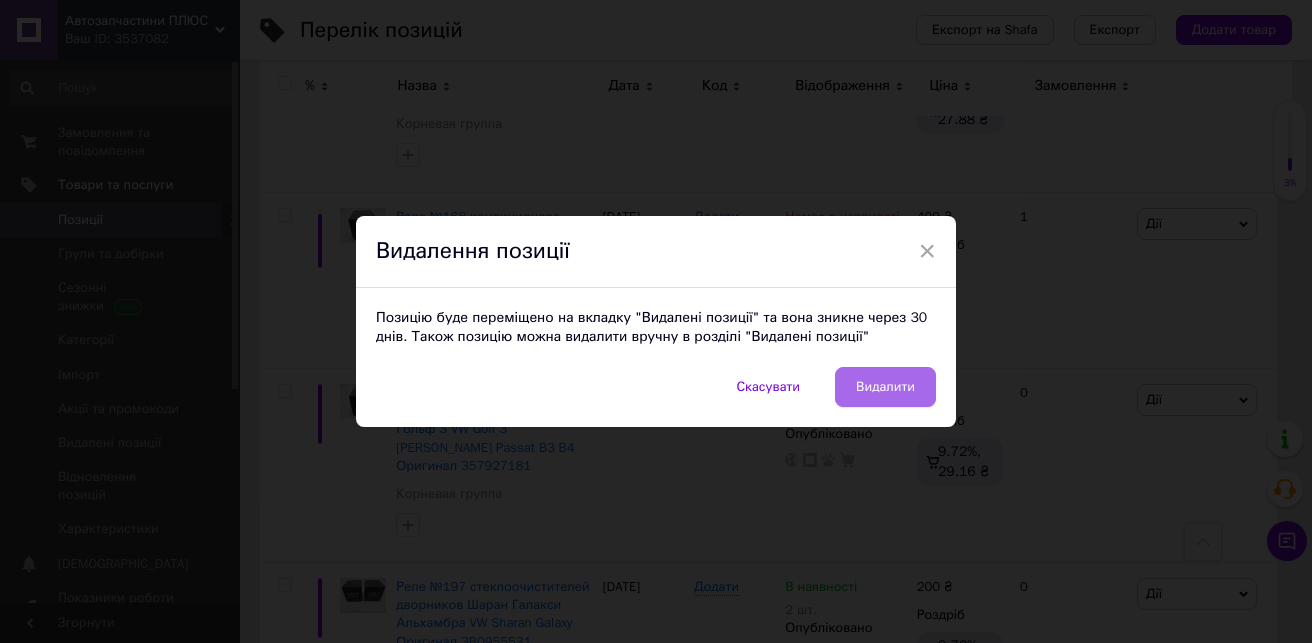 click on "Видалити" at bounding box center (885, 387) 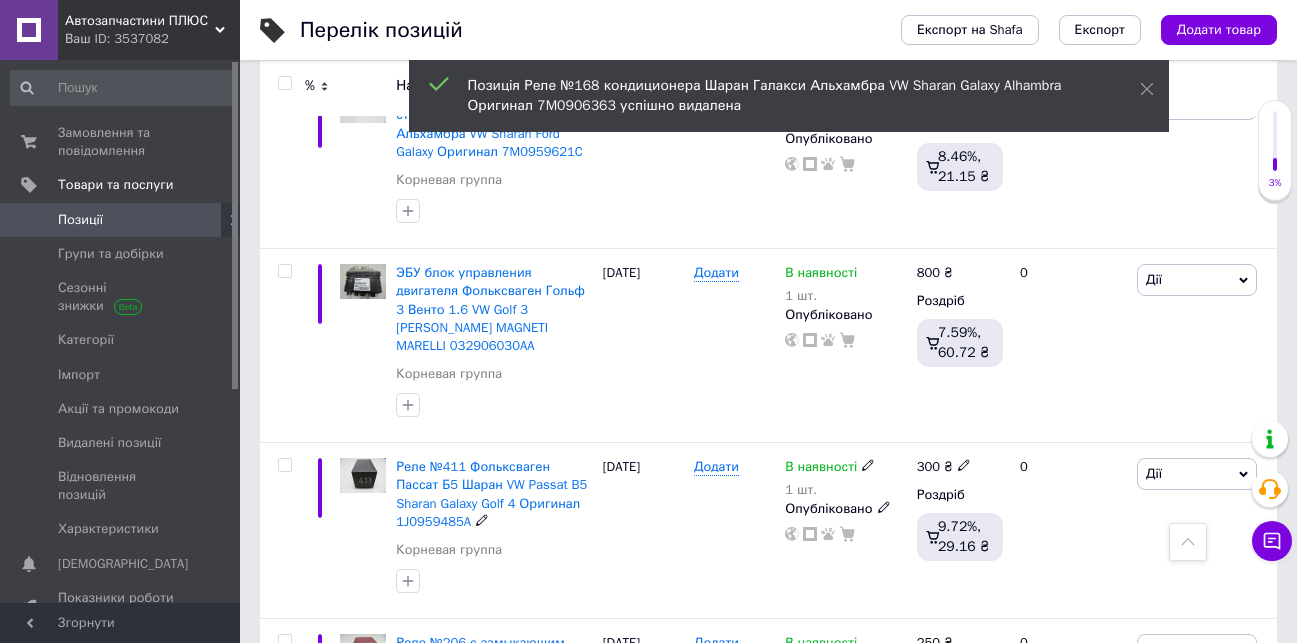 scroll, scrollTop: 0, scrollLeft: 0, axis: both 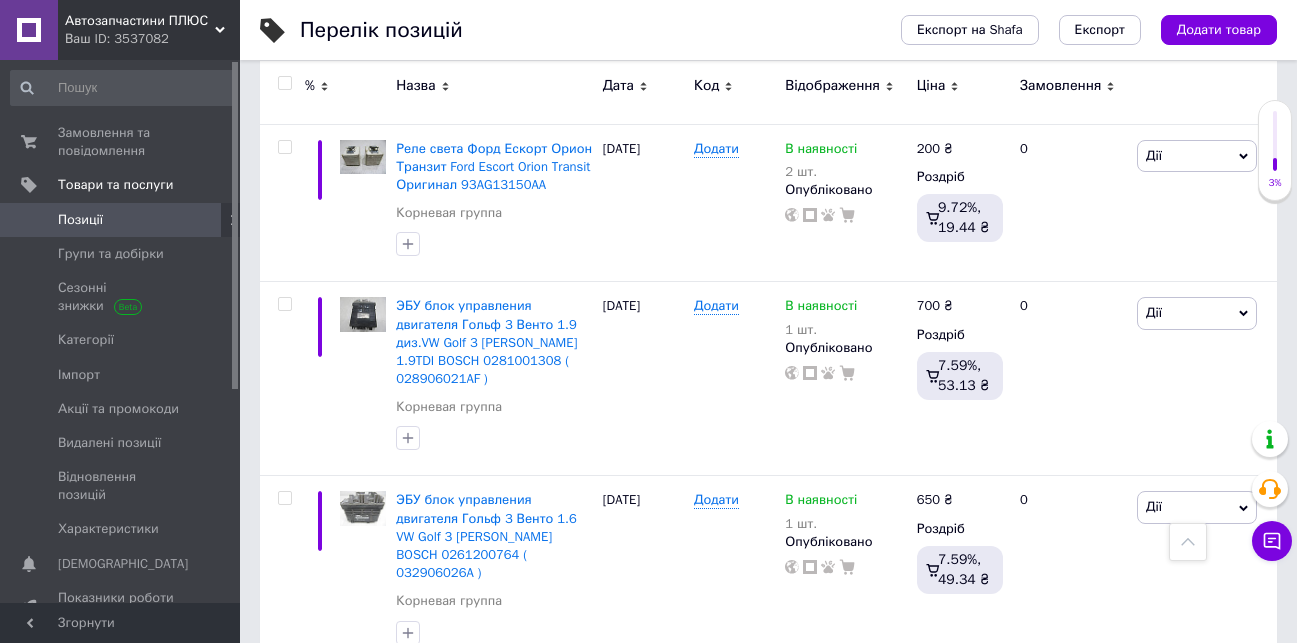 click on "115" at bounding box center (640, 711) 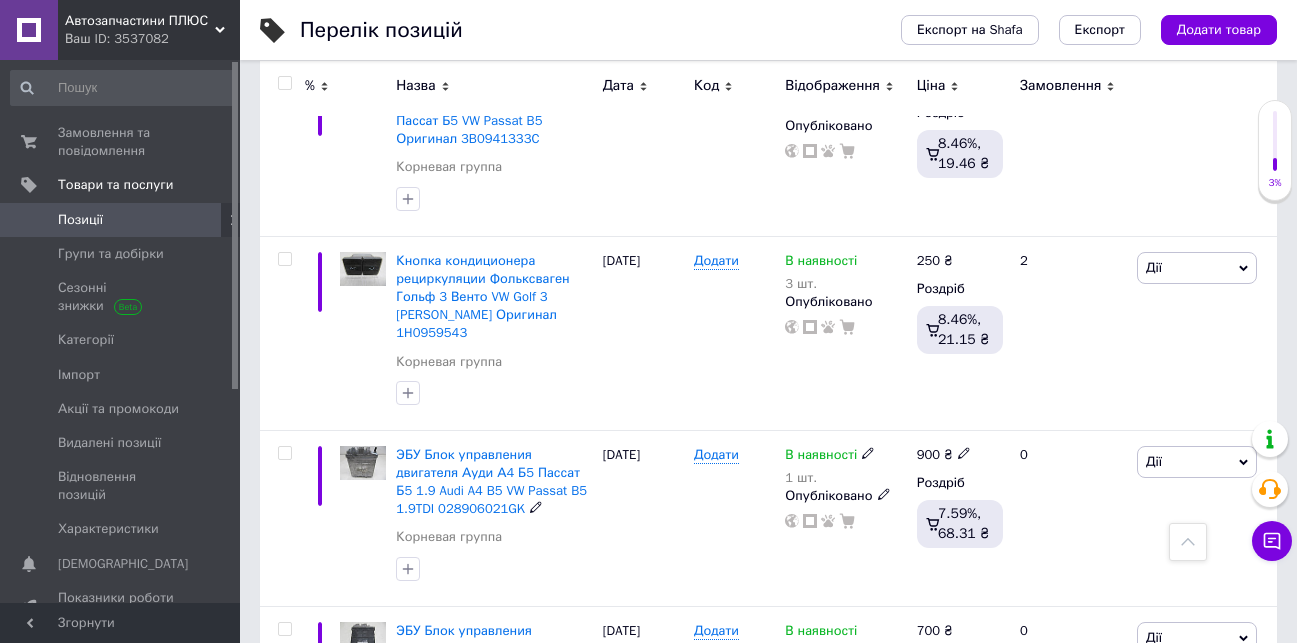 scroll, scrollTop: 615, scrollLeft: 0, axis: vertical 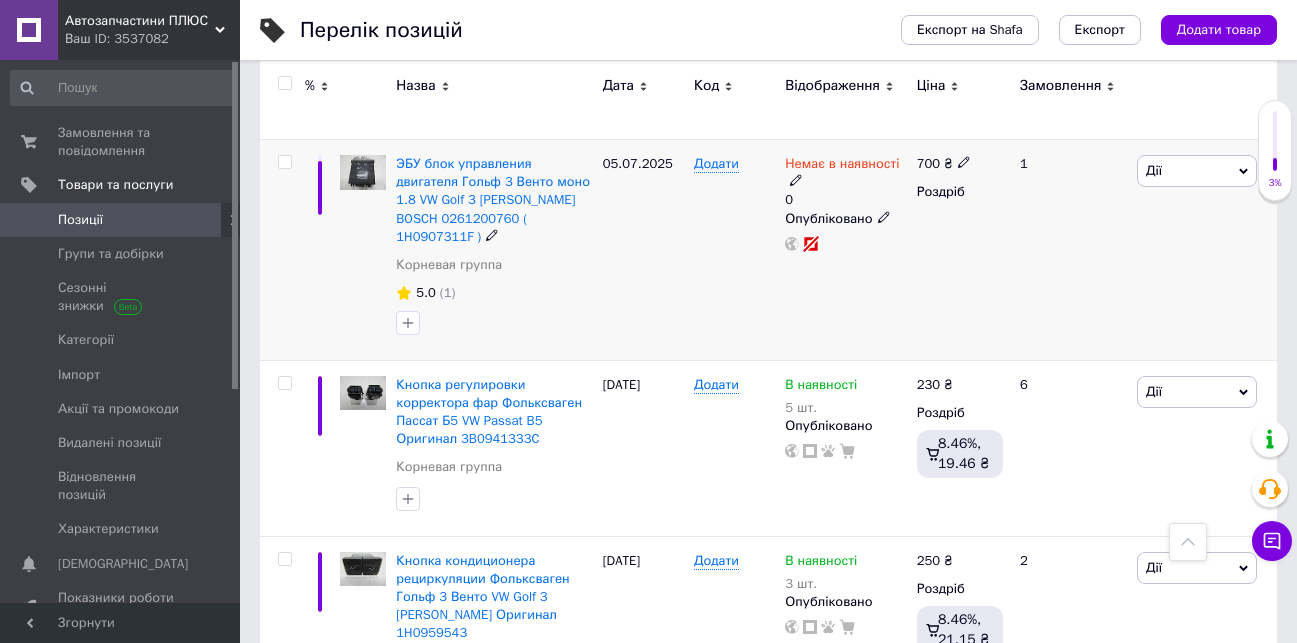 click on "Дії" at bounding box center (1197, 171) 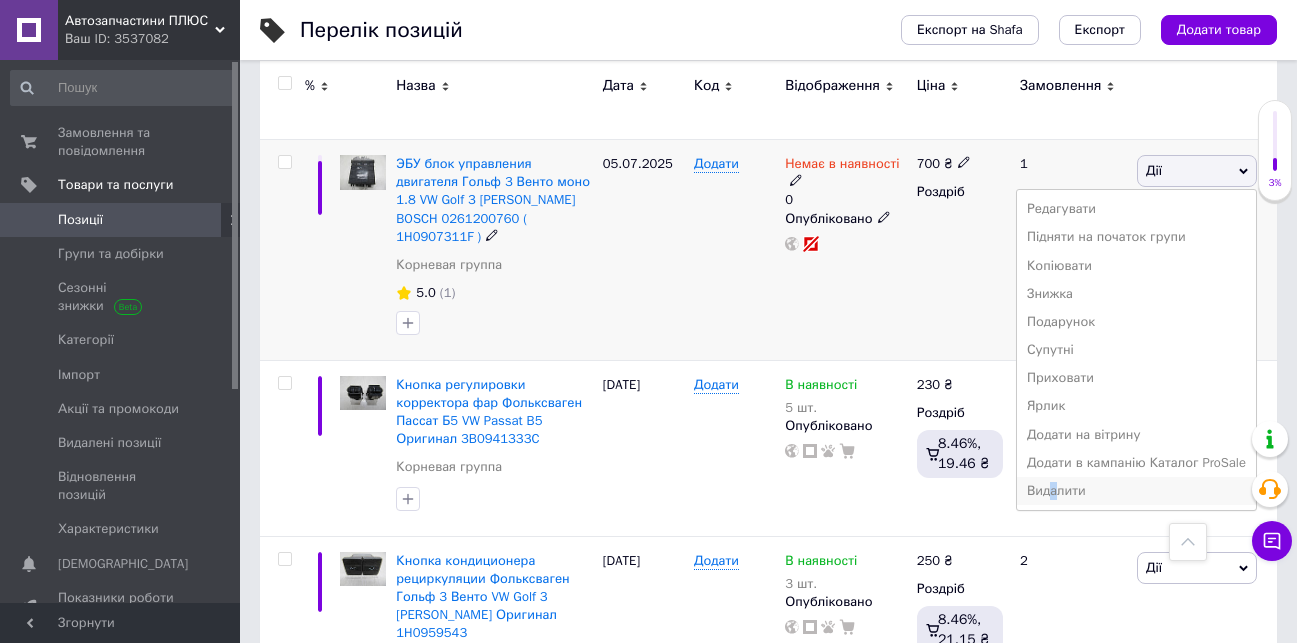 click on "Видалити" at bounding box center [1136, 491] 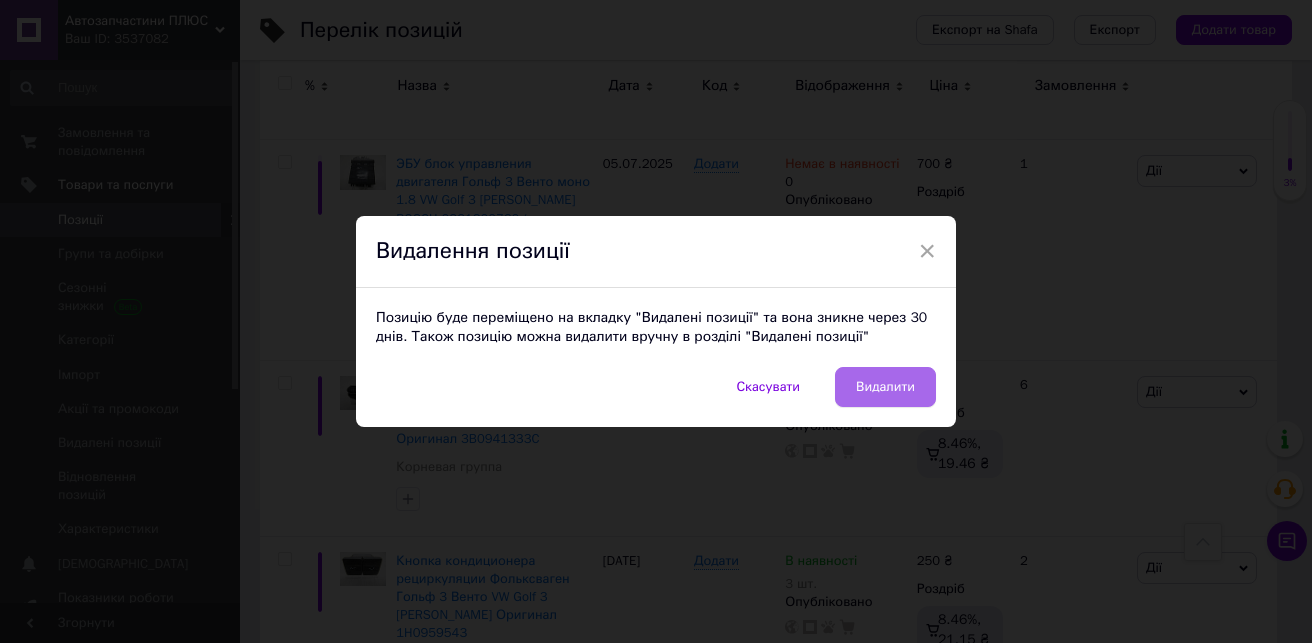 click on "Видалити" at bounding box center [885, 387] 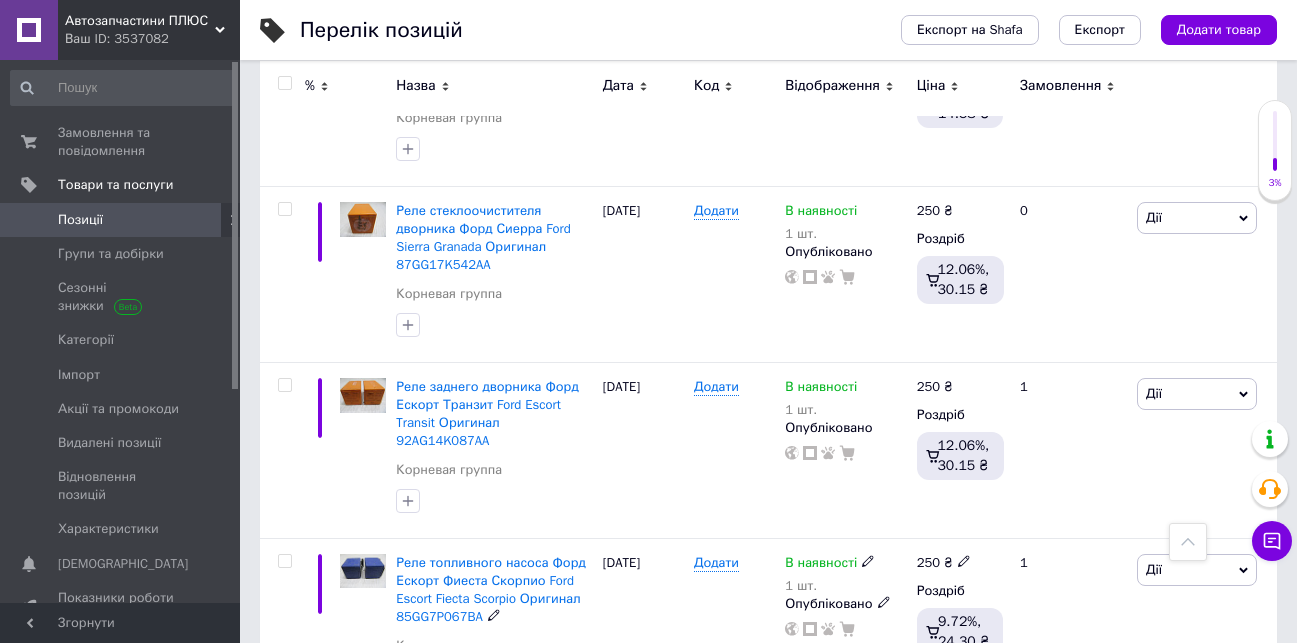 scroll, scrollTop: 3315, scrollLeft: 0, axis: vertical 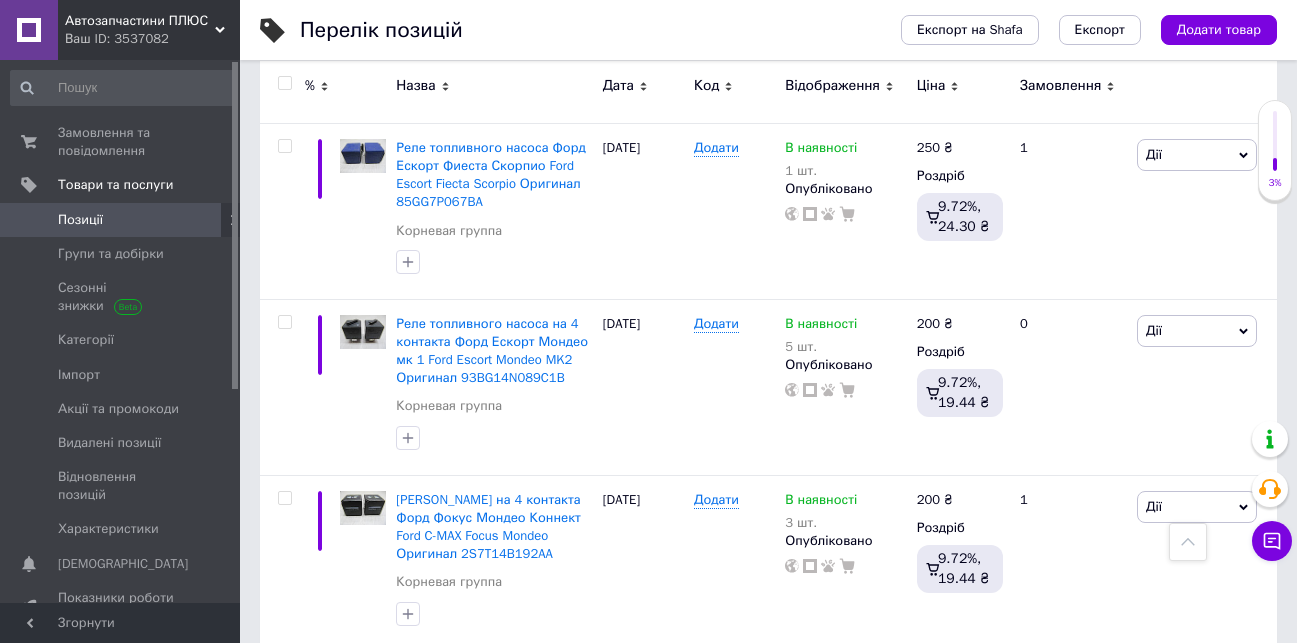 click on "116" at bounding box center (640, 692) 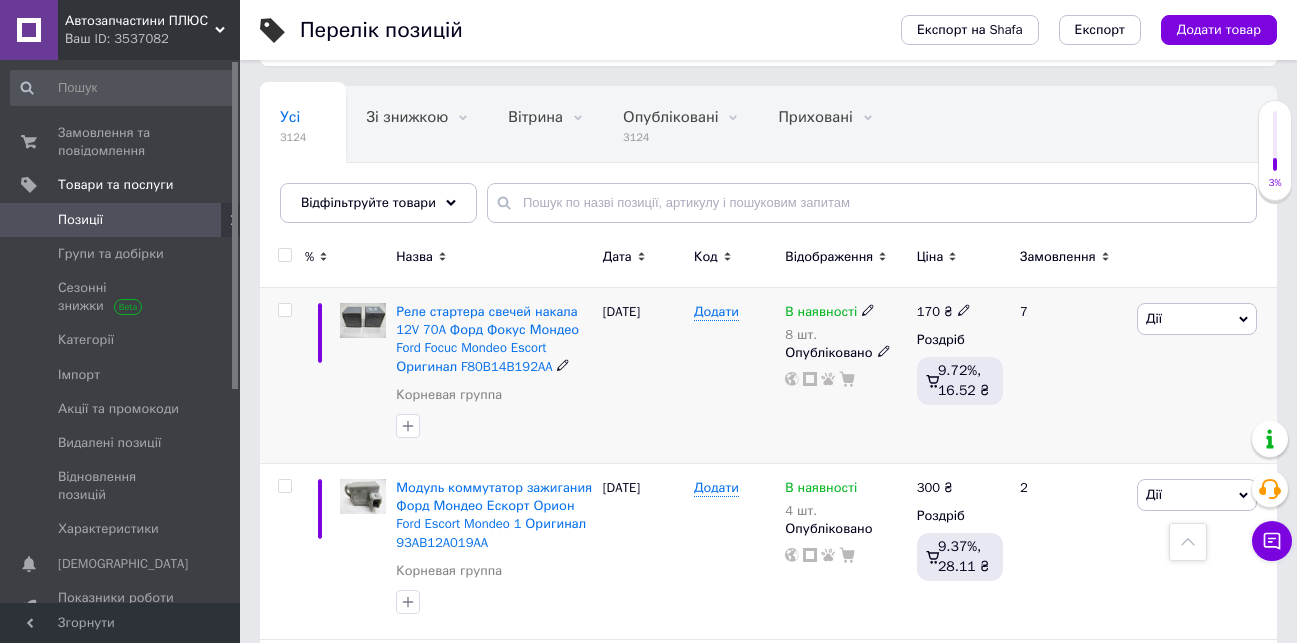 scroll, scrollTop: 0, scrollLeft: 0, axis: both 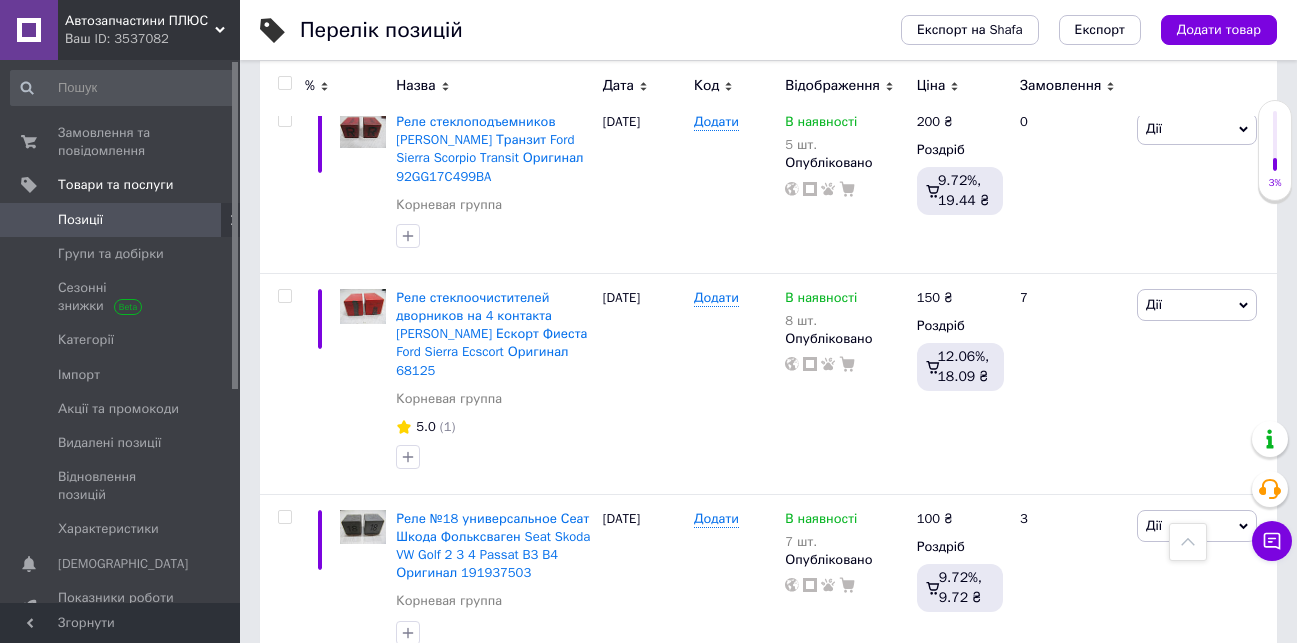 click on "117" at bounding box center (640, 711) 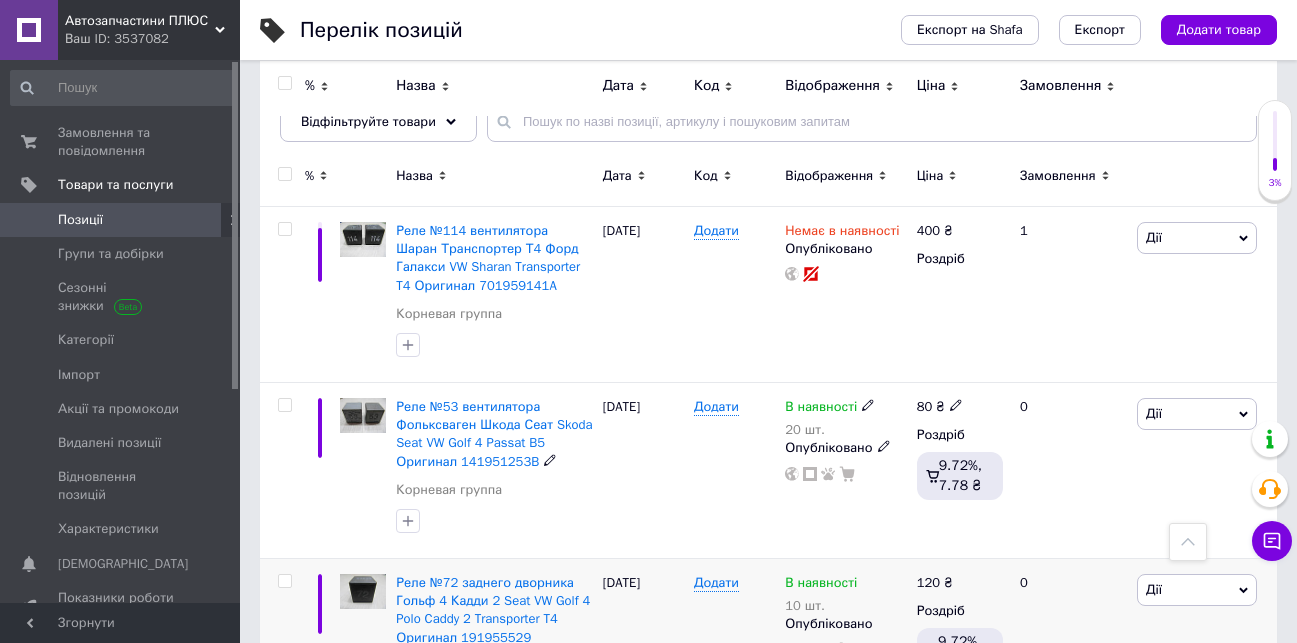scroll, scrollTop: 0, scrollLeft: 0, axis: both 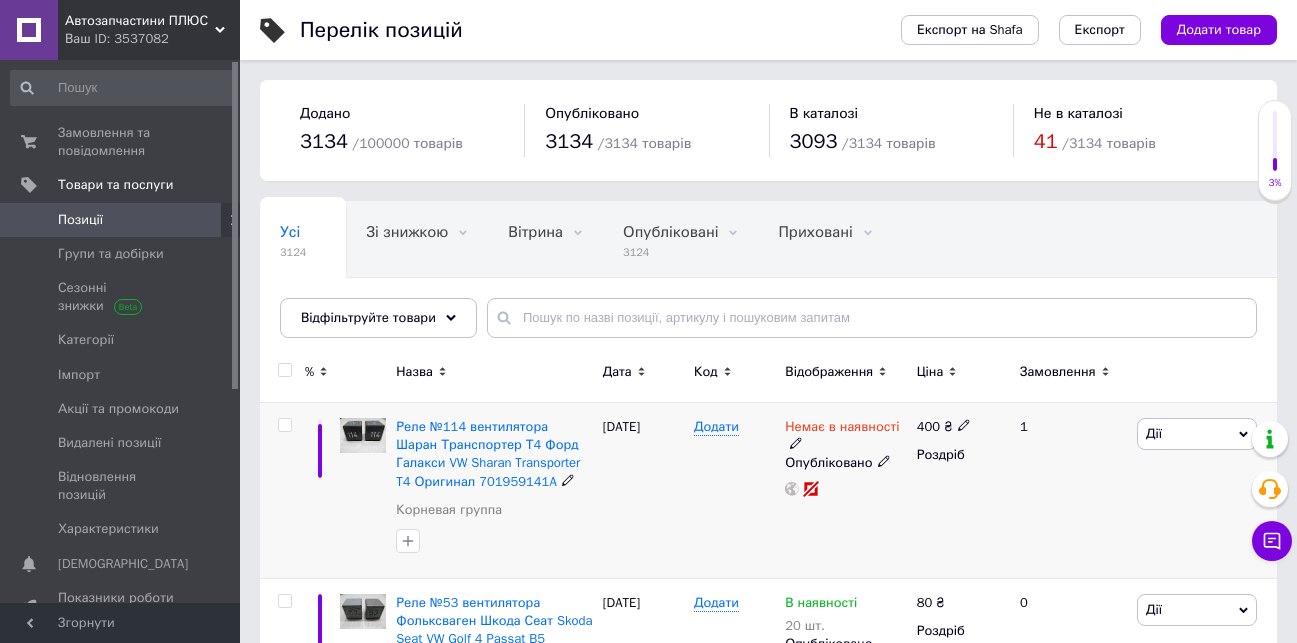 click on "Дії" at bounding box center [1197, 434] 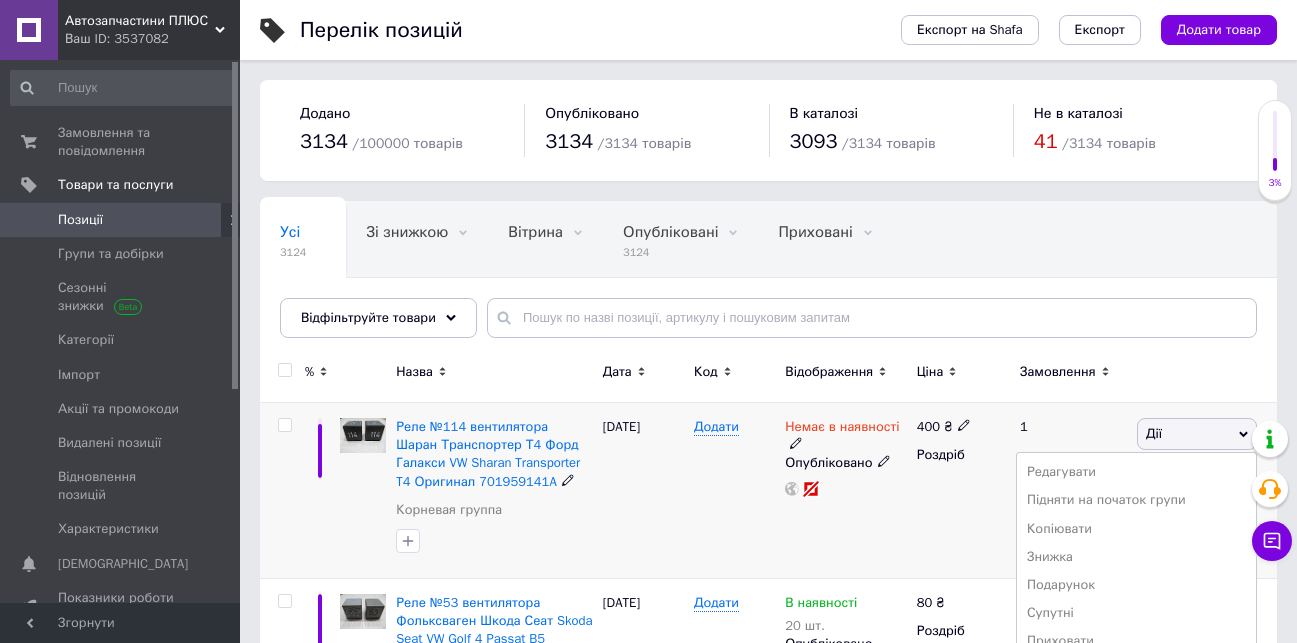 scroll, scrollTop: 300, scrollLeft: 0, axis: vertical 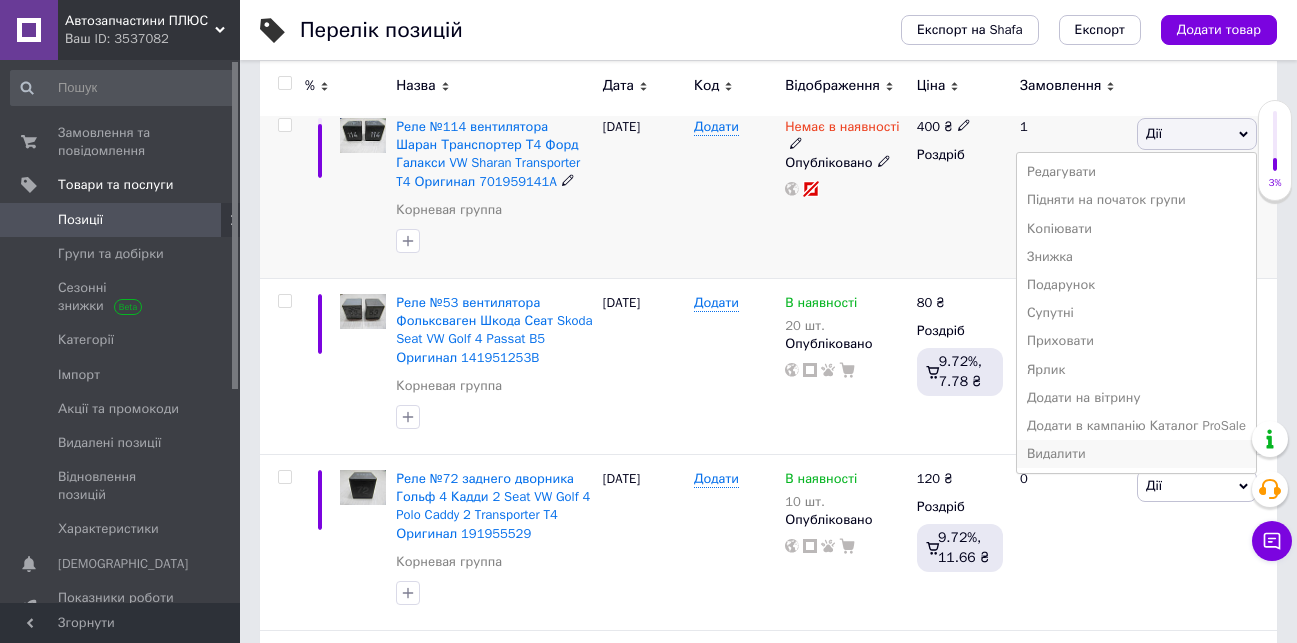 click on "Видалити" at bounding box center (1136, 454) 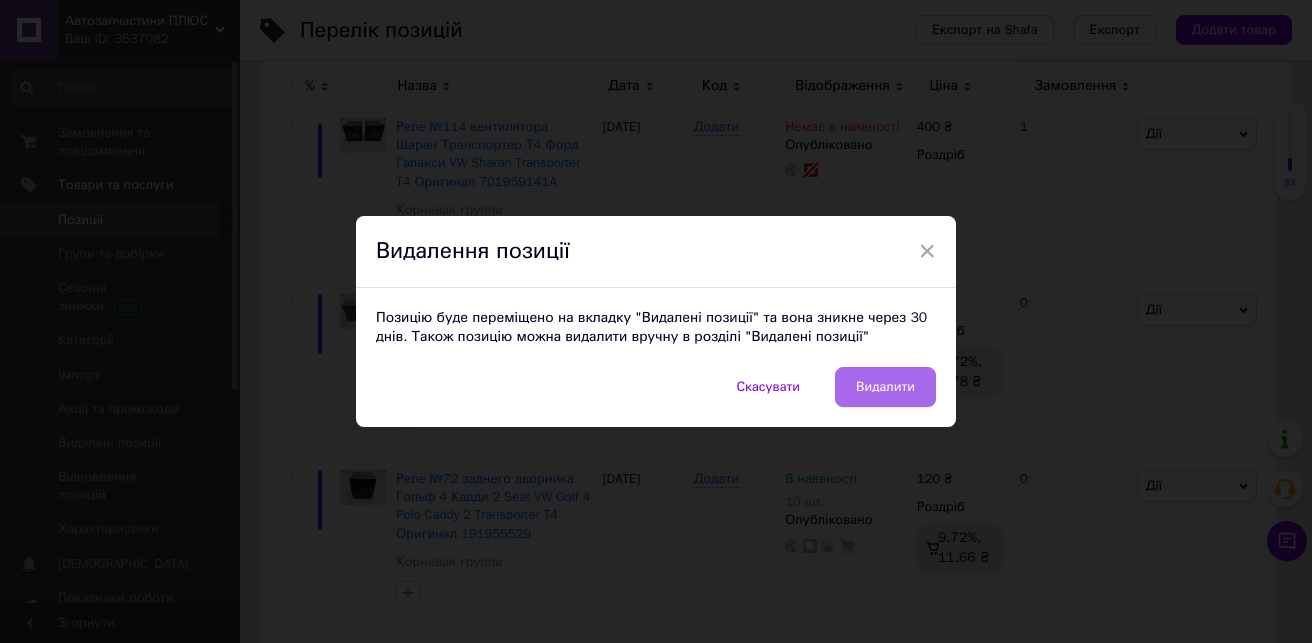 click on "Видалити" at bounding box center [885, 387] 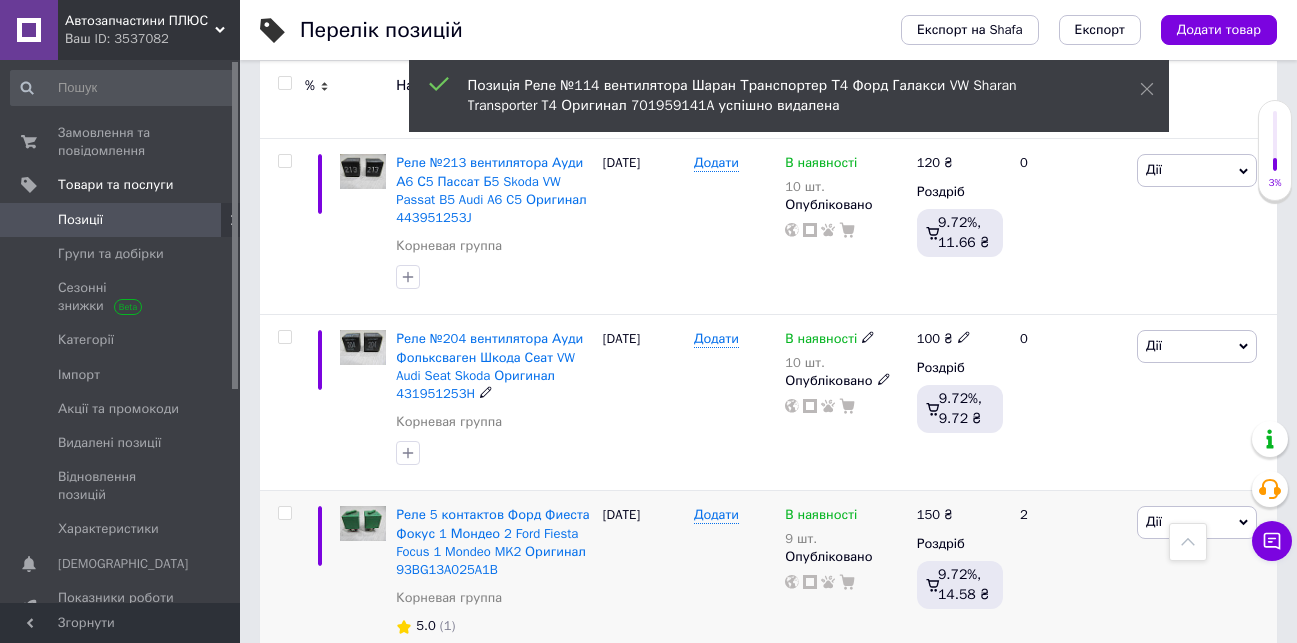 scroll, scrollTop: 3296, scrollLeft: 0, axis: vertical 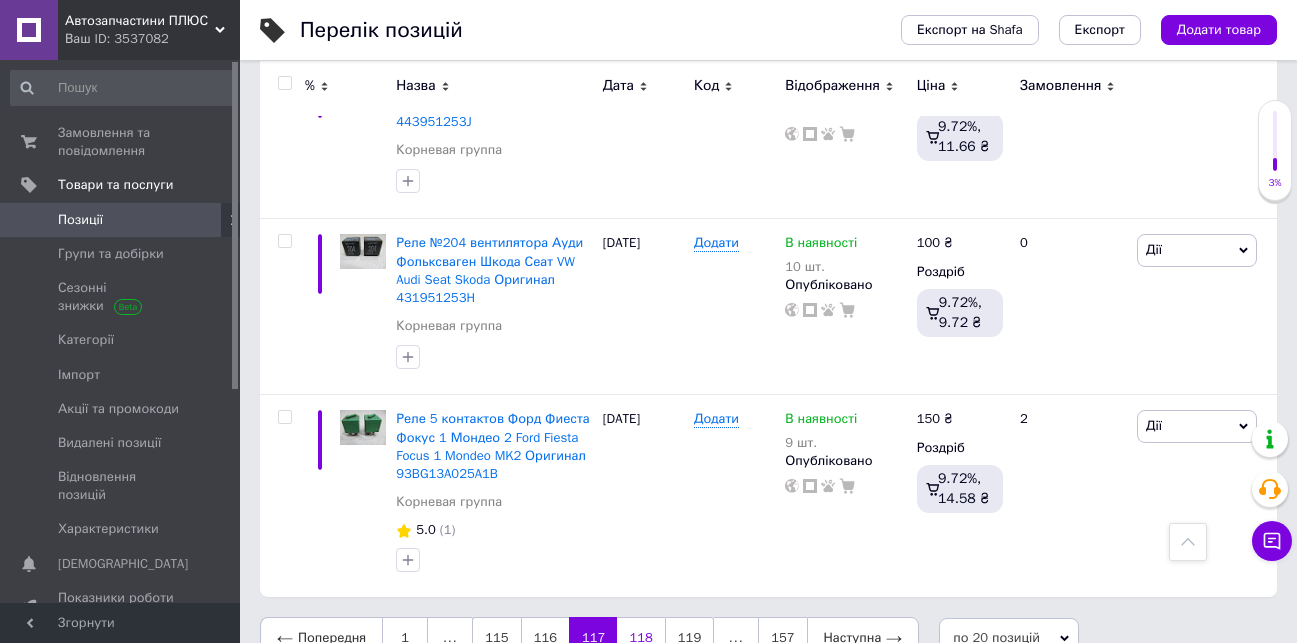 click on "118" at bounding box center [640, 638] 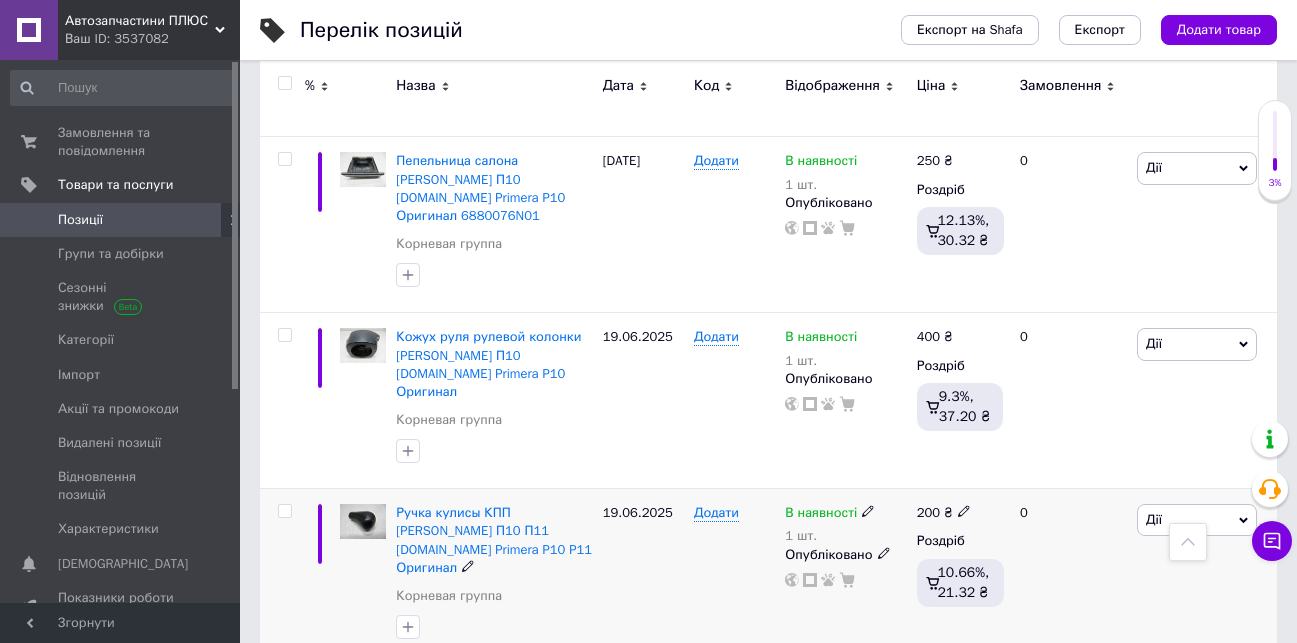 scroll, scrollTop: 3386, scrollLeft: 0, axis: vertical 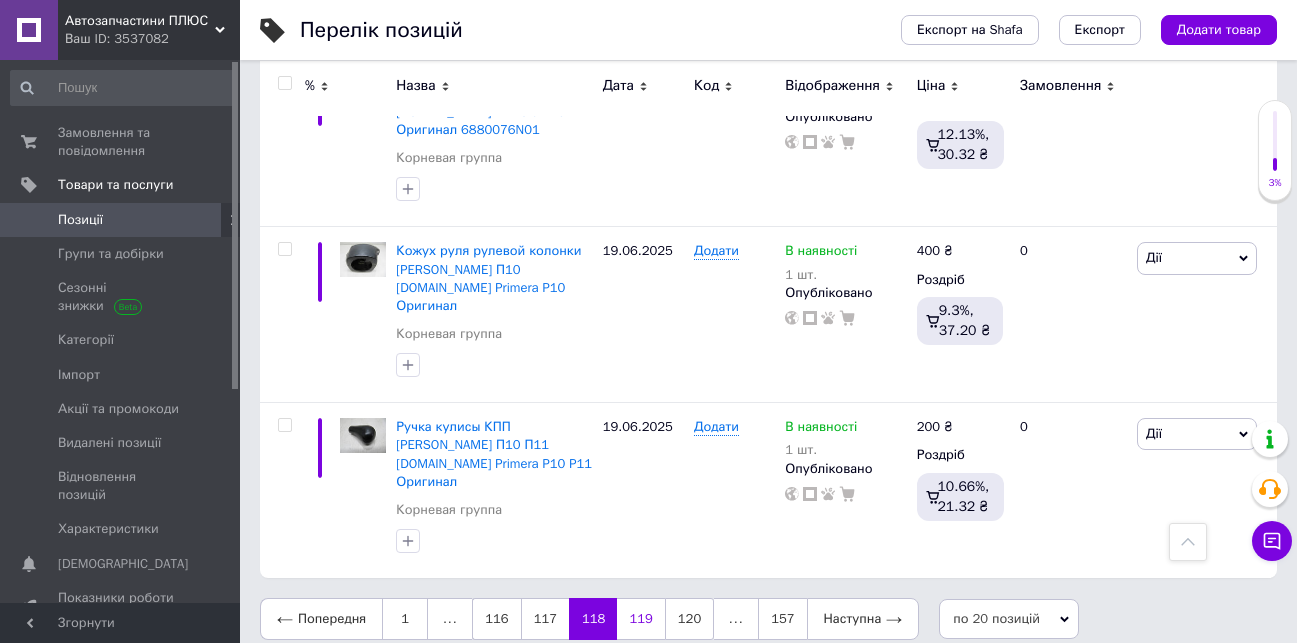 click on "119" at bounding box center (640, 619) 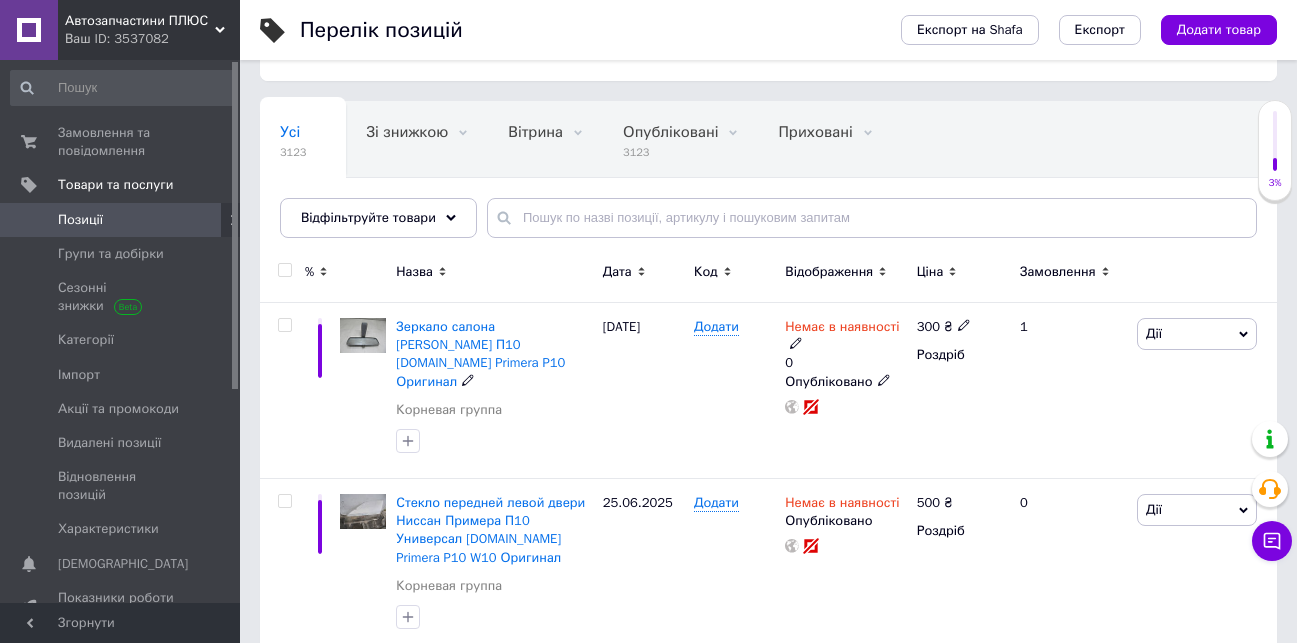 scroll, scrollTop: 200, scrollLeft: 0, axis: vertical 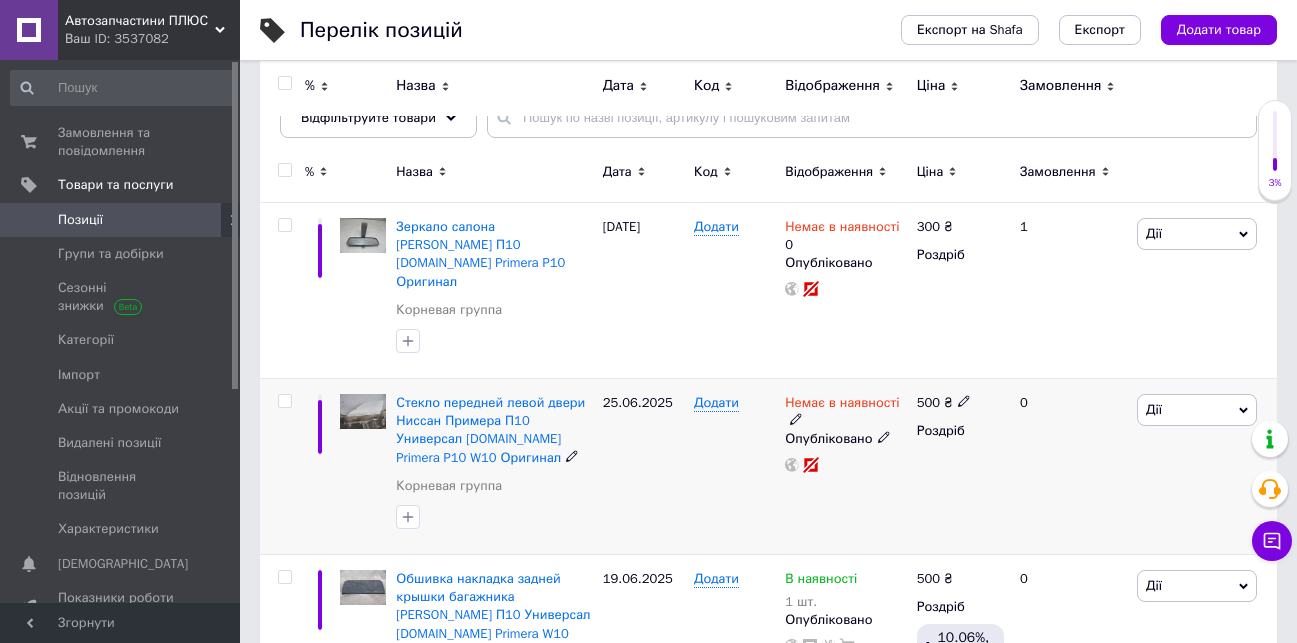 click on "Дії" at bounding box center [1197, 410] 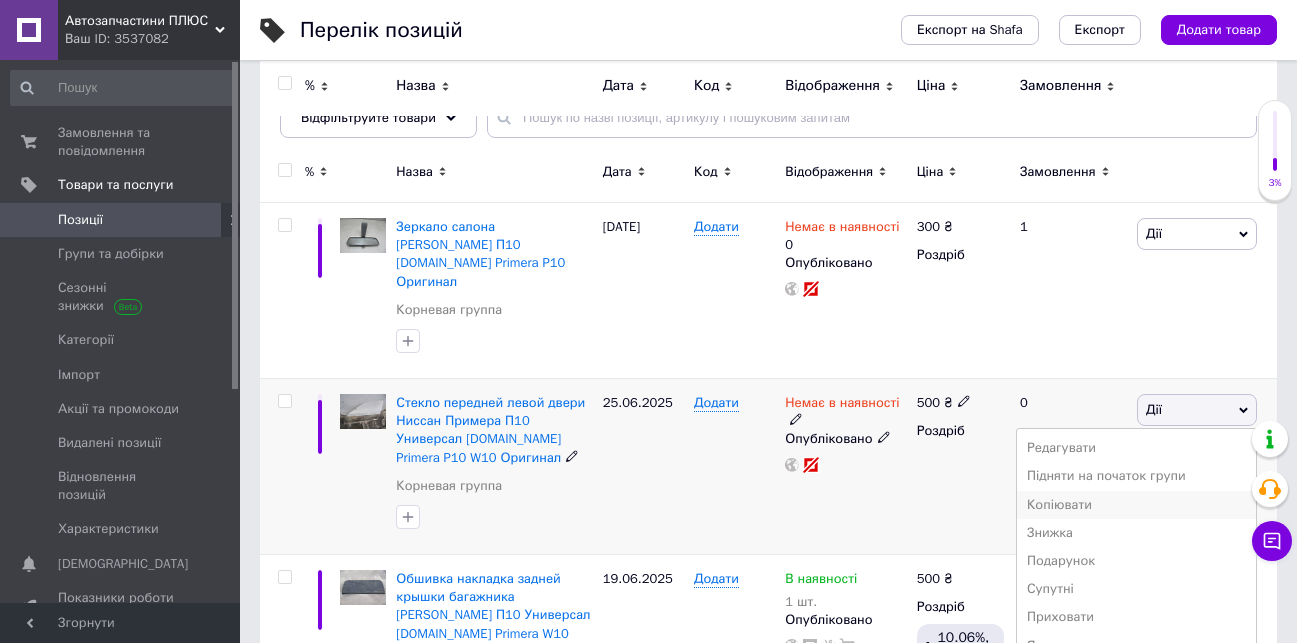 scroll, scrollTop: 500, scrollLeft: 0, axis: vertical 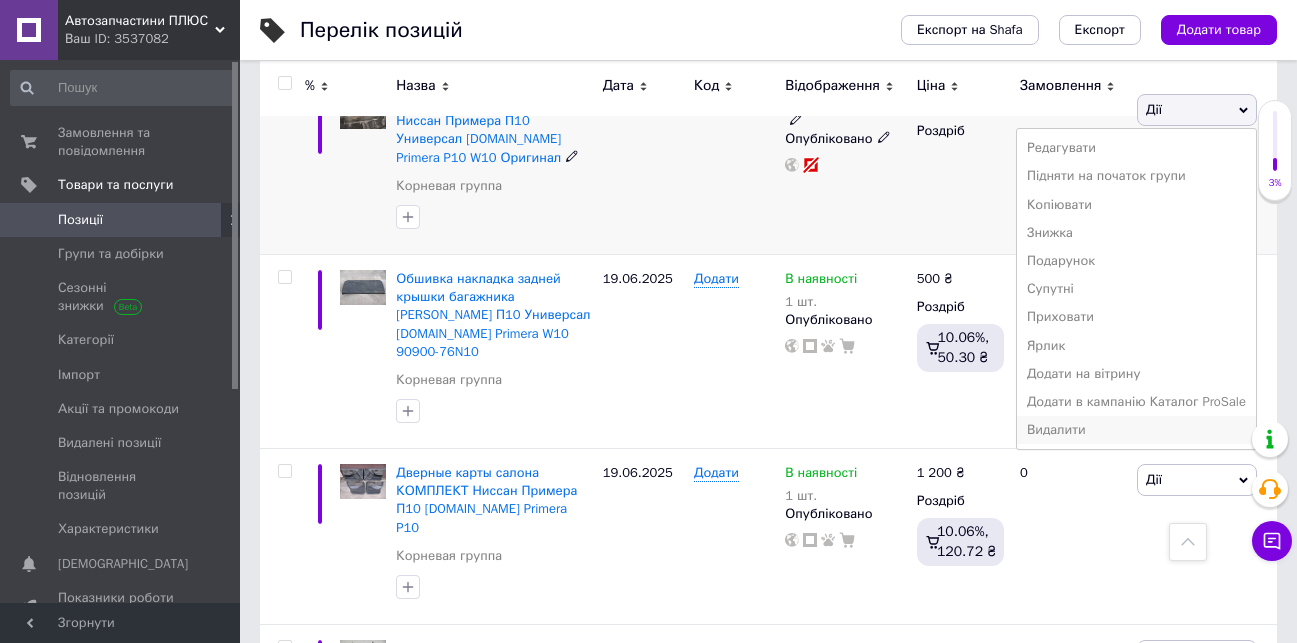 click on "Видалити" at bounding box center (1136, 430) 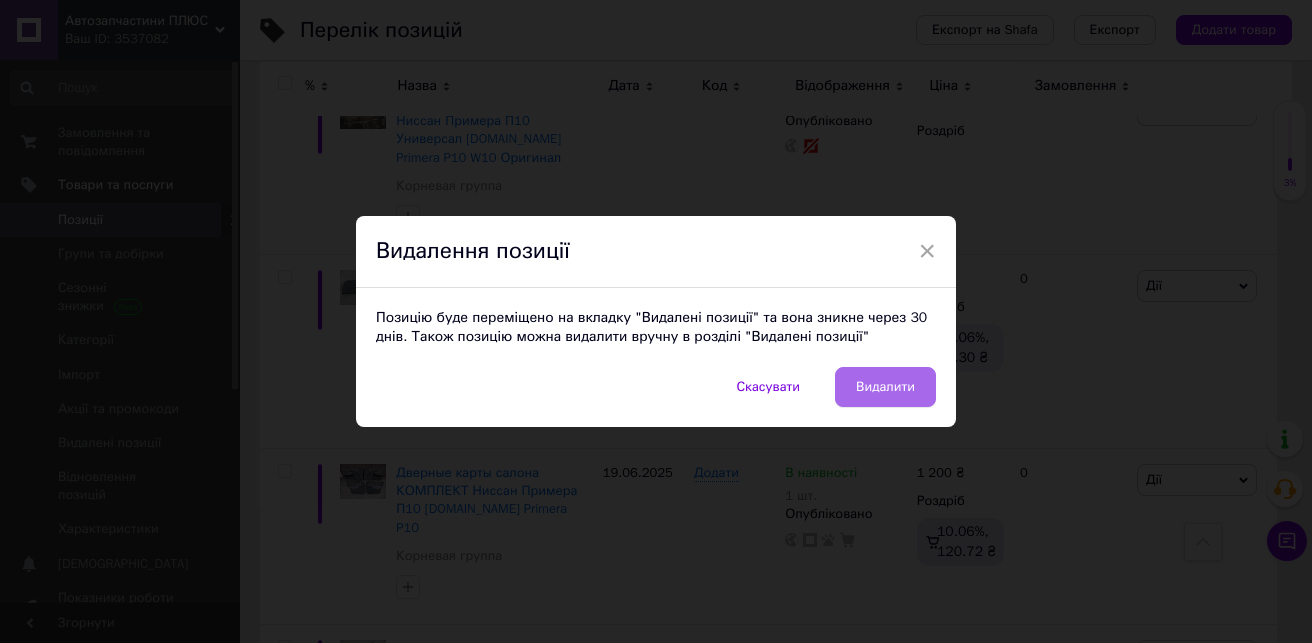 click on "Видалити" at bounding box center (885, 387) 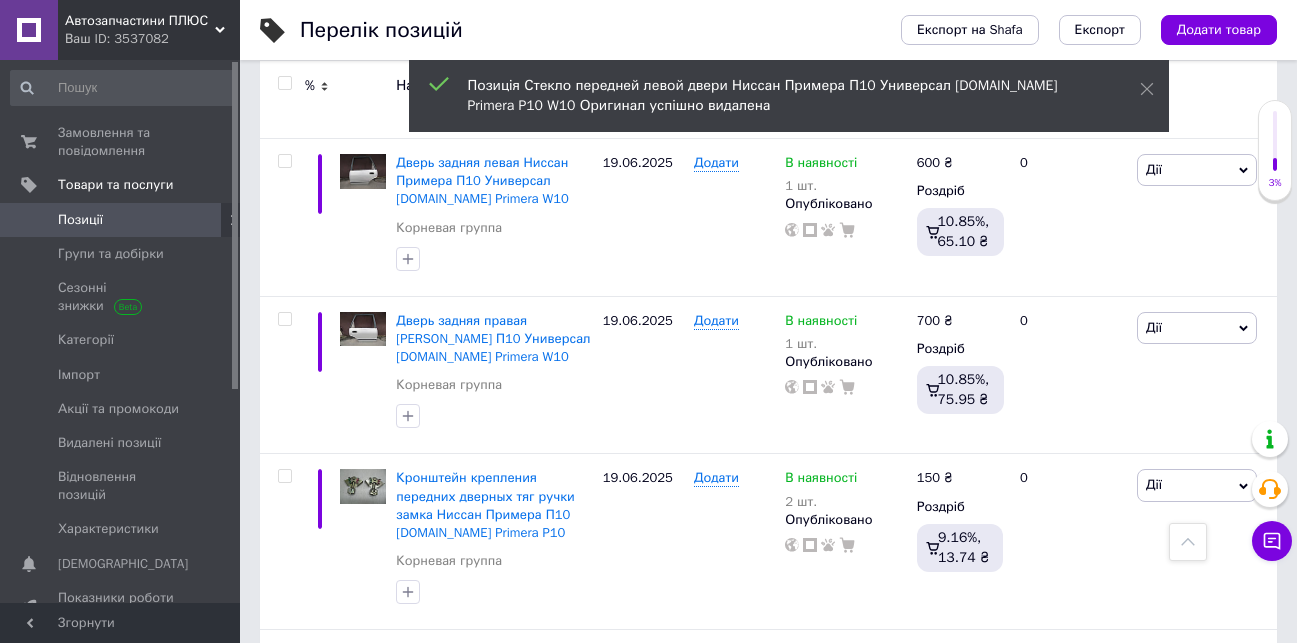 scroll, scrollTop: 3288, scrollLeft: 0, axis: vertical 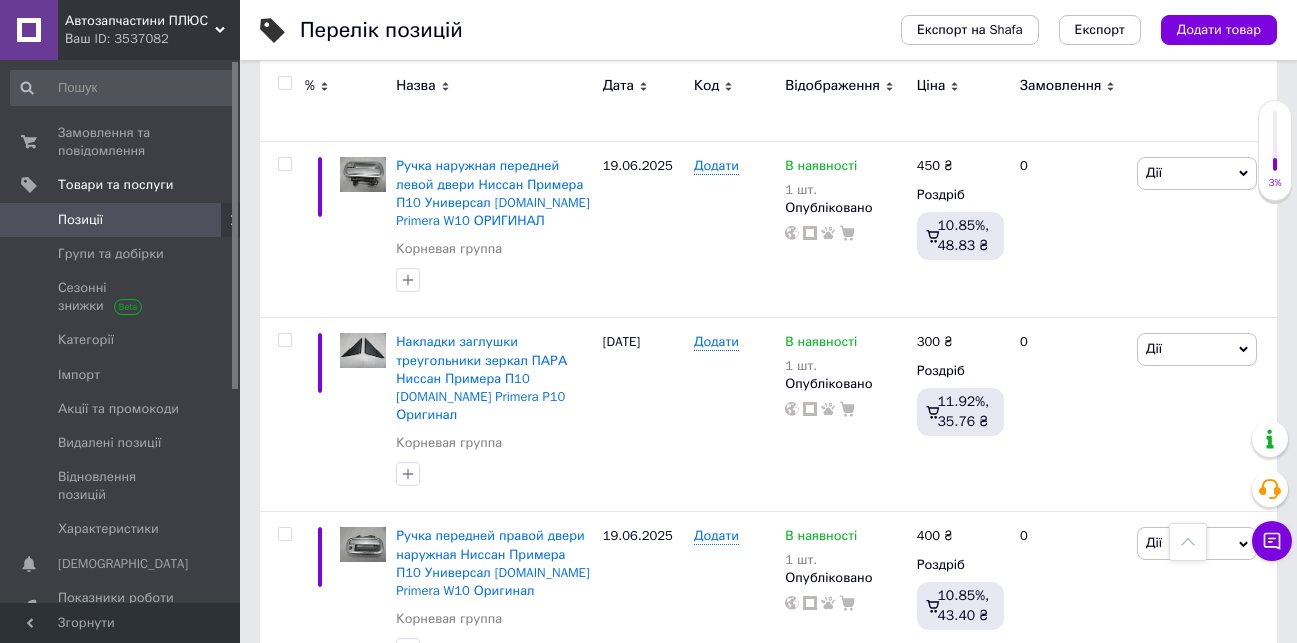 click on "120" at bounding box center (640, 728) 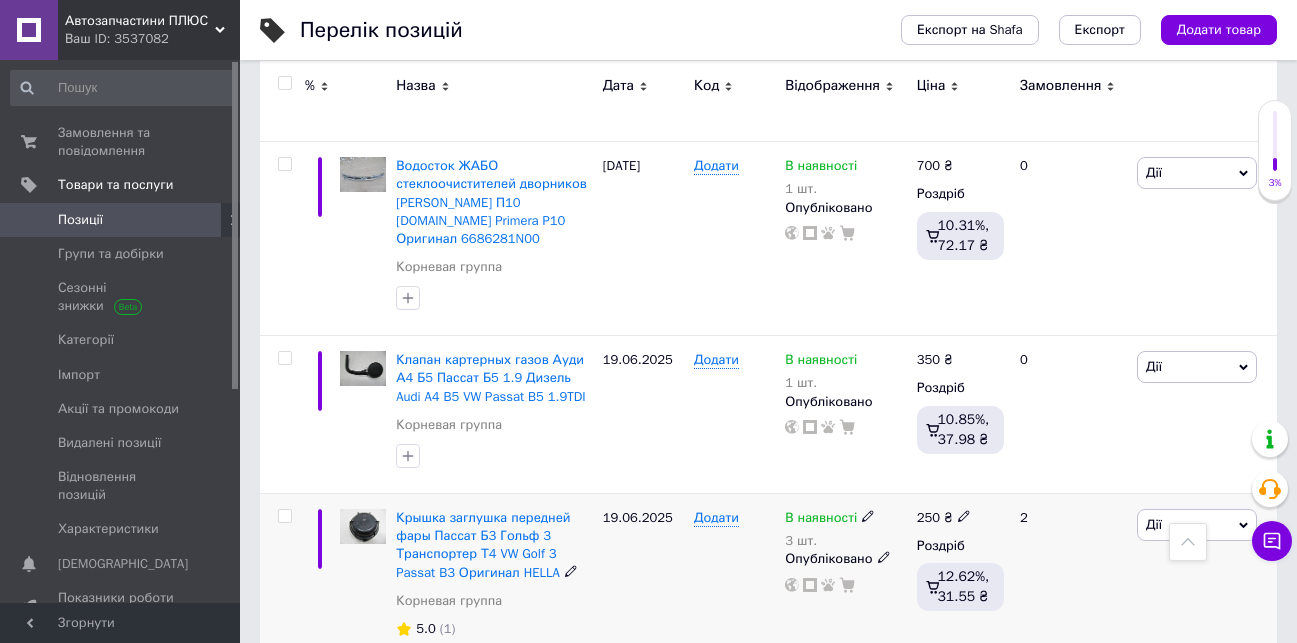 scroll, scrollTop: 3351, scrollLeft: 0, axis: vertical 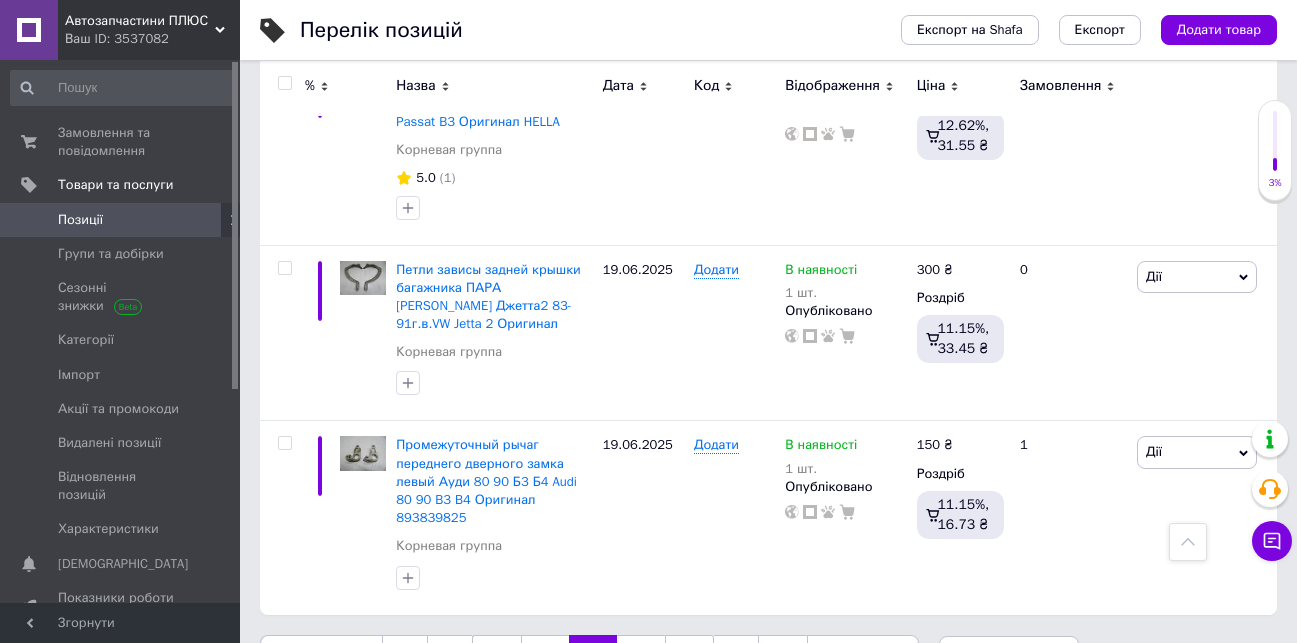 click on "121" at bounding box center [640, 656] 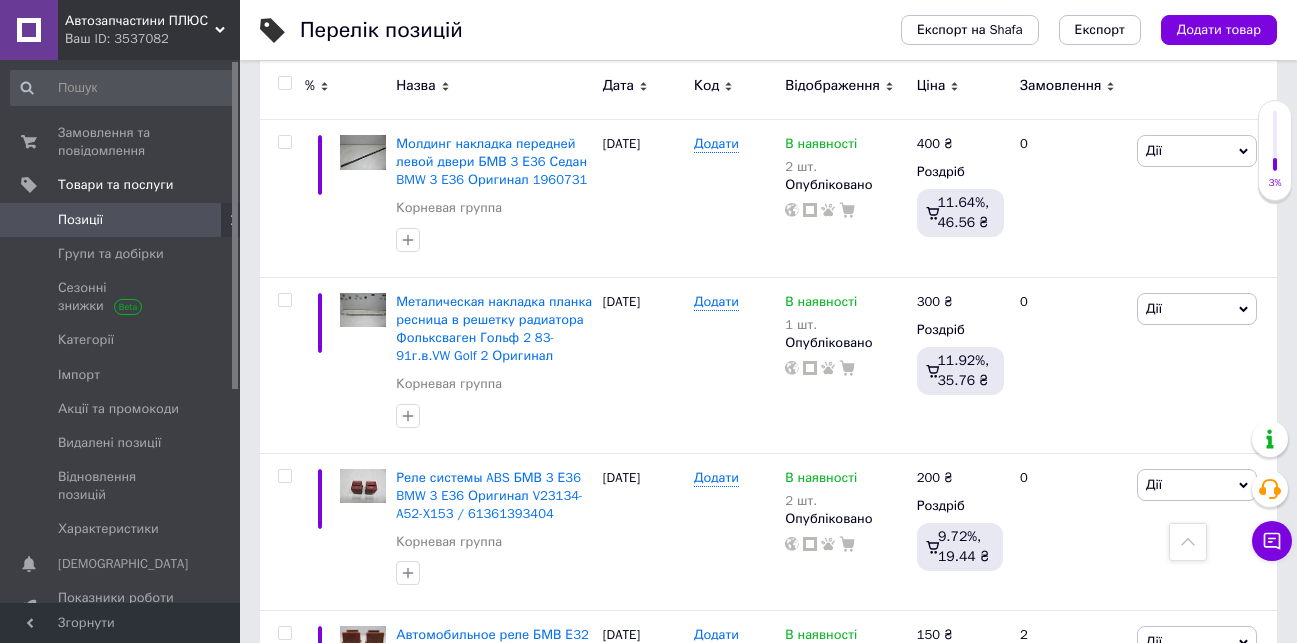 scroll, scrollTop: 3270, scrollLeft: 0, axis: vertical 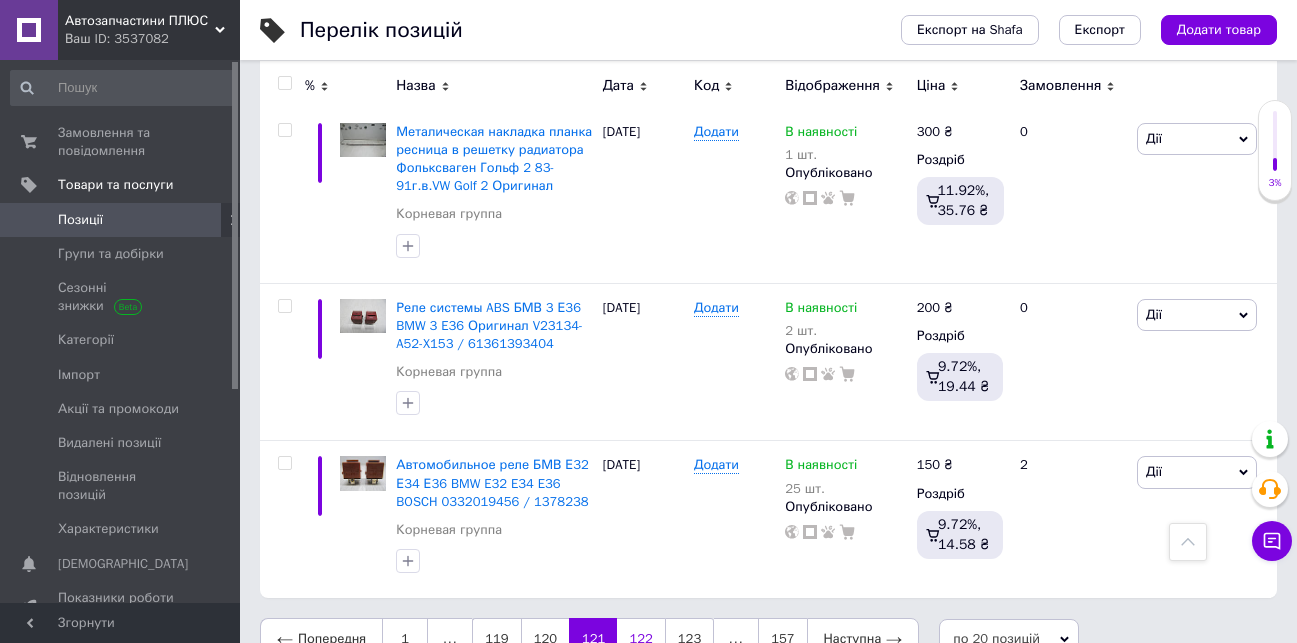 click on "122" at bounding box center [640, 639] 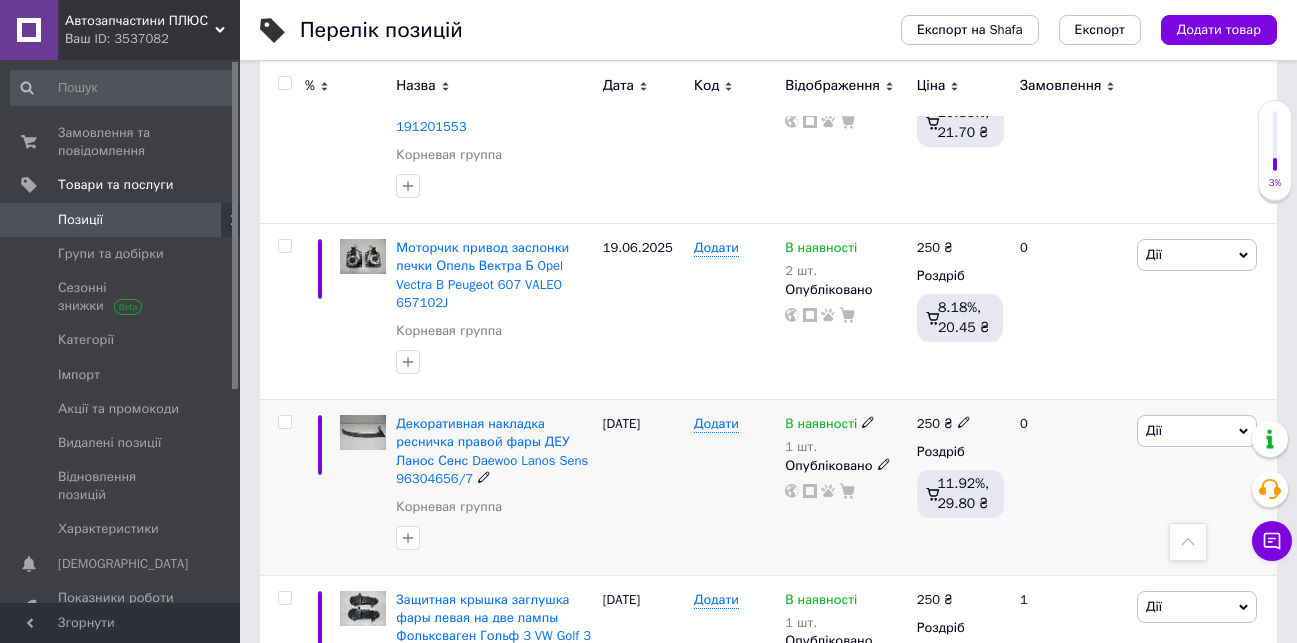 scroll, scrollTop: 3288, scrollLeft: 0, axis: vertical 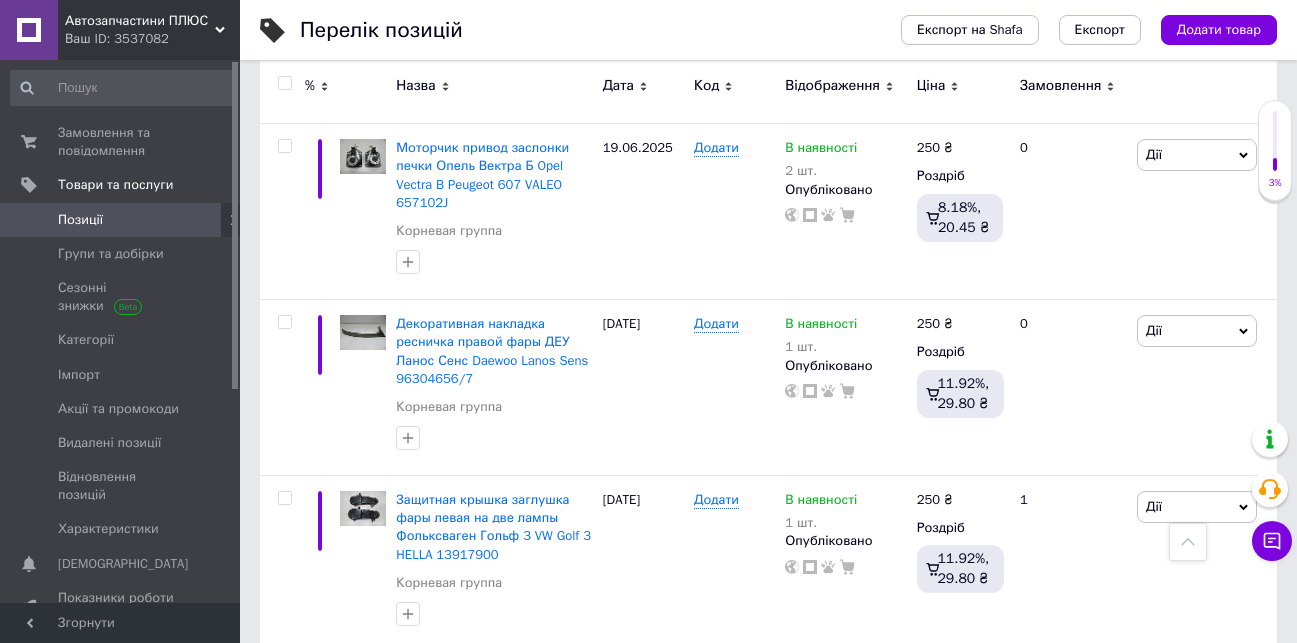 click on "123" at bounding box center (640, 692) 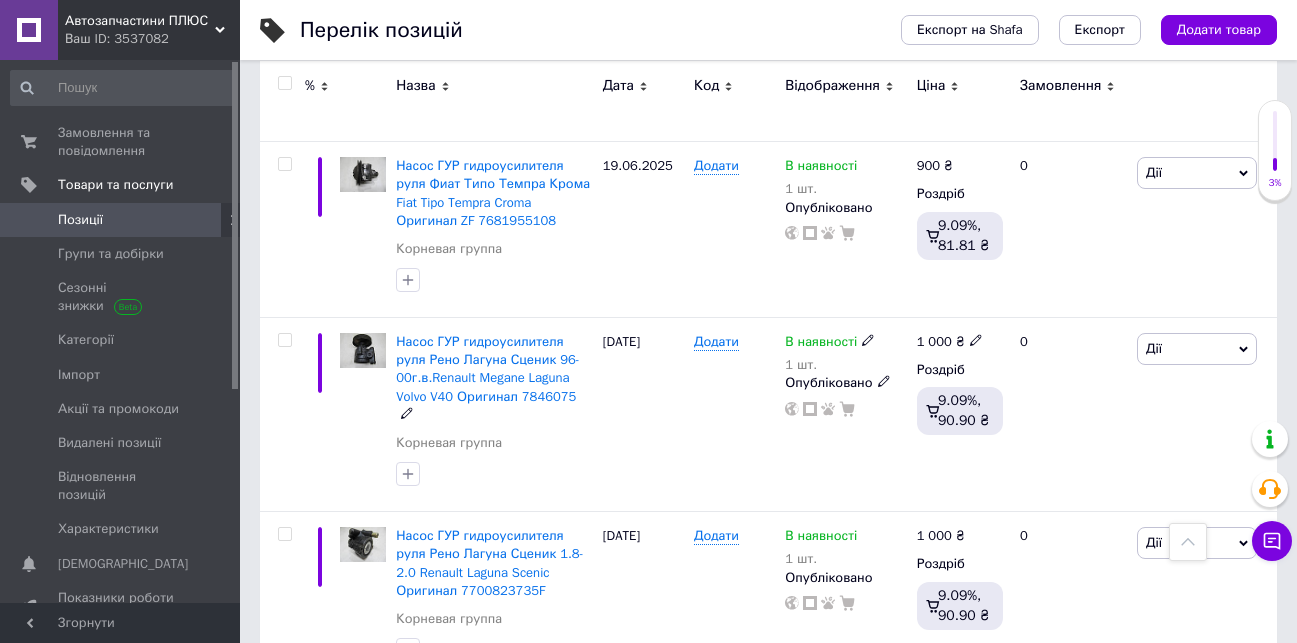 scroll, scrollTop: 3324, scrollLeft: 0, axis: vertical 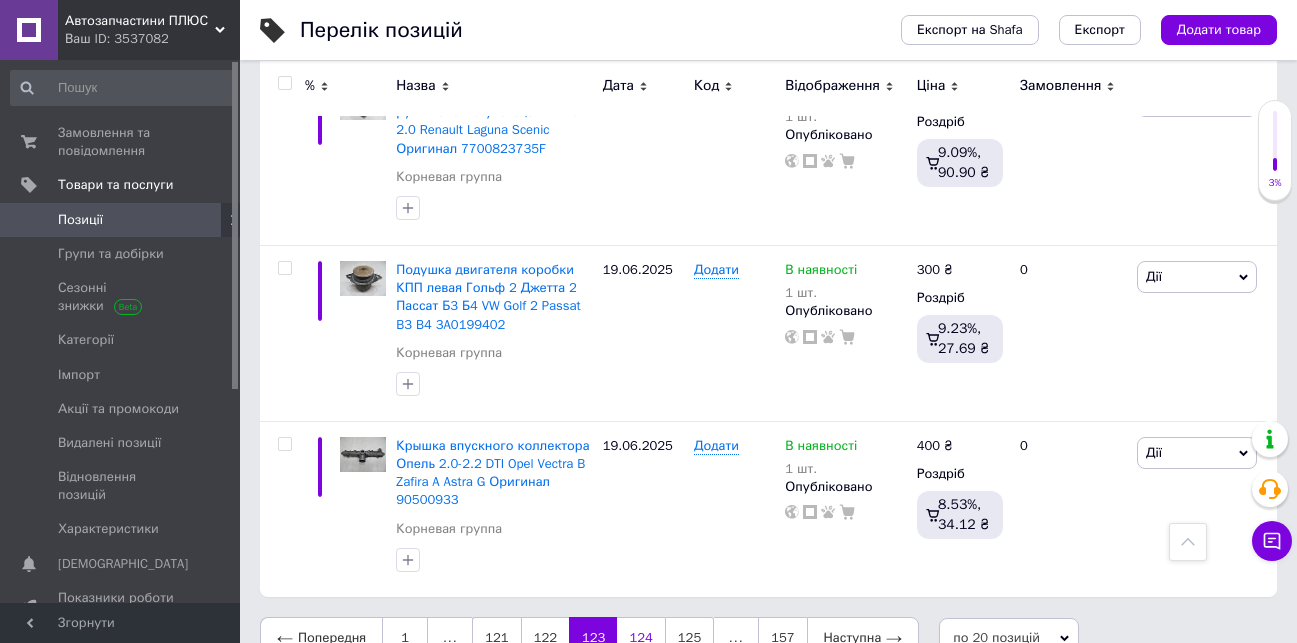 click on "124" at bounding box center [640, 638] 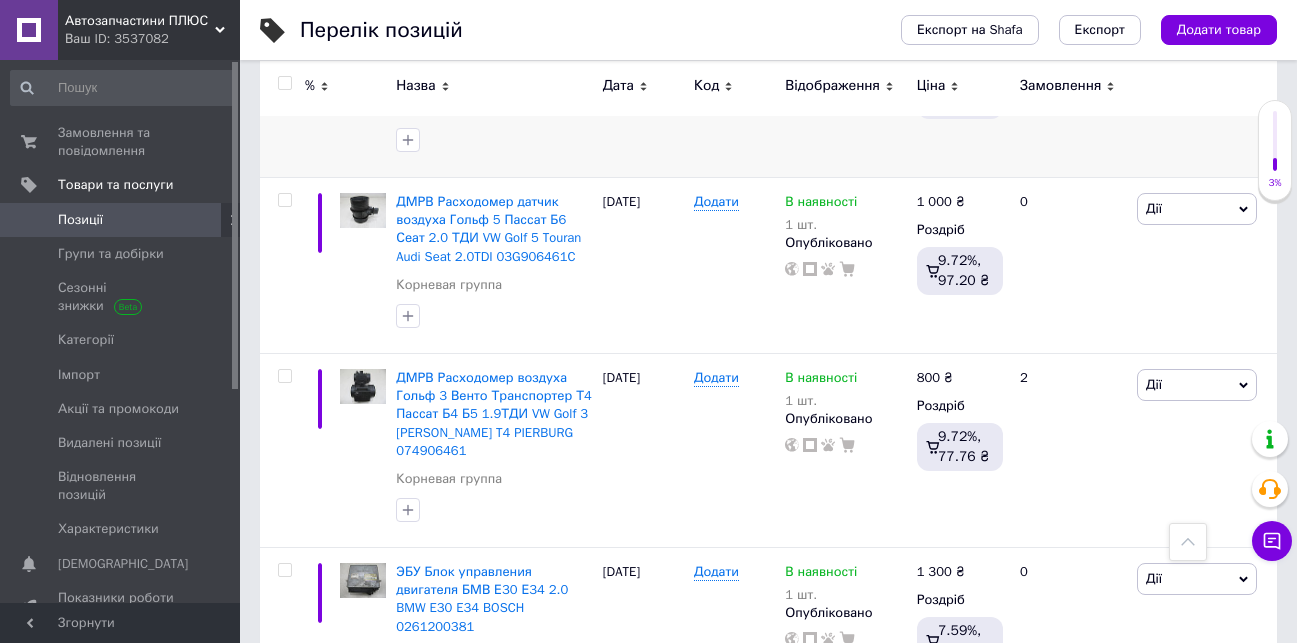 scroll, scrollTop: 0, scrollLeft: 0, axis: both 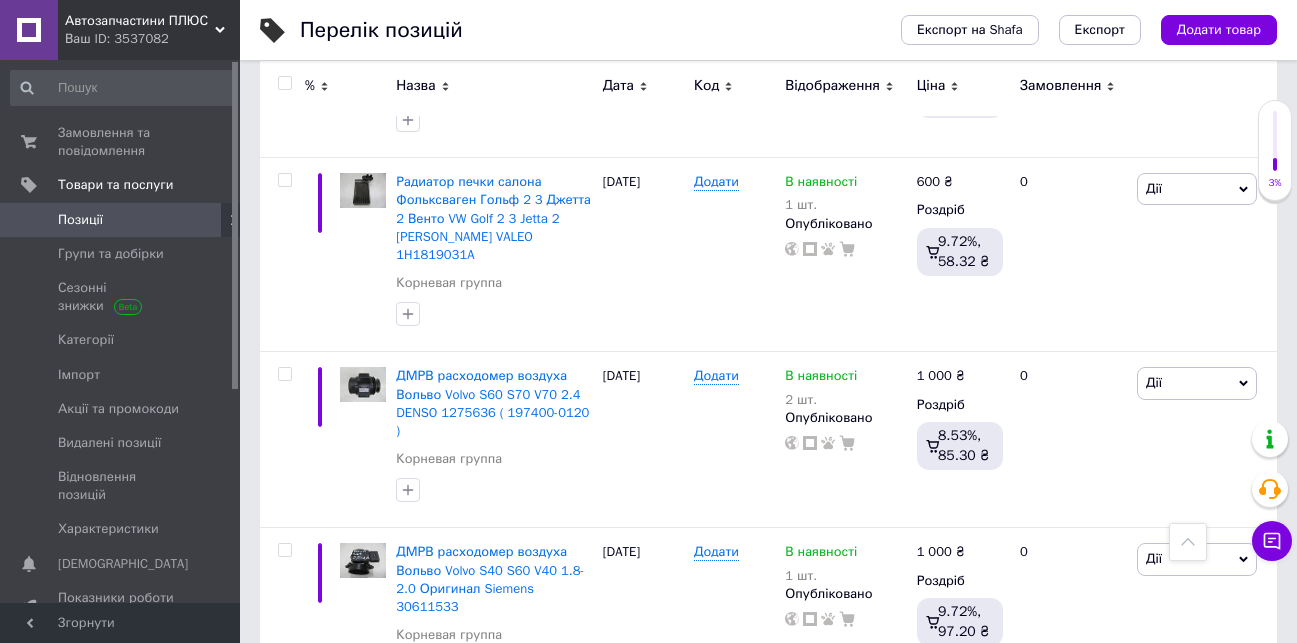 click on "125" at bounding box center (640, 744) 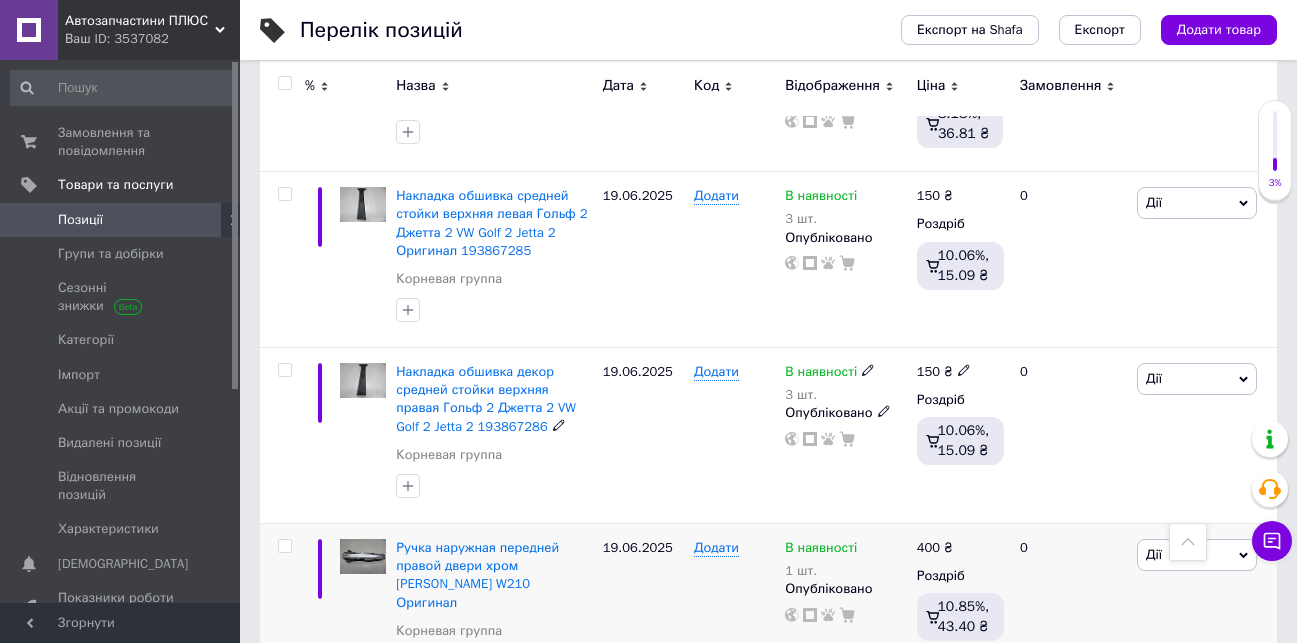 scroll, scrollTop: 3235, scrollLeft: 0, axis: vertical 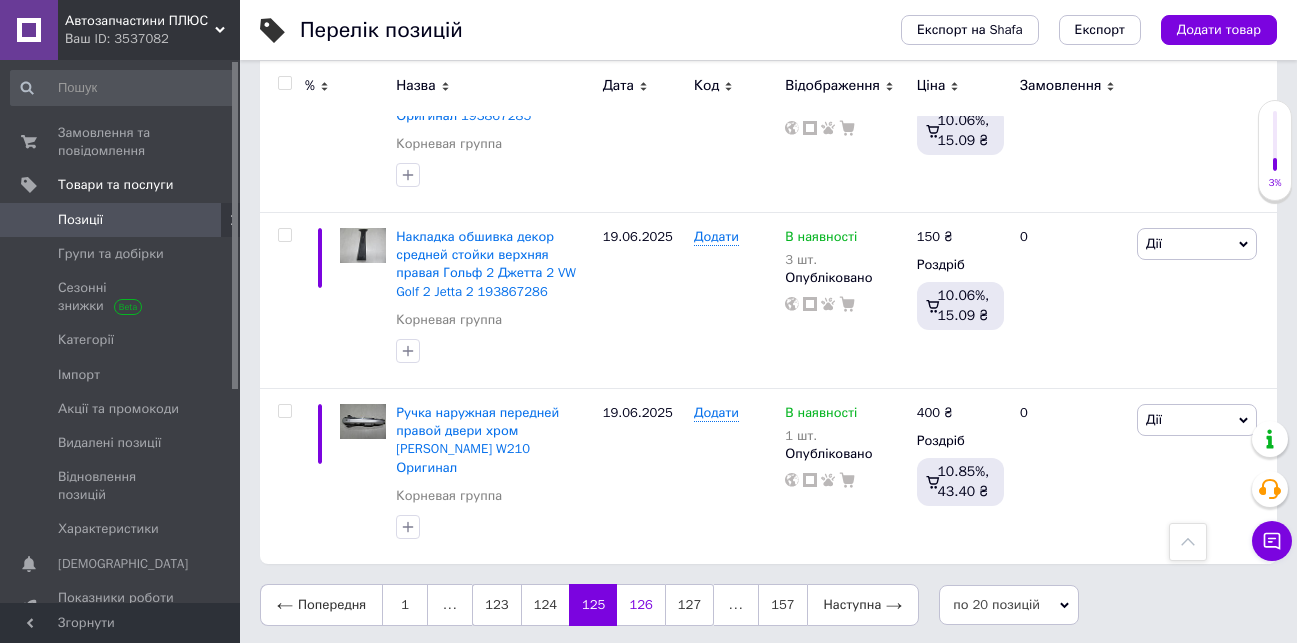click on "126" at bounding box center (640, 605) 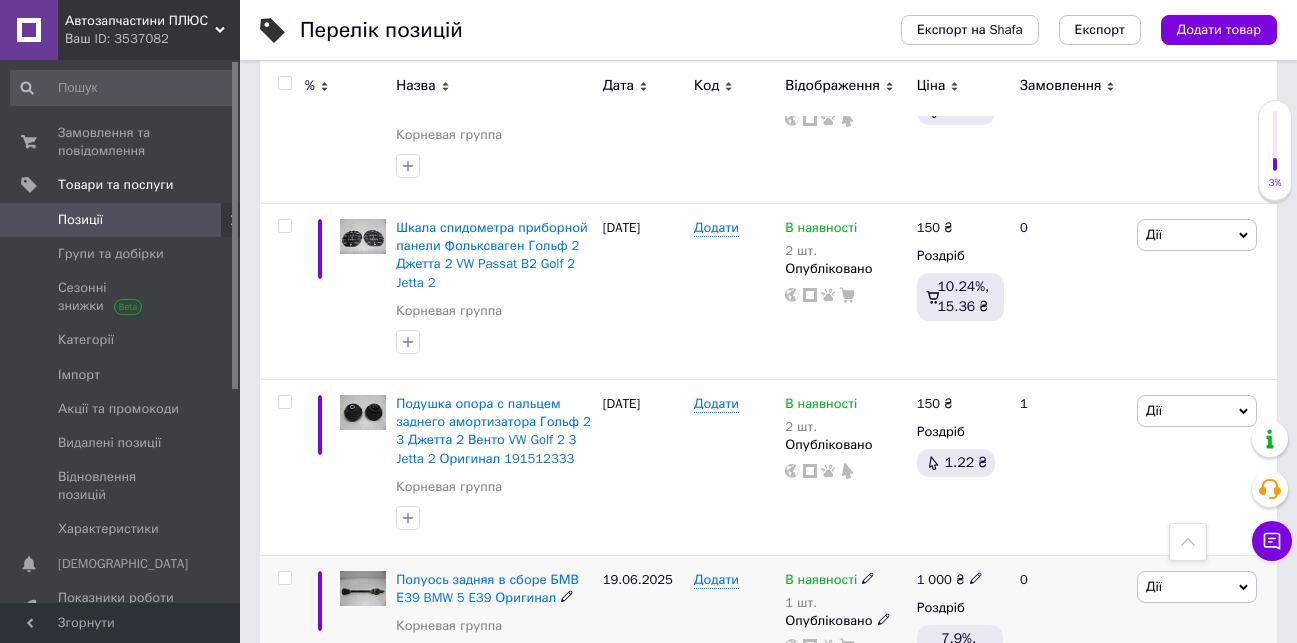 scroll, scrollTop: 3262, scrollLeft: 0, axis: vertical 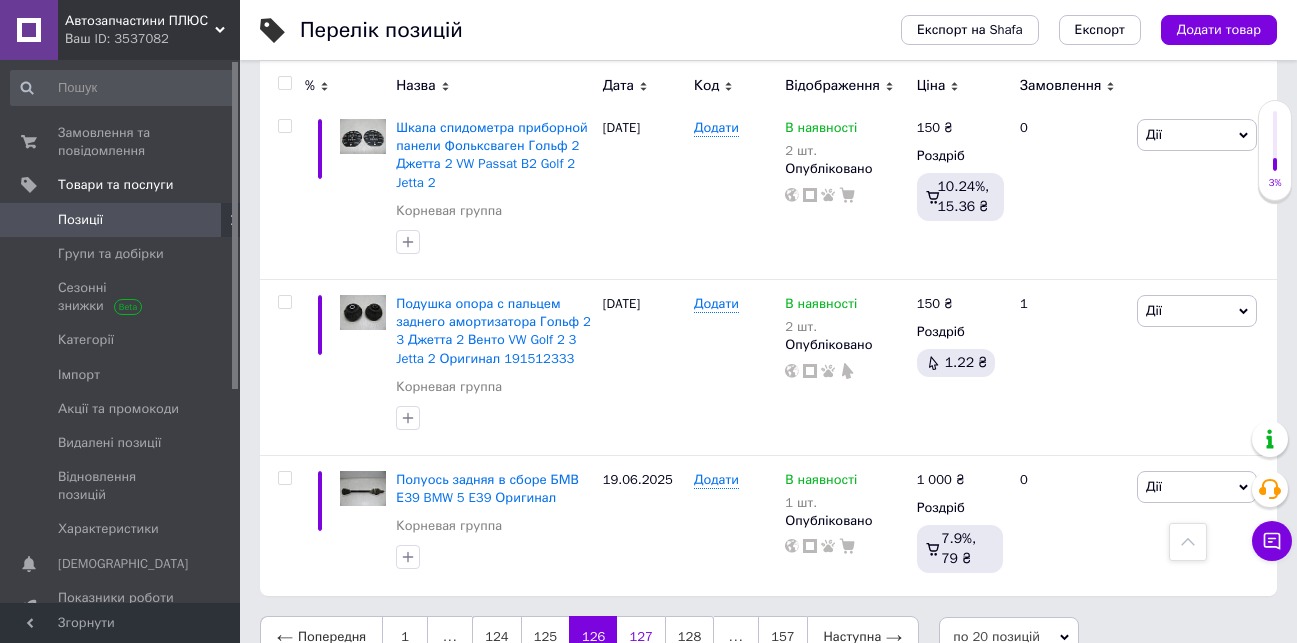 click on "127" at bounding box center (640, 637) 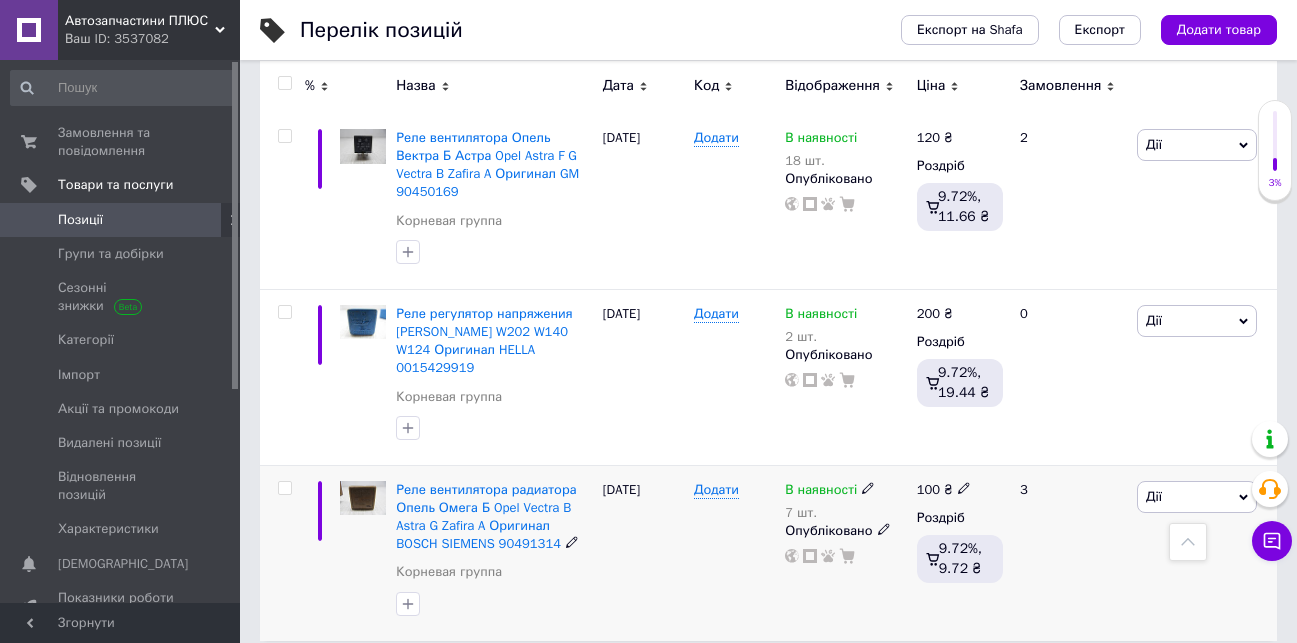 scroll, scrollTop: 3343, scrollLeft: 0, axis: vertical 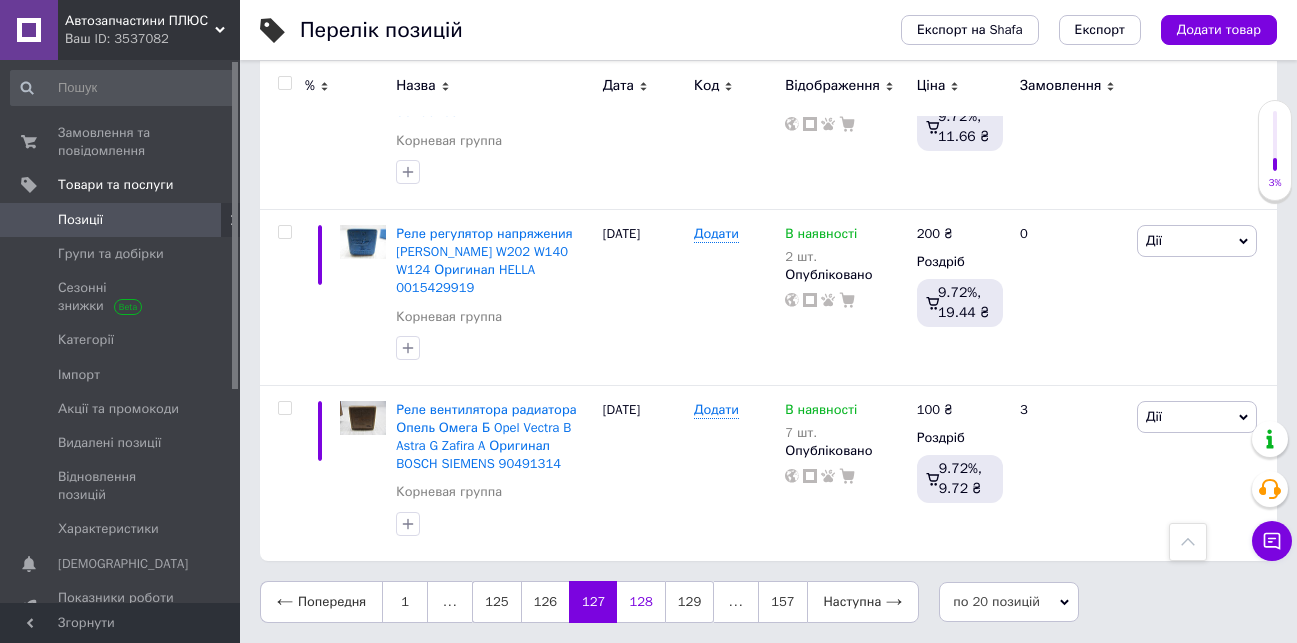 click on "128" at bounding box center [640, 602] 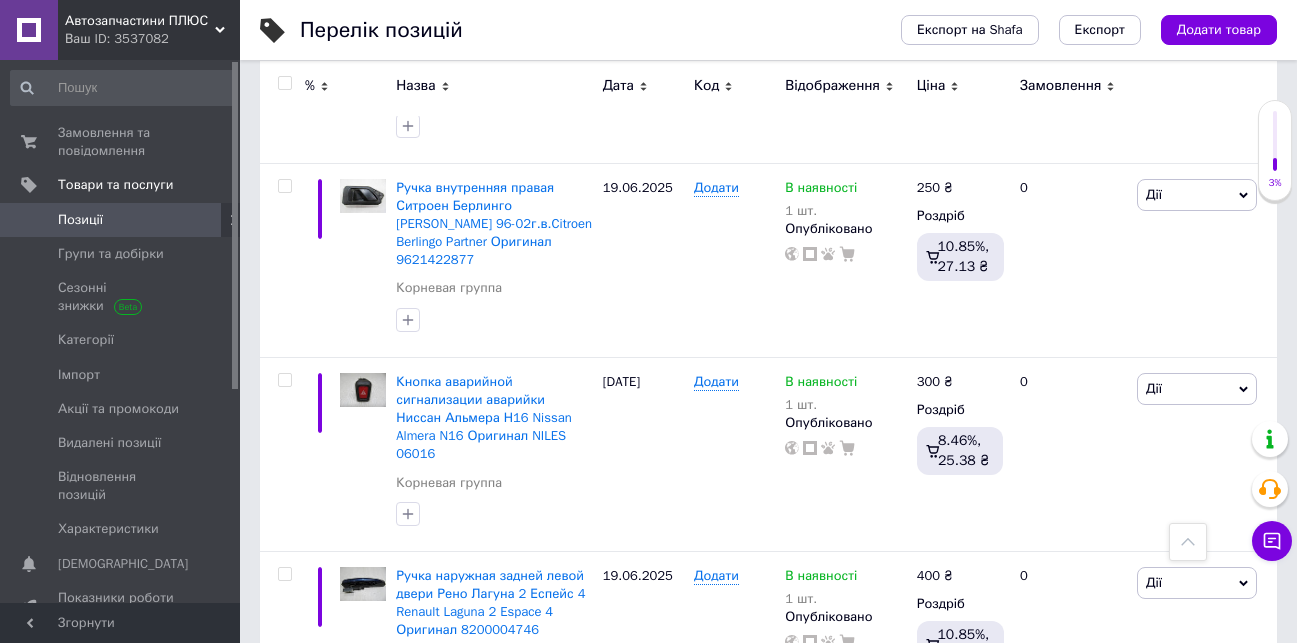 scroll, scrollTop: 3254, scrollLeft: 0, axis: vertical 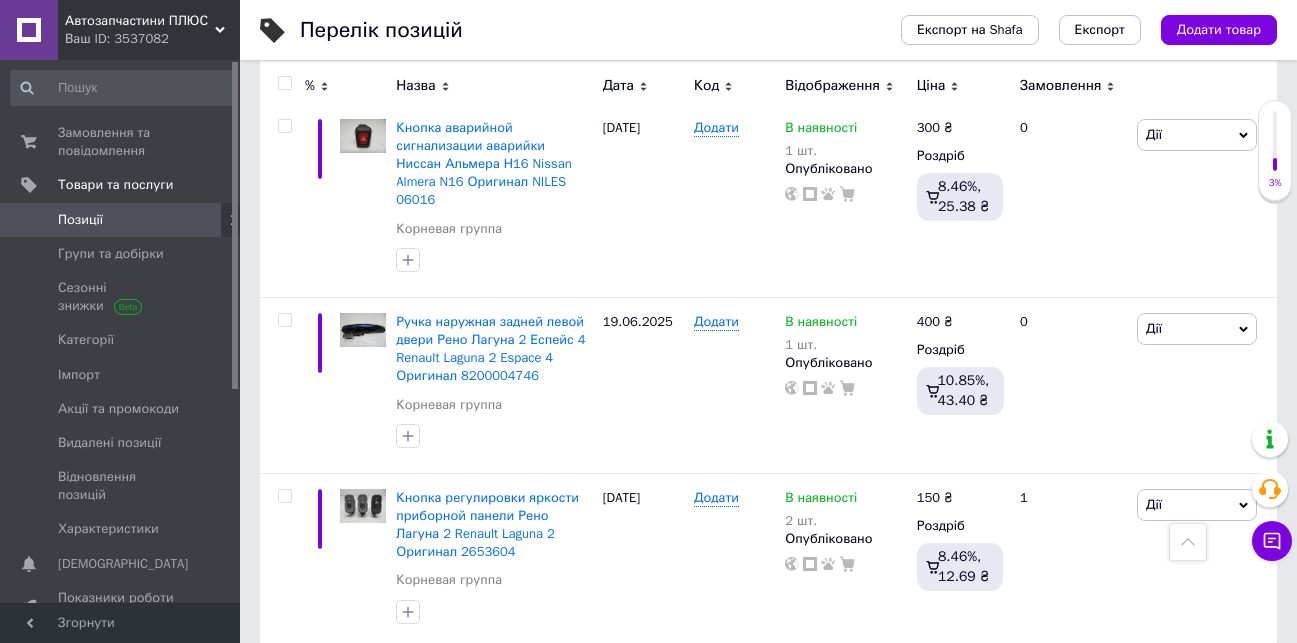 click on "129" at bounding box center [640, 690] 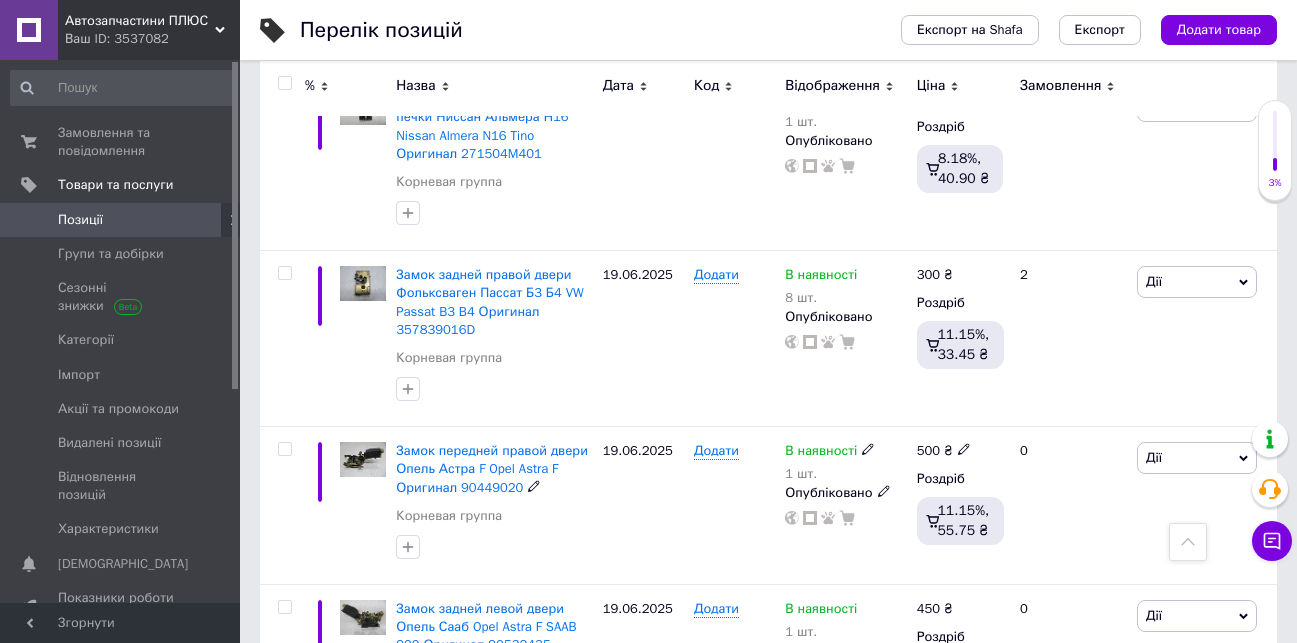 scroll, scrollTop: 3179, scrollLeft: 0, axis: vertical 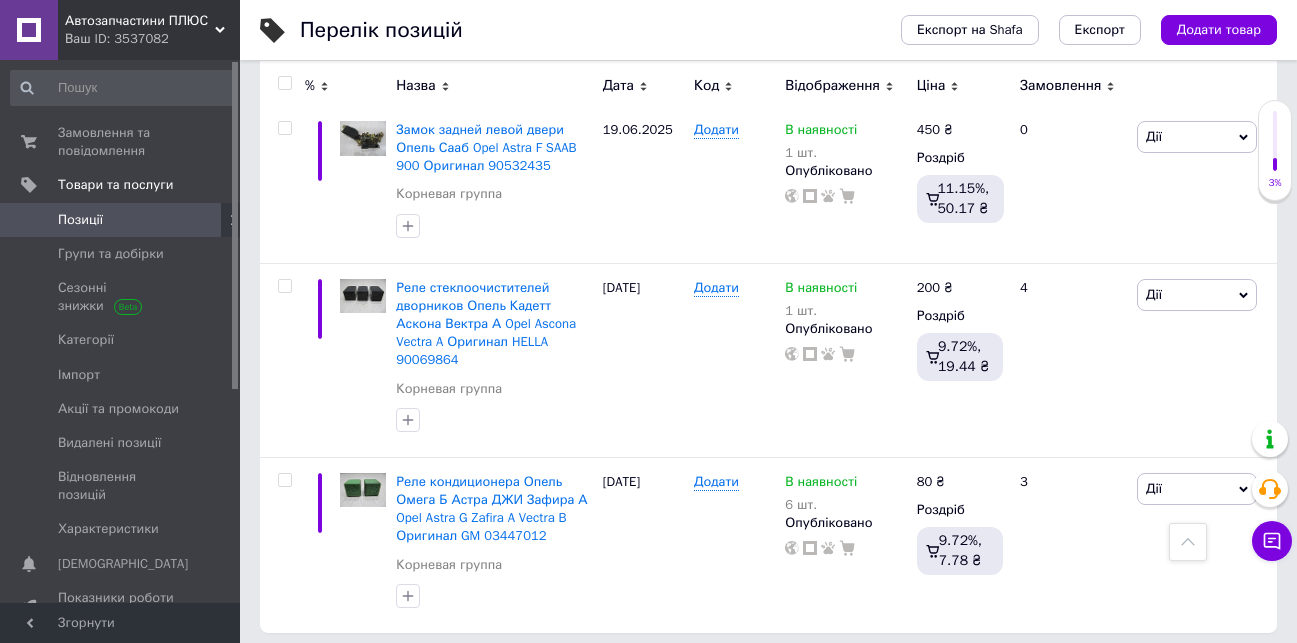 click on "130" at bounding box center (640, 674) 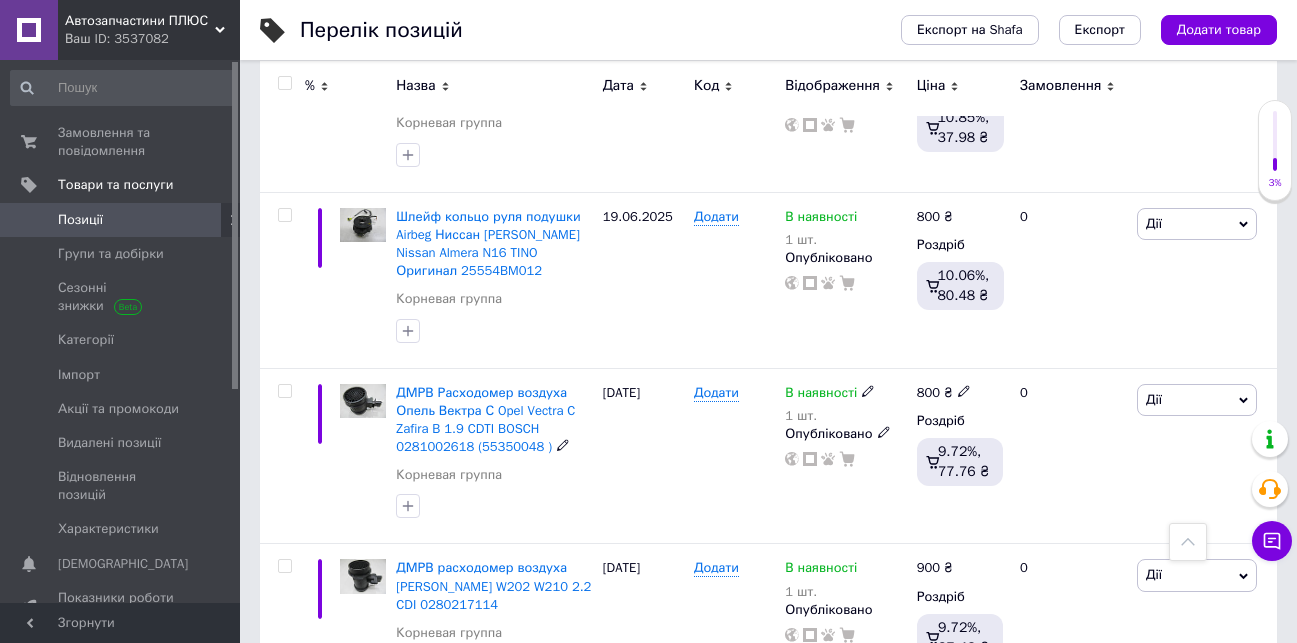 scroll, scrollTop: 3197, scrollLeft: 0, axis: vertical 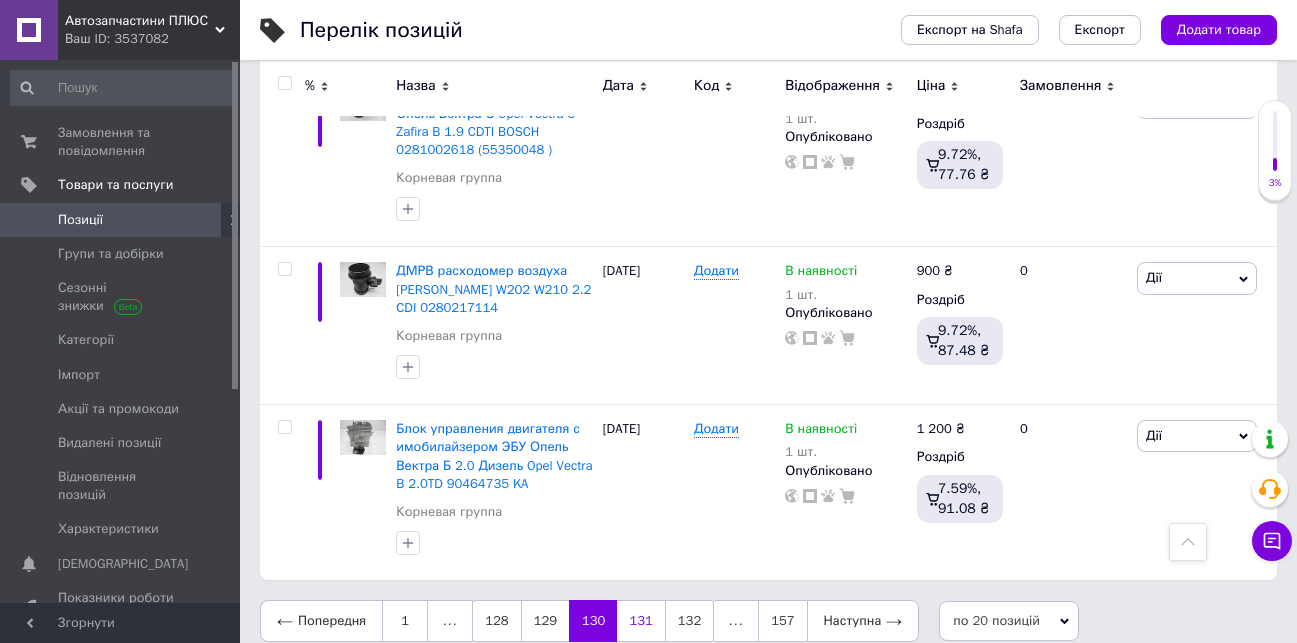 click on "131" at bounding box center (640, 621) 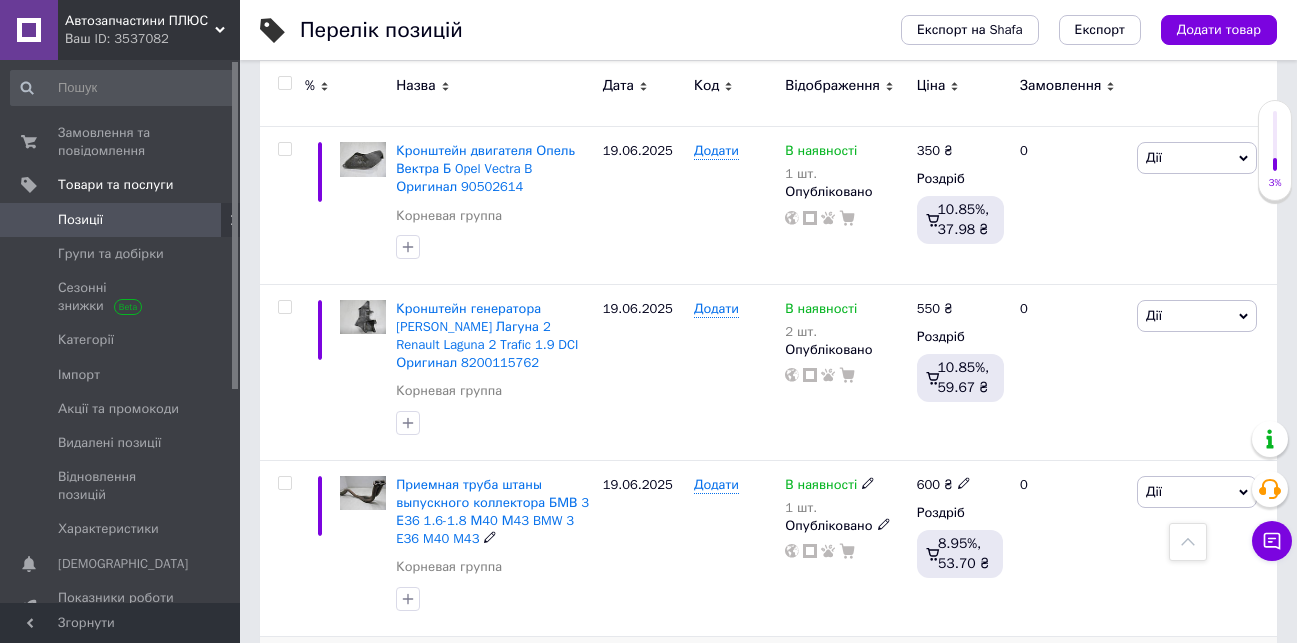 scroll, scrollTop: 3179, scrollLeft: 0, axis: vertical 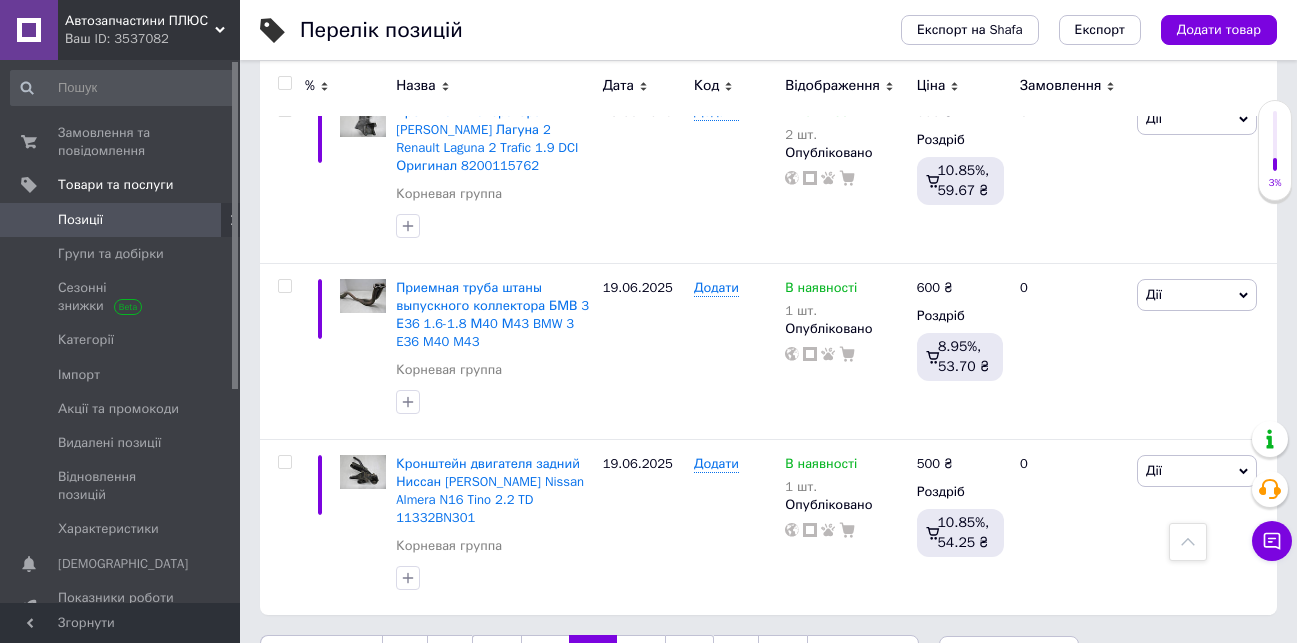 click on "132" at bounding box center (640, 656) 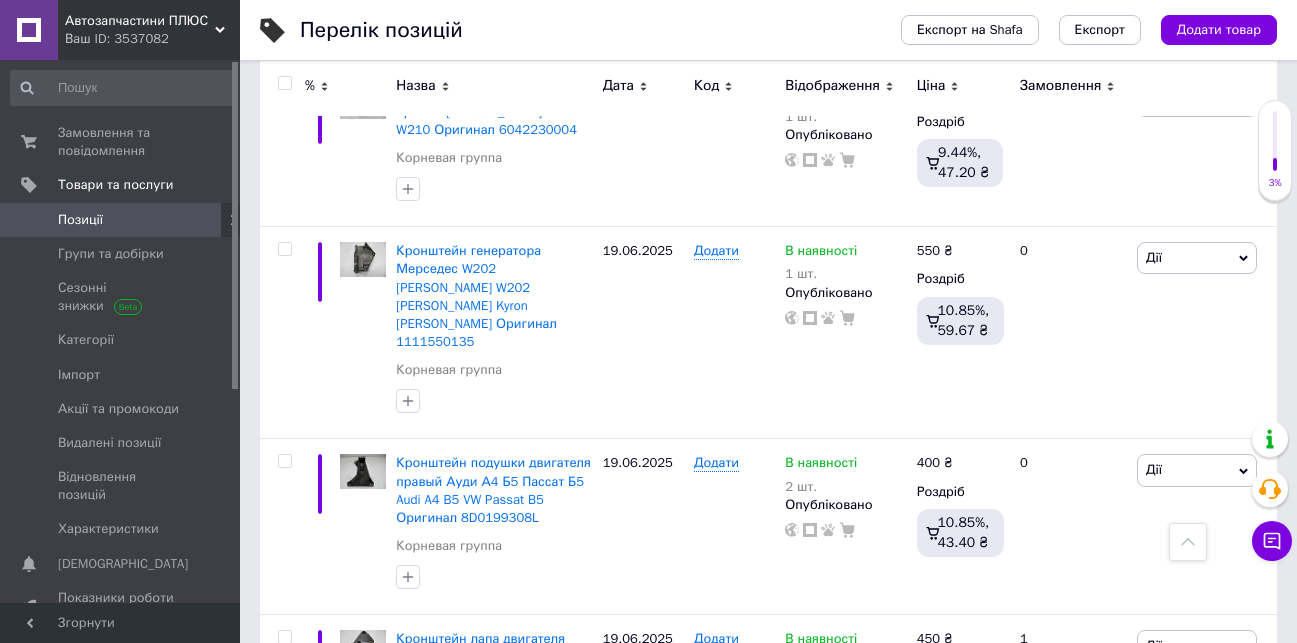scroll, scrollTop: 3324, scrollLeft: 0, axis: vertical 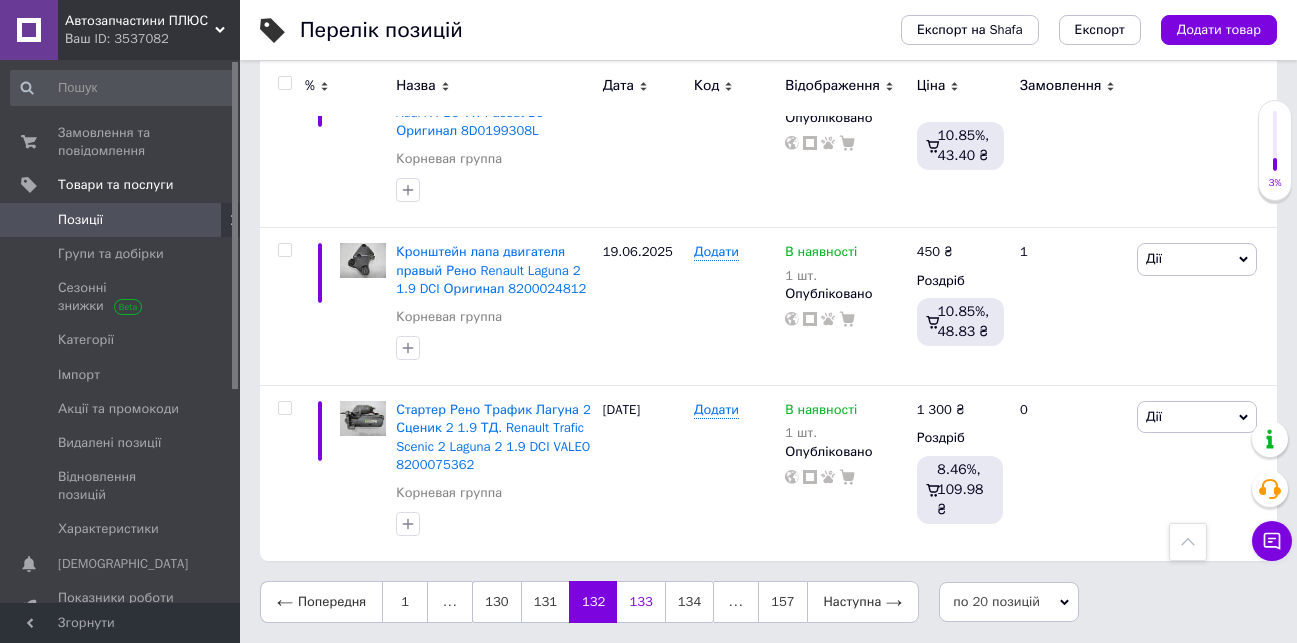 click on "133" at bounding box center (640, 602) 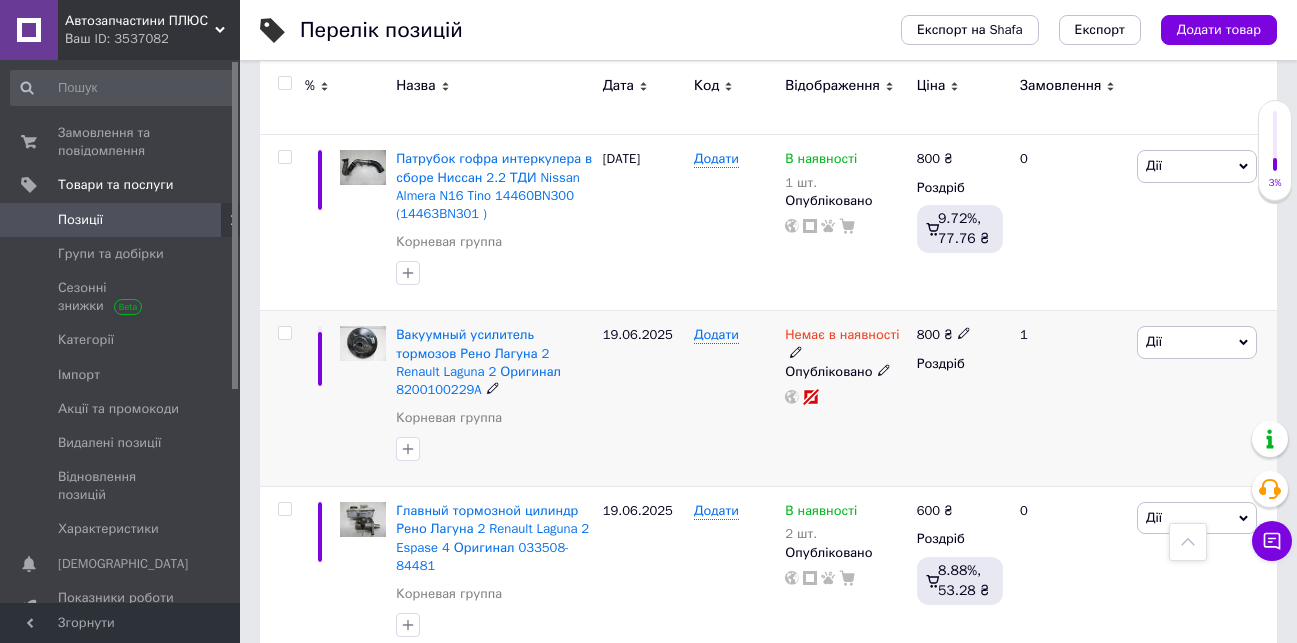 scroll, scrollTop: 2734, scrollLeft: 0, axis: vertical 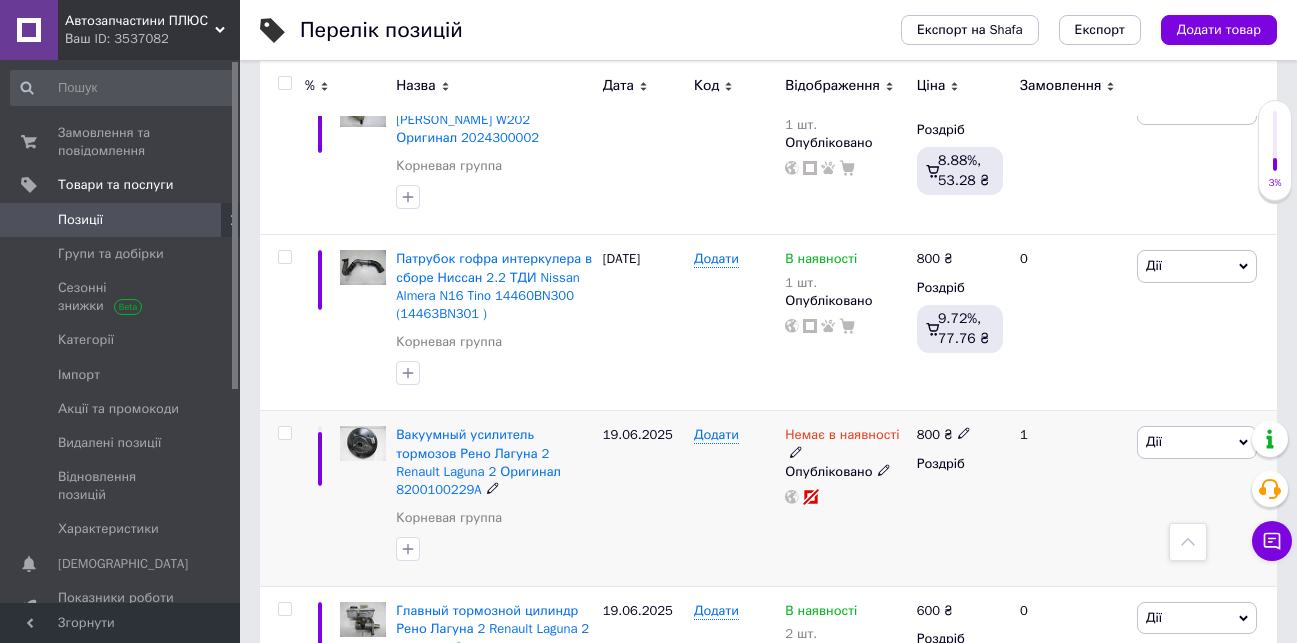 click on "Дії" at bounding box center (1197, 442) 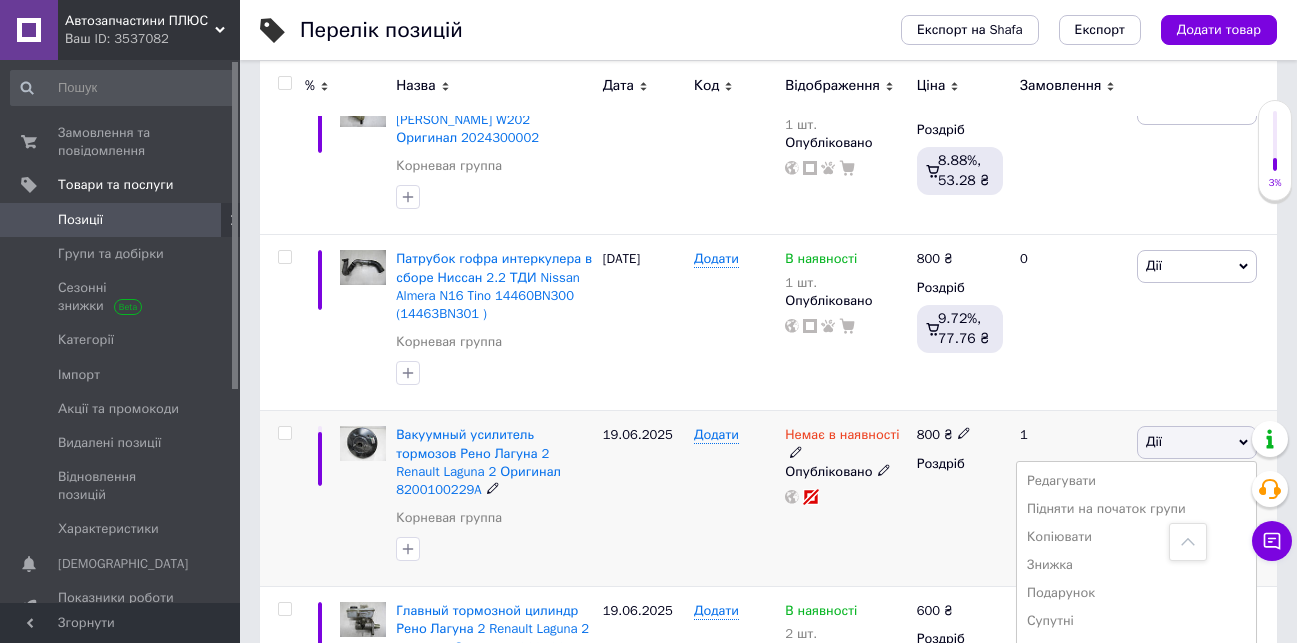 scroll, scrollTop: 3134, scrollLeft: 0, axis: vertical 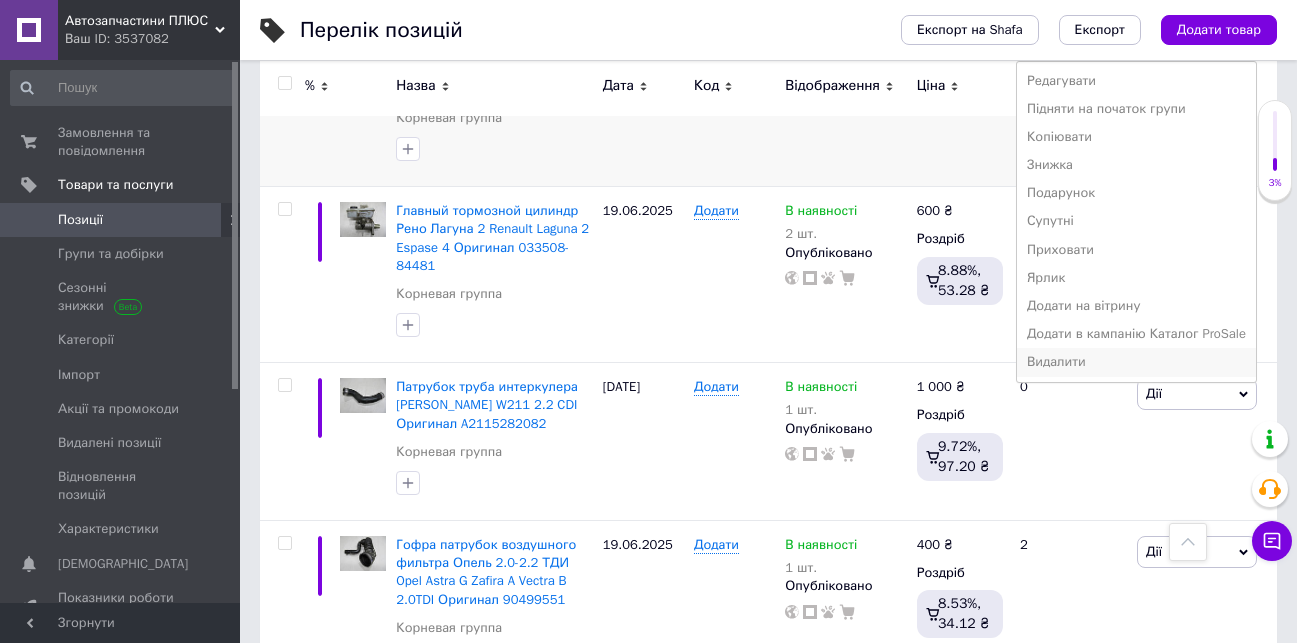 click on "Видалити" at bounding box center [1136, 362] 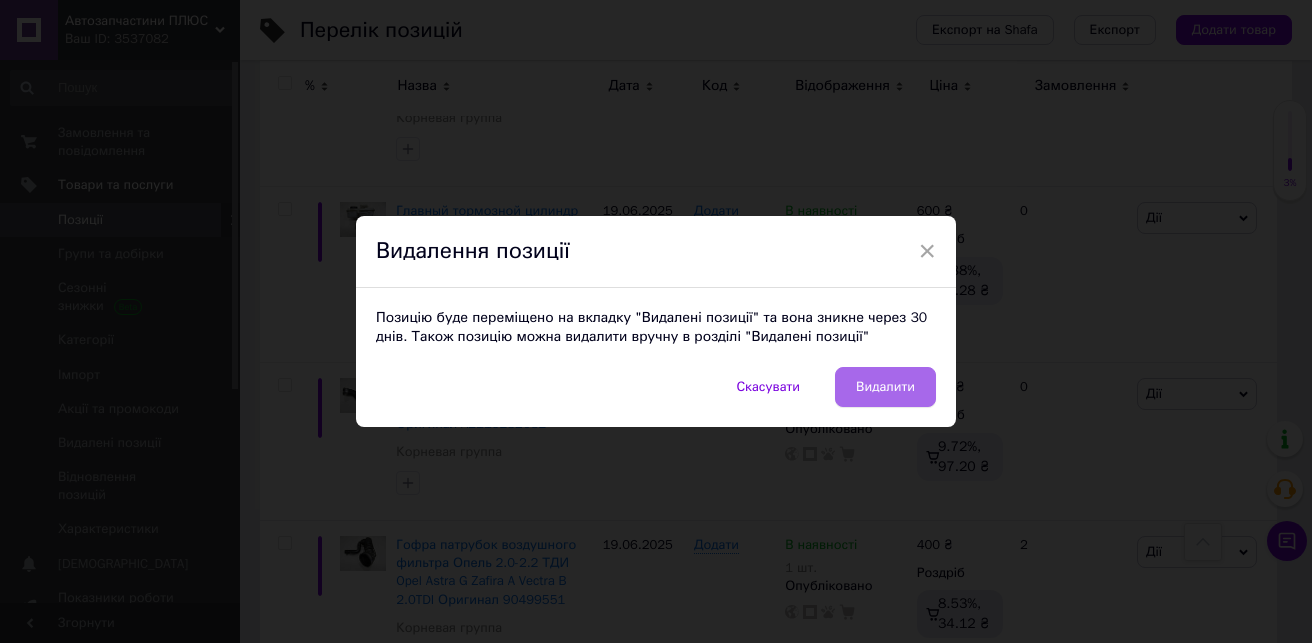click on "Видалити" at bounding box center [885, 387] 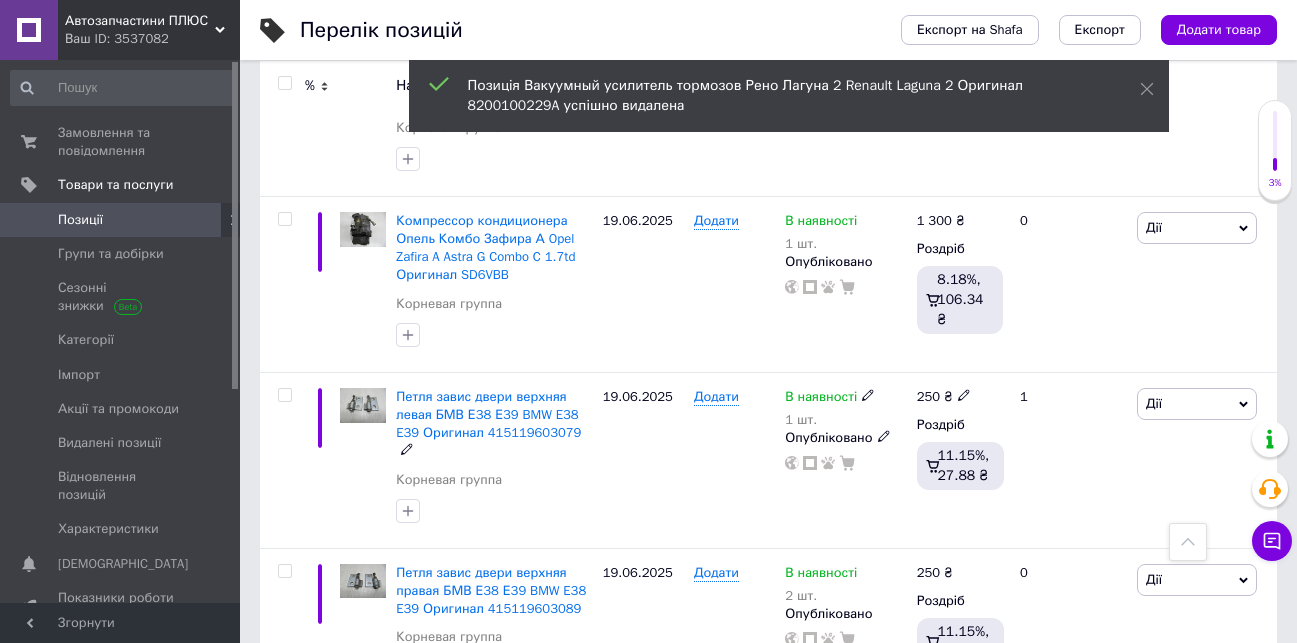scroll, scrollTop: 334, scrollLeft: 0, axis: vertical 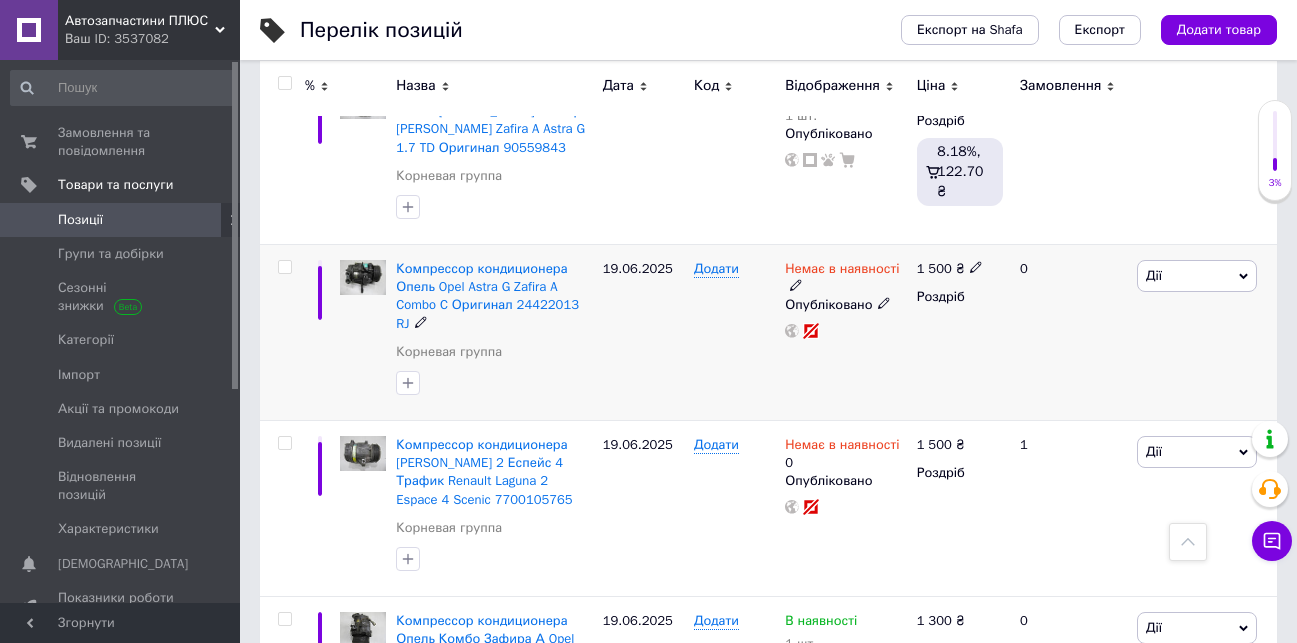 click on "Дії" at bounding box center (1197, 276) 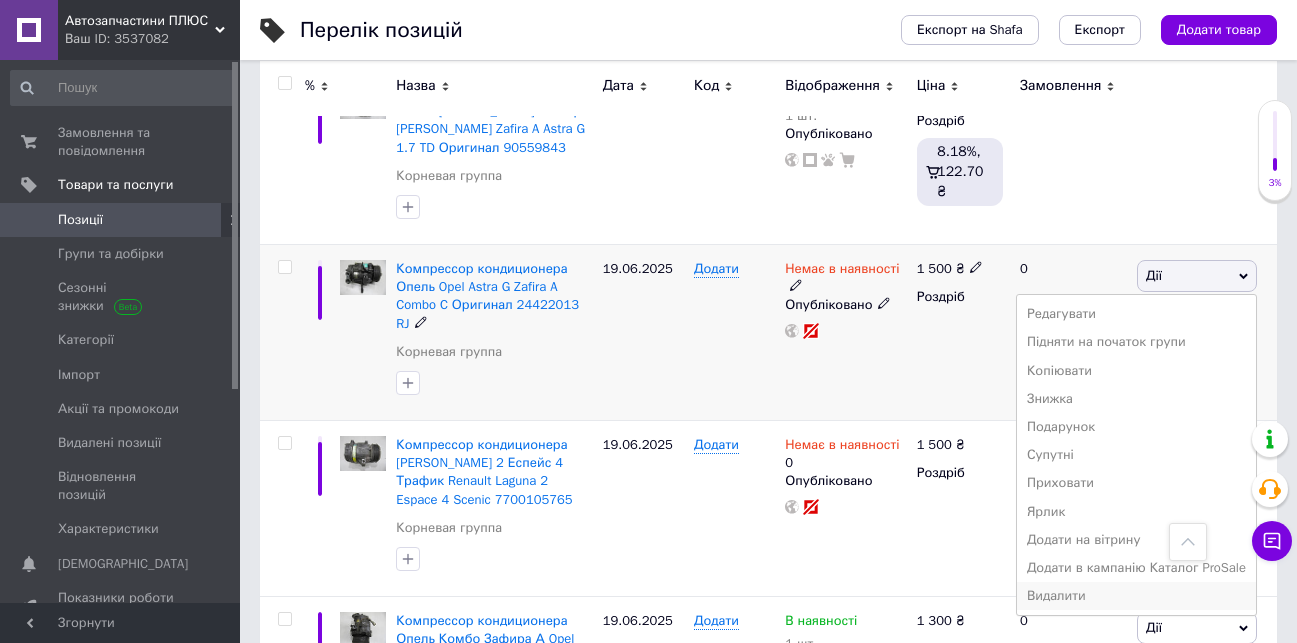 click on "Видалити" at bounding box center [1136, 596] 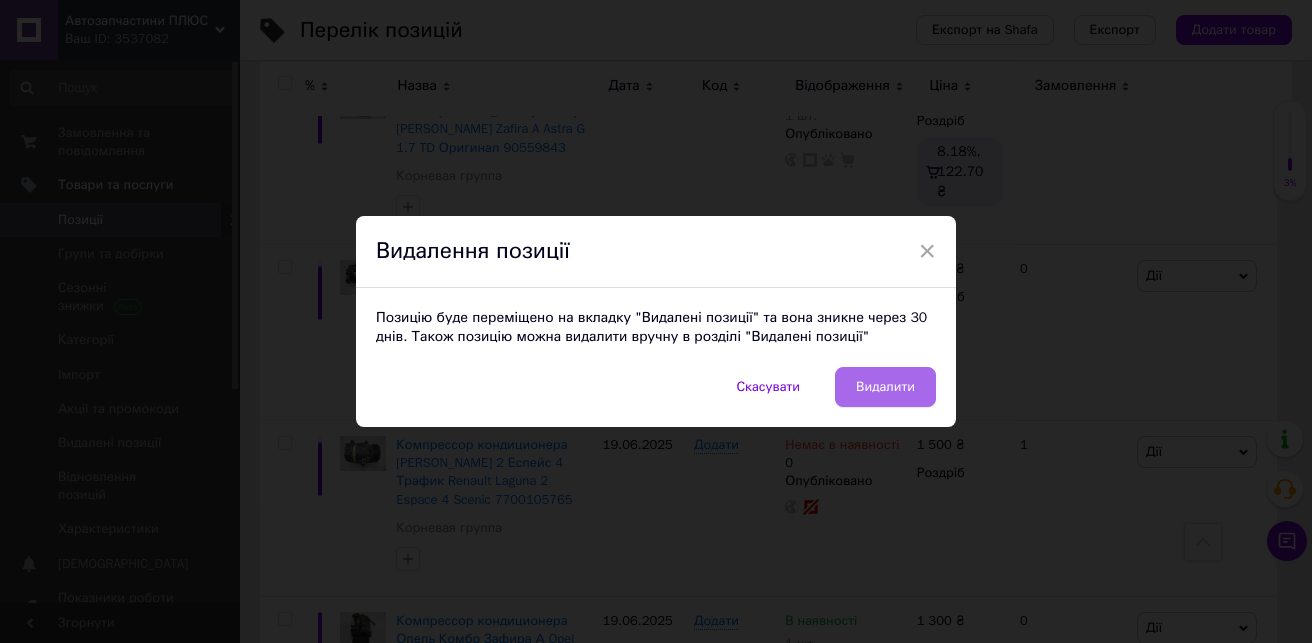click on "Видалити" at bounding box center (885, 387) 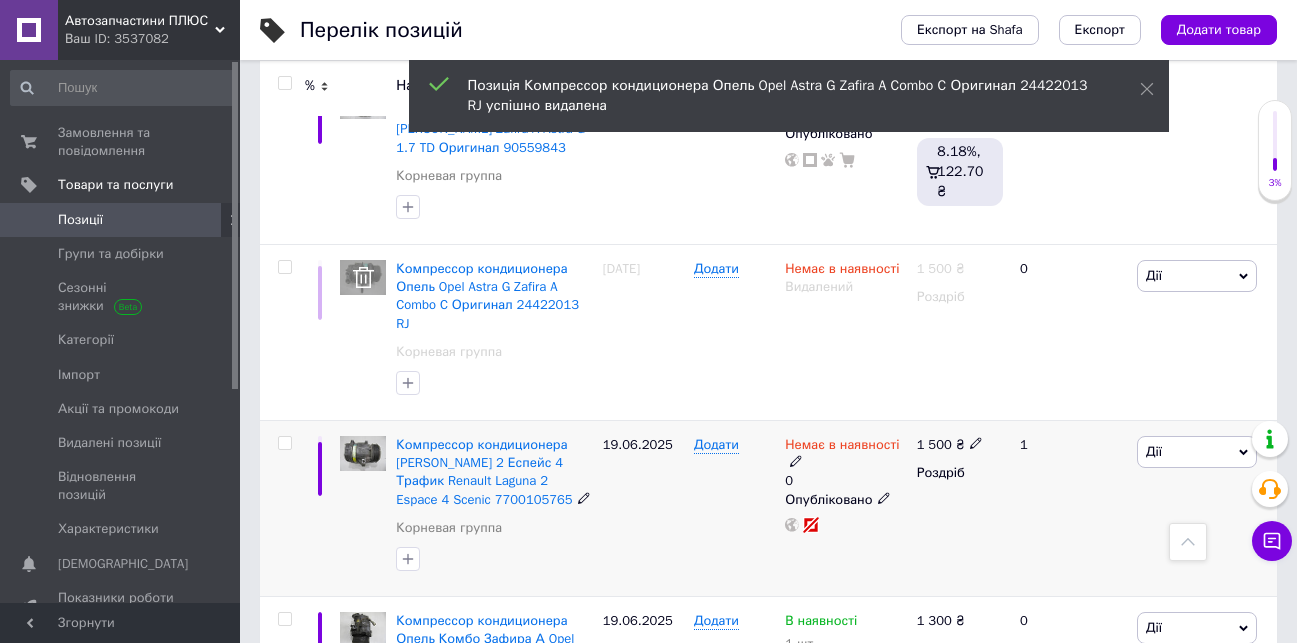 click on "Дії" at bounding box center [1154, 451] 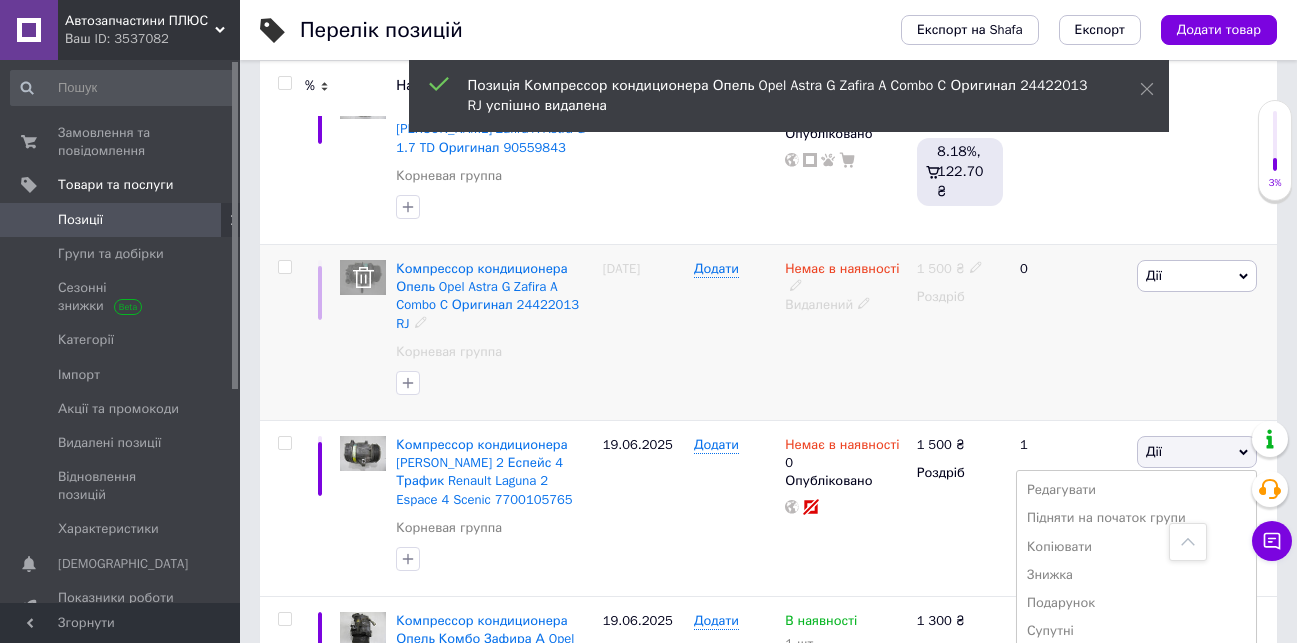 scroll, scrollTop: 534, scrollLeft: 0, axis: vertical 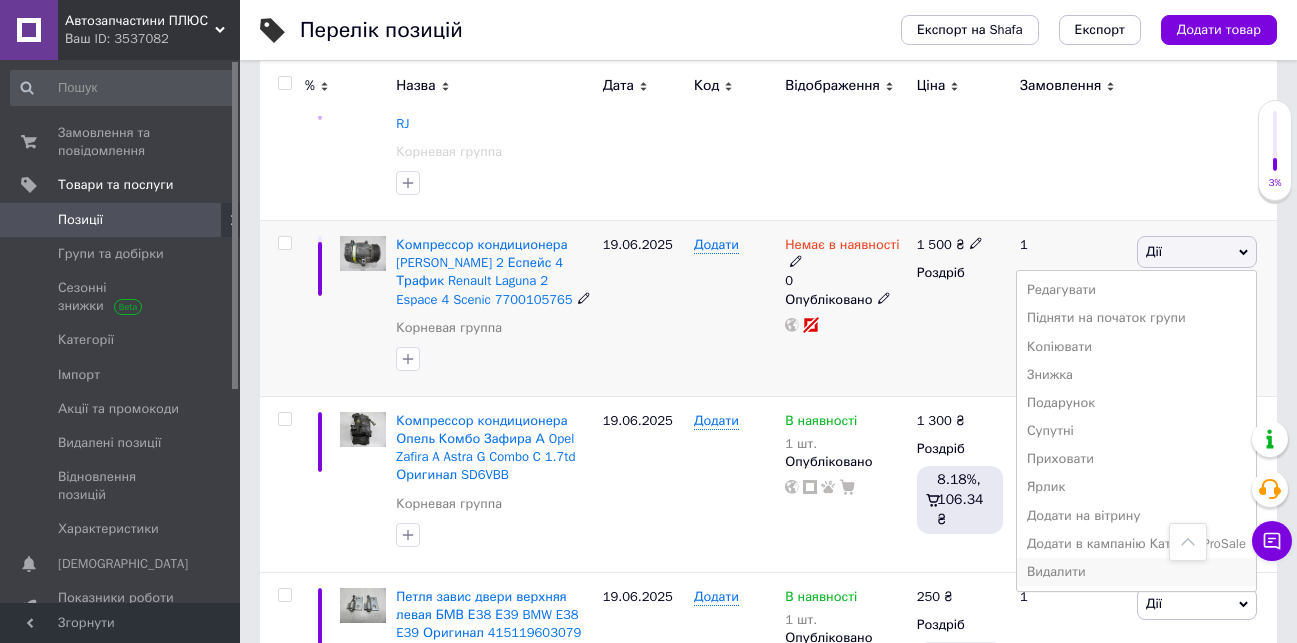 click on "Видалити" at bounding box center (1136, 572) 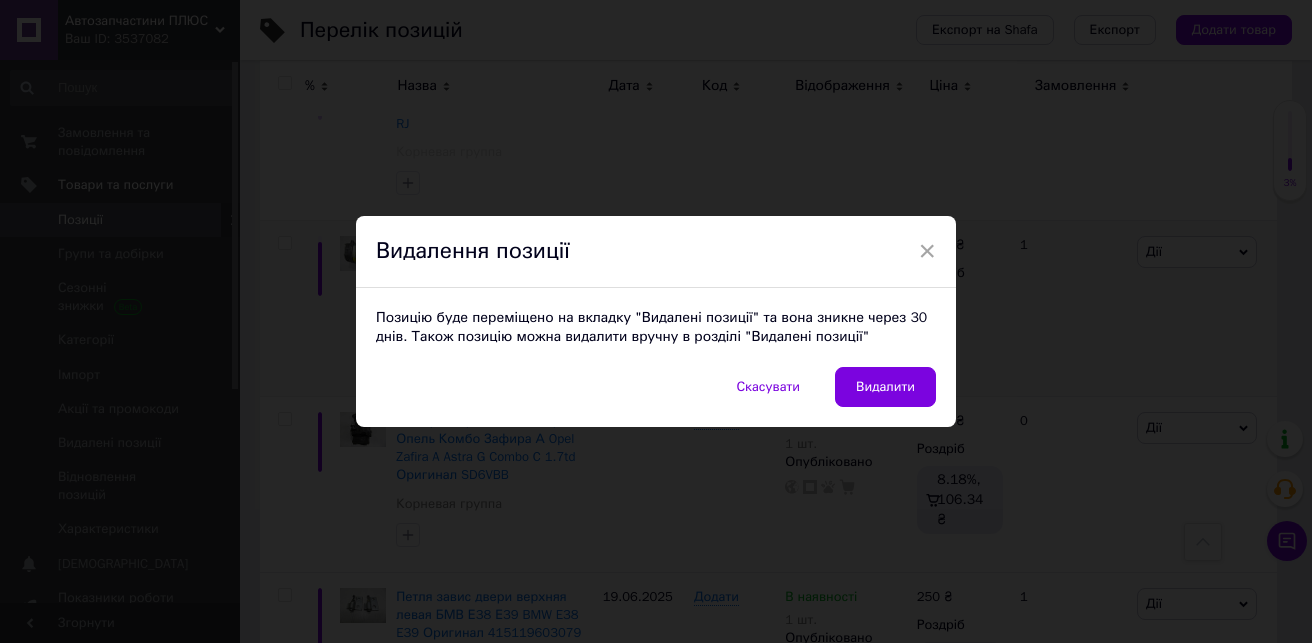 drag, startPoint x: 915, startPoint y: 391, endPoint x: 757, endPoint y: 362, distance: 160.63934 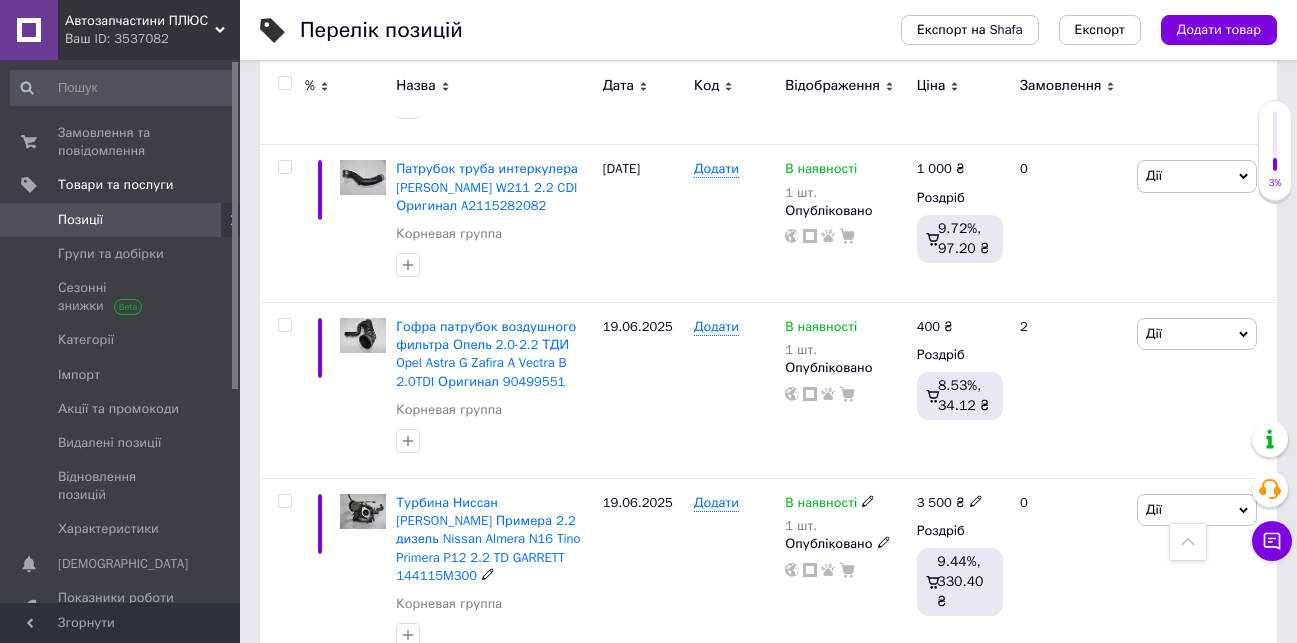 scroll, scrollTop: 3252, scrollLeft: 0, axis: vertical 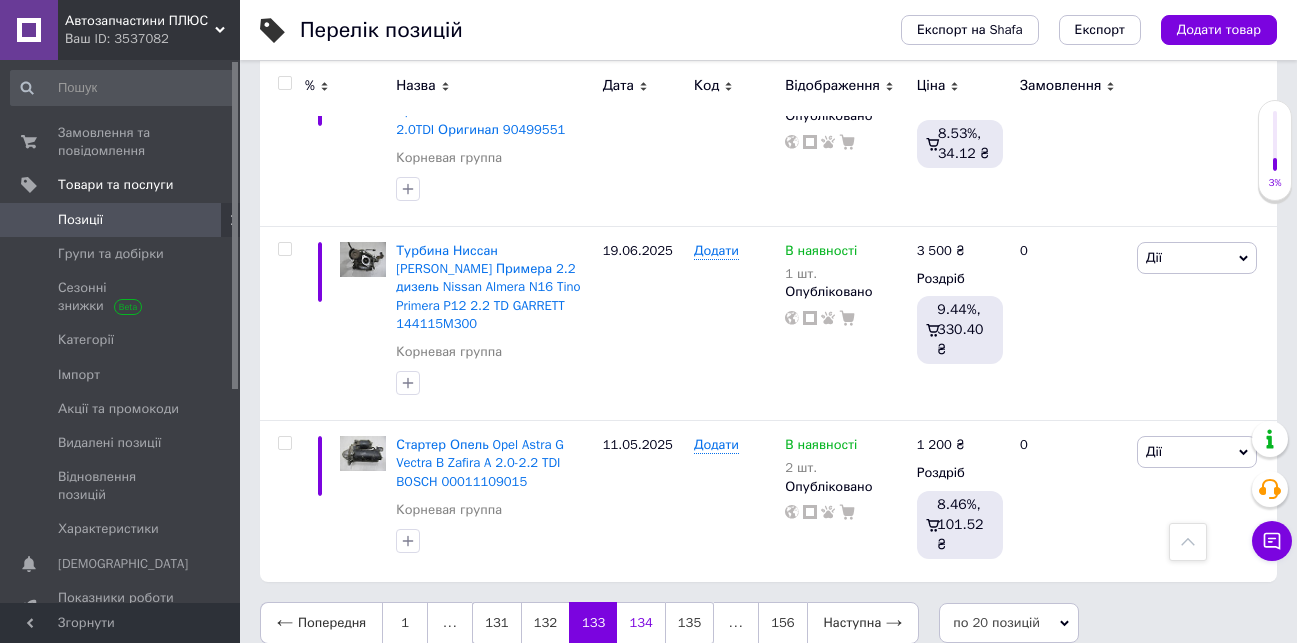 click on "134" at bounding box center (640, 623) 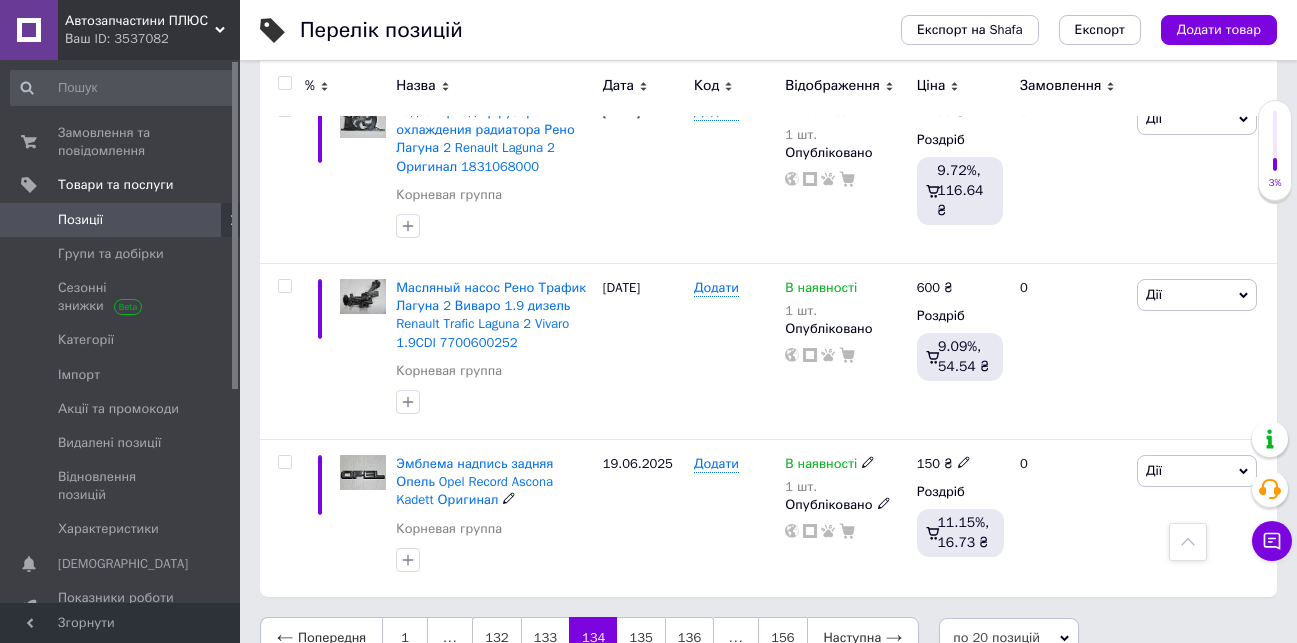 scroll, scrollTop: 2807, scrollLeft: 0, axis: vertical 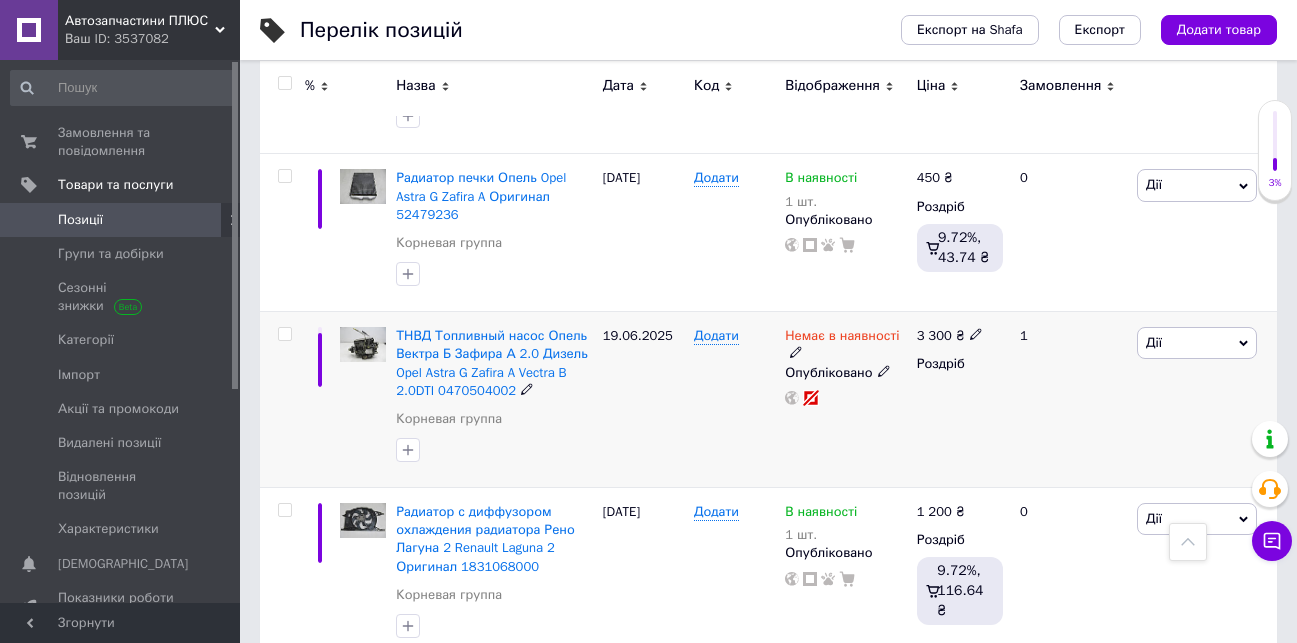 click on "Дії" at bounding box center [1197, 343] 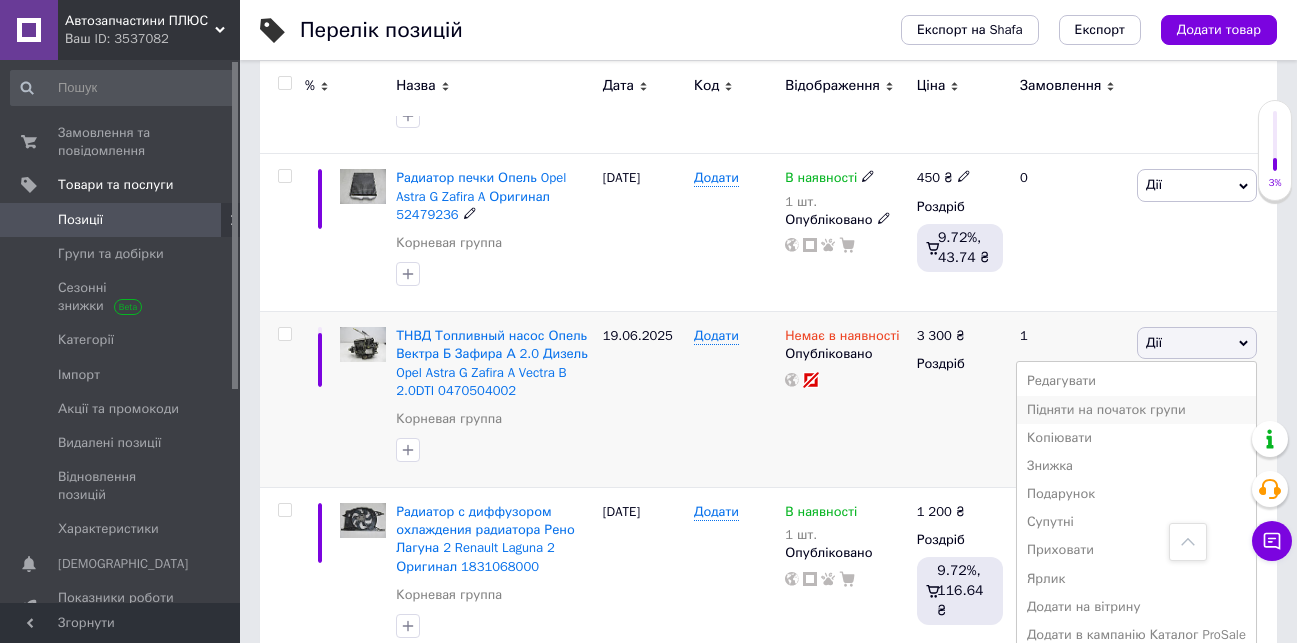 scroll, scrollTop: 2907, scrollLeft: 0, axis: vertical 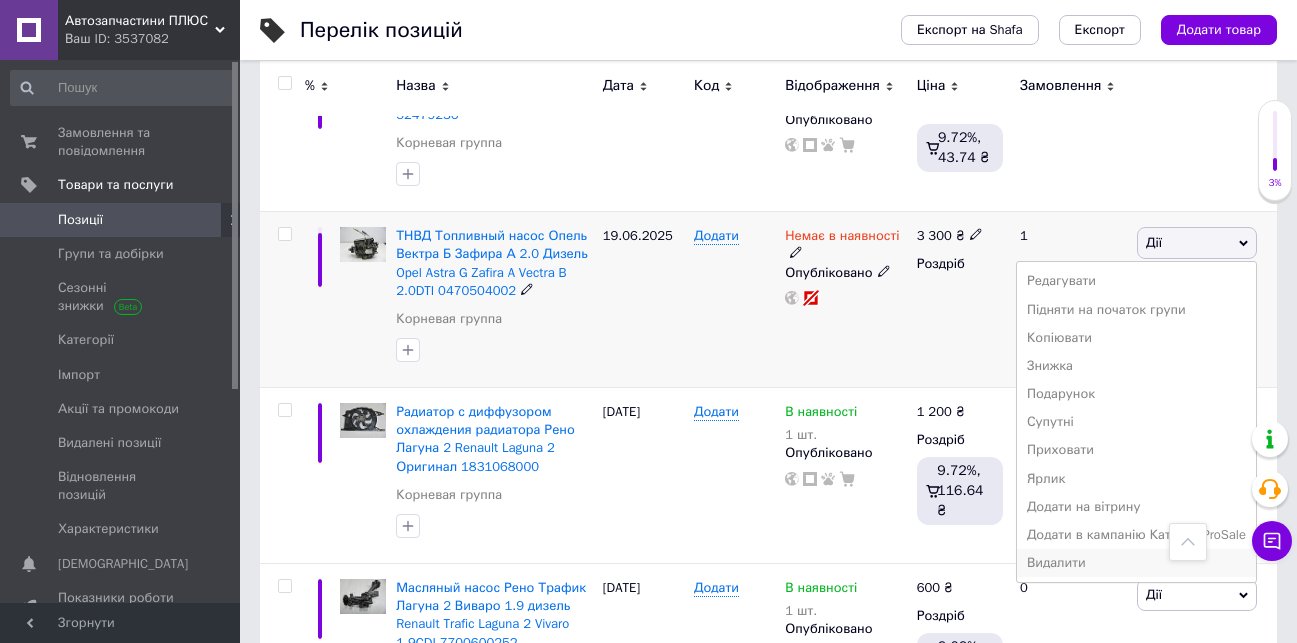 click on "Видалити" at bounding box center [1136, 563] 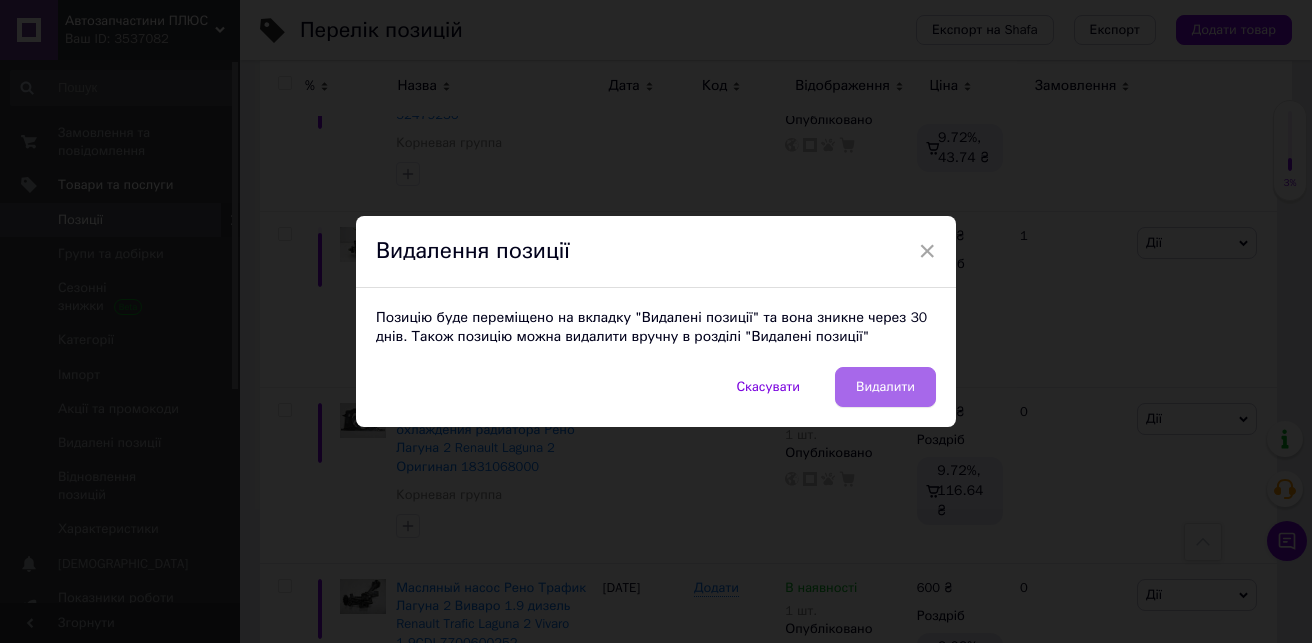 click on "Видалити" at bounding box center (885, 387) 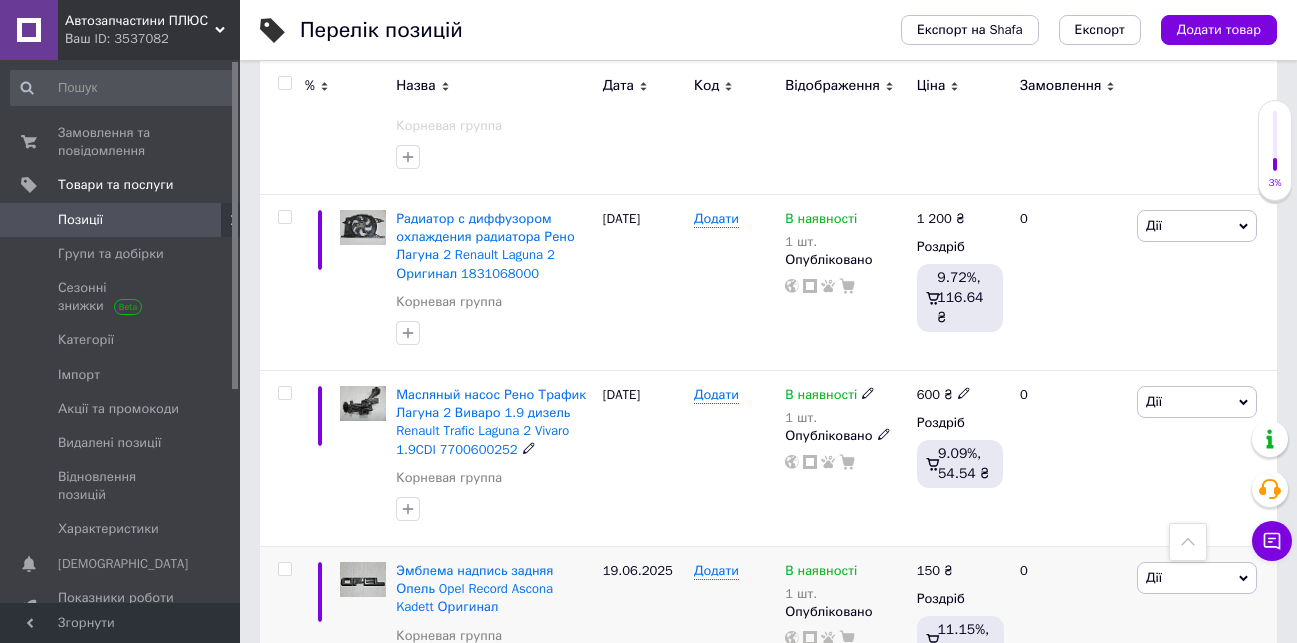 scroll, scrollTop: 3207, scrollLeft: 0, axis: vertical 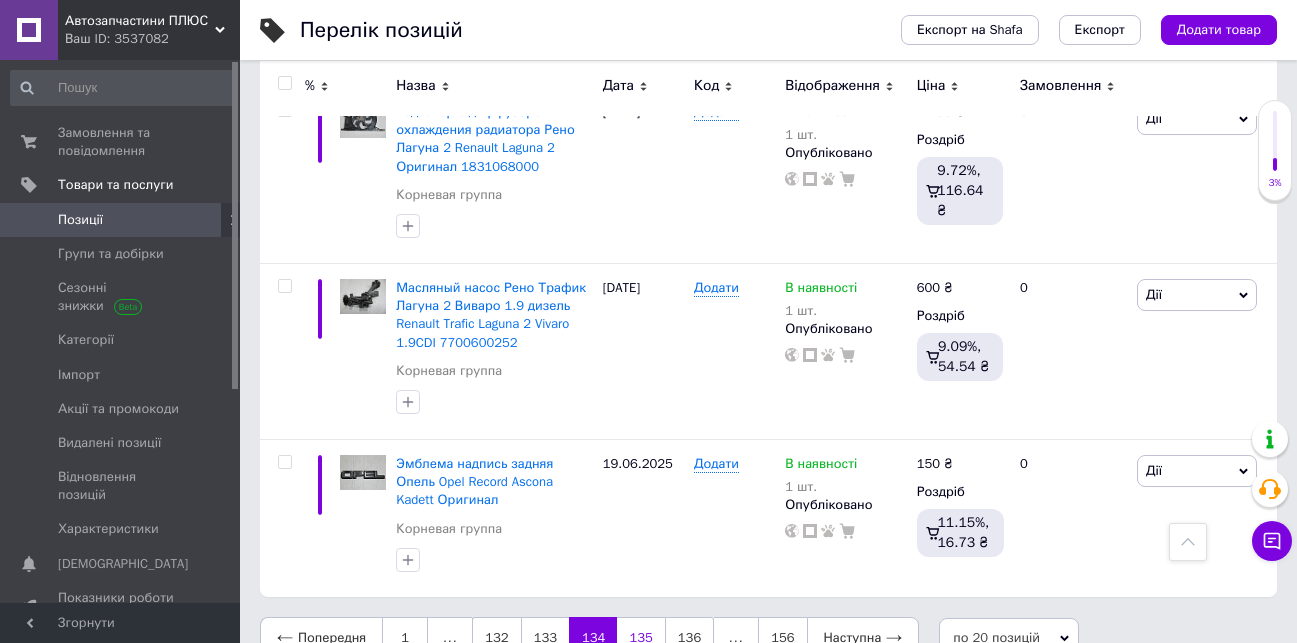 click on "135" at bounding box center [640, 638] 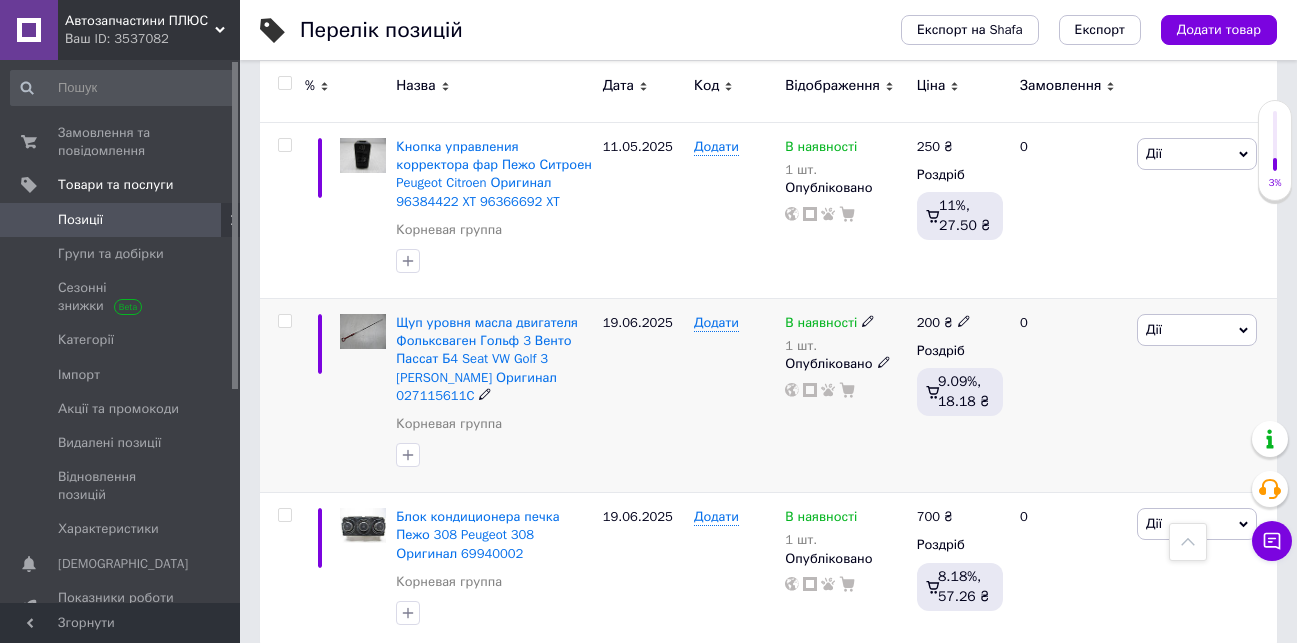 scroll, scrollTop: 3217, scrollLeft: 0, axis: vertical 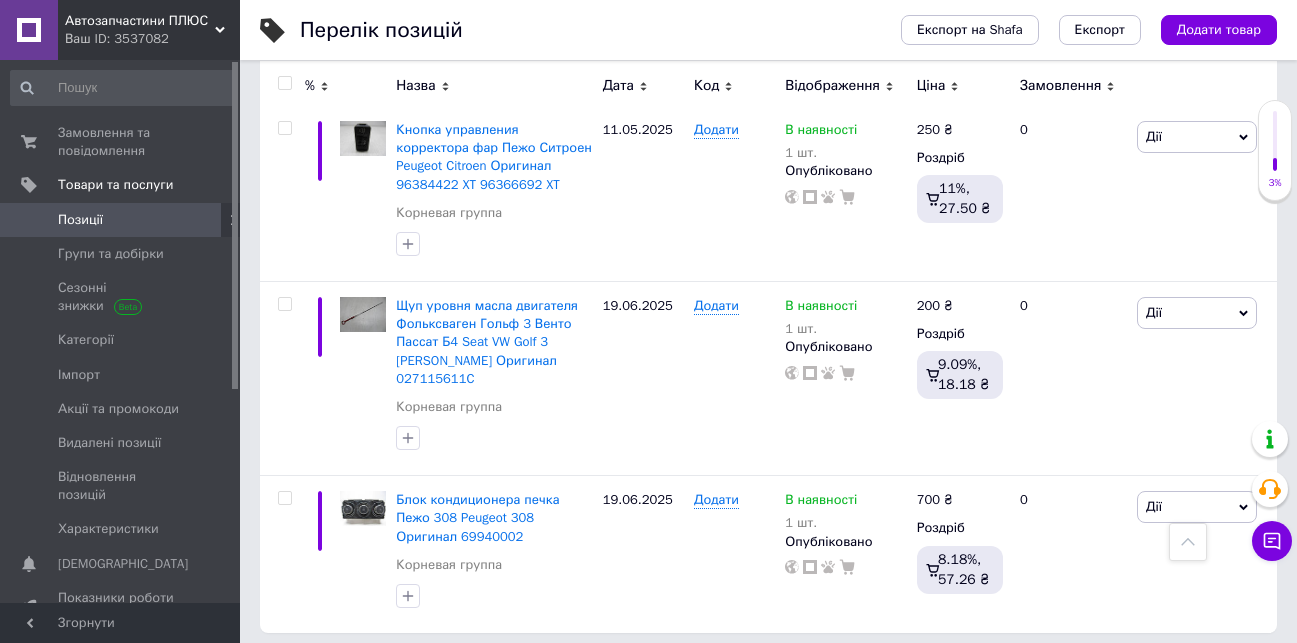 click on "136" at bounding box center [640, 674] 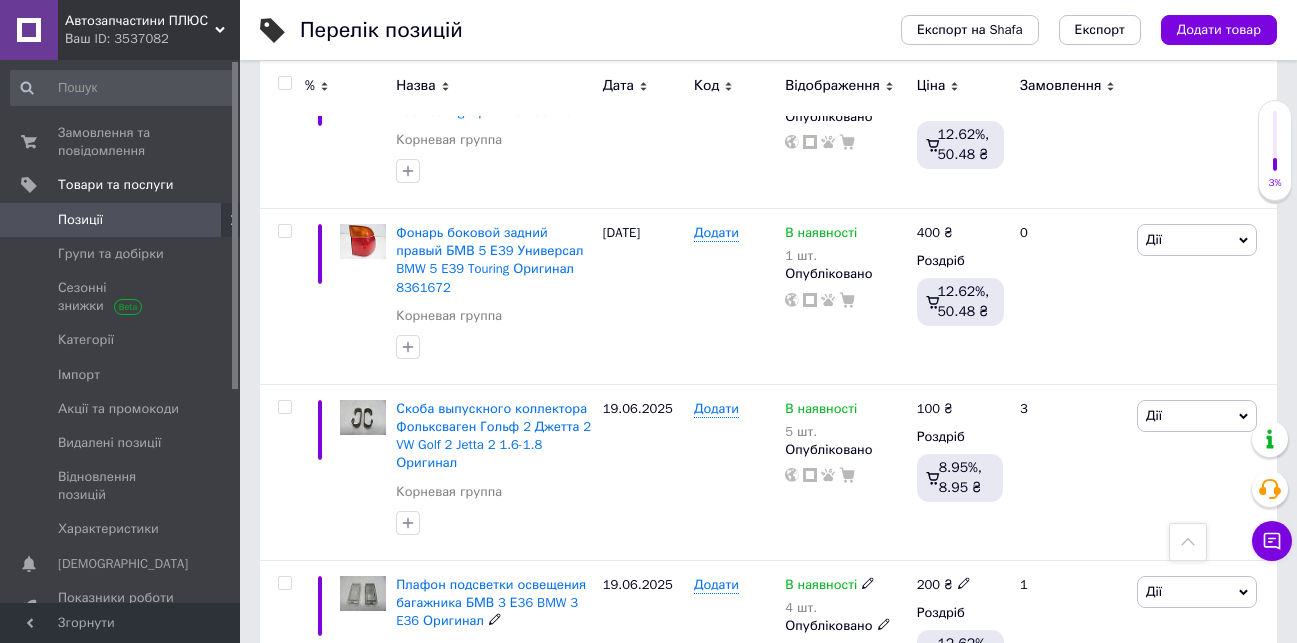 scroll, scrollTop: 3179, scrollLeft: 0, axis: vertical 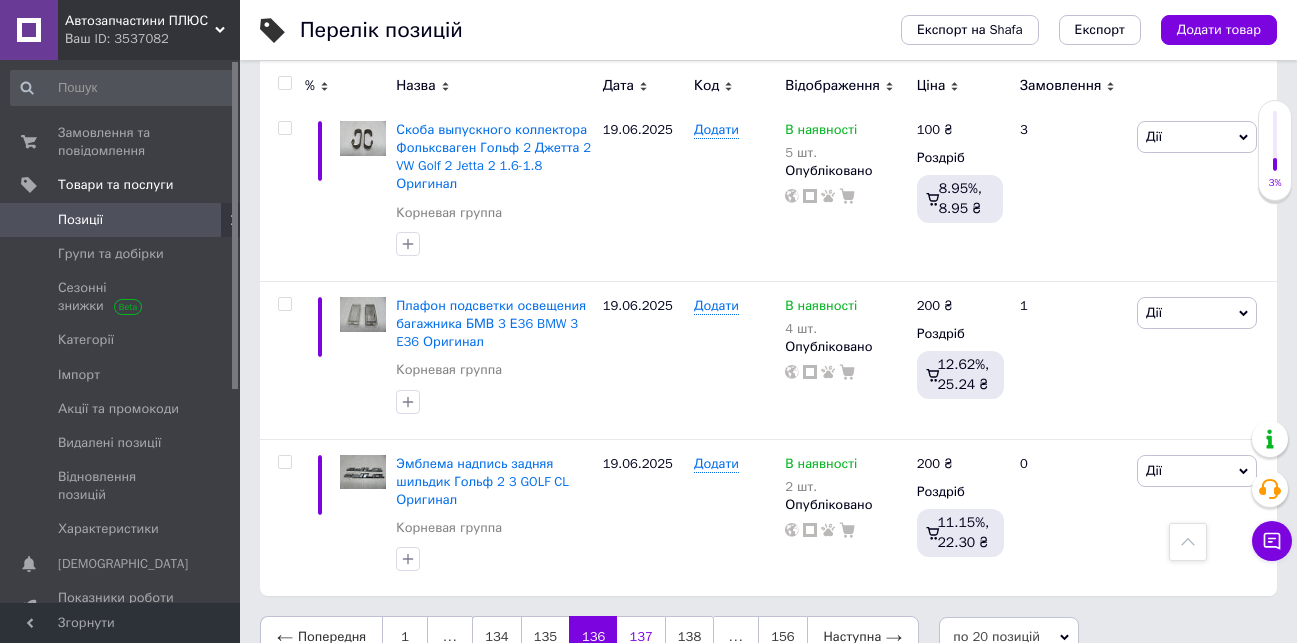 click on "137" at bounding box center [640, 637] 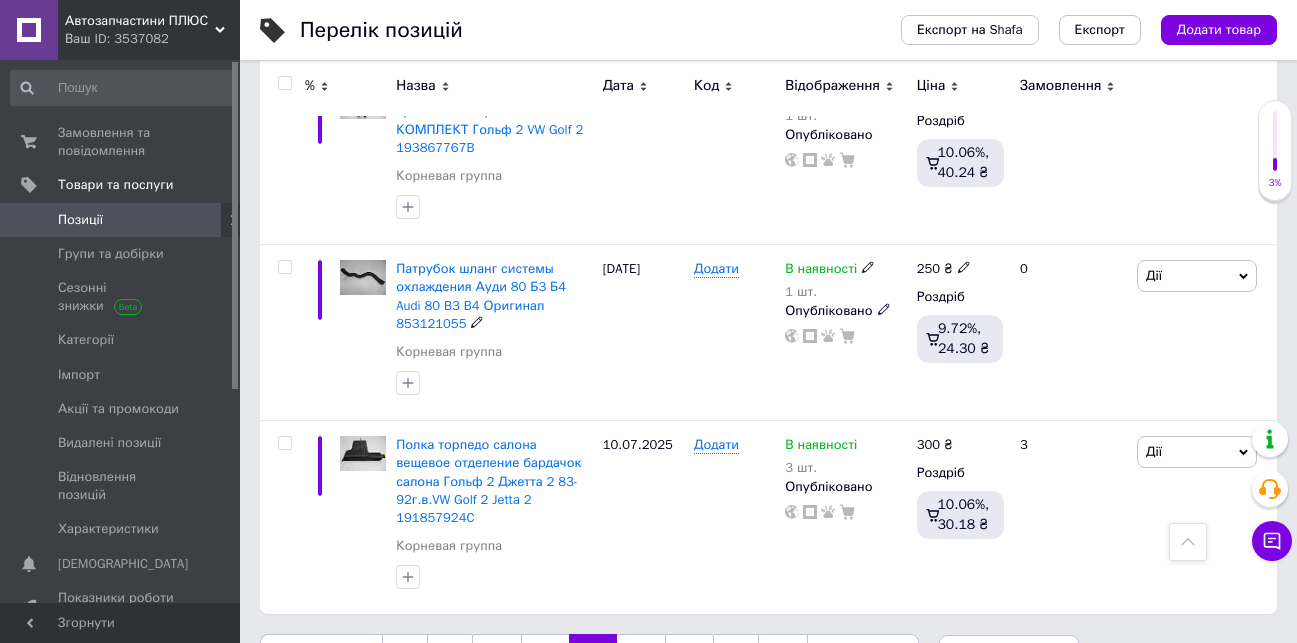 scroll, scrollTop: 3234, scrollLeft: 0, axis: vertical 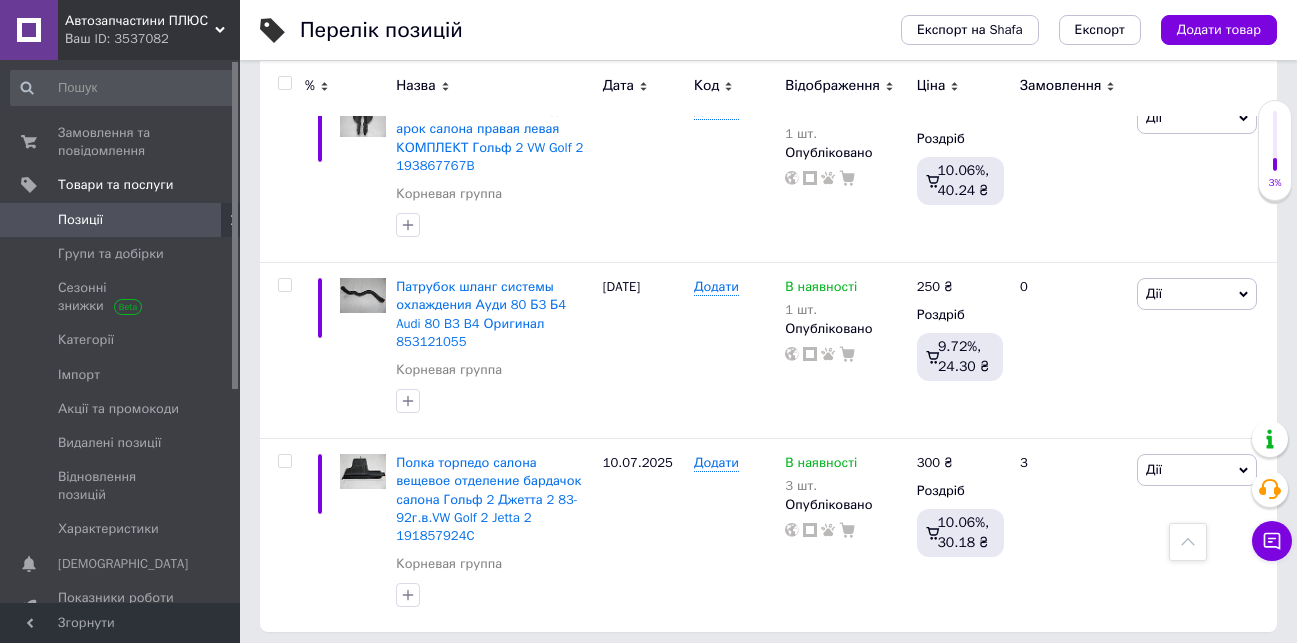 click on "138" at bounding box center (640, 673) 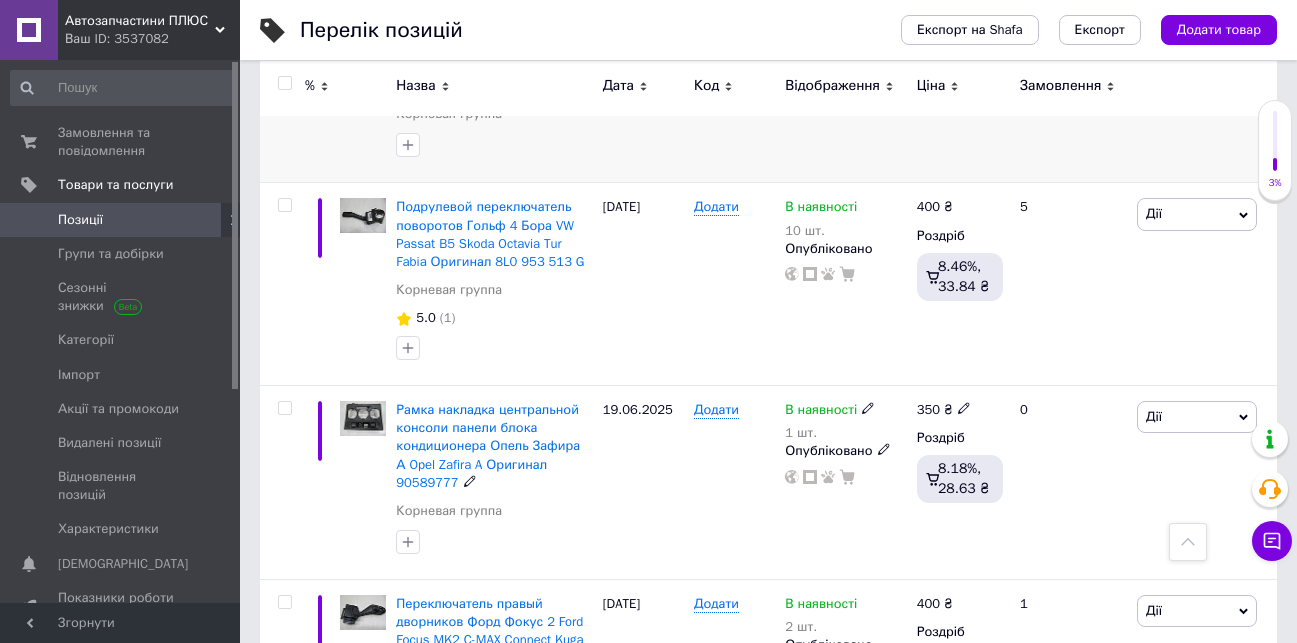 scroll, scrollTop: 2235, scrollLeft: 0, axis: vertical 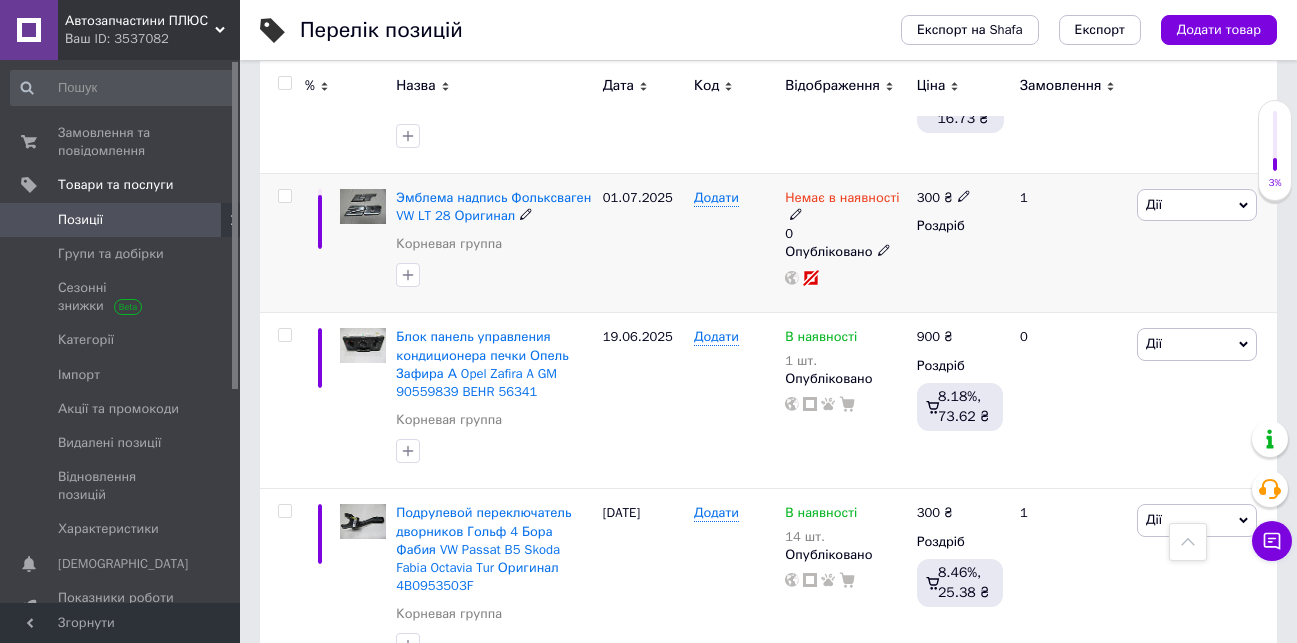 click on "Дії" at bounding box center [1197, 205] 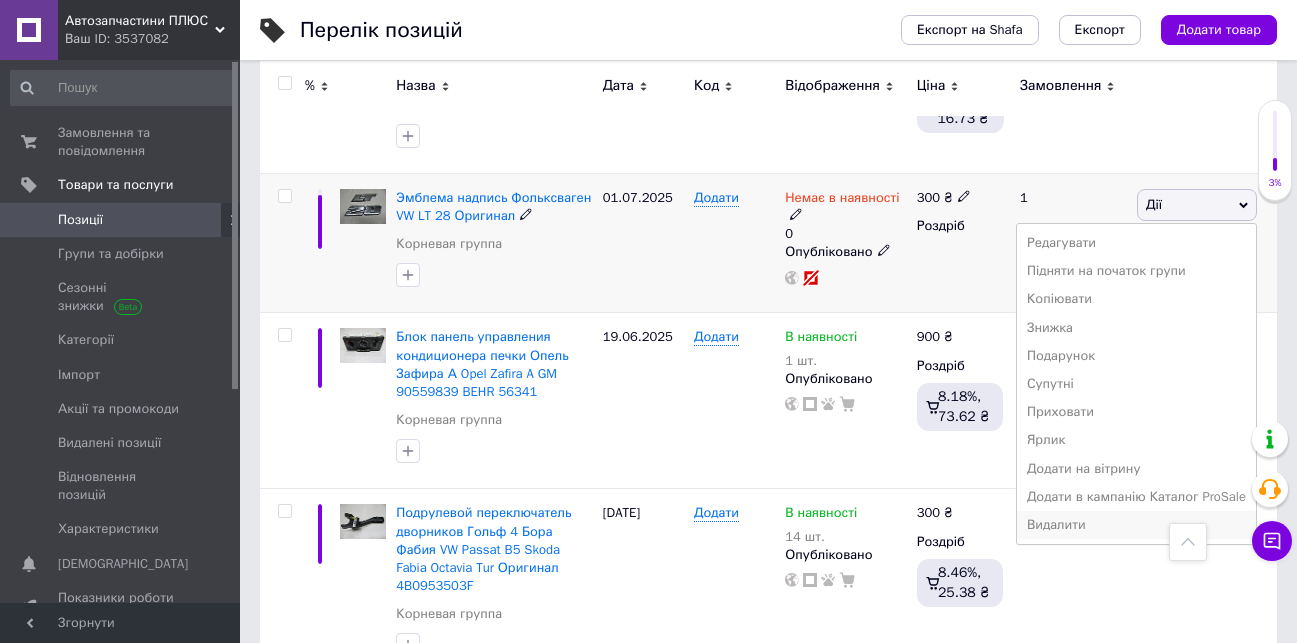 click on "Видалити" at bounding box center (1136, 525) 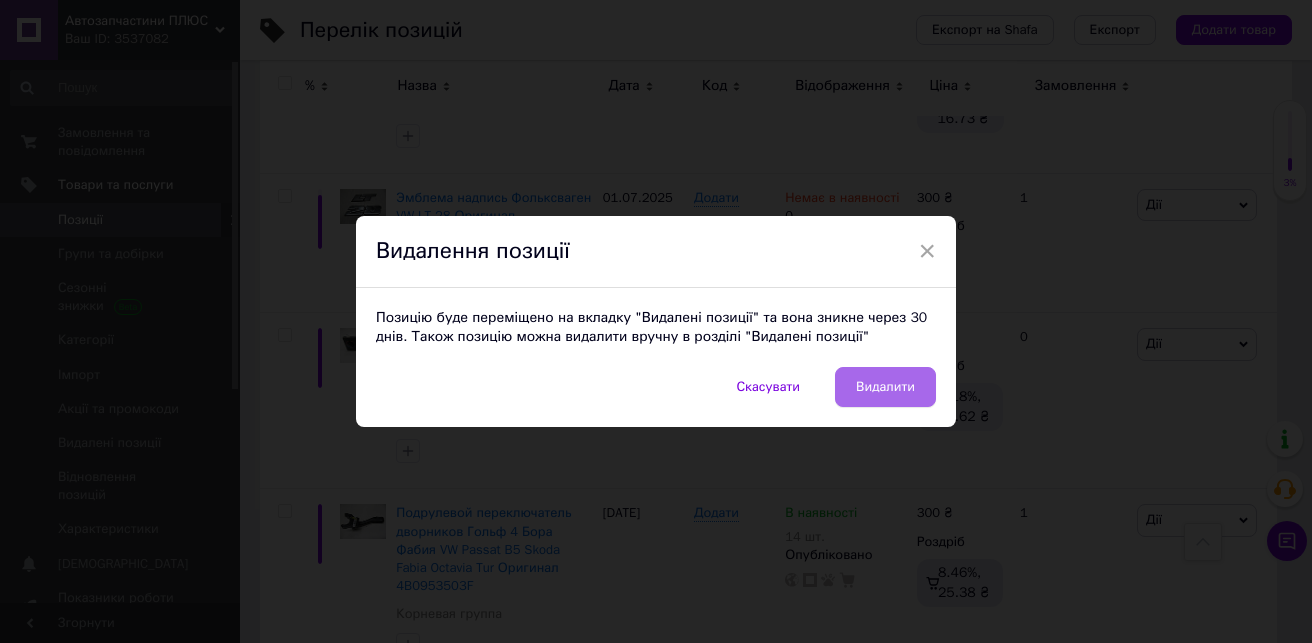 click on "Видалити" at bounding box center (885, 387) 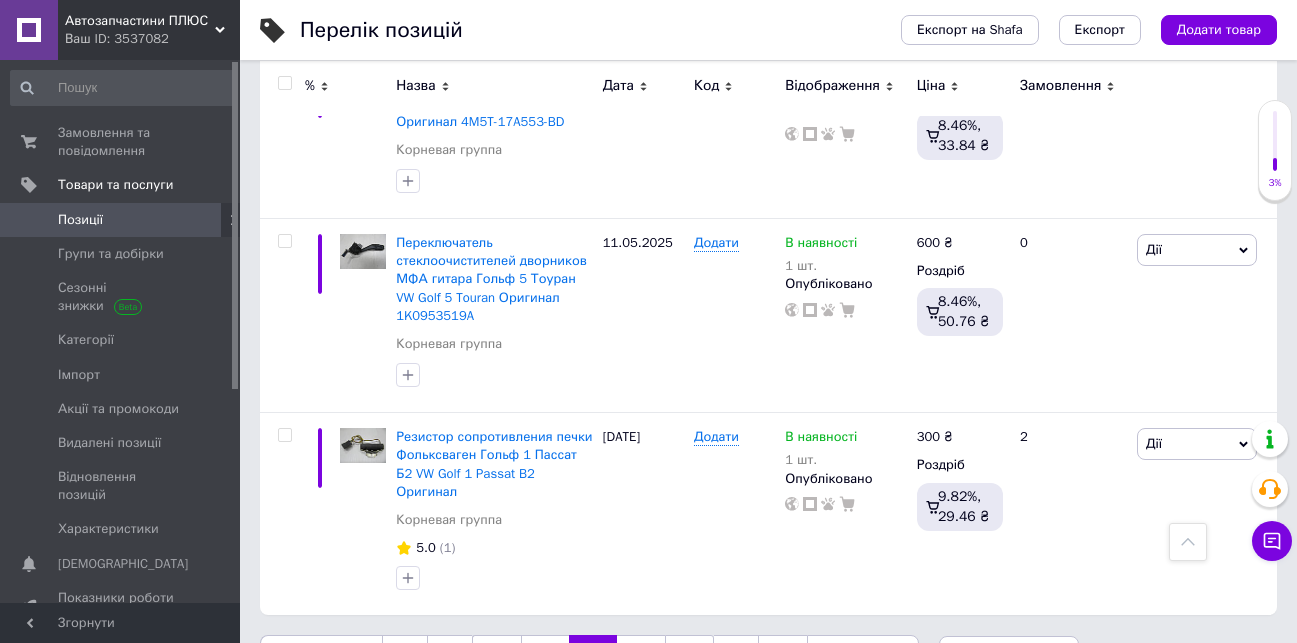 click on "139" at bounding box center [640, 656] 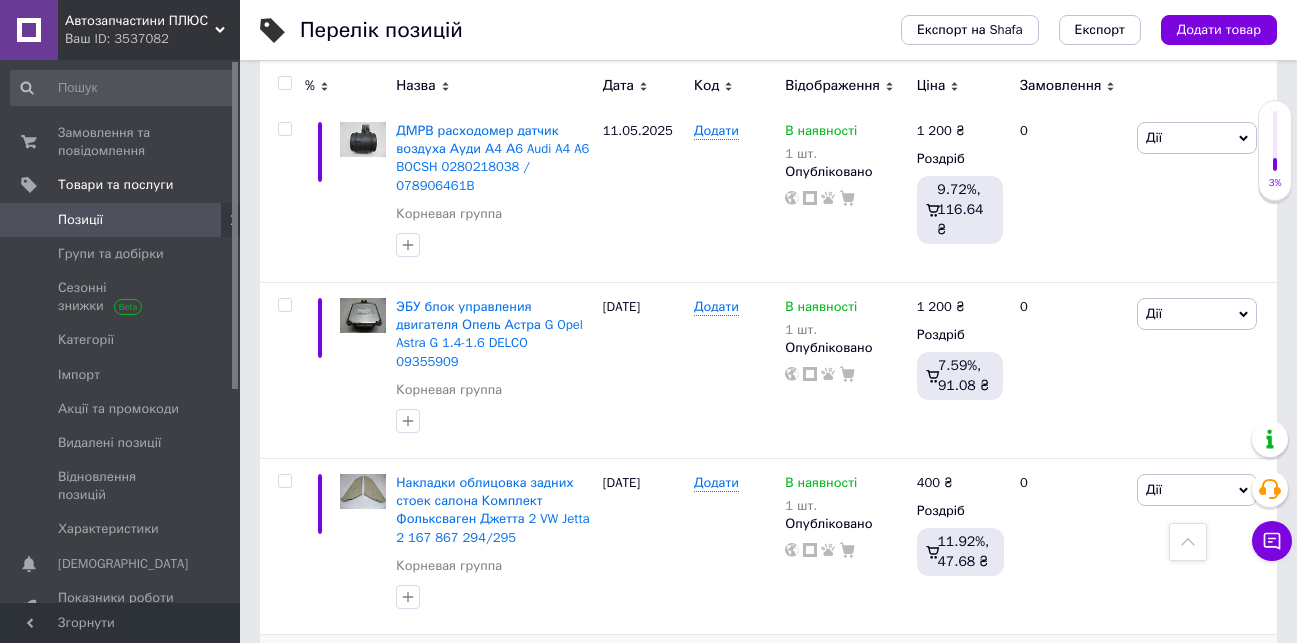 scroll, scrollTop: 3110, scrollLeft: 0, axis: vertical 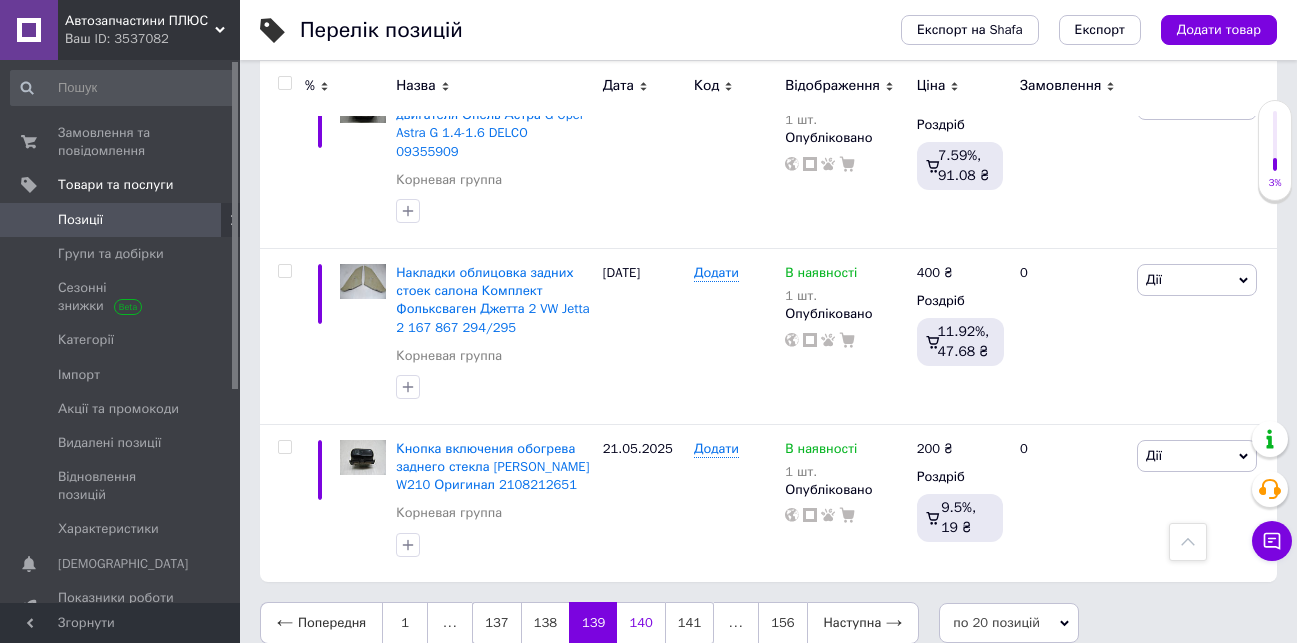 click on "140" at bounding box center [640, 623] 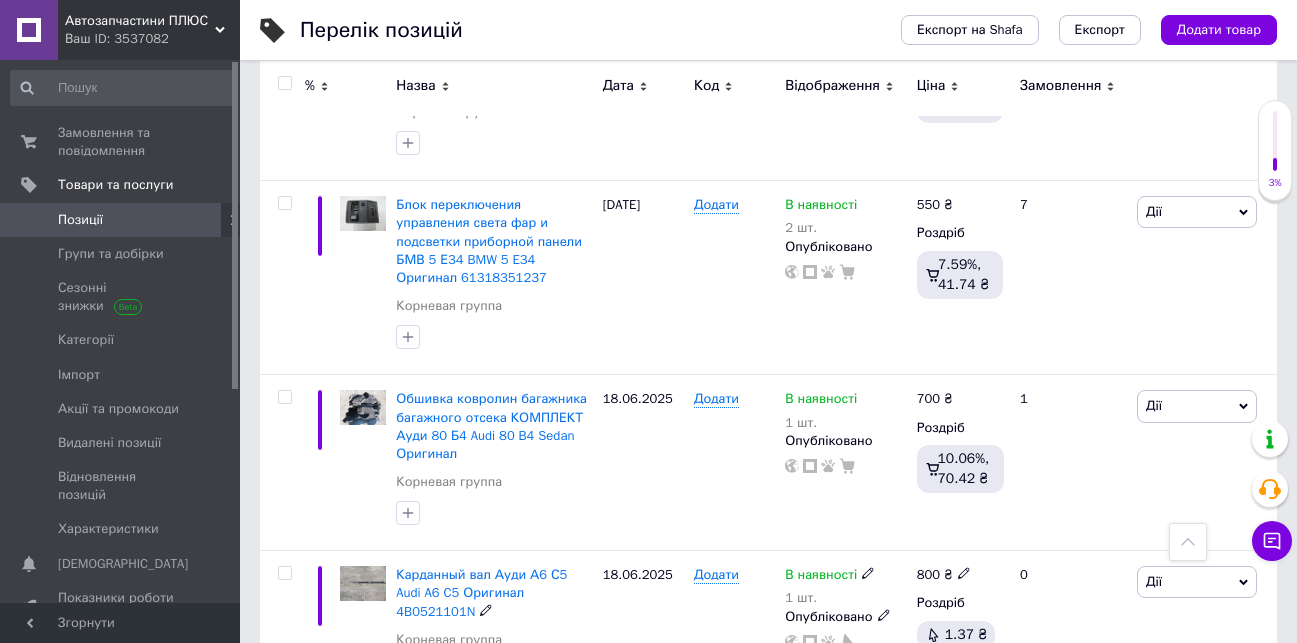 scroll, scrollTop: 3110, scrollLeft: 0, axis: vertical 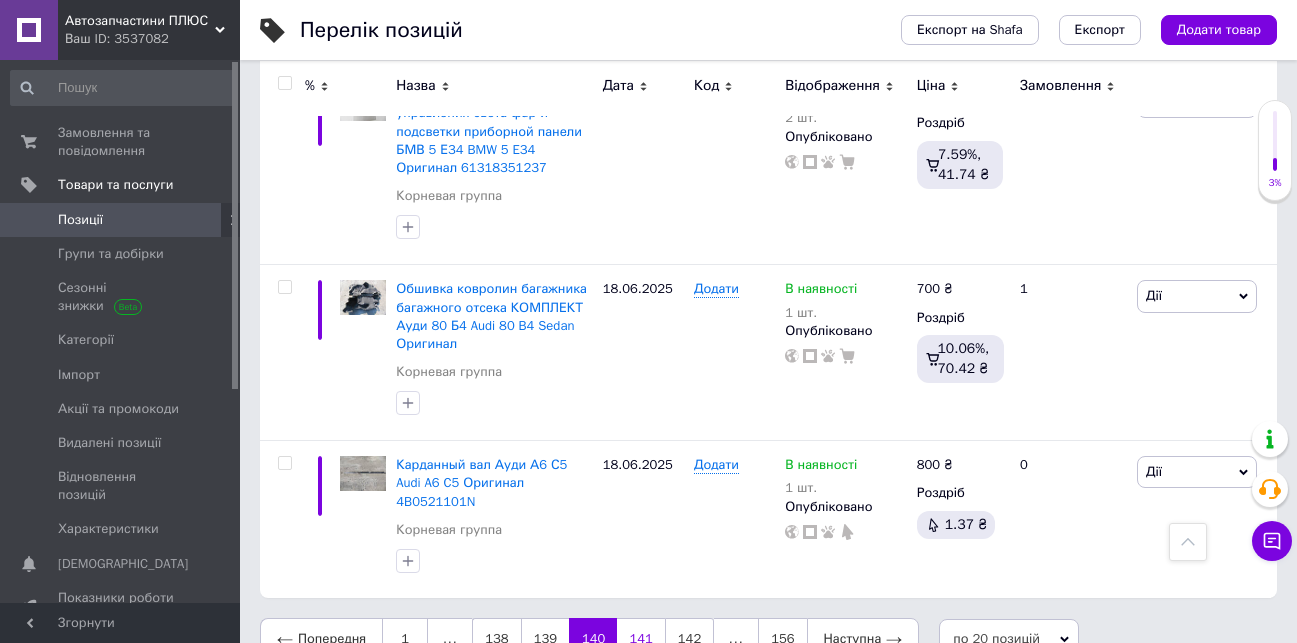 click on "141" at bounding box center (640, 639) 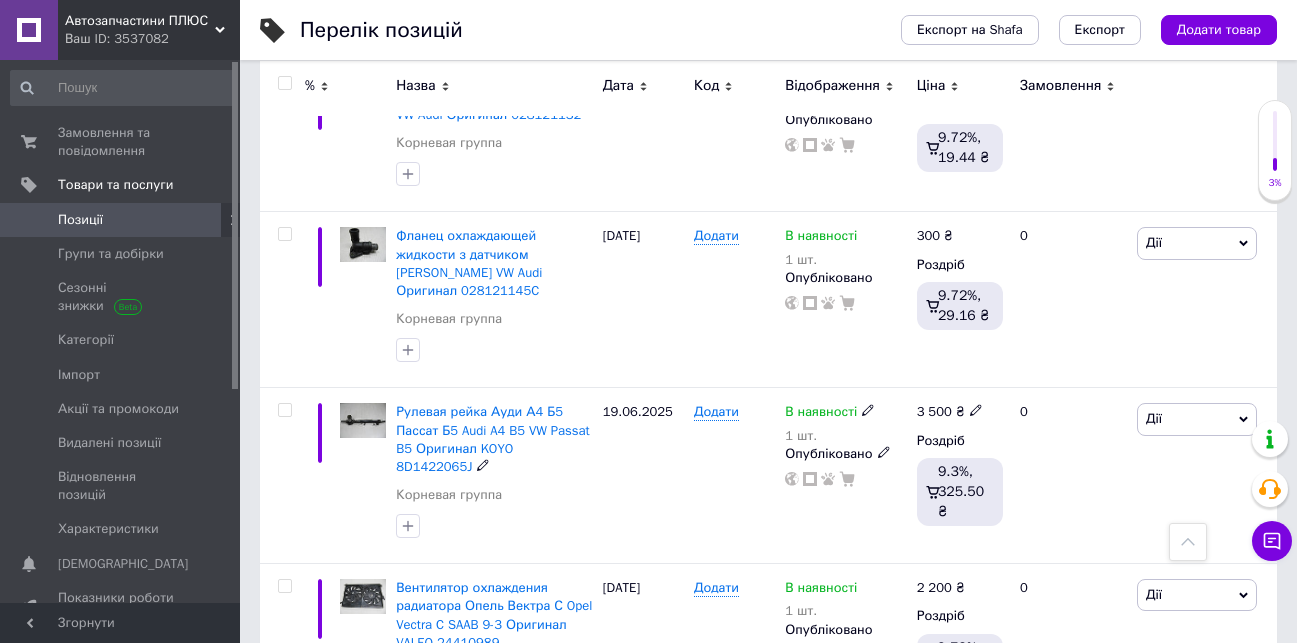 scroll, scrollTop: 3161, scrollLeft: 0, axis: vertical 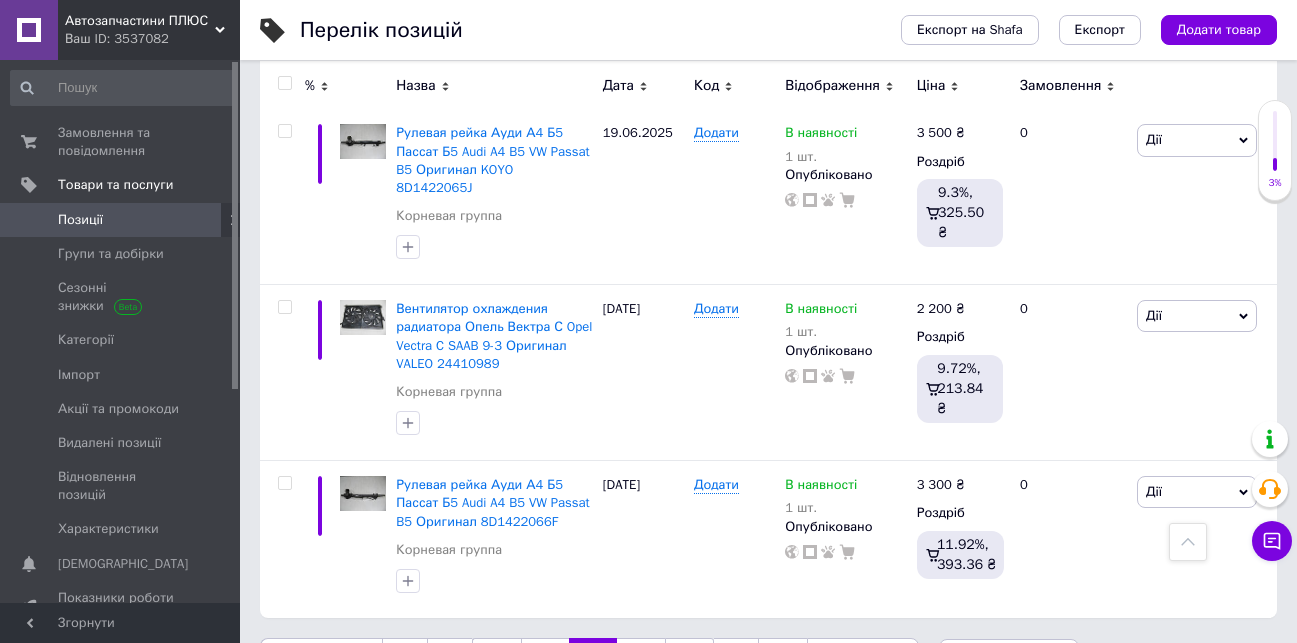 click on "142" at bounding box center (640, 659) 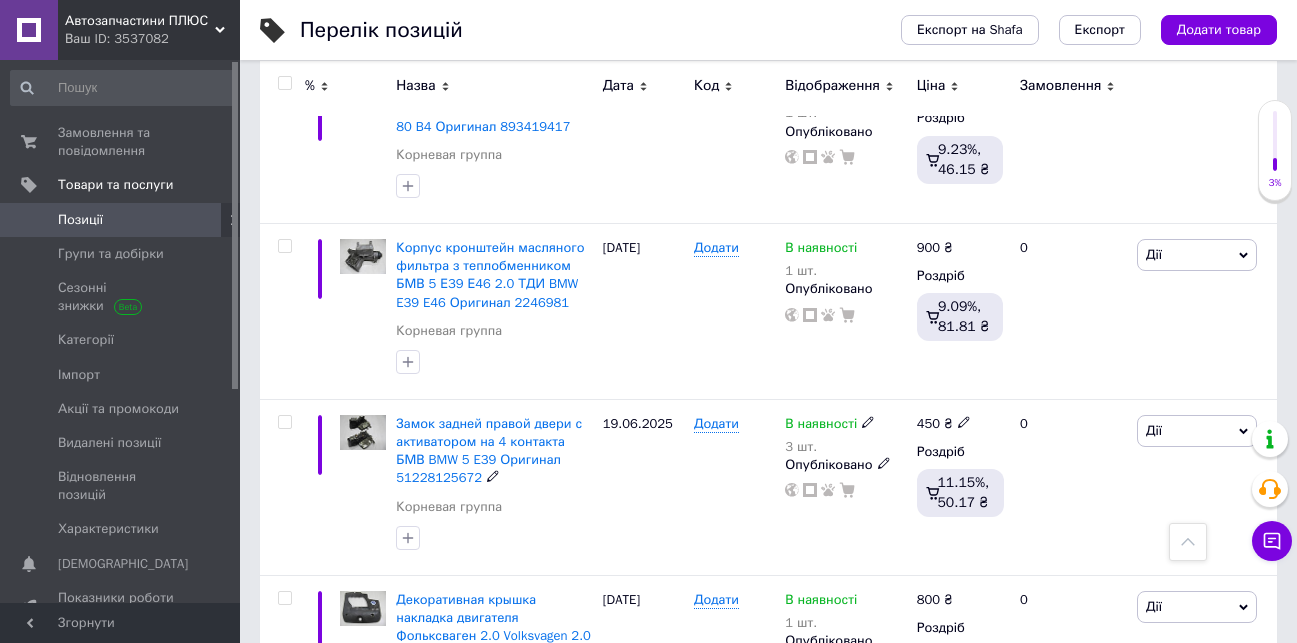 scroll, scrollTop: 3306, scrollLeft: 0, axis: vertical 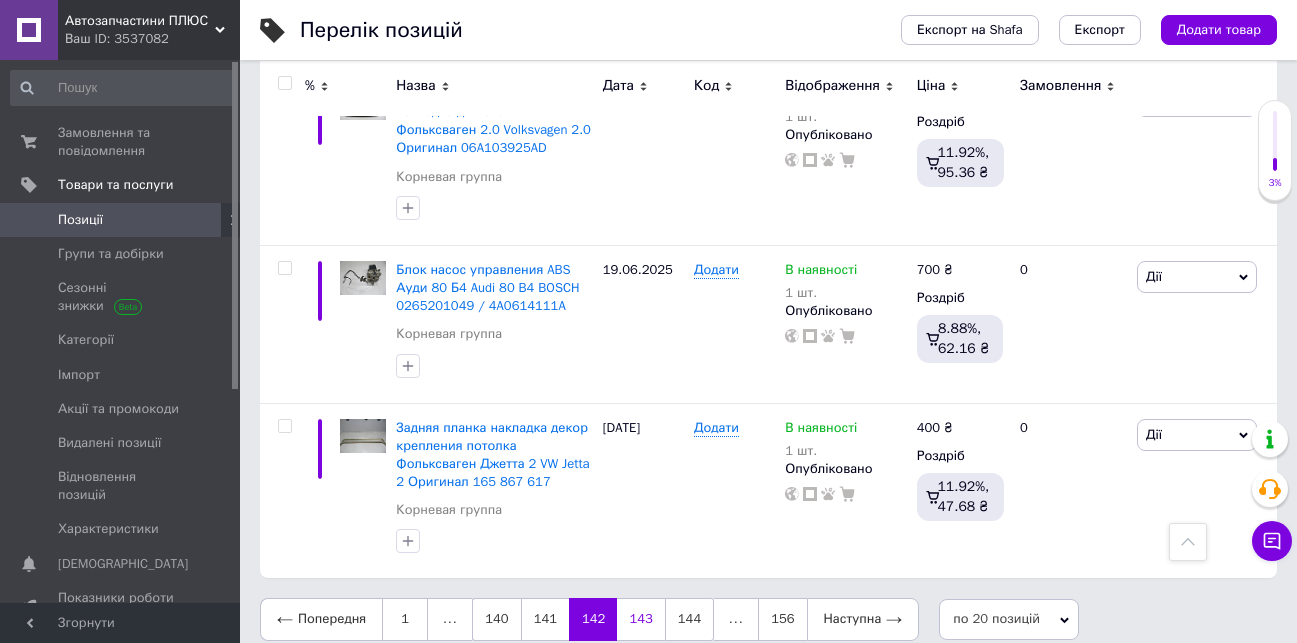 click on "143" at bounding box center [640, 619] 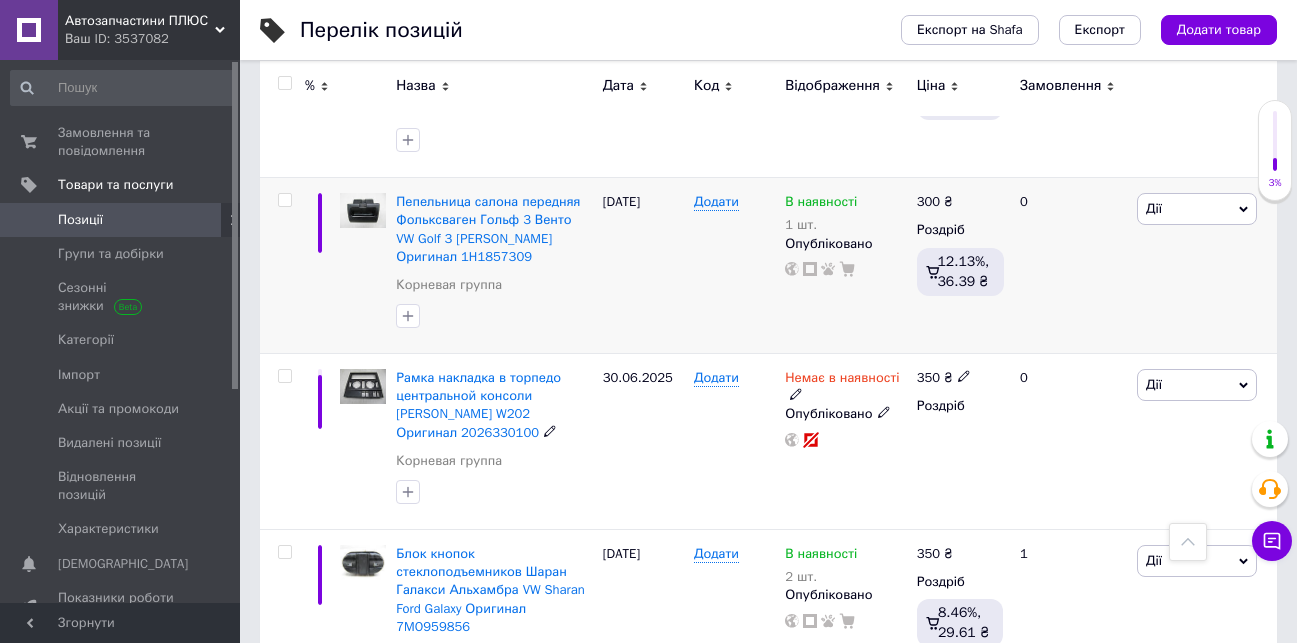 scroll, scrollTop: 900, scrollLeft: 0, axis: vertical 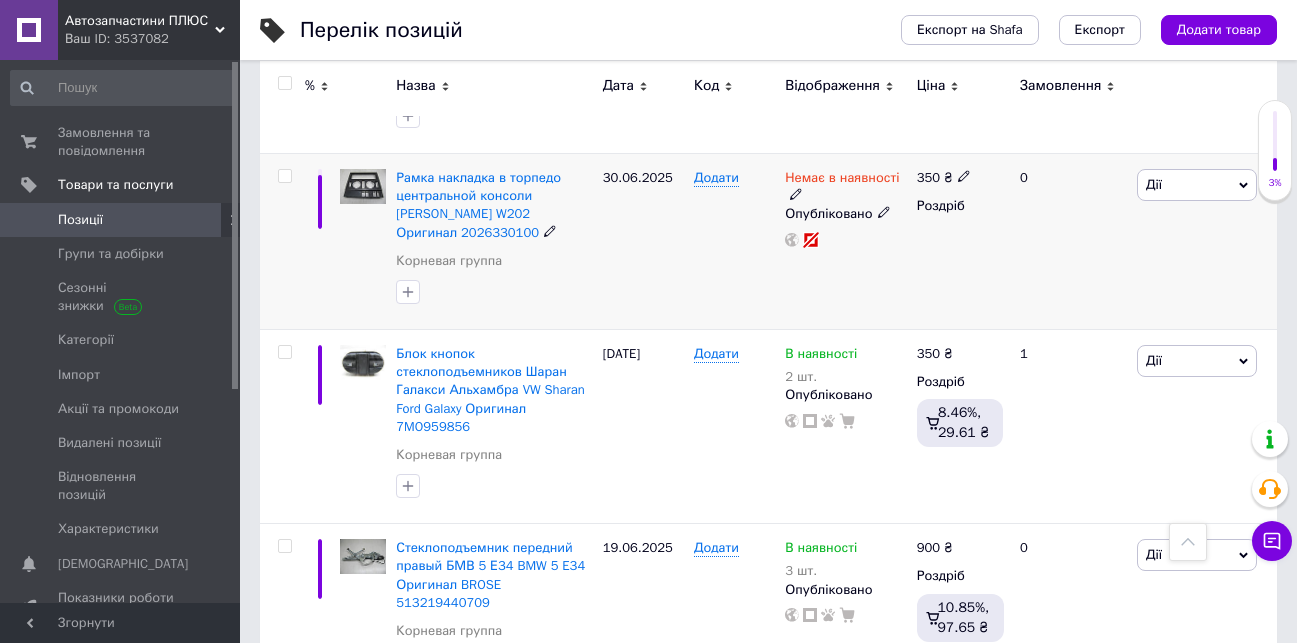 click on "Дії" at bounding box center [1197, 185] 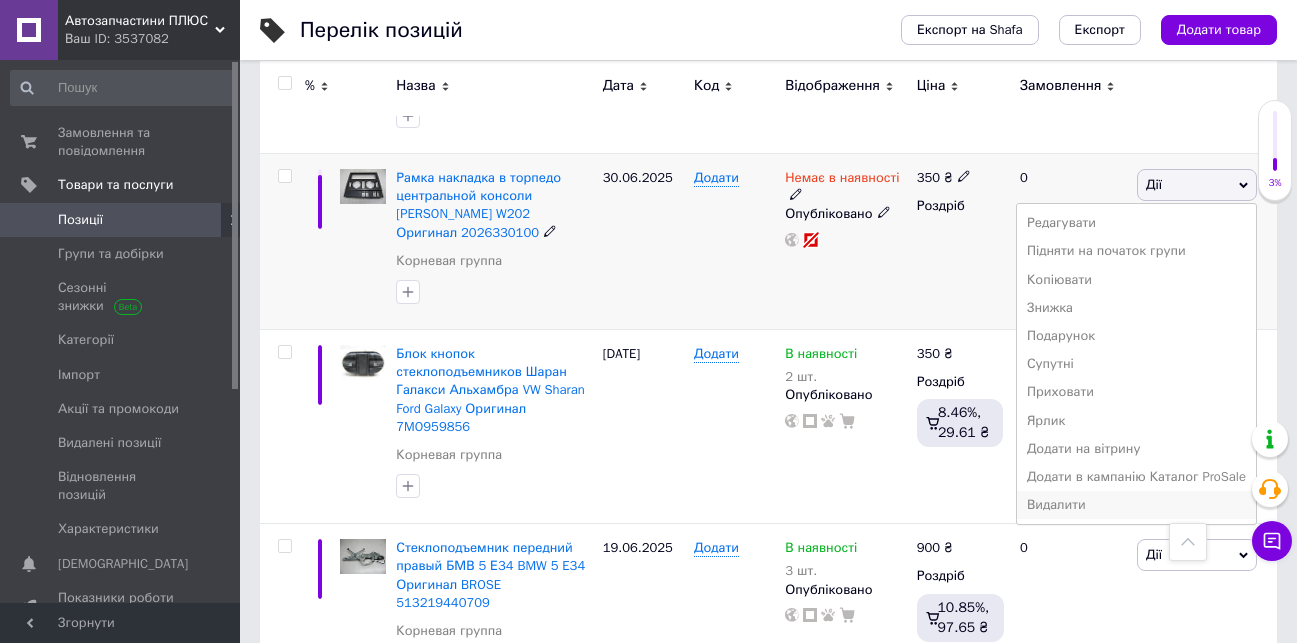 click on "Видалити" at bounding box center (1136, 505) 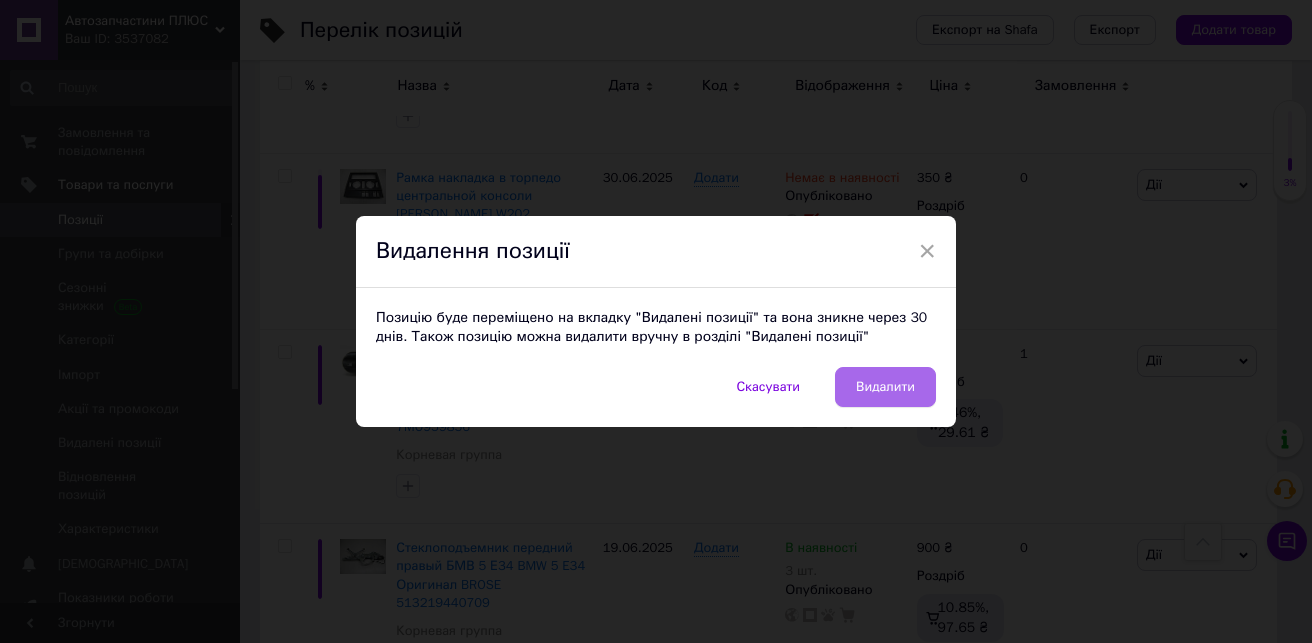 click on "Видалити" at bounding box center (885, 387) 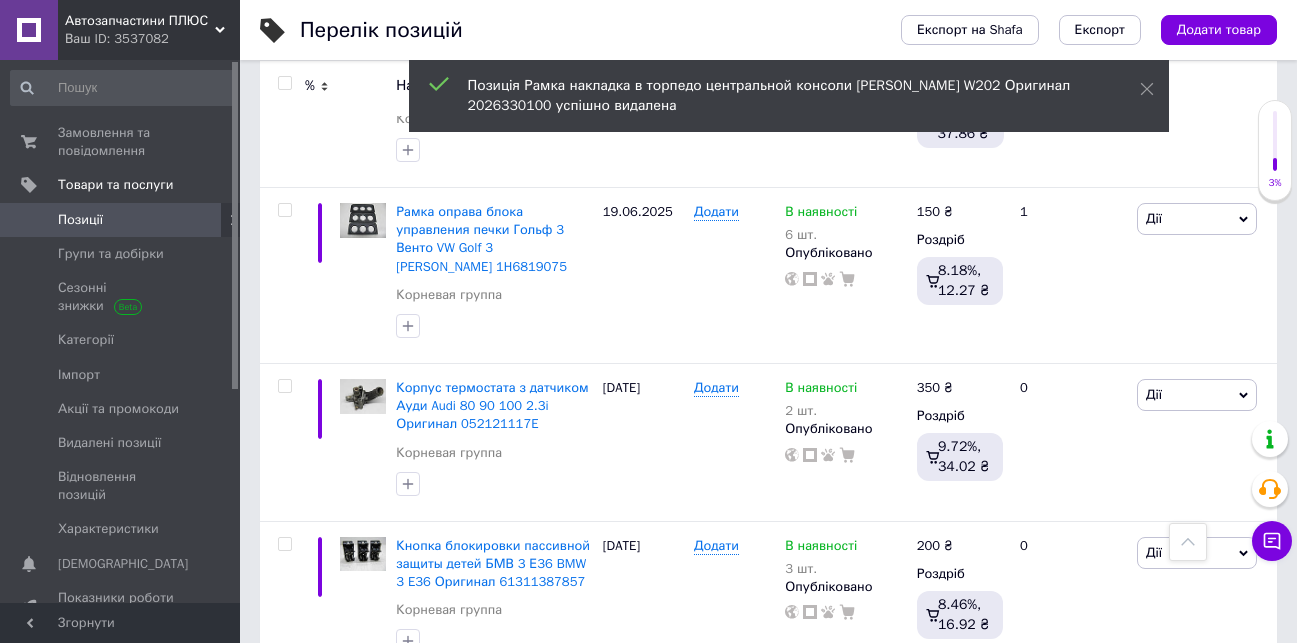 scroll, scrollTop: 3095, scrollLeft: 0, axis: vertical 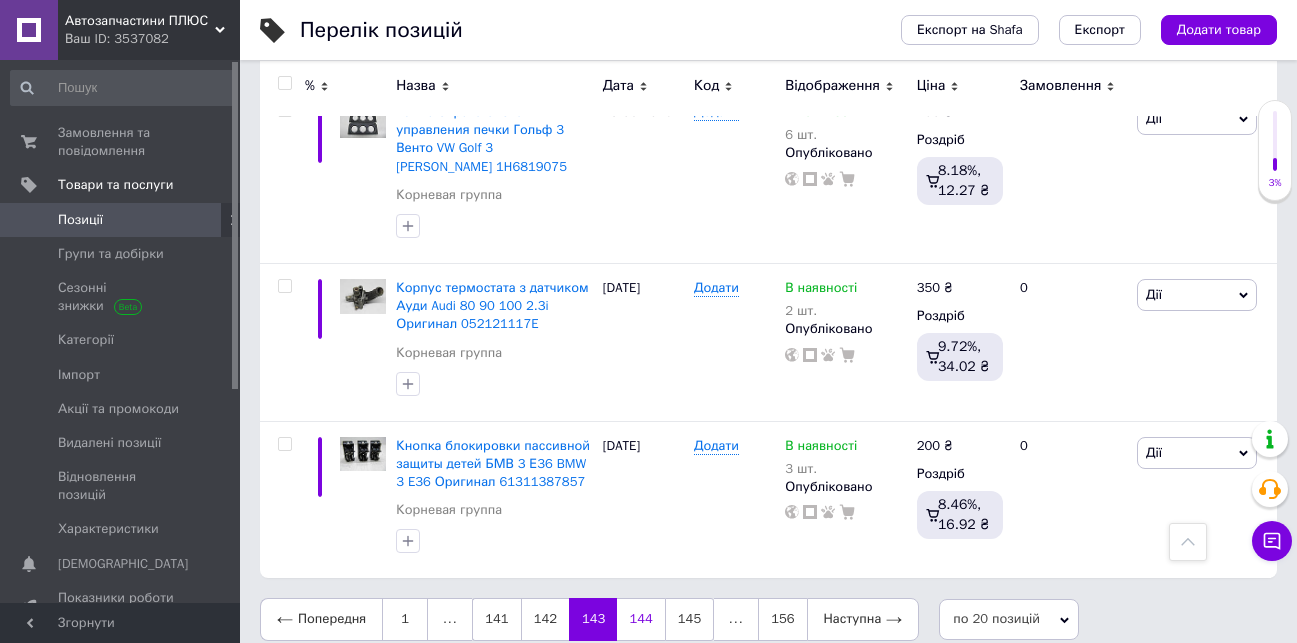 click on "144" at bounding box center [640, 619] 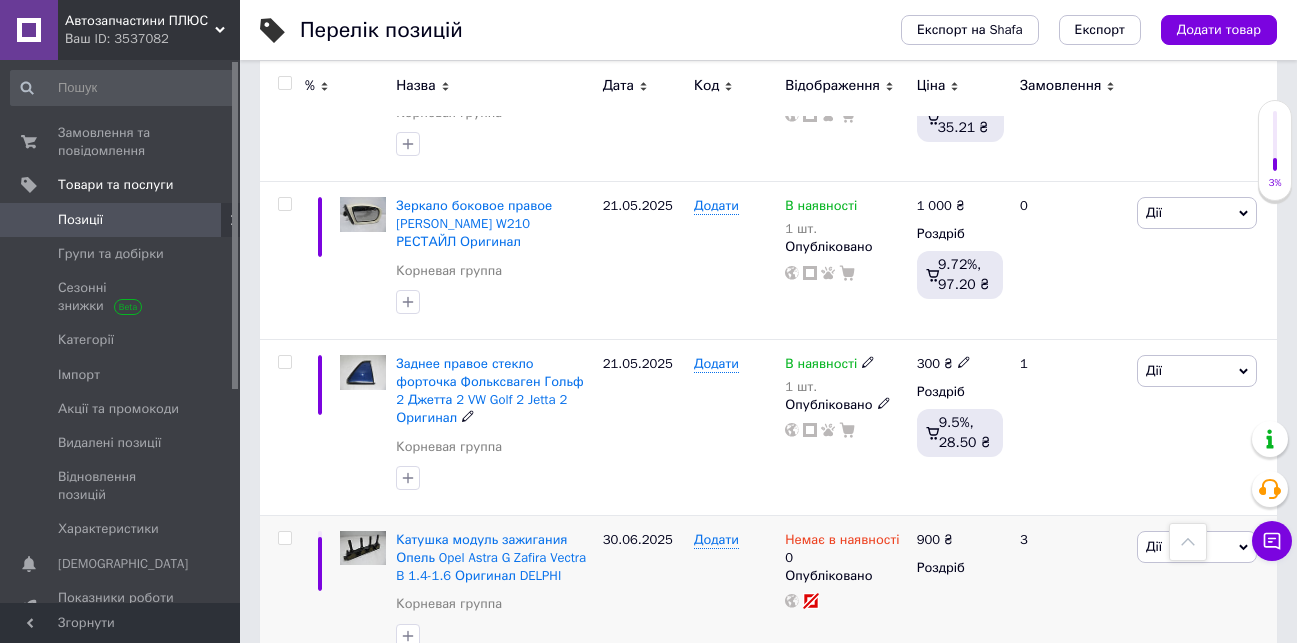 scroll, scrollTop: 2695, scrollLeft: 0, axis: vertical 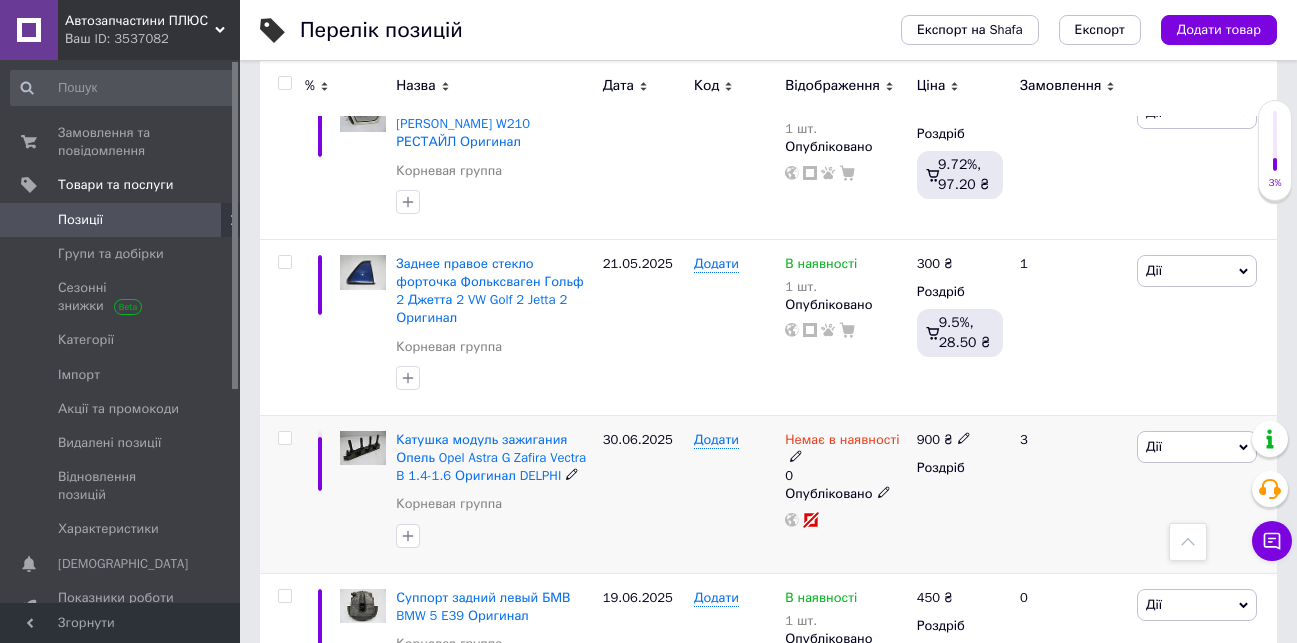 click on "Дії" at bounding box center (1197, 447) 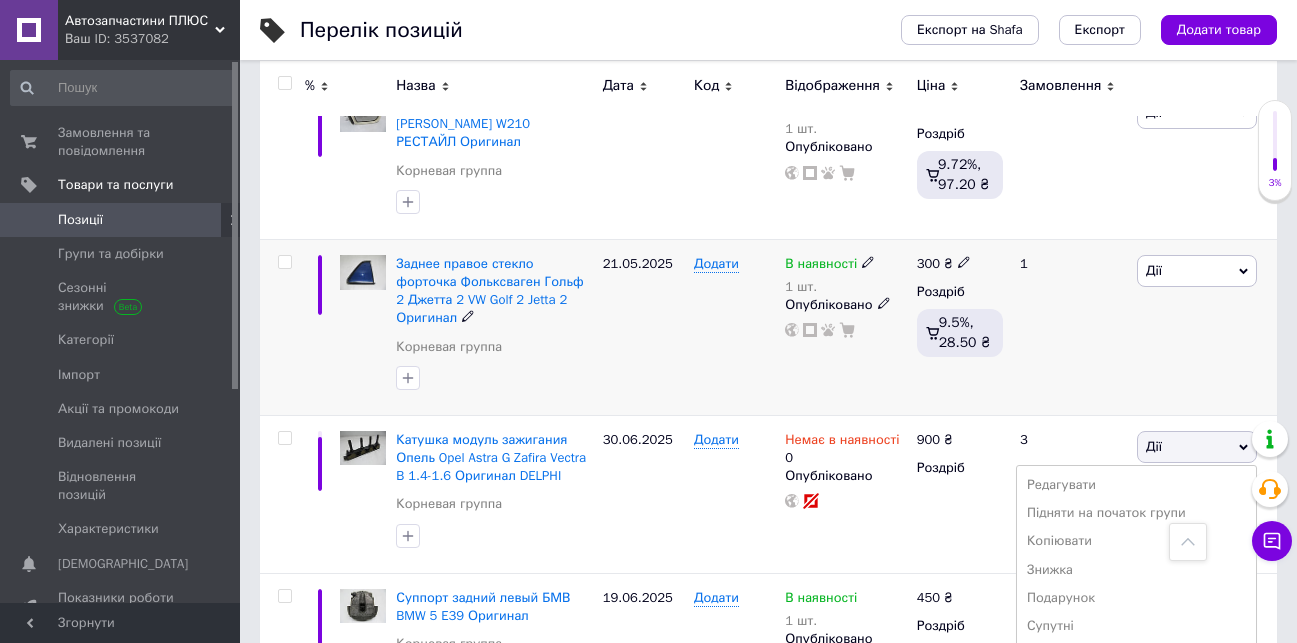 scroll, scrollTop: 2995, scrollLeft: 0, axis: vertical 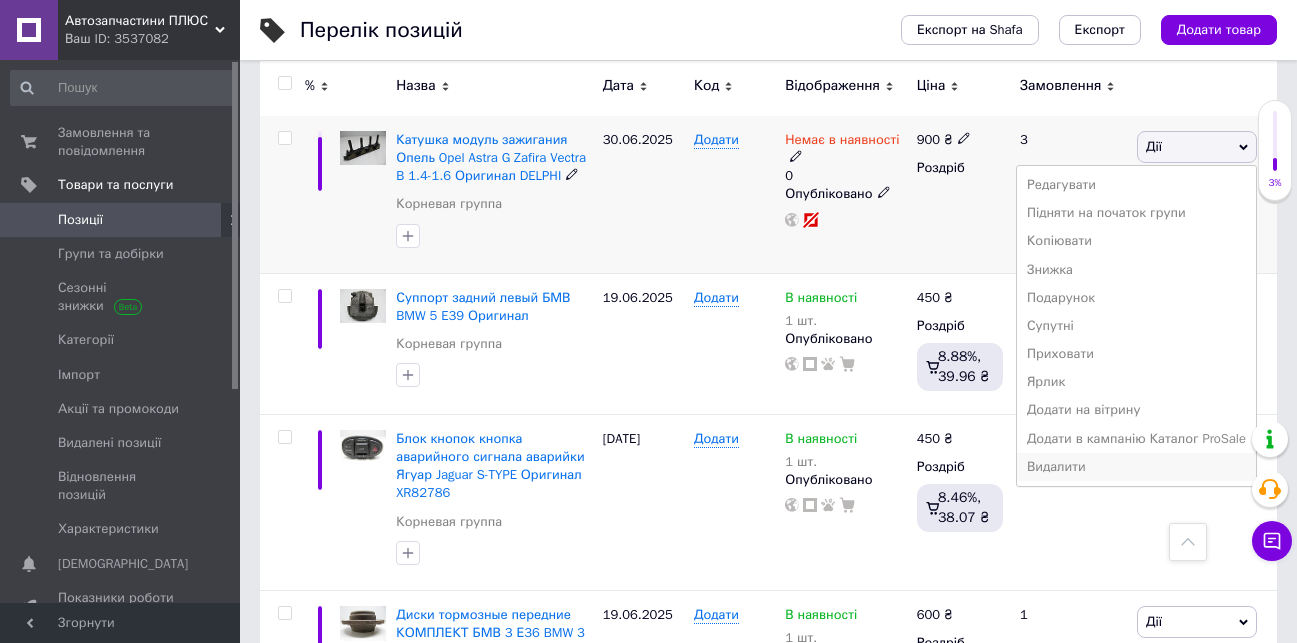 click on "Видалити" at bounding box center [1136, 467] 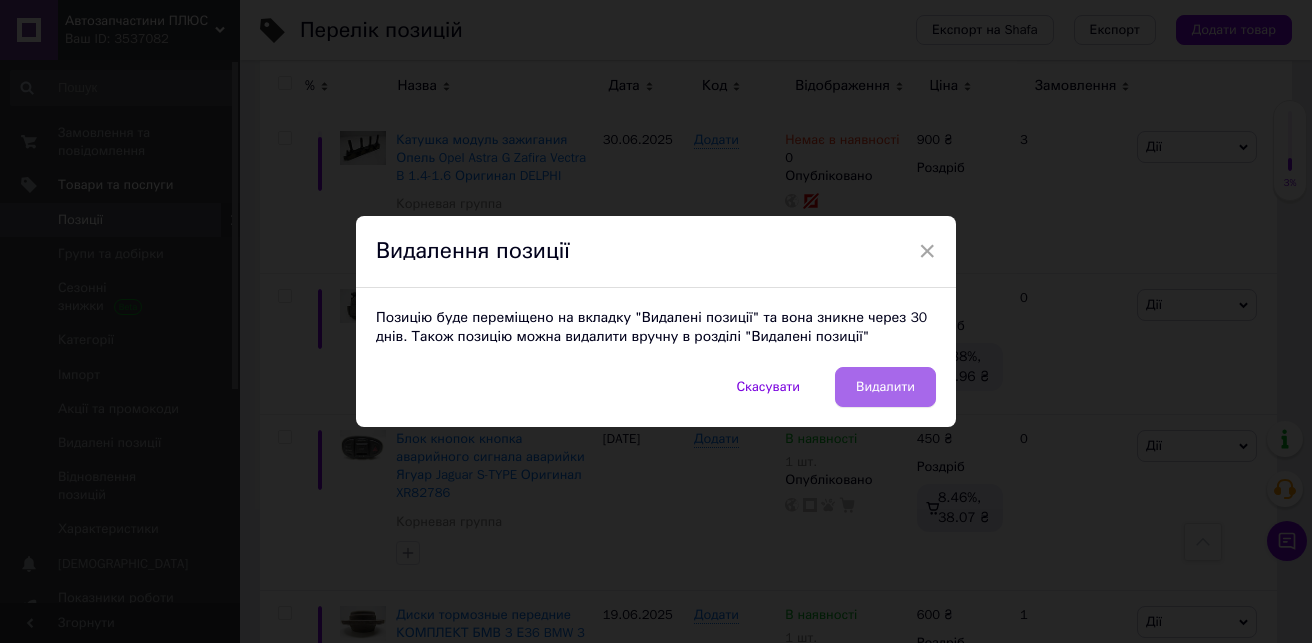 click on "Видалити" at bounding box center [885, 387] 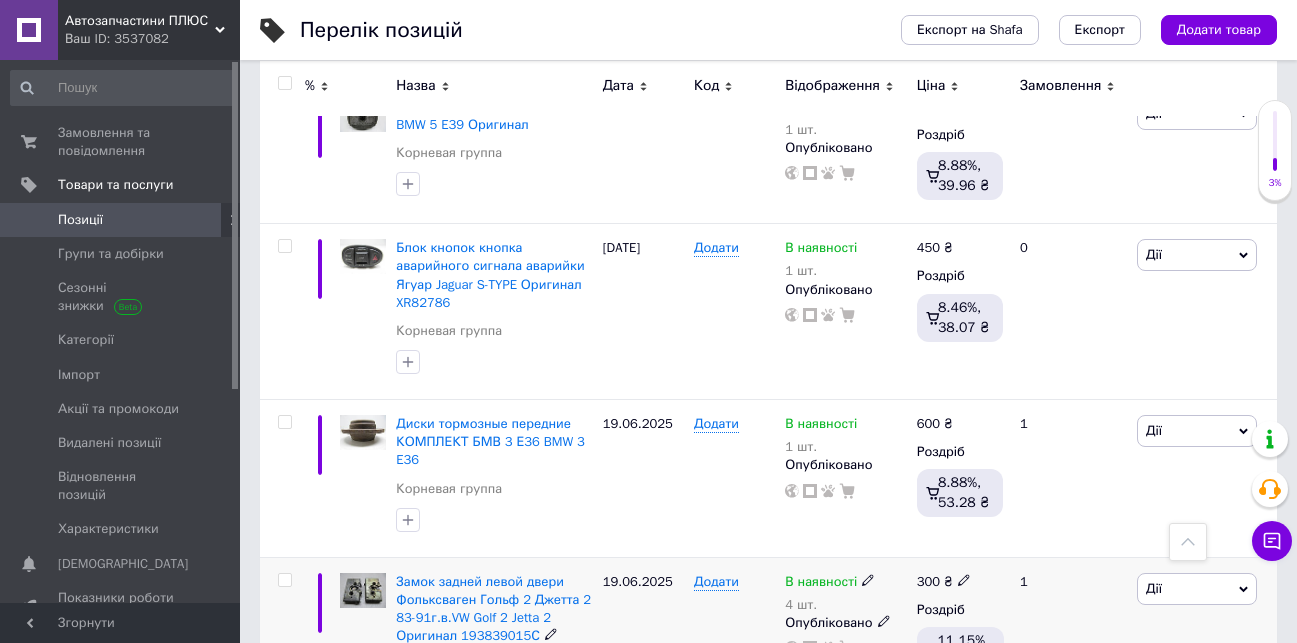 scroll, scrollTop: 3128, scrollLeft: 0, axis: vertical 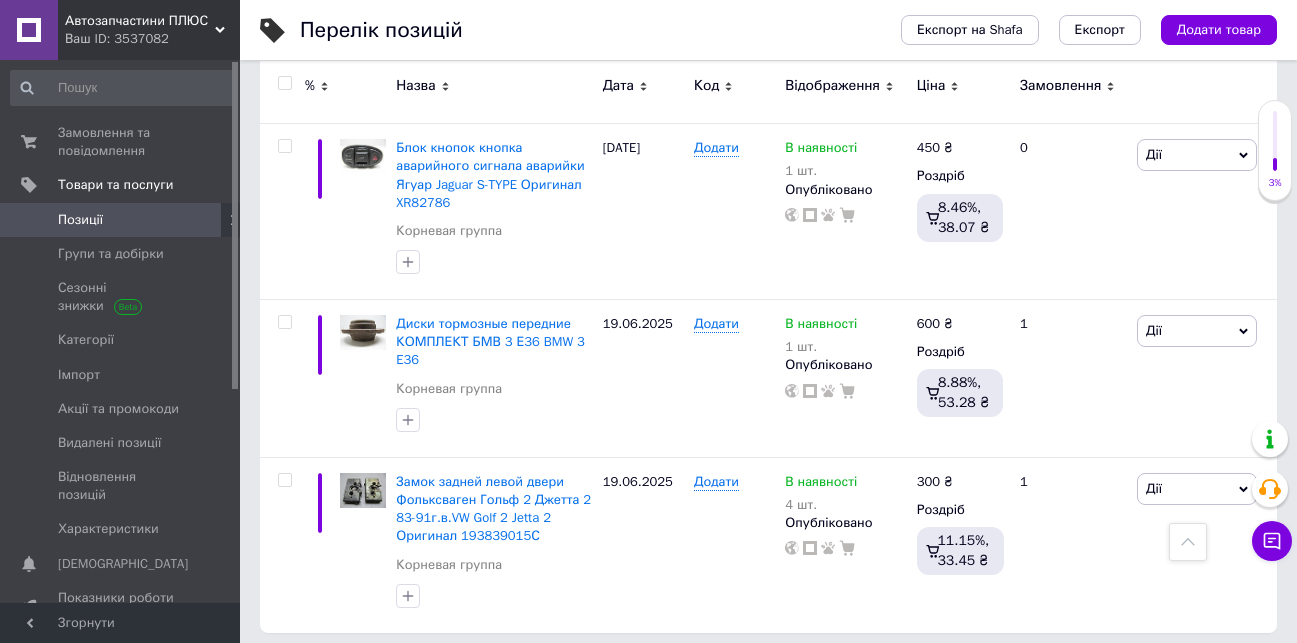 click on "145" at bounding box center (640, 674) 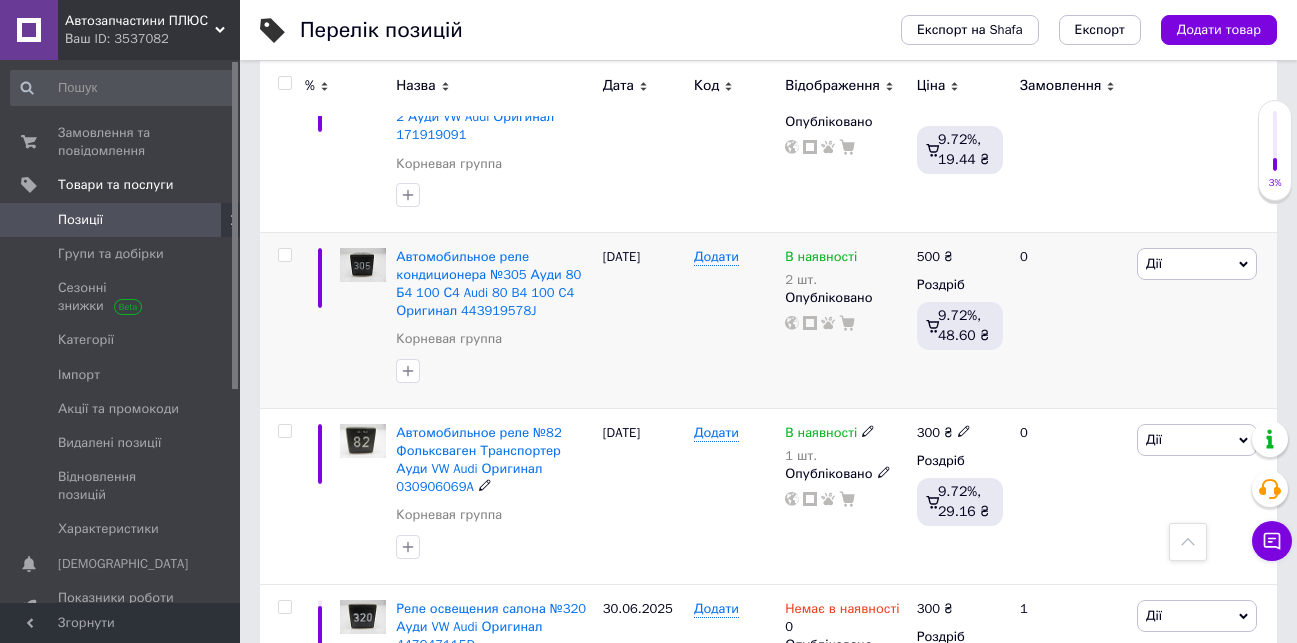 scroll, scrollTop: 2728, scrollLeft: 0, axis: vertical 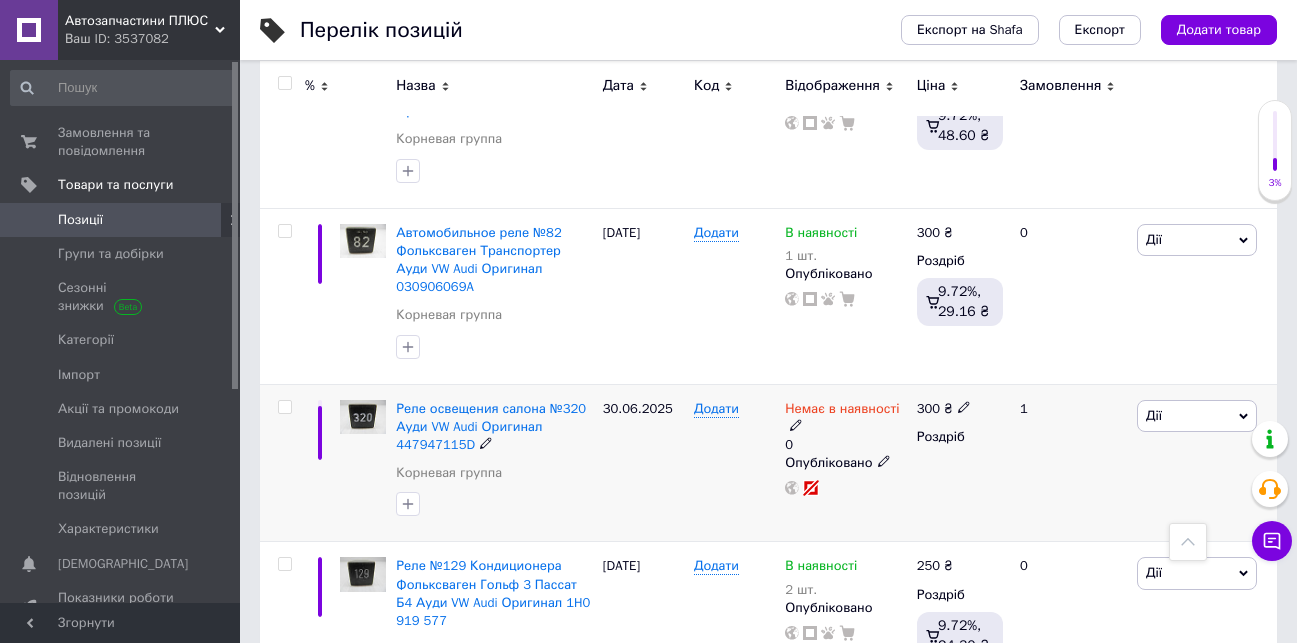 click on "Дії" at bounding box center (1197, 416) 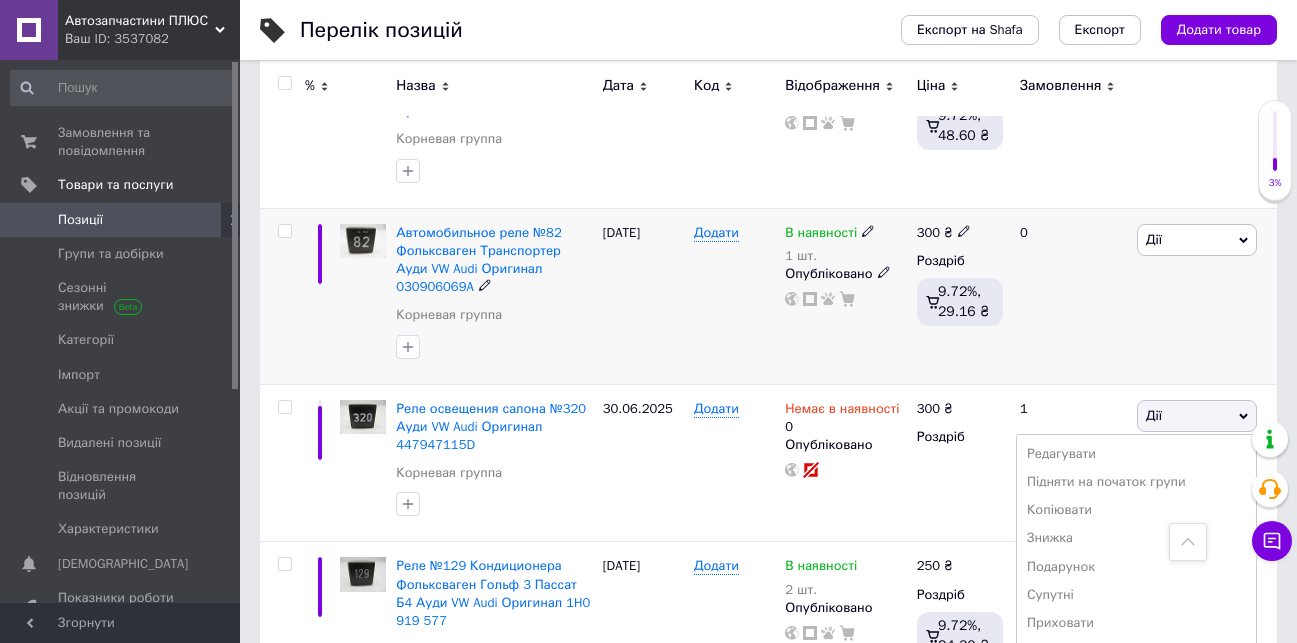 scroll, scrollTop: 2828, scrollLeft: 0, axis: vertical 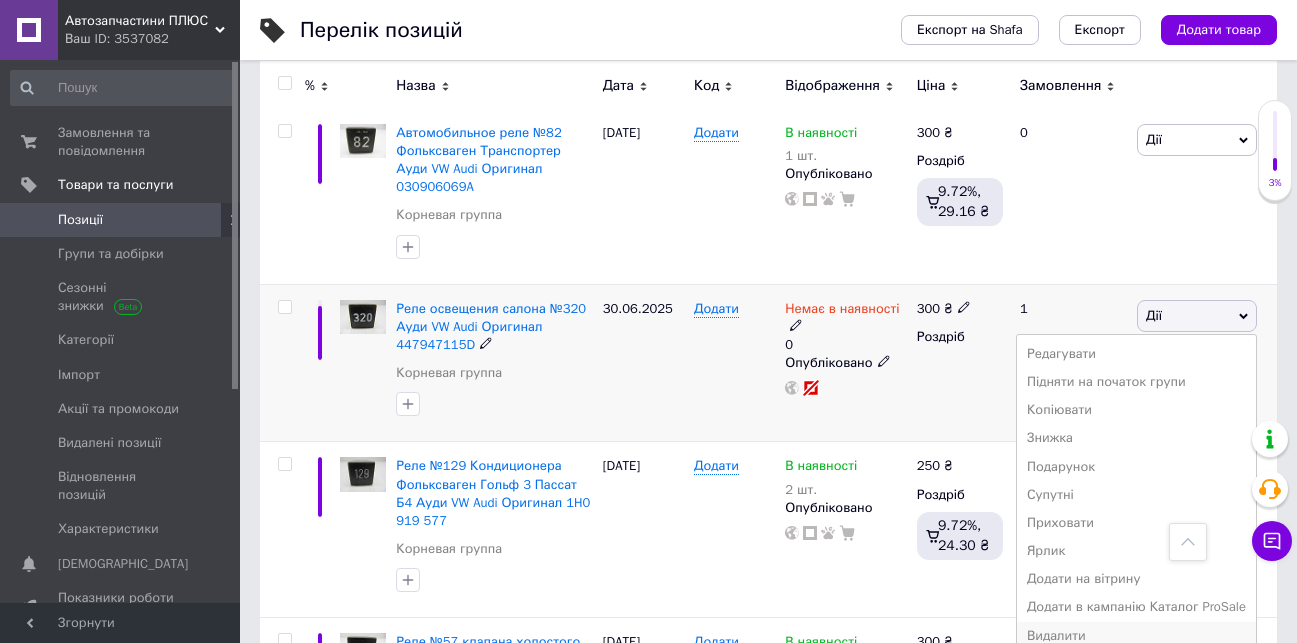 click on "Видалити" at bounding box center [1136, 636] 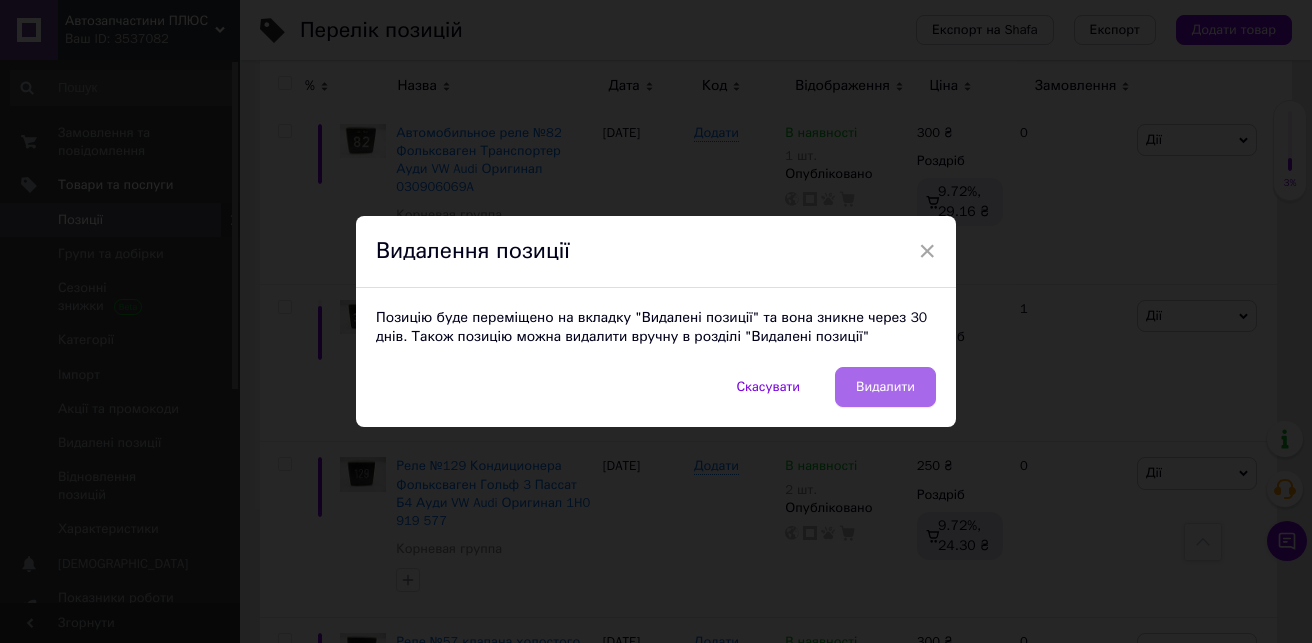 click on "Видалити" at bounding box center [885, 387] 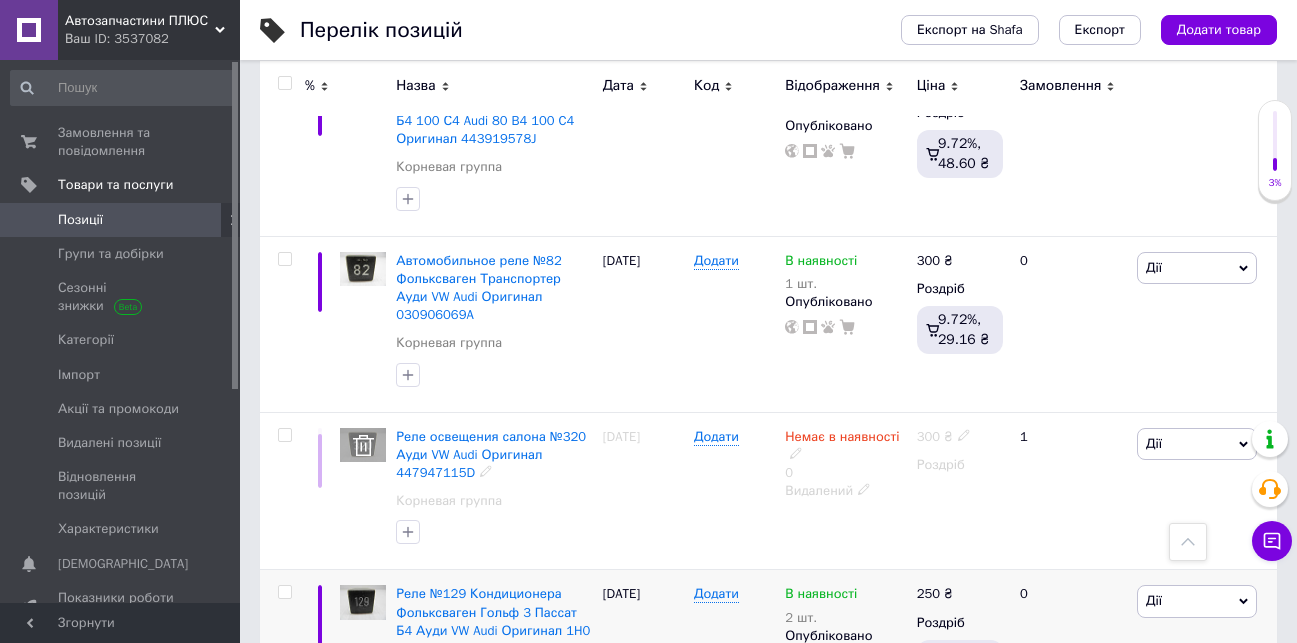 scroll, scrollTop: 3179, scrollLeft: 0, axis: vertical 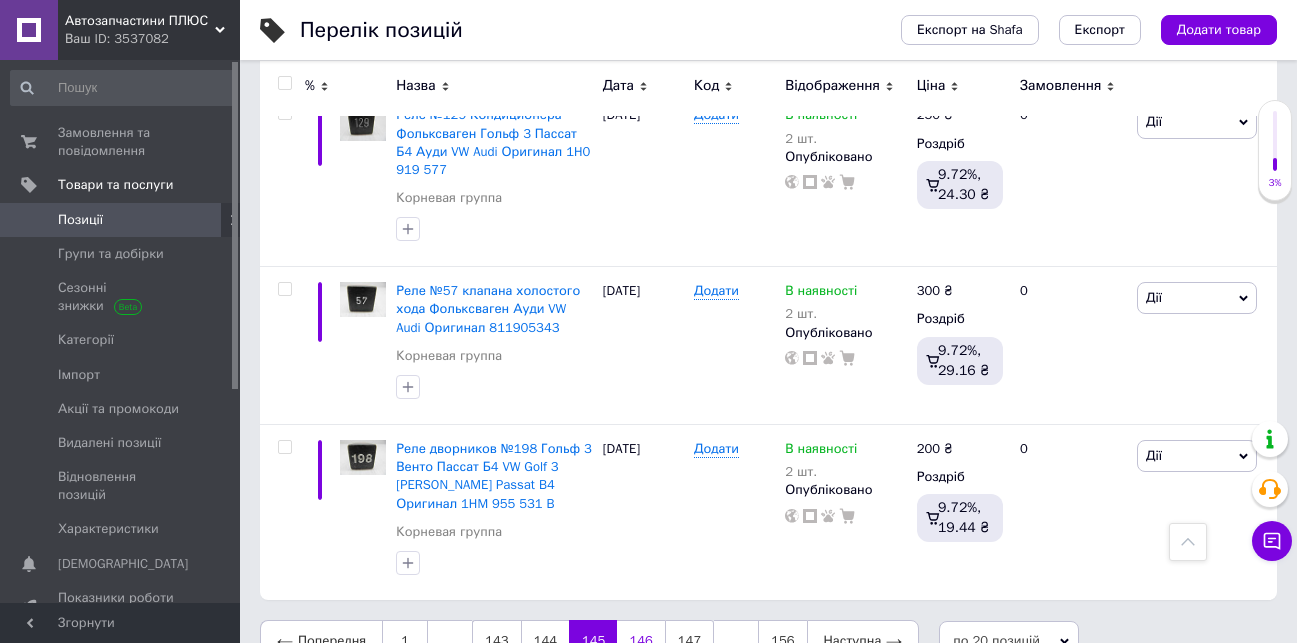 click on "146" at bounding box center [640, 641] 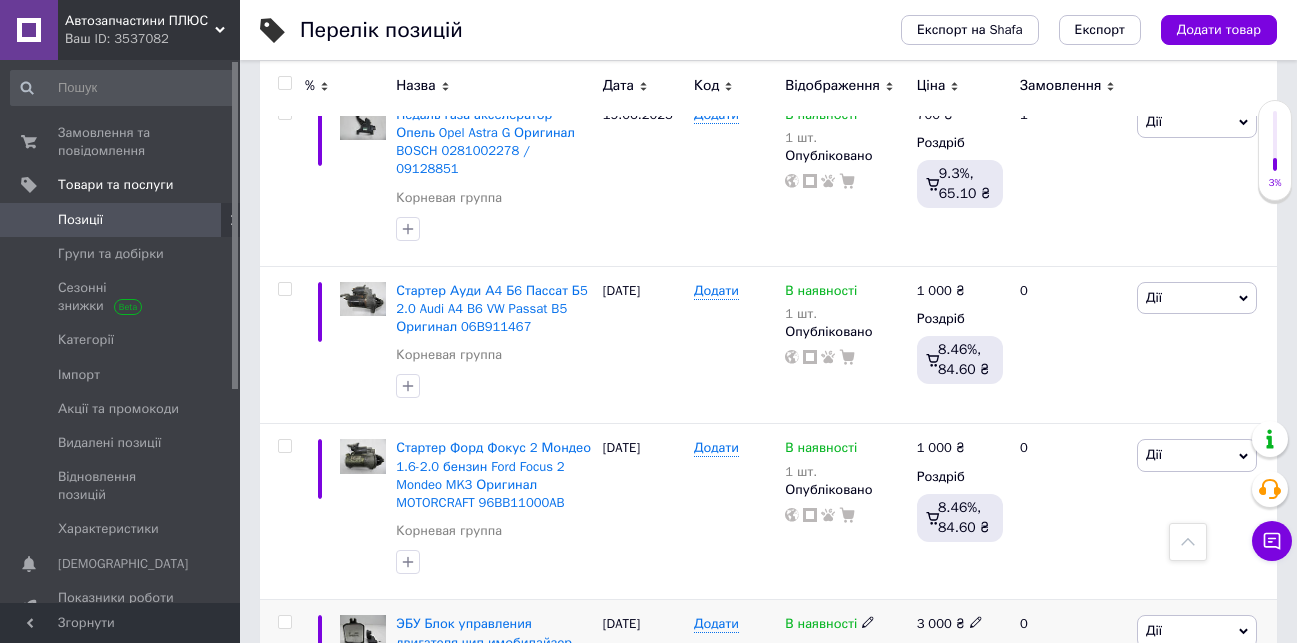 scroll, scrollTop: 3161, scrollLeft: 0, axis: vertical 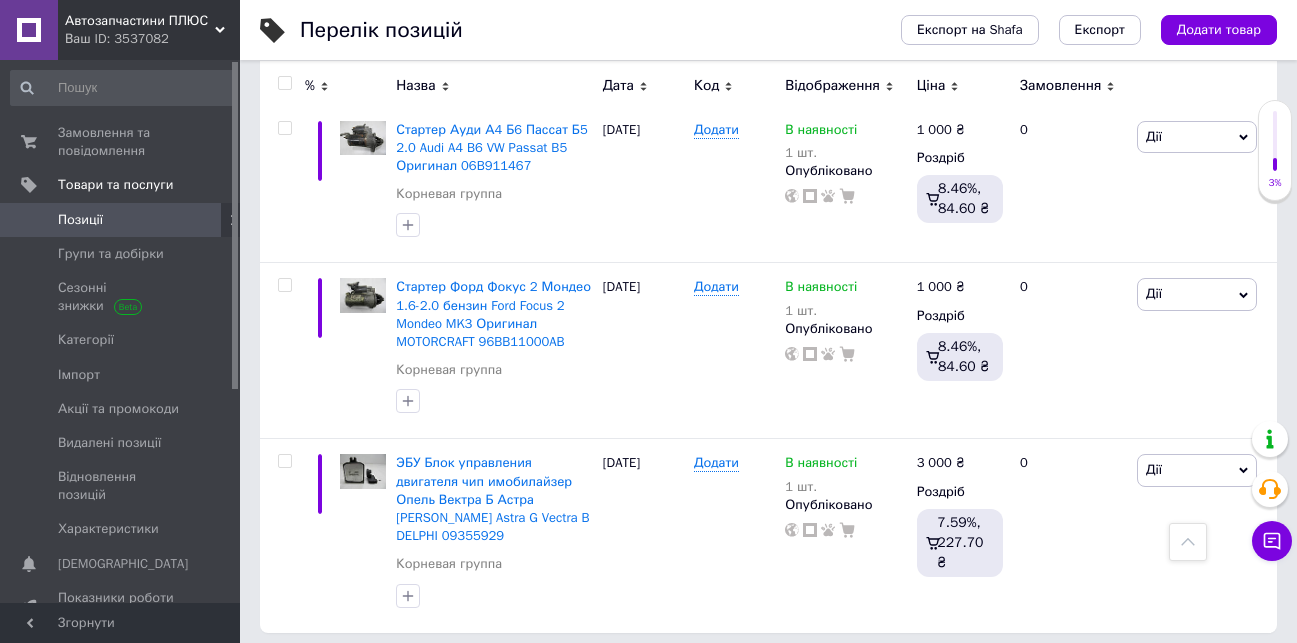 click on "147" at bounding box center [640, 674] 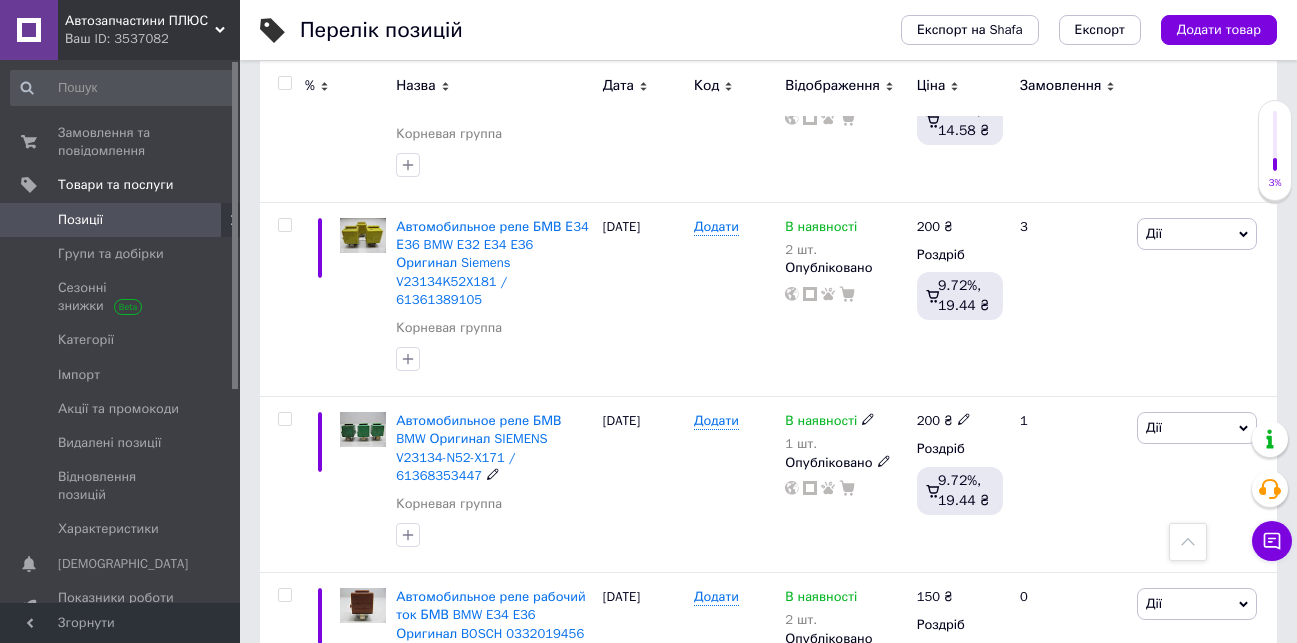 scroll, scrollTop: 3197, scrollLeft: 0, axis: vertical 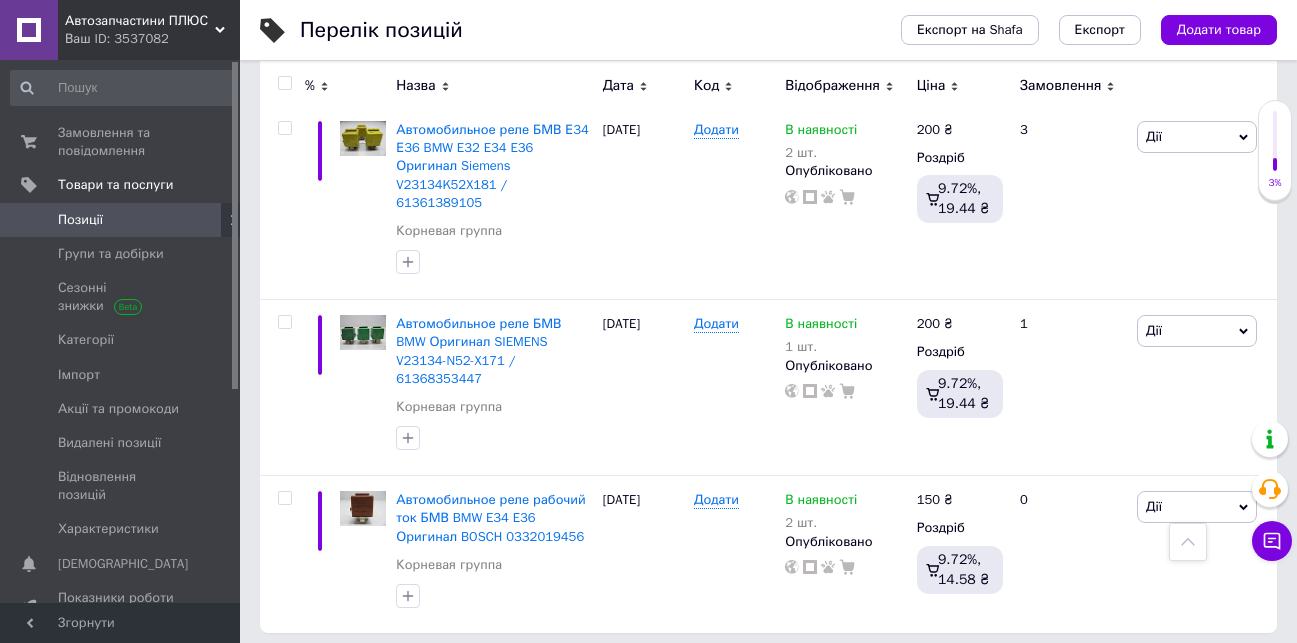 click on "148" at bounding box center (640, 674) 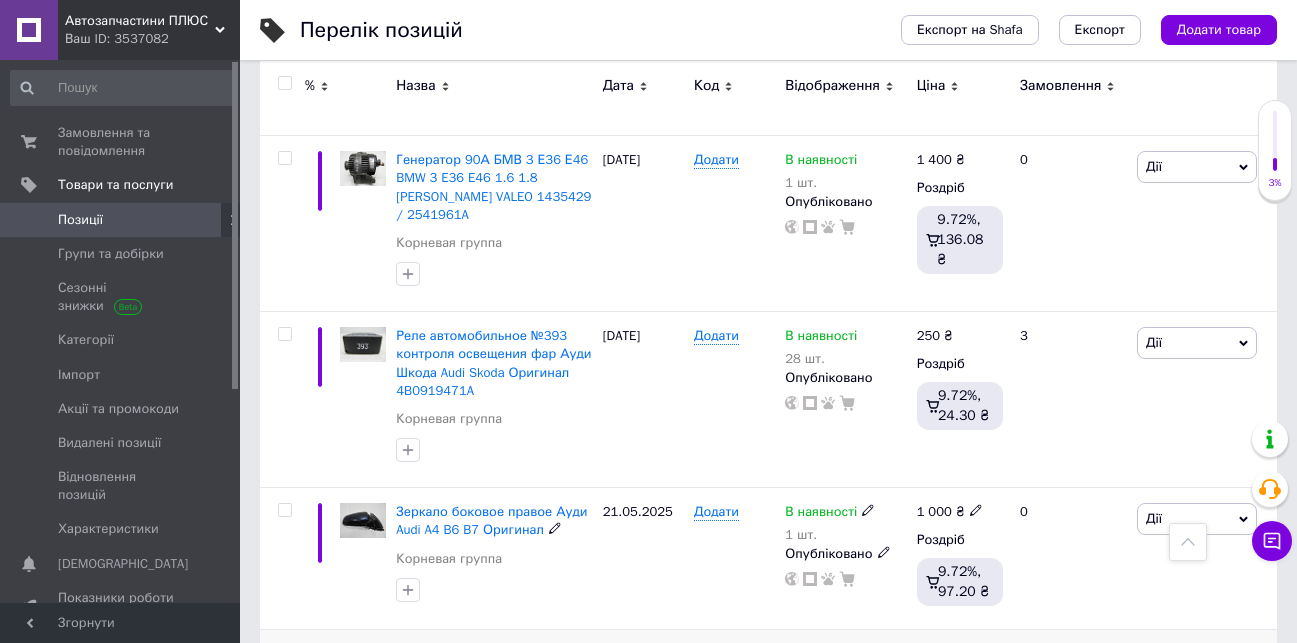 scroll, scrollTop: 3308, scrollLeft: 0, axis: vertical 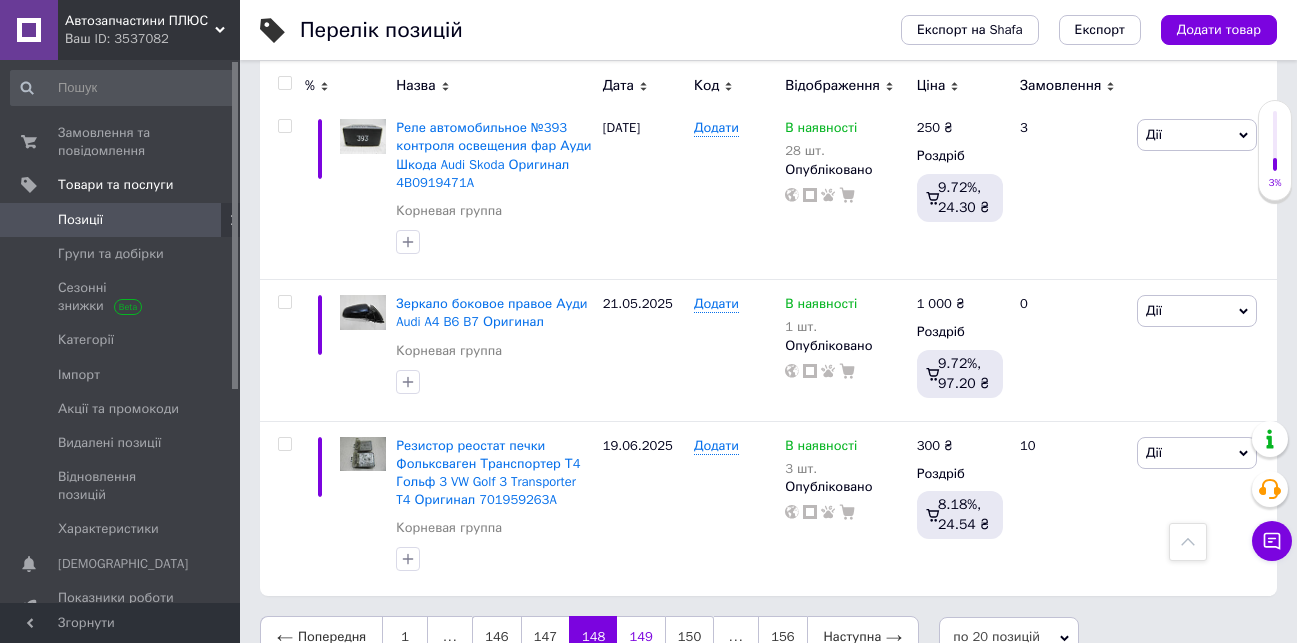 click on "149" at bounding box center (640, 637) 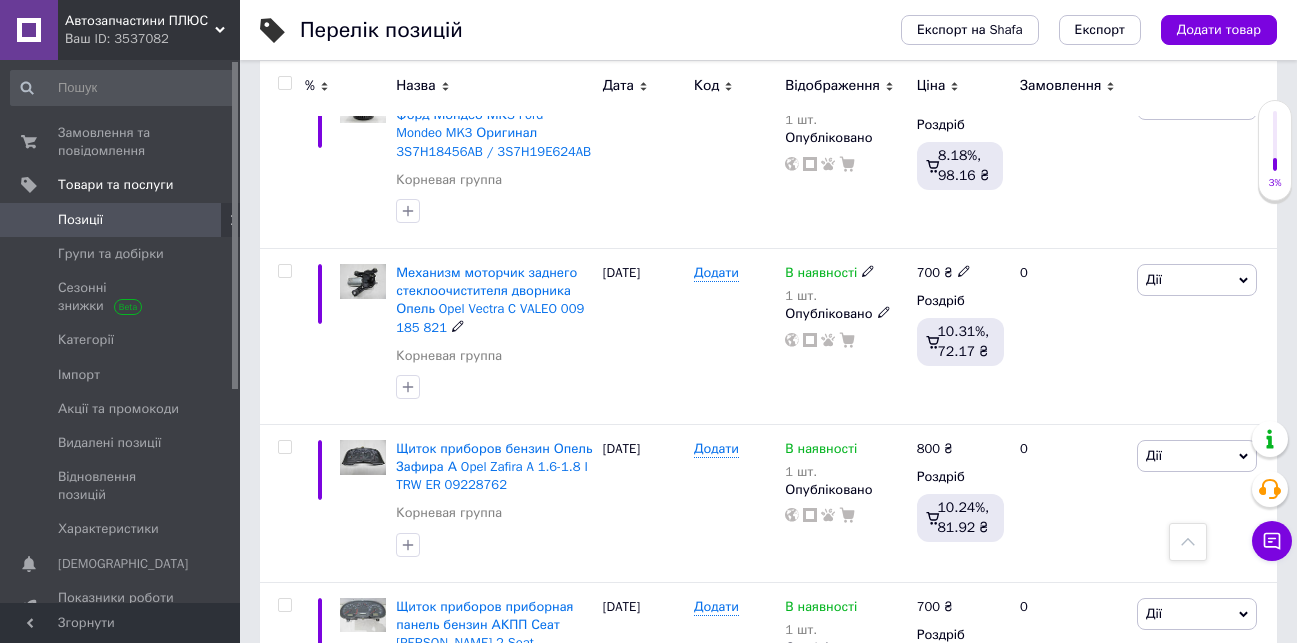 scroll, scrollTop: 0, scrollLeft: 0, axis: both 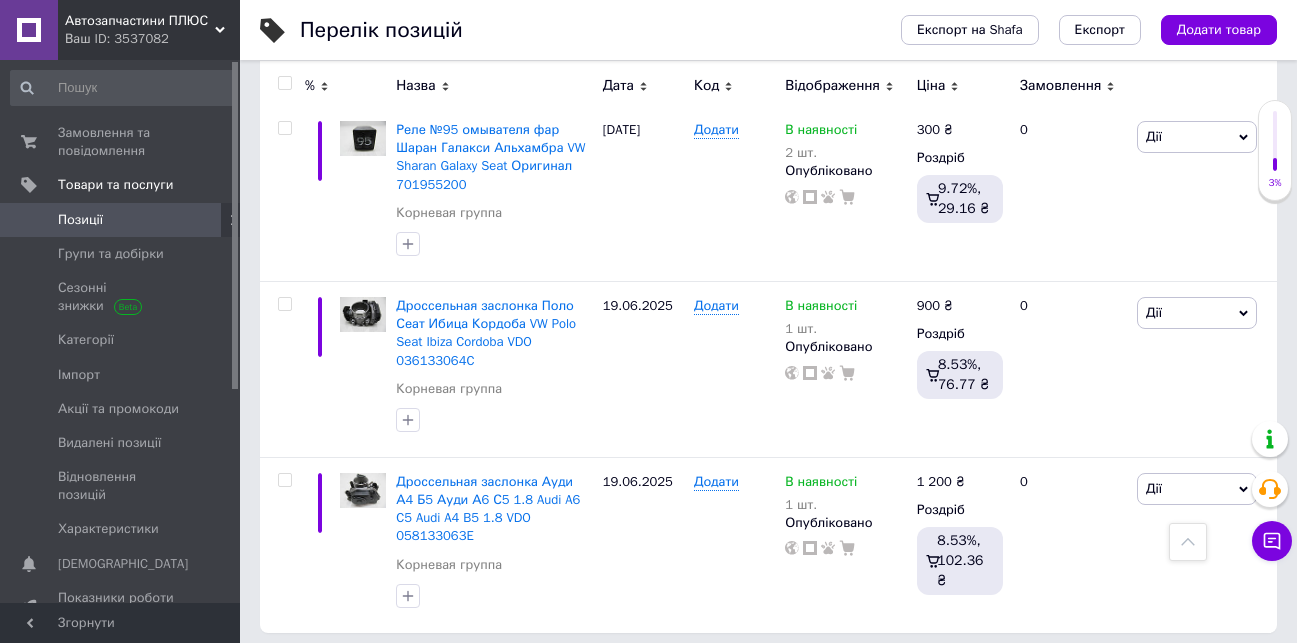 click on "150" at bounding box center (640, 674) 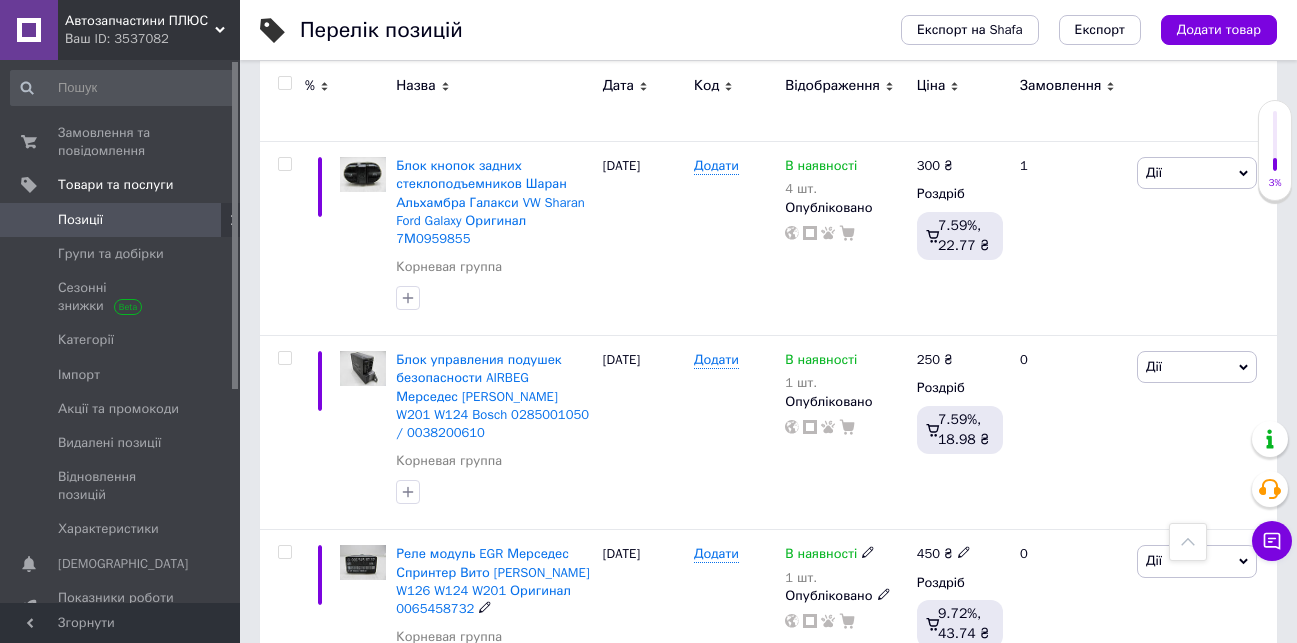 scroll, scrollTop: 3270, scrollLeft: 0, axis: vertical 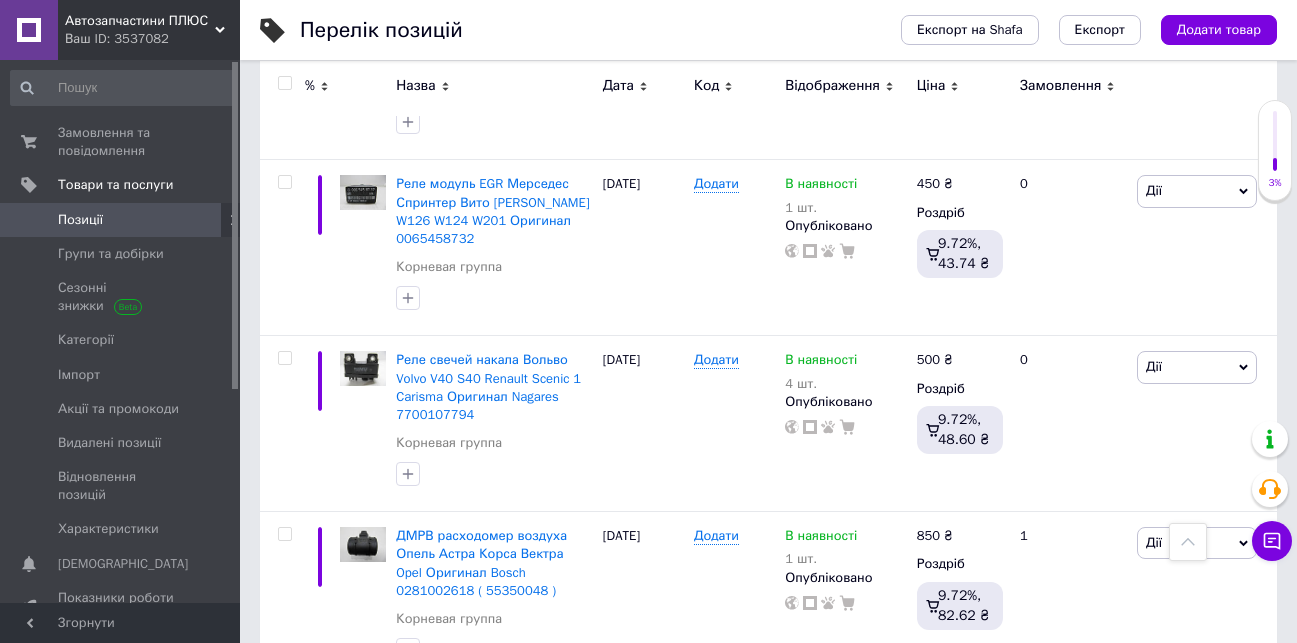 click on "151" at bounding box center [640, 728] 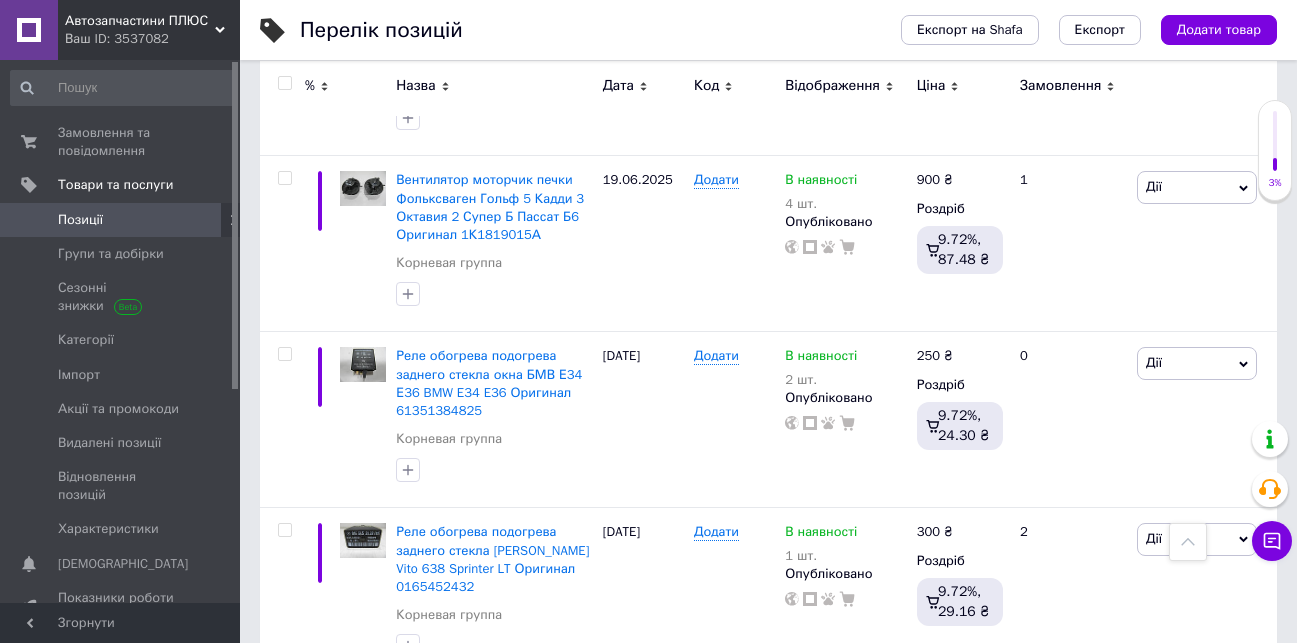 scroll, scrollTop: 3315, scrollLeft: 0, axis: vertical 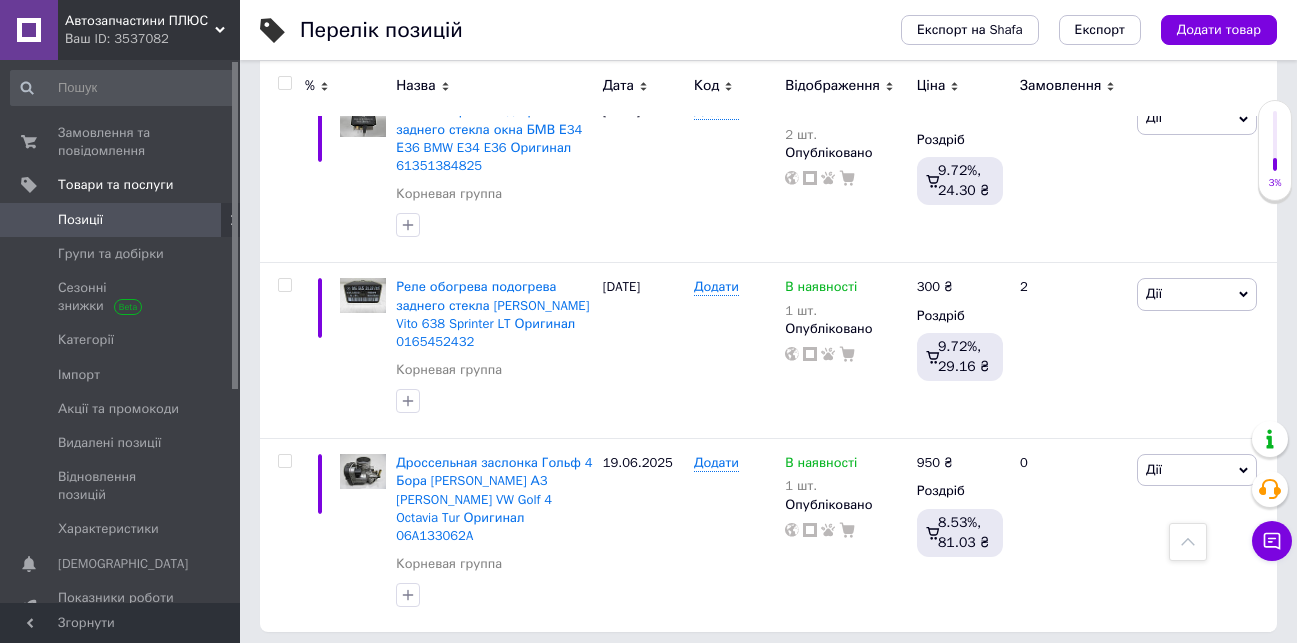 click on "152" at bounding box center [640, 673] 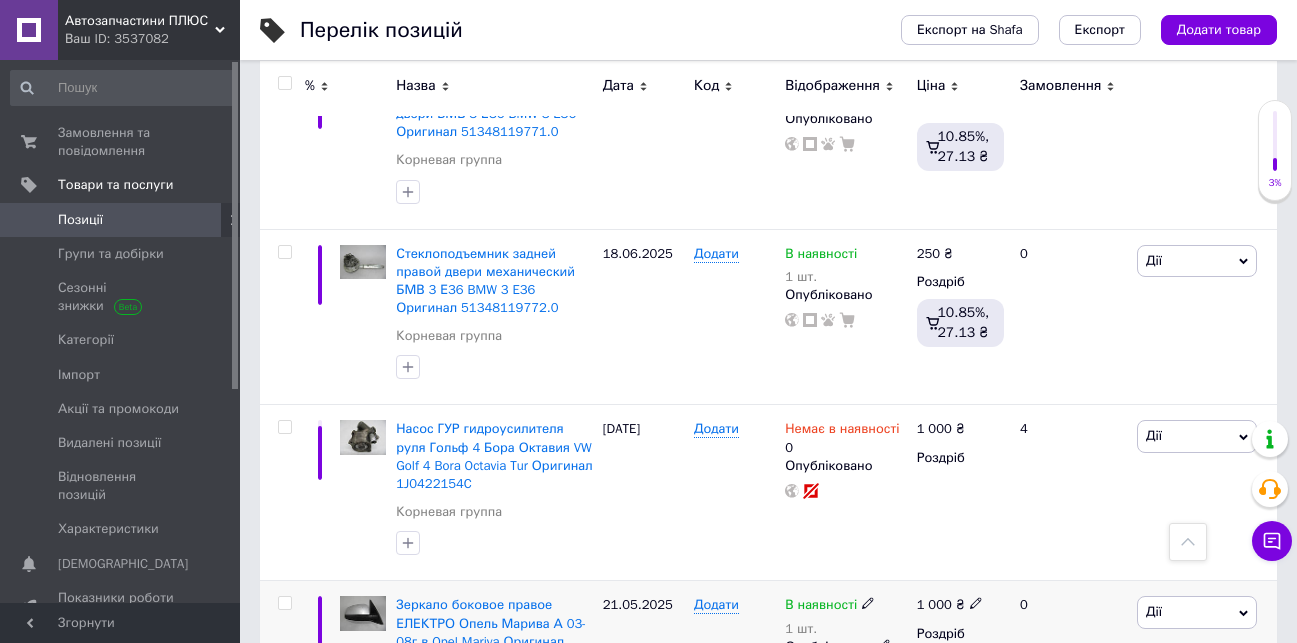 scroll, scrollTop: 3369, scrollLeft: 0, axis: vertical 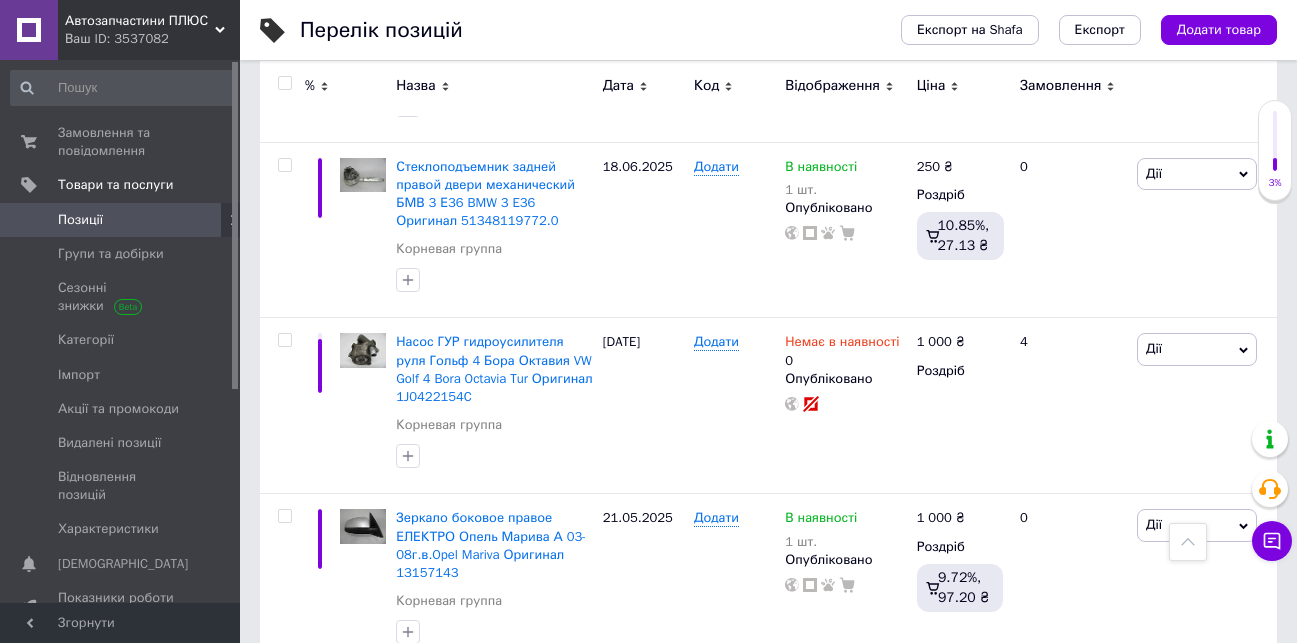 click on "153" at bounding box center (640, 710) 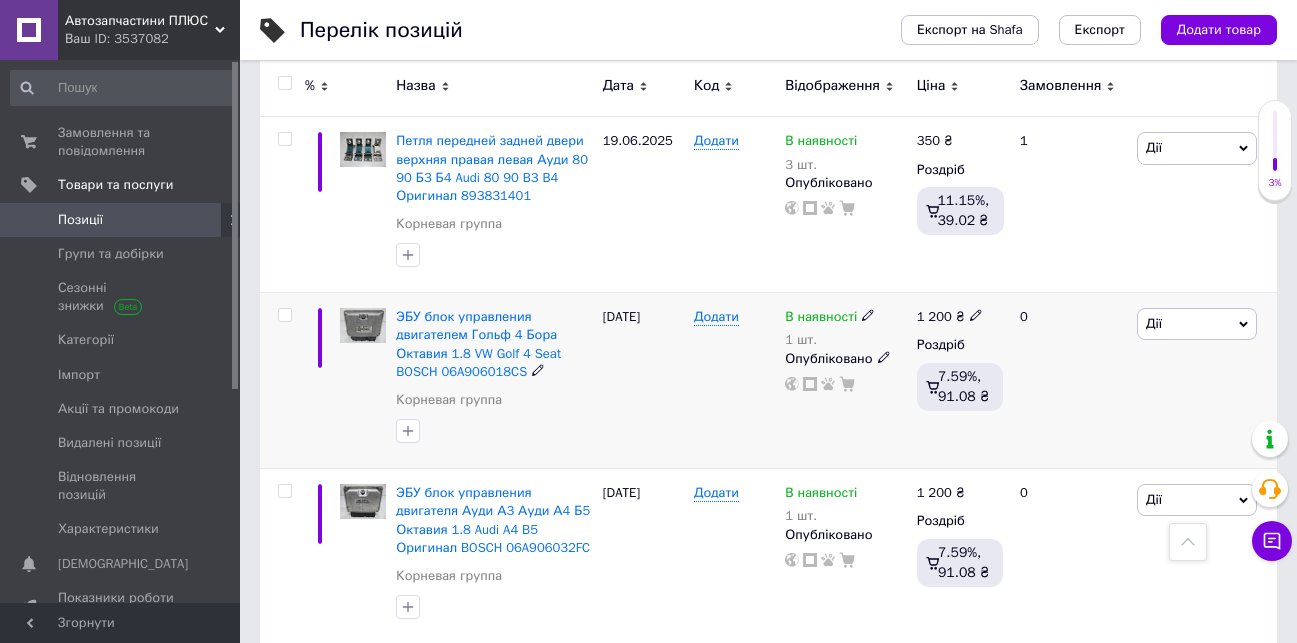 scroll, scrollTop: 3242, scrollLeft: 0, axis: vertical 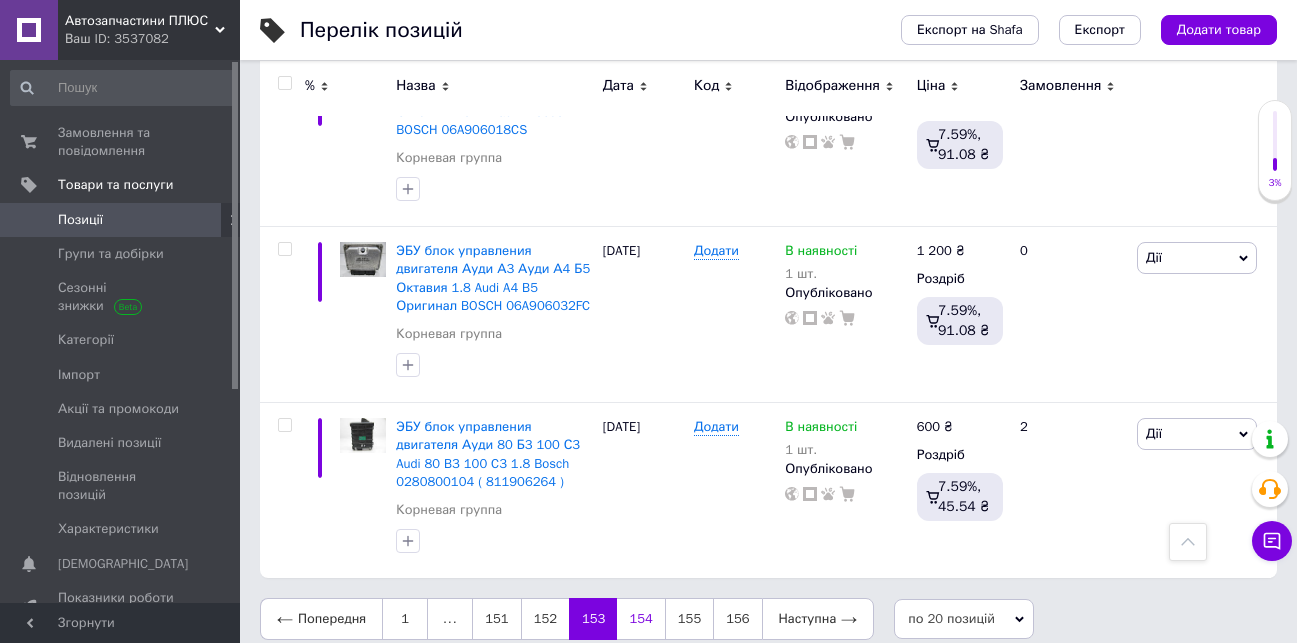 click on "154" at bounding box center [640, 619] 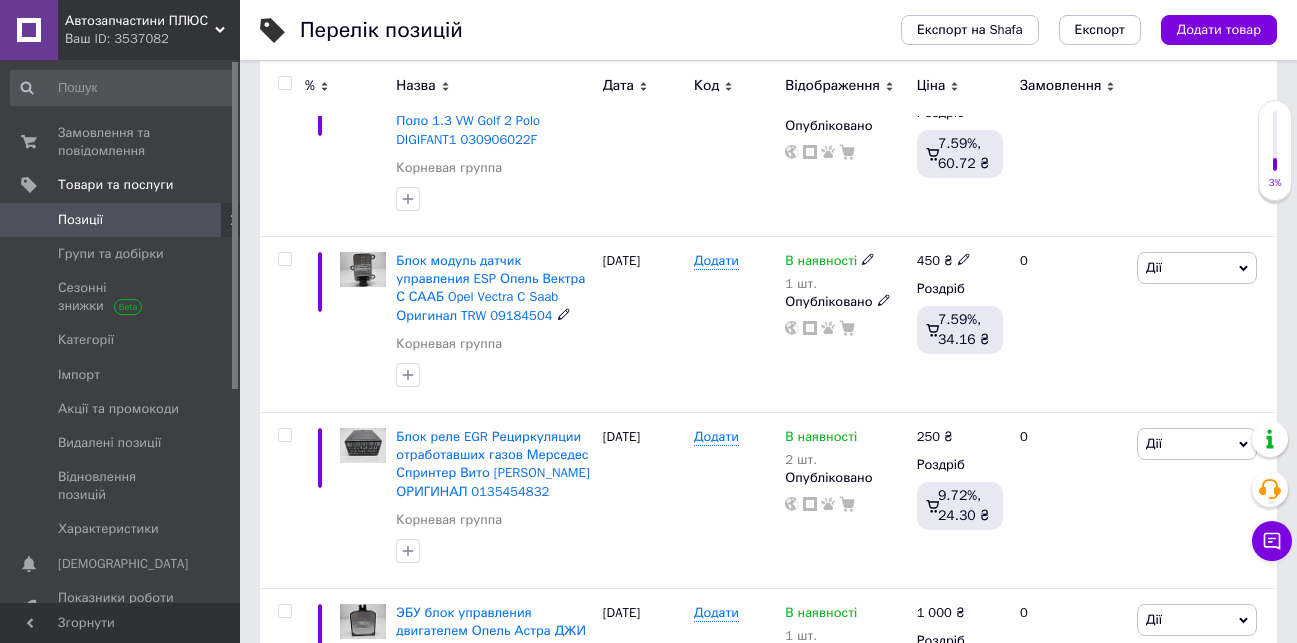 scroll, scrollTop: 0, scrollLeft: 0, axis: both 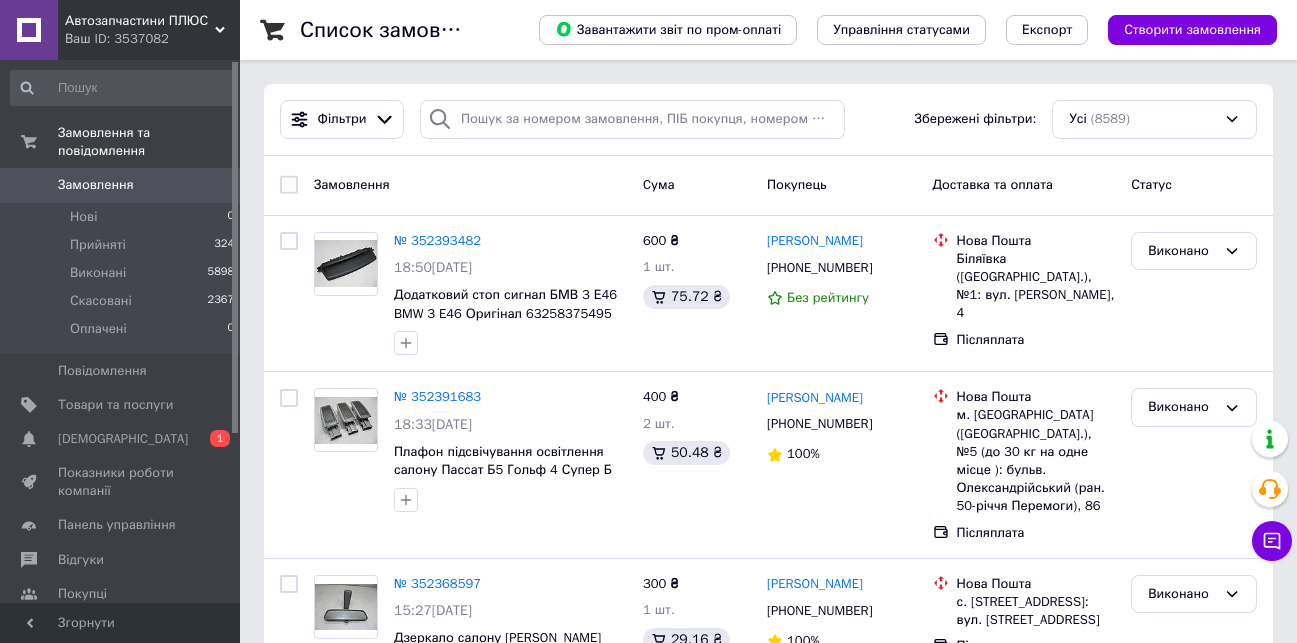 click on "[DEMOGRAPHIC_DATA]" at bounding box center (123, 439) 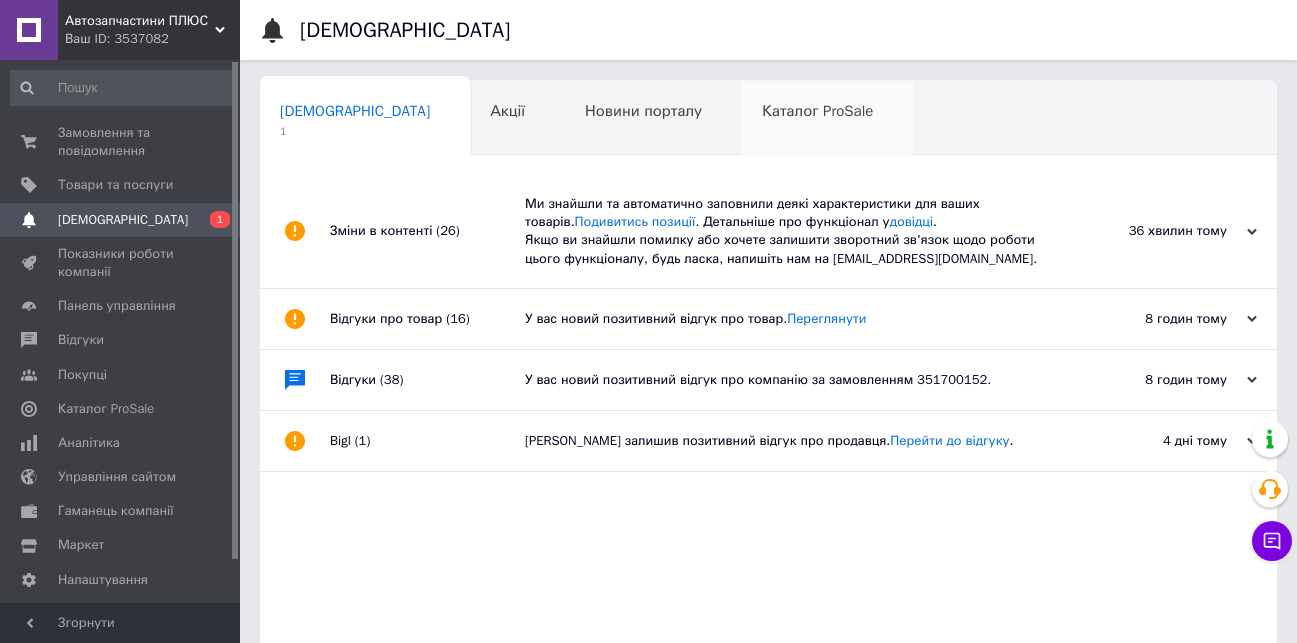 click on "Каталог ProSale" at bounding box center (817, 111) 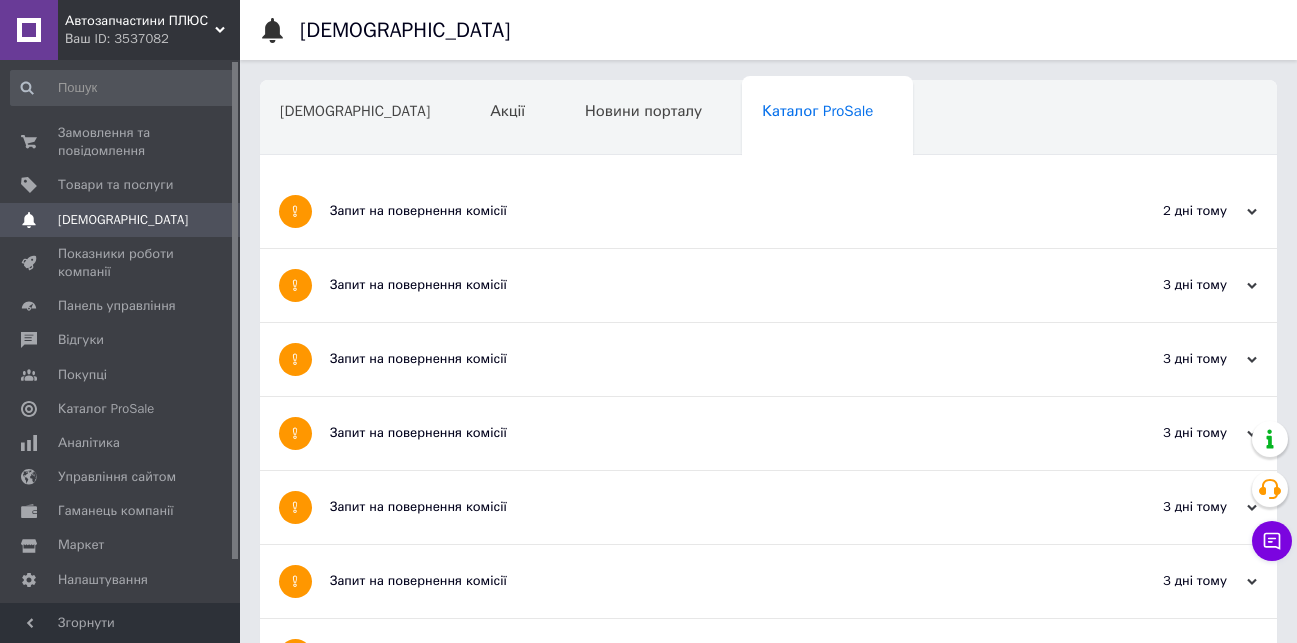 click on "Навчання та заходи" at bounding box center [351, 187] 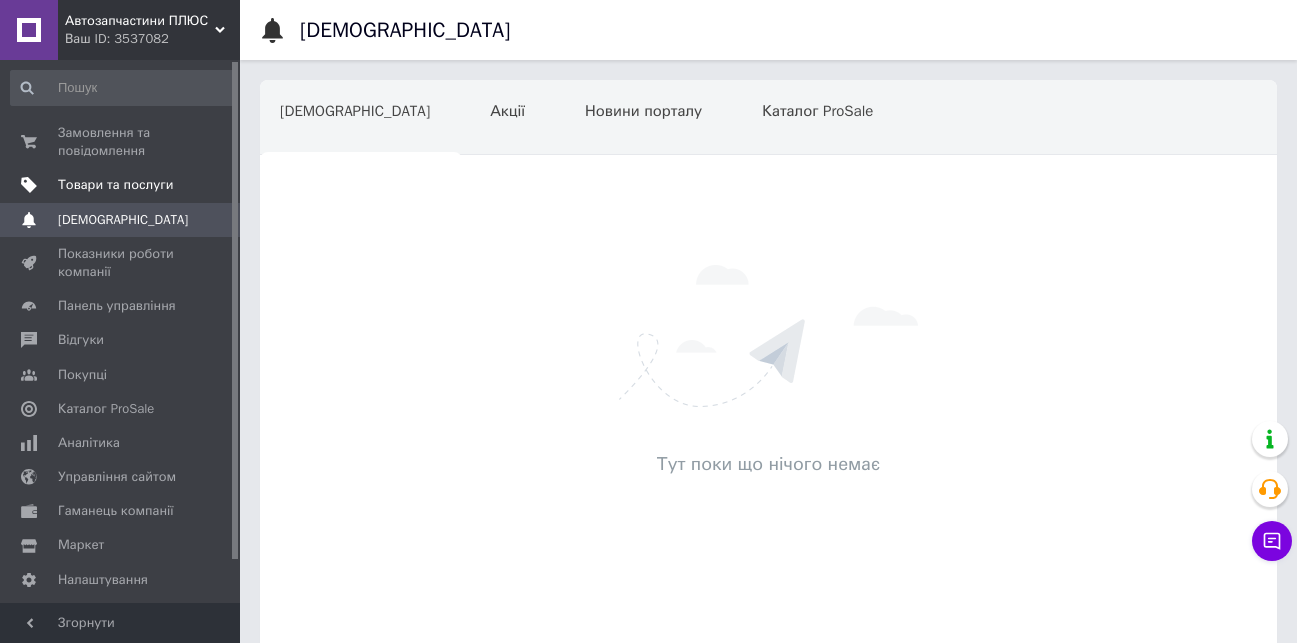 click on "Товари та послуги" at bounding box center [115, 185] 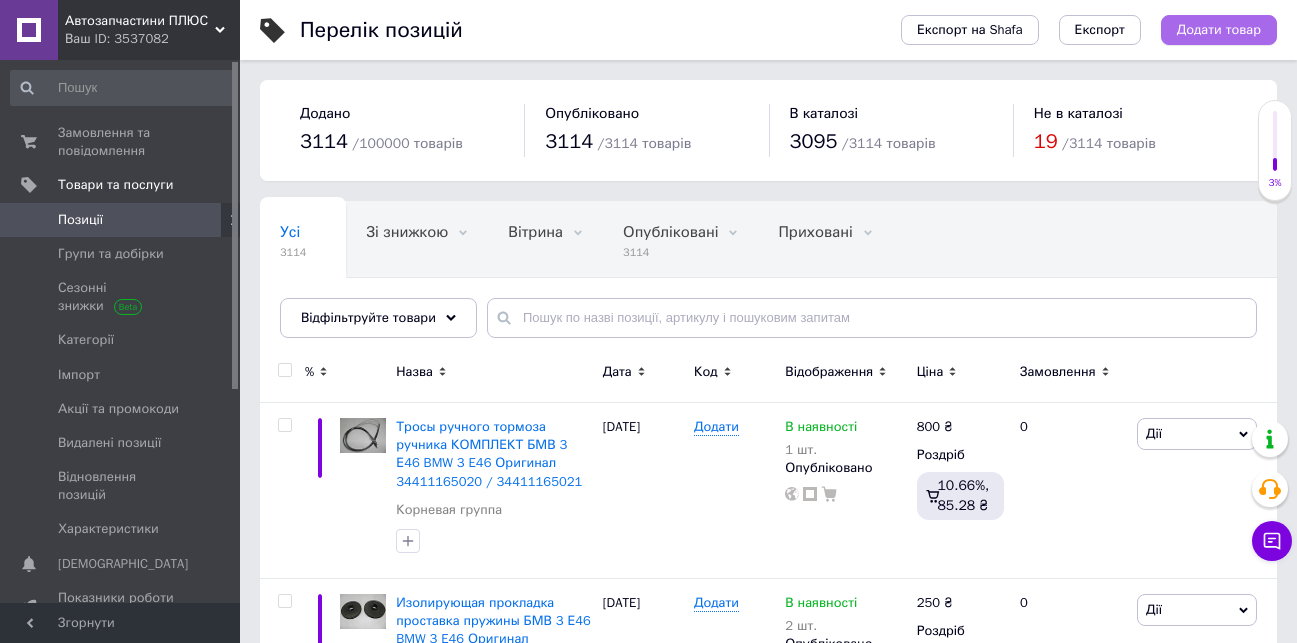 click on "Додати товар" at bounding box center [1219, 30] 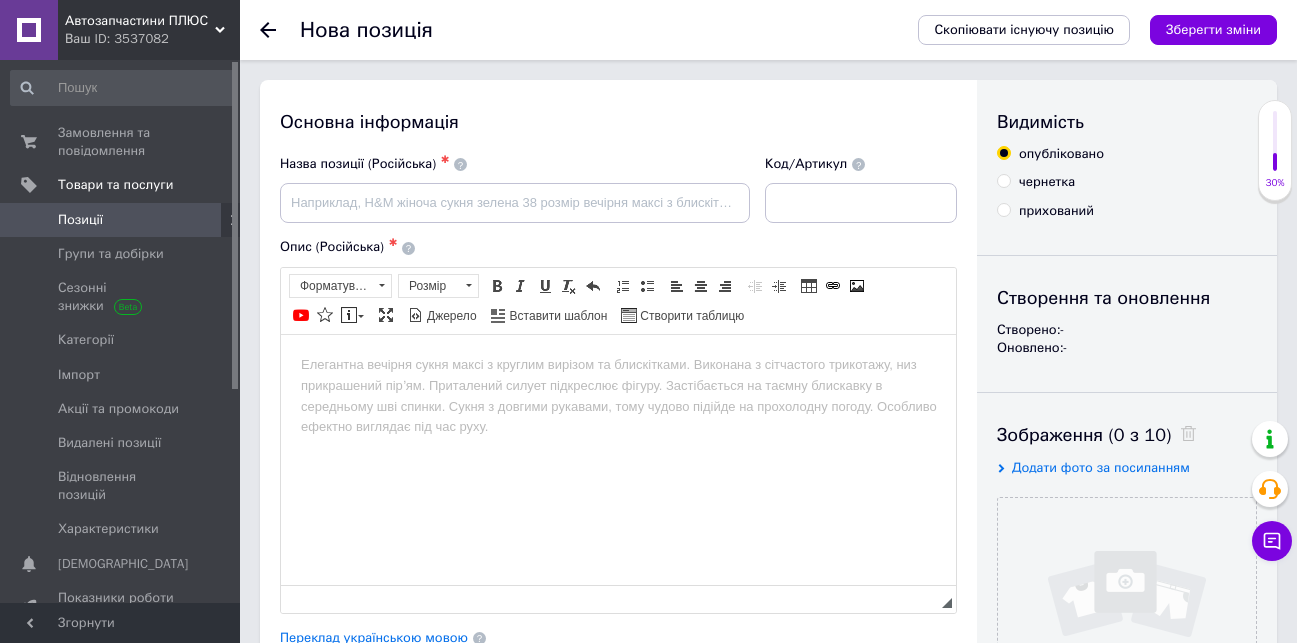 scroll, scrollTop: 0, scrollLeft: 0, axis: both 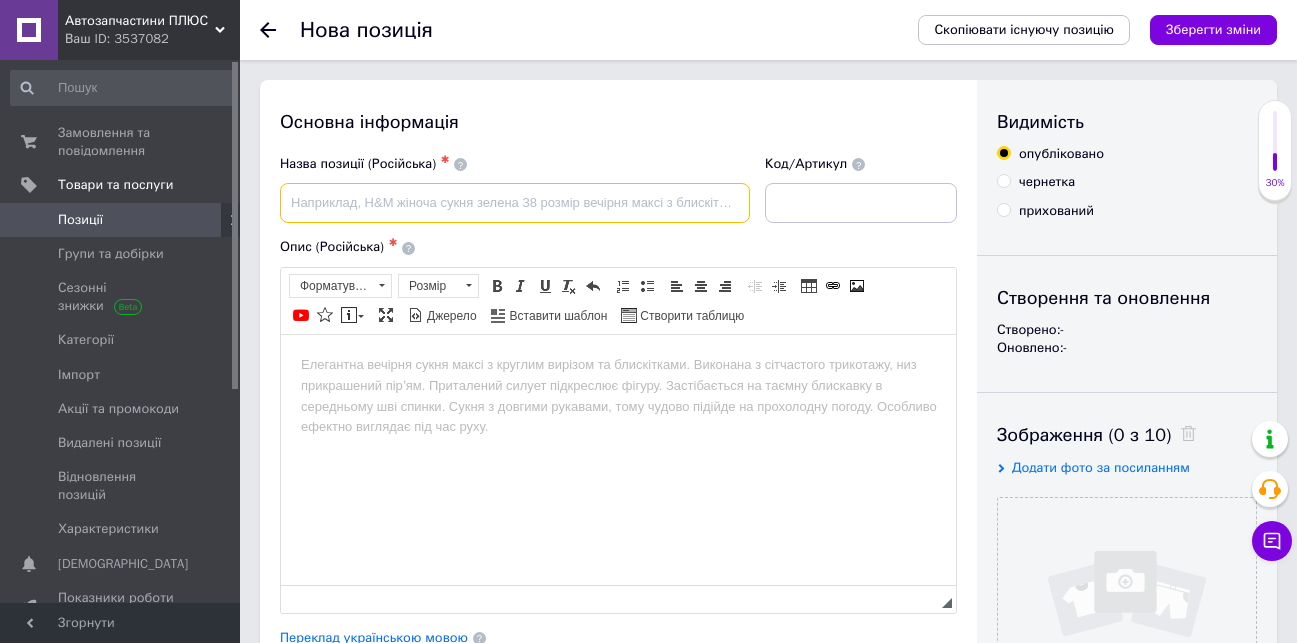 click at bounding box center (515, 203) 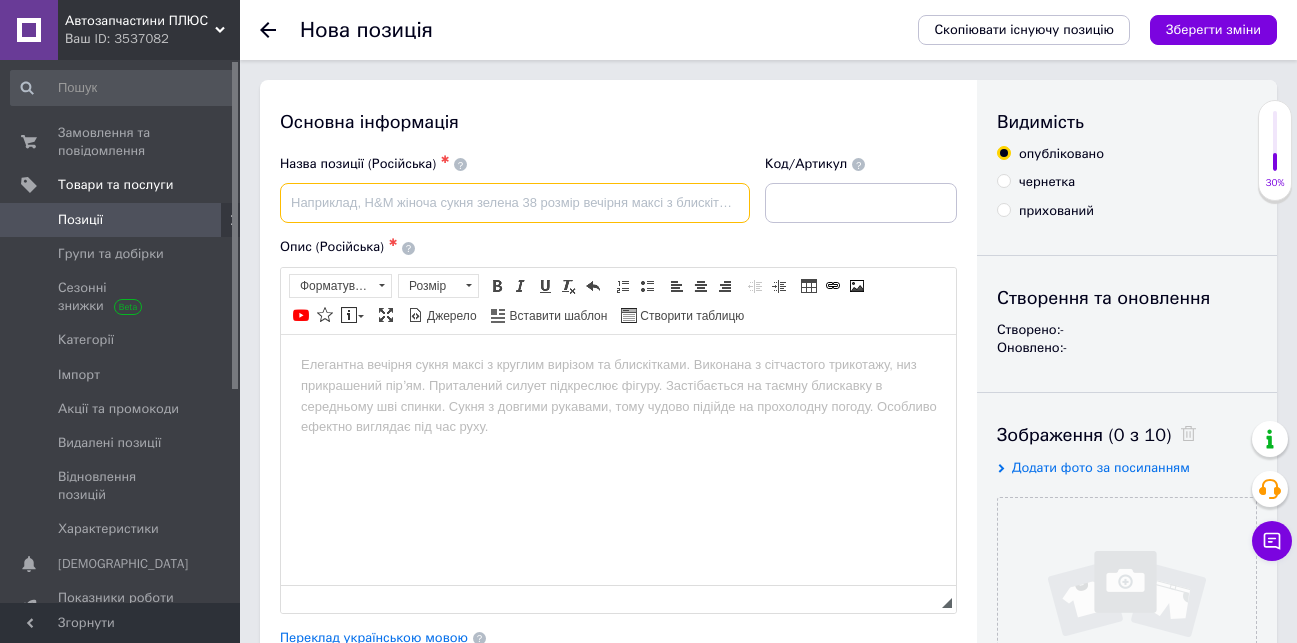 click at bounding box center [515, 203] 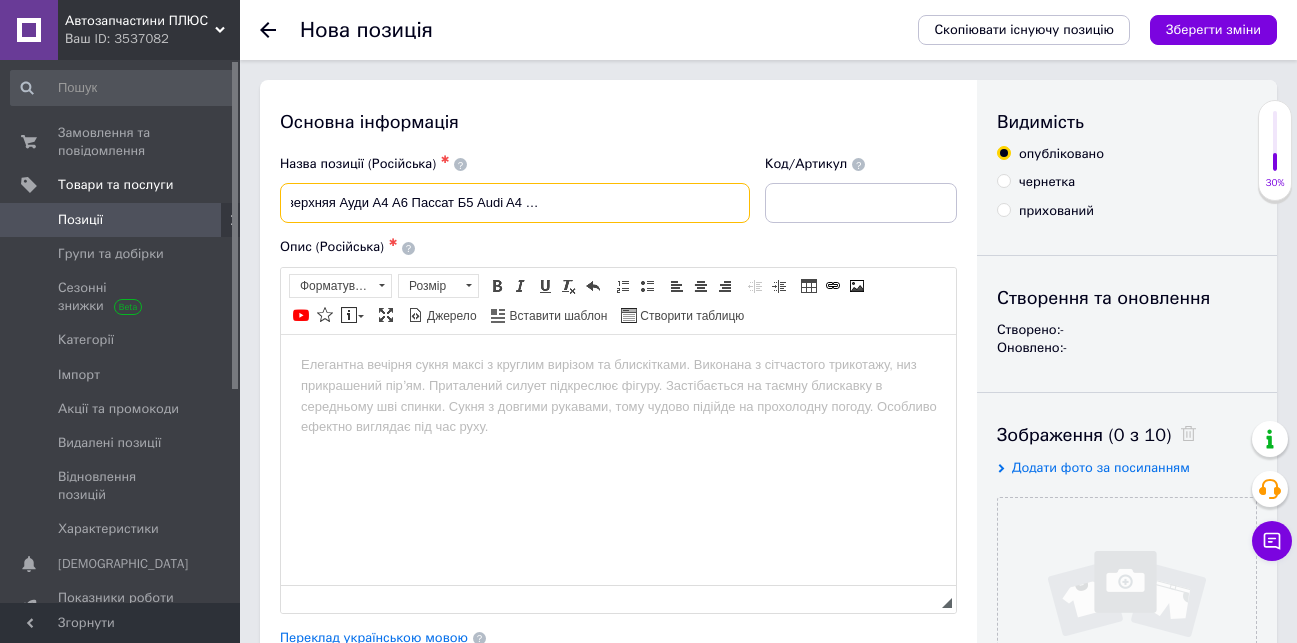 scroll, scrollTop: 0, scrollLeft: 203, axis: horizontal 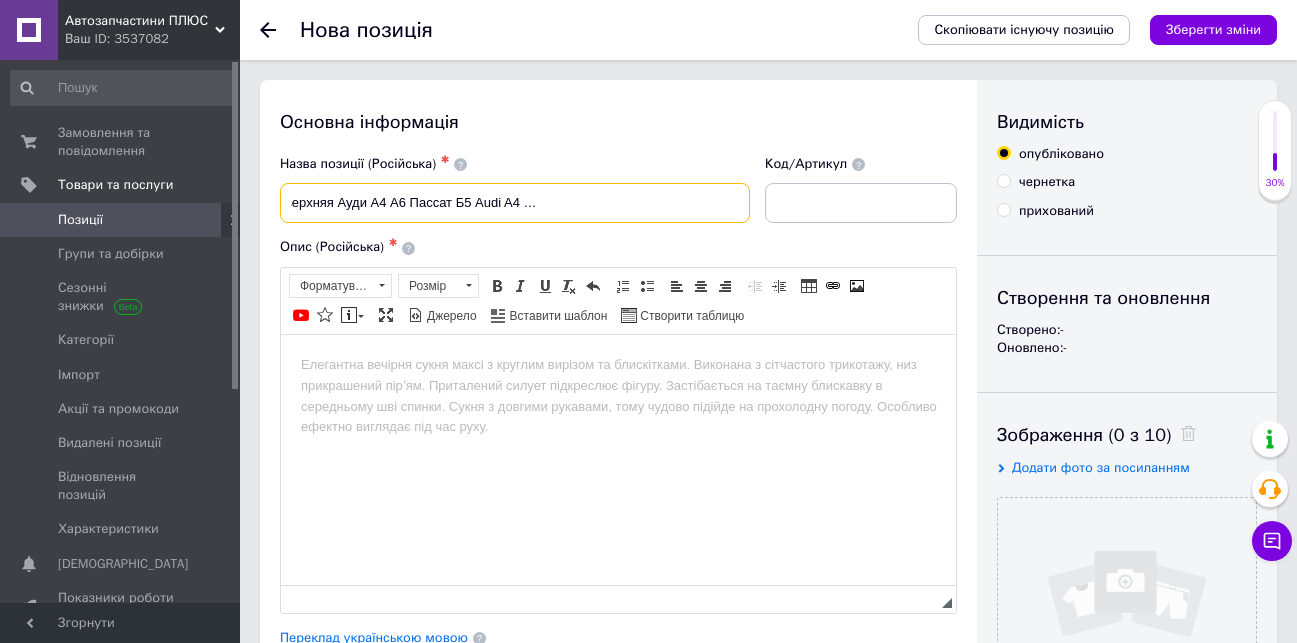 click on "Подушка крепления радиатора верхняя Ауди А4 А6 Пассат Б5 Audi A4 B5 A5 C5 VW Passat B5 8D0121276" at bounding box center [515, 203] 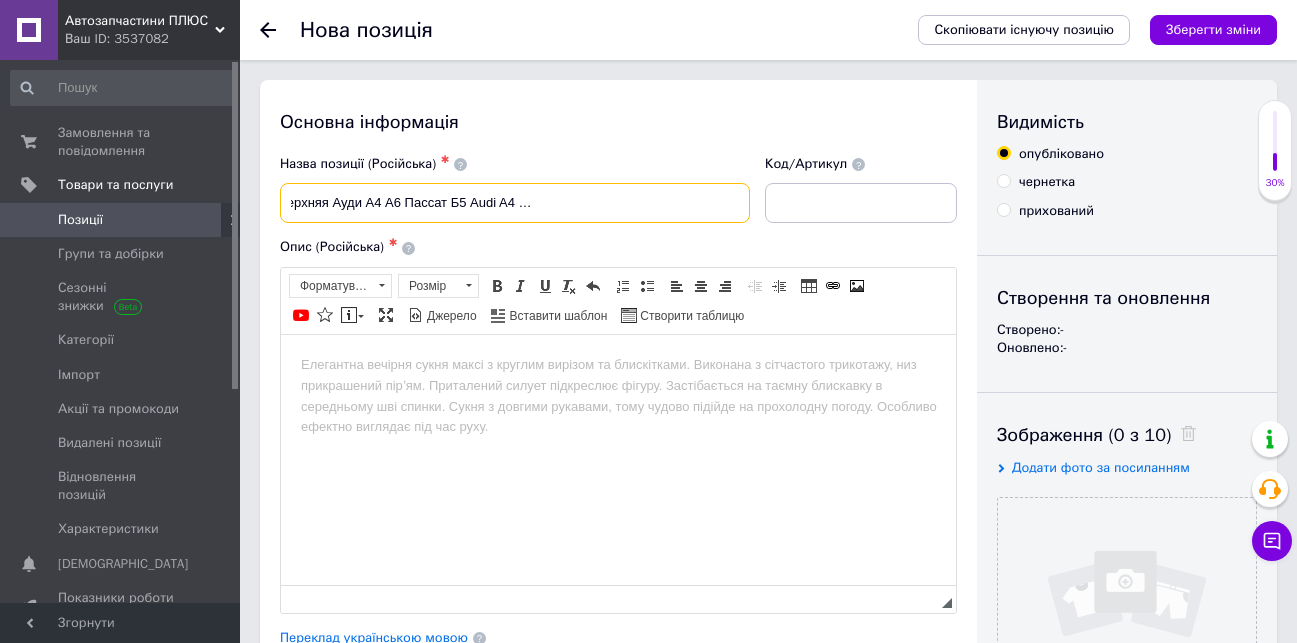 type on "Подушка крепления радиатора верхняя Ауди А4 А6 Пассат Б5 Audi A4 B5 A5 C5 VW Passat B5 Оригинал 8D0121276" 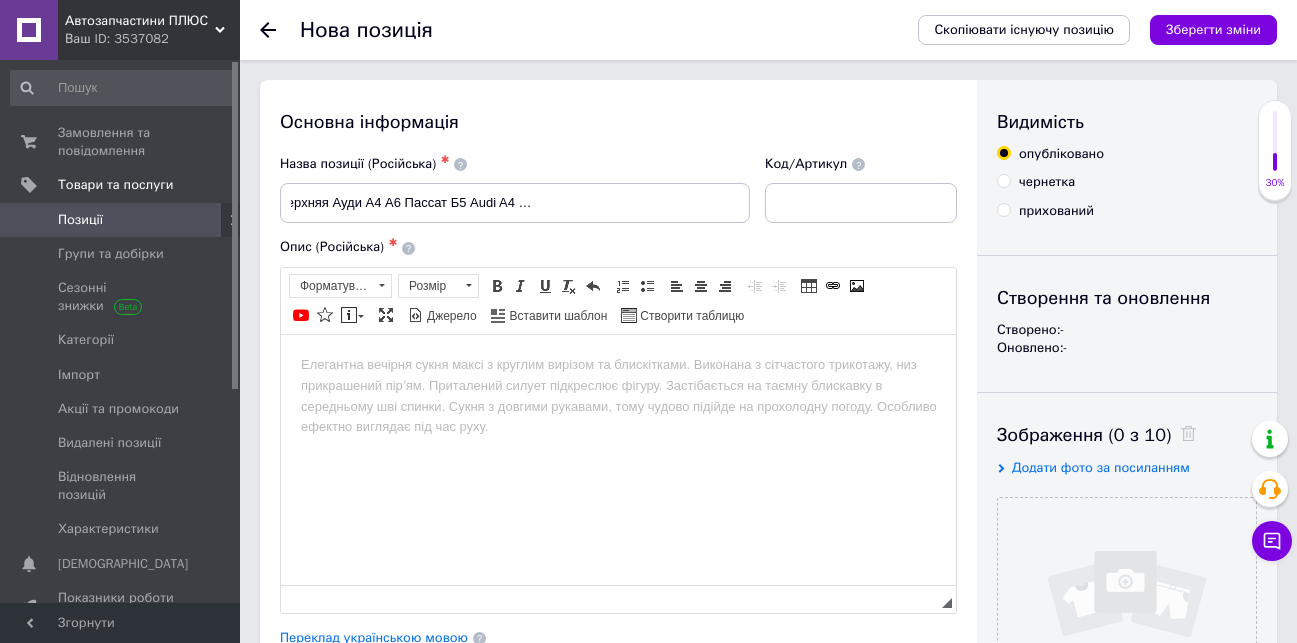 scroll, scrollTop: 0, scrollLeft: 0, axis: both 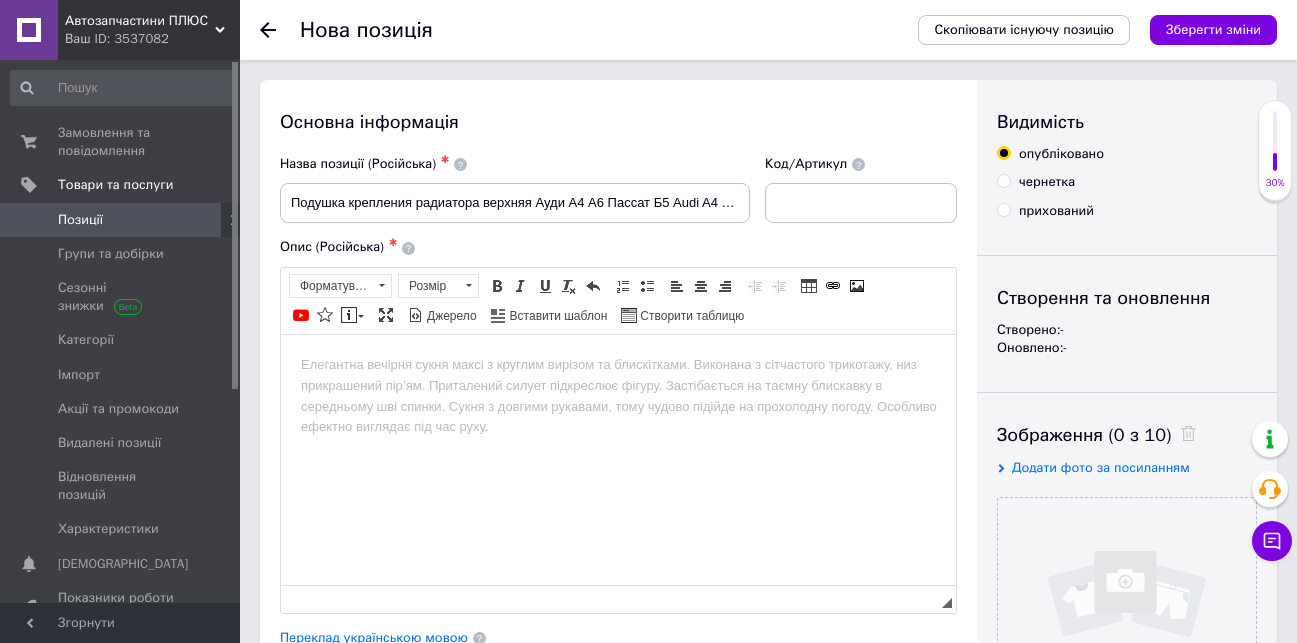 click at bounding box center (618, 364) 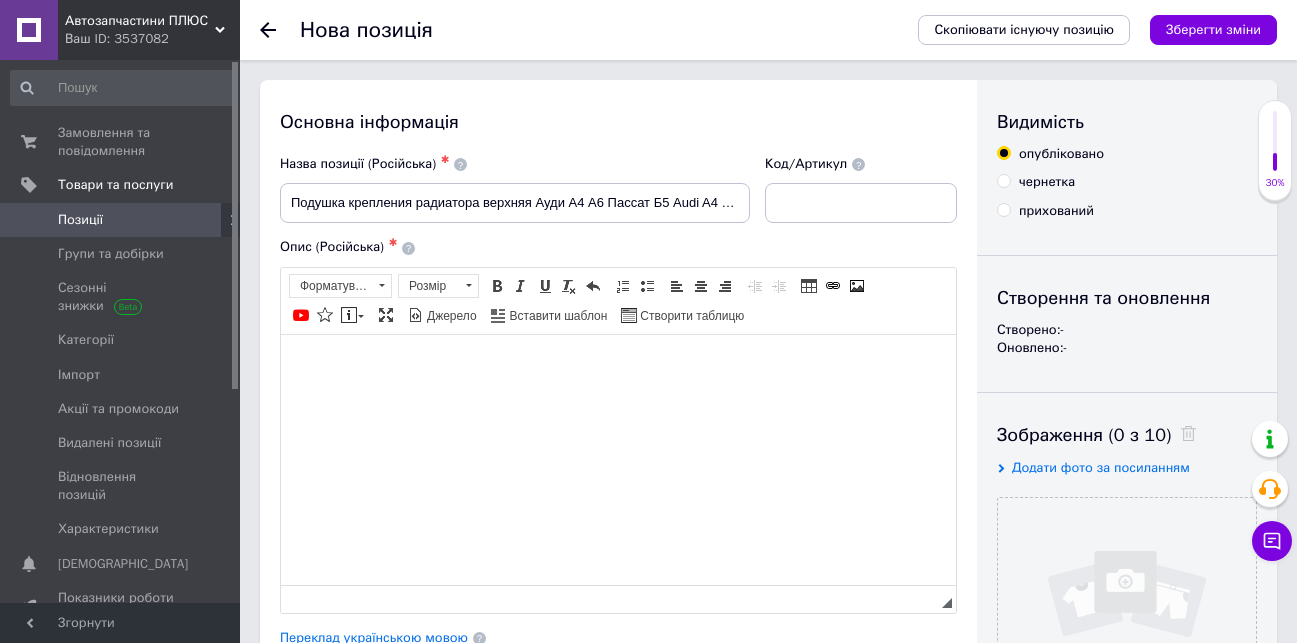 type 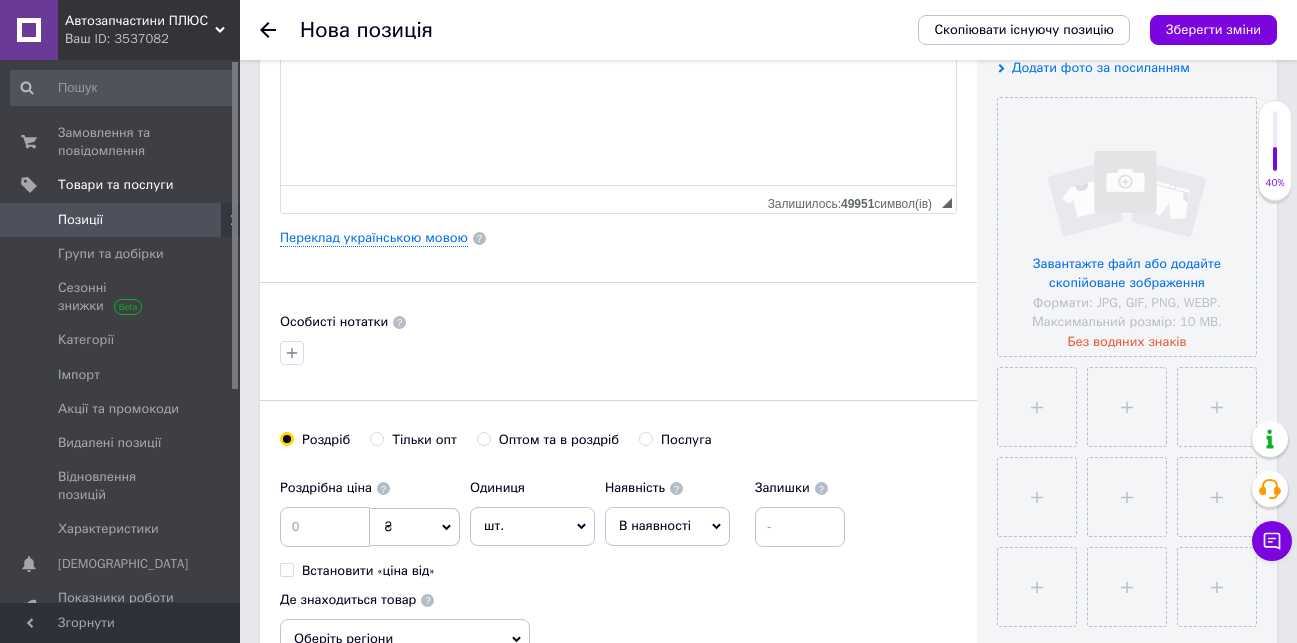 scroll, scrollTop: 600, scrollLeft: 0, axis: vertical 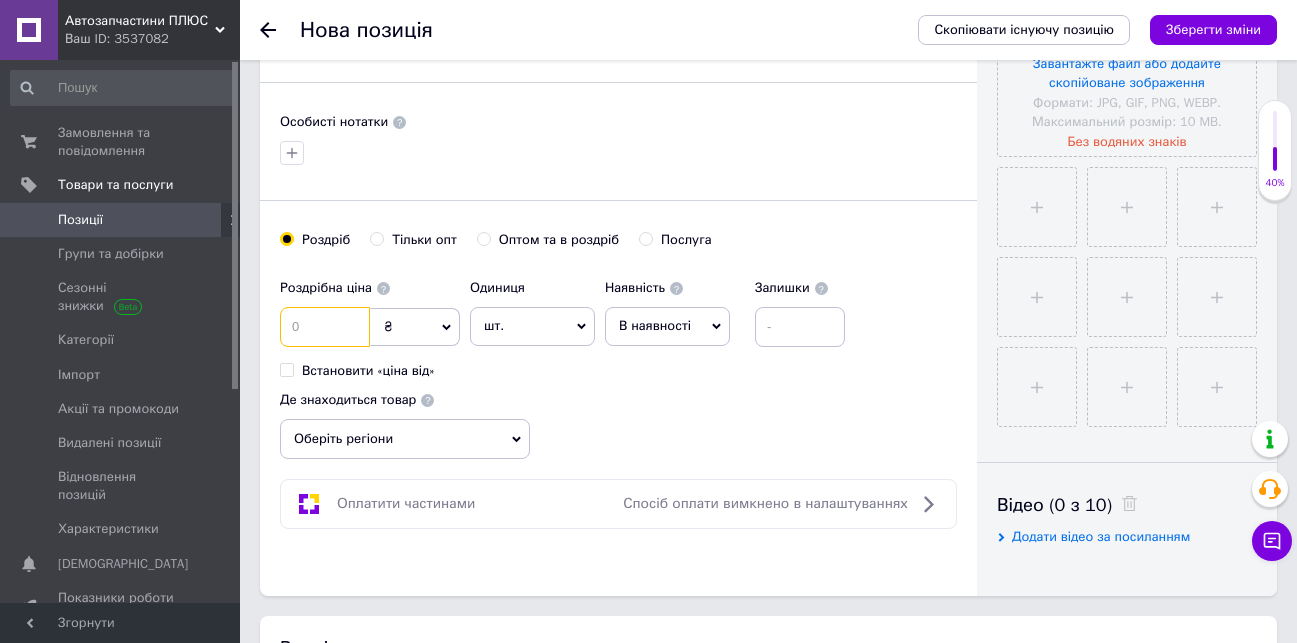 click at bounding box center (325, 327) 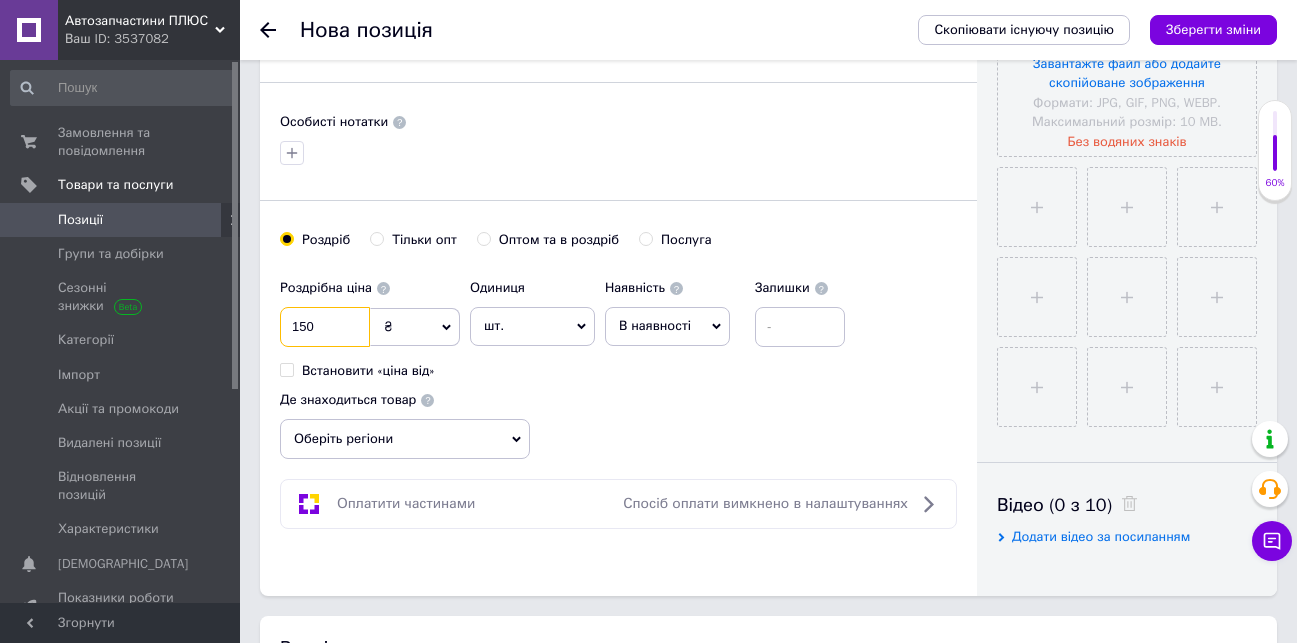 type on "150" 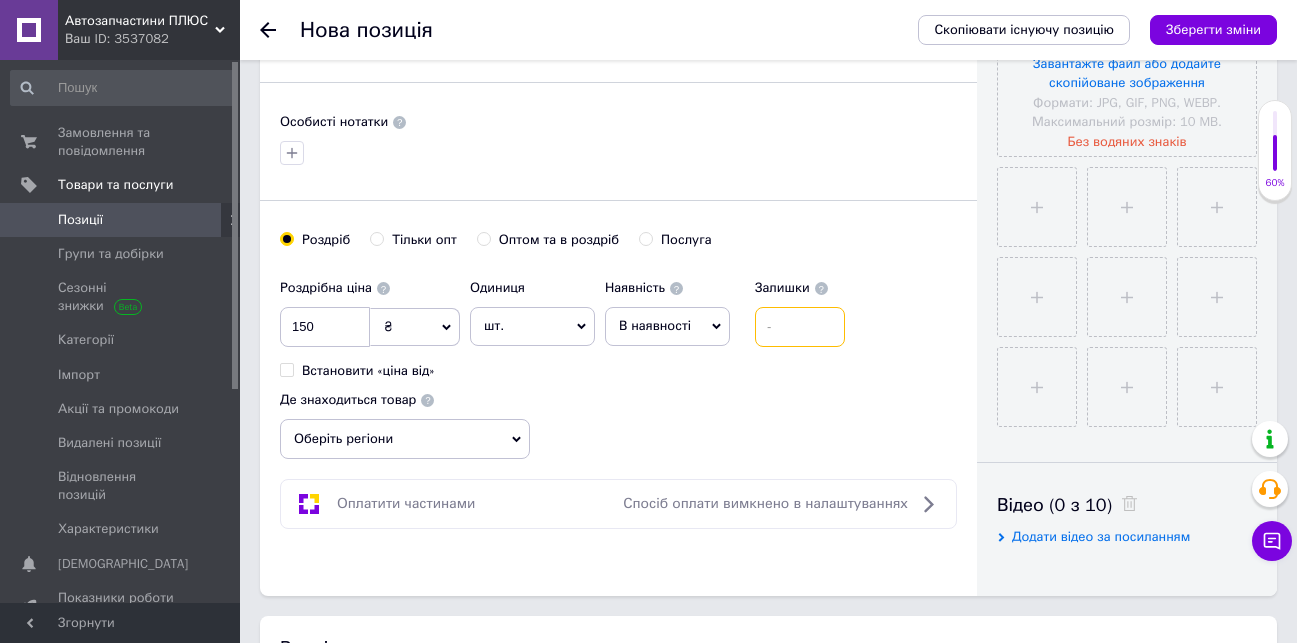 click at bounding box center (800, 327) 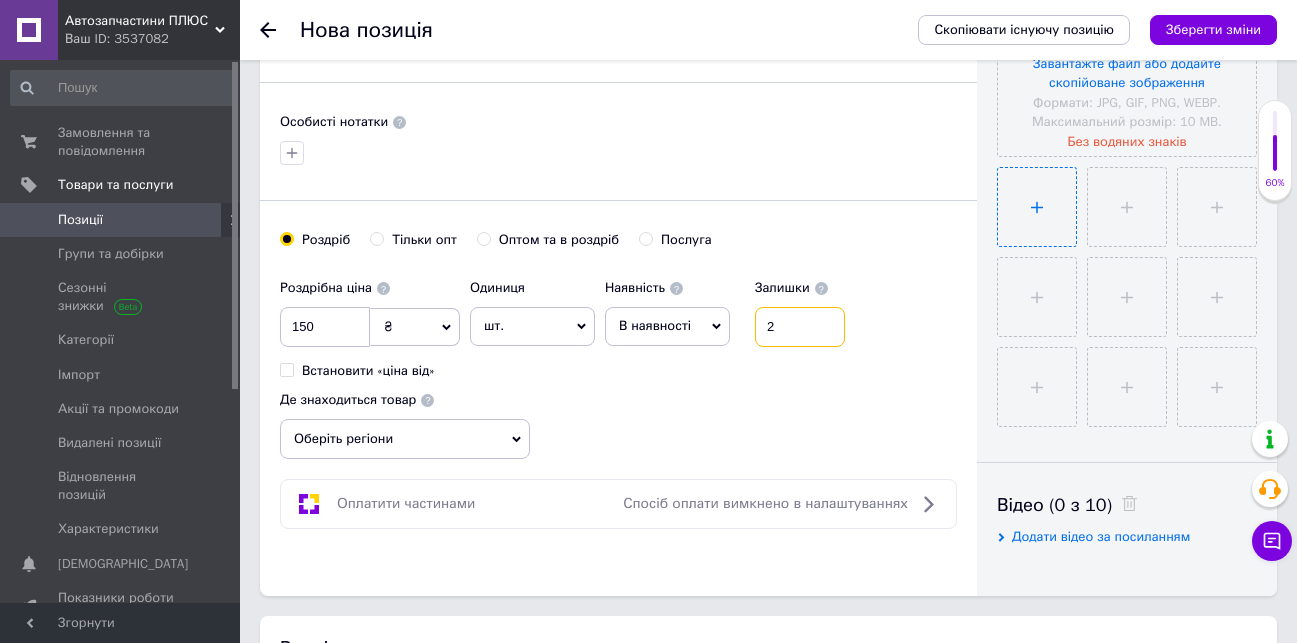 type on "2" 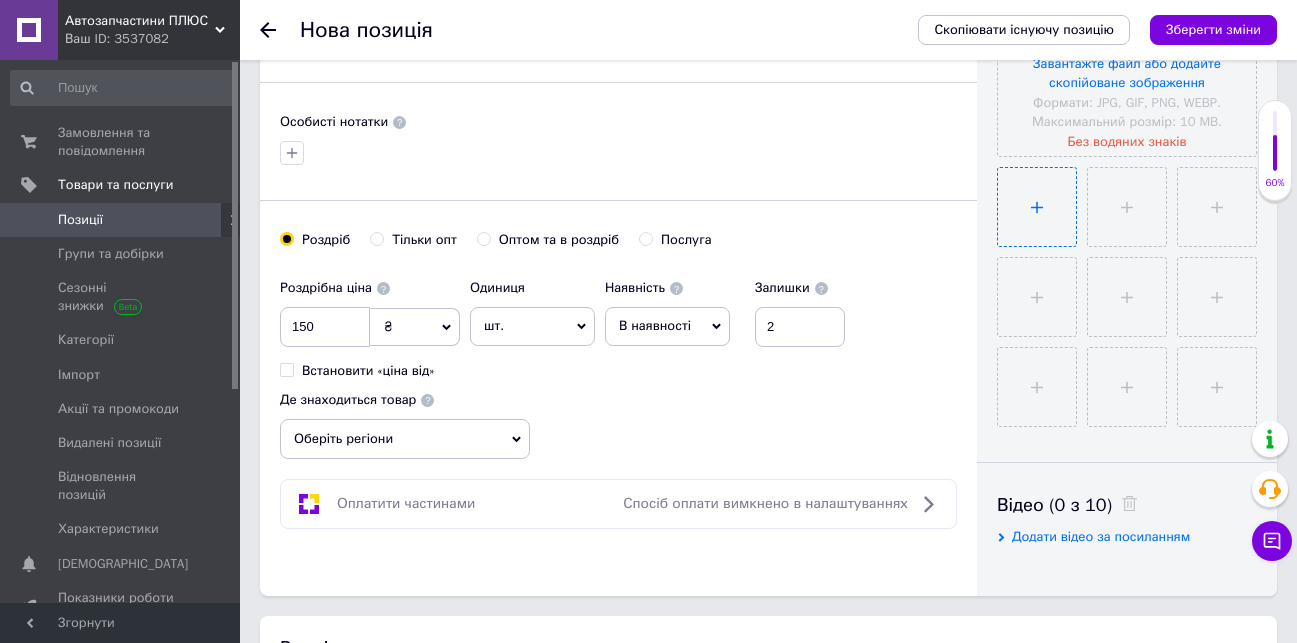 click at bounding box center [1037, 207] 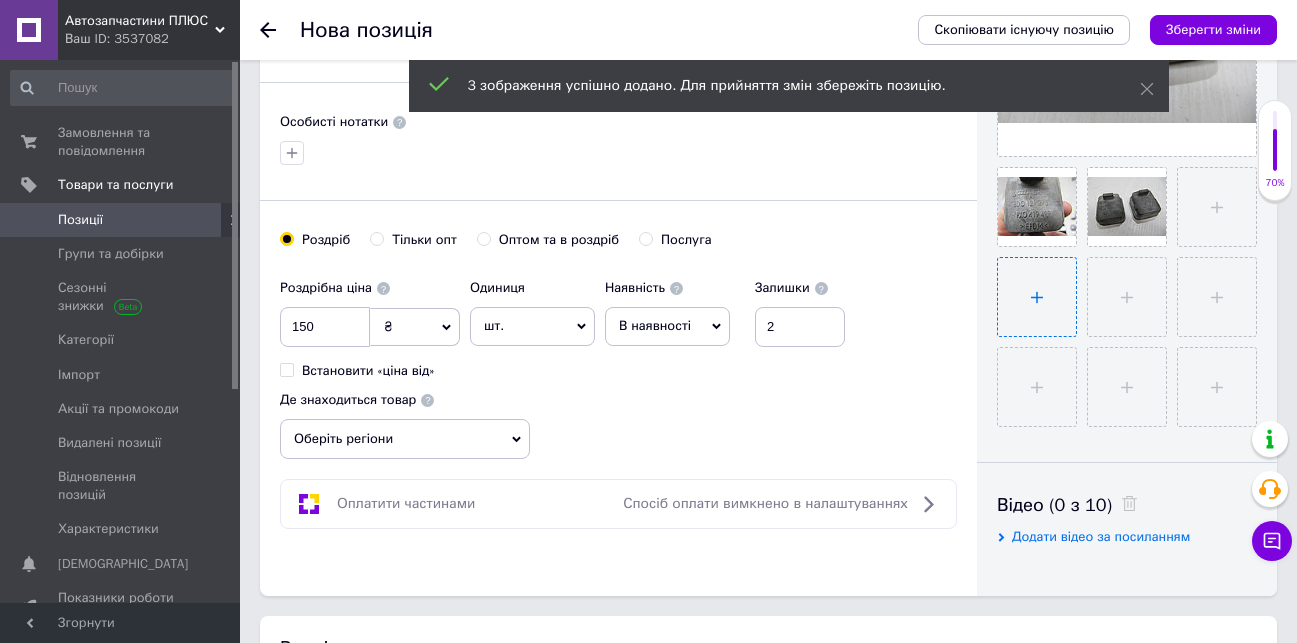 scroll, scrollTop: 400, scrollLeft: 0, axis: vertical 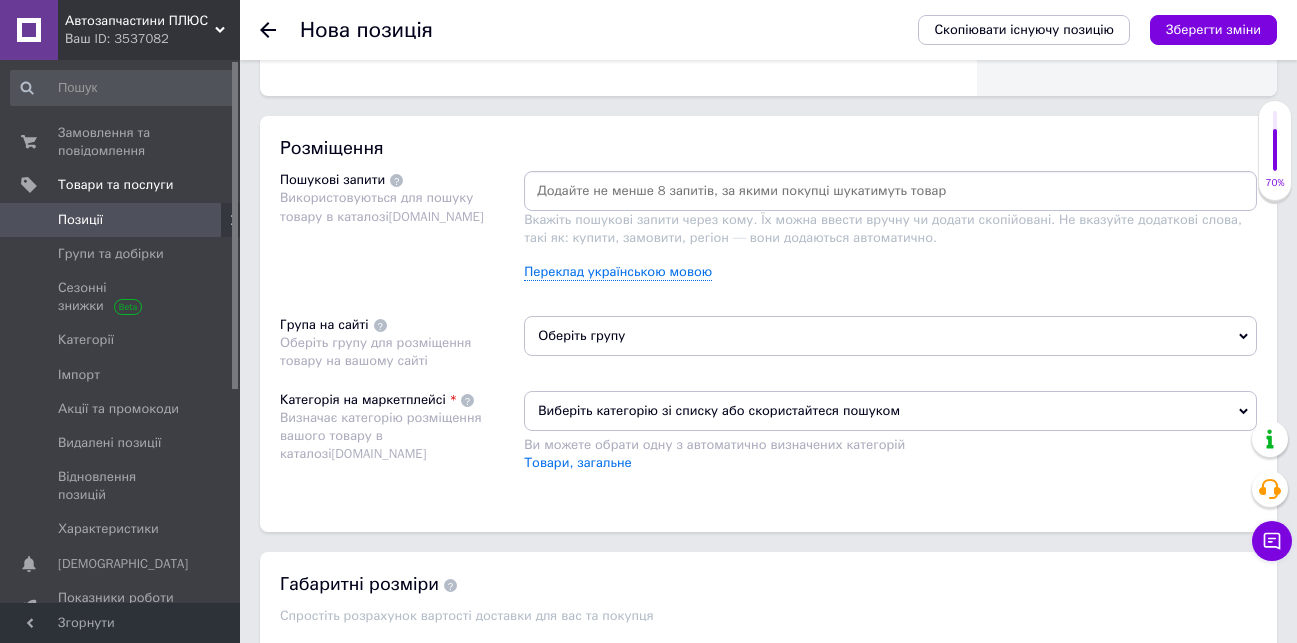 click at bounding box center (890, 191) 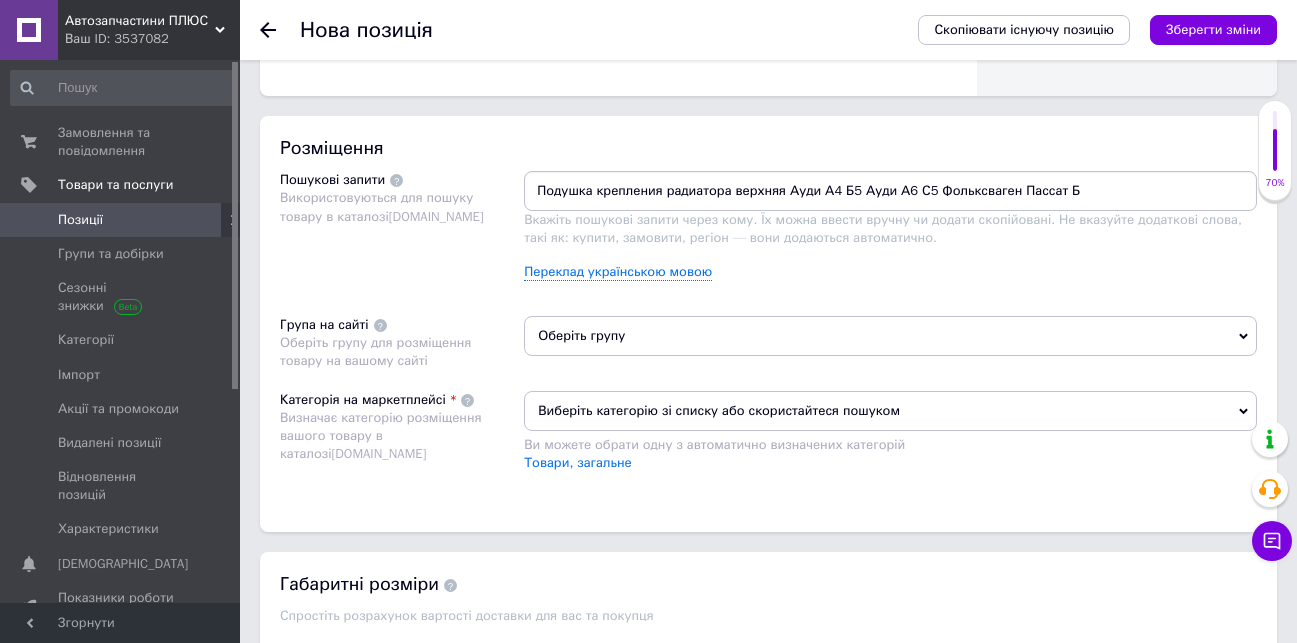 type on "Подушка крепления радиатора верхняя Ауди А4 Б5 Ауди А6 С5 Фольксваген Пассат Б5" 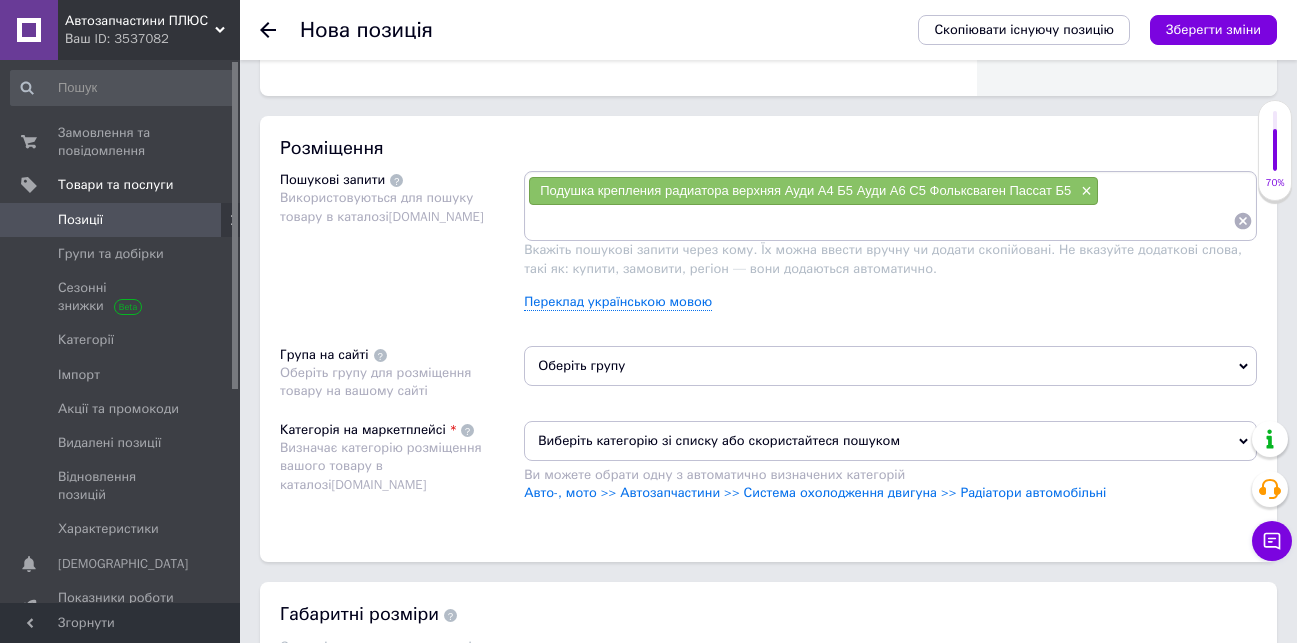 click at bounding box center [880, 221] 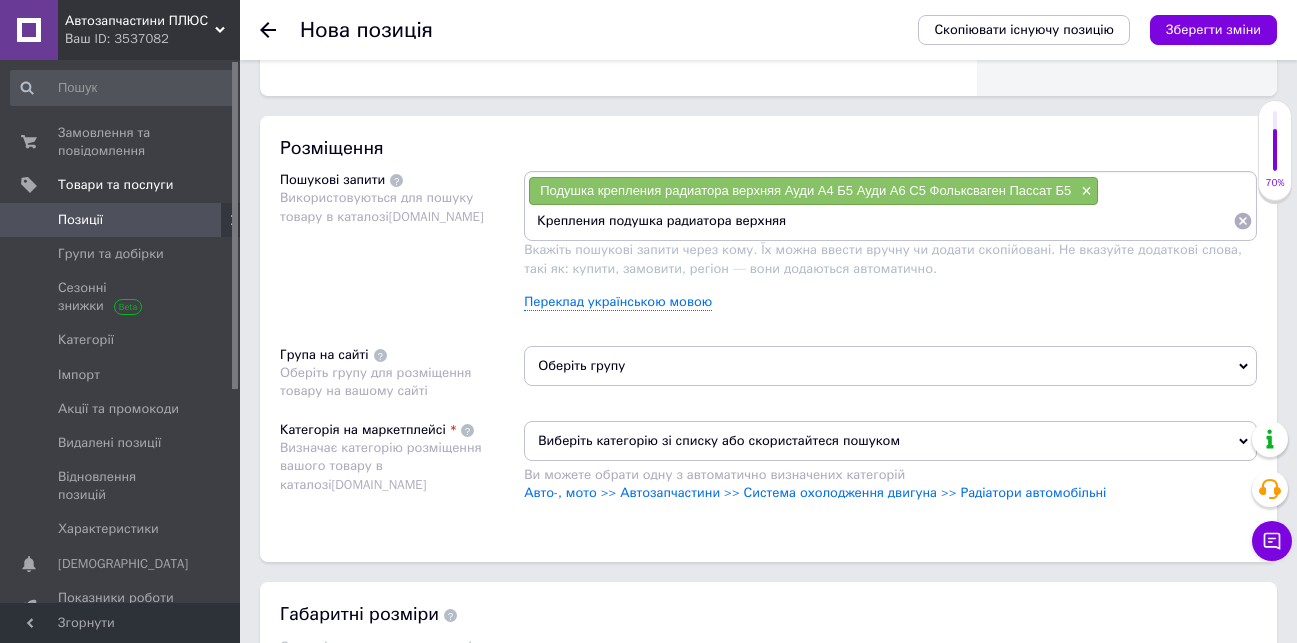 click on "Крепления подушка радиатора верхняя" at bounding box center (880, 221) 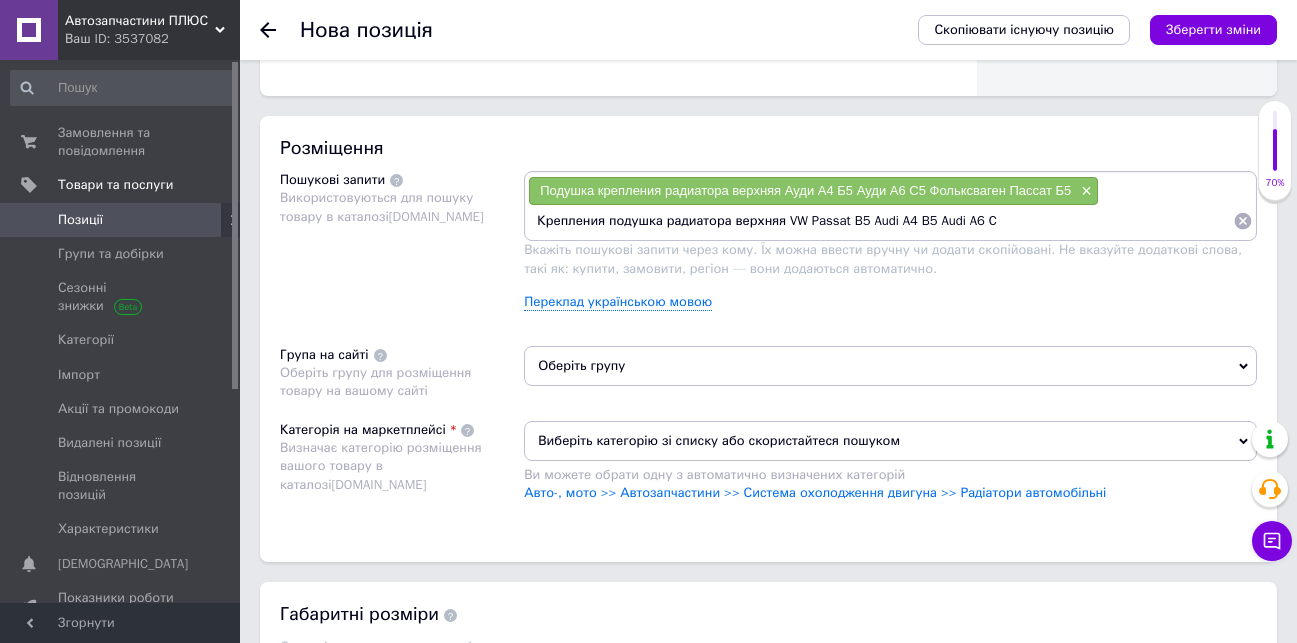 type on "Крепления подушка радиатора верхняя VW Passat B5 Audi A4 B5 Audi A6 C5" 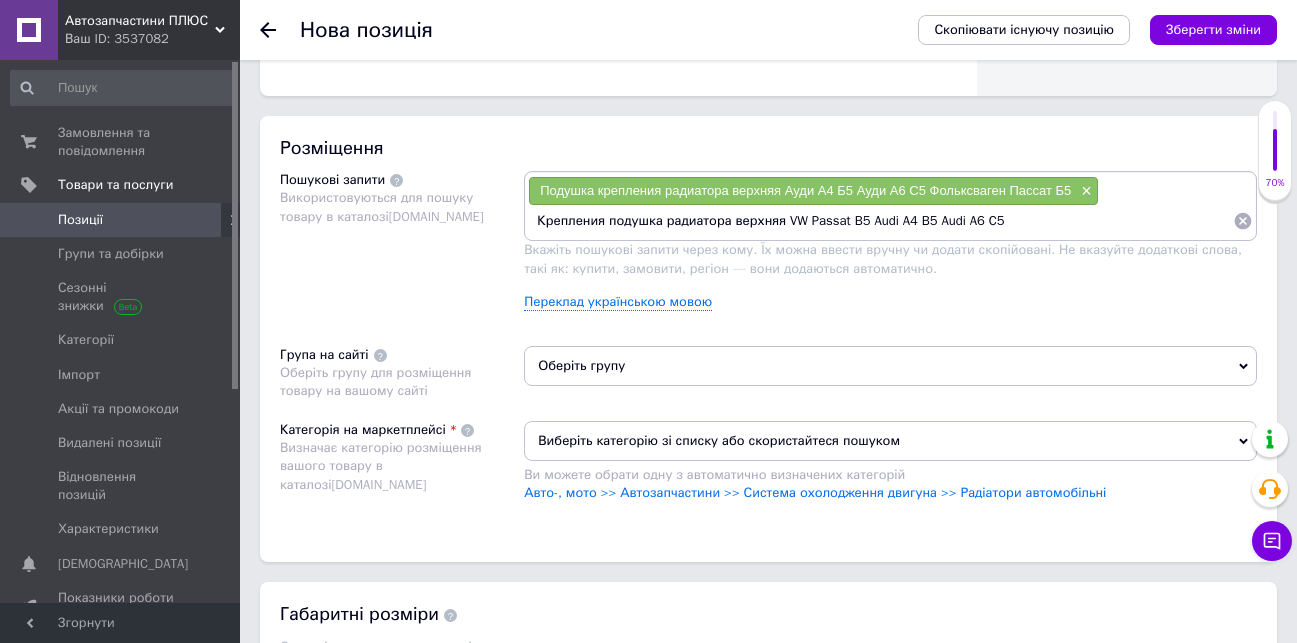 type 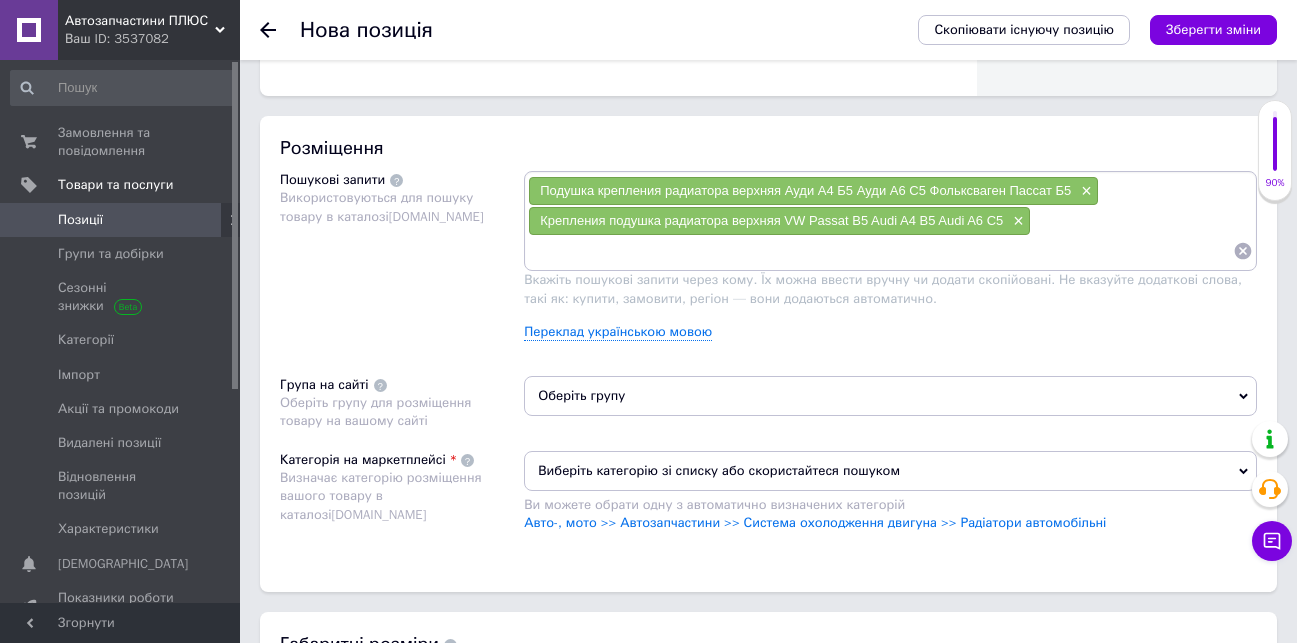 scroll, scrollTop: 1200, scrollLeft: 0, axis: vertical 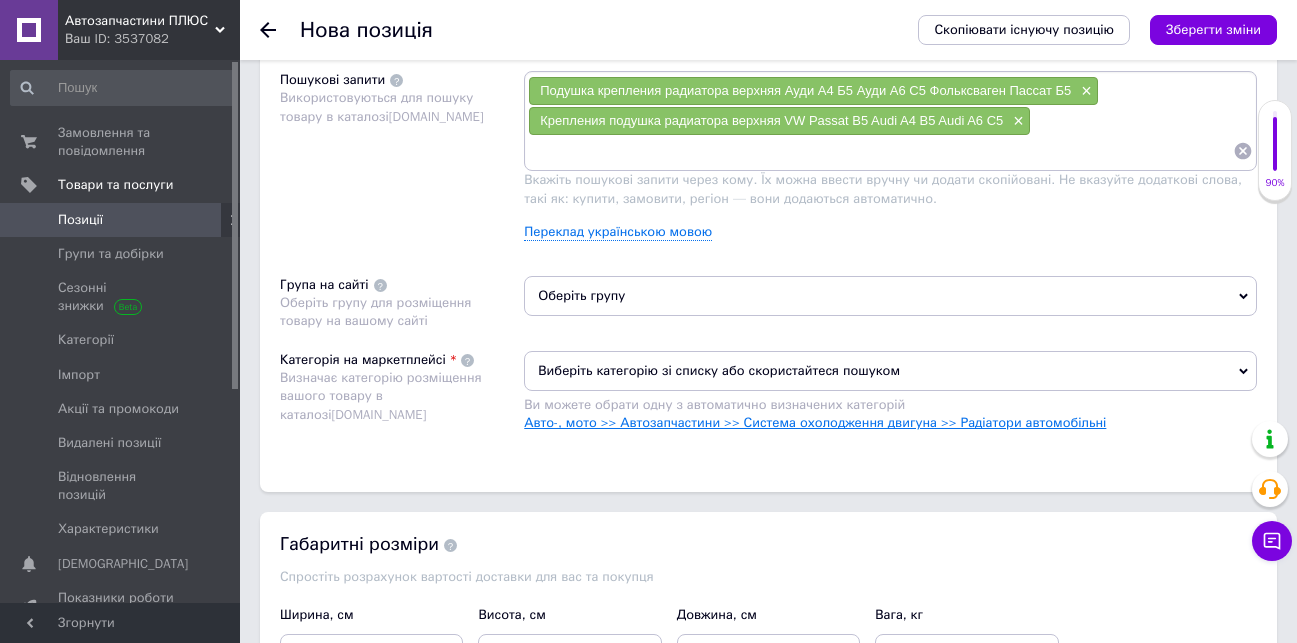 click on "Авто-, мото >> Автозапчастини >> Система охолодження двигуна >> Радіатори автомобільні" at bounding box center (815, 422) 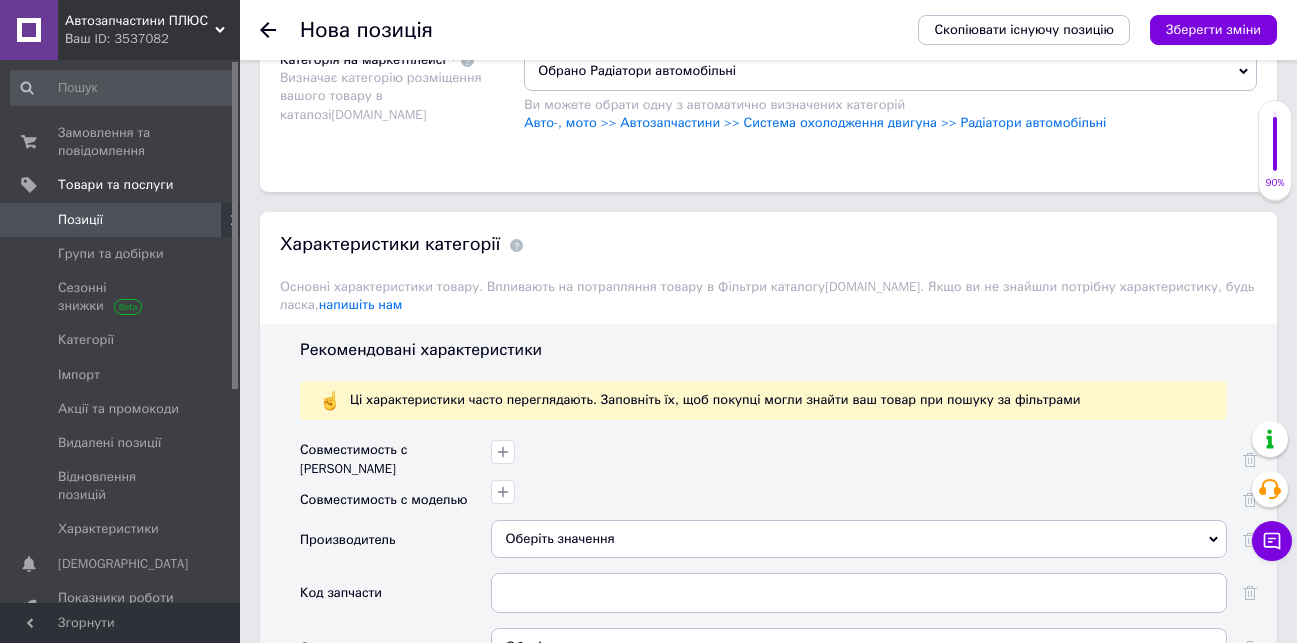 scroll, scrollTop: 1600, scrollLeft: 0, axis: vertical 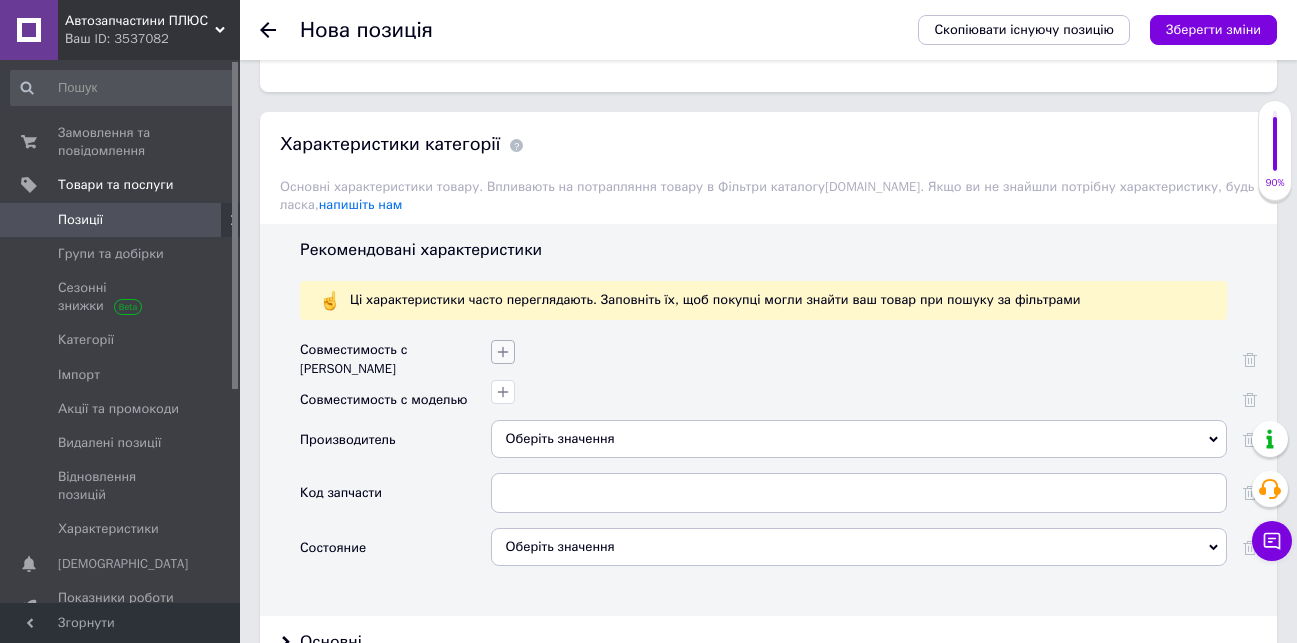 click 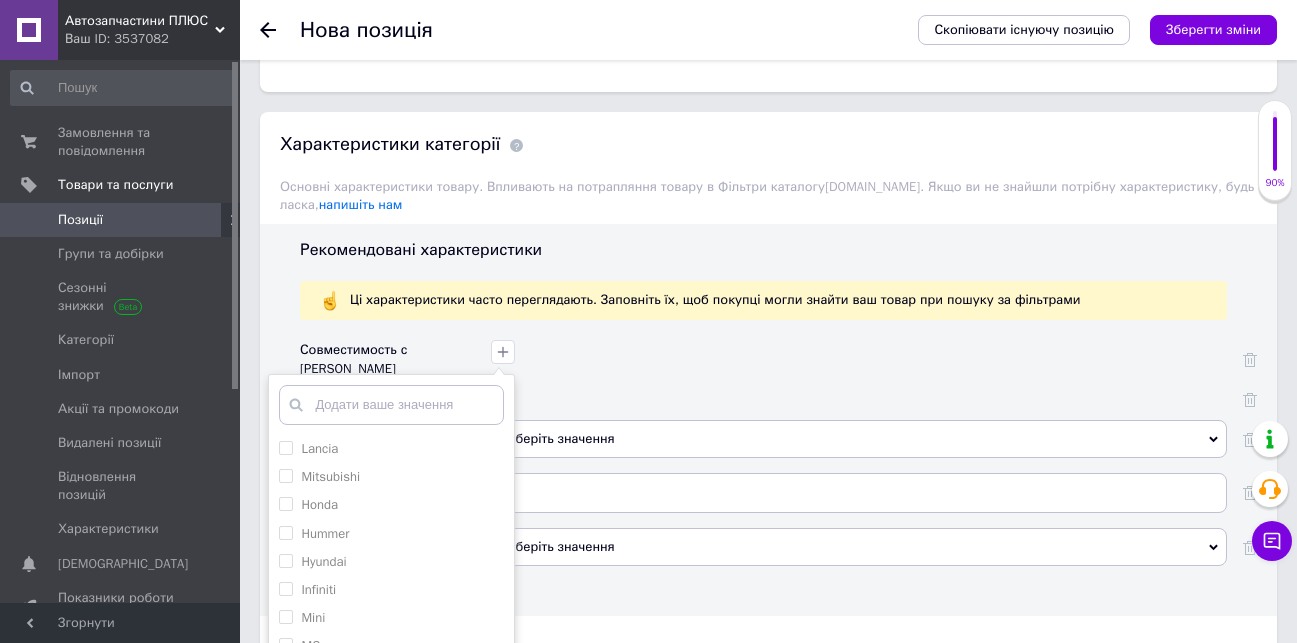 scroll, scrollTop: 1800, scrollLeft: 0, axis: vertical 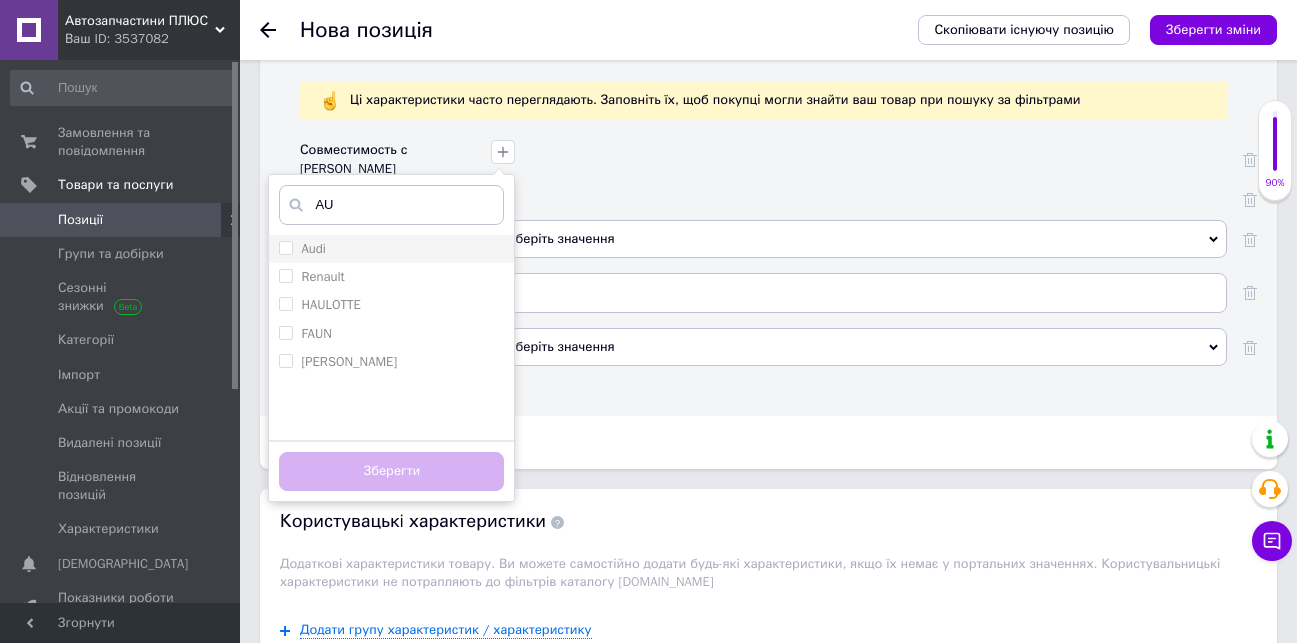 type on "AU" 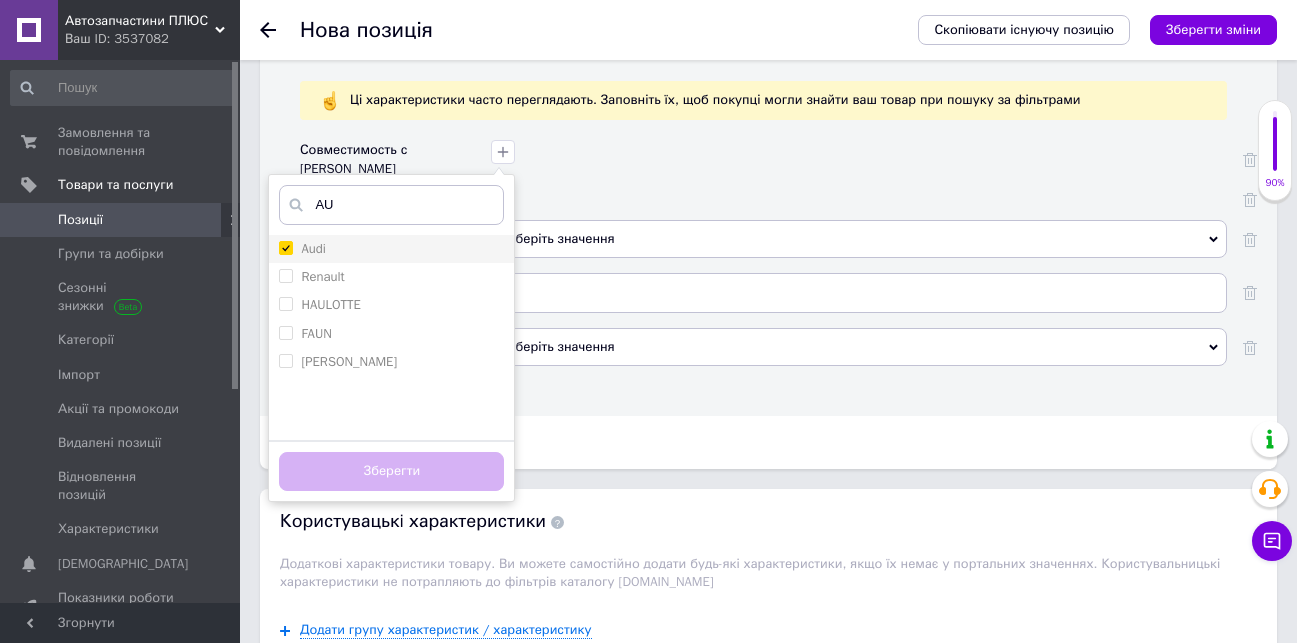 checkbox on "true" 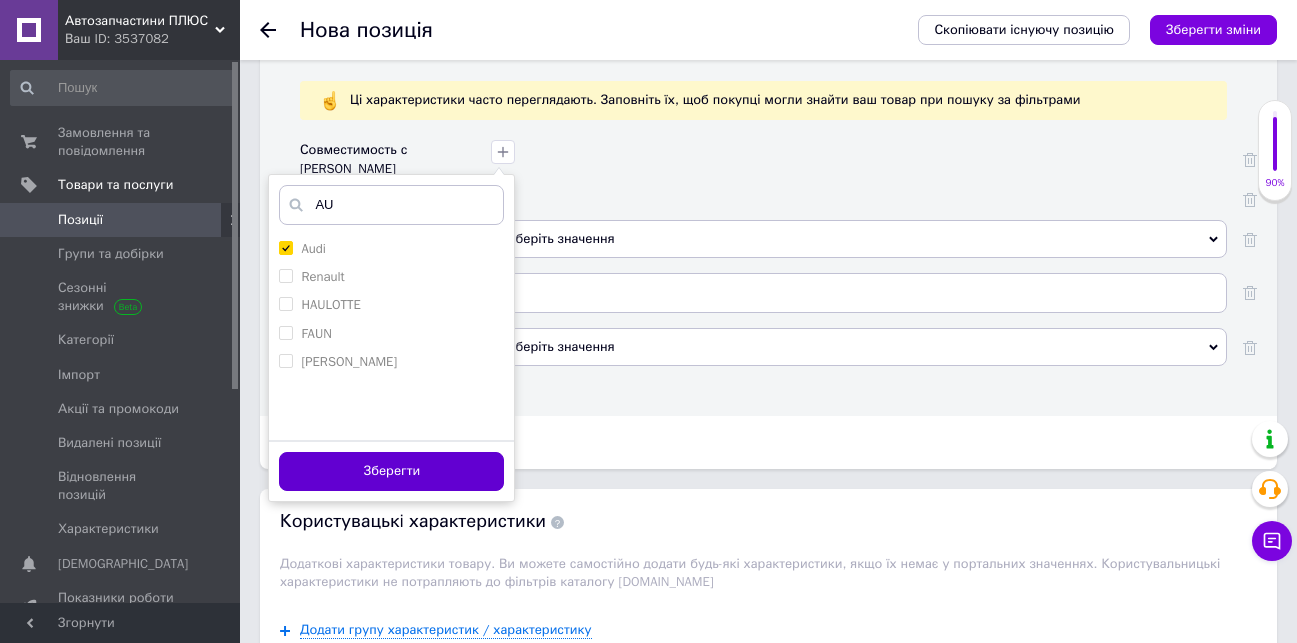 click on "Зберегти" at bounding box center [391, 471] 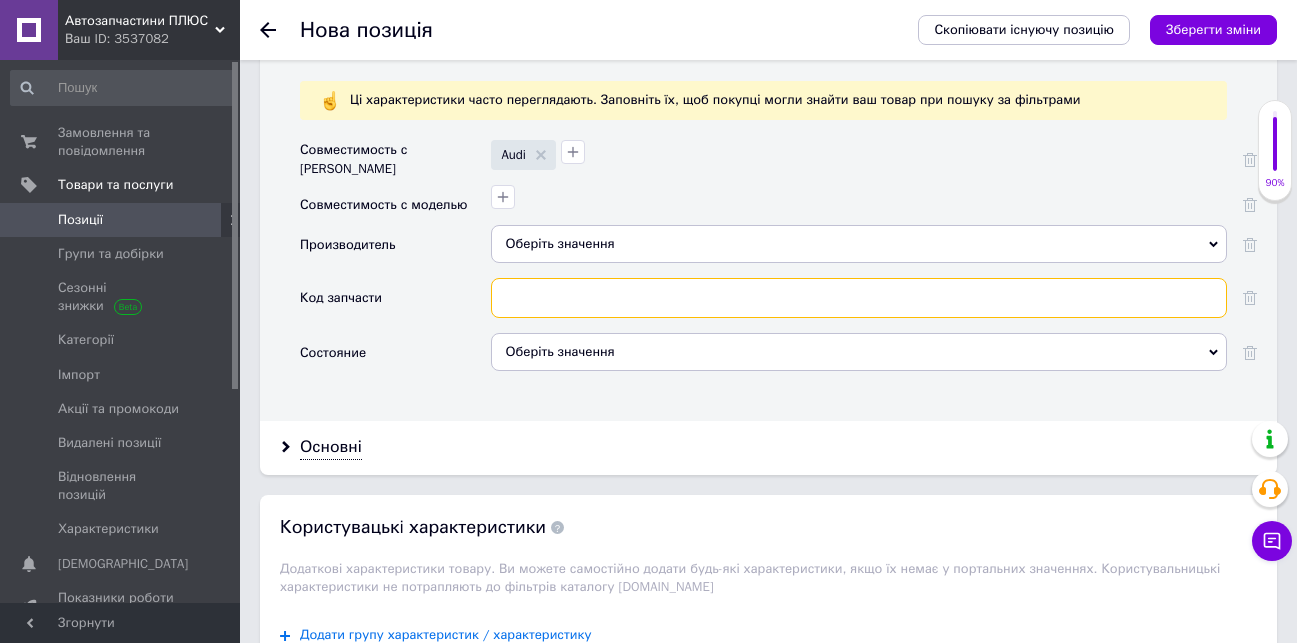 click at bounding box center [859, 298] 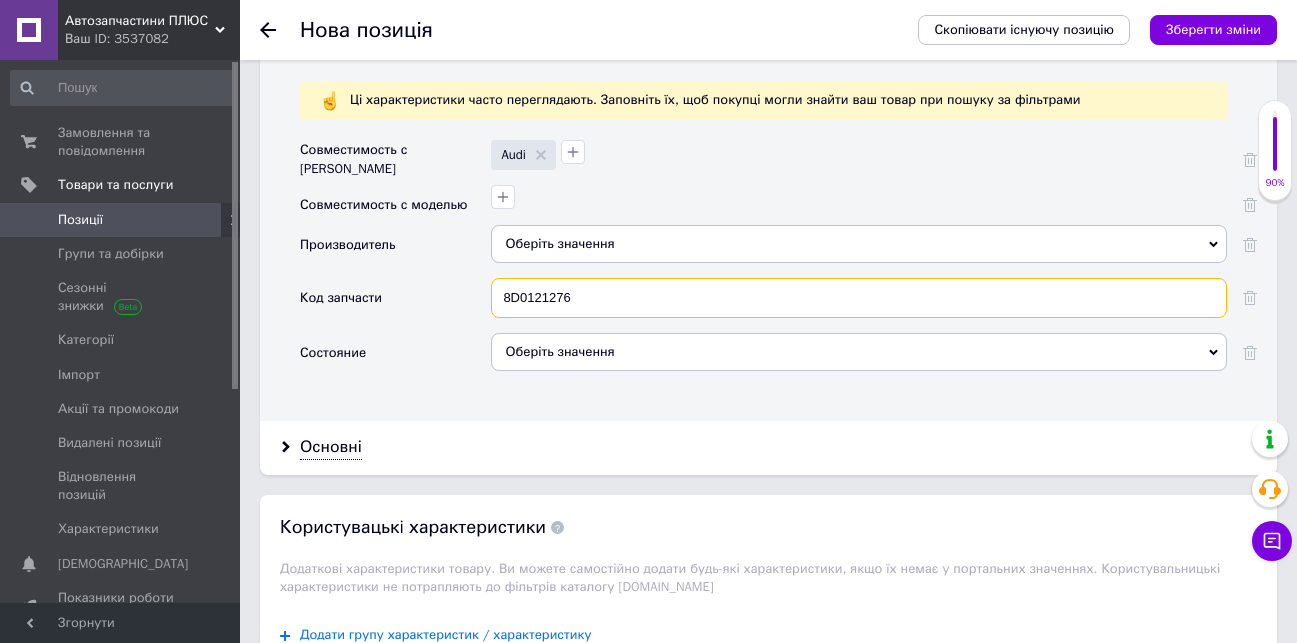 type on "8D0121276" 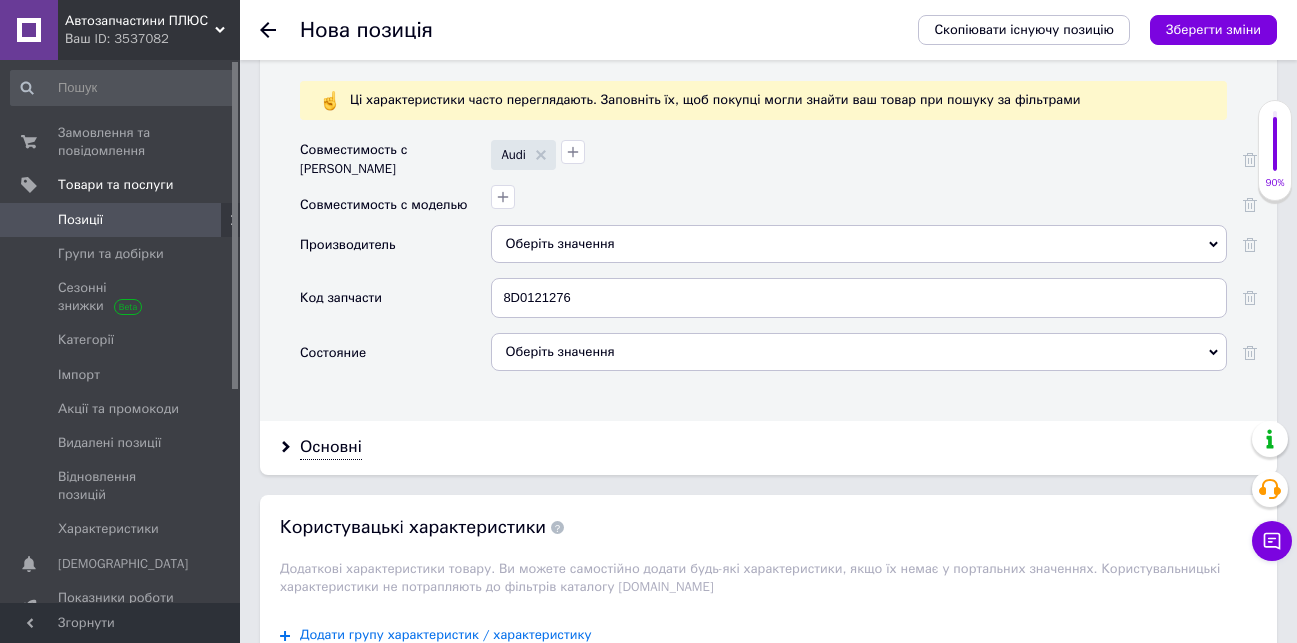 click on "Оберіть значення" at bounding box center [859, 244] 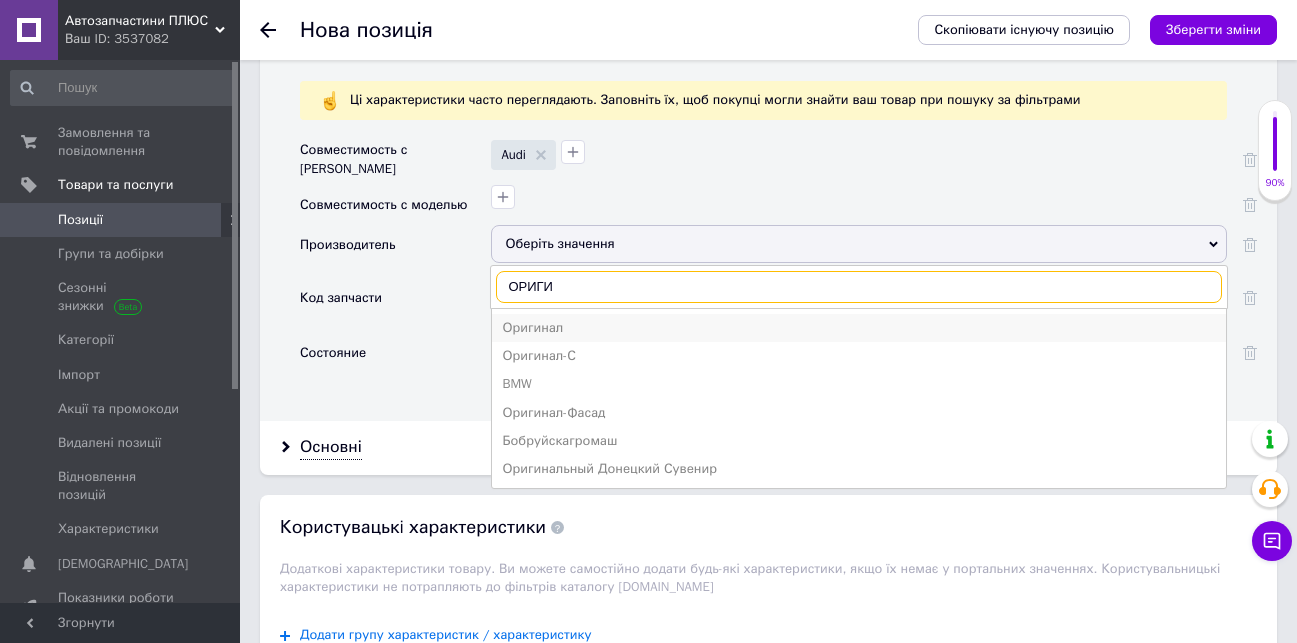 type on "ОРИГИ" 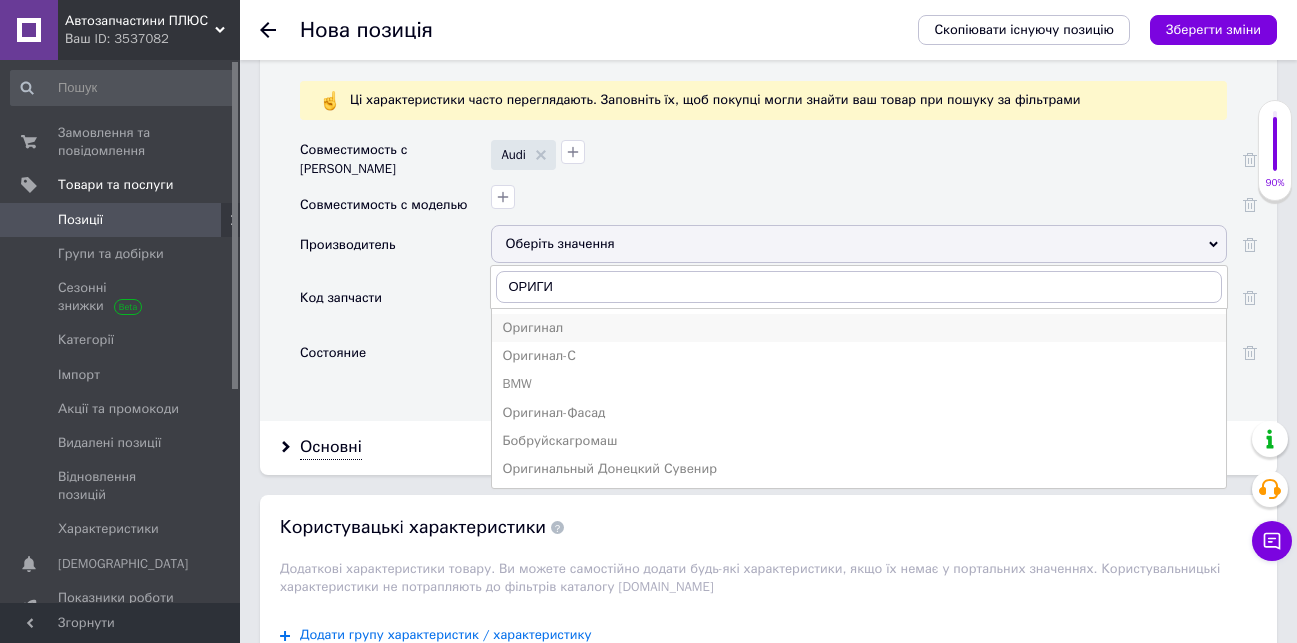 click on "Оригинал" at bounding box center [859, 328] 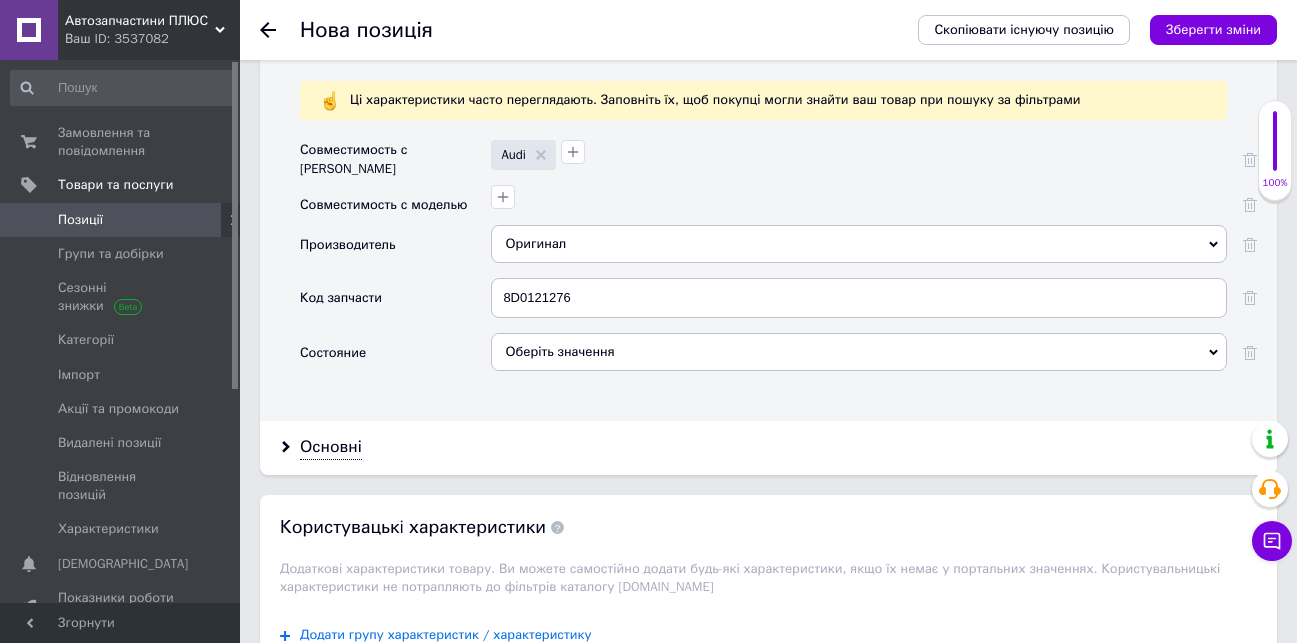 click on "Оберіть значення" at bounding box center (859, 352) 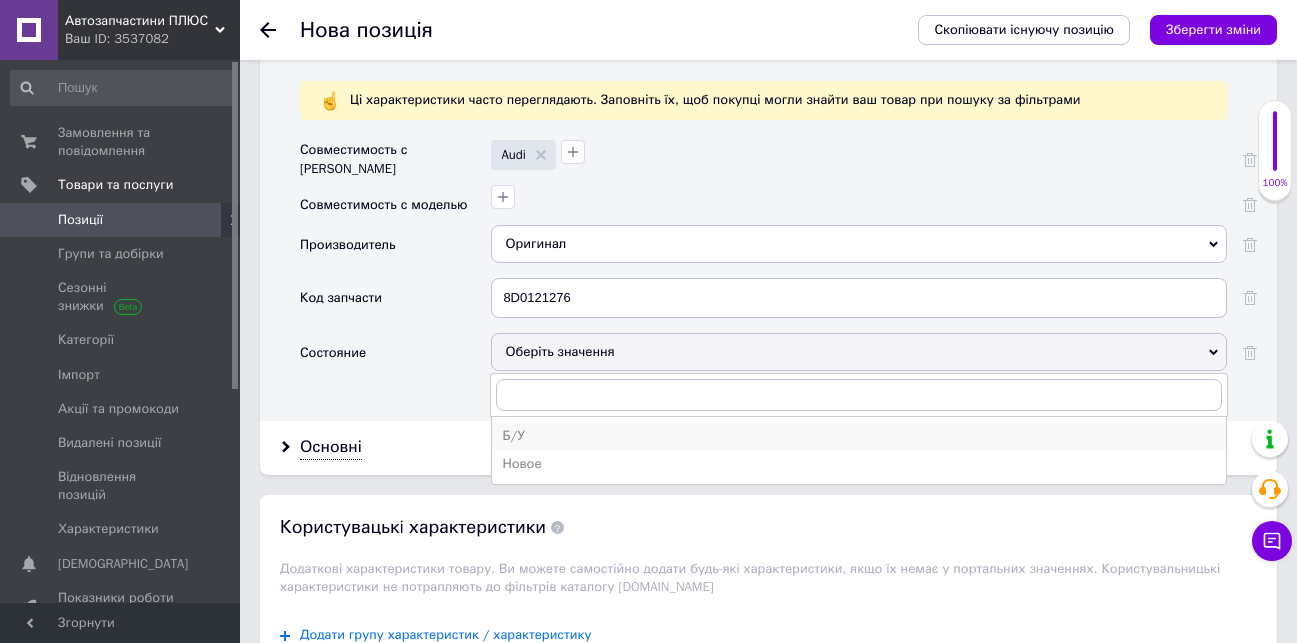 click on "Б/У" at bounding box center (859, 436) 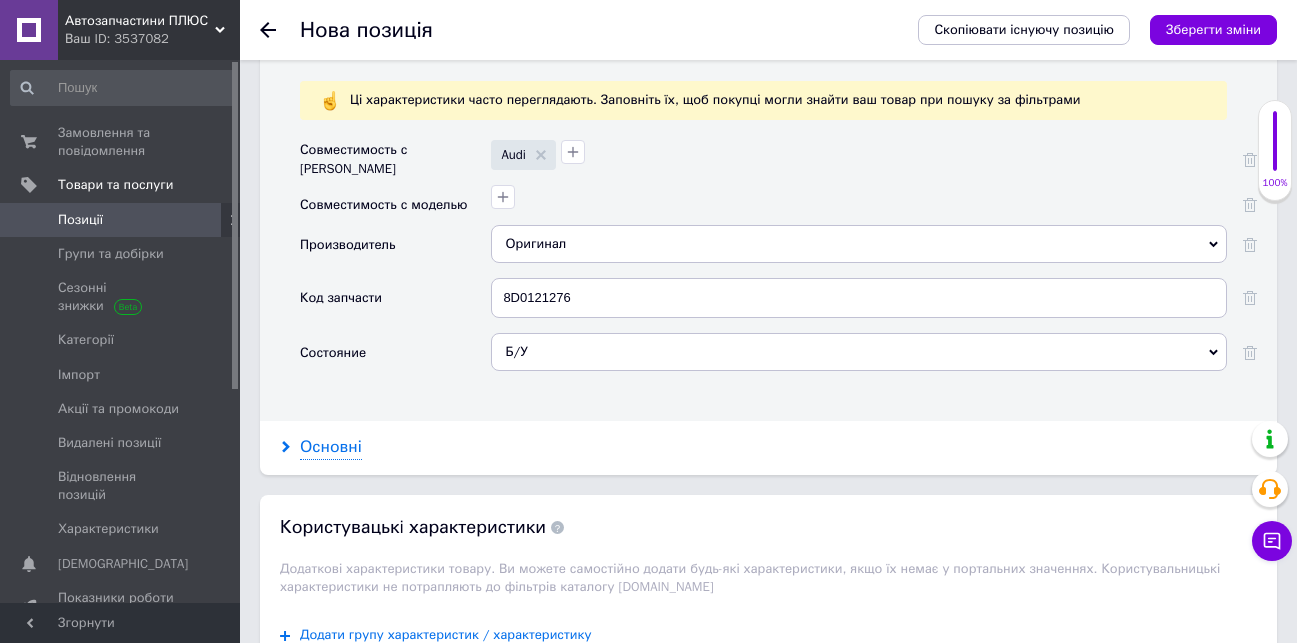 click on "Основні" at bounding box center [331, 447] 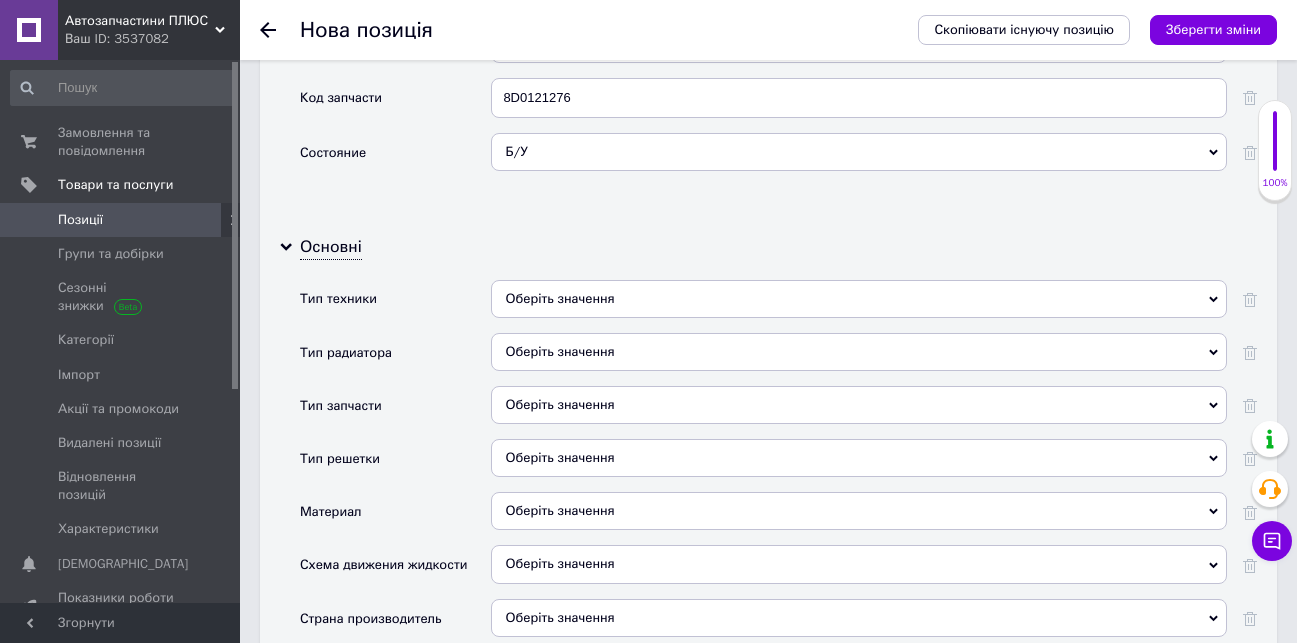 scroll, scrollTop: 2100, scrollLeft: 0, axis: vertical 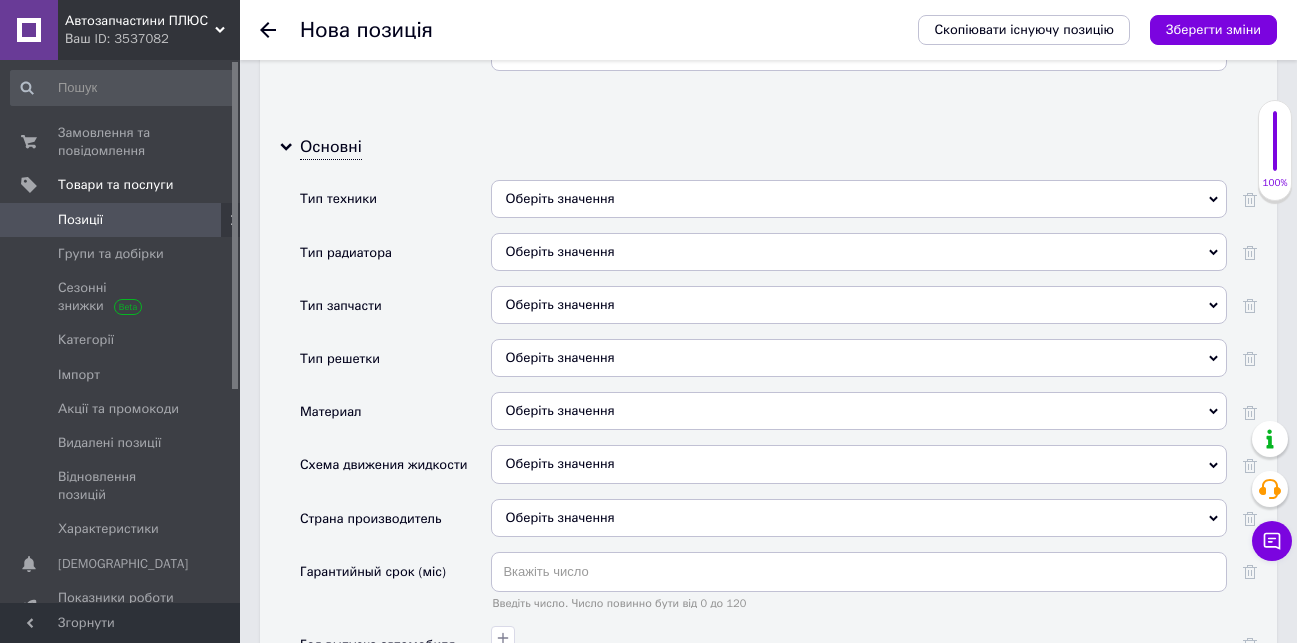 click on "Оберіть значення" at bounding box center (859, 305) 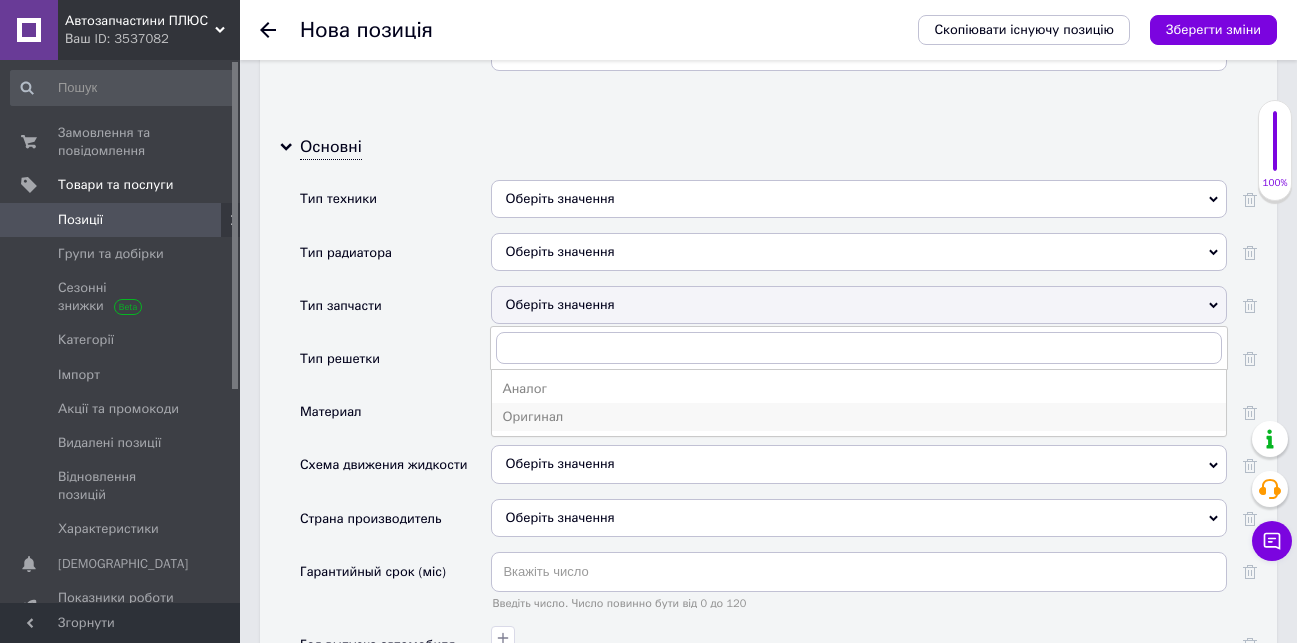 click on "Оригинал" at bounding box center [859, 417] 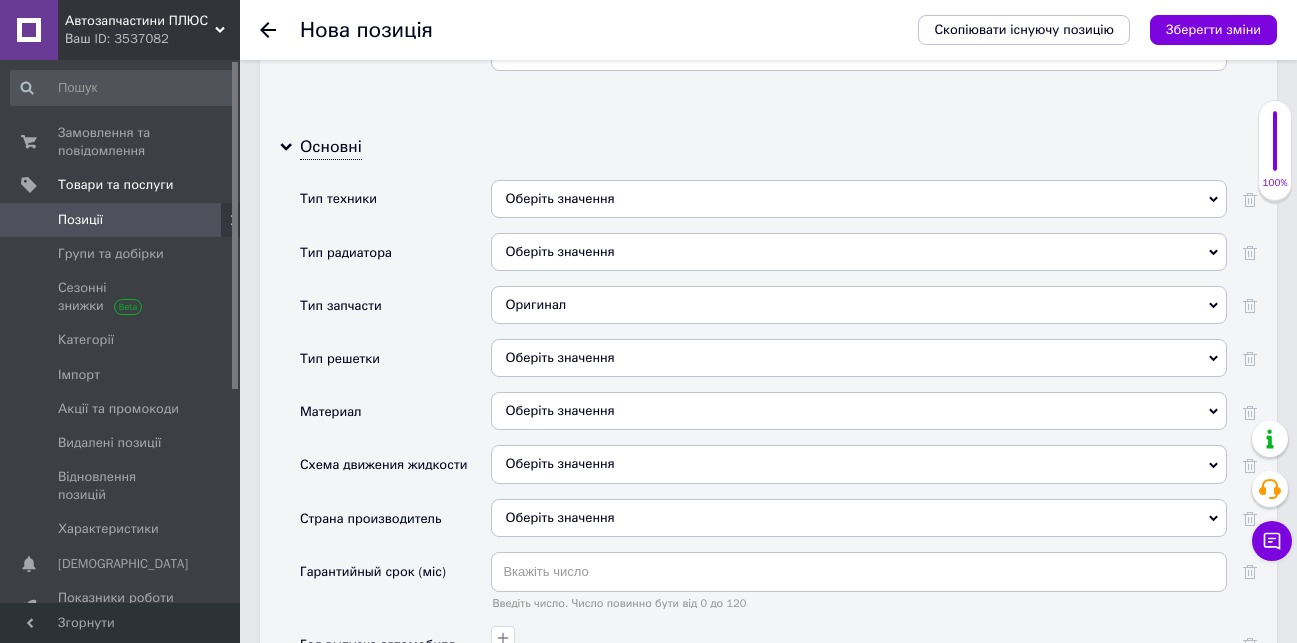click on "Оберіть значення" at bounding box center (859, 518) 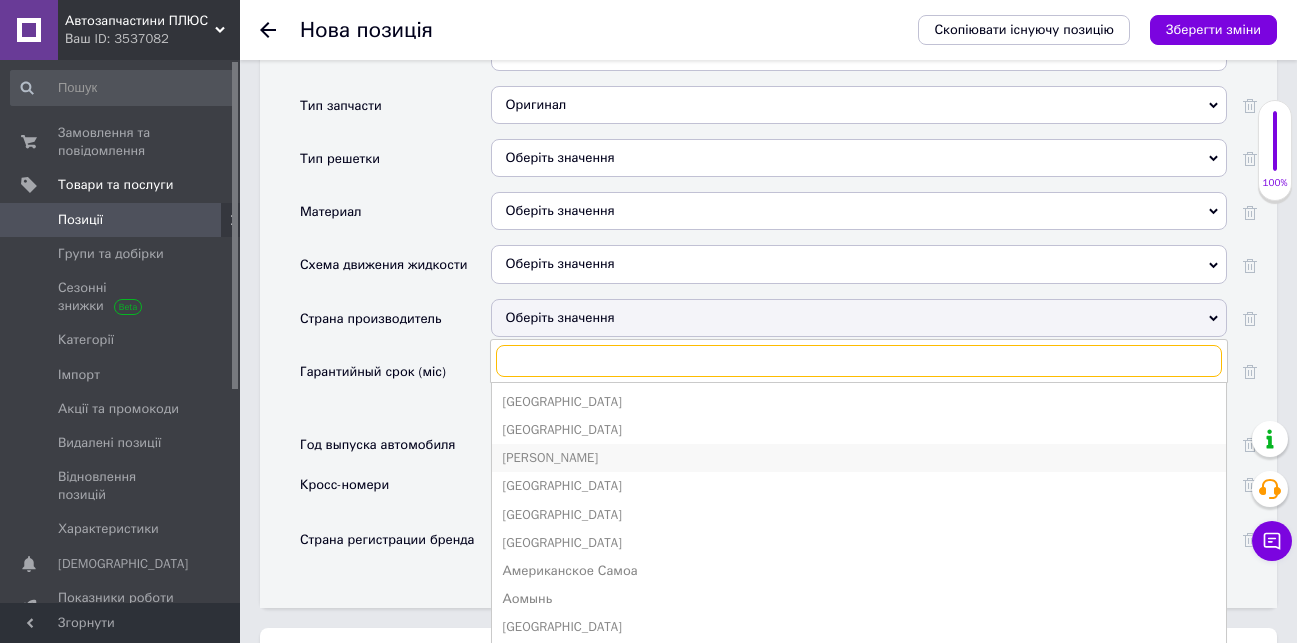 scroll, scrollTop: 2400, scrollLeft: 0, axis: vertical 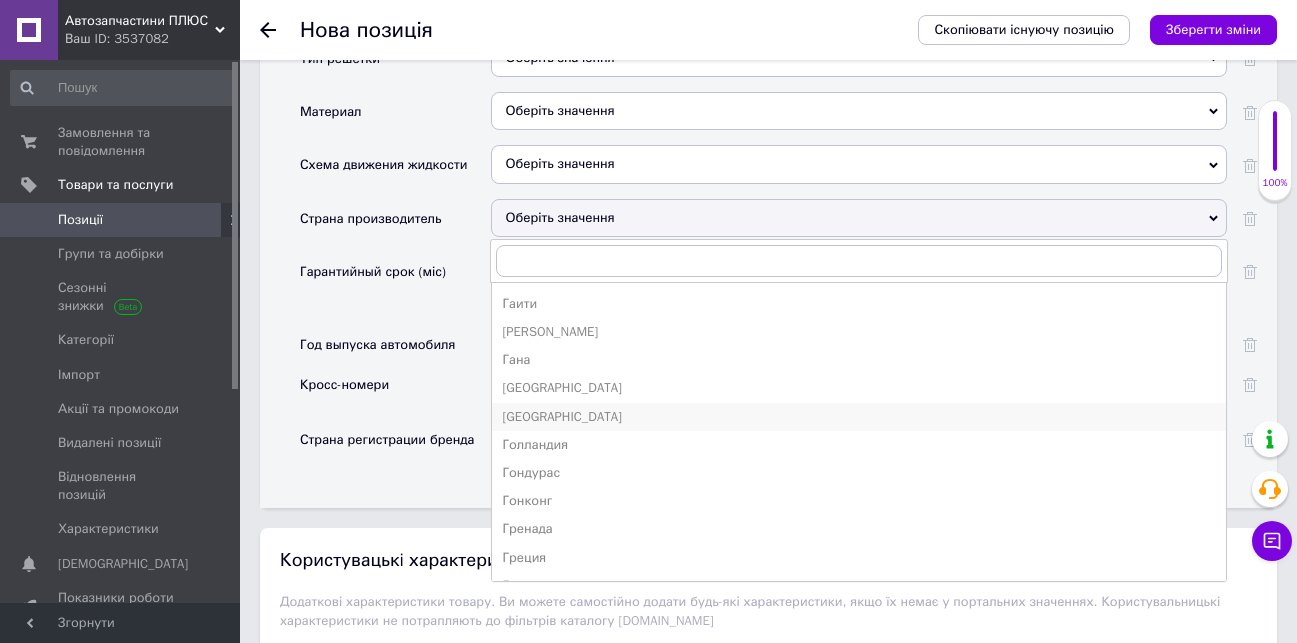 click on "[GEOGRAPHIC_DATA]" at bounding box center (859, 417) 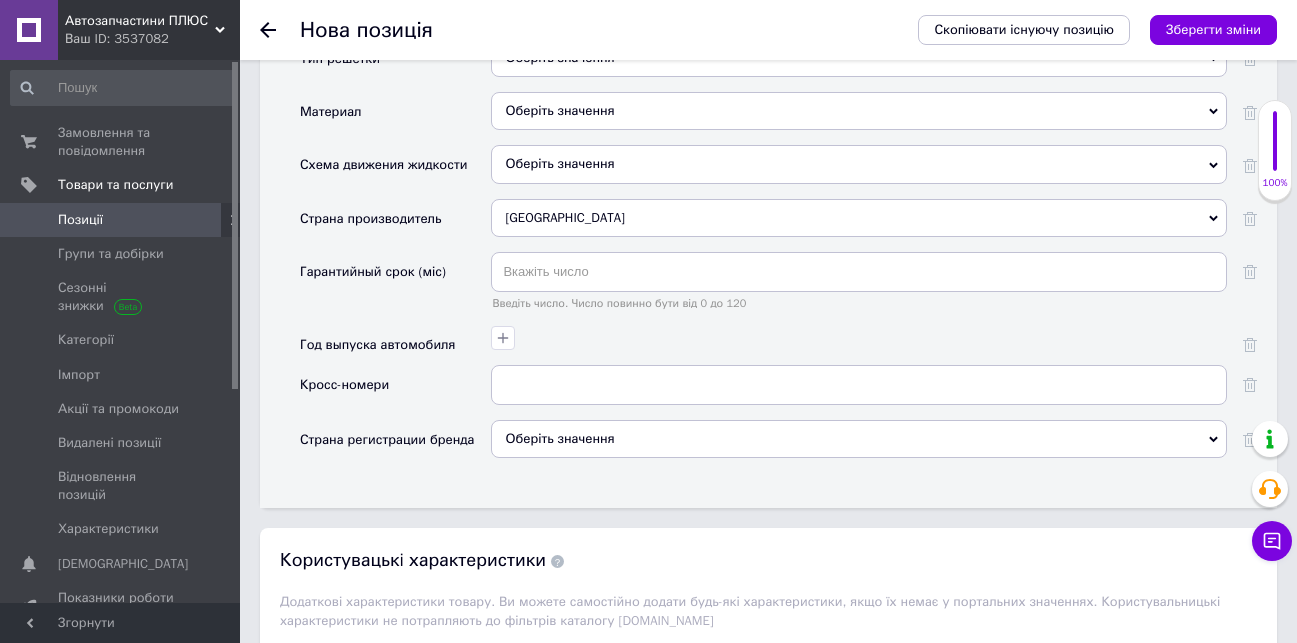 scroll, scrollTop: 2848, scrollLeft: 0, axis: vertical 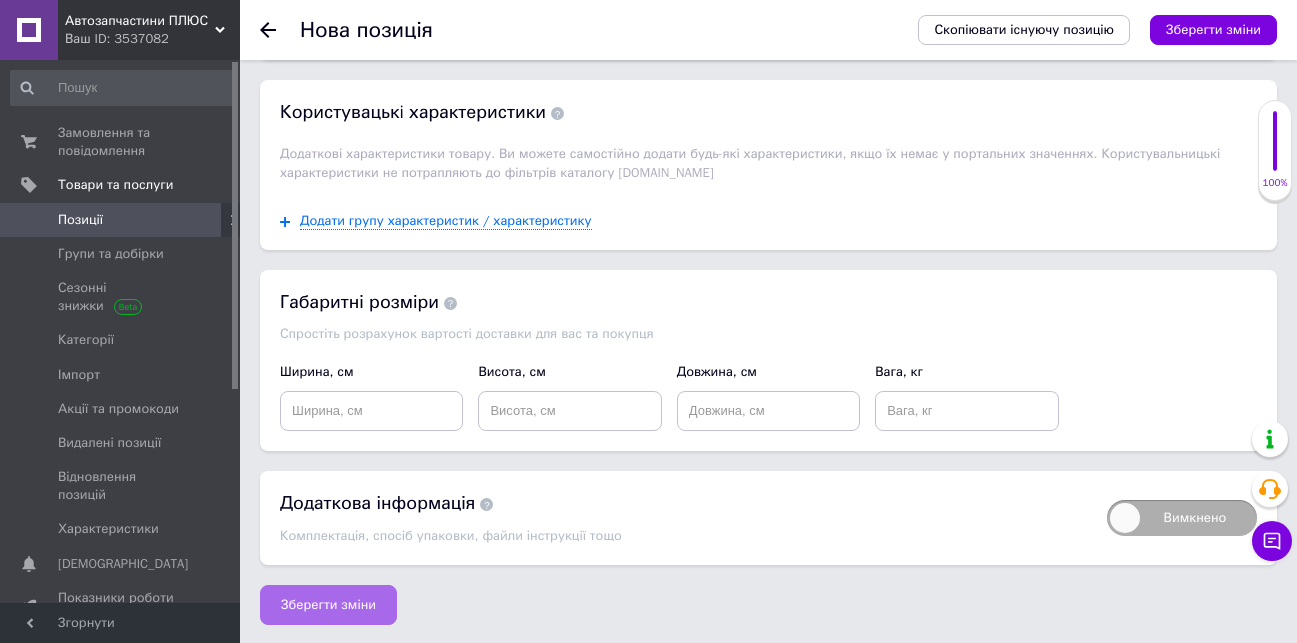 click on "Зберегти зміни" at bounding box center [328, 605] 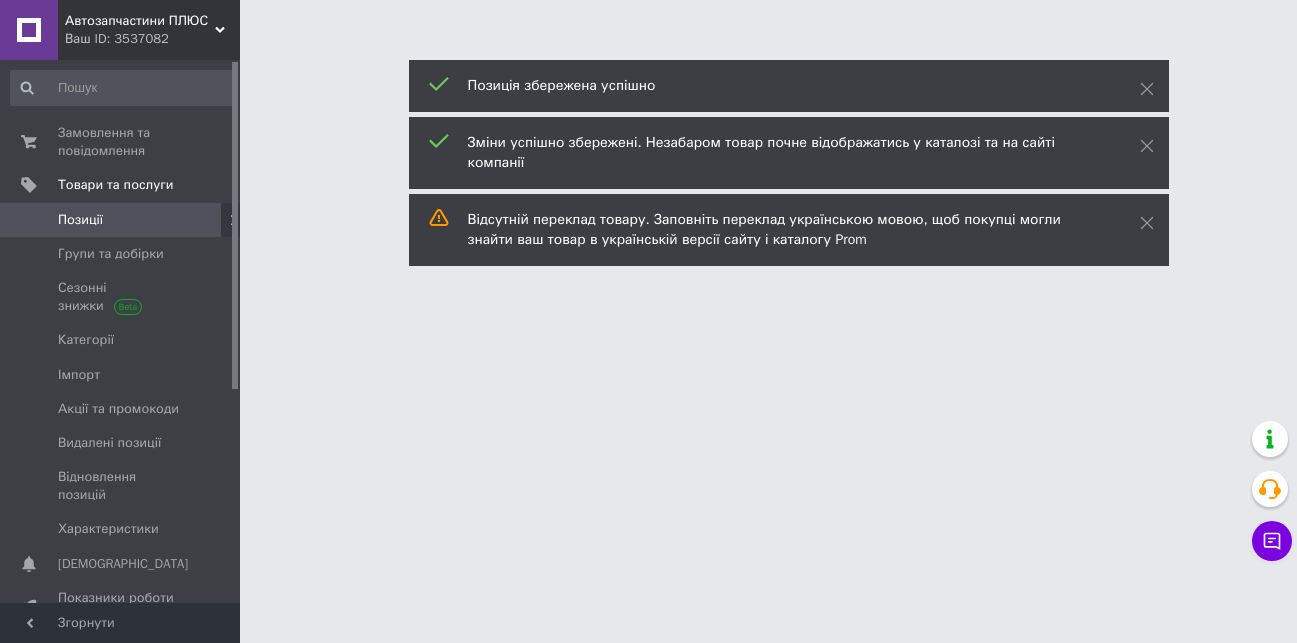 scroll, scrollTop: 0, scrollLeft: 0, axis: both 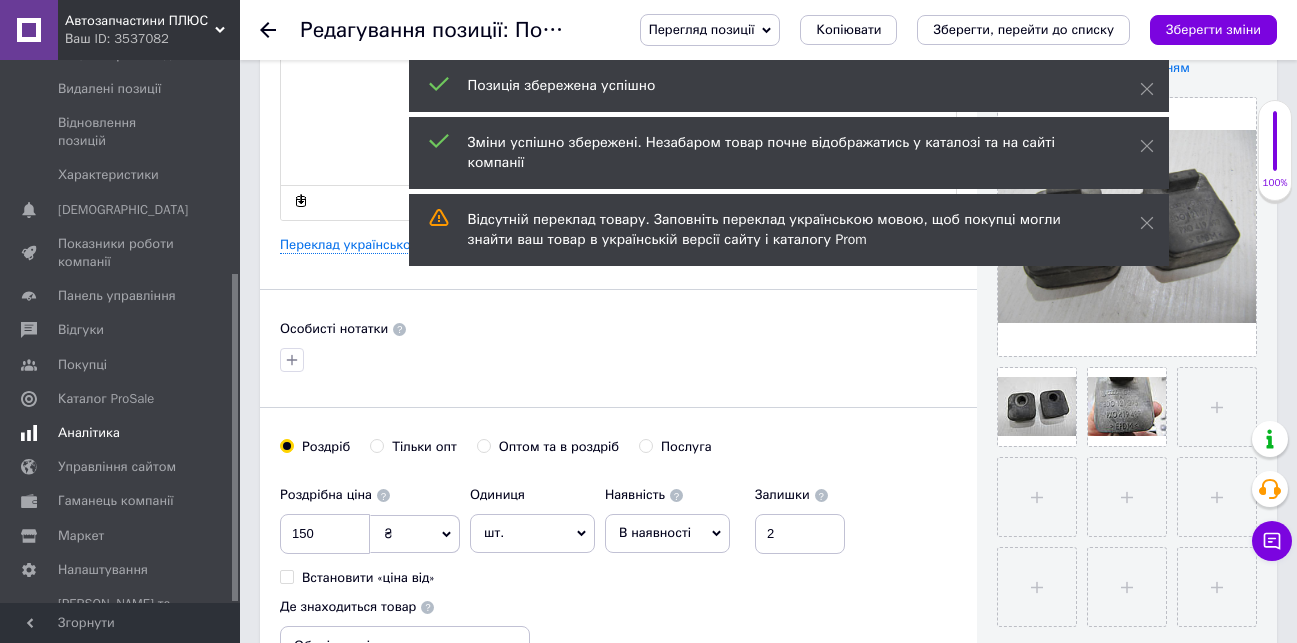 click on "Аналітика" at bounding box center [89, 433] 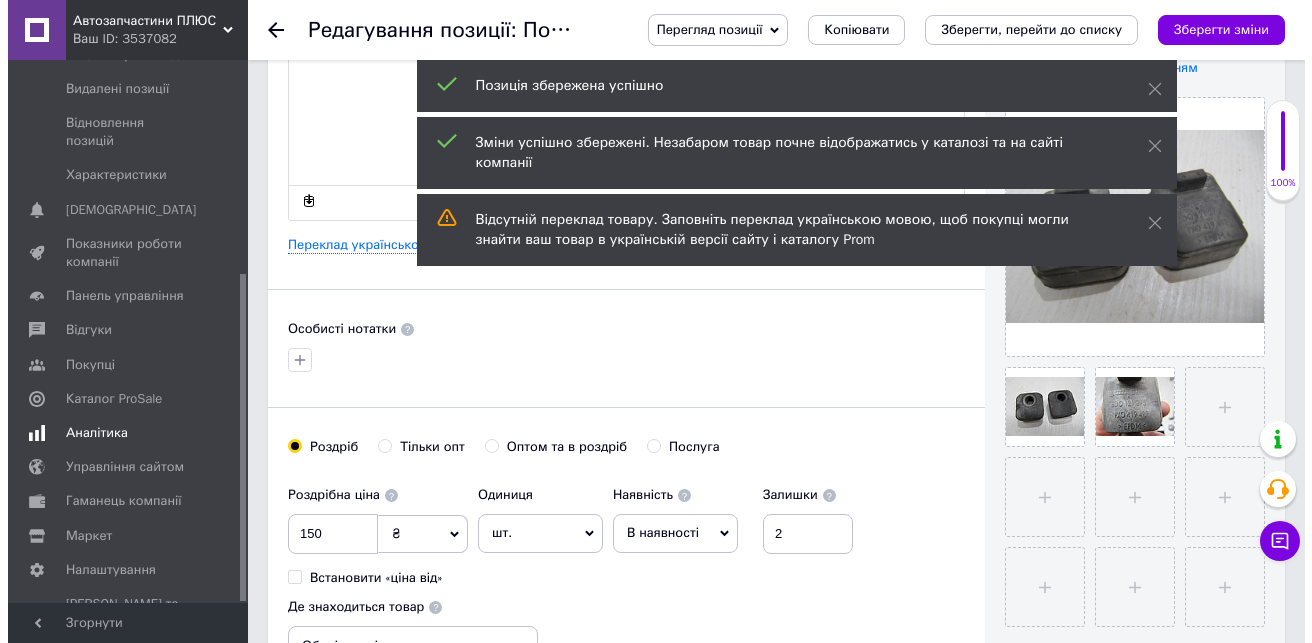 scroll, scrollTop: 0, scrollLeft: 0, axis: both 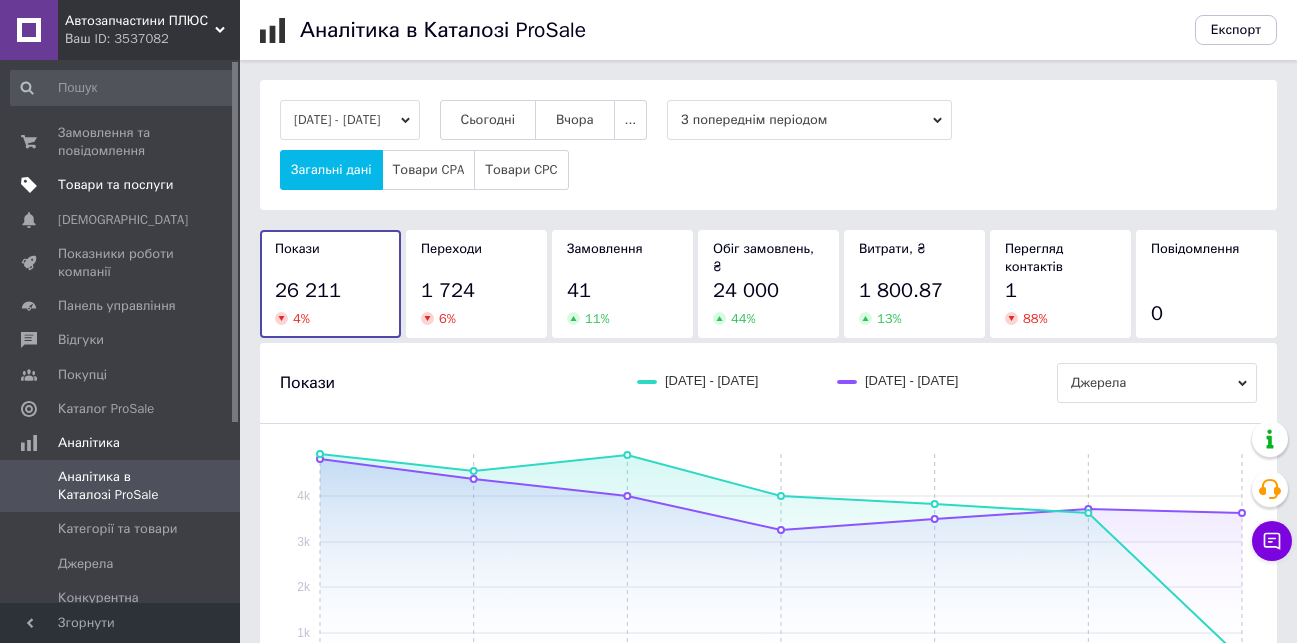 click on "Товари та послуги" at bounding box center (115, 185) 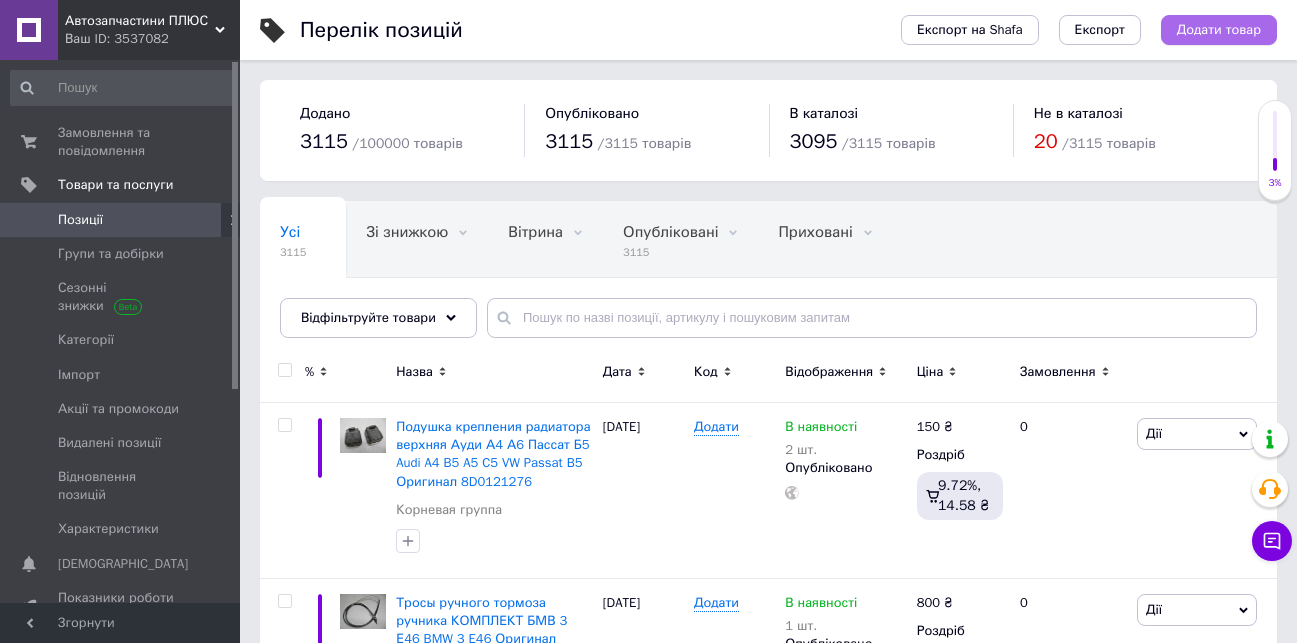 click on "Додати товар" at bounding box center [1219, 30] 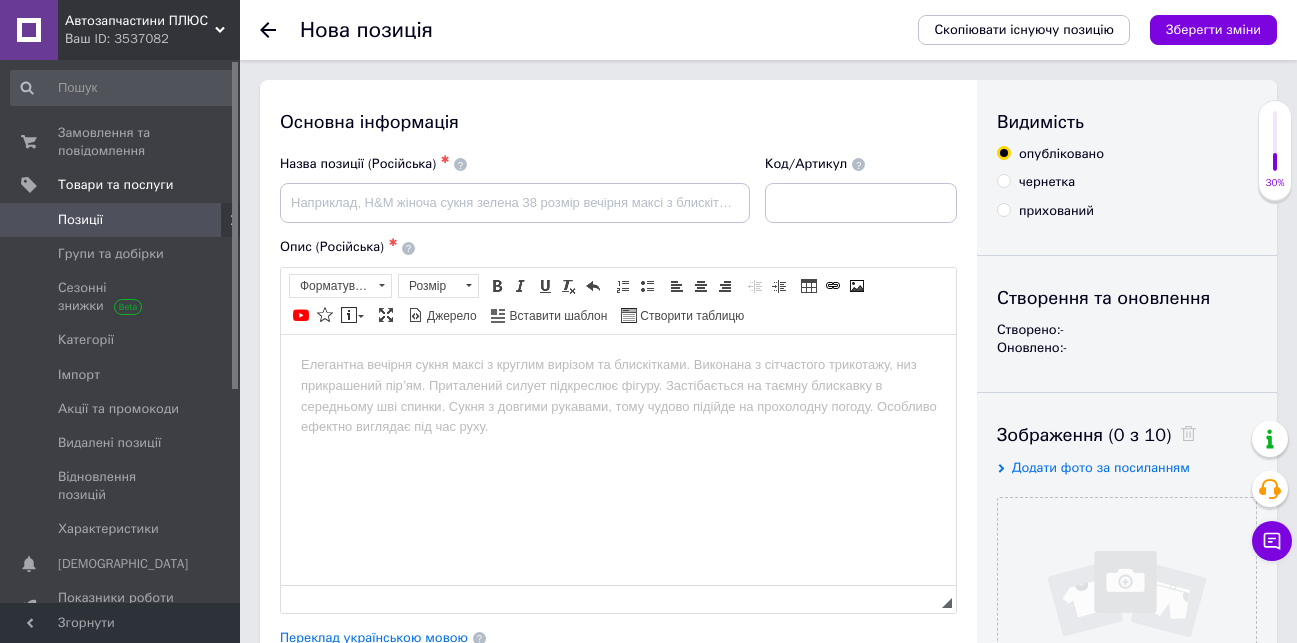 scroll, scrollTop: 0, scrollLeft: 0, axis: both 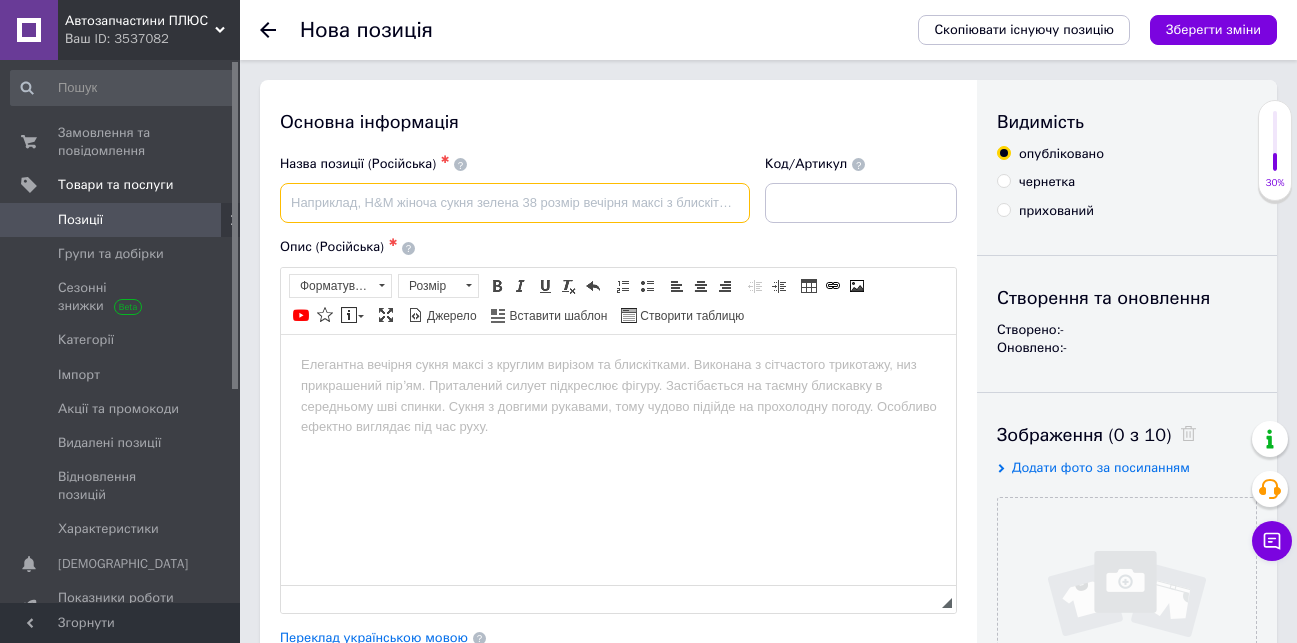 click at bounding box center (515, 203) 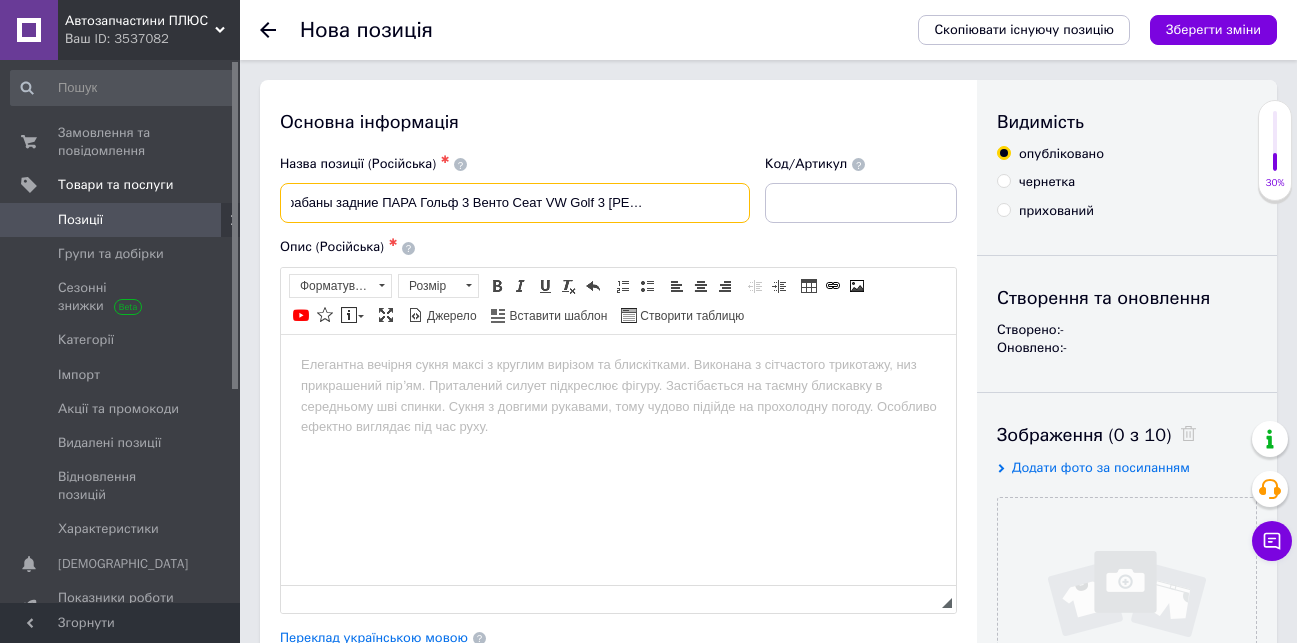 scroll, scrollTop: 0, scrollLeft: 98, axis: horizontal 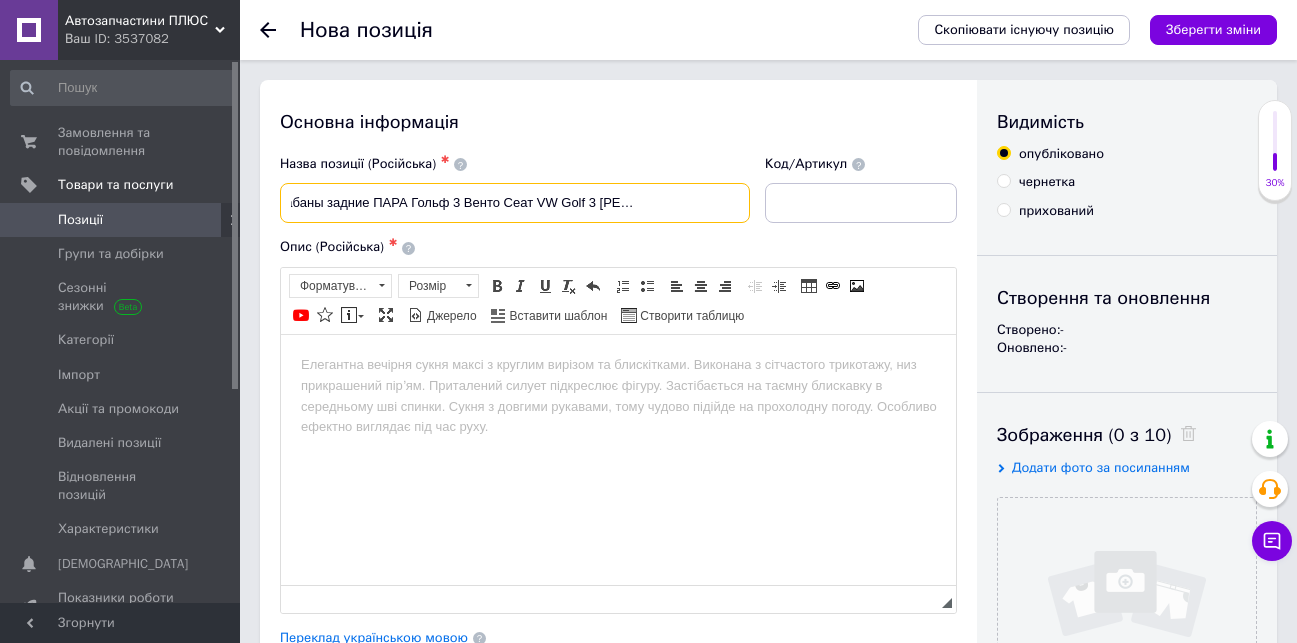 click on "Тормозные барабаны задние ПАРА Гольф 3 Венто Сеат VW Golf 3 Vento Seat 1H0501615A" at bounding box center [515, 203] 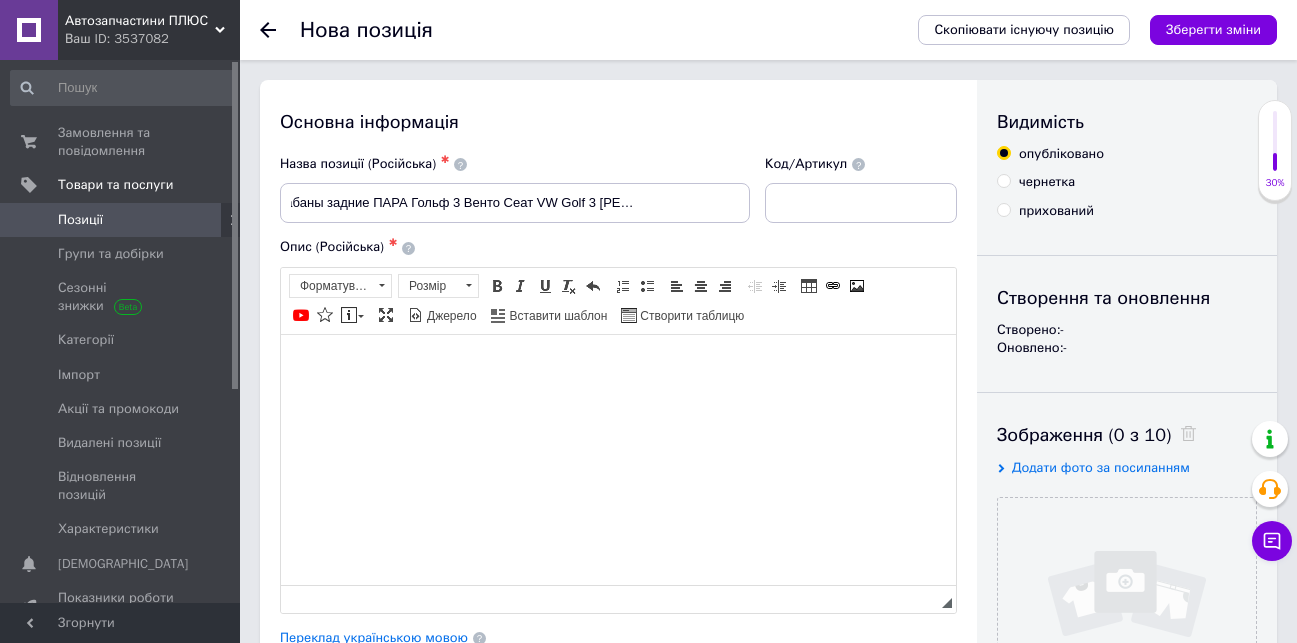 scroll, scrollTop: 0, scrollLeft: 0, axis: both 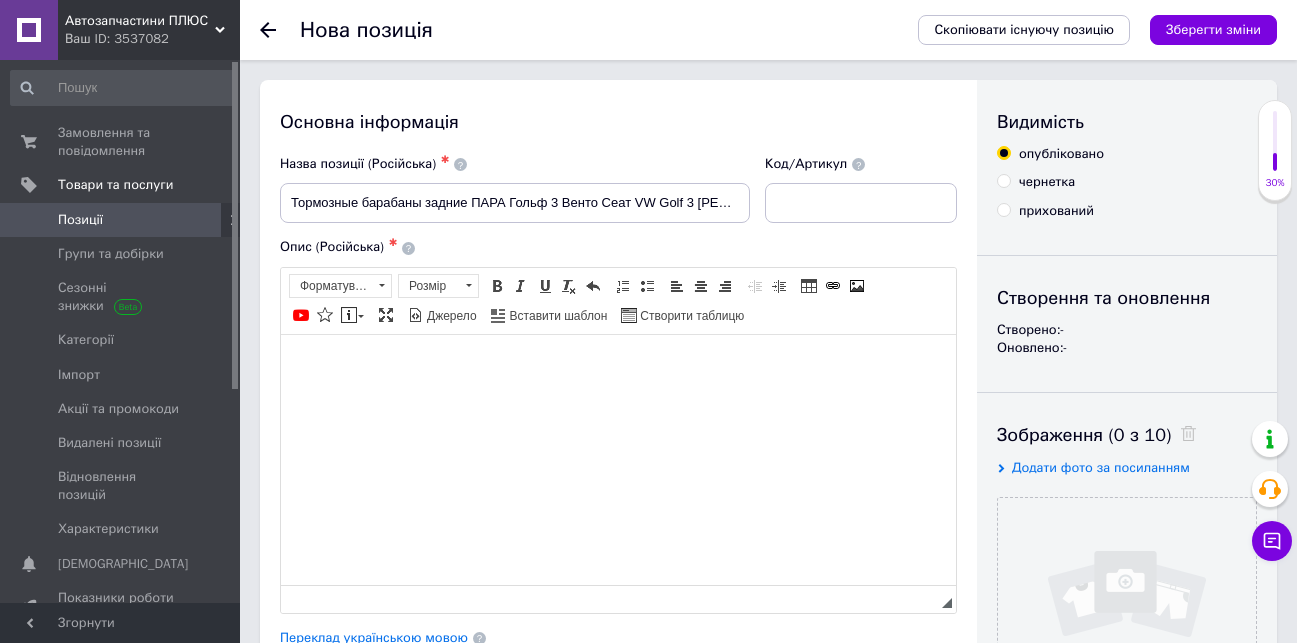 click at bounding box center [618, 364] 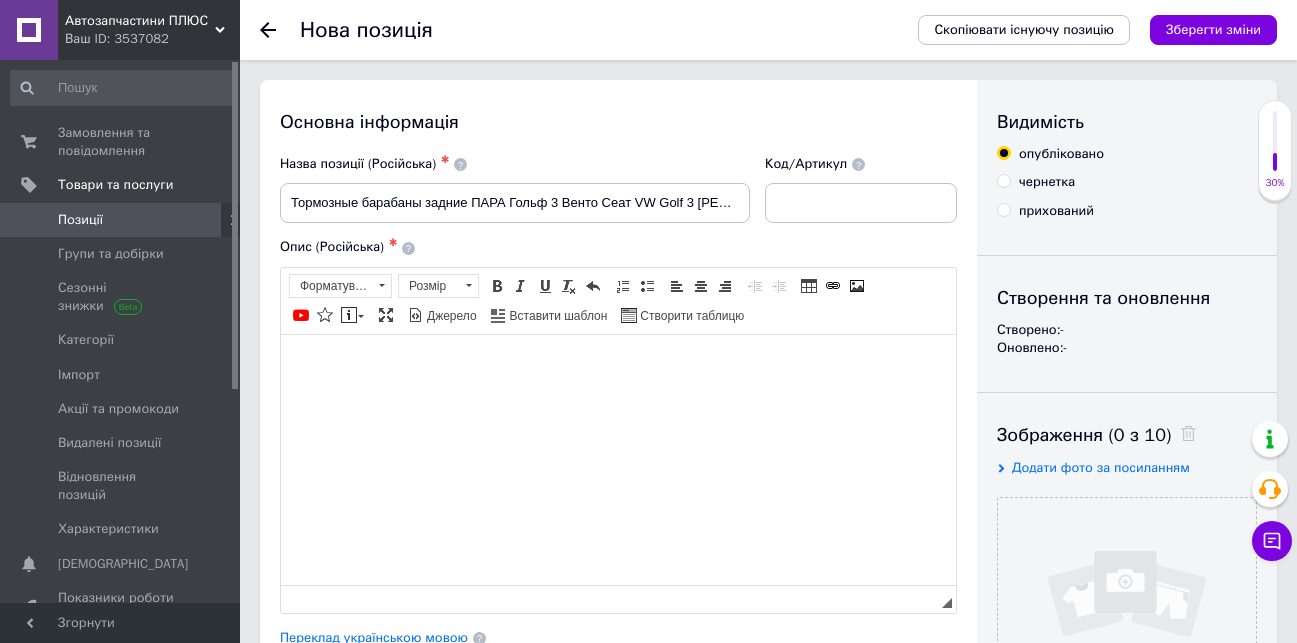 type 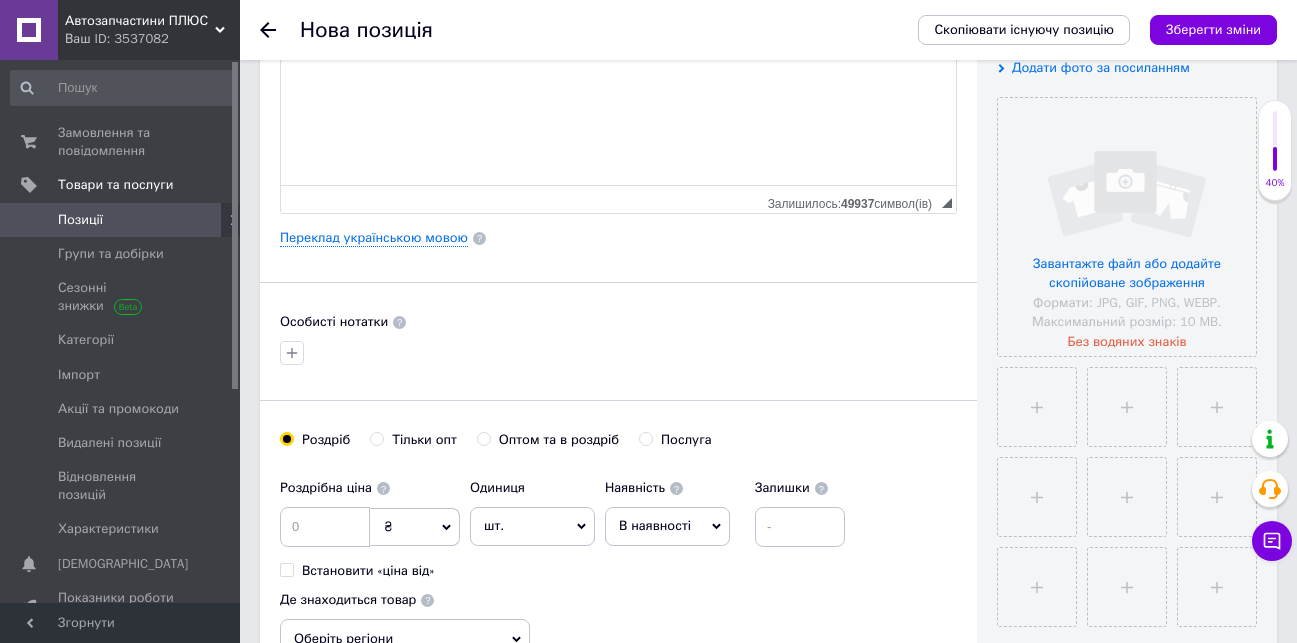 scroll, scrollTop: 500, scrollLeft: 0, axis: vertical 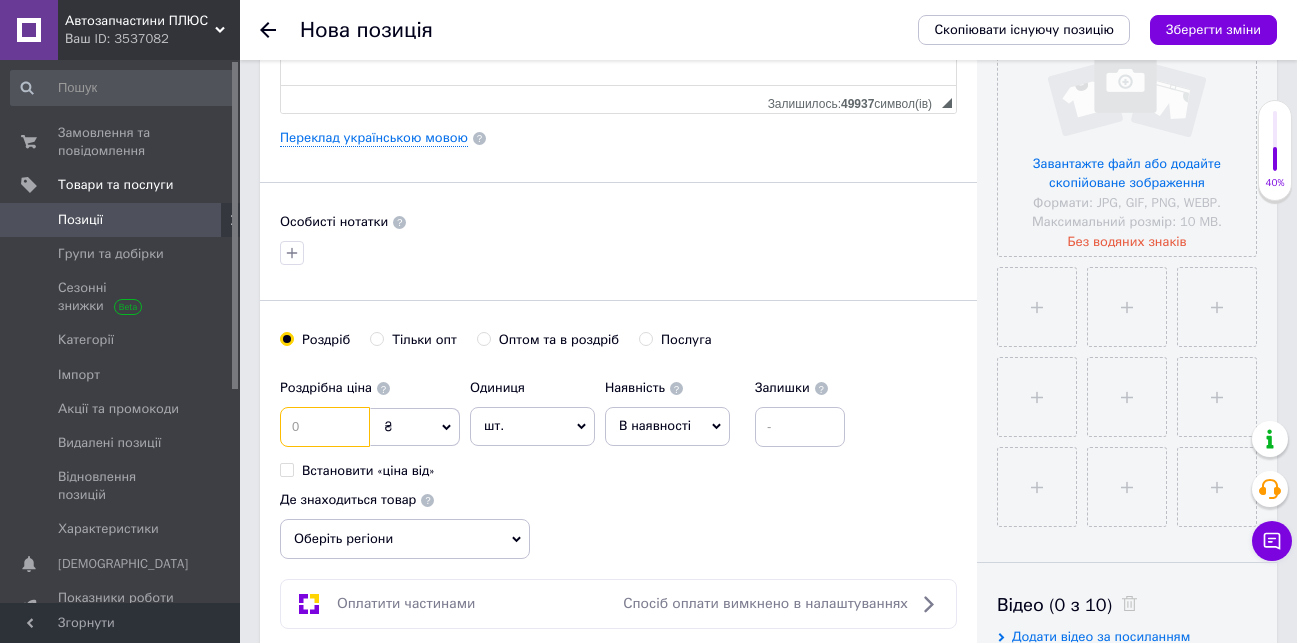 click at bounding box center (325, 427) 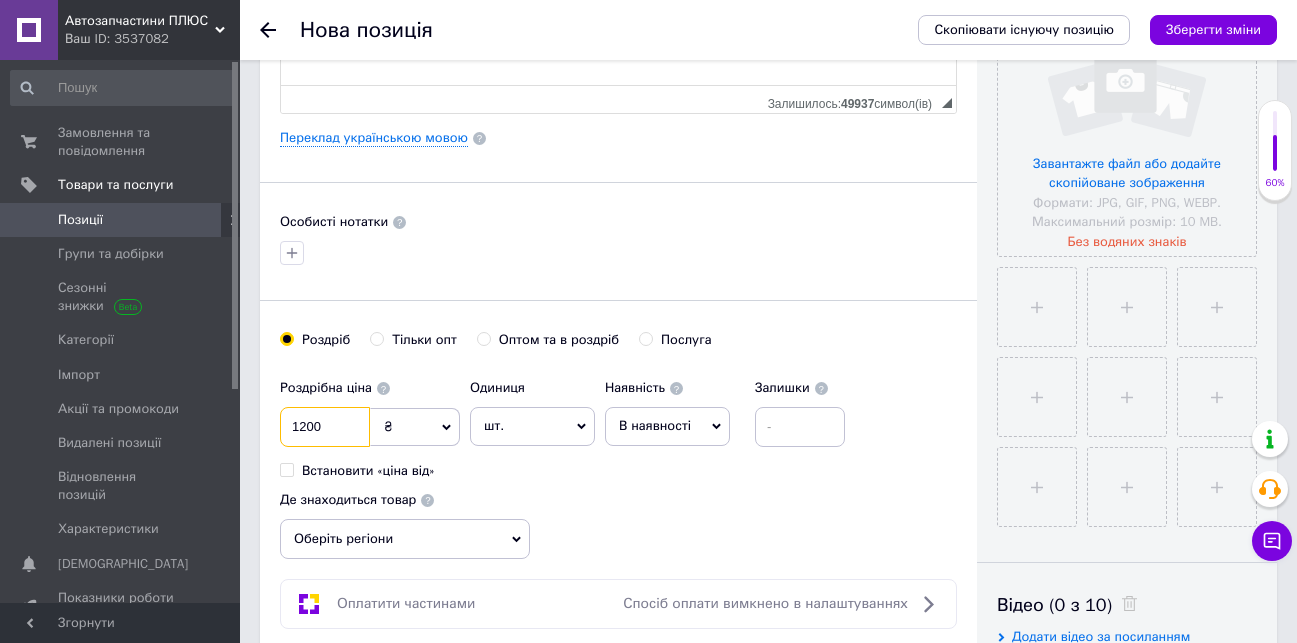 type on "1200" 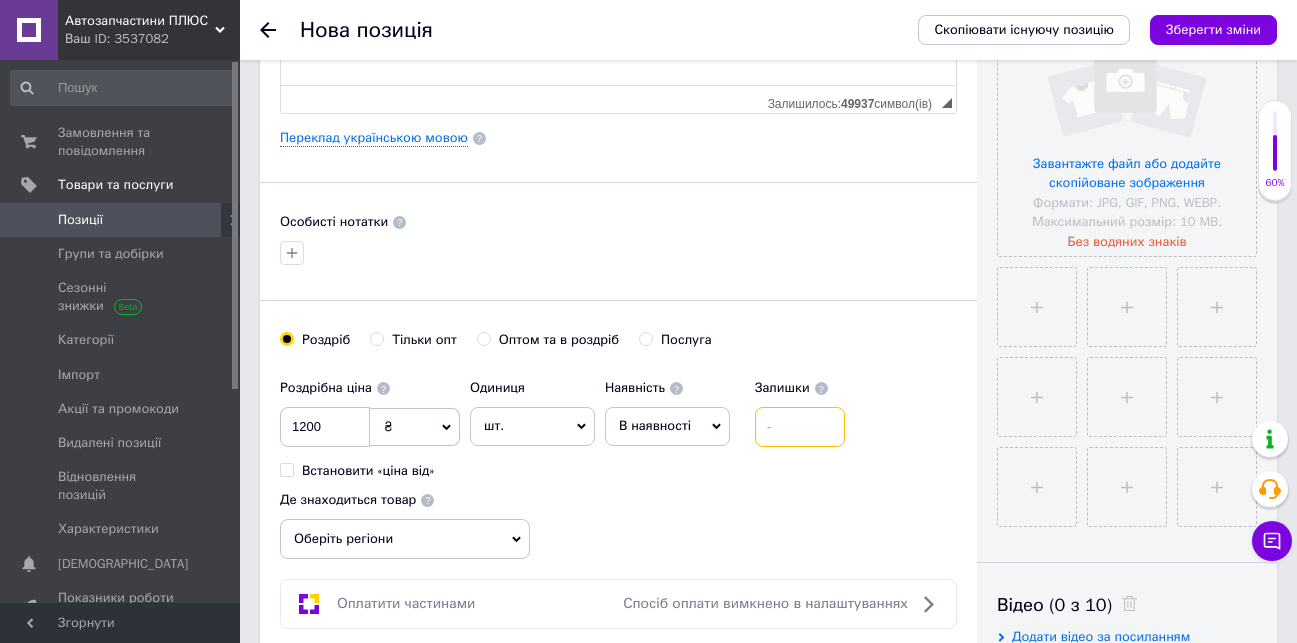 click at bounding box center [800, 427] 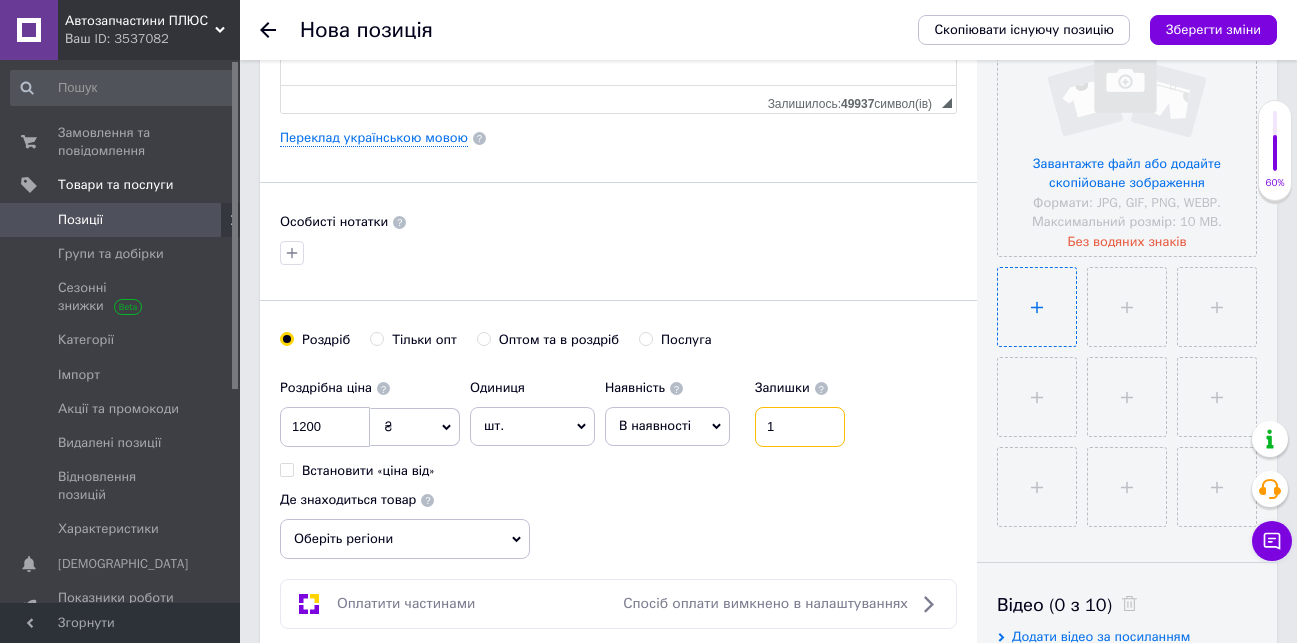type on "1" 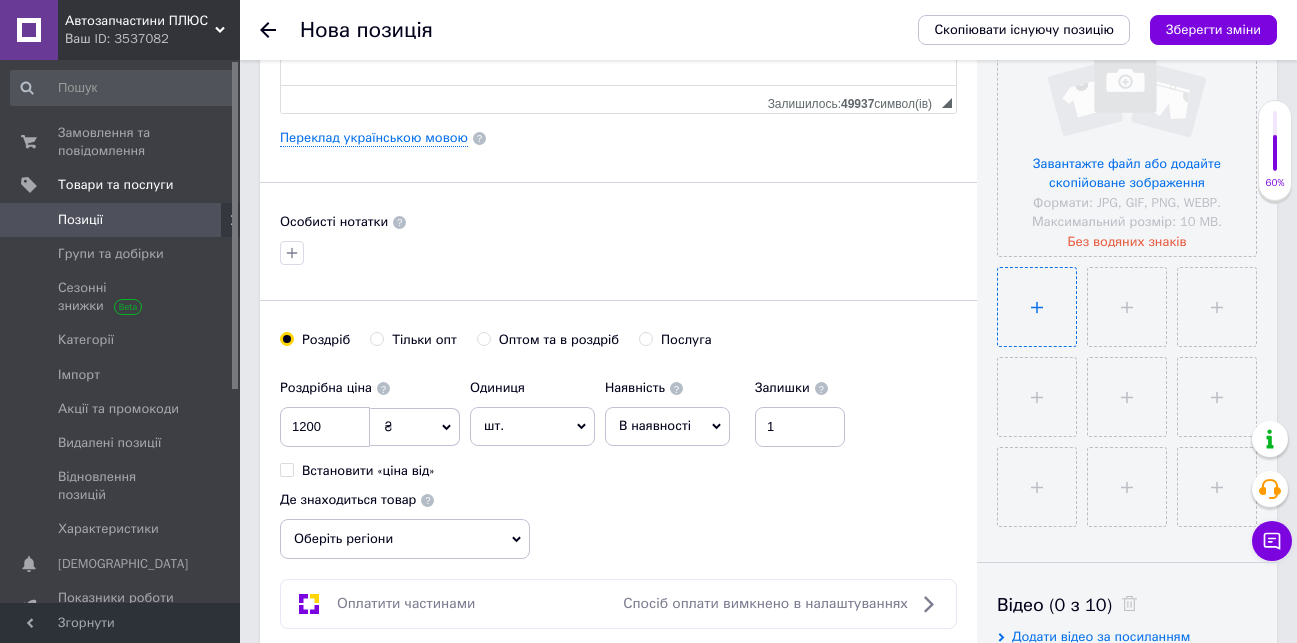 click at bounding box center [1037, 307] 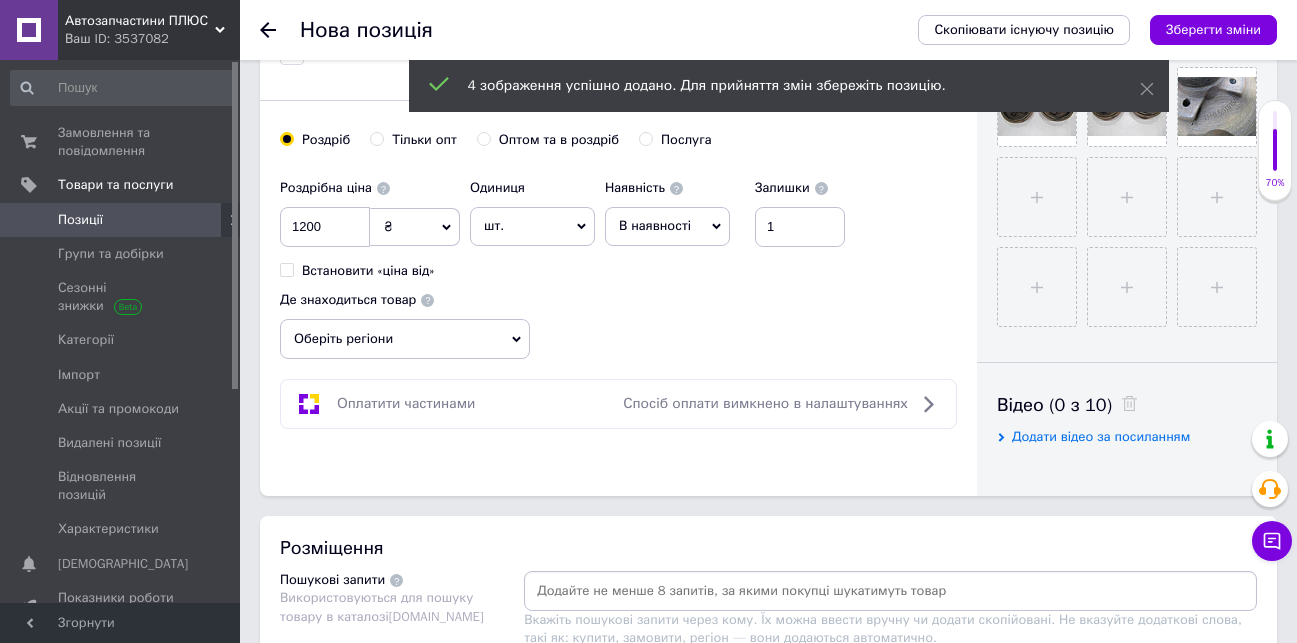 scroll, scrollTop: 1000, scrollLeft: 0, axis: vertical 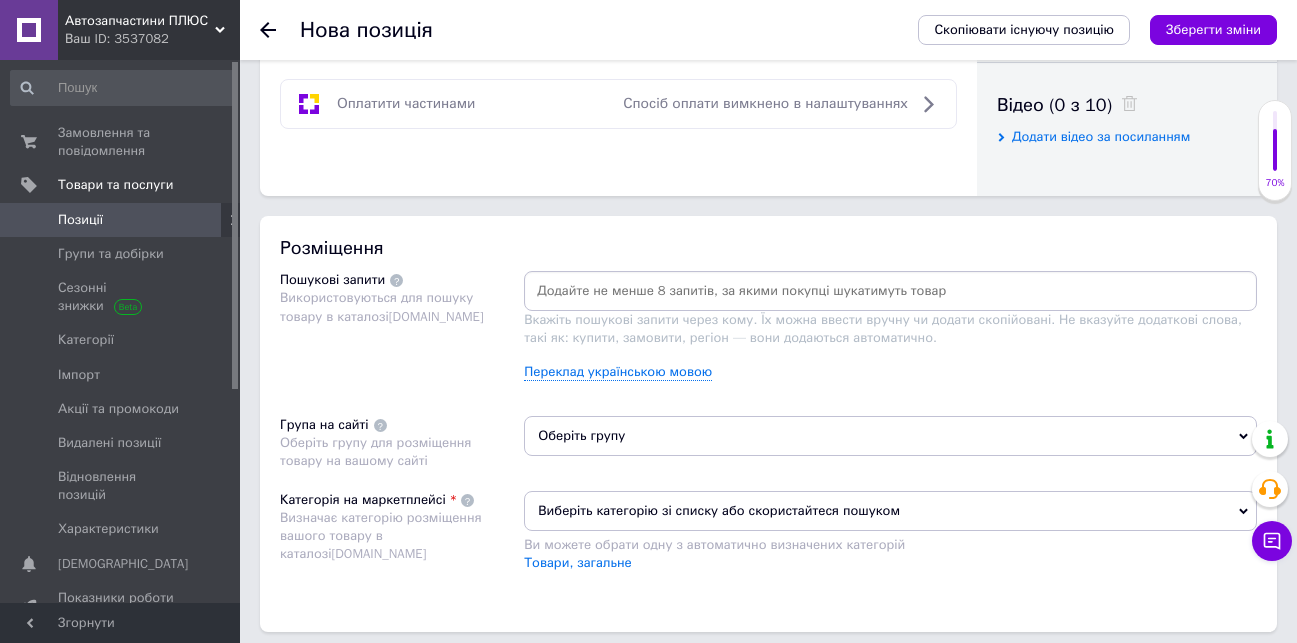 click at bounding box center [890, 291] 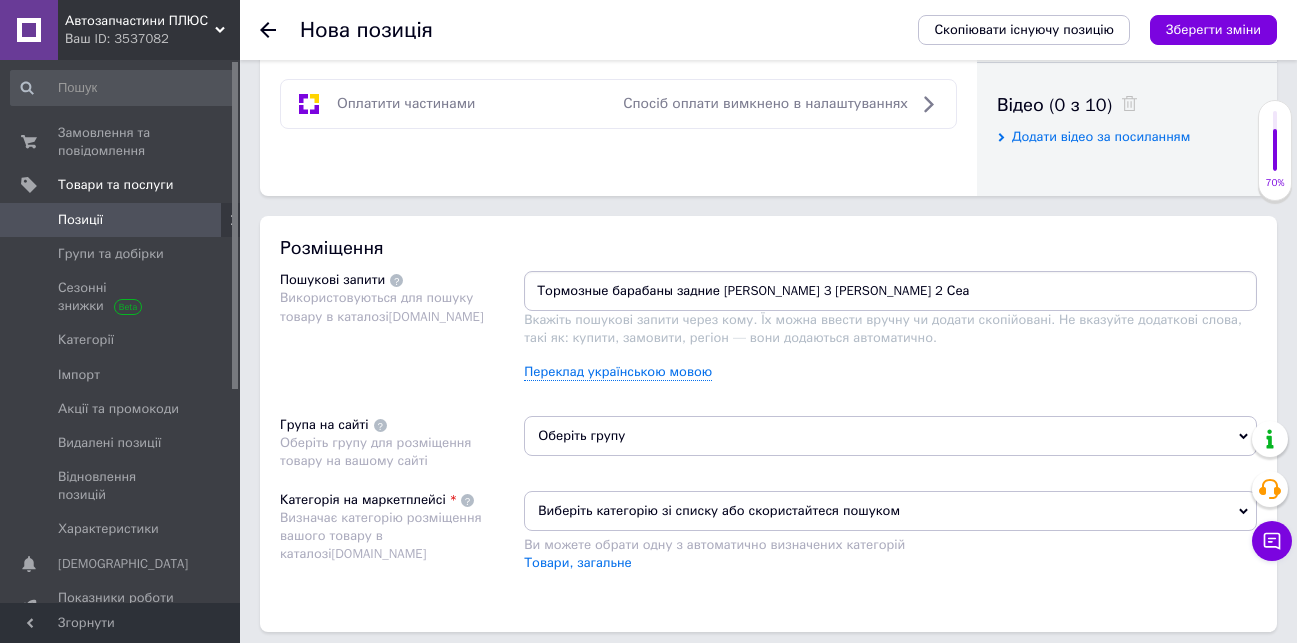 type on "Тормозные барабаны задние Фольксваген Гольф 3 Венто Поло Кадди 2 Сеат" 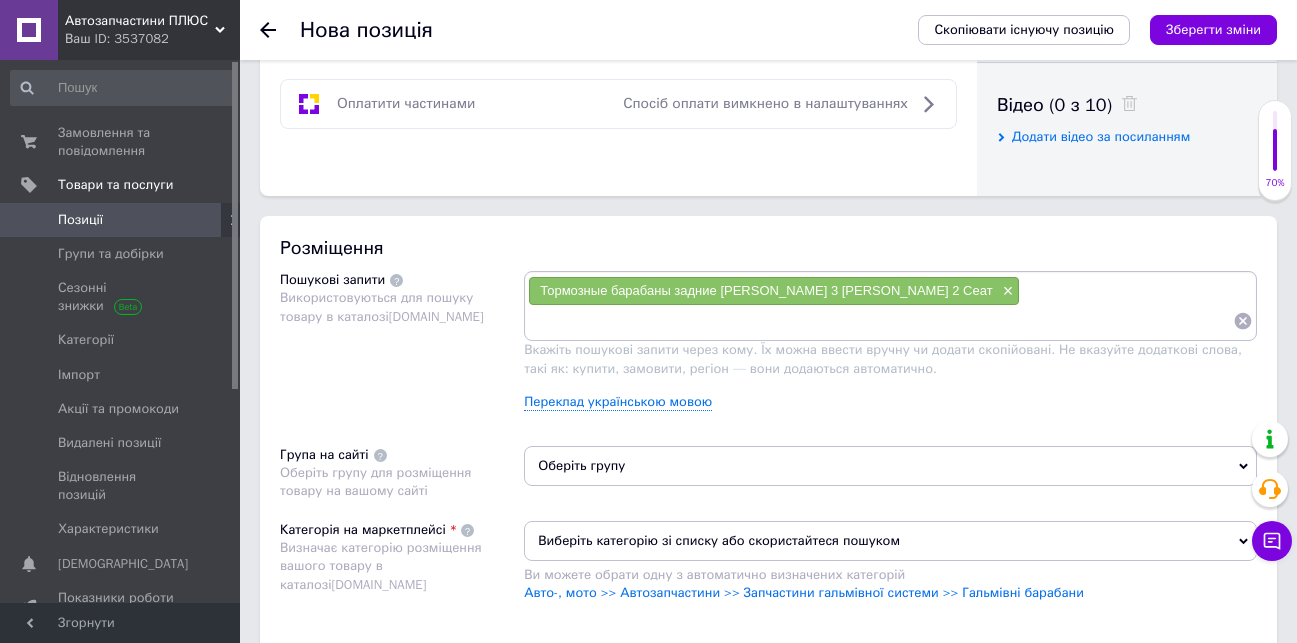 click at bounding box center (880, 321) 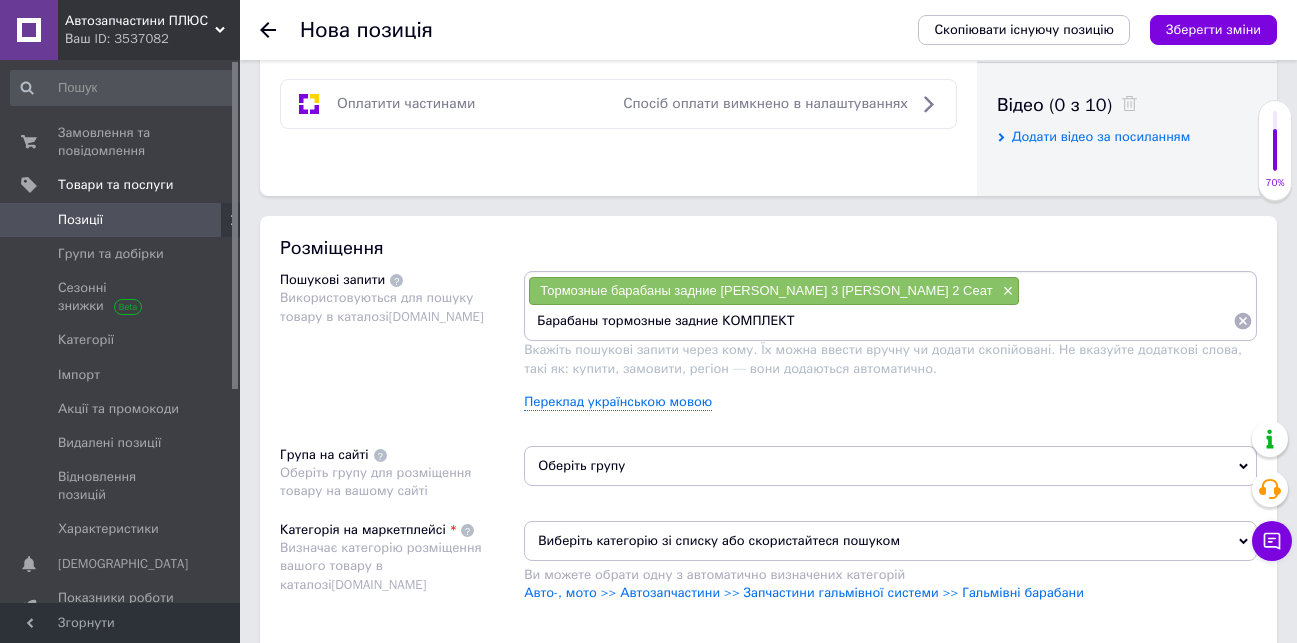 click on "Барабаны тормозные задние КОМПЛЕКТ" at bounding box center (880, 321) 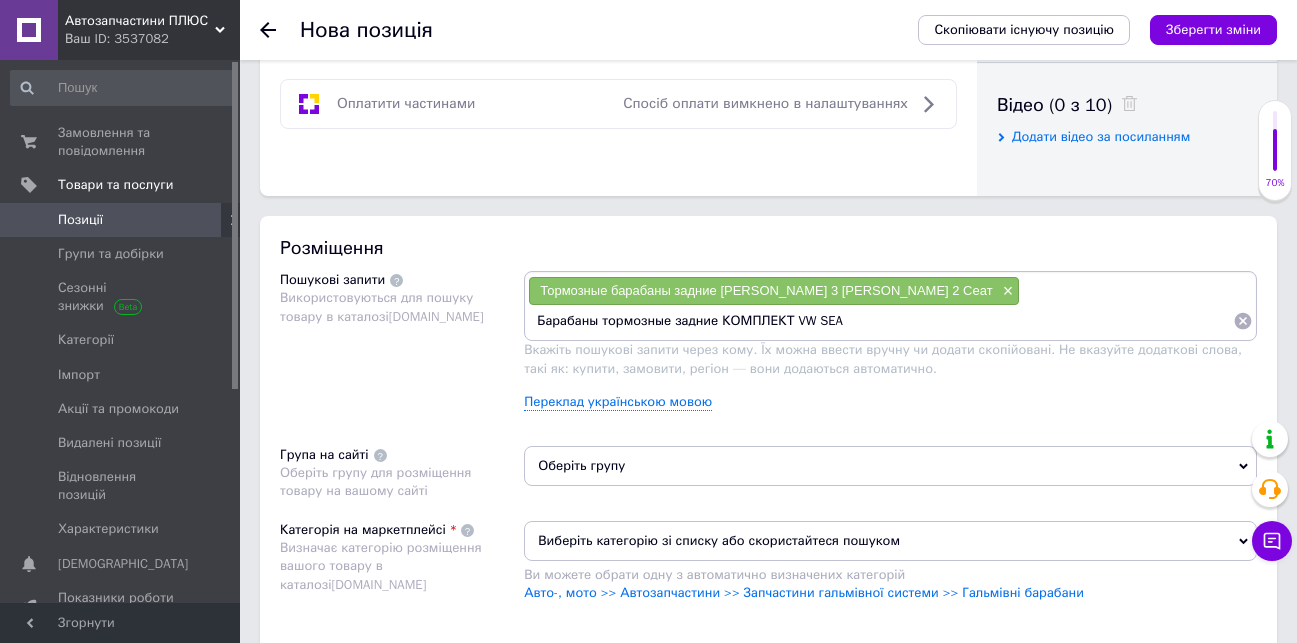 type on "Барабаны тормозные задние КОМПЛЕКТ VW SEAT" 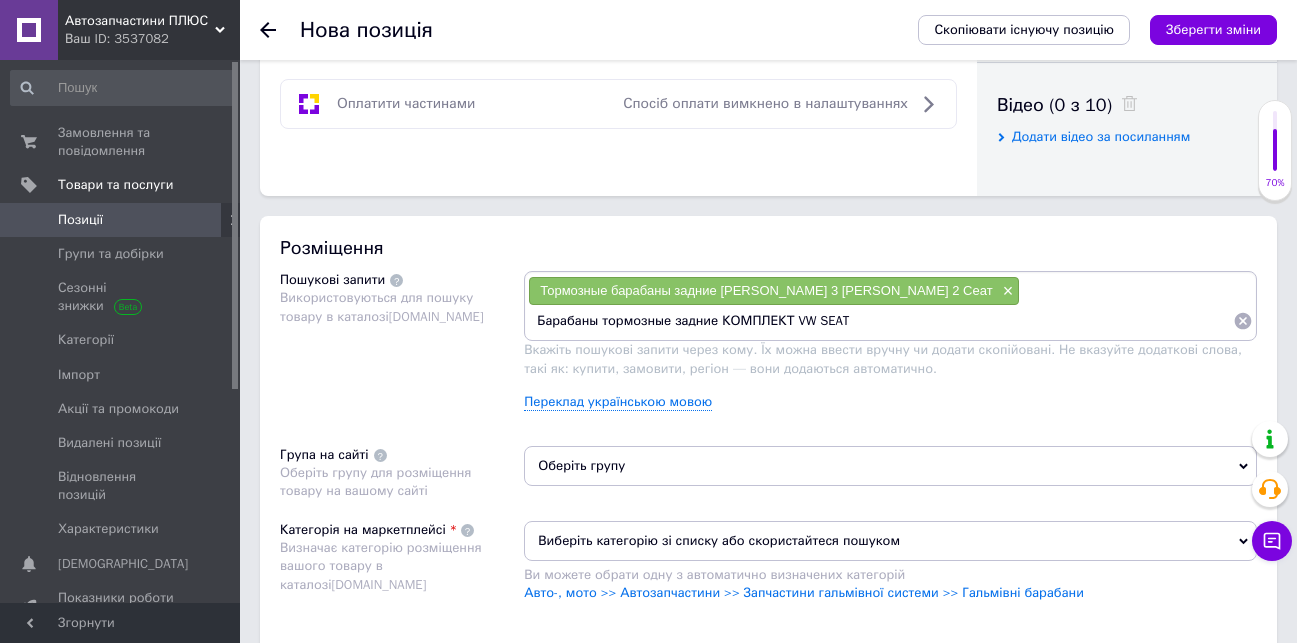 type 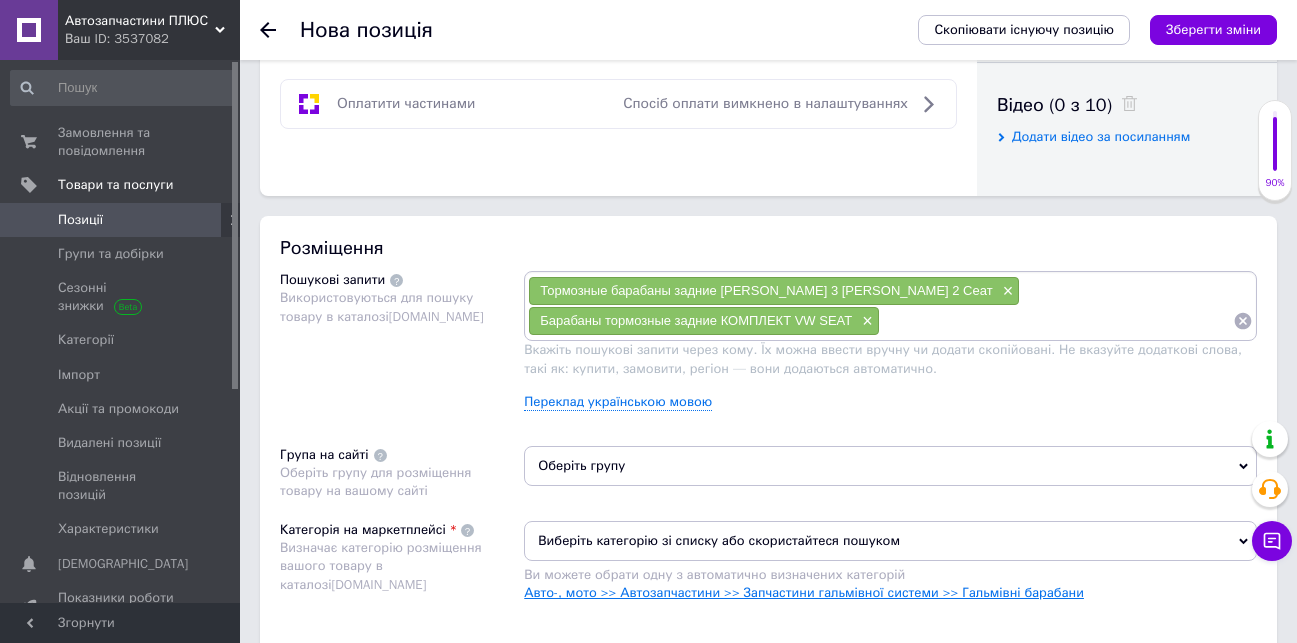 click on "Авто-, мото >> Автозапчастини >> Запчастини гальмівної системи >> Гальмівні барабани" at bounding box center (804, 592) 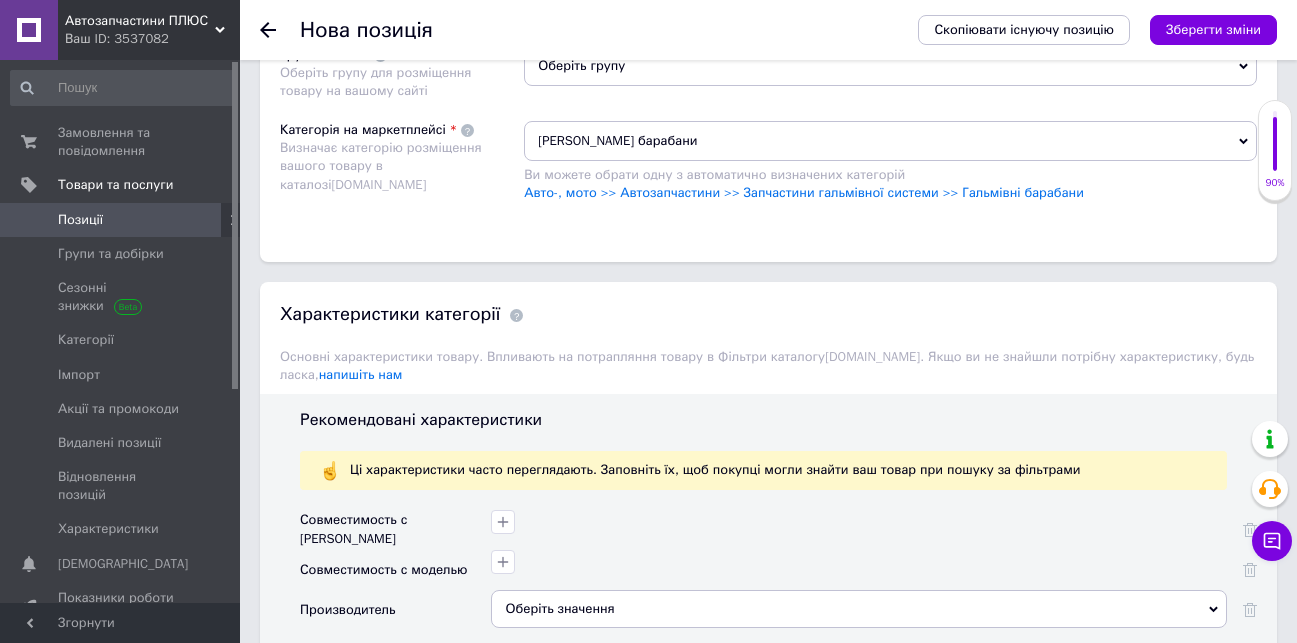 scroll, scrollTop: 1700, scrollLeft: 0, axis: vertical 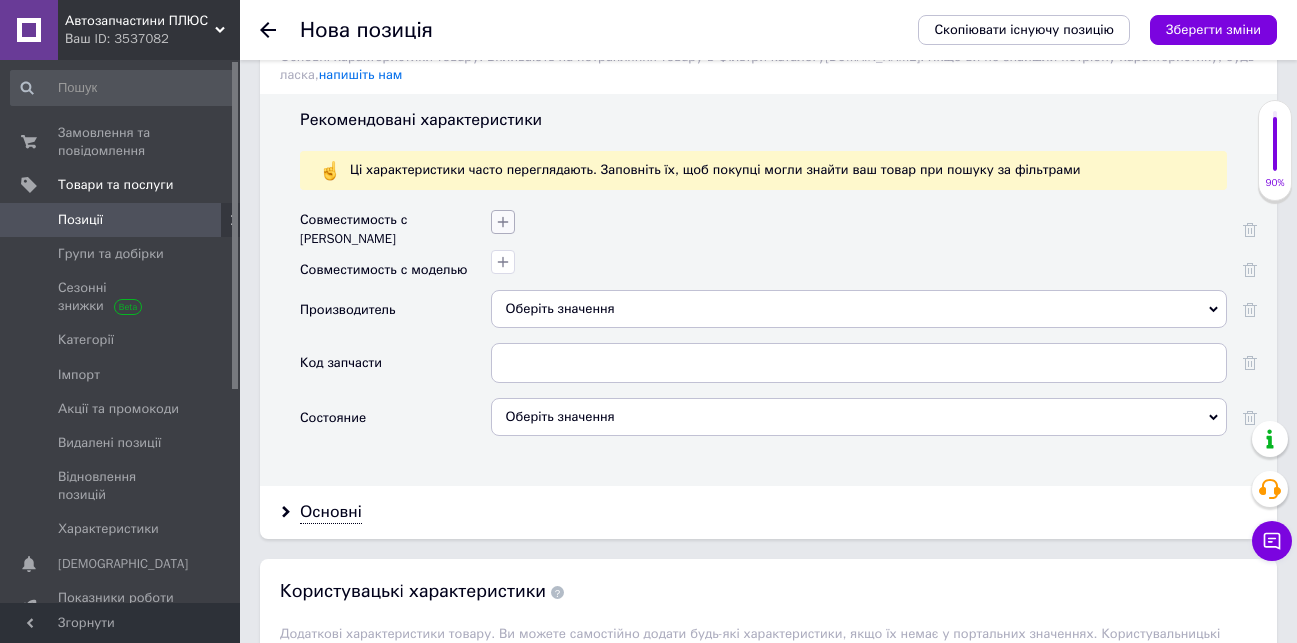 click at bounding box center [503, 222] 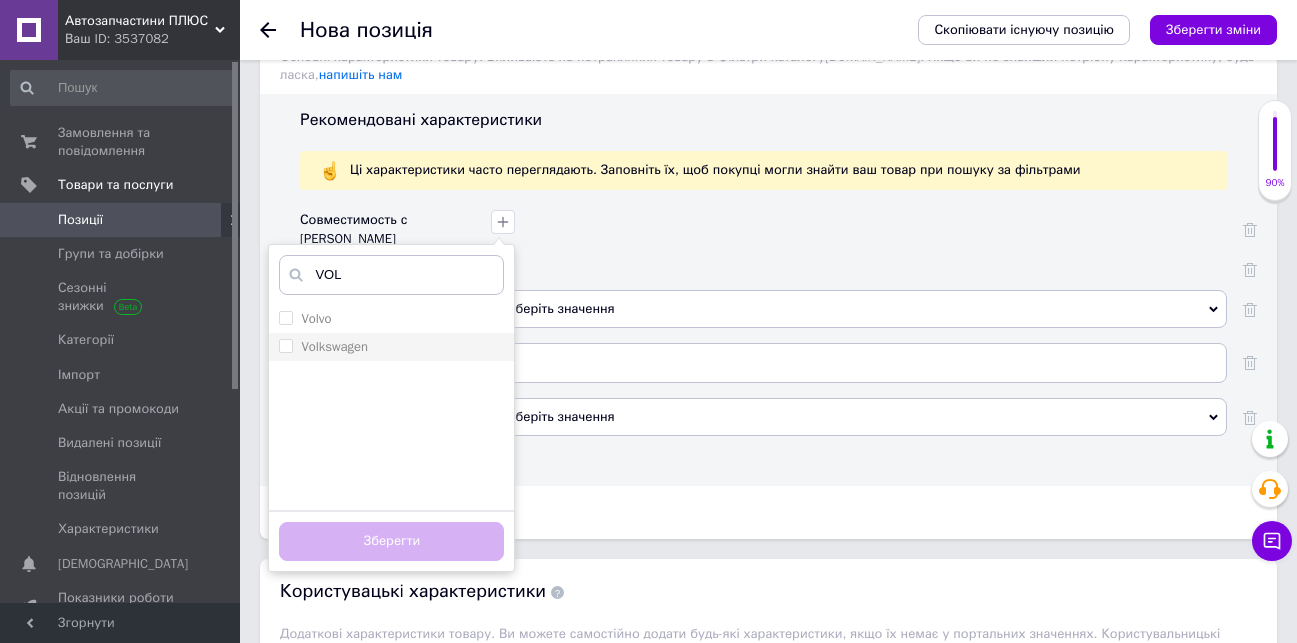 type on "VOL" 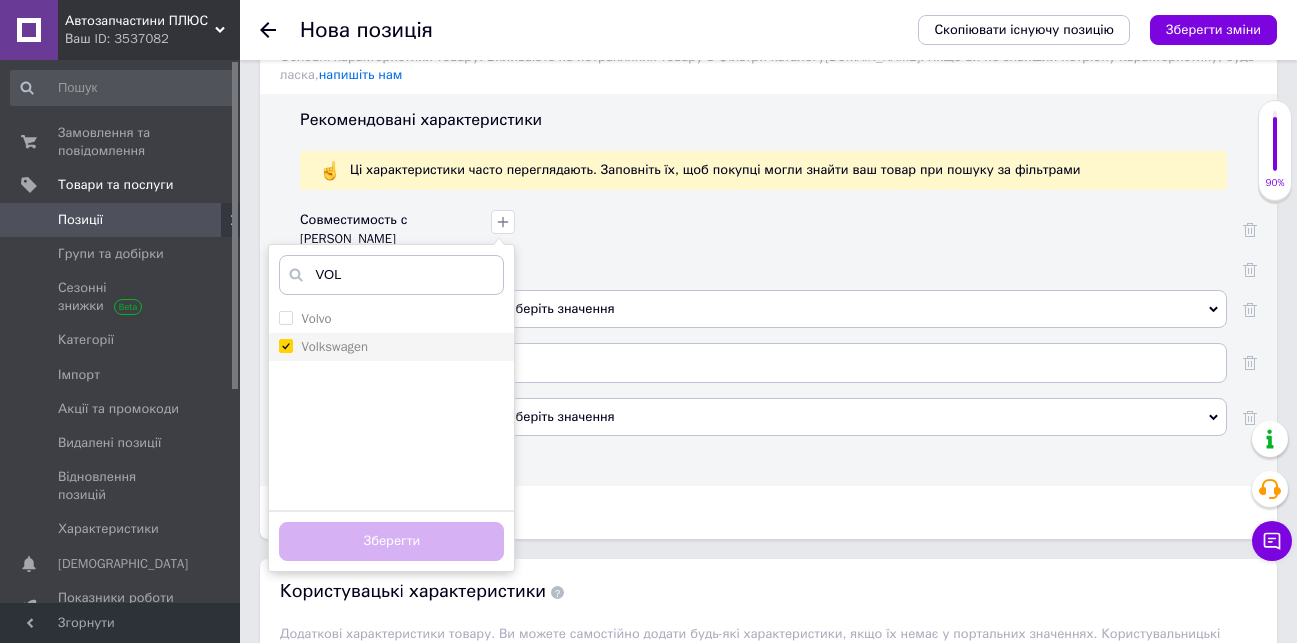 checkbox on "true" 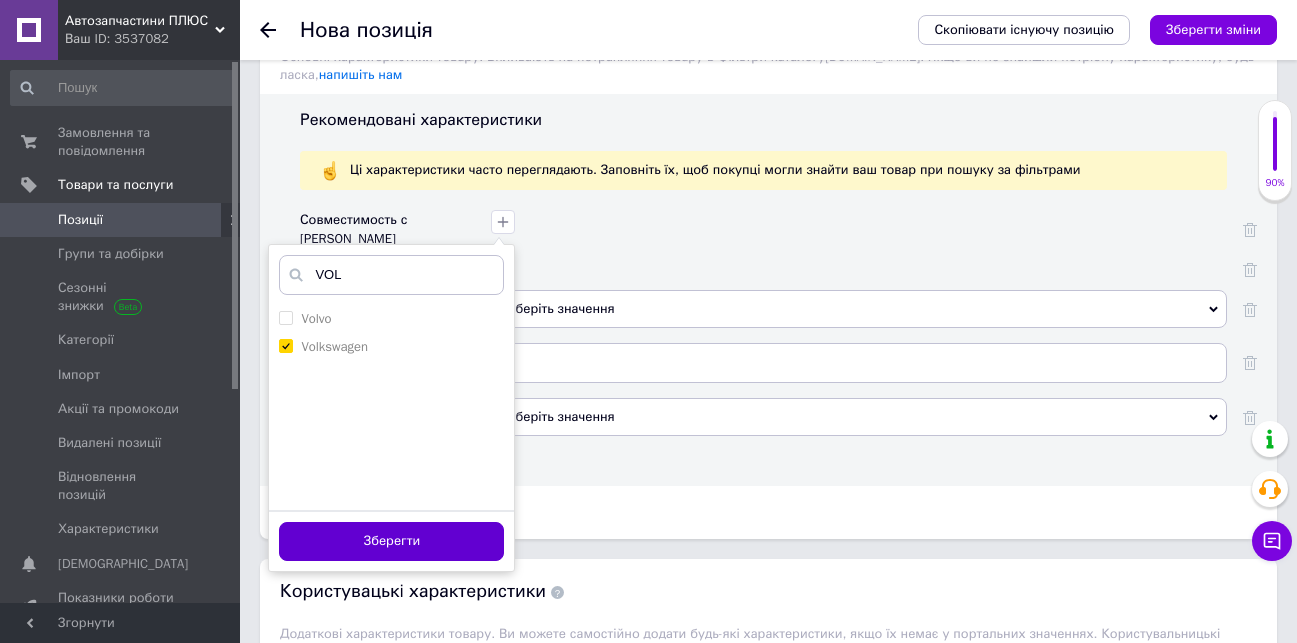click on "Зберегти" at bounding box center (391, 541) 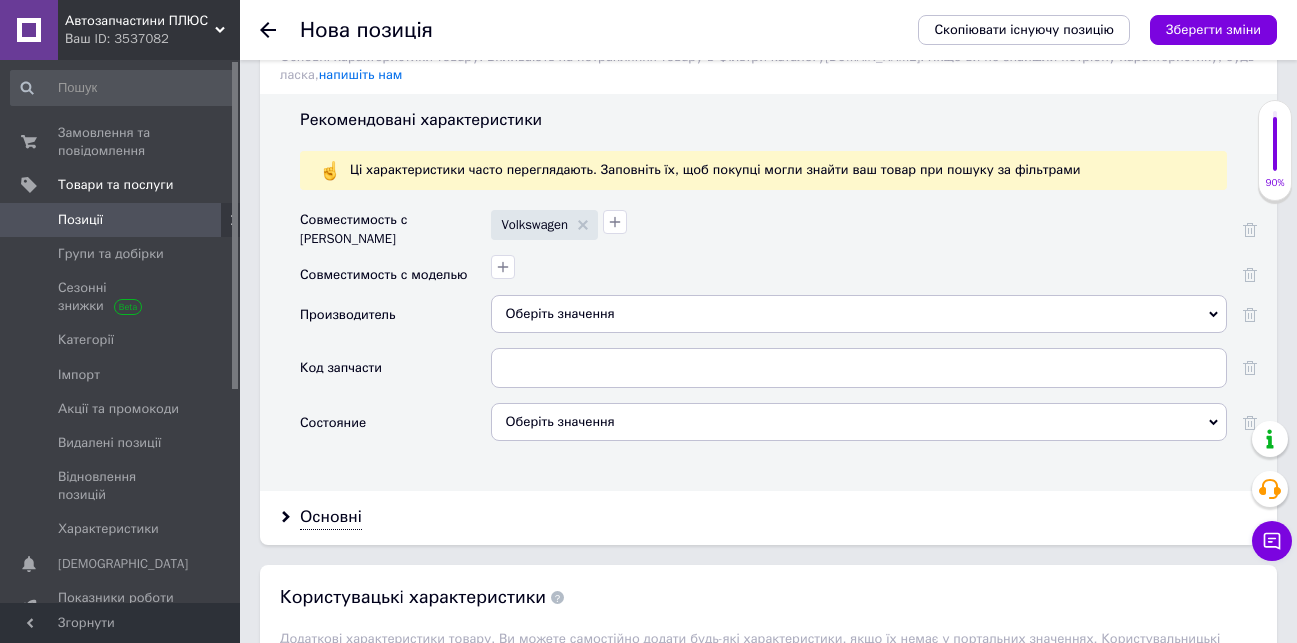 click on "Оберіть значення" at bounding box center [859, 422] 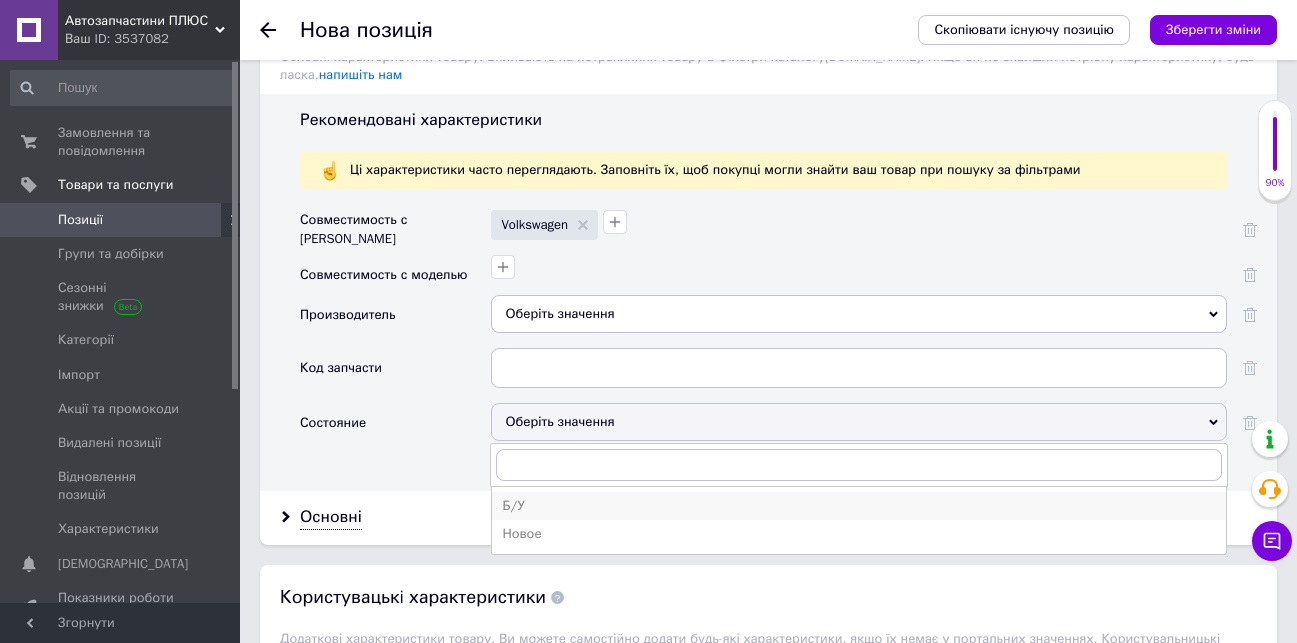 click on "Б/У" at bounding box center (859, 506) 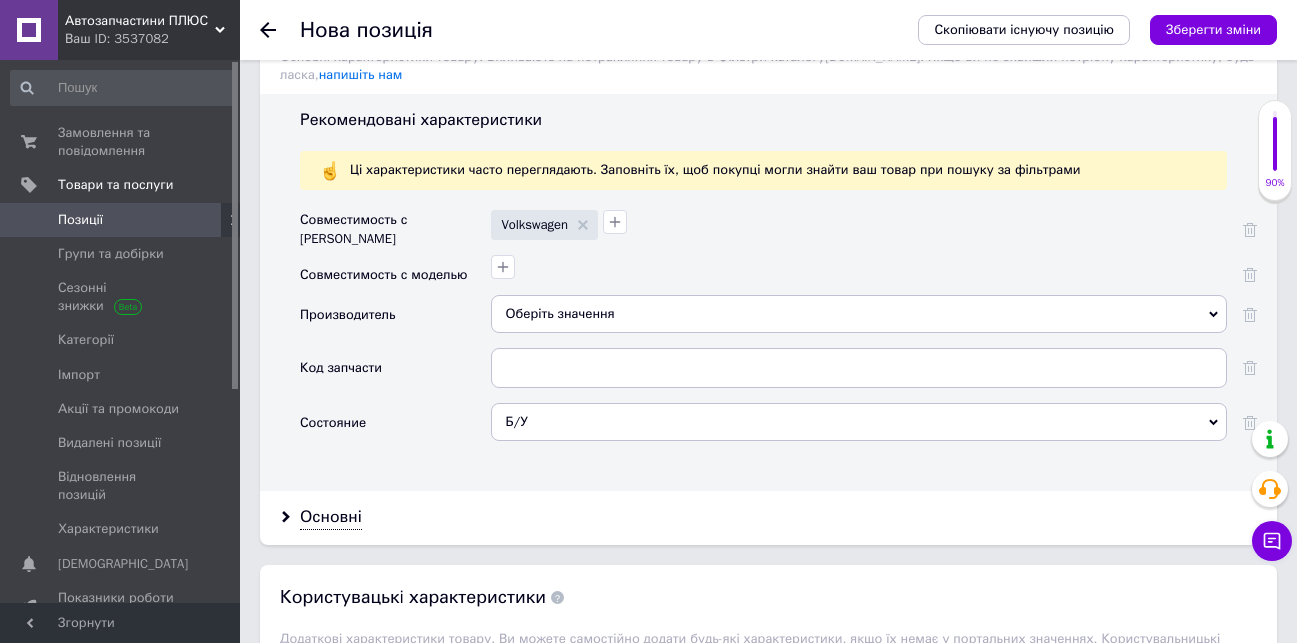click on "Оберіть значення" at bounding box center [859, 314] 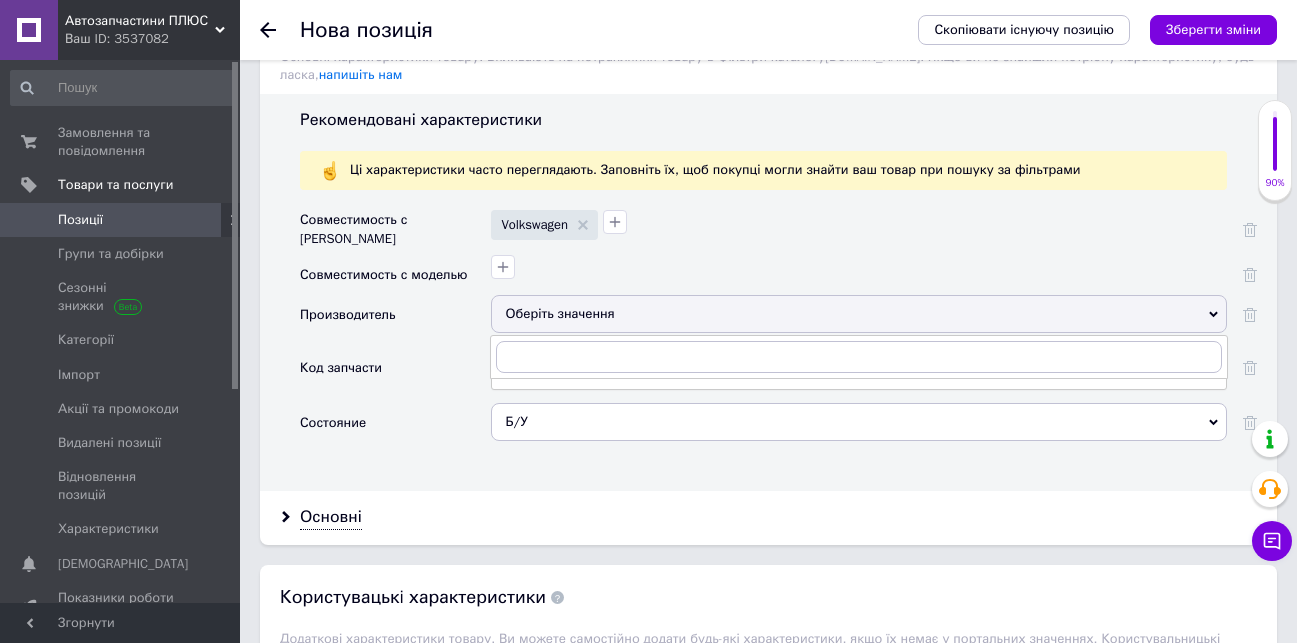 click on "Код запчасти" at bounding box center [341, 368] 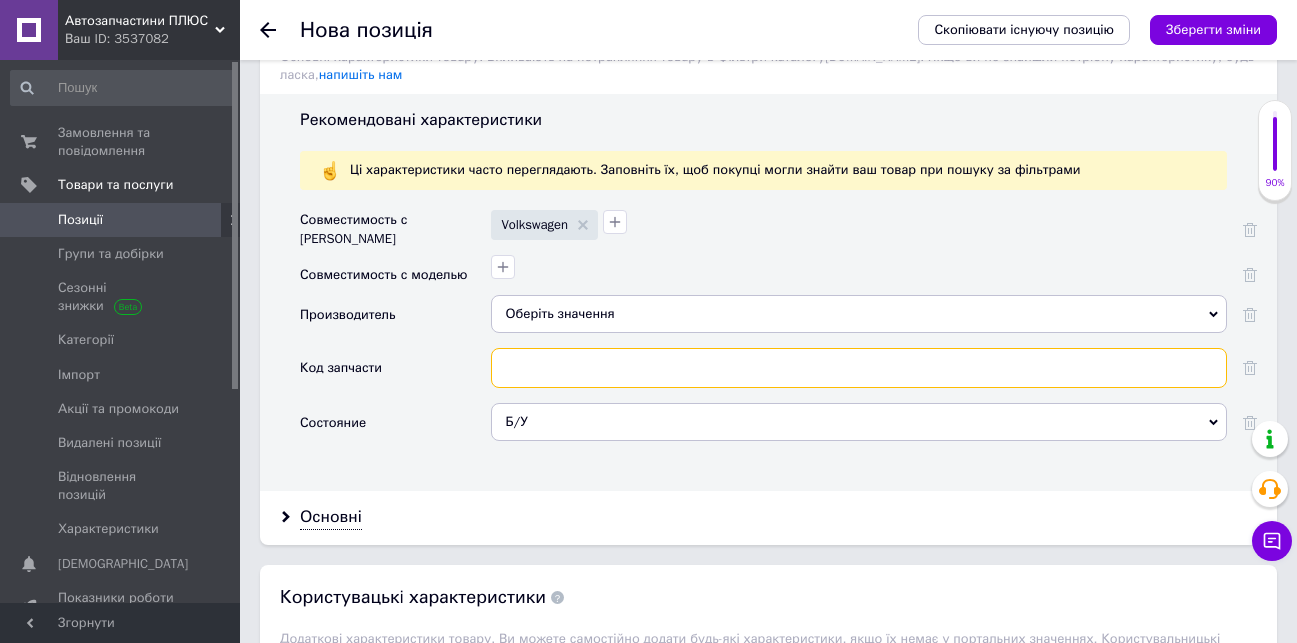 click at bounding box center (859, 368) 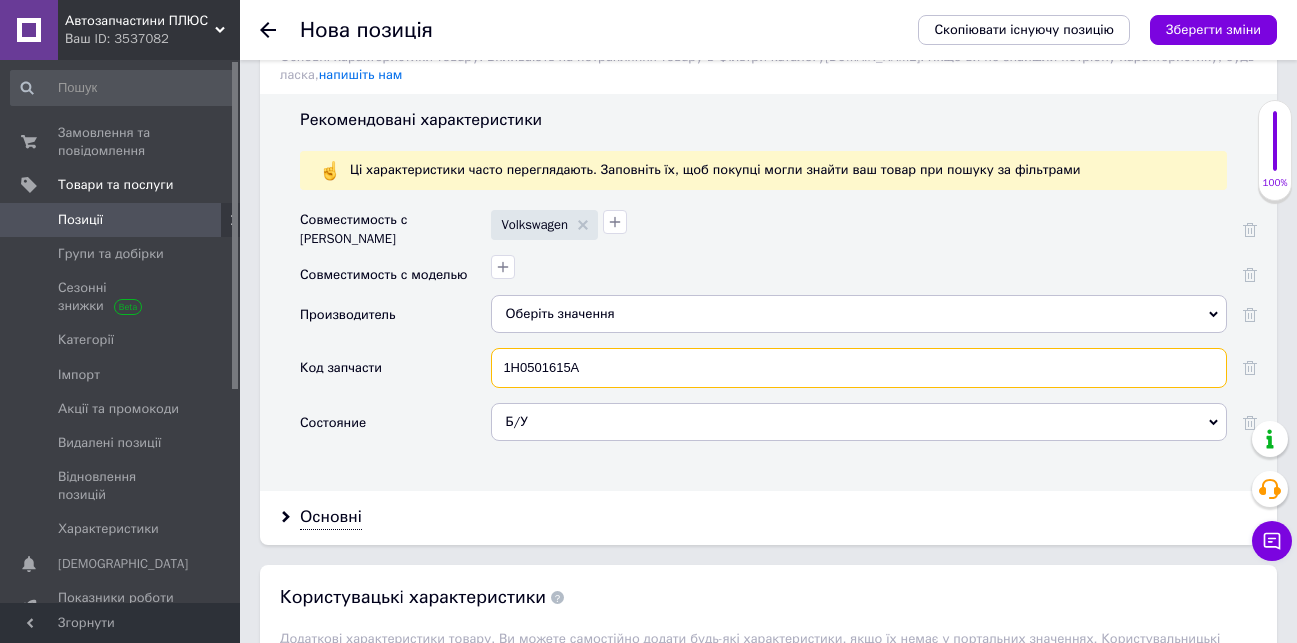 type on "1H0501615A" 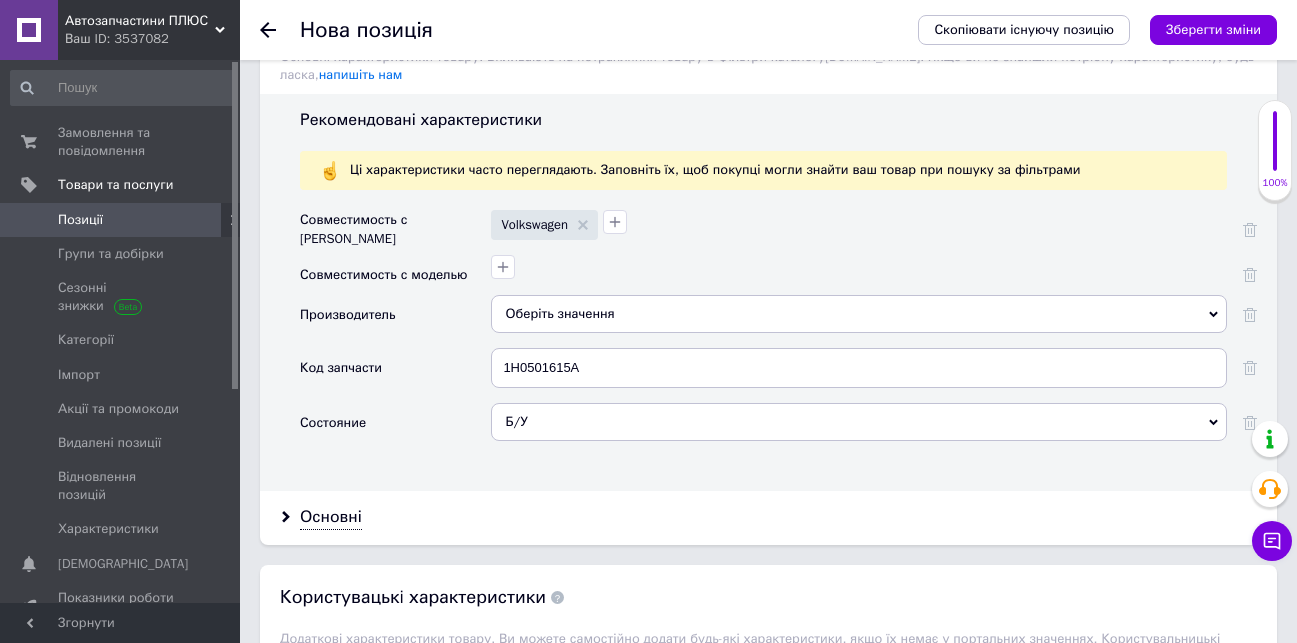 click on "Оберіть значення" at bounding box center [859, 314] 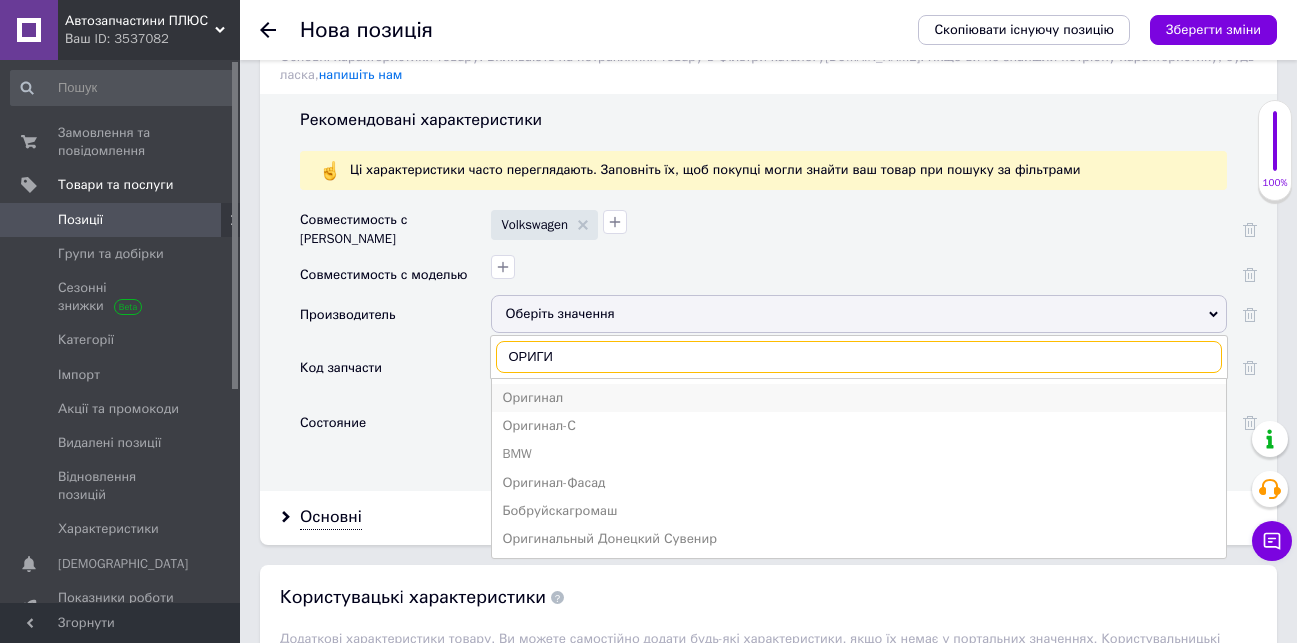 type on "ОРИГИ" 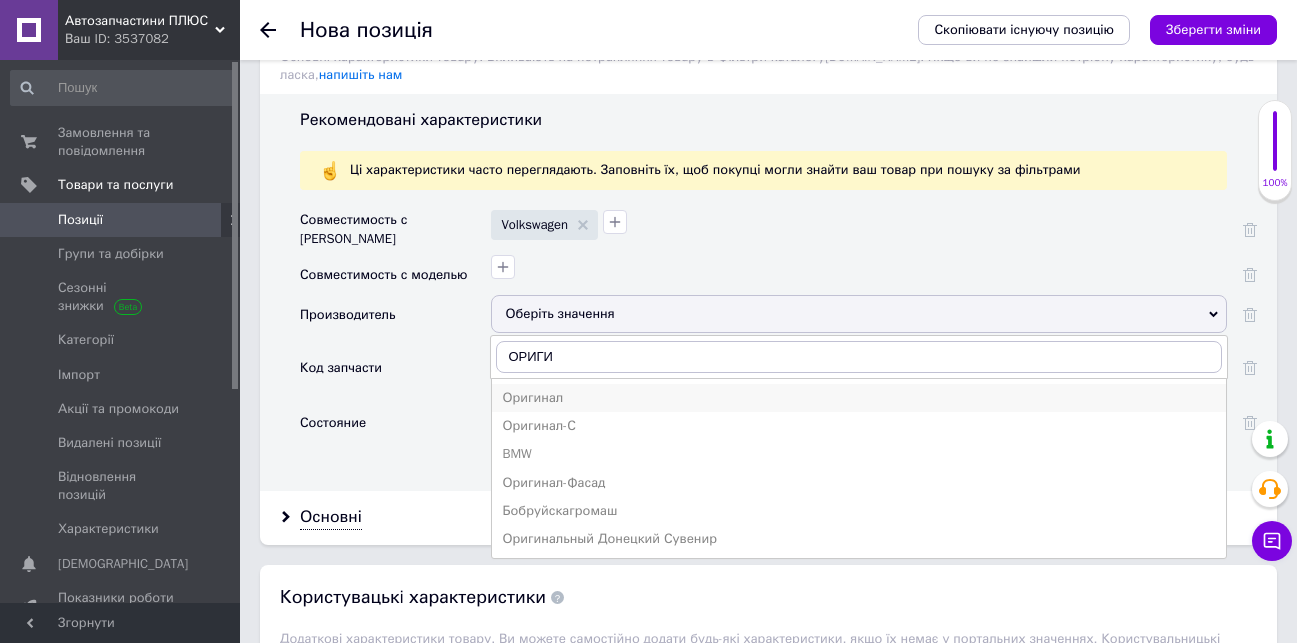 click on "Оригинал" at bounding box center [859, 398] 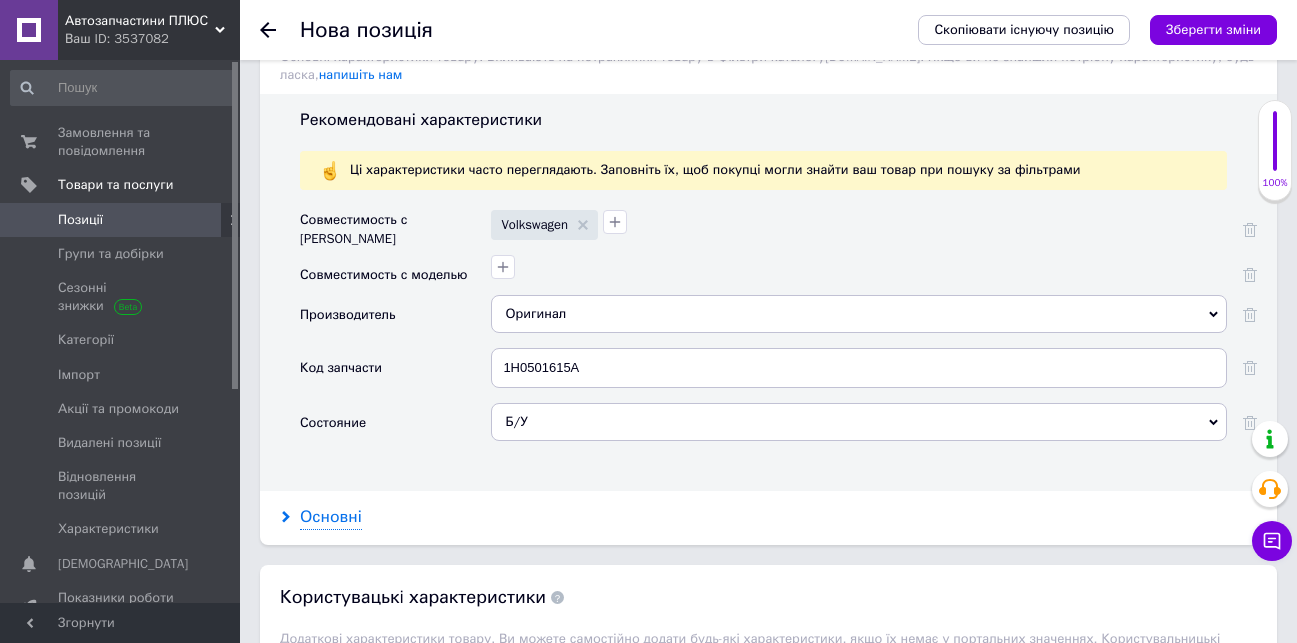 click on "Основні" at bounding box center (331, 517) 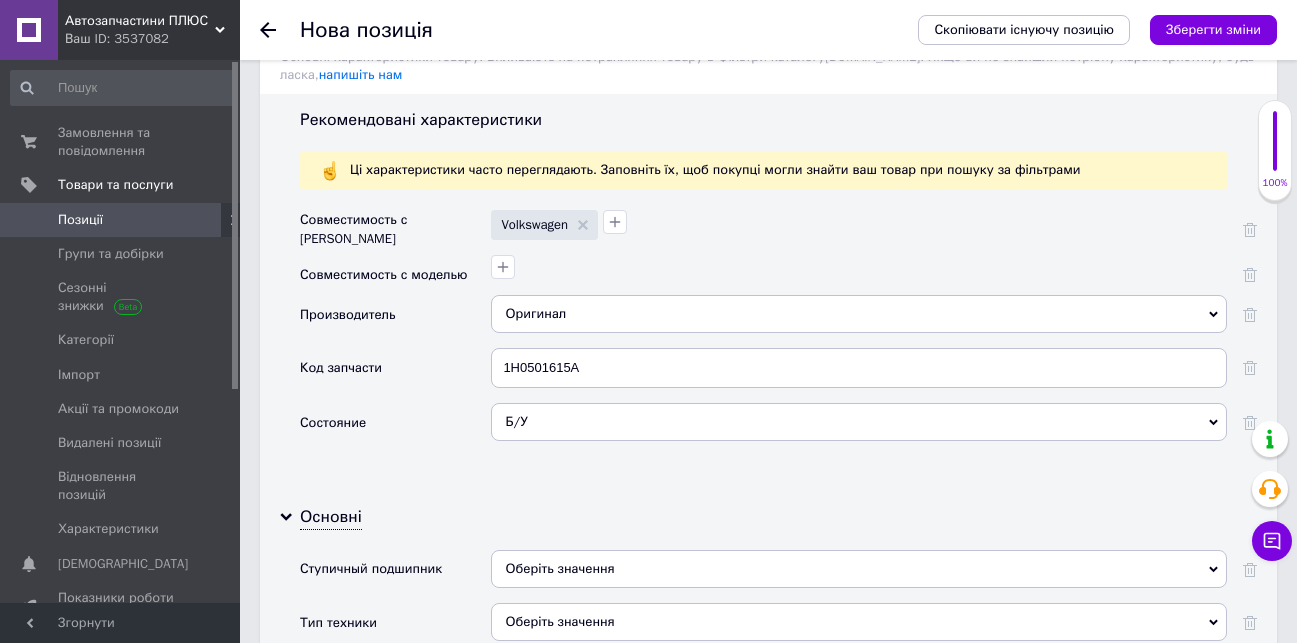 scroll, scrollTop: 2100, scrollLeft: 0, axis: vertical 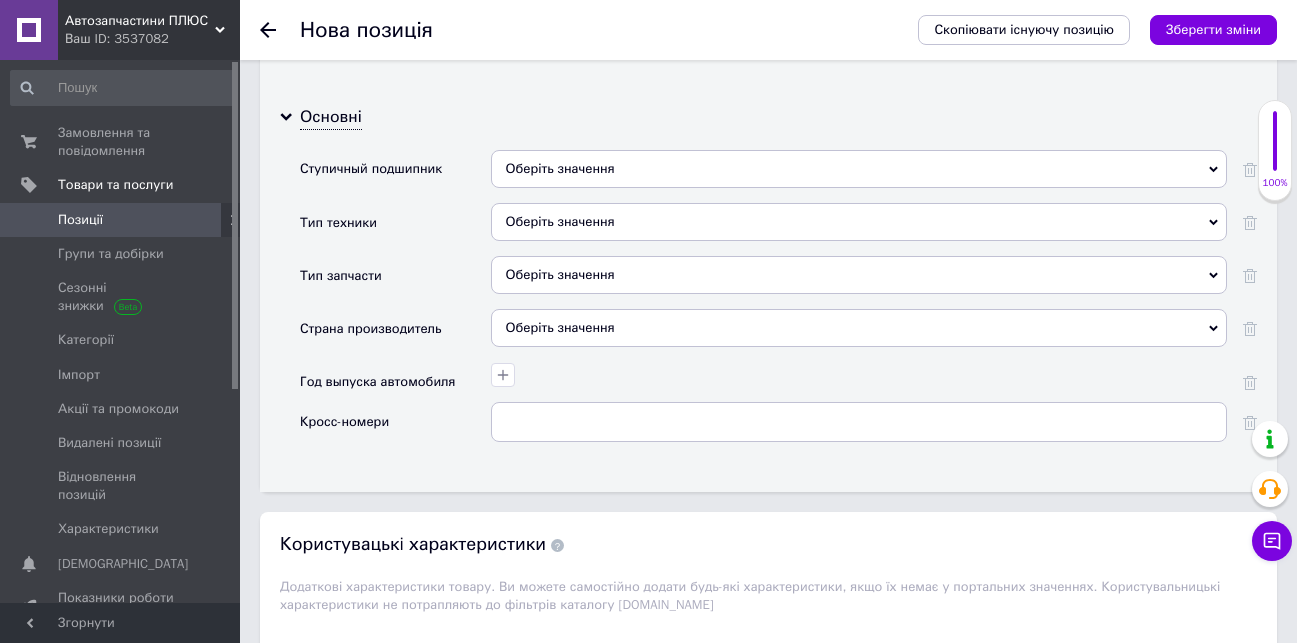 click on "Оберіть значення" at bounding box center (859, 275) 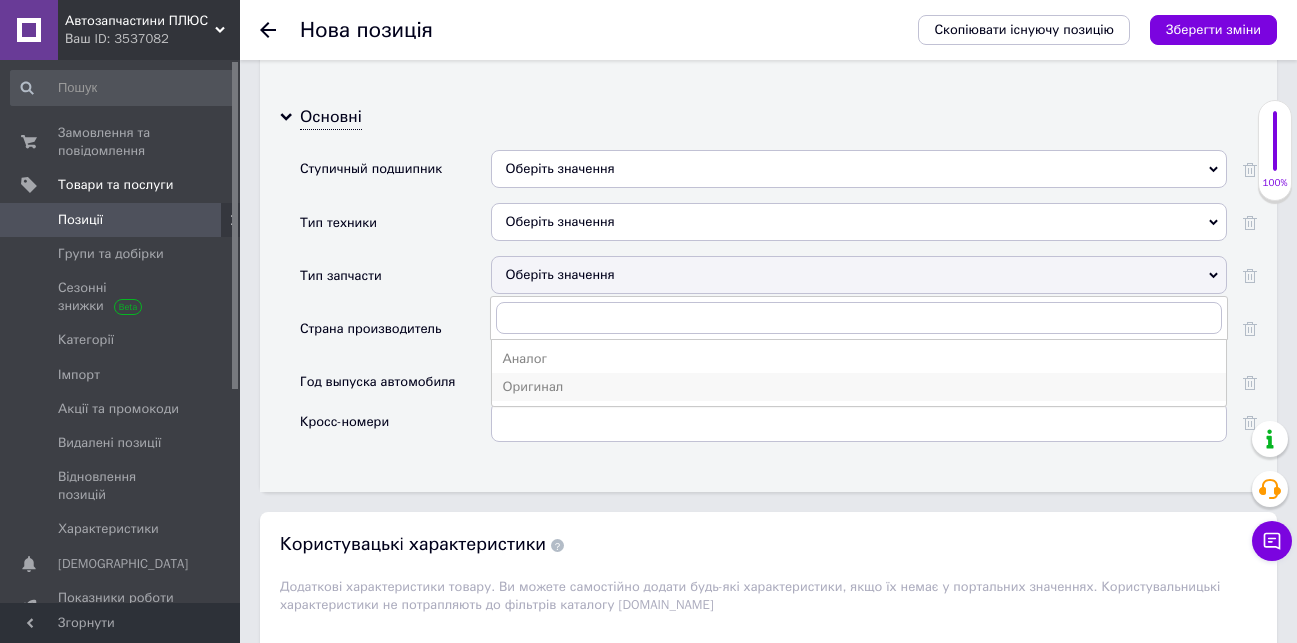 click on "Оригинал" at bounding box center [859, 387] 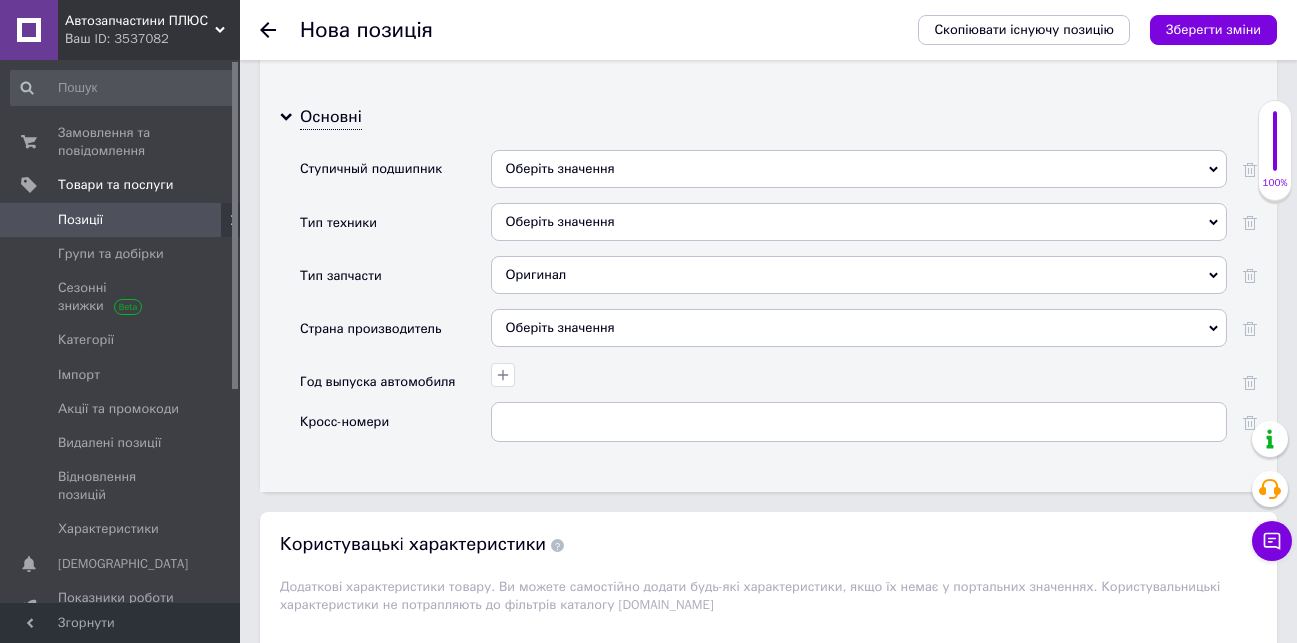 click on "Оберіть значення" at bounding box center (859, 328) 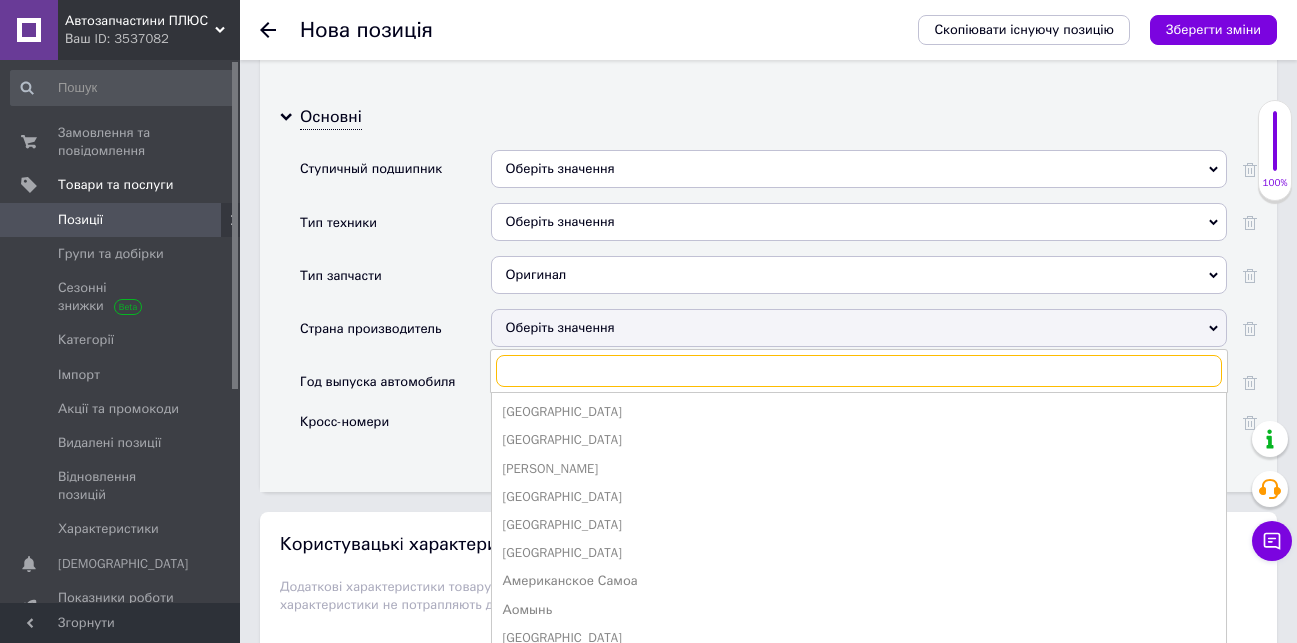 scroll, scrollTop: 2200, scrollLeft: 0, axis: vertical 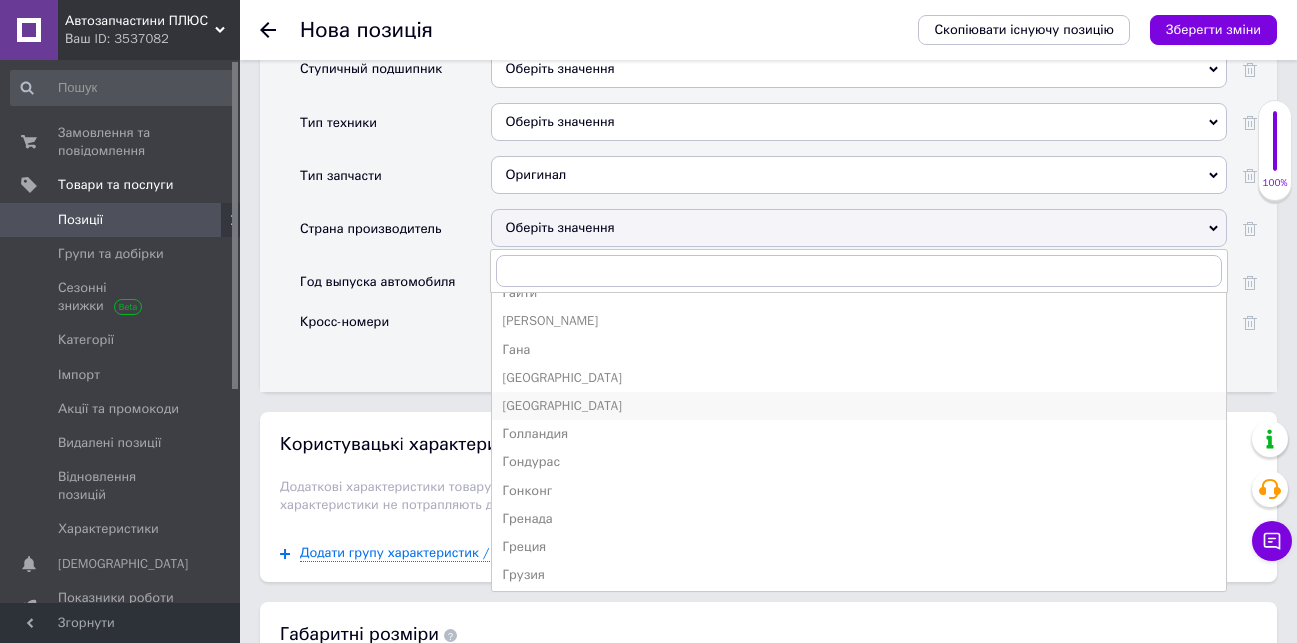 click on "[GEOGRAPHIC_DATA]" at bounding box center [859, 406] 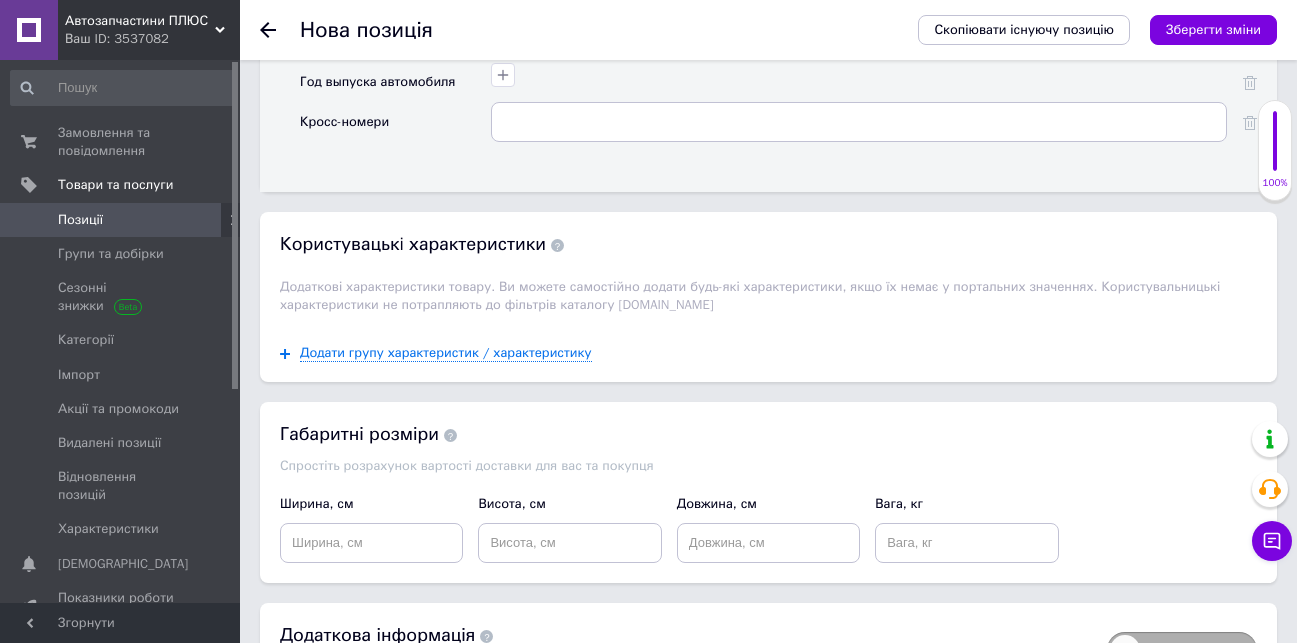 scroll, scrollTop: 2500, scrollLeft: 0, axis: vertical 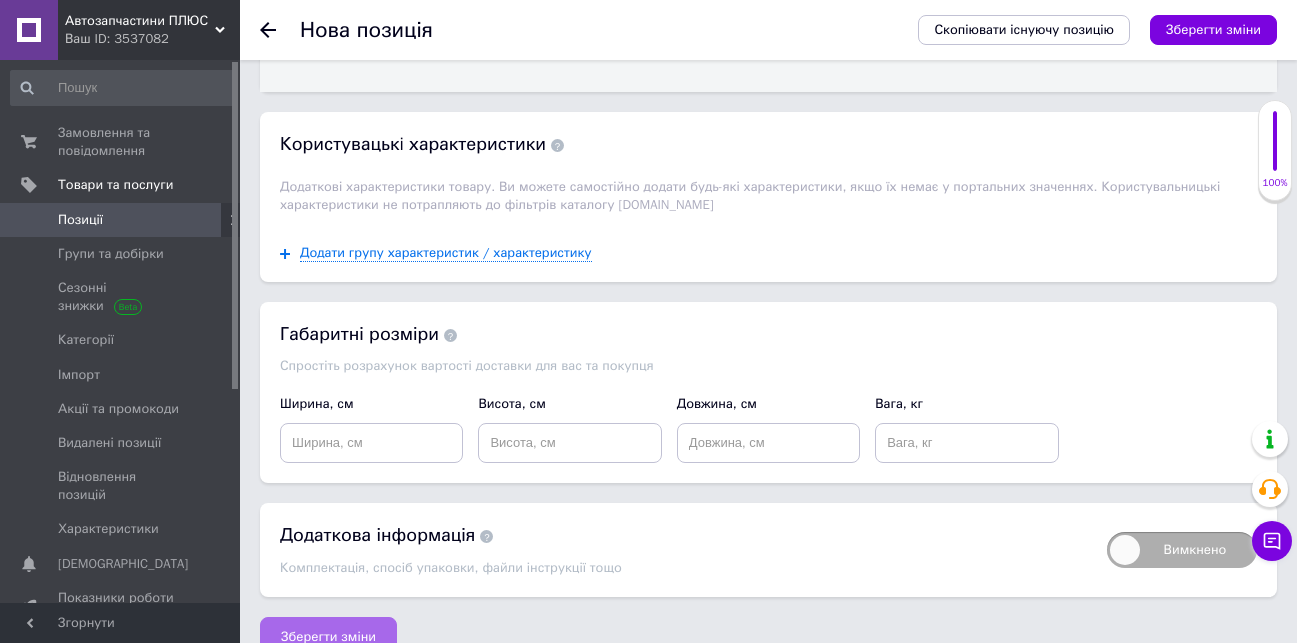 click on "Зберегти зміни" at bounding box center [328, 637] 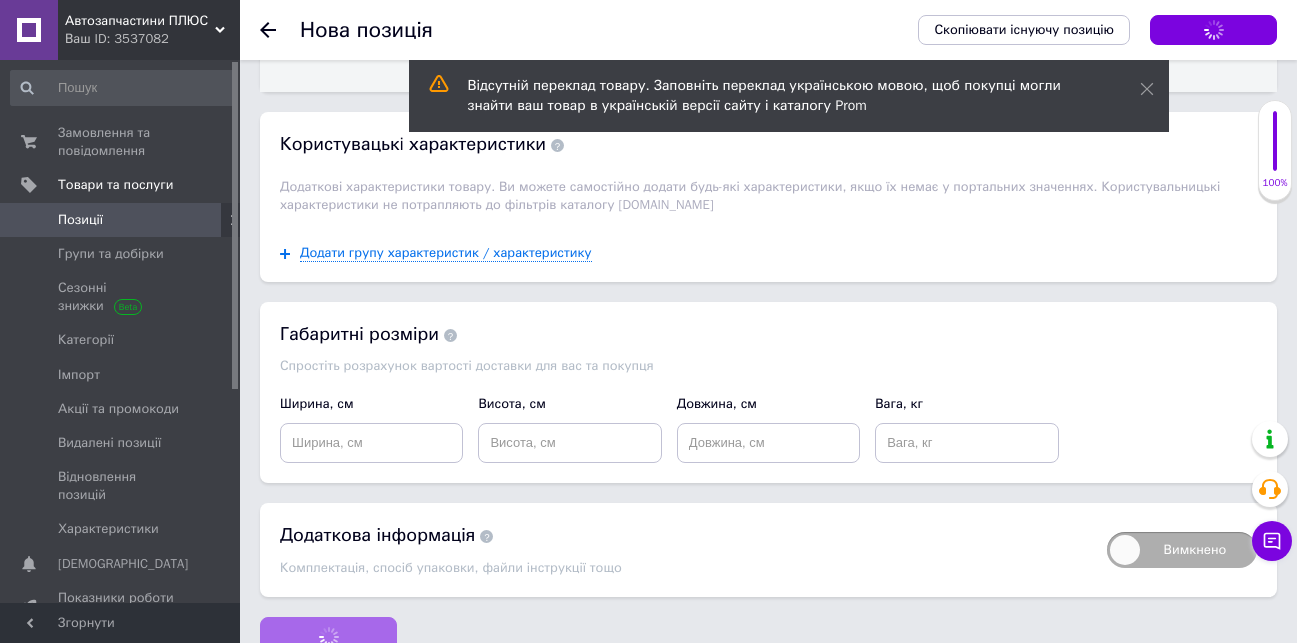 scroll, scrollTop: 0, scrollLeft: 0, axis: both 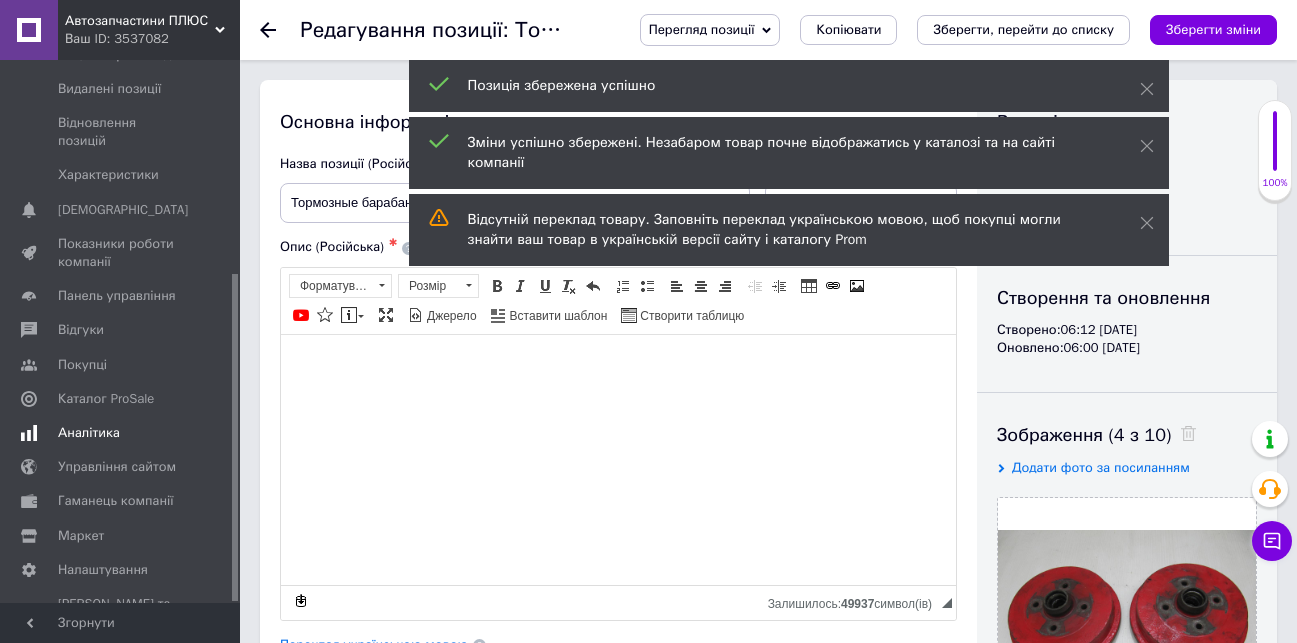 click on "Аналітика" at bounding box center (89, 433) 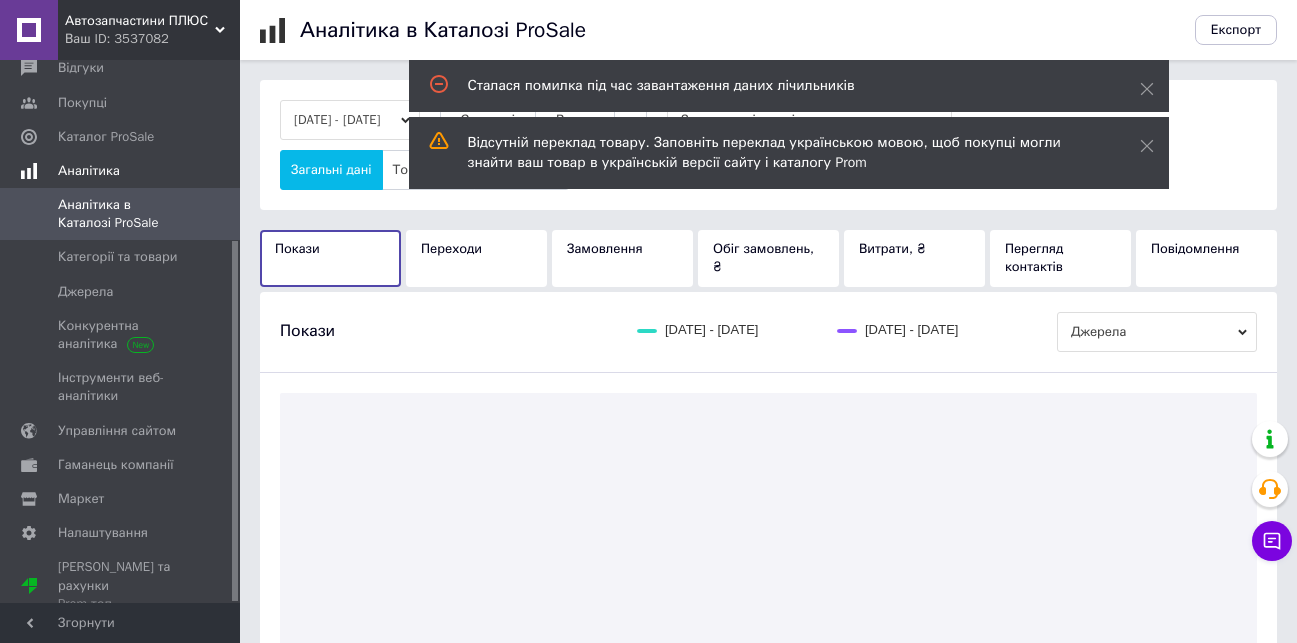 scroll, scrollTop: 0, scrollLeft: 0, axis: both 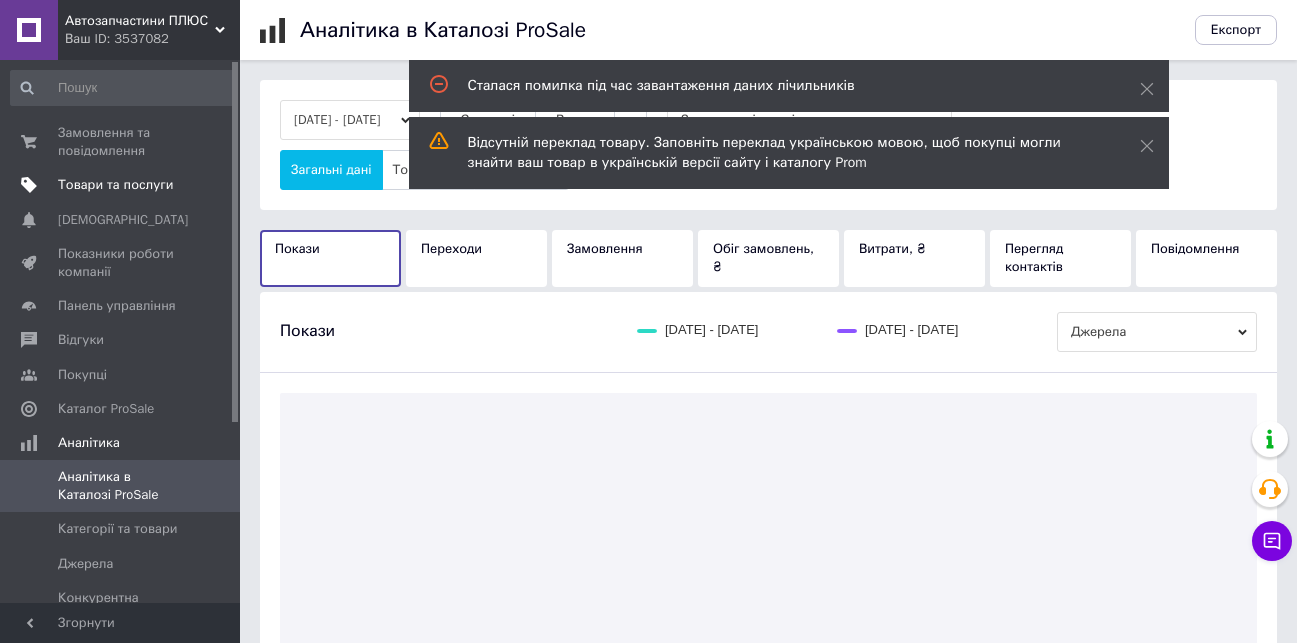 click on "Товари та послуги" at bounding box center (115, 185) 